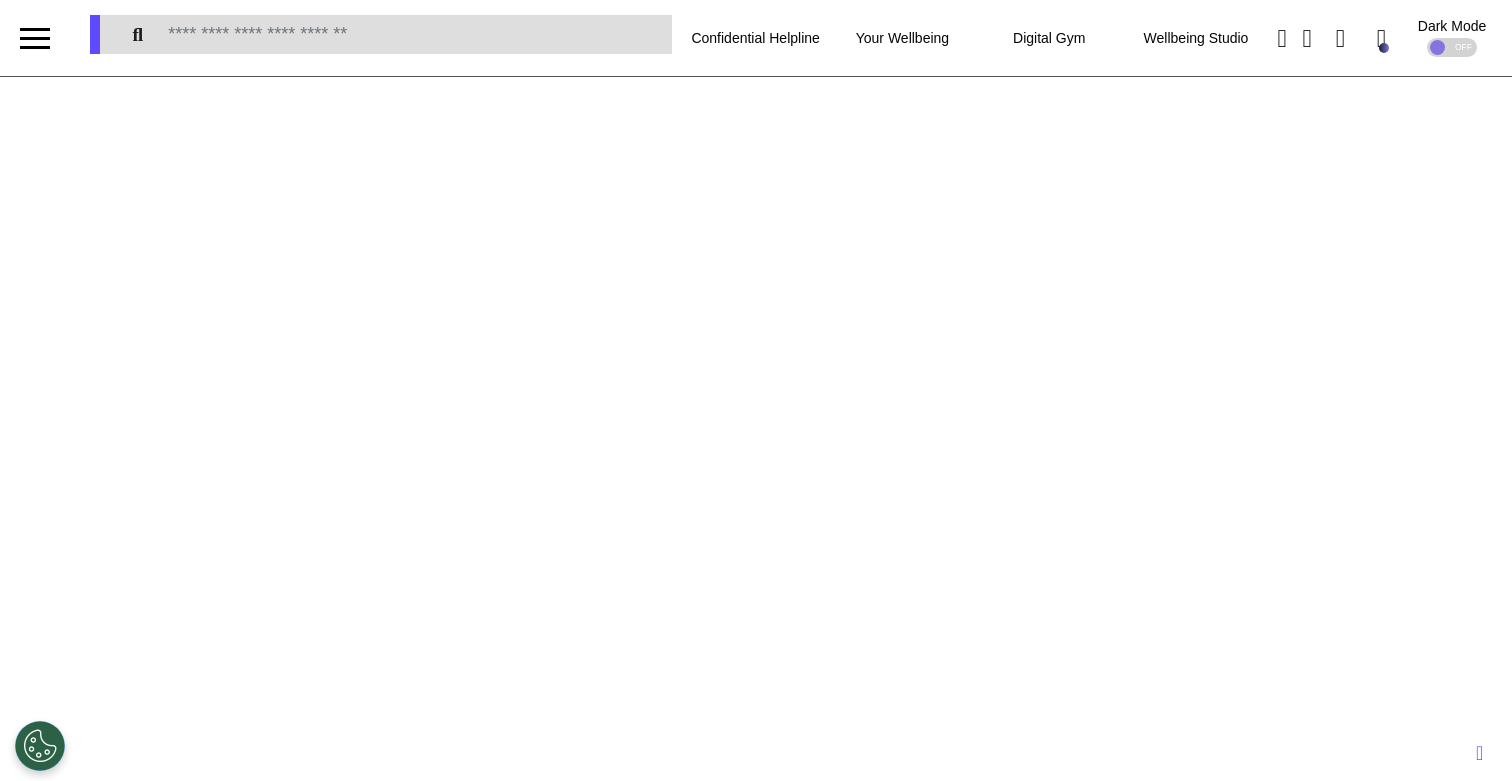 scroll, scrollTop: 0, scrollLeft: 0, axis: both 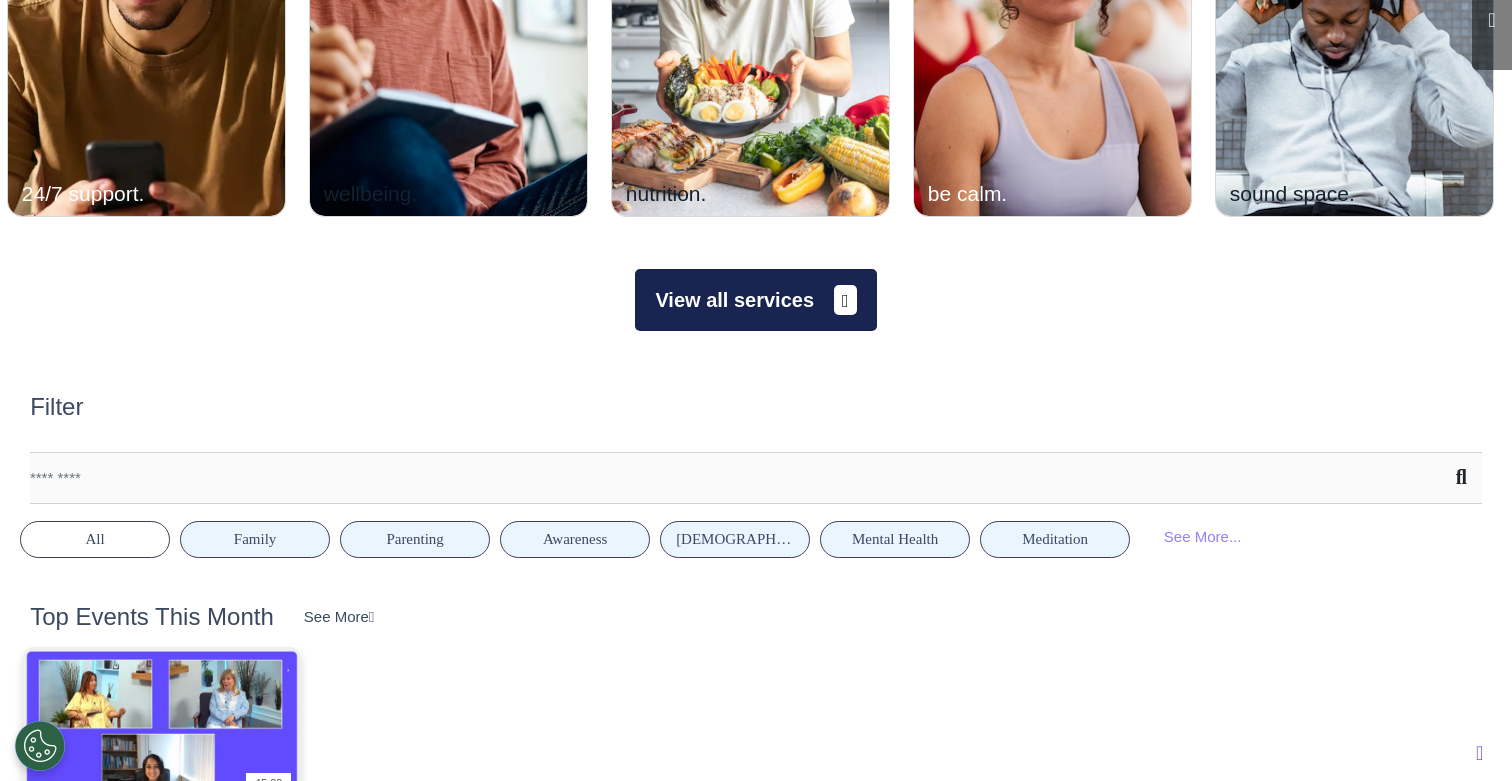 click on "View all services" at bounding box center (755, 300) 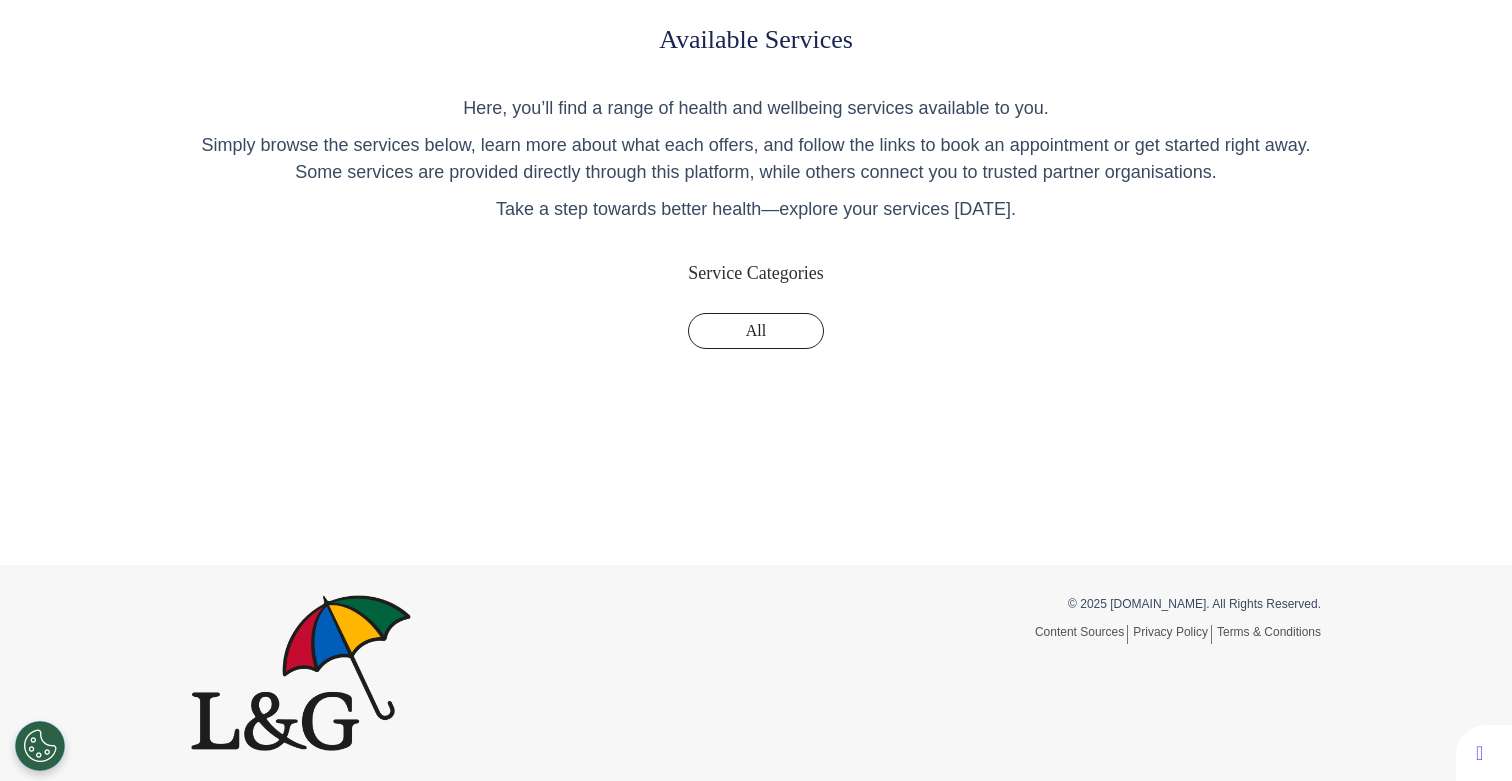 scroll, scrollTop: 0, scrollLeft: 0, axis: both 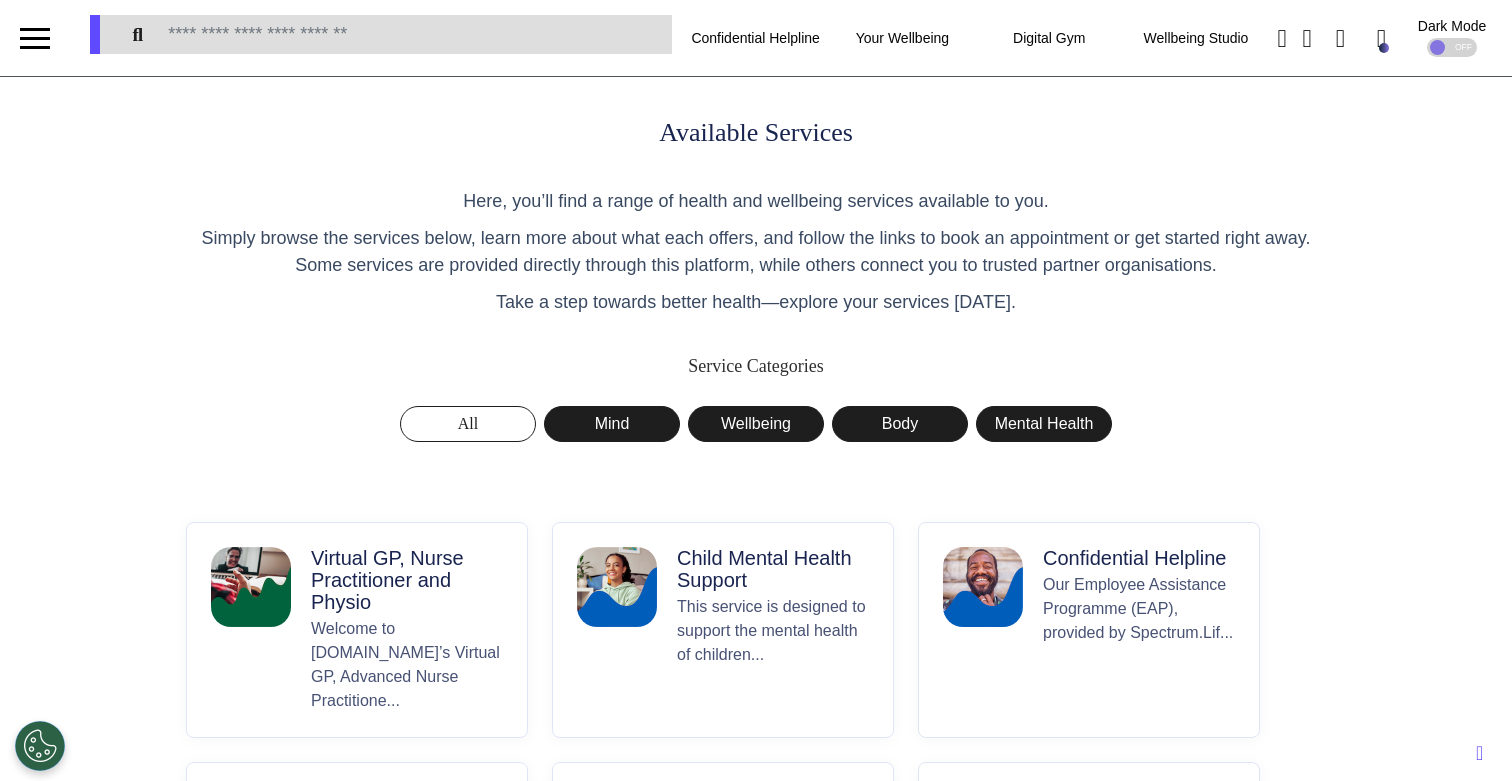 click on "Virtual GP, Nurse Practitioner and Physio" at bounding box center [407, 580] 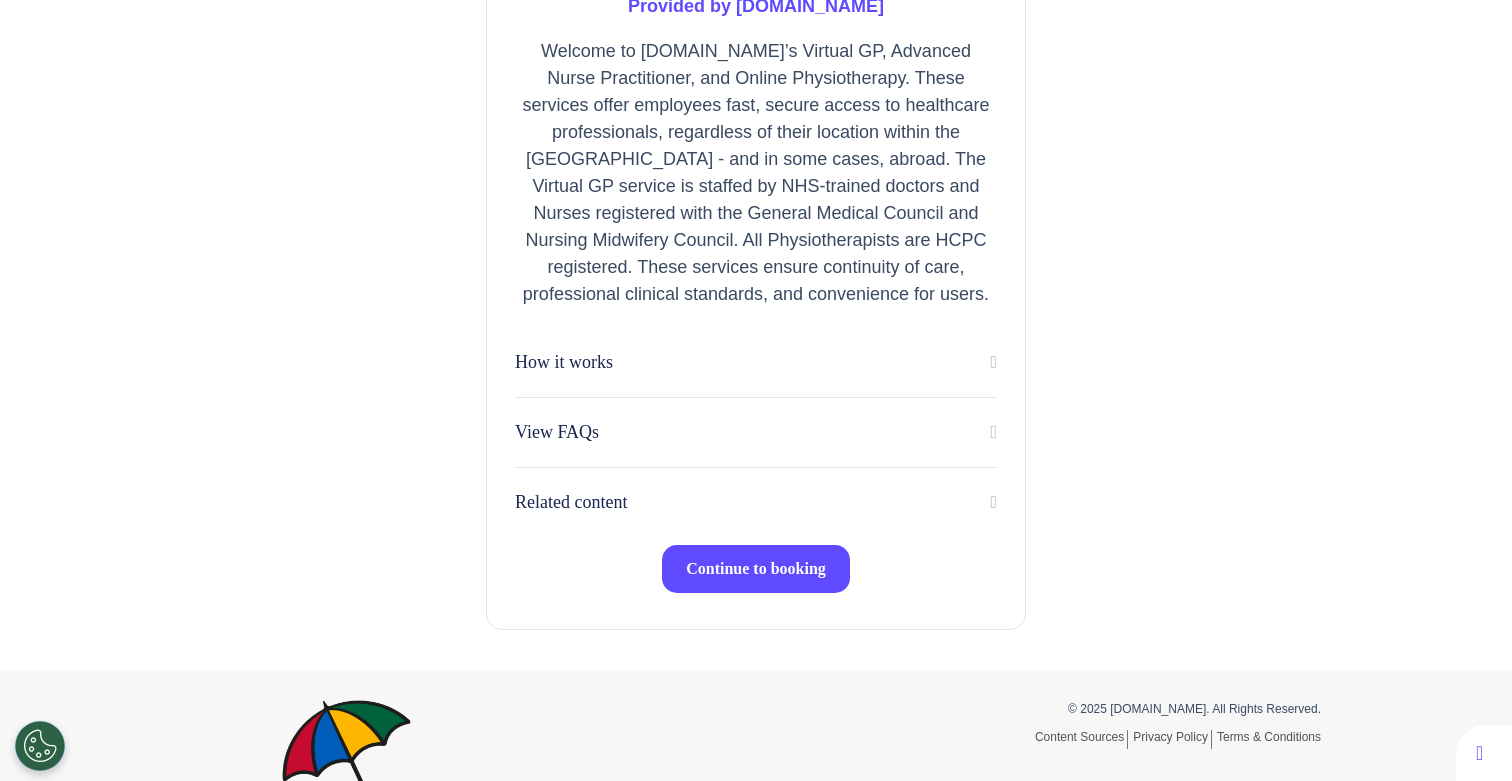 click on "Continue to booking" at bounding box center [756, 569] 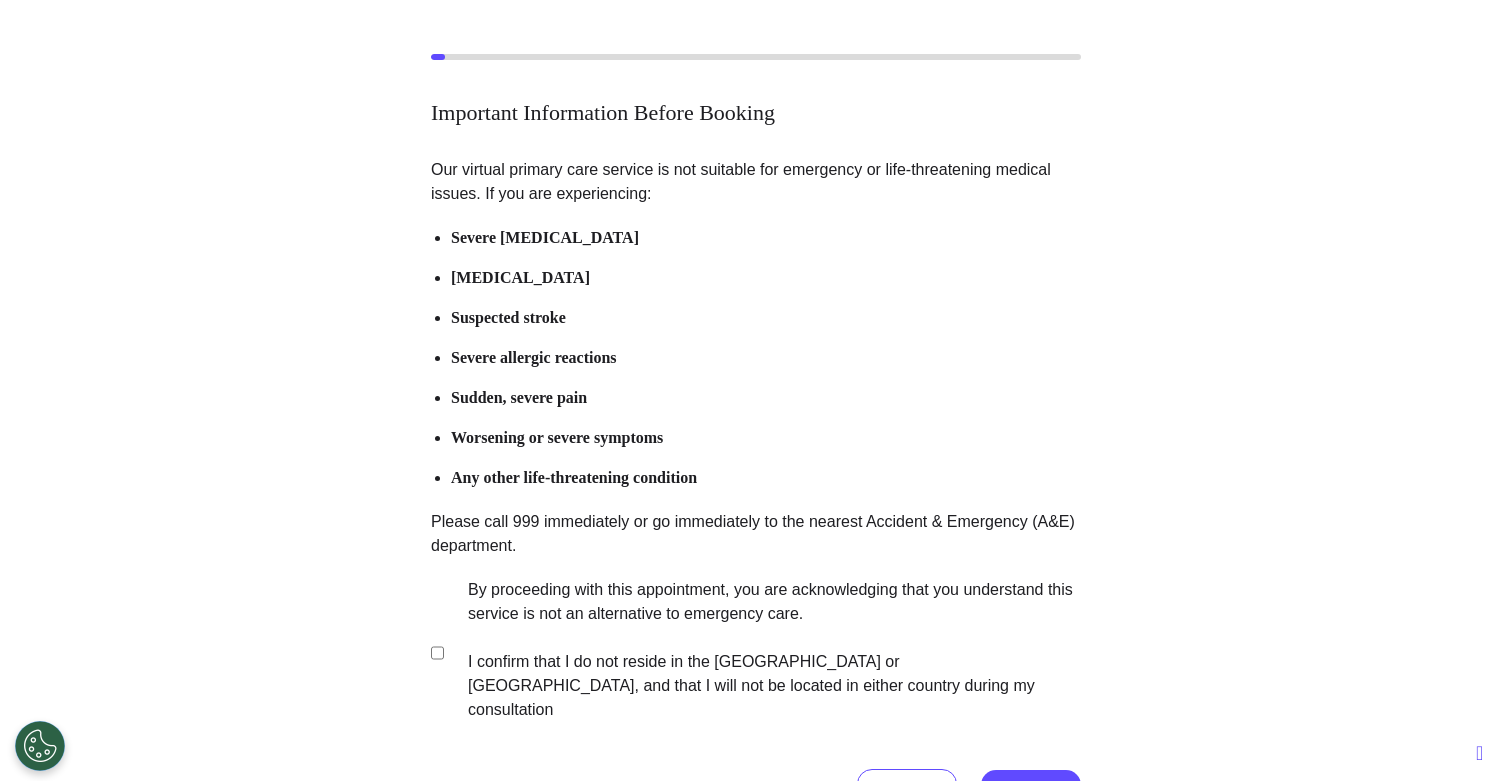 scroll, scrollTop: 152, scrollLeft: 0, axis: vertical 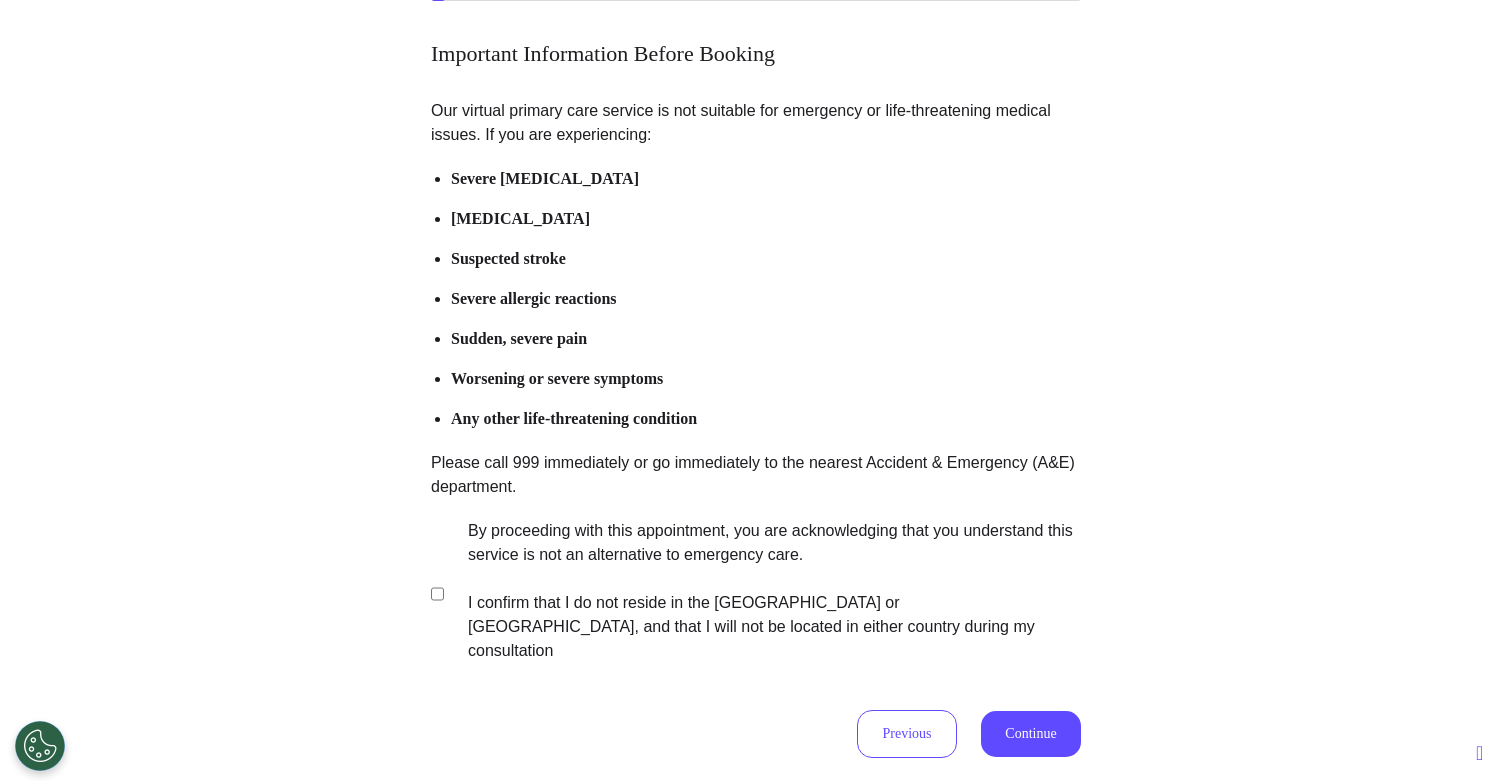 click on "By proceeding with this appointment, you are acknowledging that you understand this service is not an alternative to emergency care. I confirm that I do not reside in the [GEOGRAPHIC_DATA] or [GEOGRAPHIC_DATA], and that I will not be located in either country during my consultation" at bounding box center (752, 593) 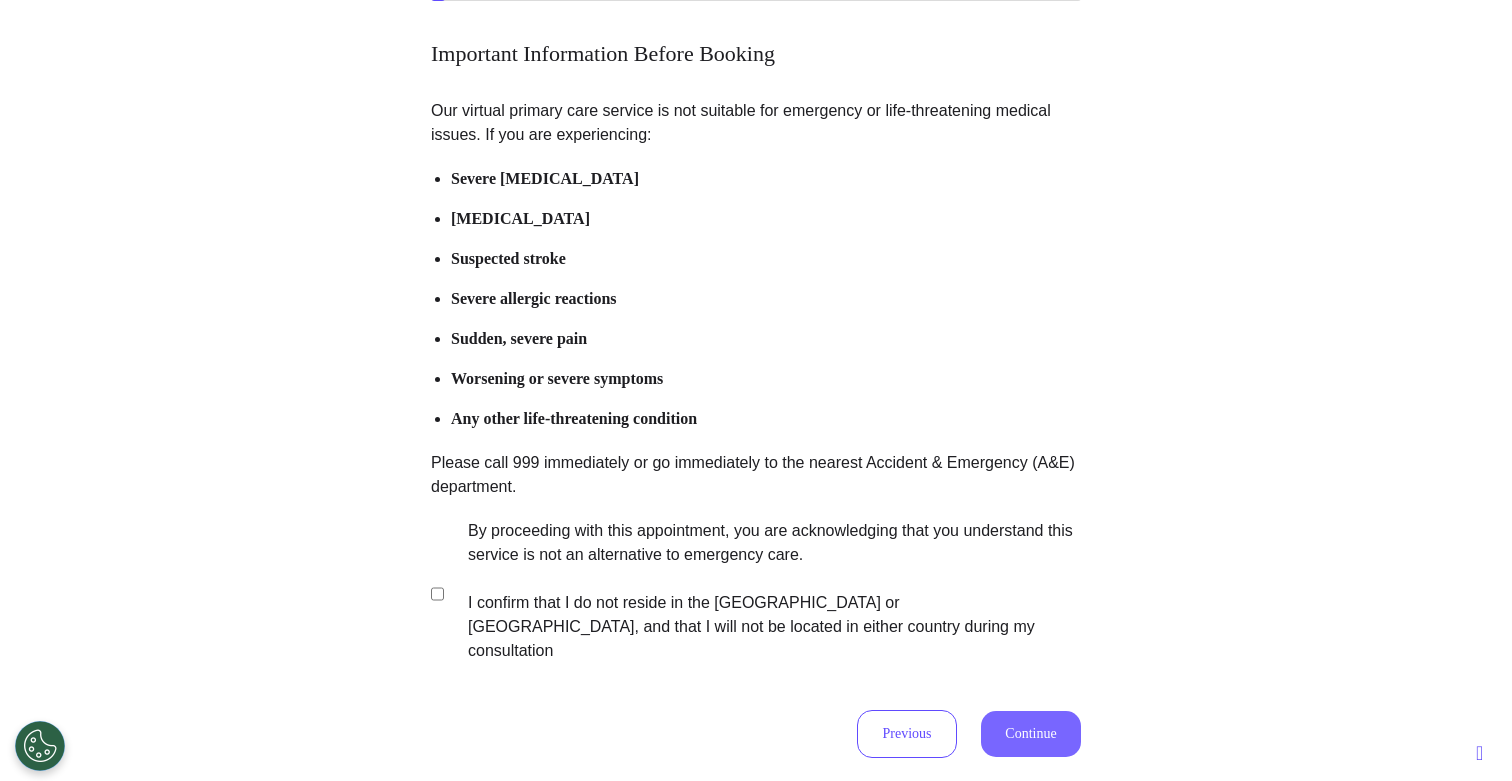 click on "Continue" at bounding box center [1031, 734] 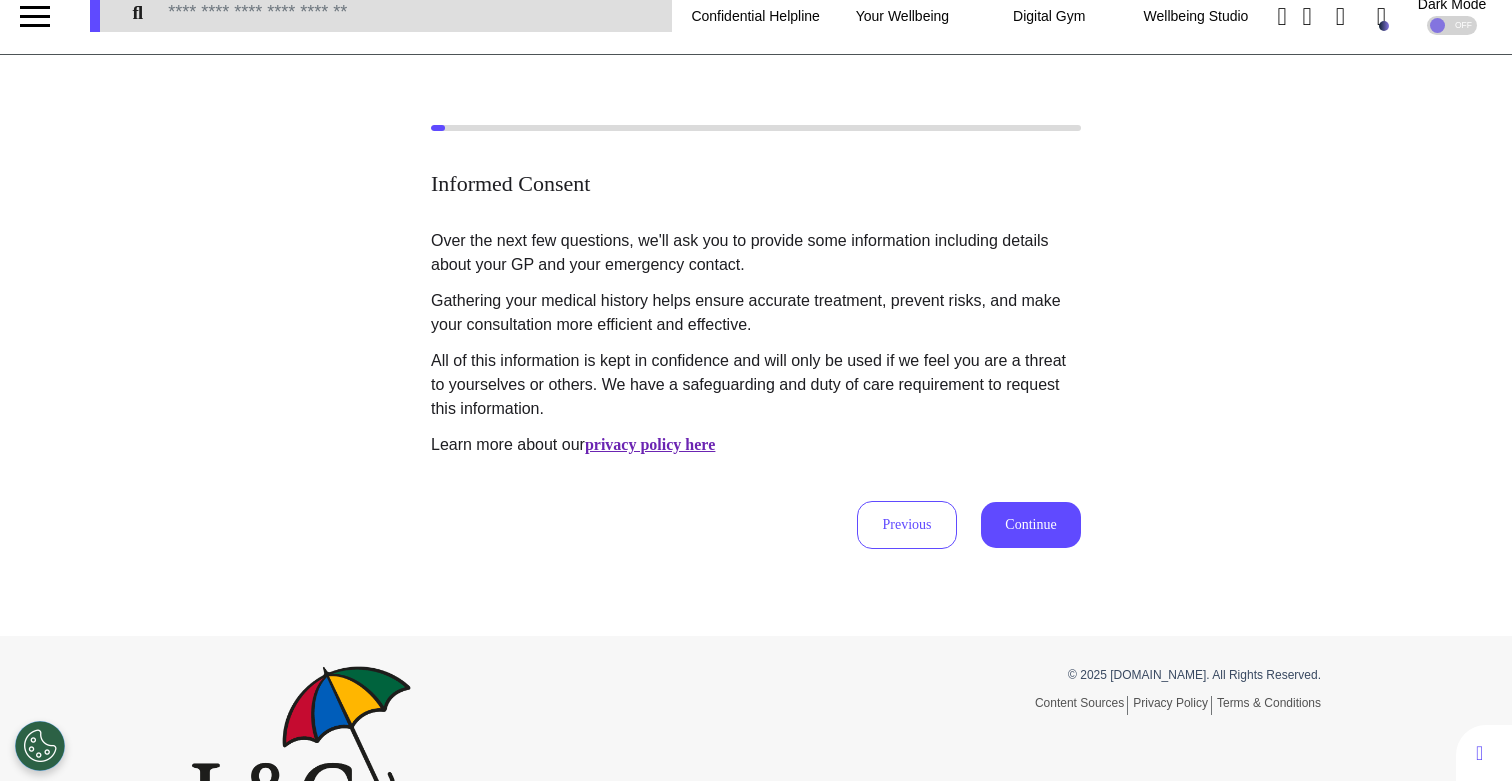 scroll, scrollTop: 0, scrollLeft: 0, axis: both 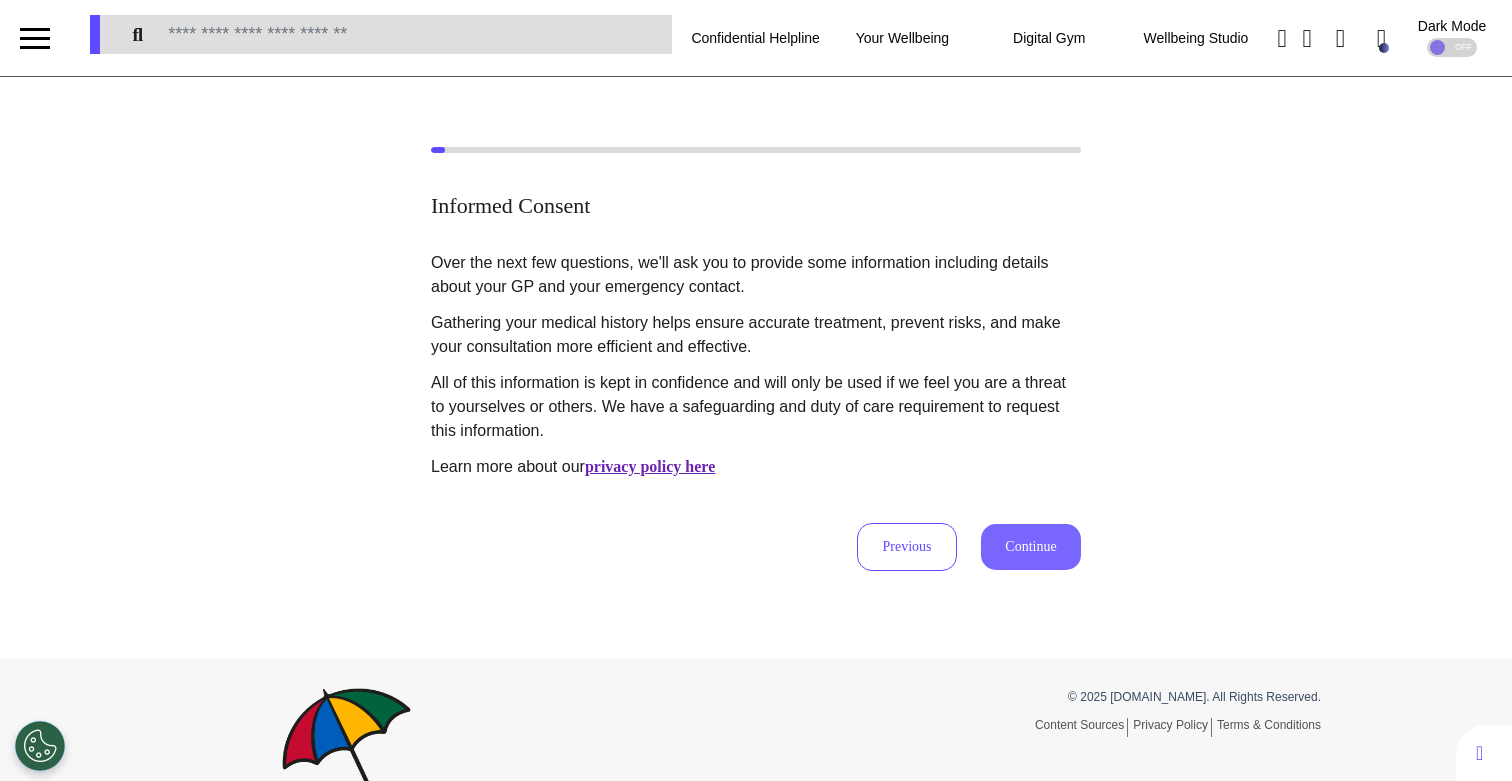 click on "Continue" at bounding box center (1031, 547) 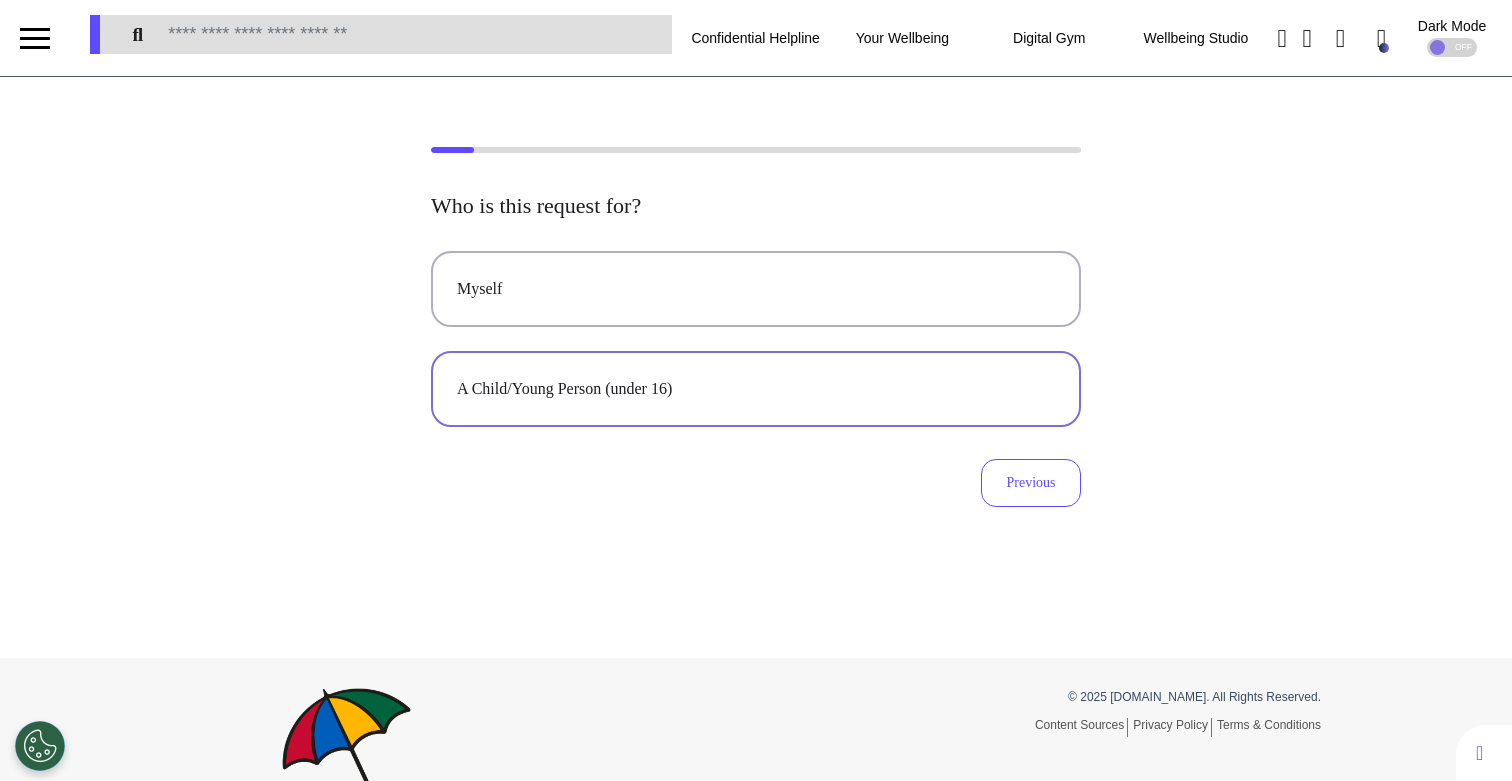 click on "A Child/Young Person (under 16)" at bounding box center [756, 389] 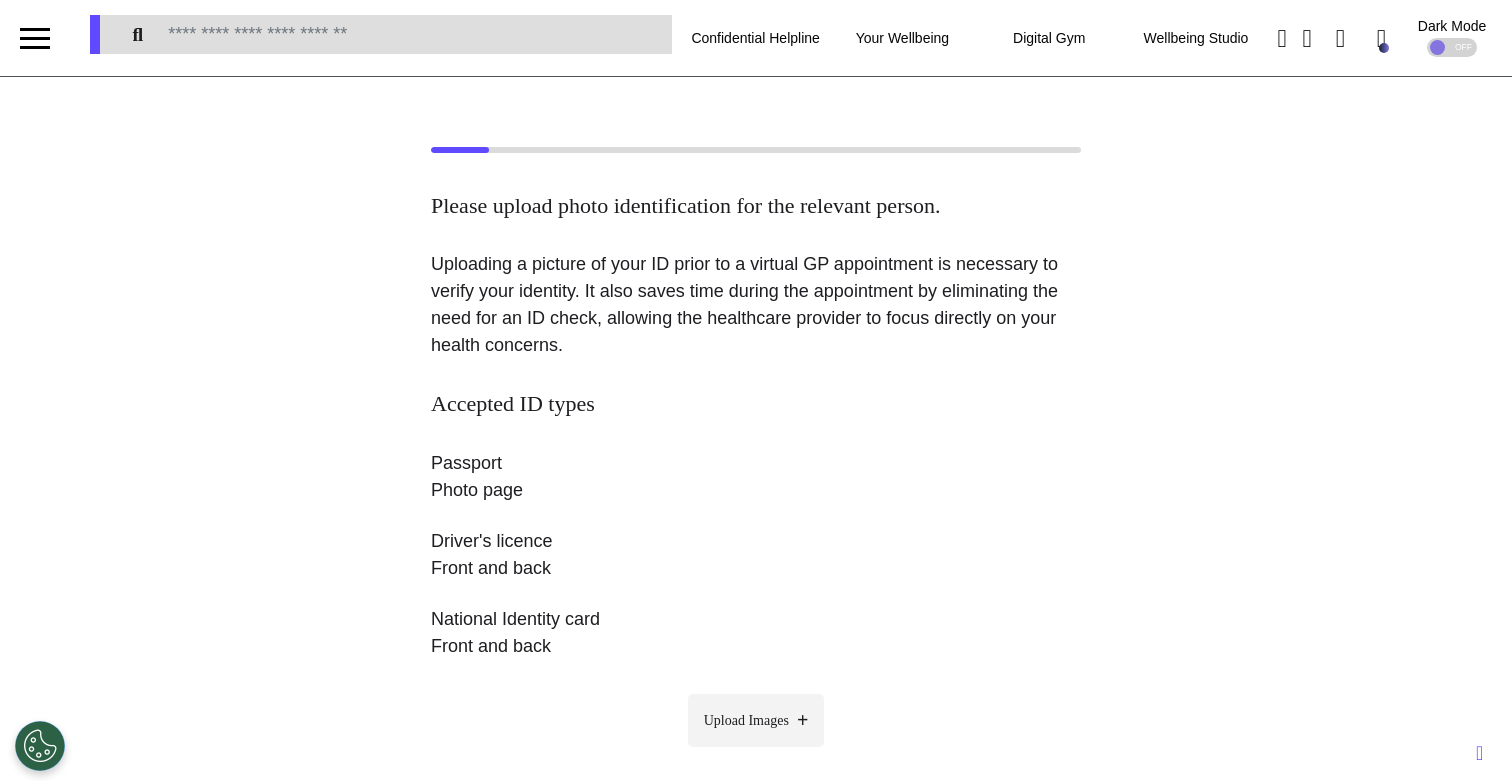 click on "Upload Images" at bounding box center (746, 720) 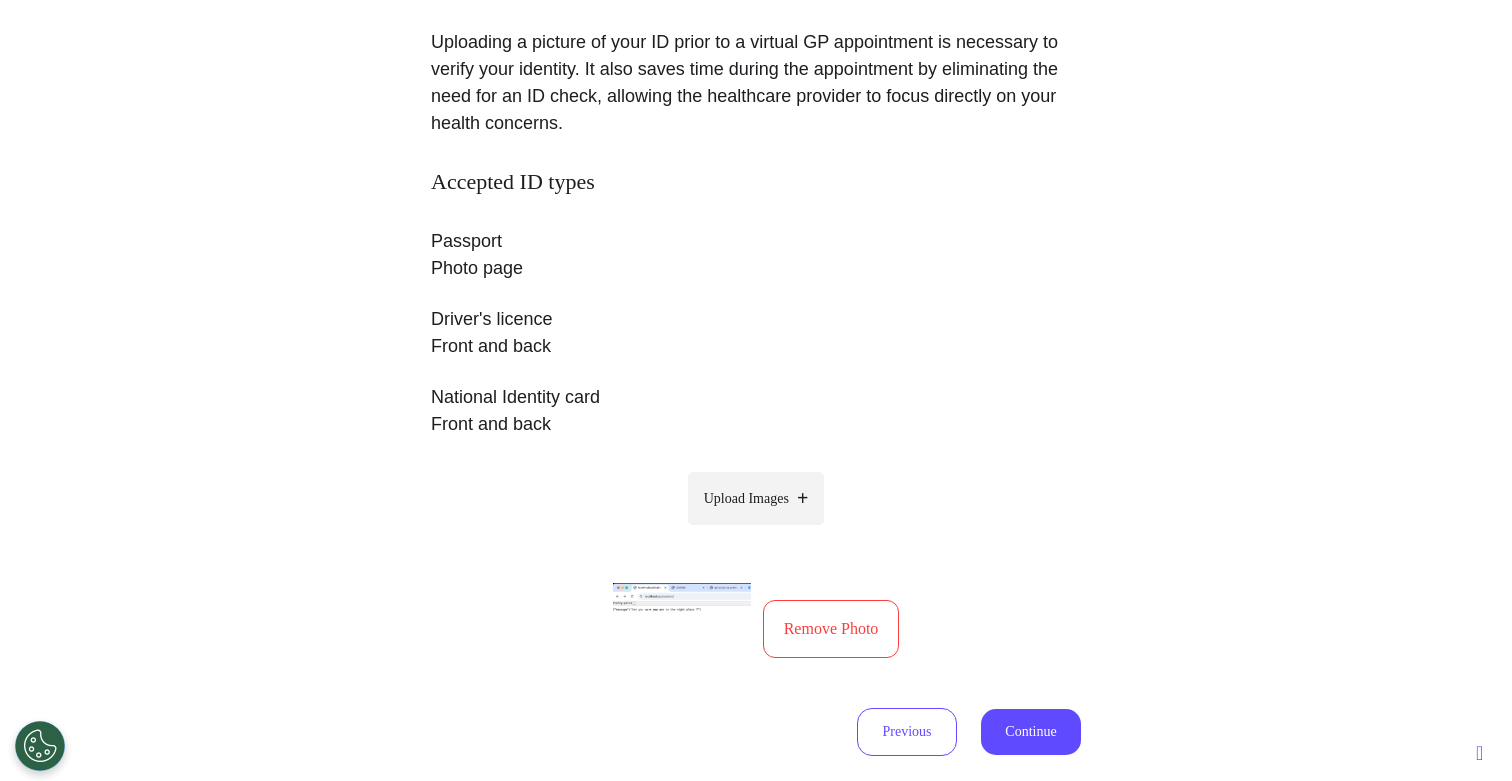 scroll, scrollTop: 434, scrollLeft: 0, axis: vertical 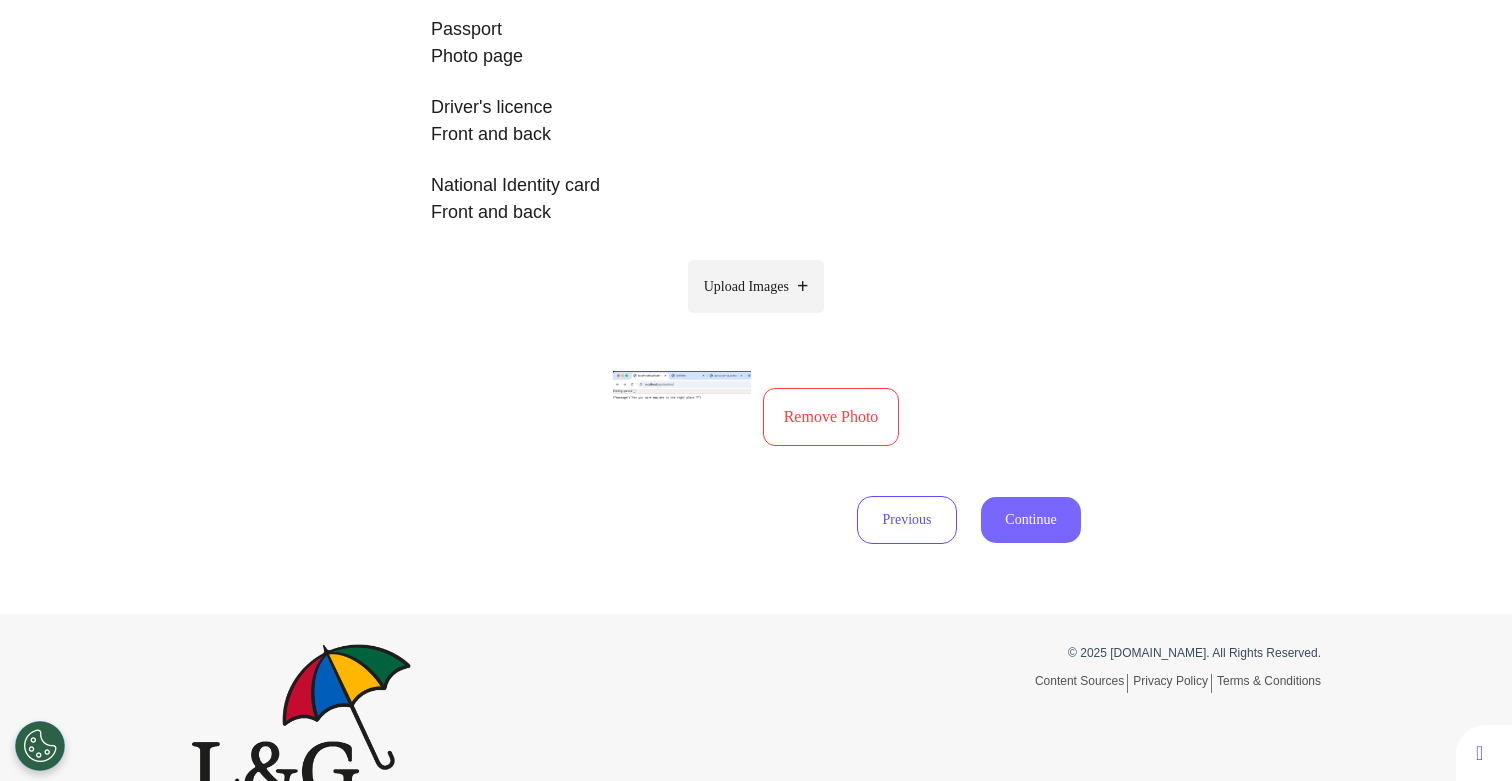 click on "Continue" at bounding box center (1031, 520) 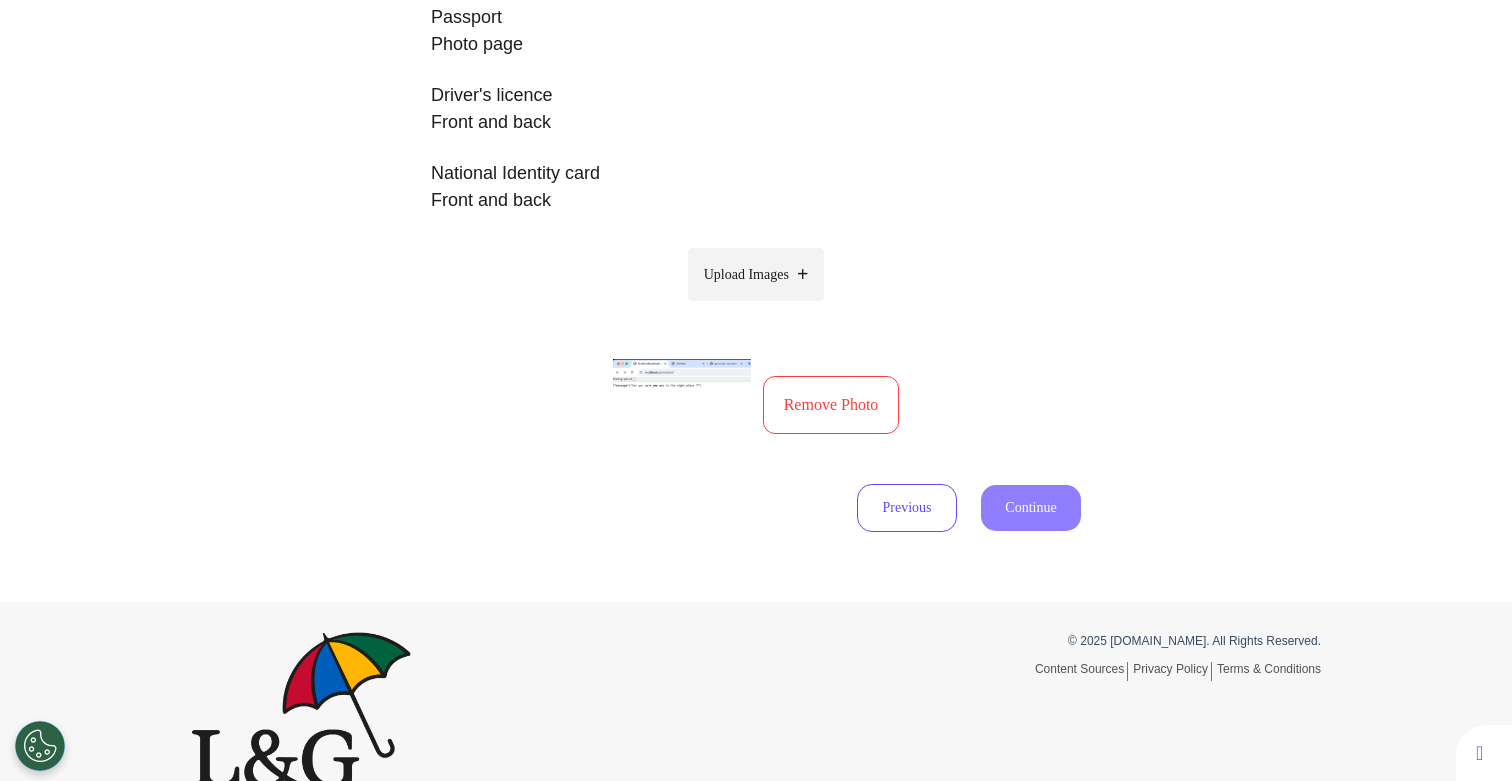 select on "******" 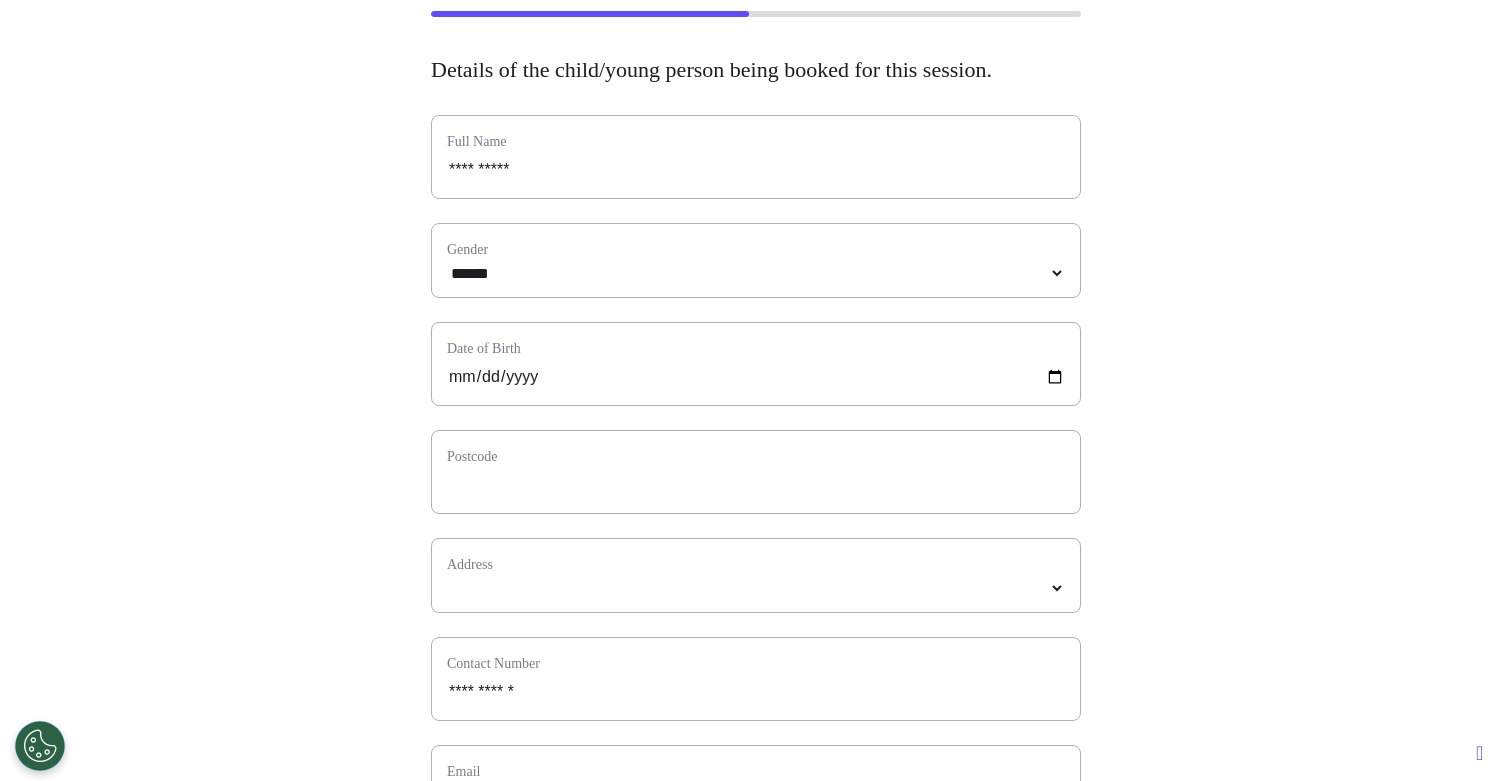 scroll, scrollTop: 166, scrollLeft: 0, axis: vertical 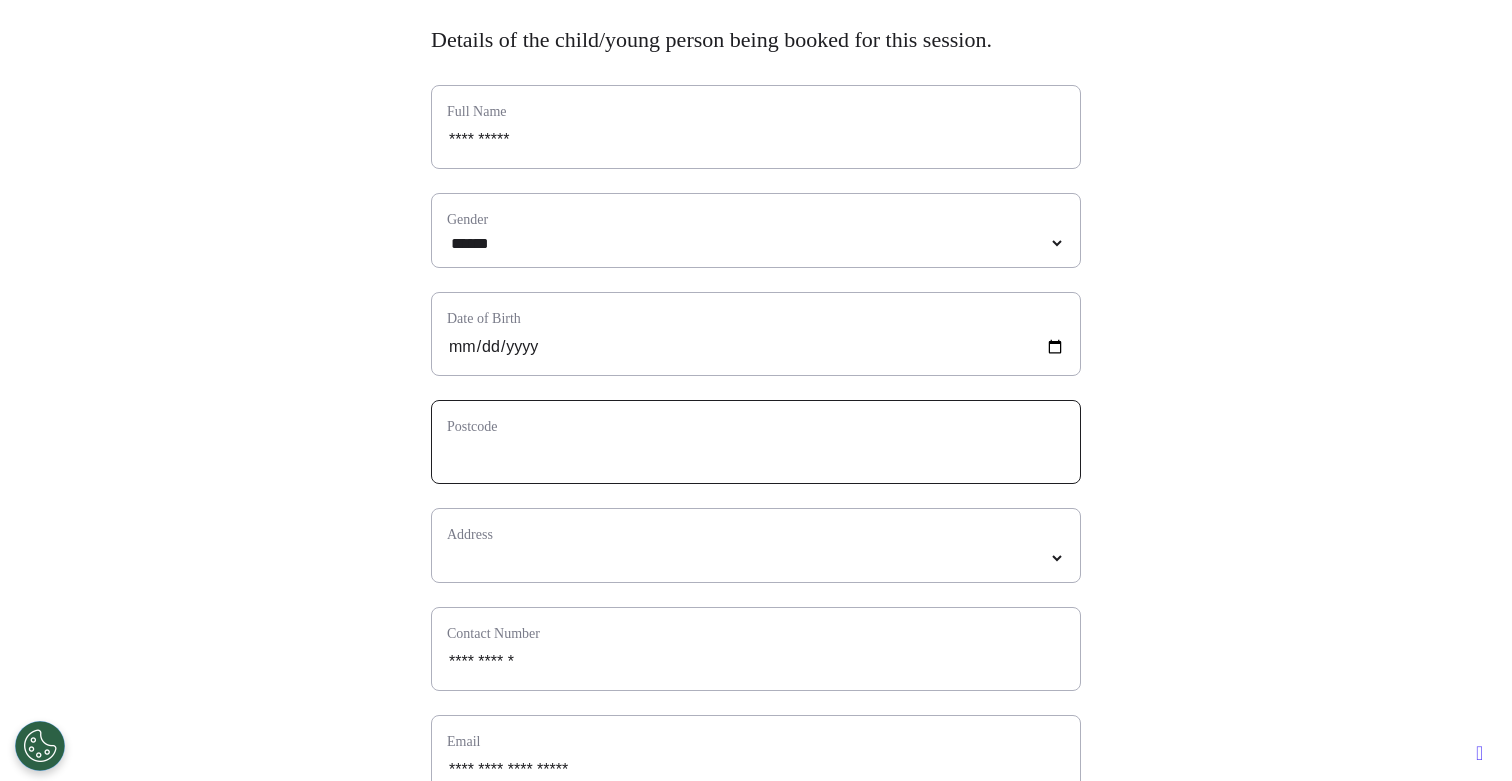 click at bounding box center [756, 455] 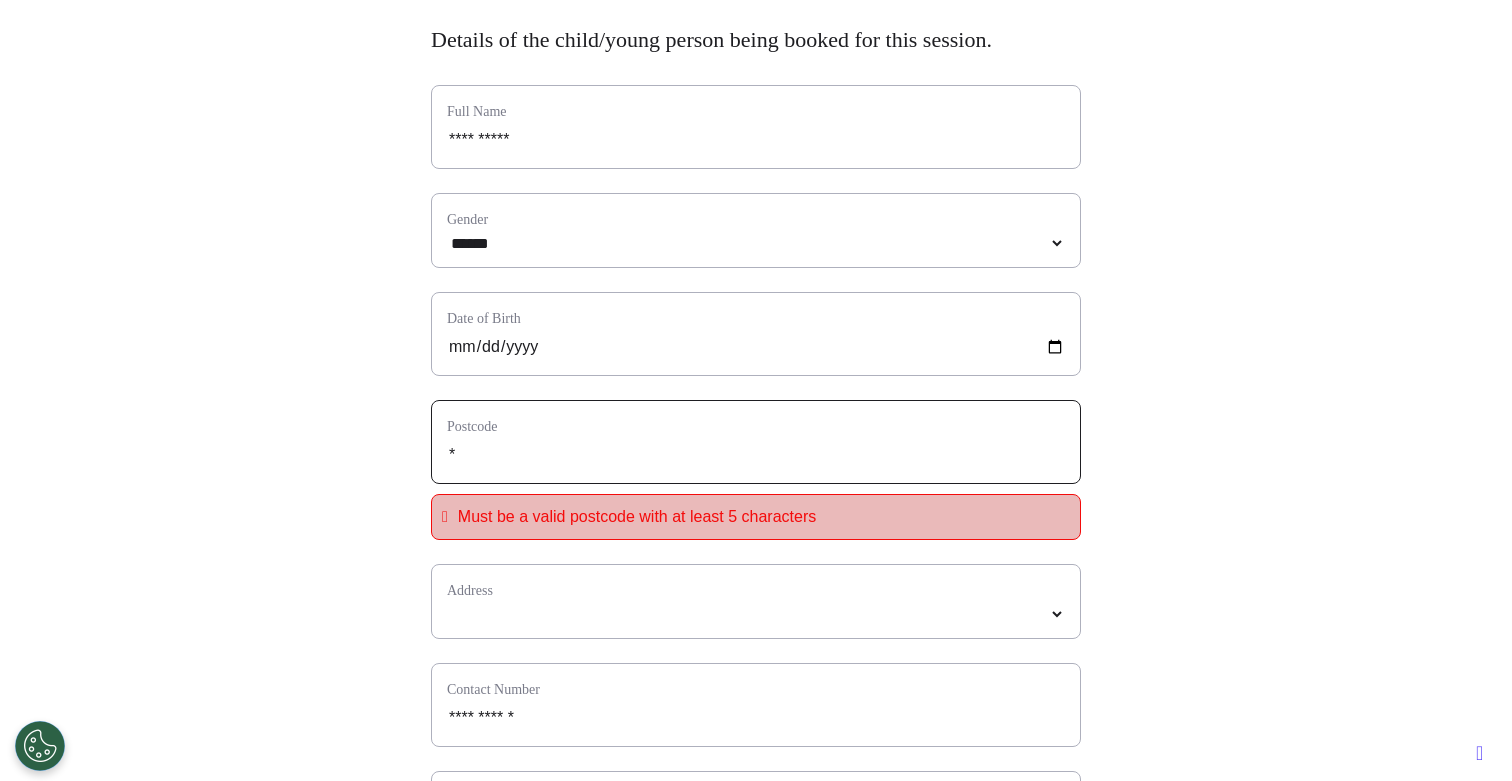 type on "**" 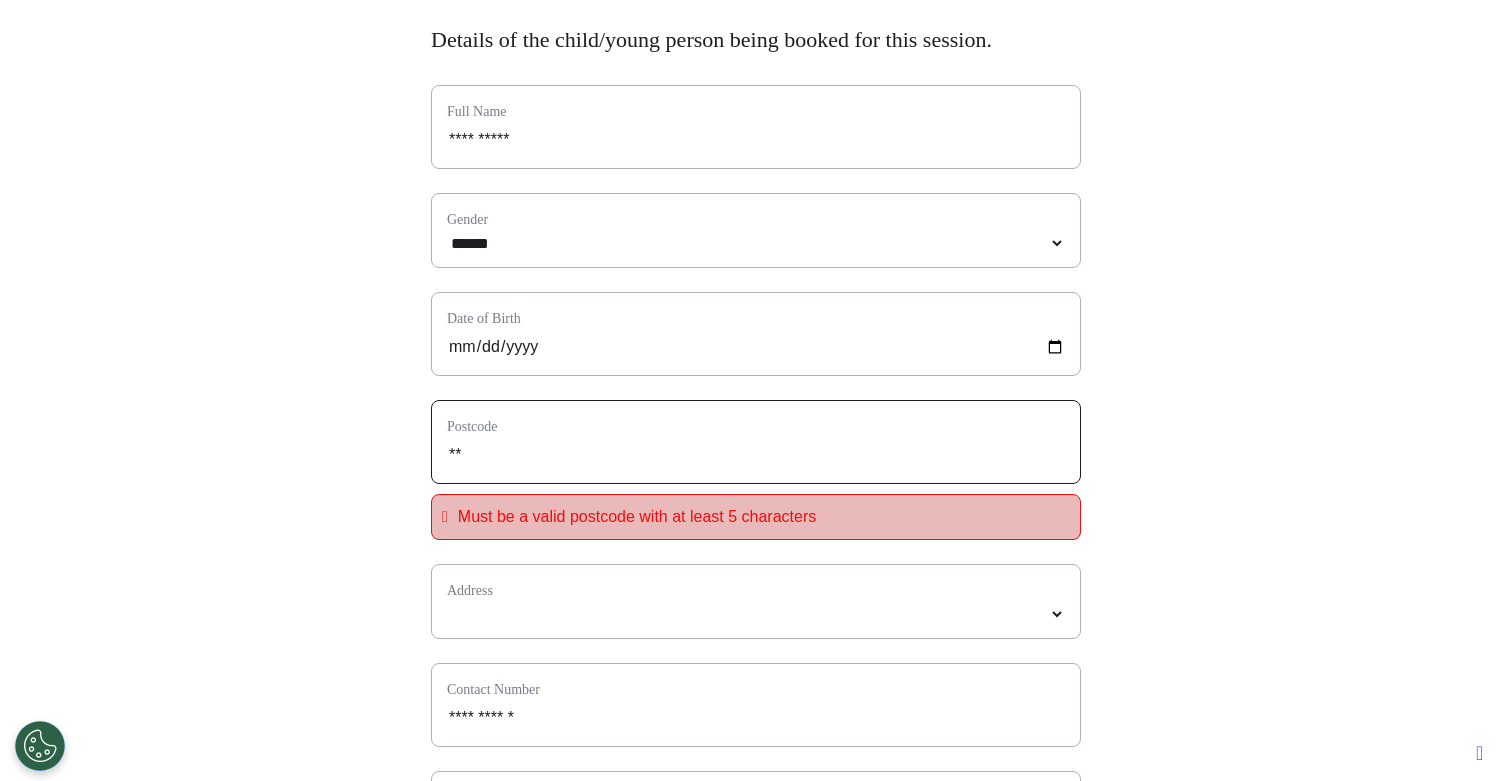 type on "***" 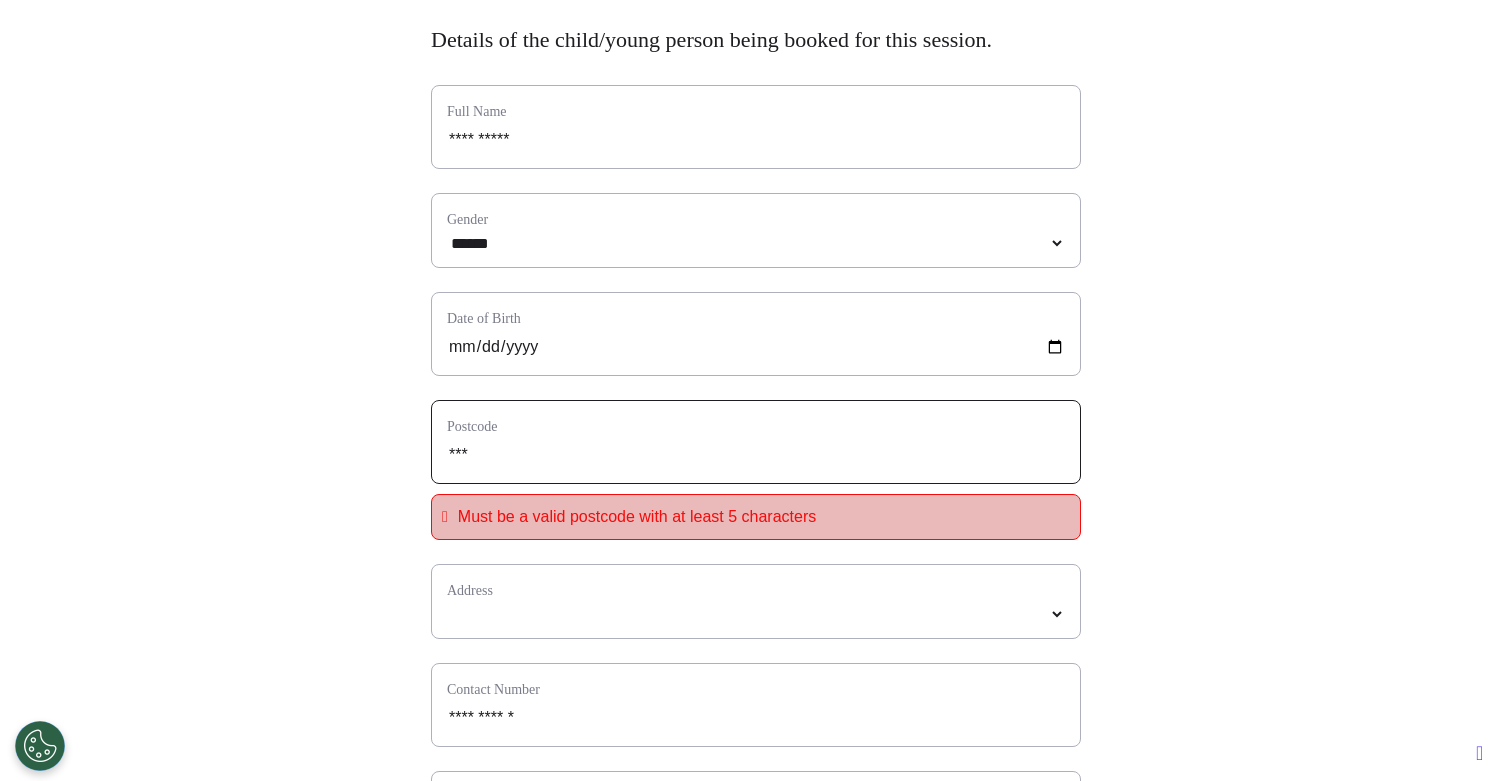 type on "****" 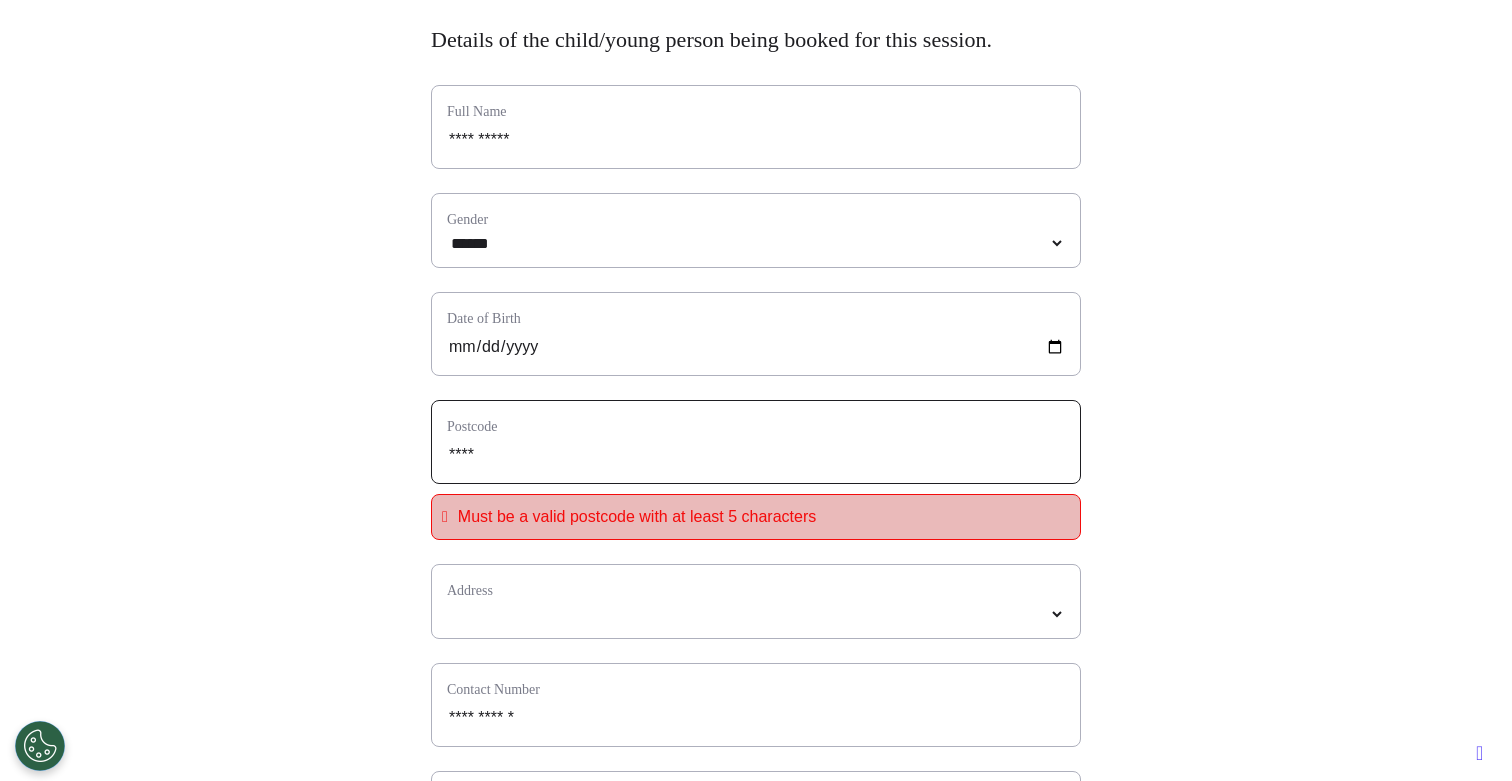 type on "*****" 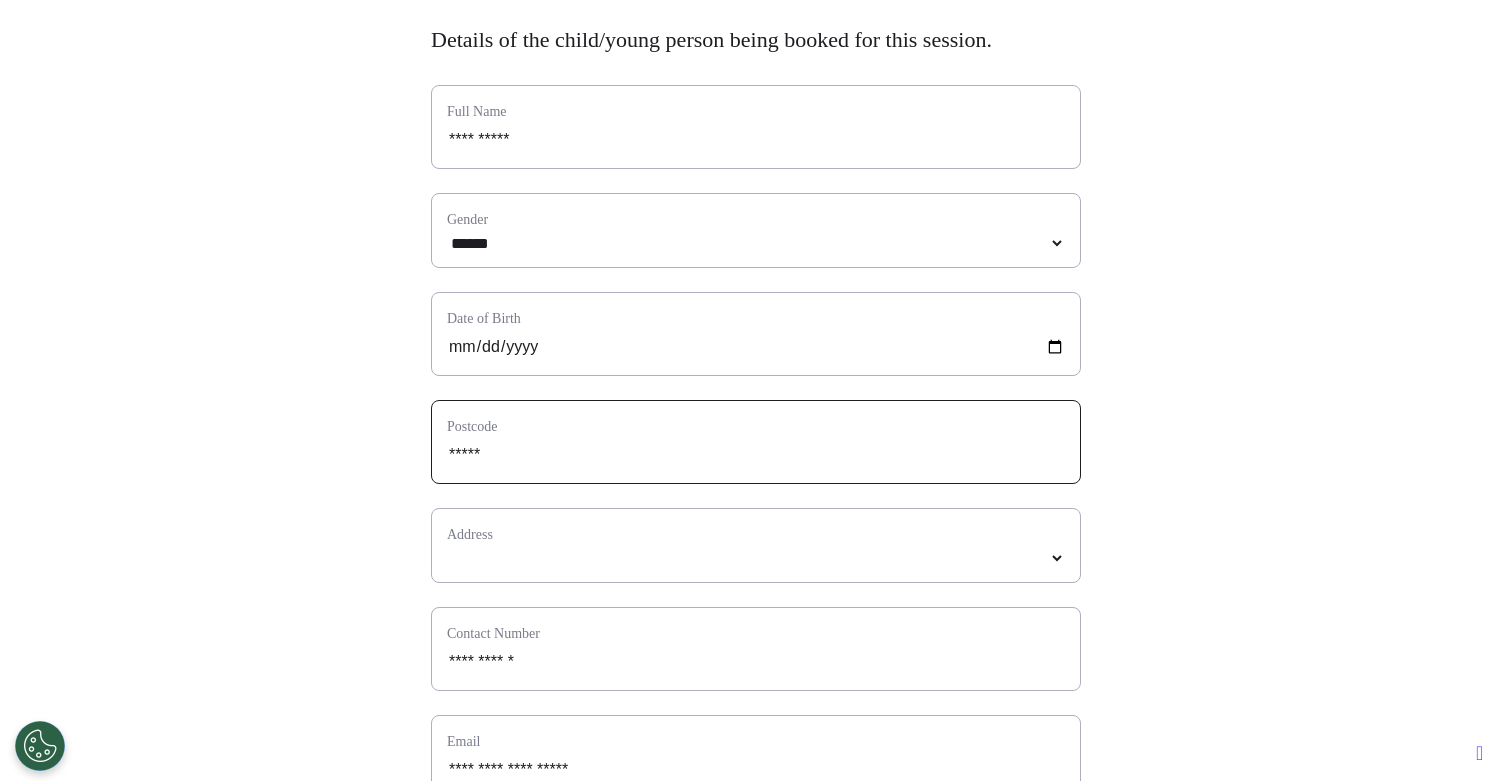 type on "*****" 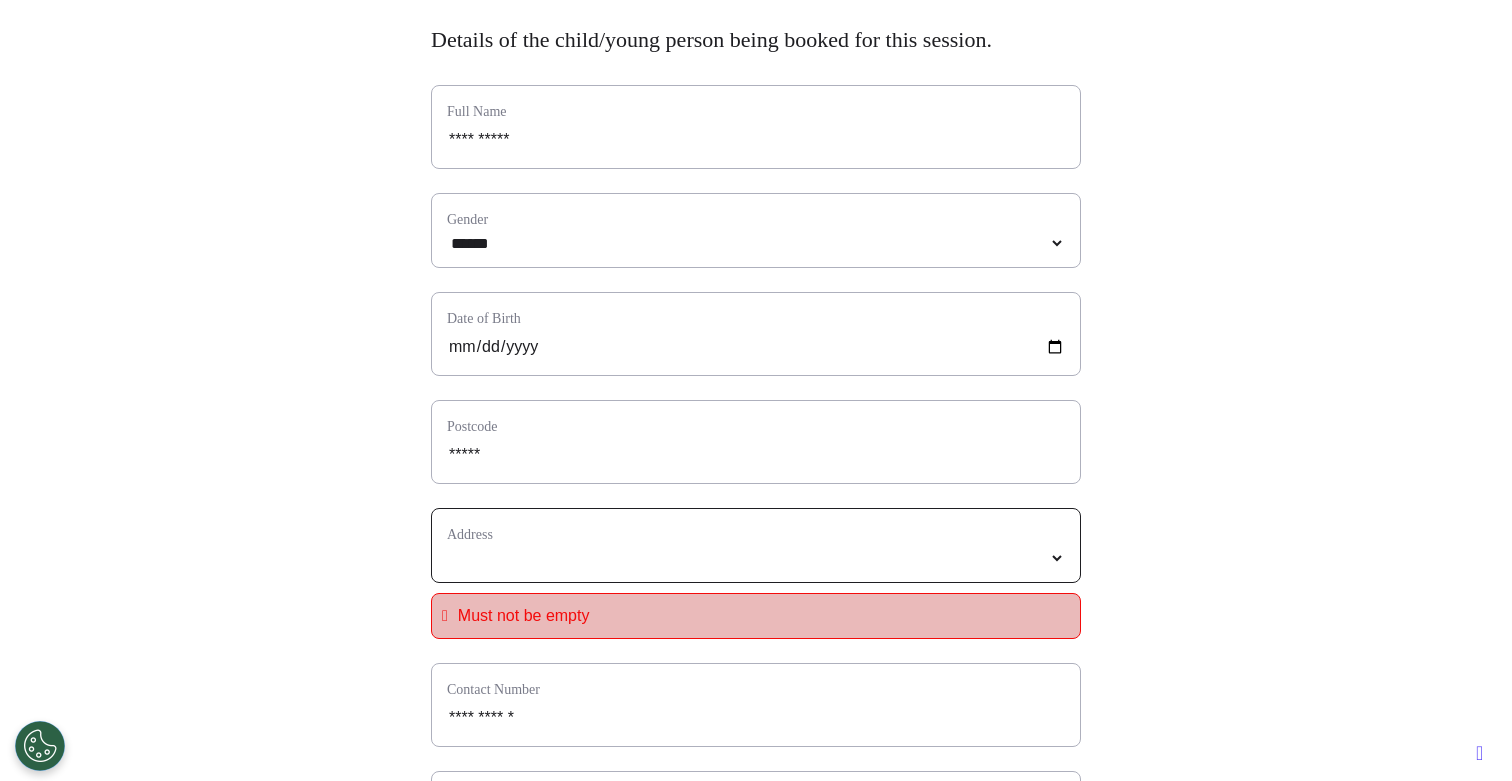 click at bounding box center [756, 558] 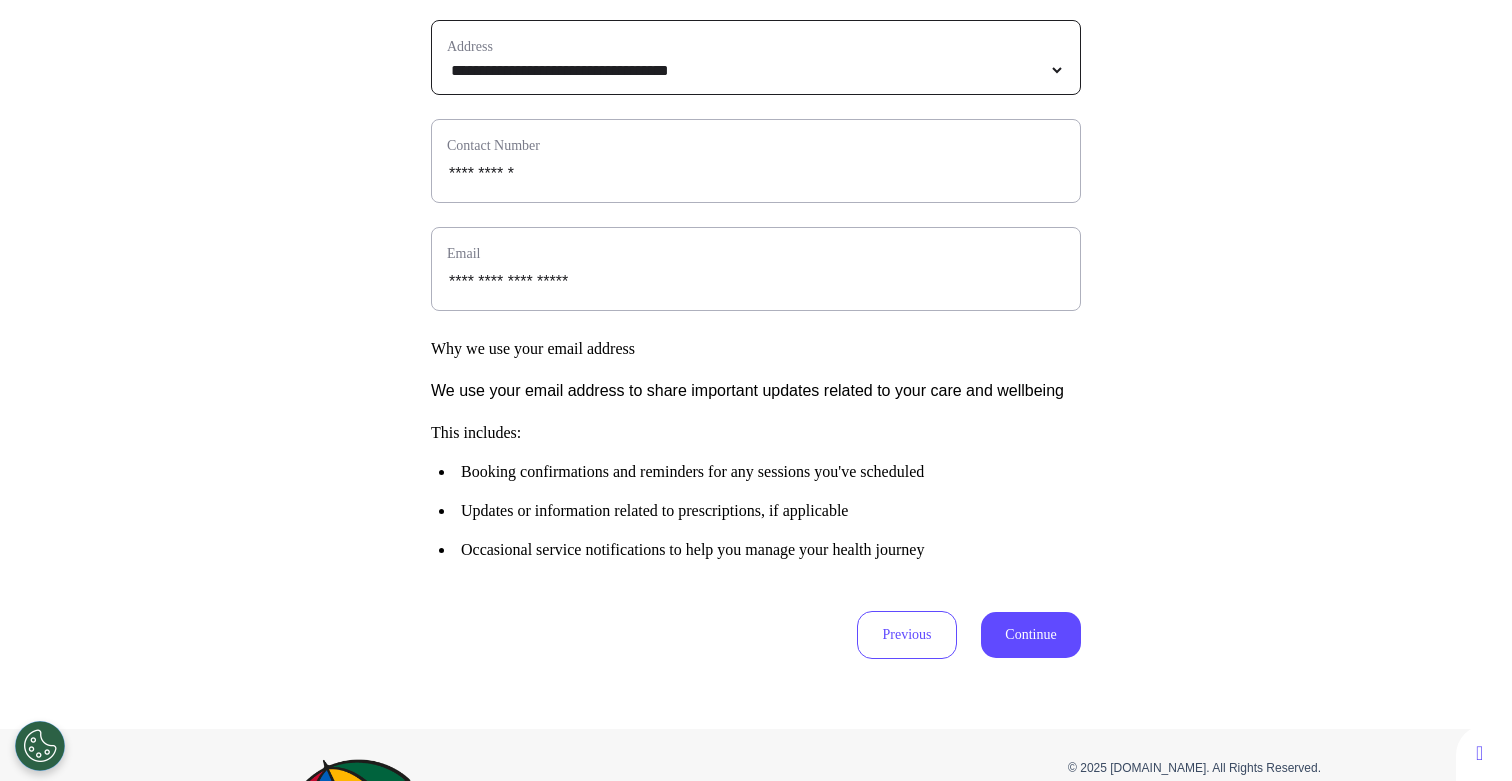 scroll, scrollTop: 695, scrollLeft: 0, axis: vertical 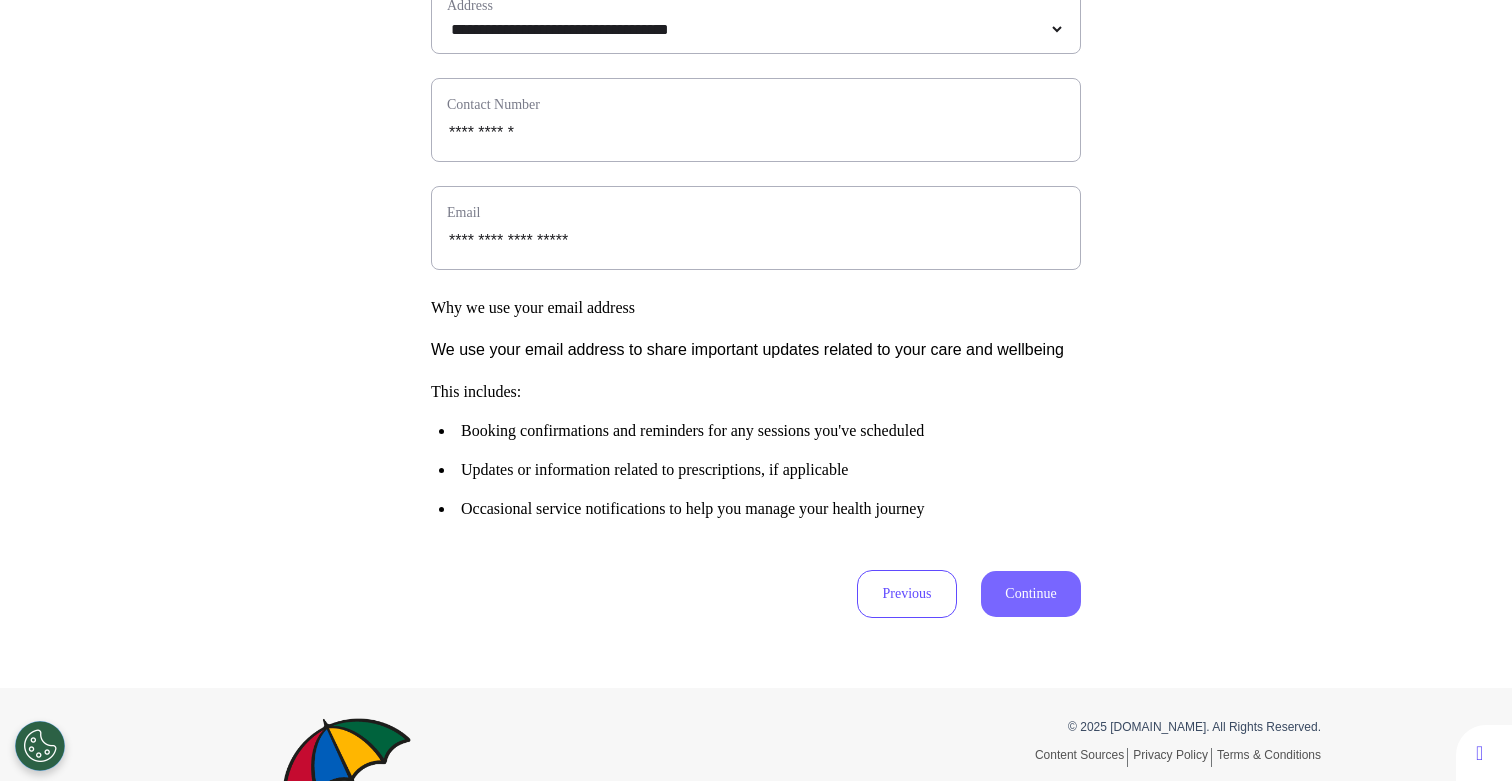 click on "Continue" at bounding box center [1031, 594] 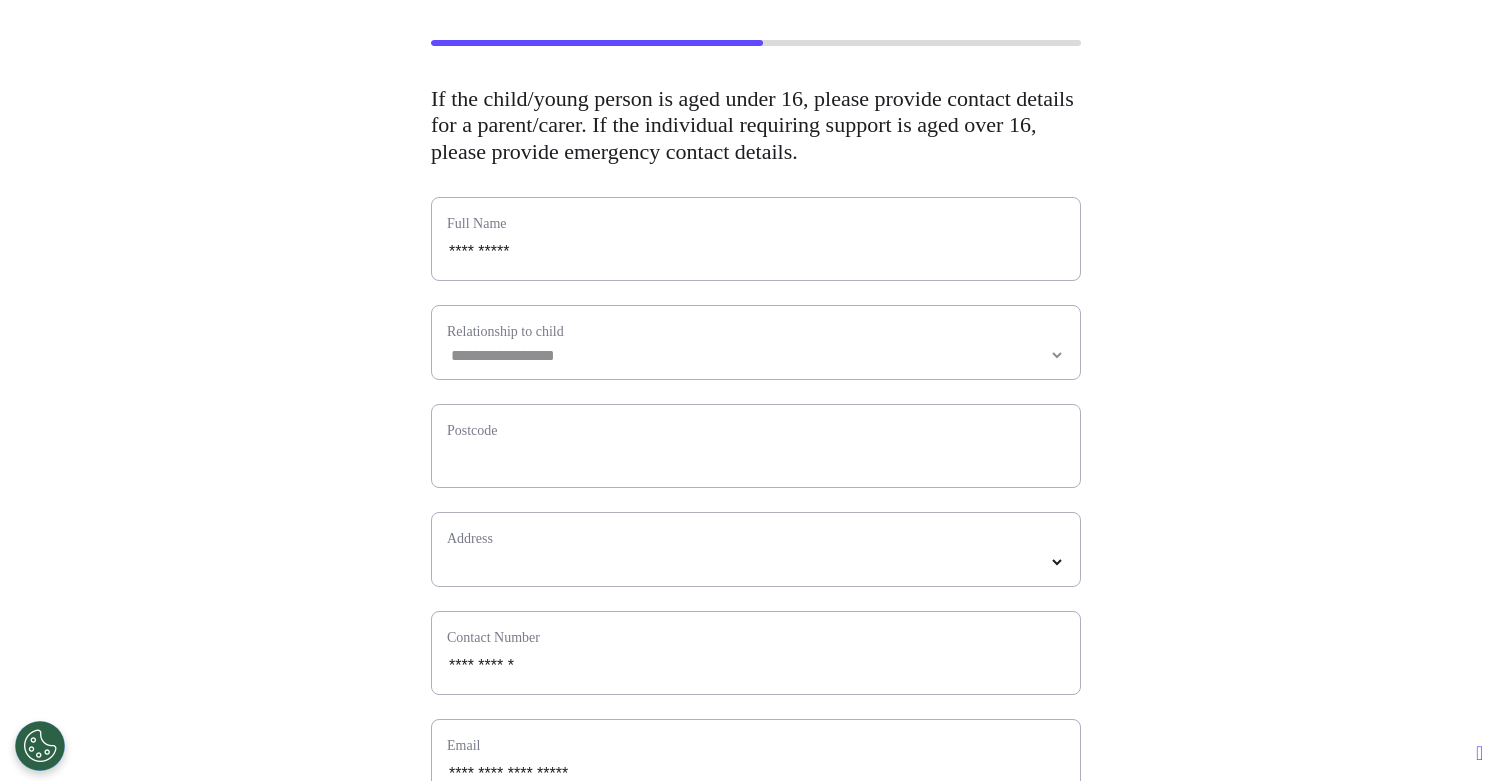 scroll, scrollTop: 219, scrollLeft: 0, axis: vertical 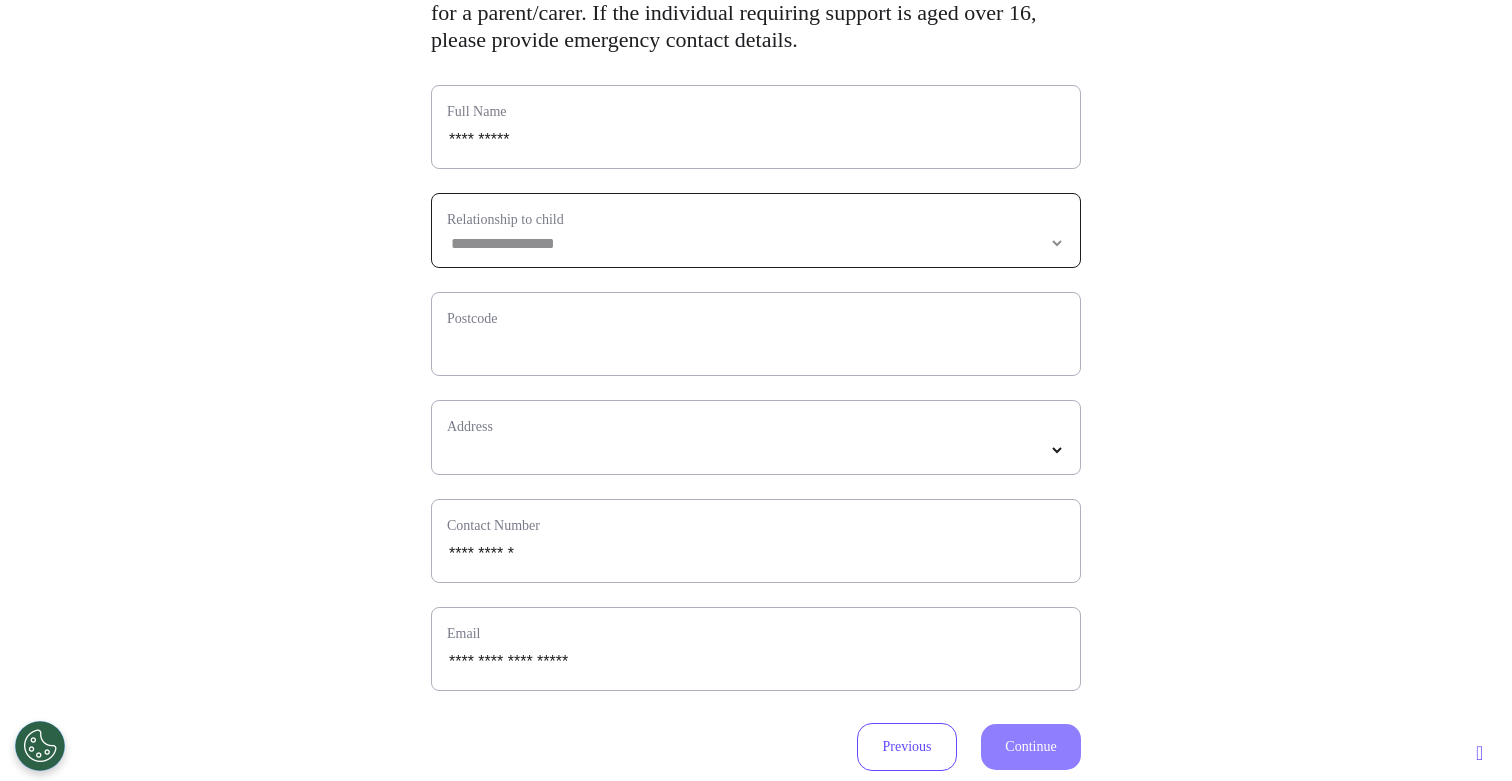 select 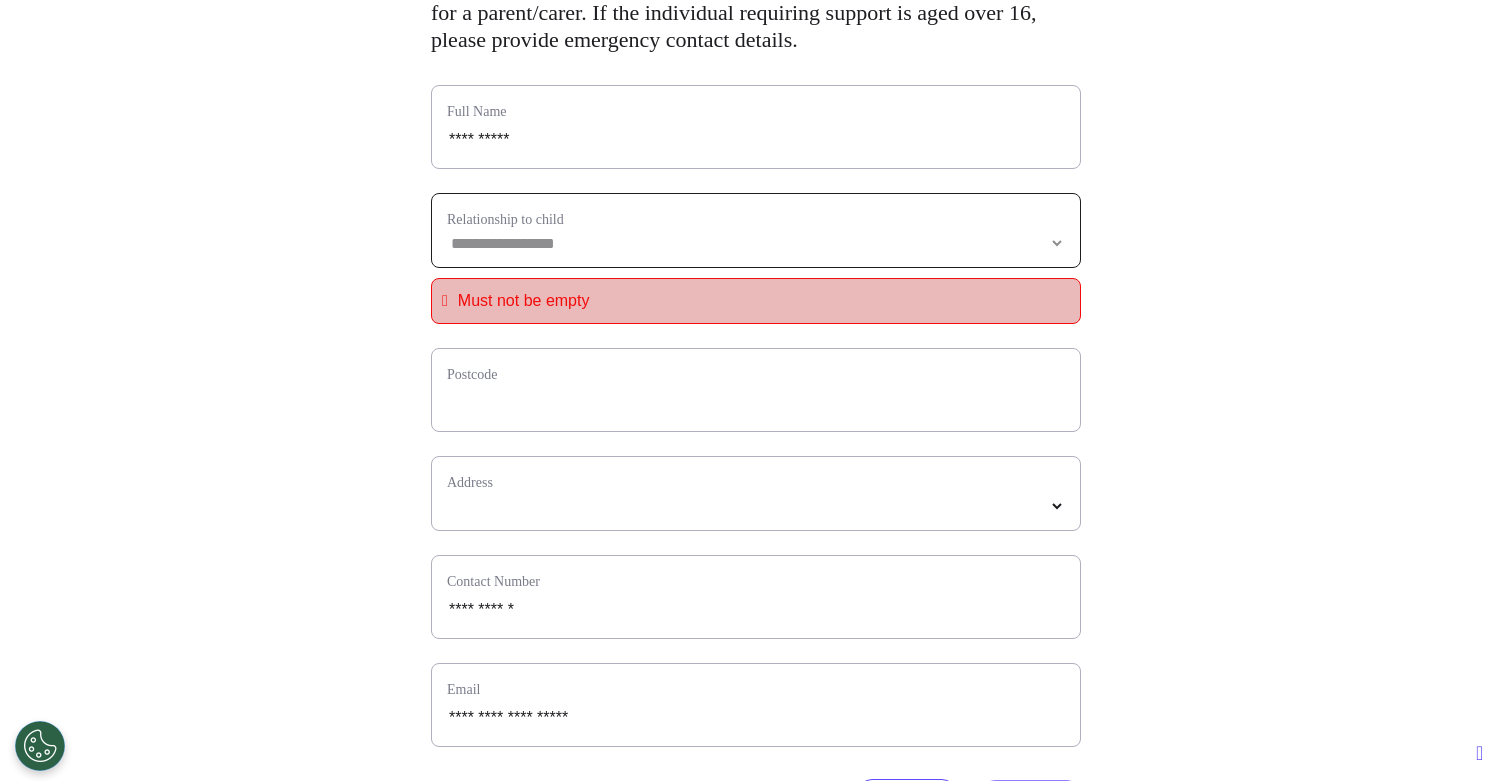 select on "****" 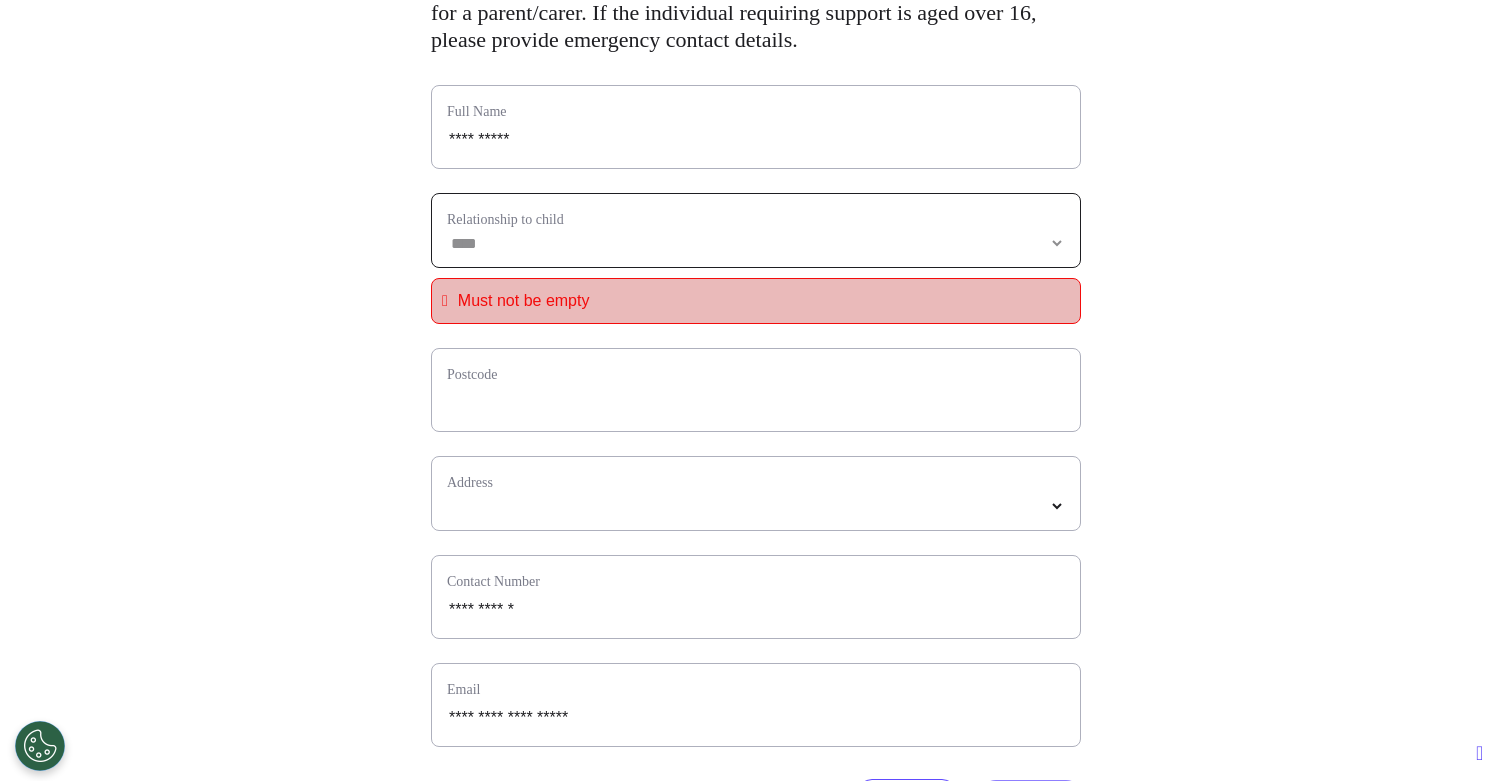 select 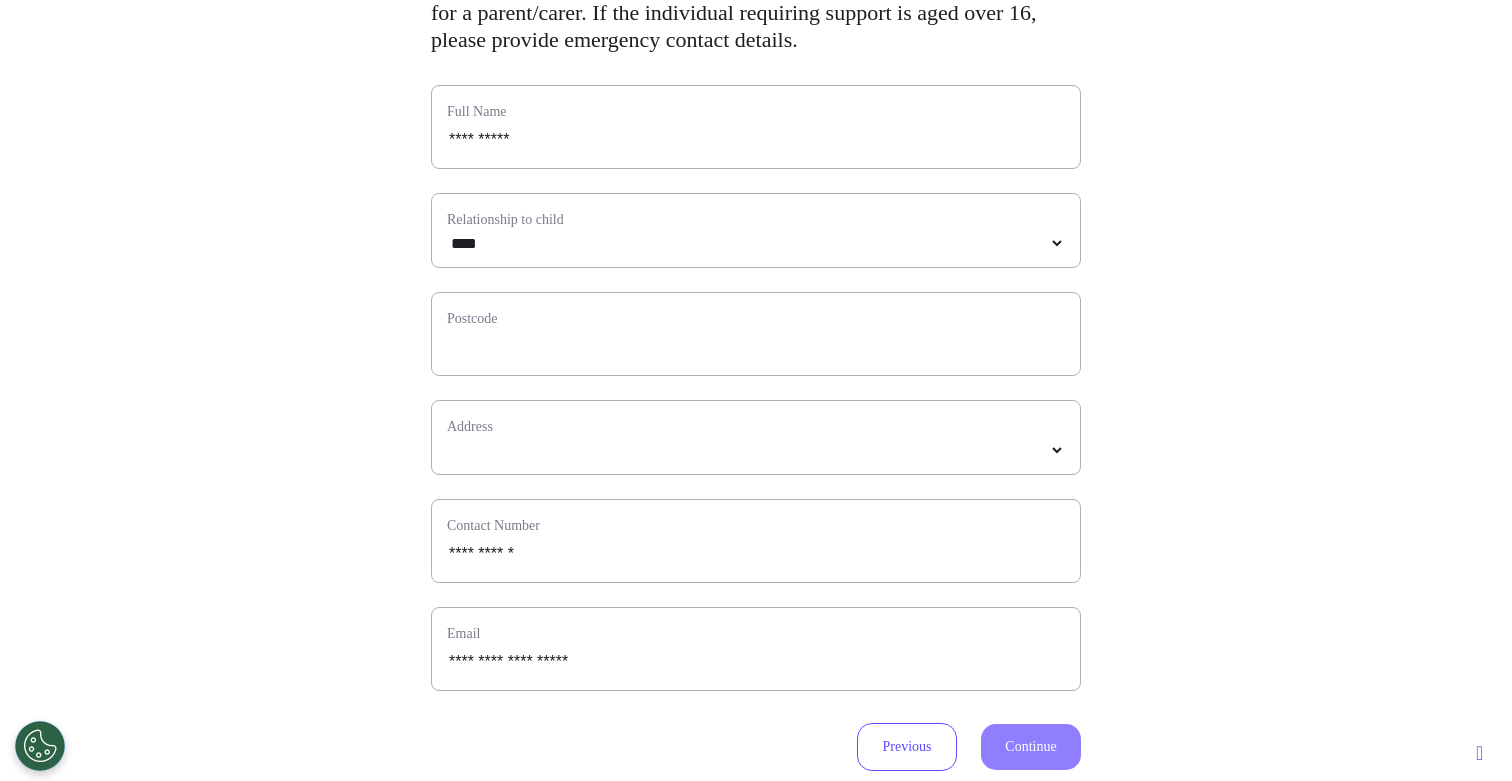 click on "Postcode" at bounding box center [756, 334] 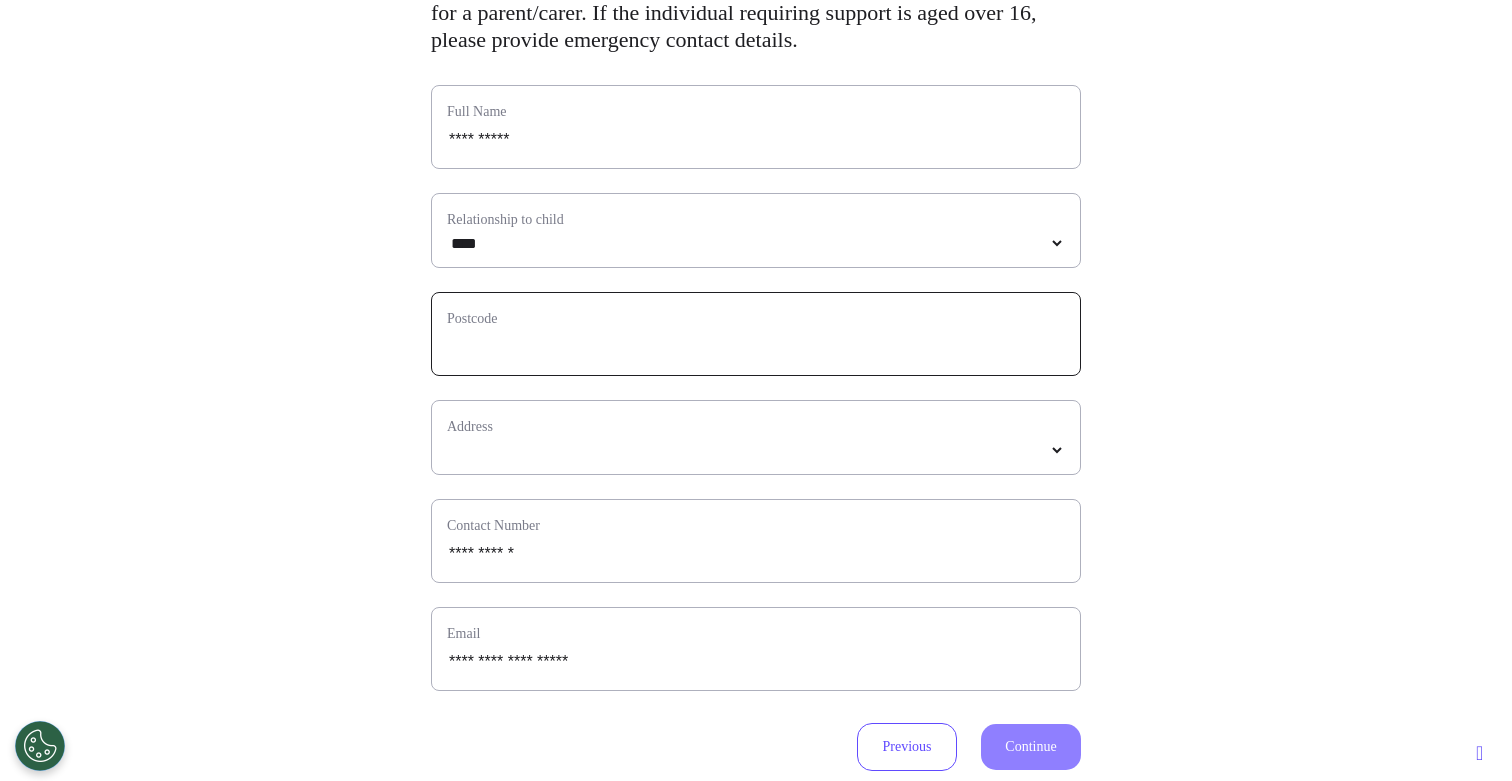 click at bounding box center [756, 347] 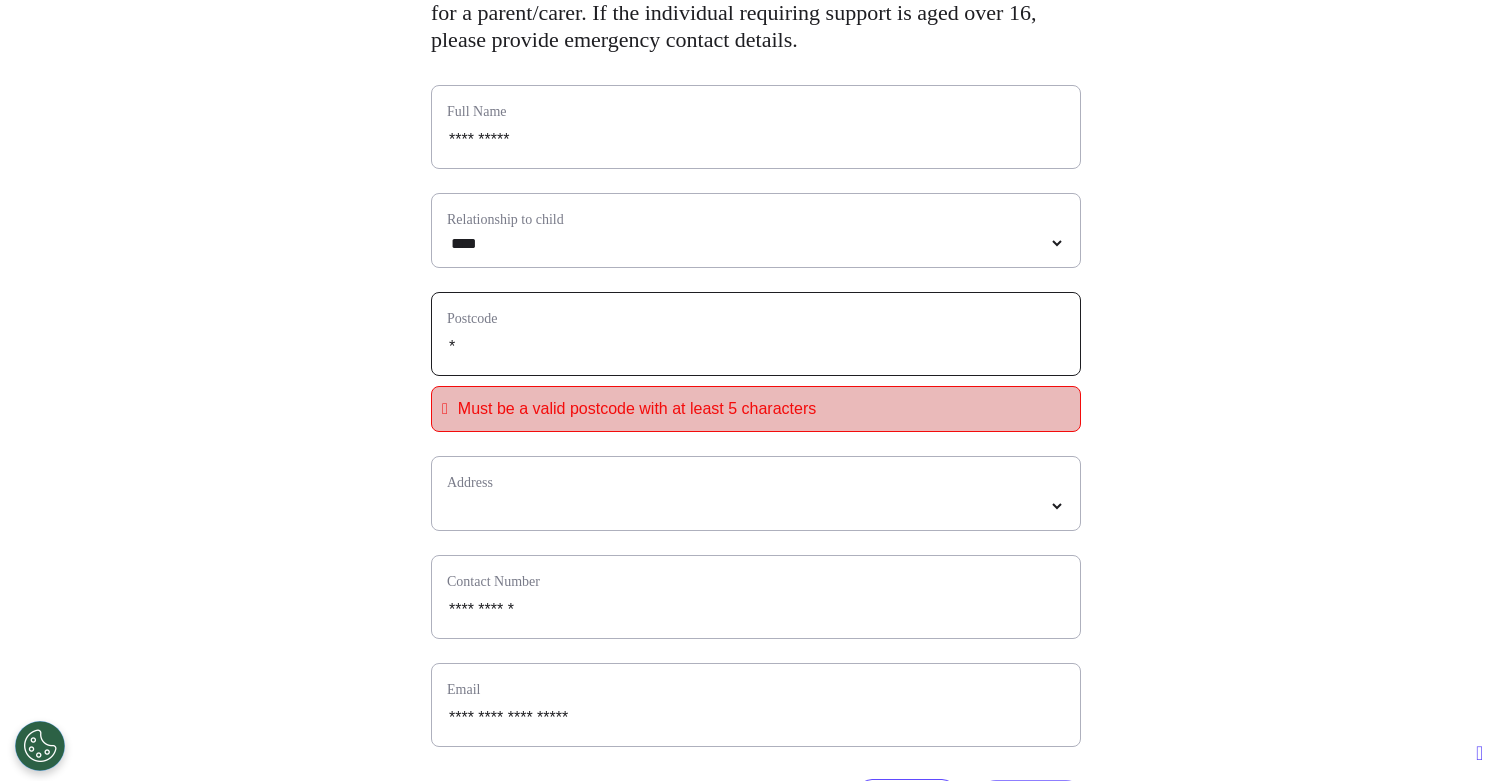 type on "**" 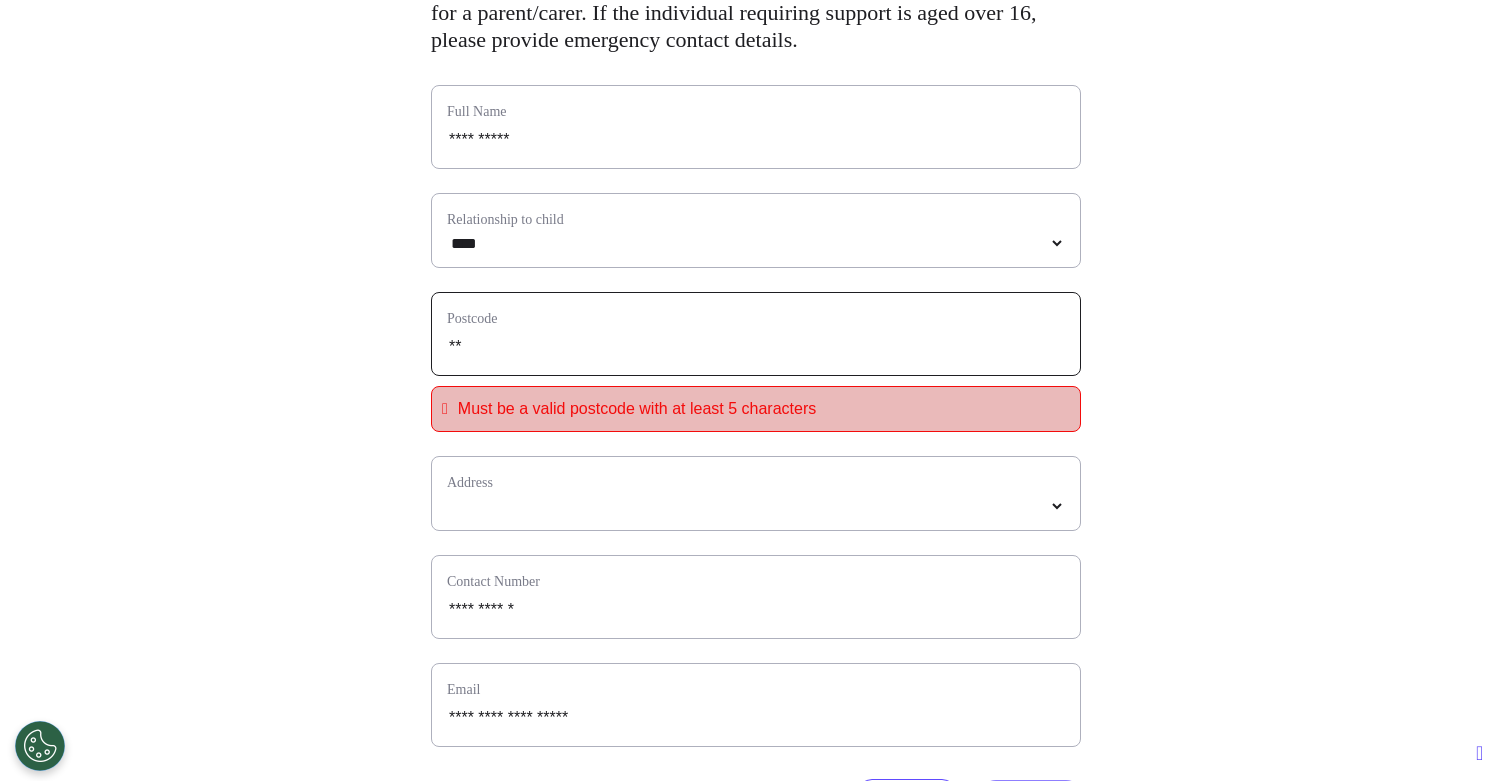 type on "***" 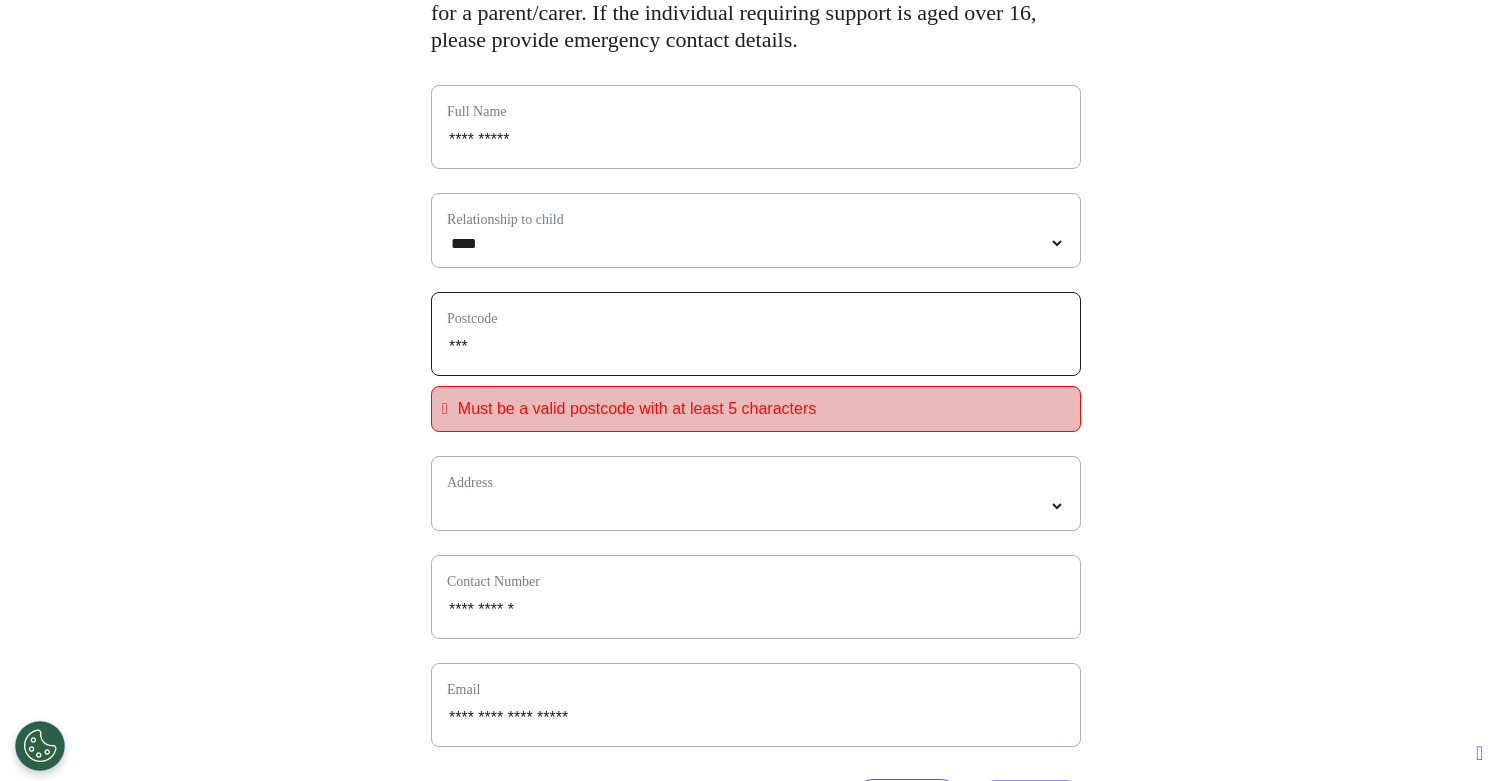 select 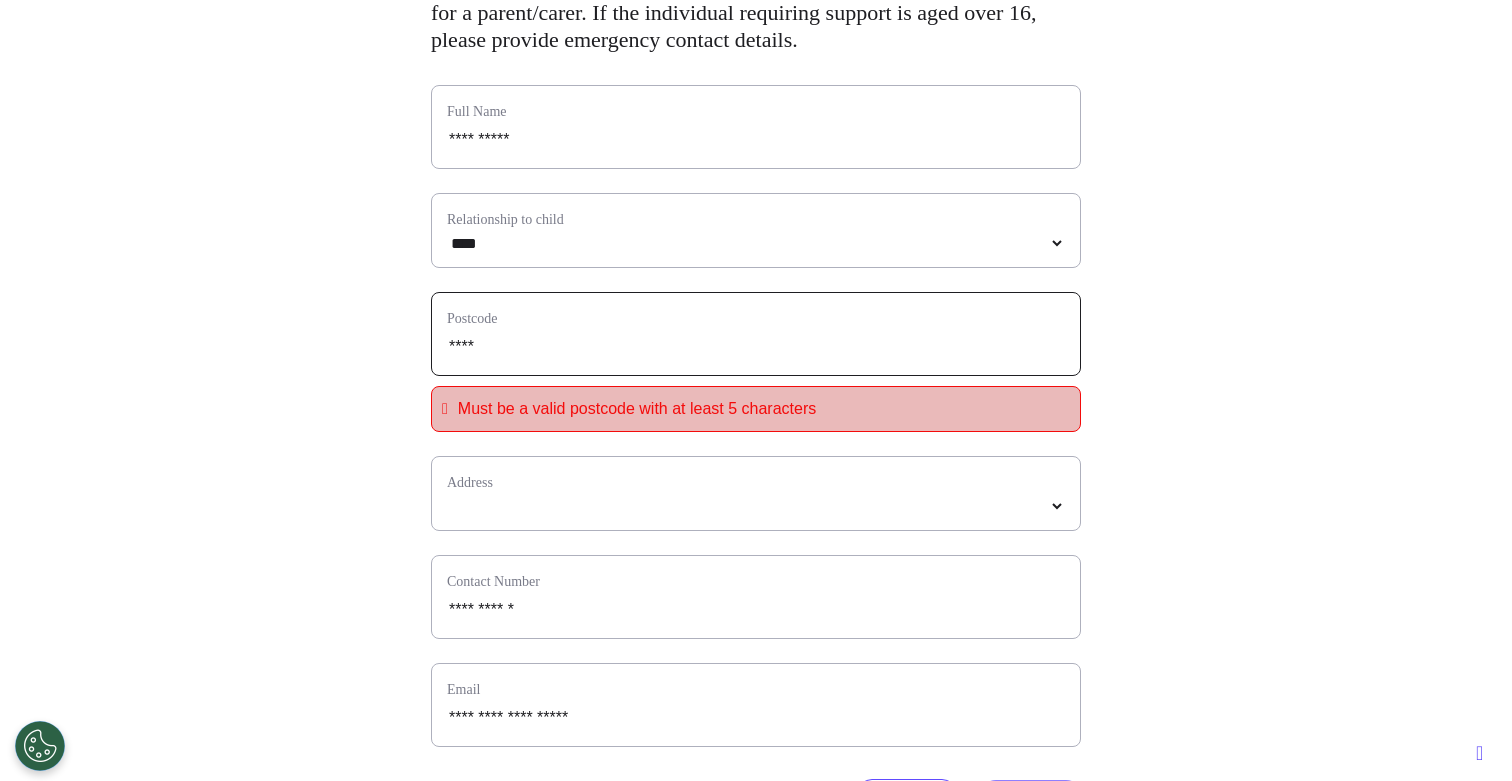 type on "*****" 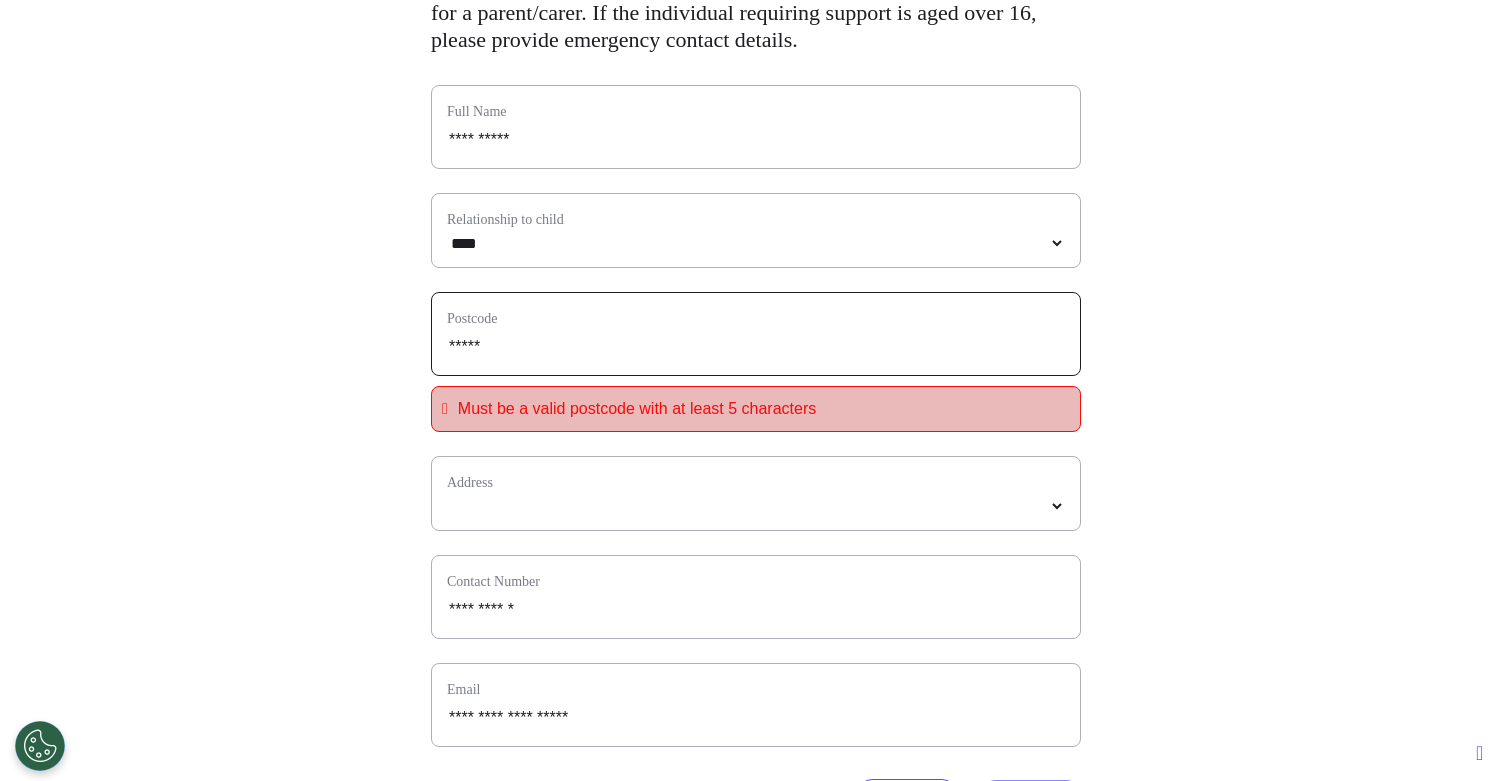 select 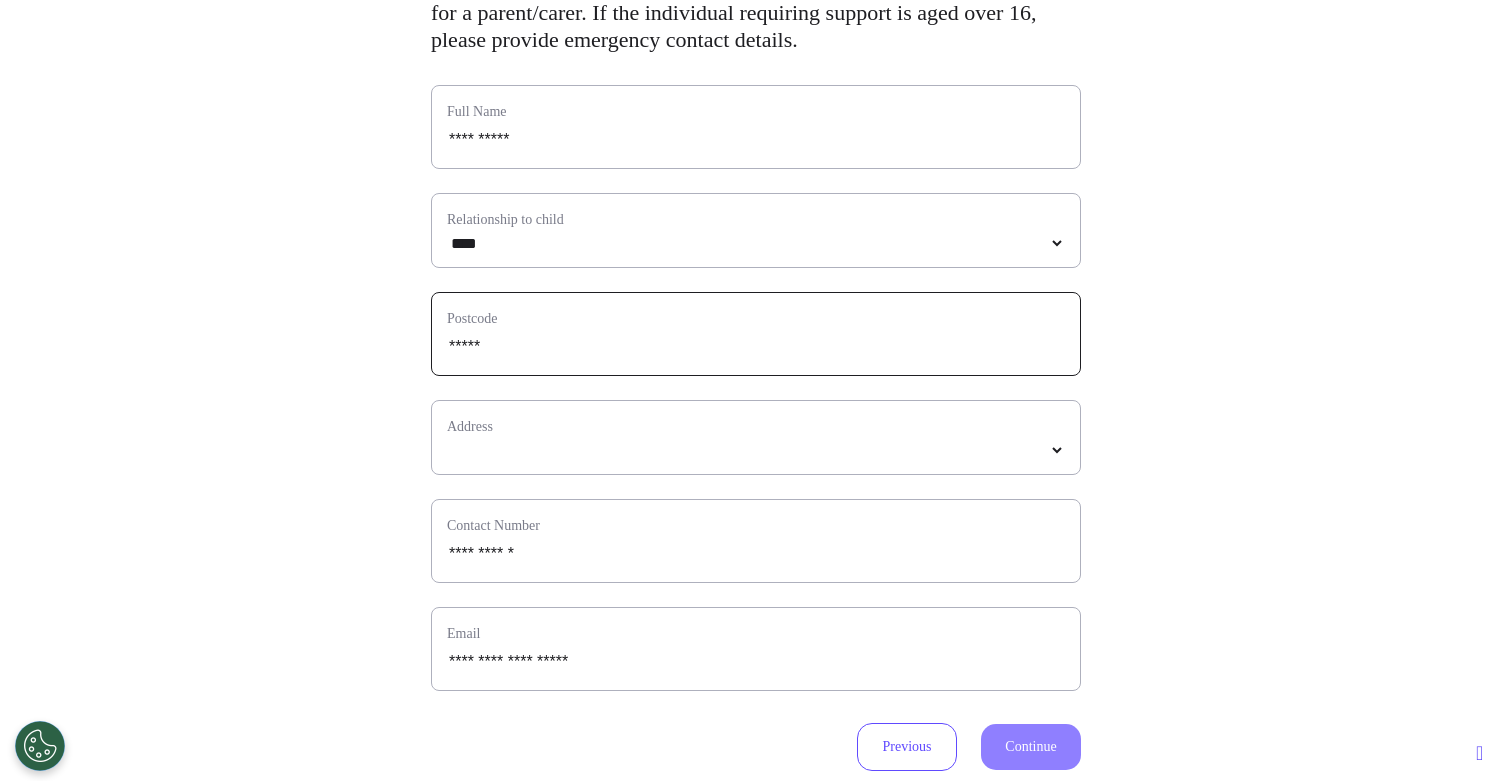 type on "*****" 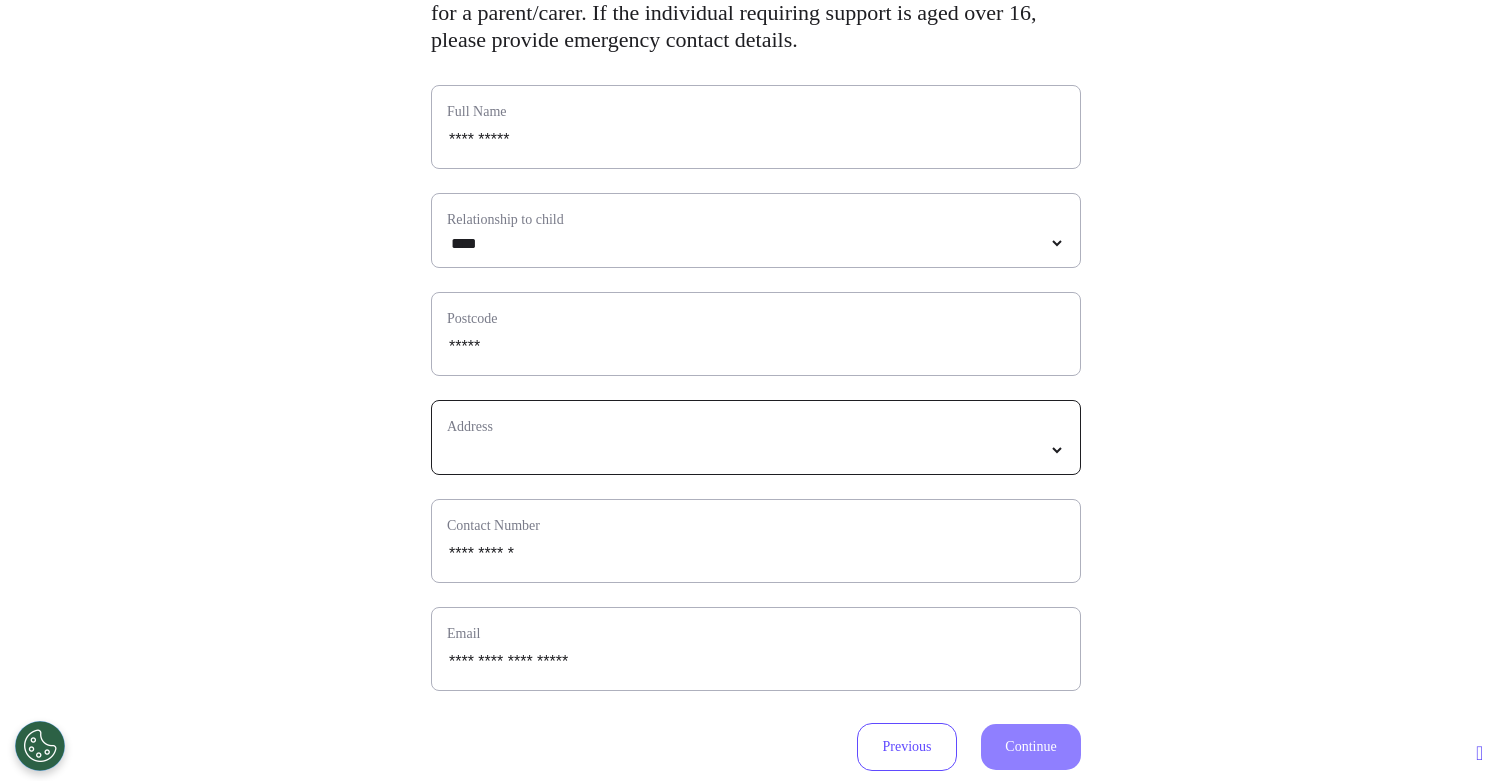 click at bounding box center [756, 450] 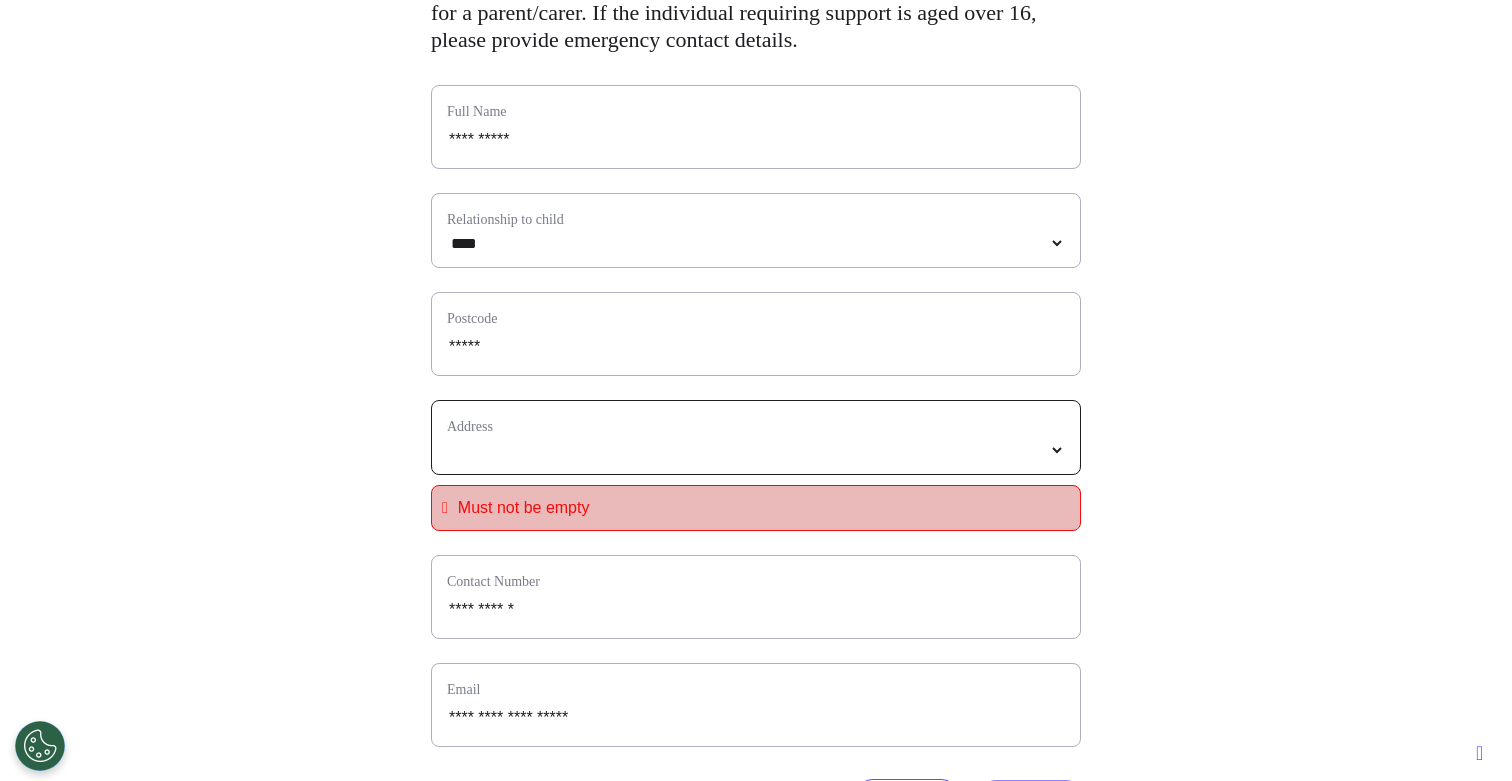 click on "**********" at bounding box center [756, 450] 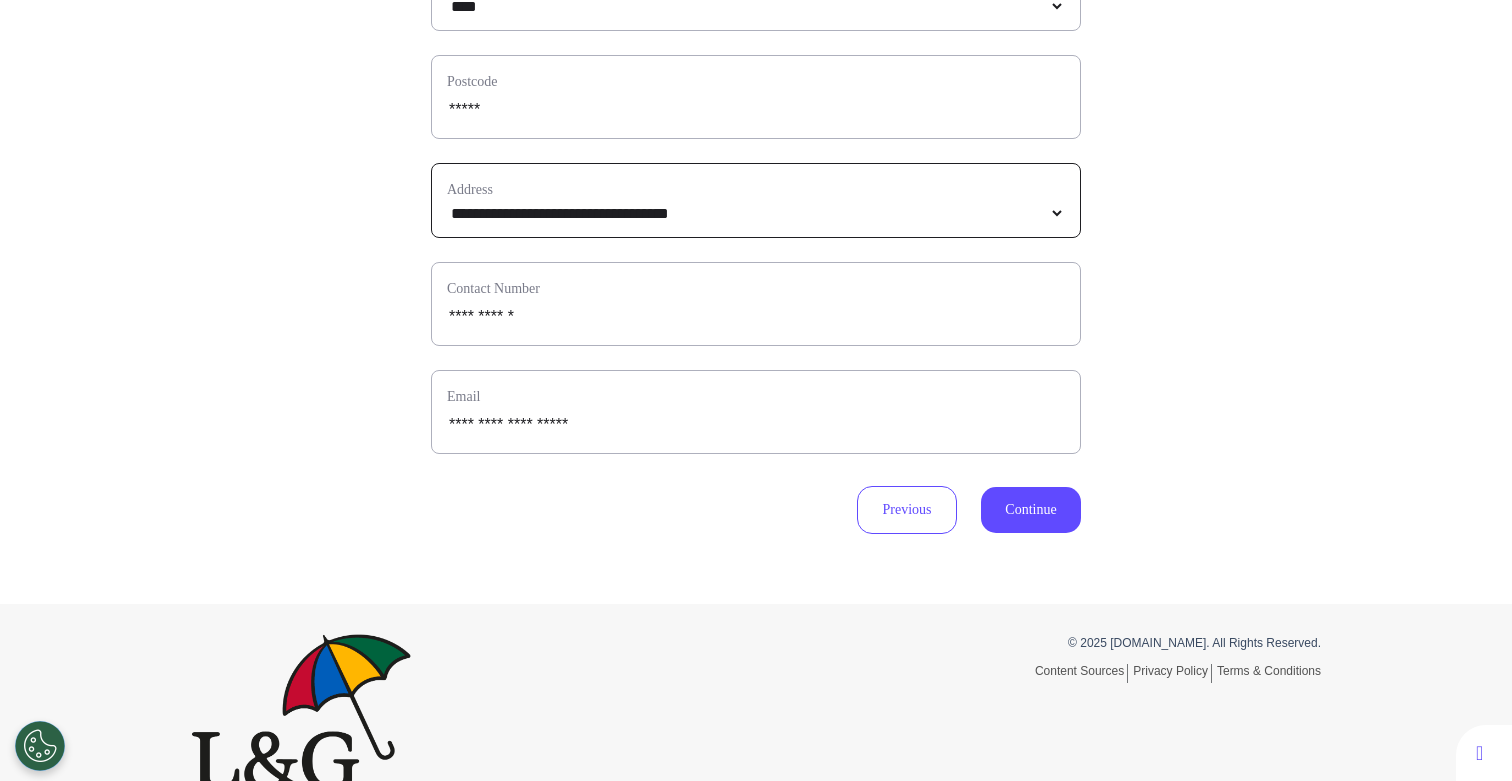 scroll, scrollTop: 534, scrollLeft: 0, axis: vertical 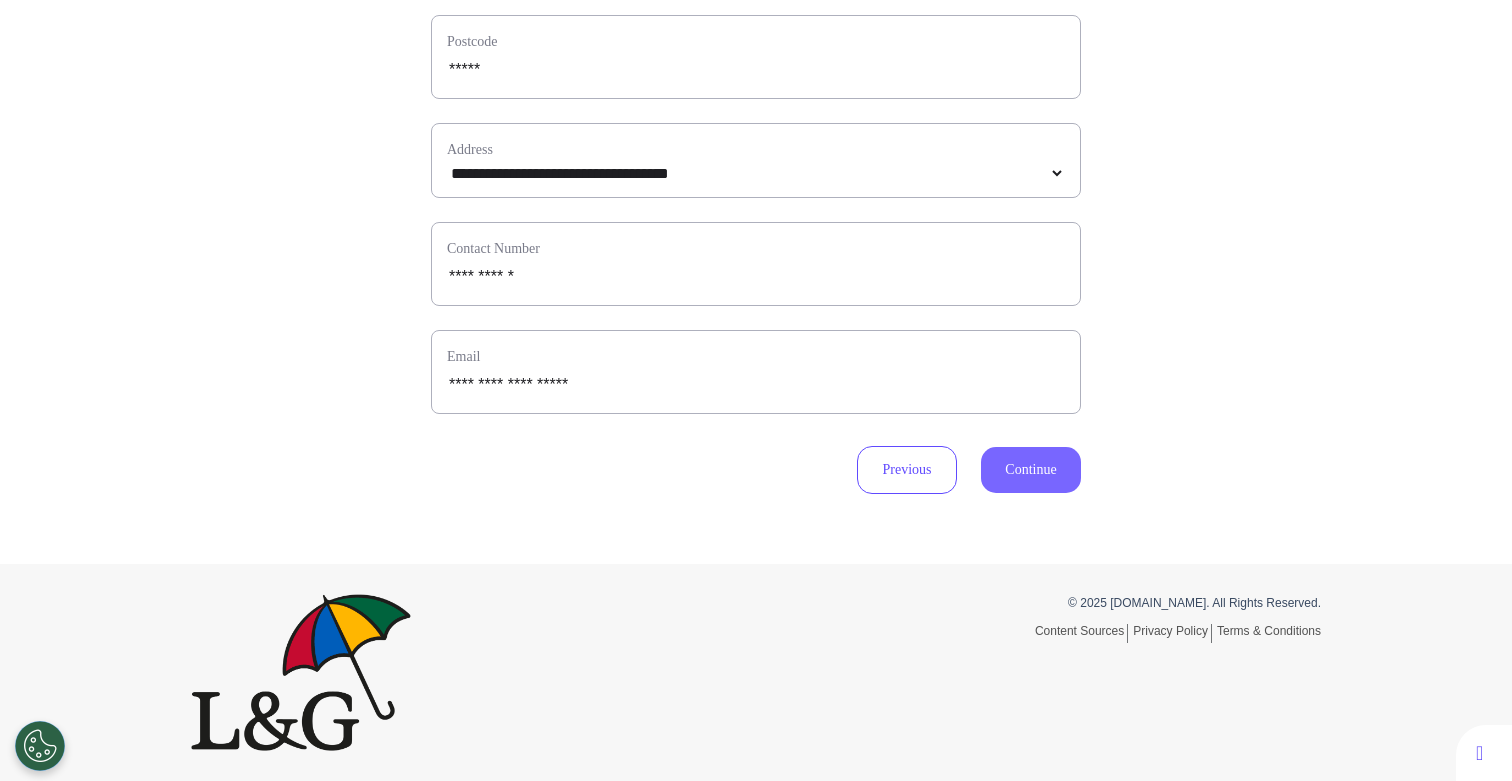 click on "Continue" at bounding box center (1031, 470) 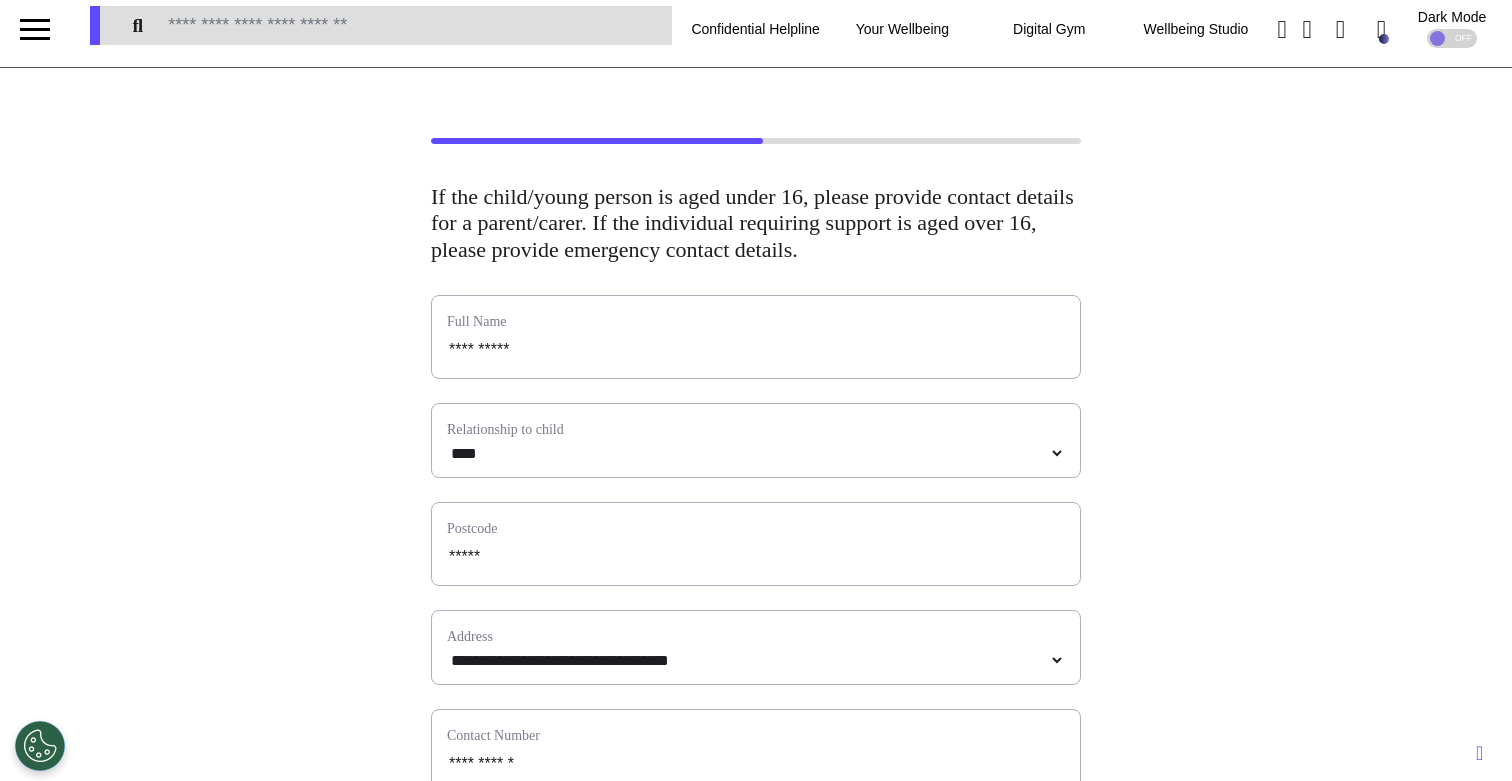 scroll, scrollTop: 0, scrollLeft: 0, axis: both 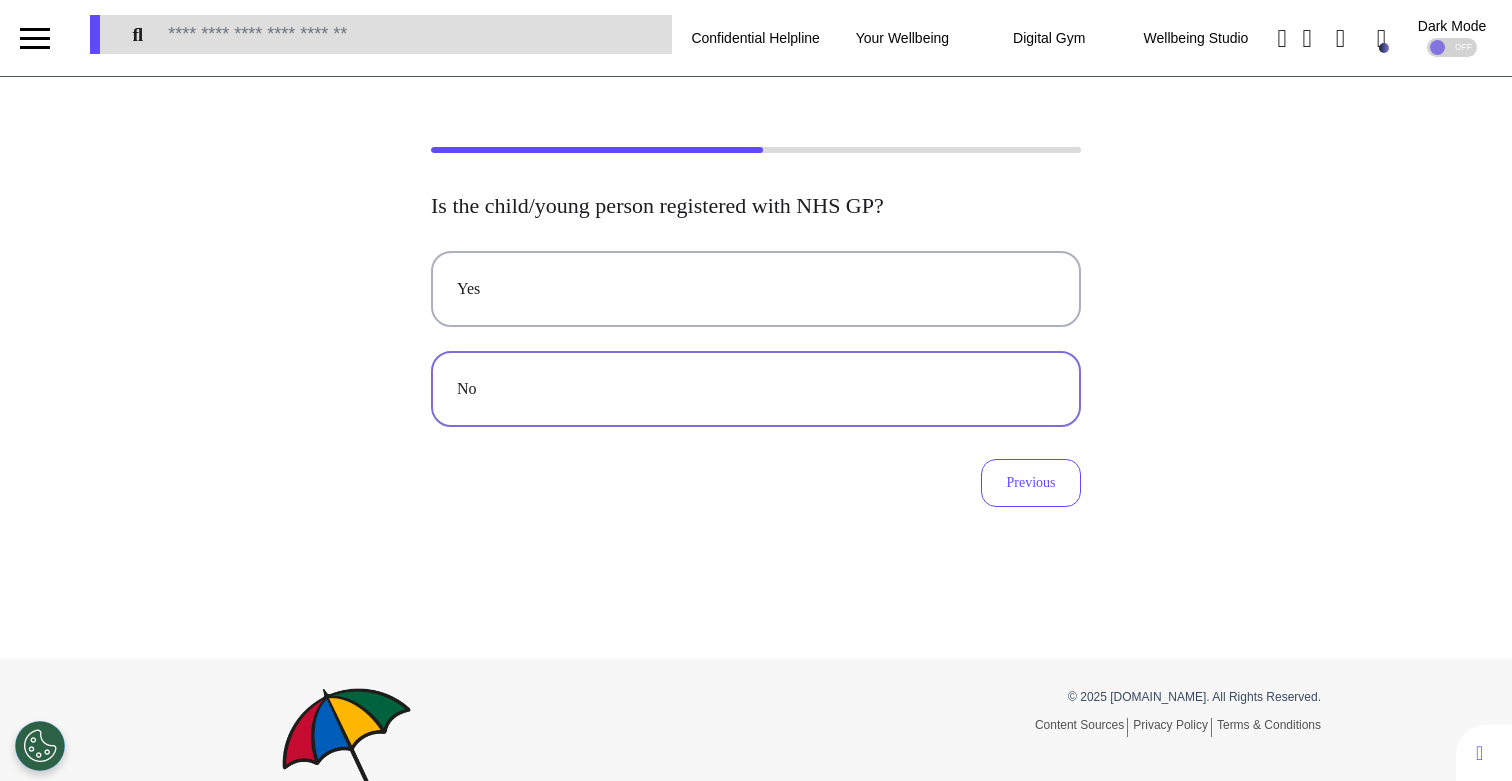 click on "No" at bounding box center (756, 389) 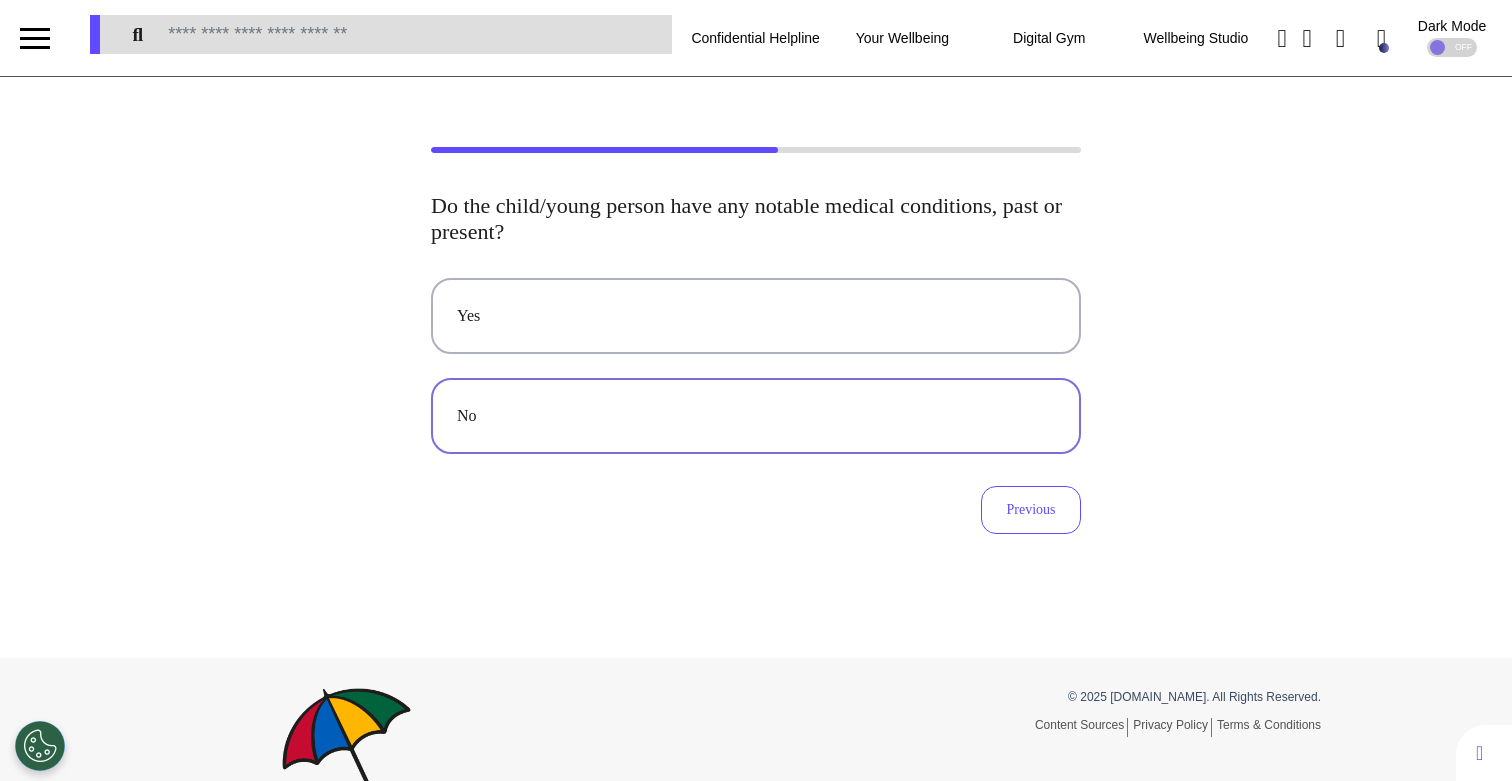 click on "No" at bounding box center (756, 416) 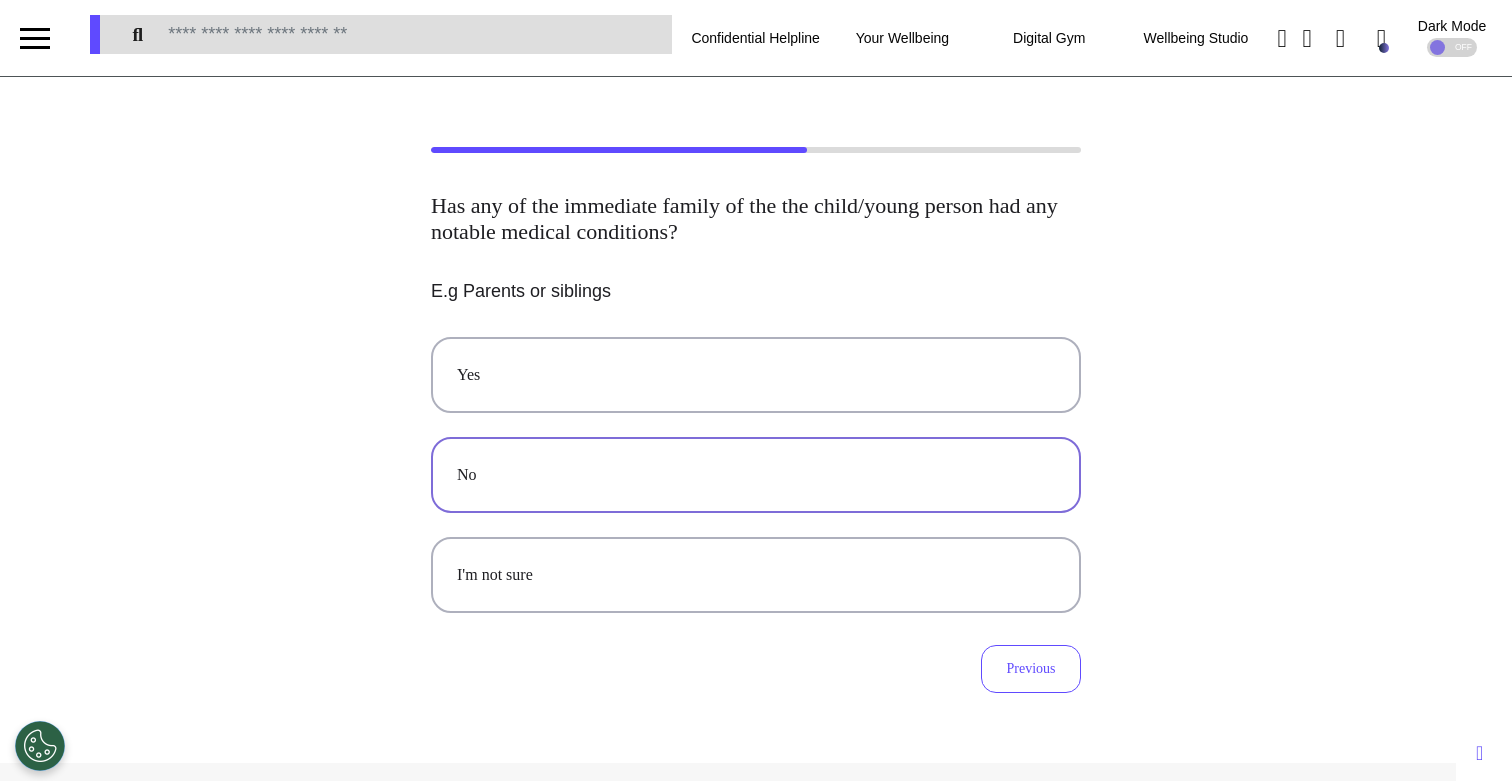 click on "No" at bounding box center [756, 475] 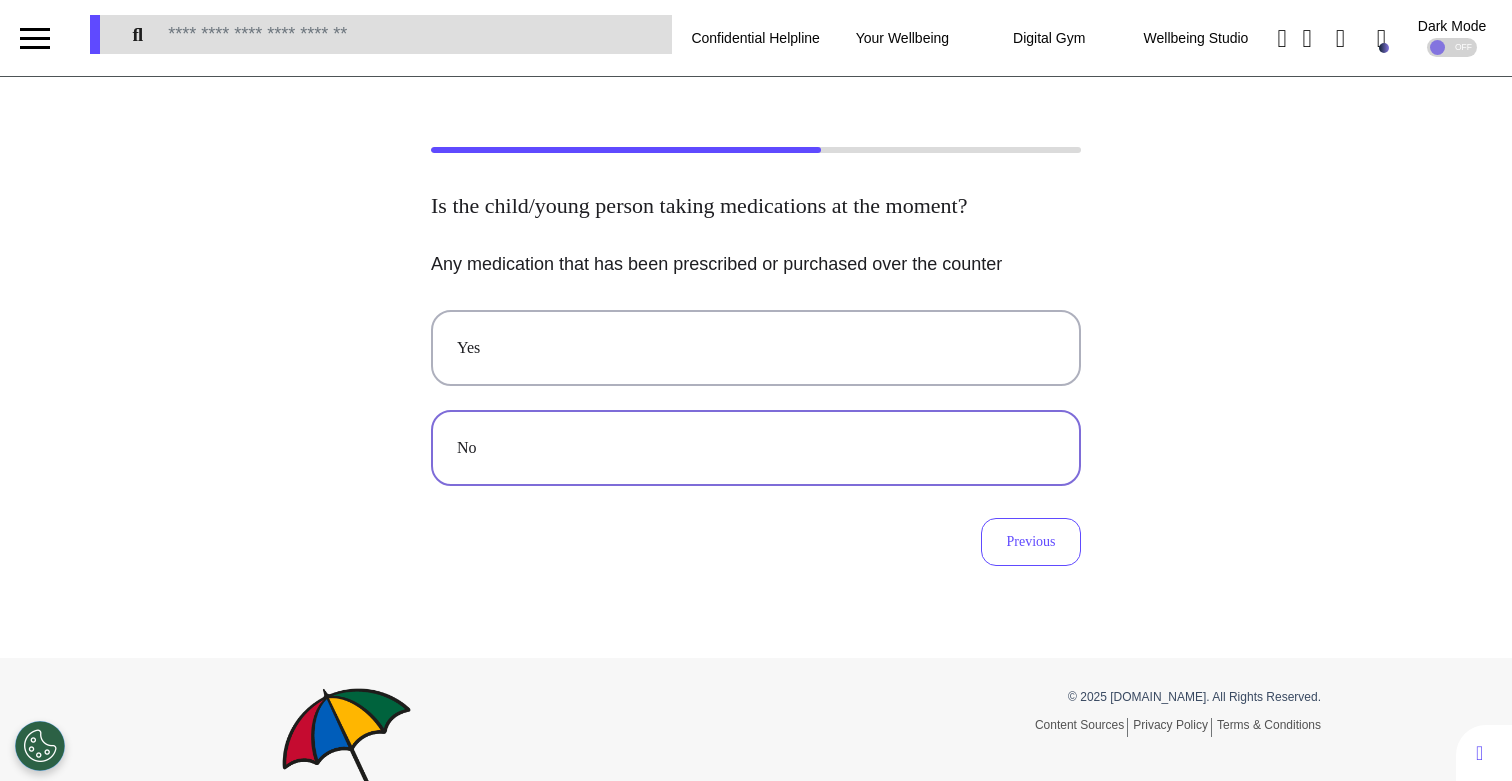 click on "No" at bounding box center (756, 448) 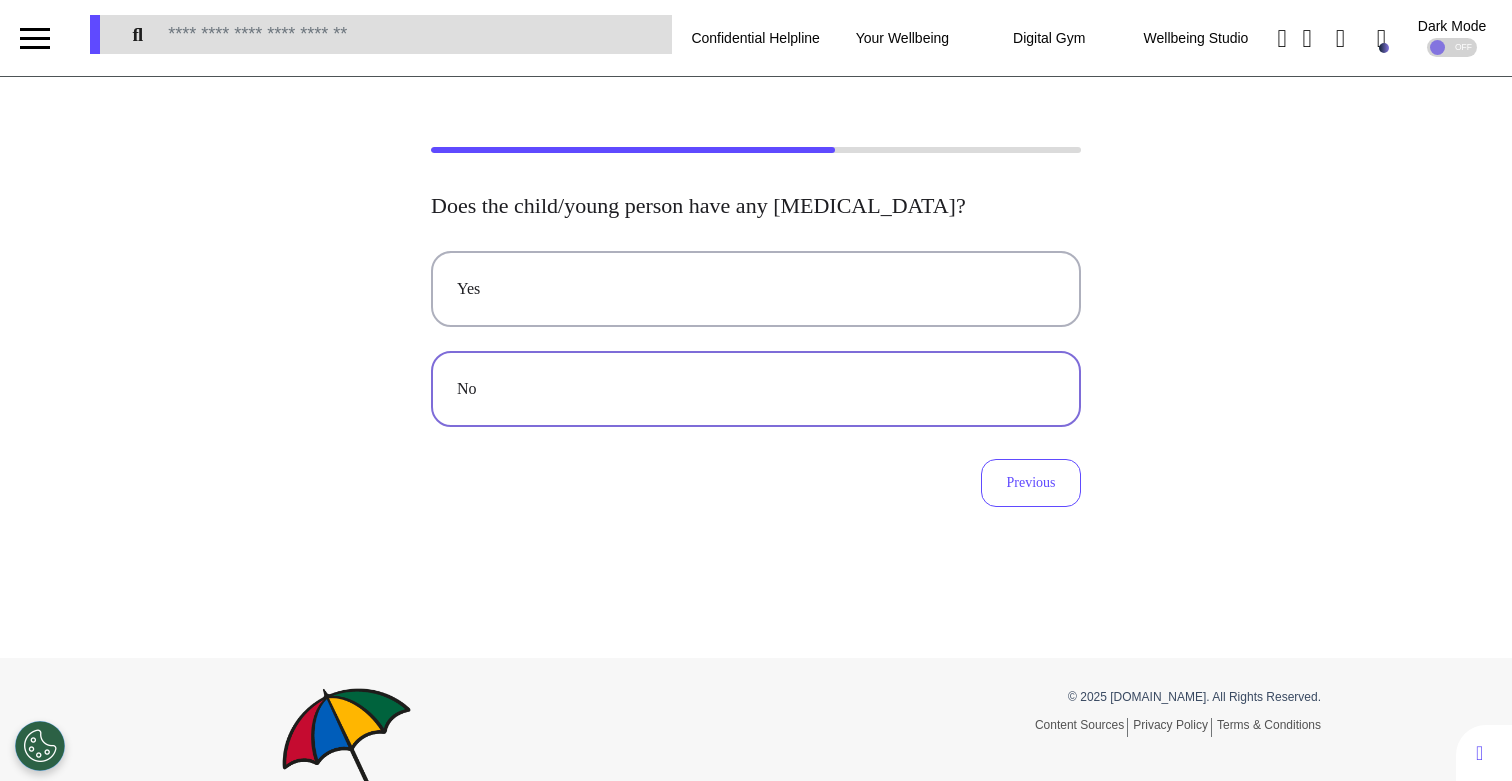click on "No" at bounding box center (756, 389) 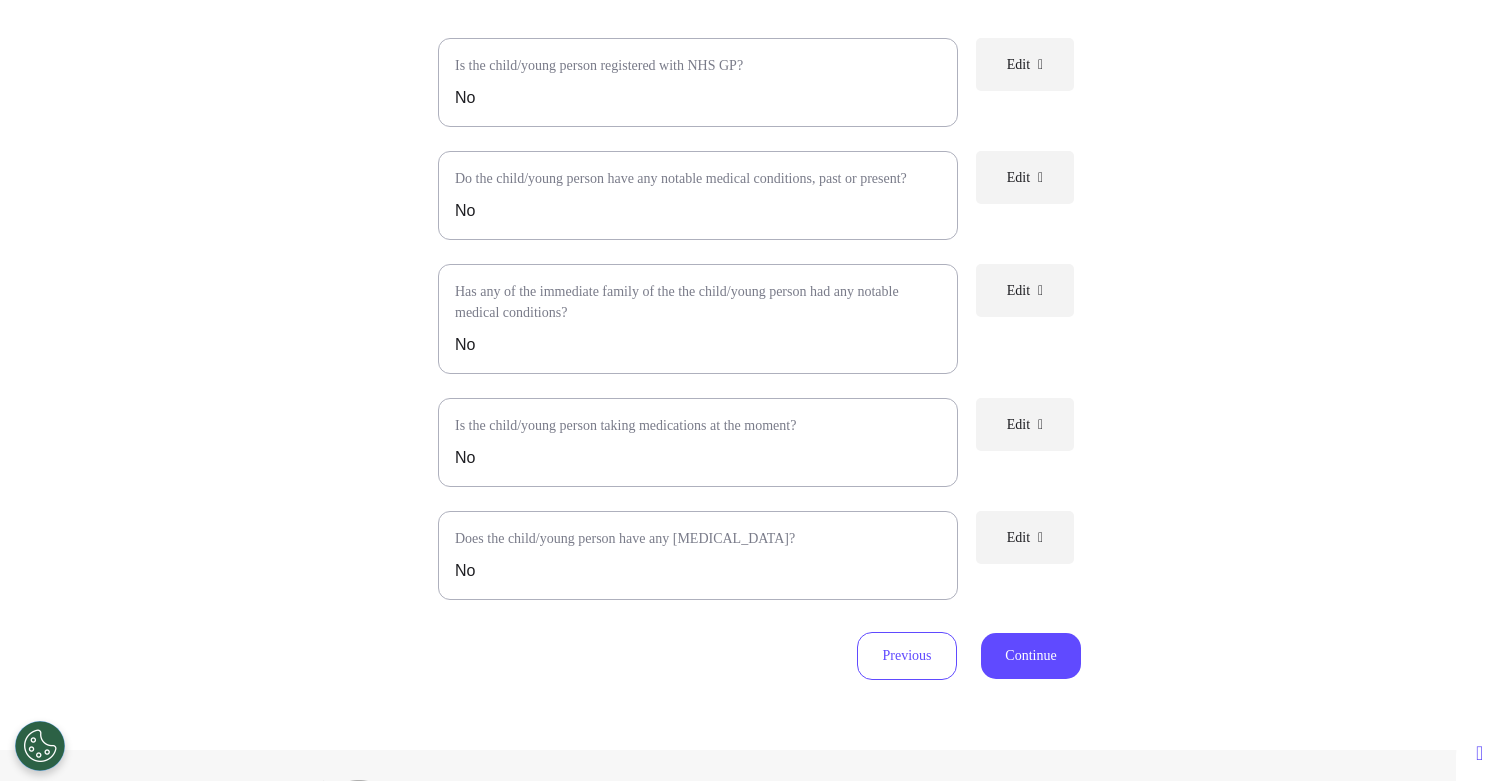 scroll, scrollTop: 479, scrollLeft: 0, axis: vertical 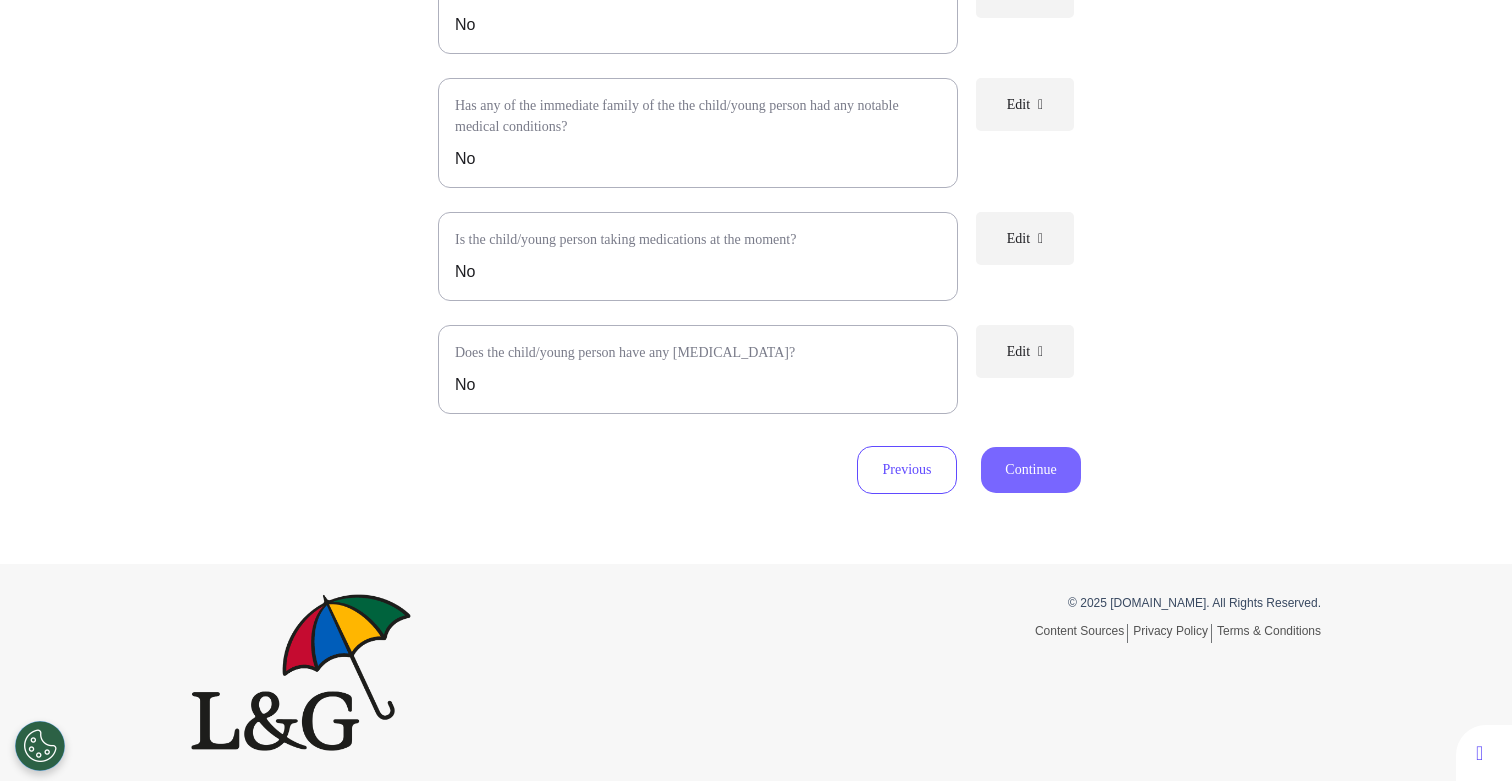 click on "Continue" at bounding box center (1031, 470) 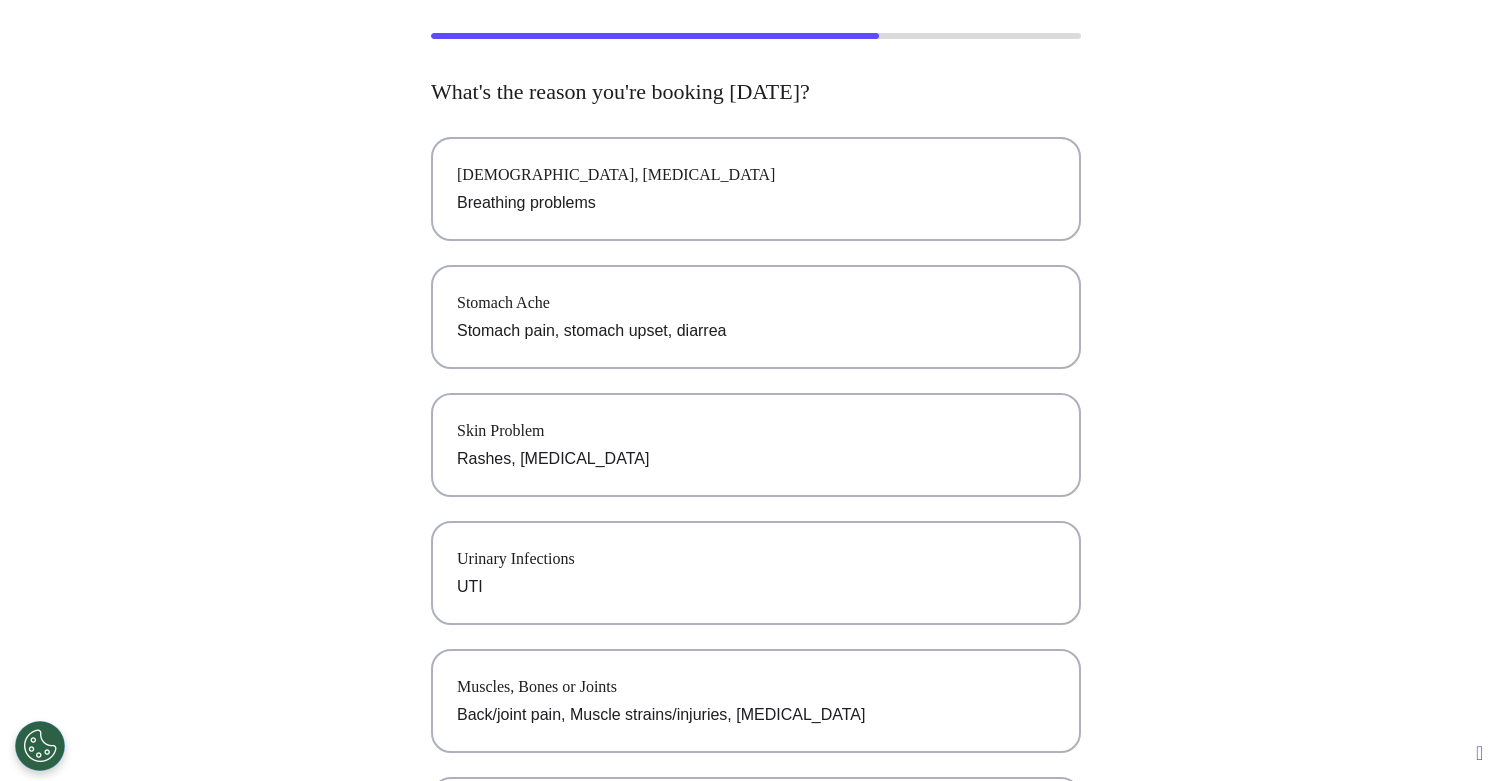 scroll, scrollTop: 0, scrollLeft: 0, axis: both 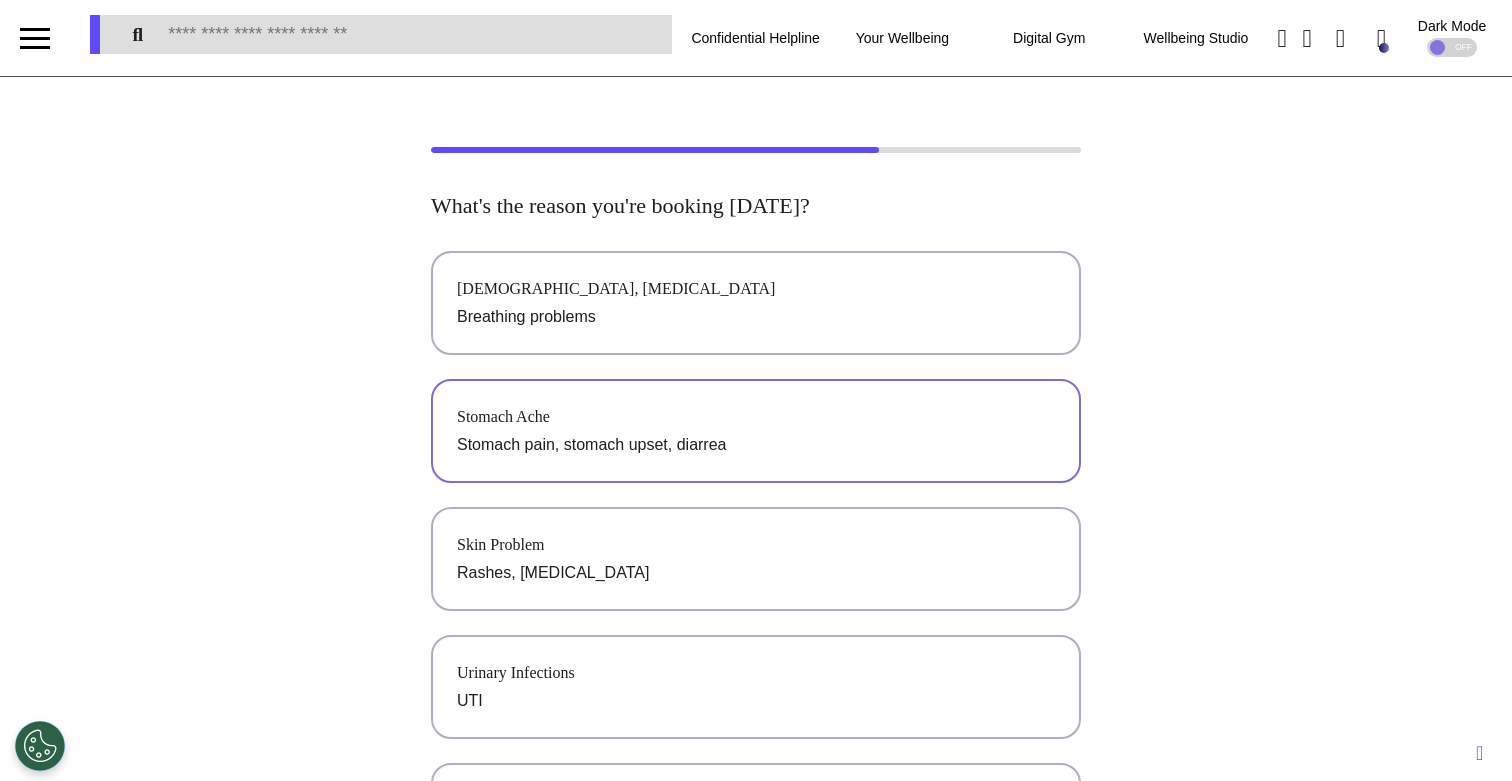 click on "Stomach pain, stomach upset, diarrea" at bounding box center (756, 445) 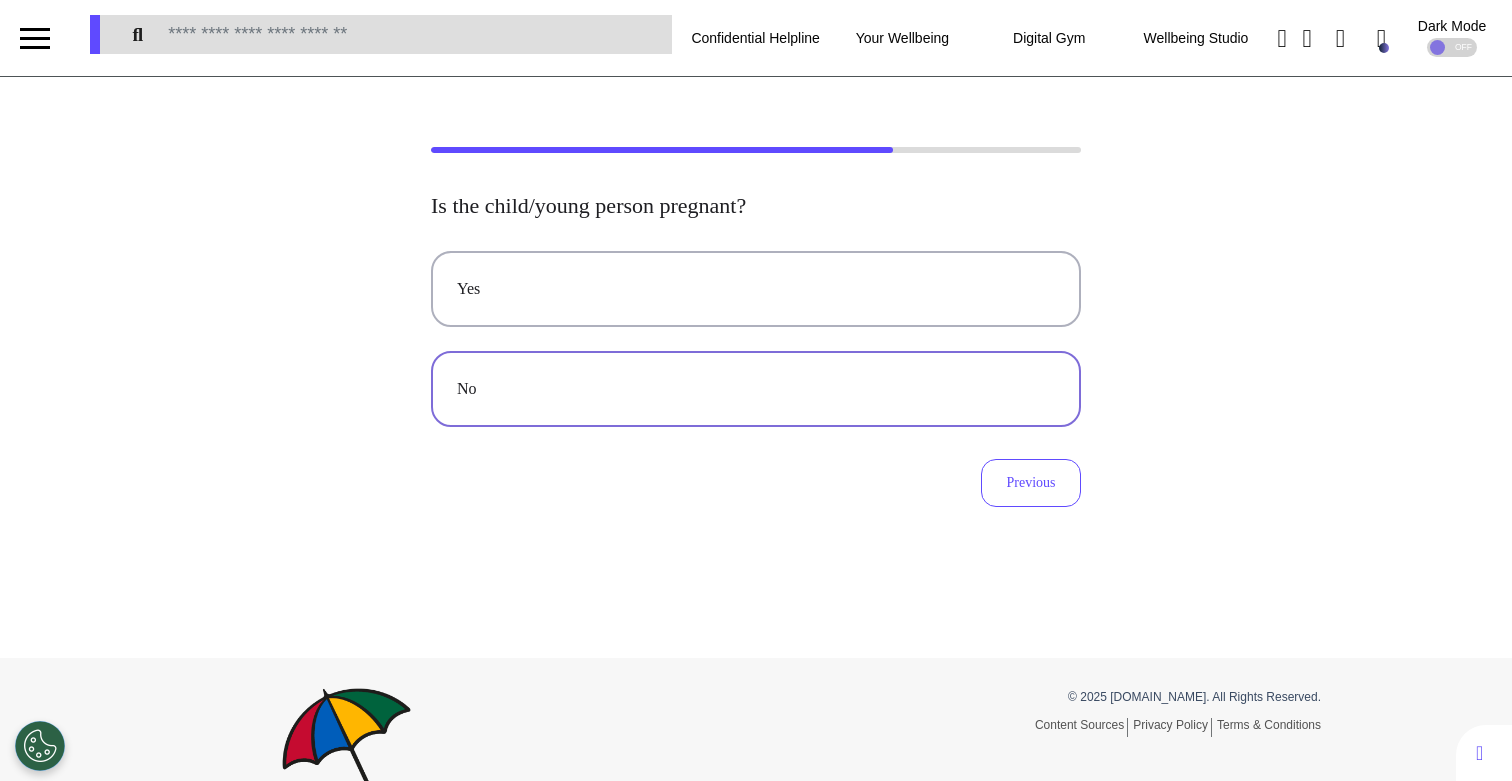 click on "No" at bounding box center [756, 389] 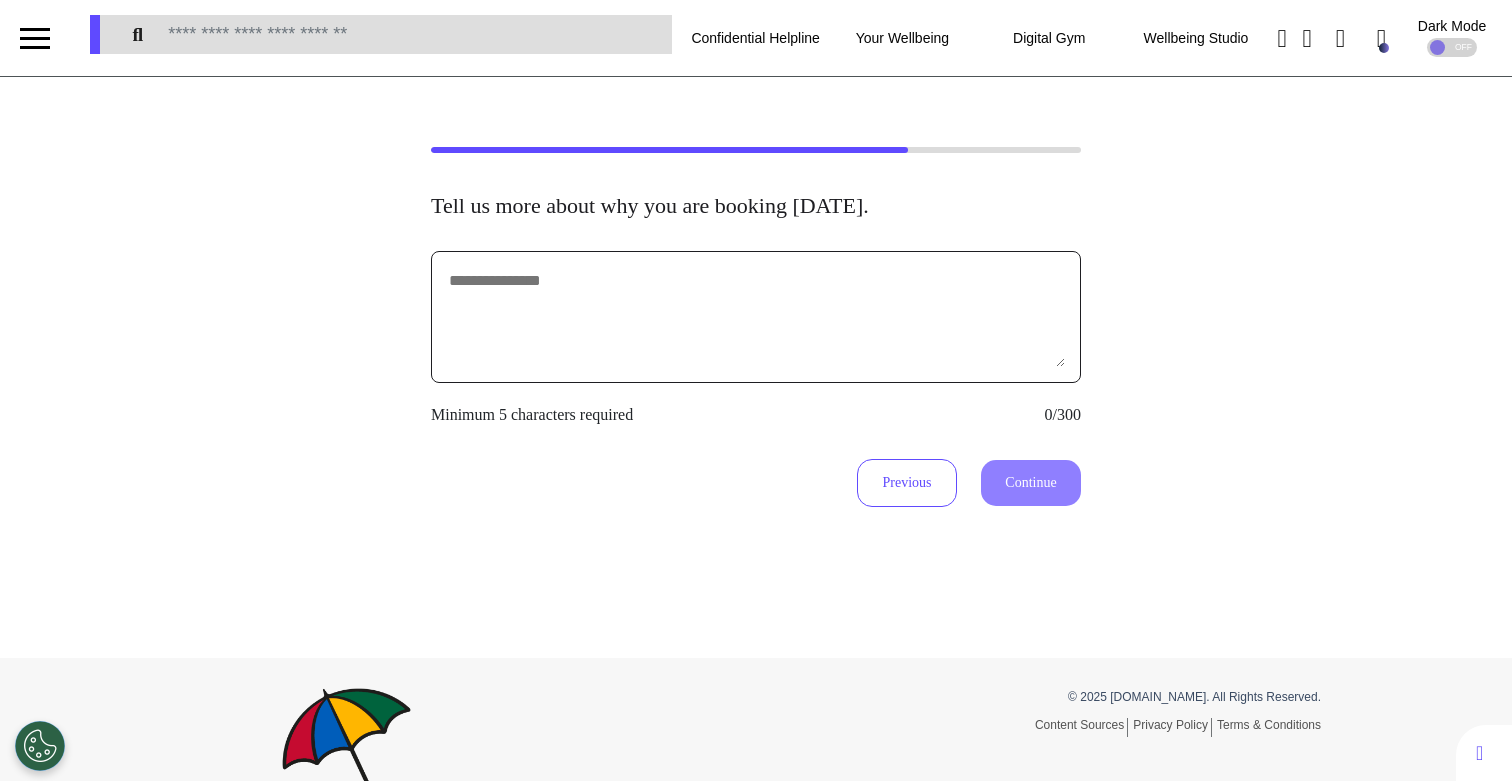 click at bounding box center [756, 317] 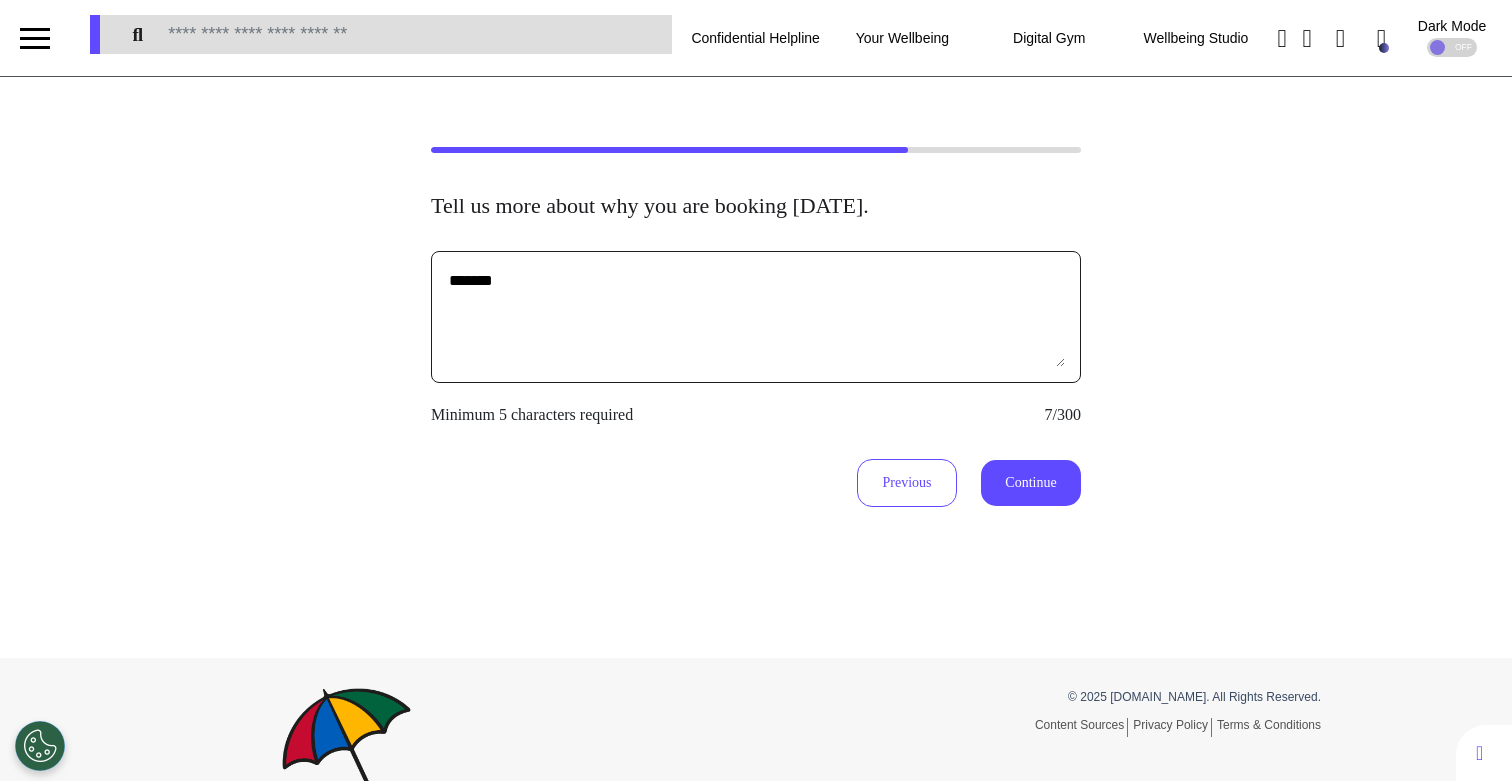 type on "*******" 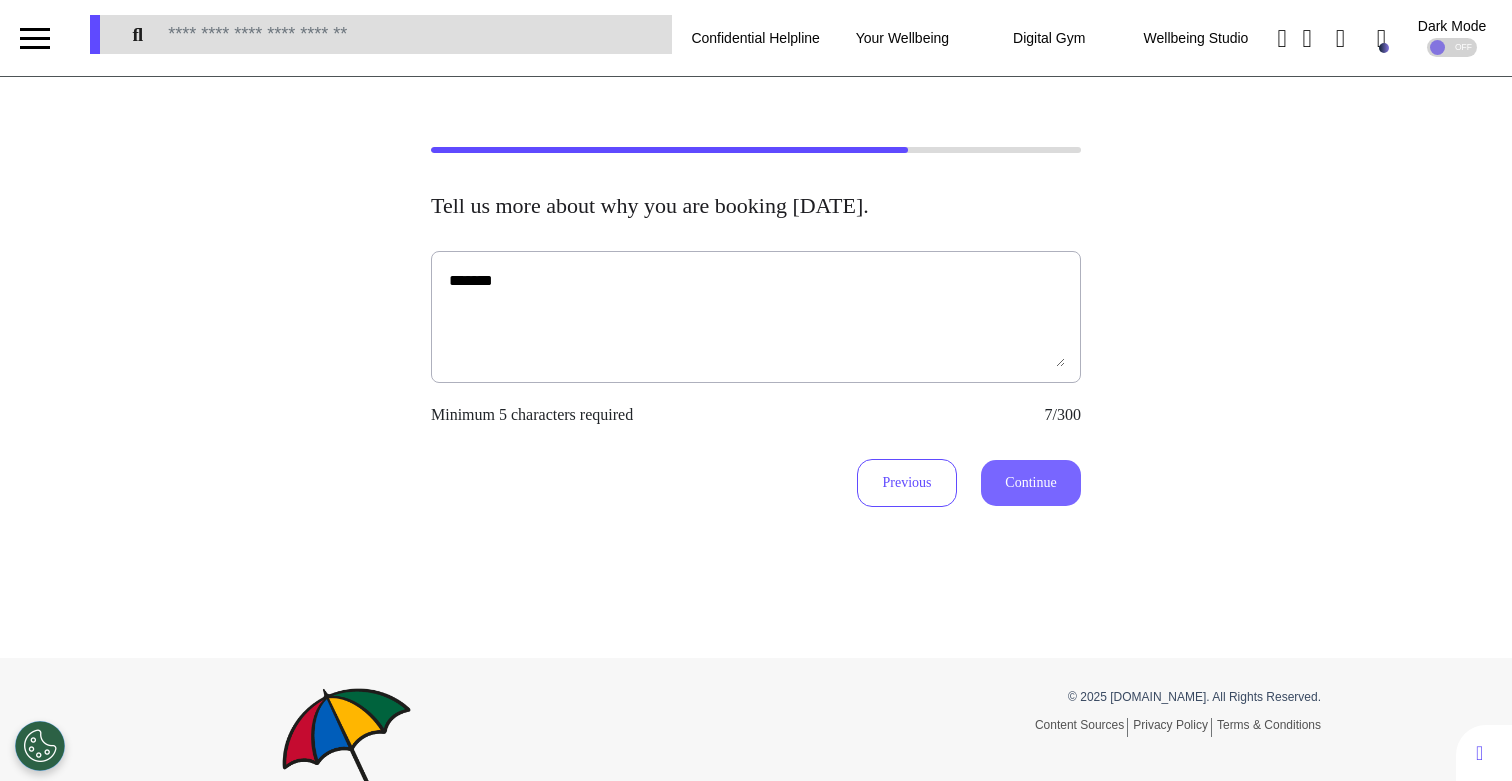 click on "Continue" at bounding box center [1031, 483] 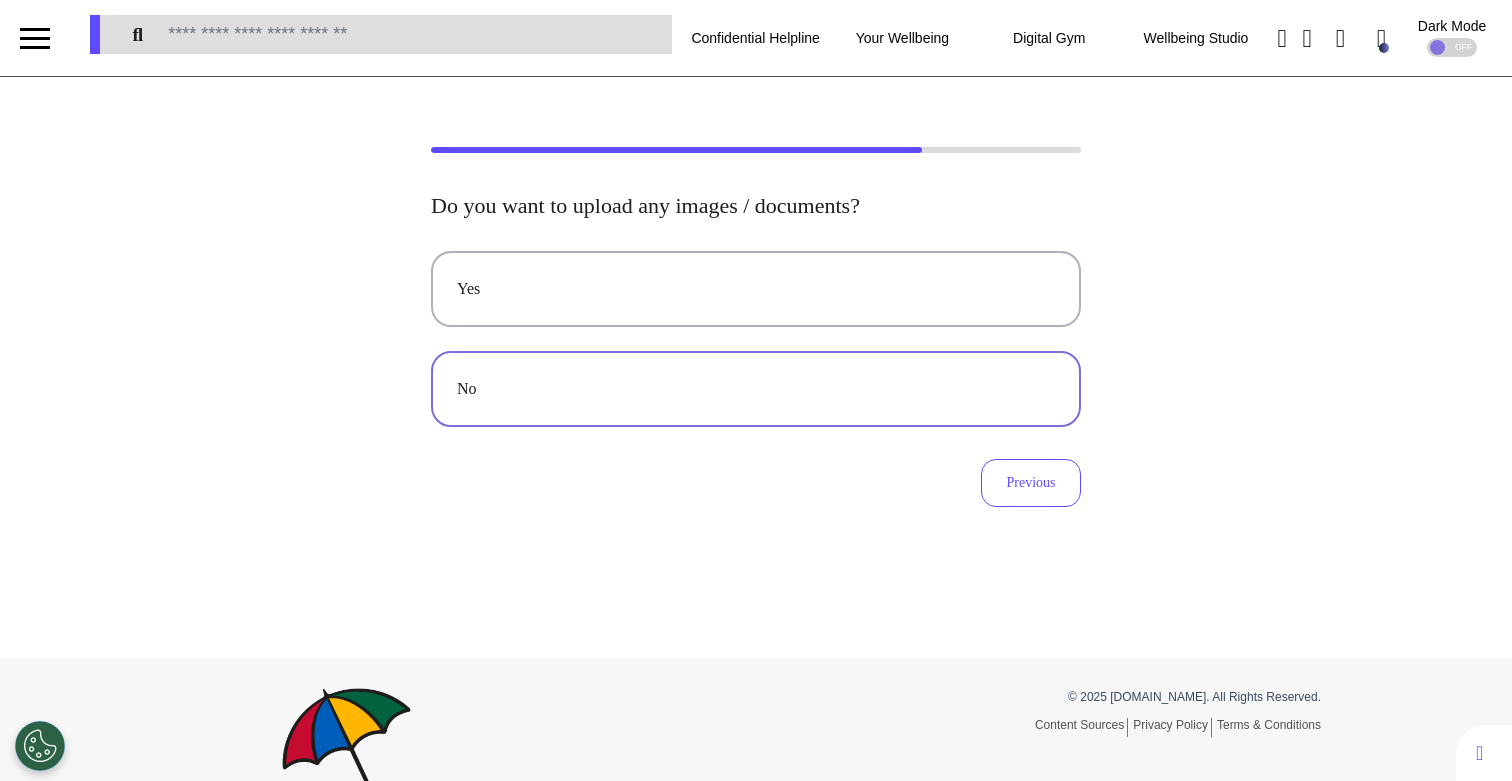 click on "No" at bounding box center (756, 389) 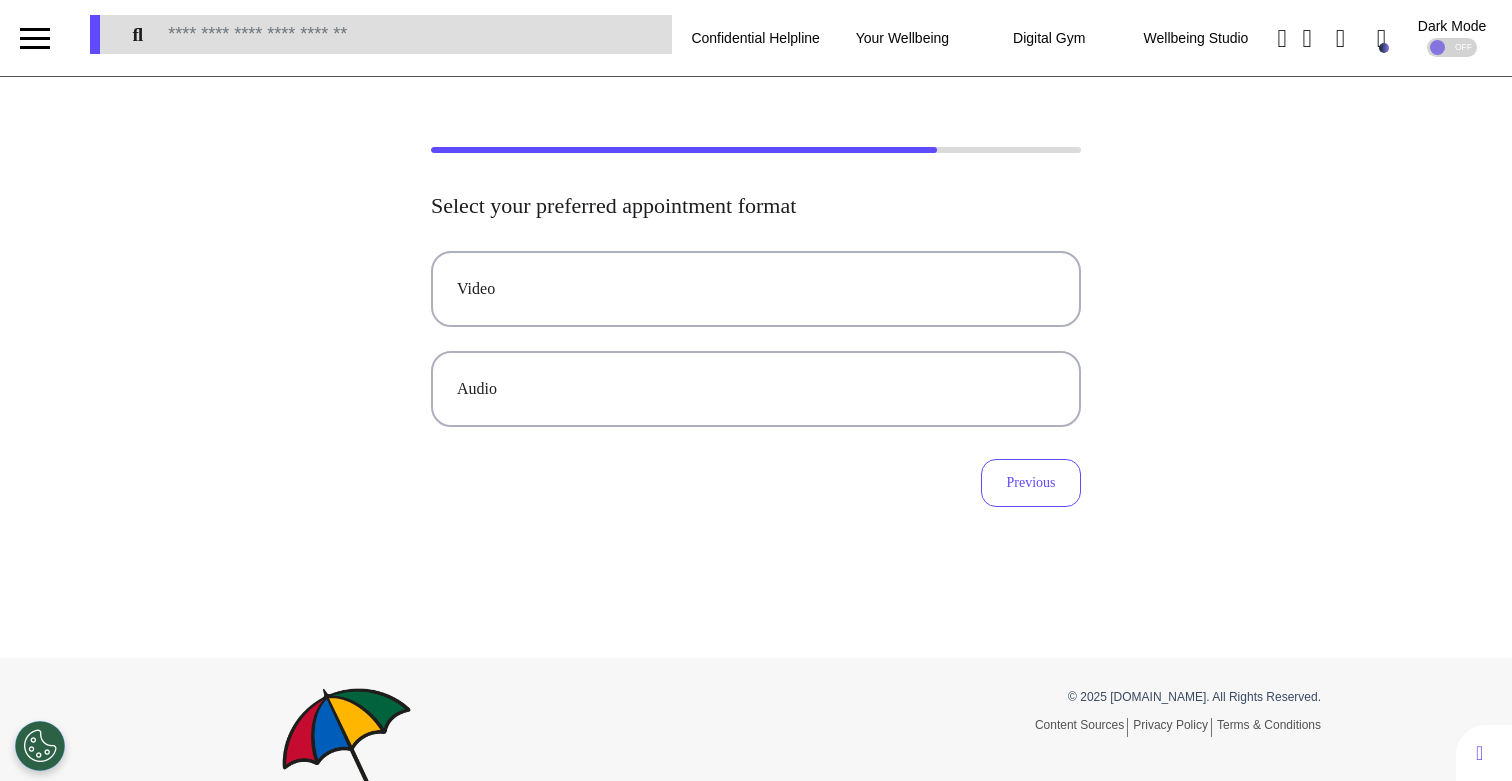 click on "Audio" at bounding box center (756, 389) 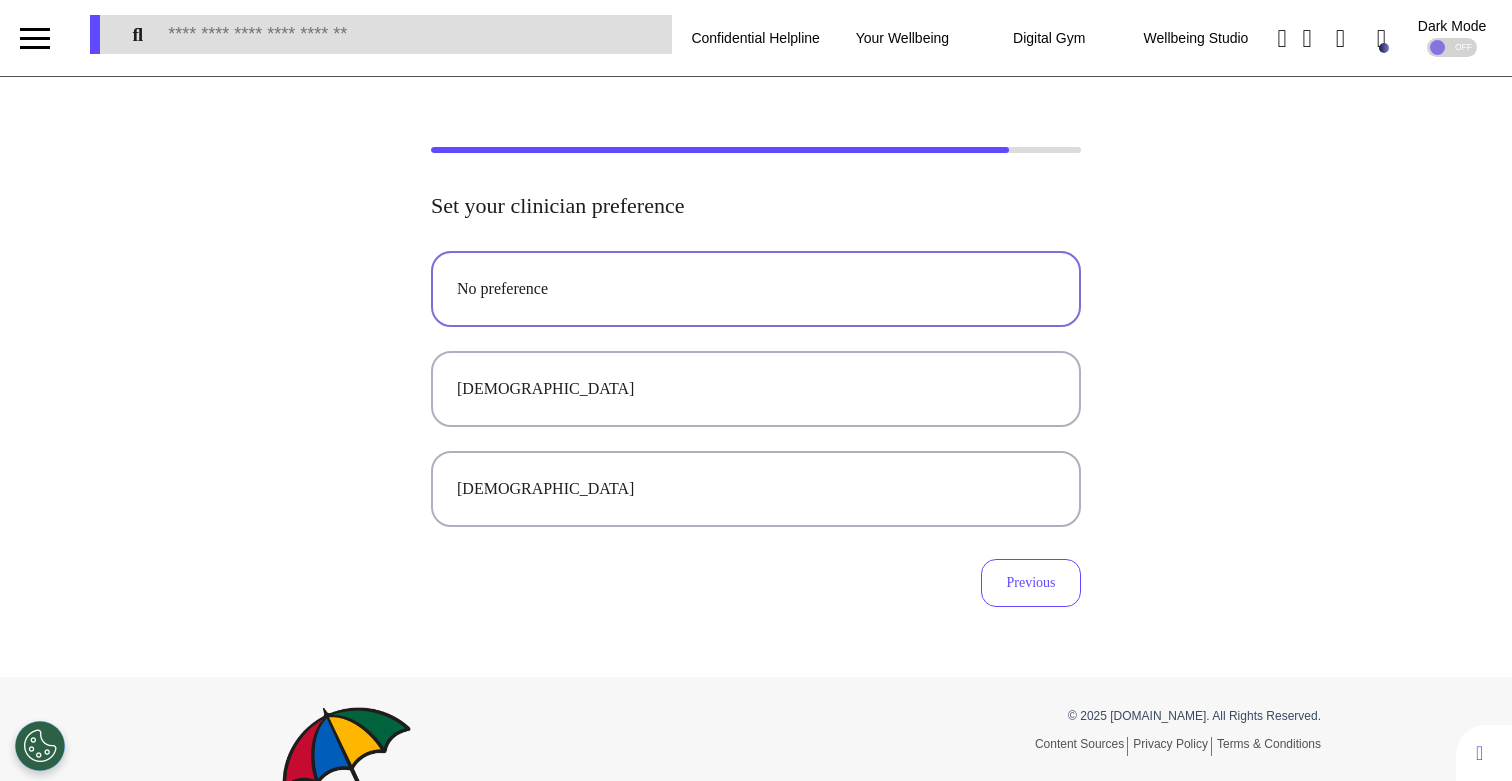 click on "No preference" at bounding box center [756, 289] 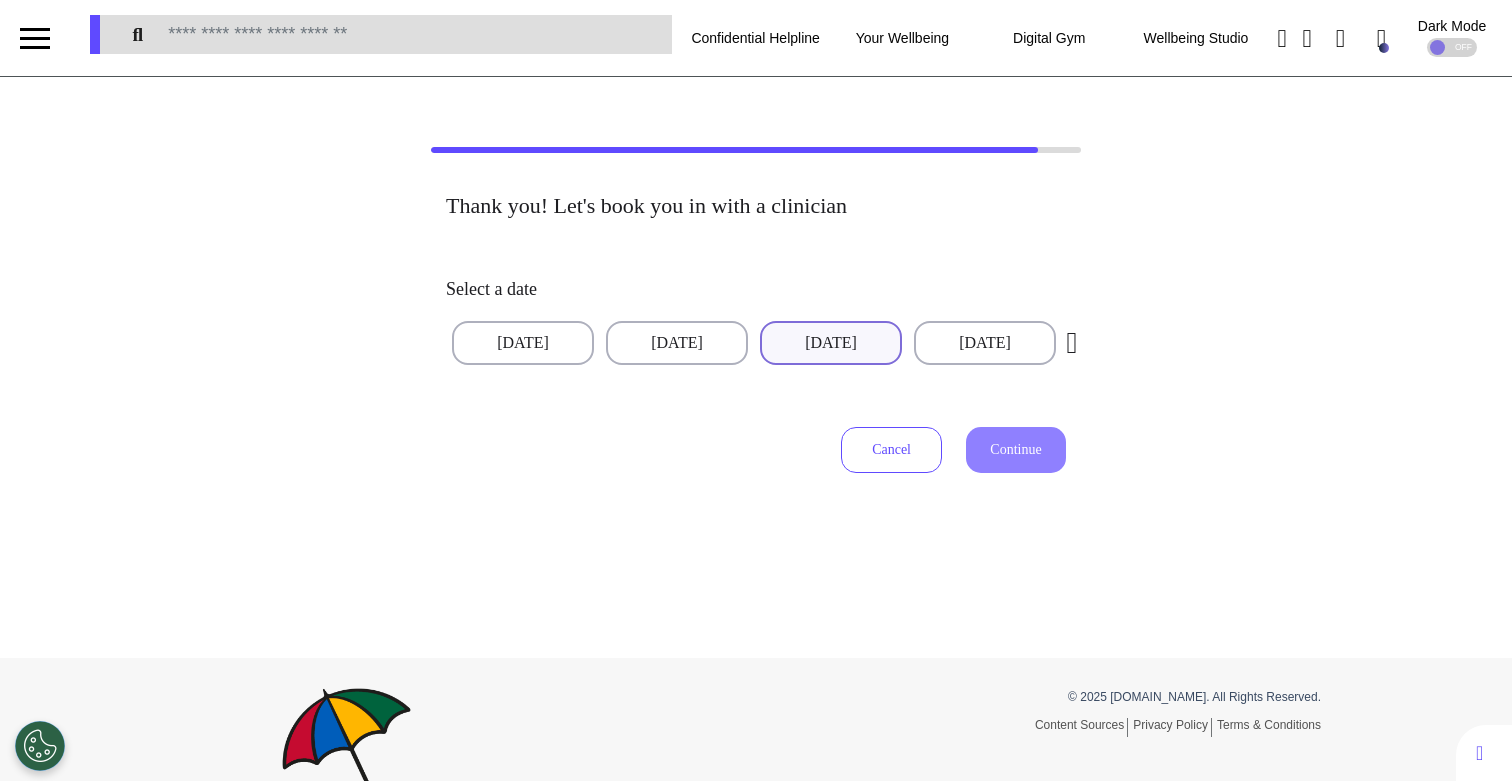 click on "[DATE]" at bounding box center [831, 343] 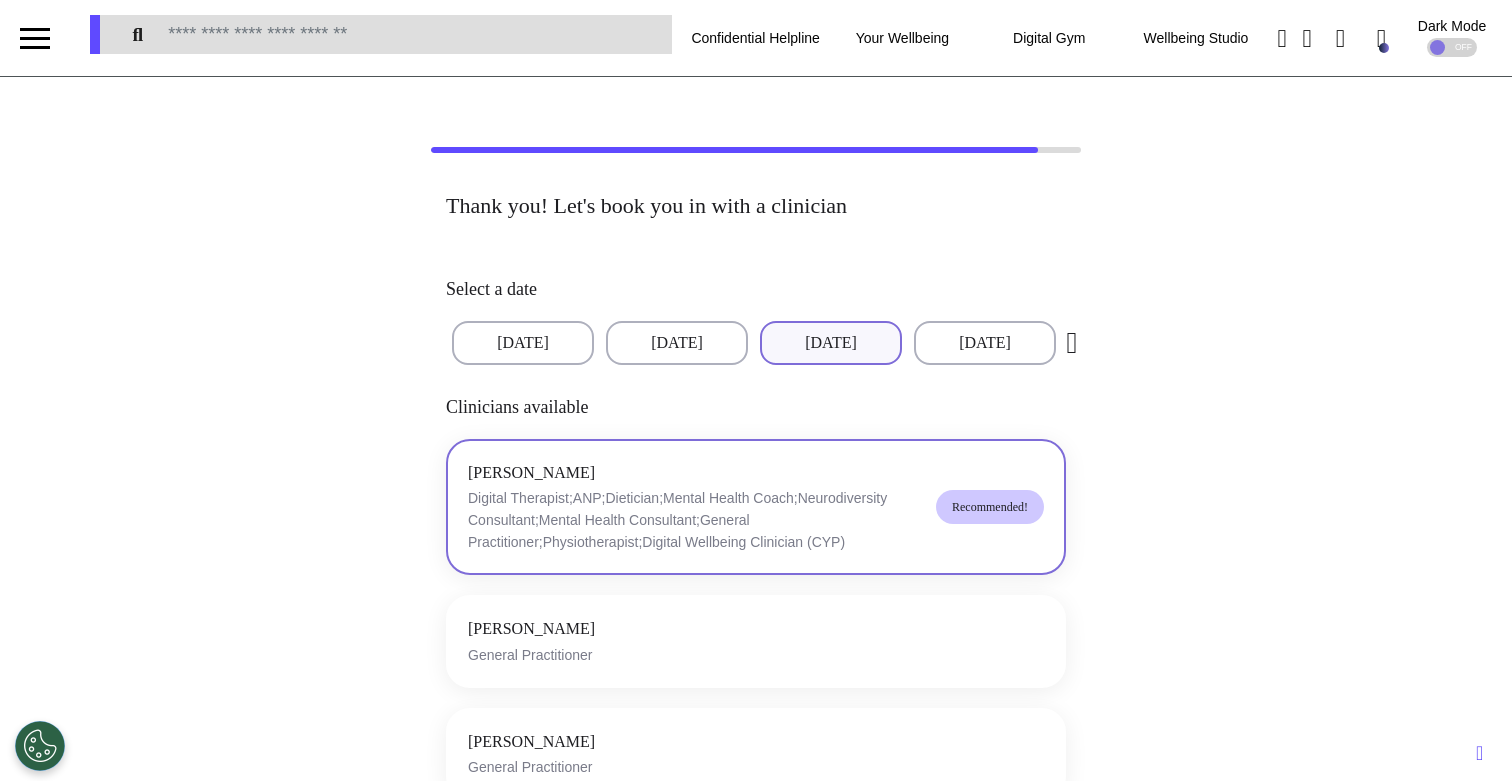 click on "[PERSON_NAME] Digital Therapist;ANP;Dietician;Mental Health Coach;Neurodiversity Consultant;Mental Health Consultant;General Practitioner;Physiotherapist;Digital Wellbeing Clinician (CYP)" at bounding box center [694, 507] 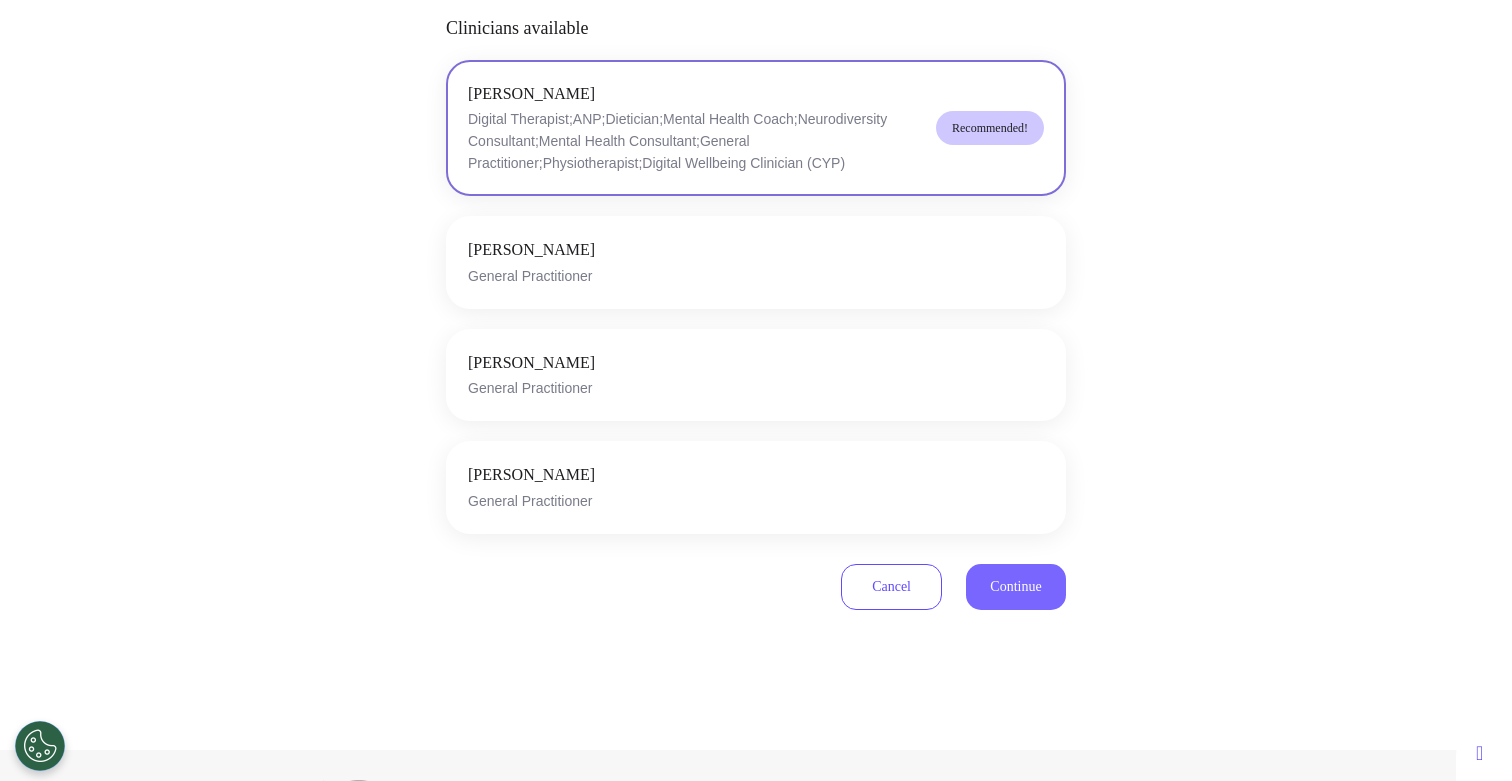 click on "Continue" at bounding box center [1015, 586] 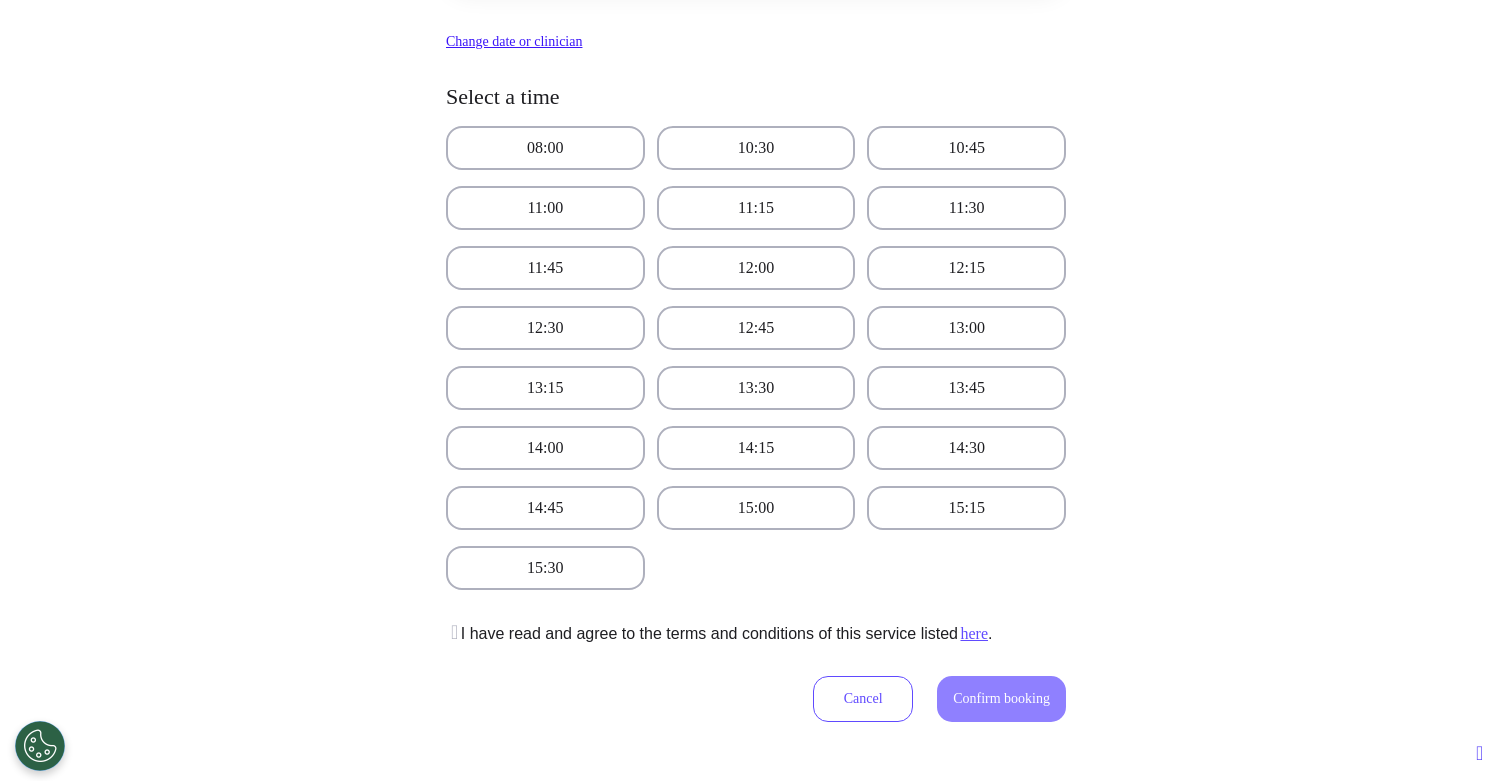 scroll, scrollTop: 445, scrollLeft: 0, axis: vertical 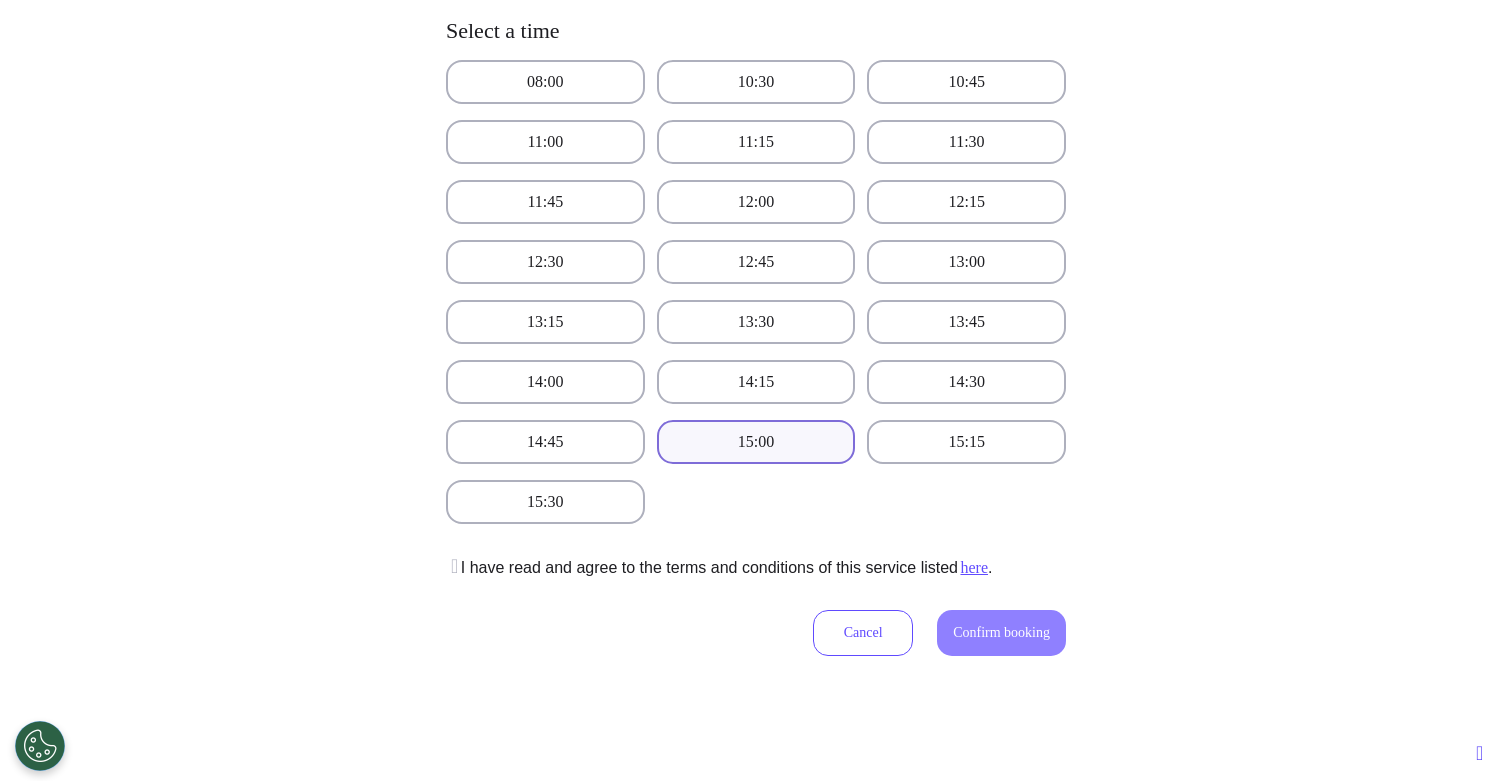 click on "15:00" at bounding box center (756, 442) 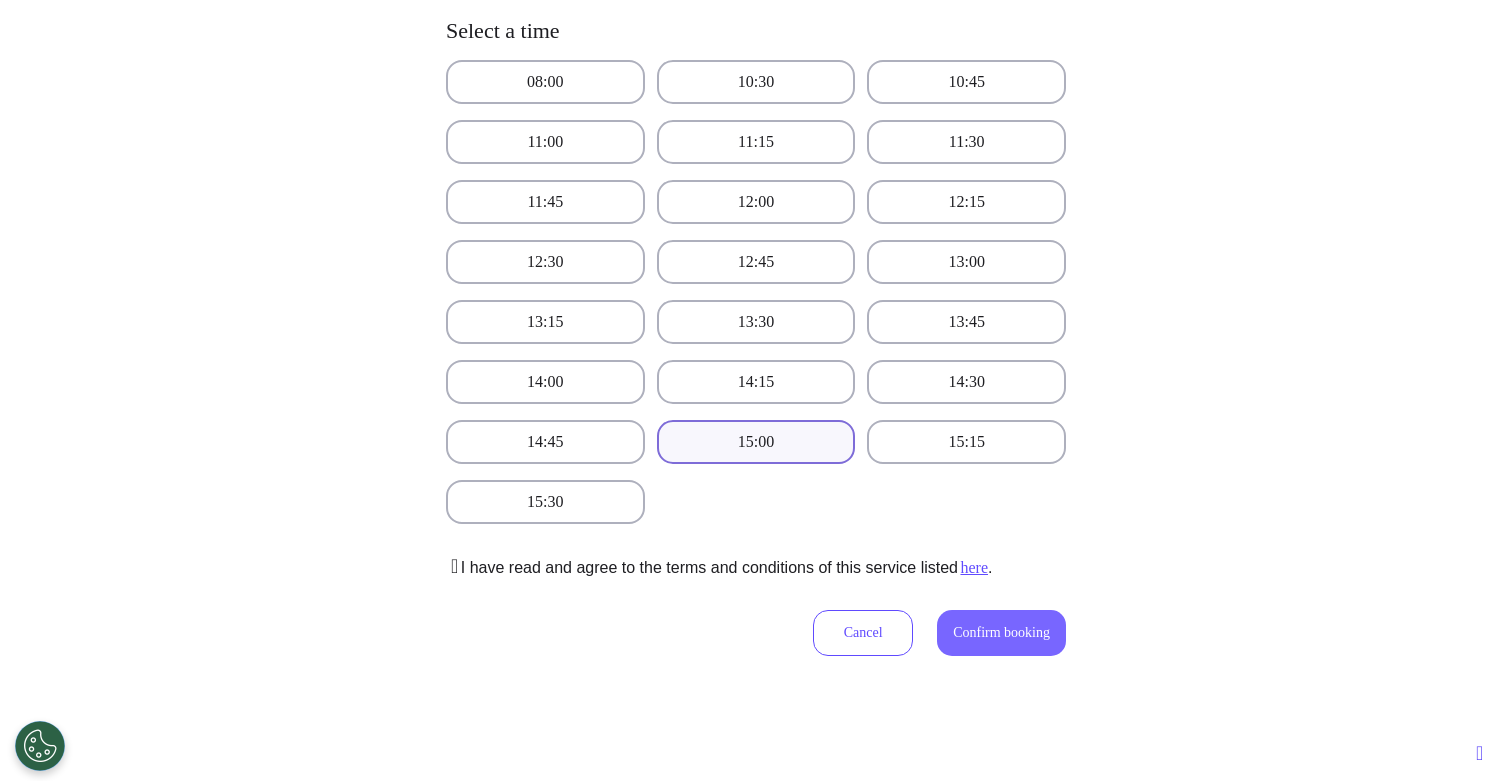 click on "Confirm booking" at bounding box center (1001, 632) 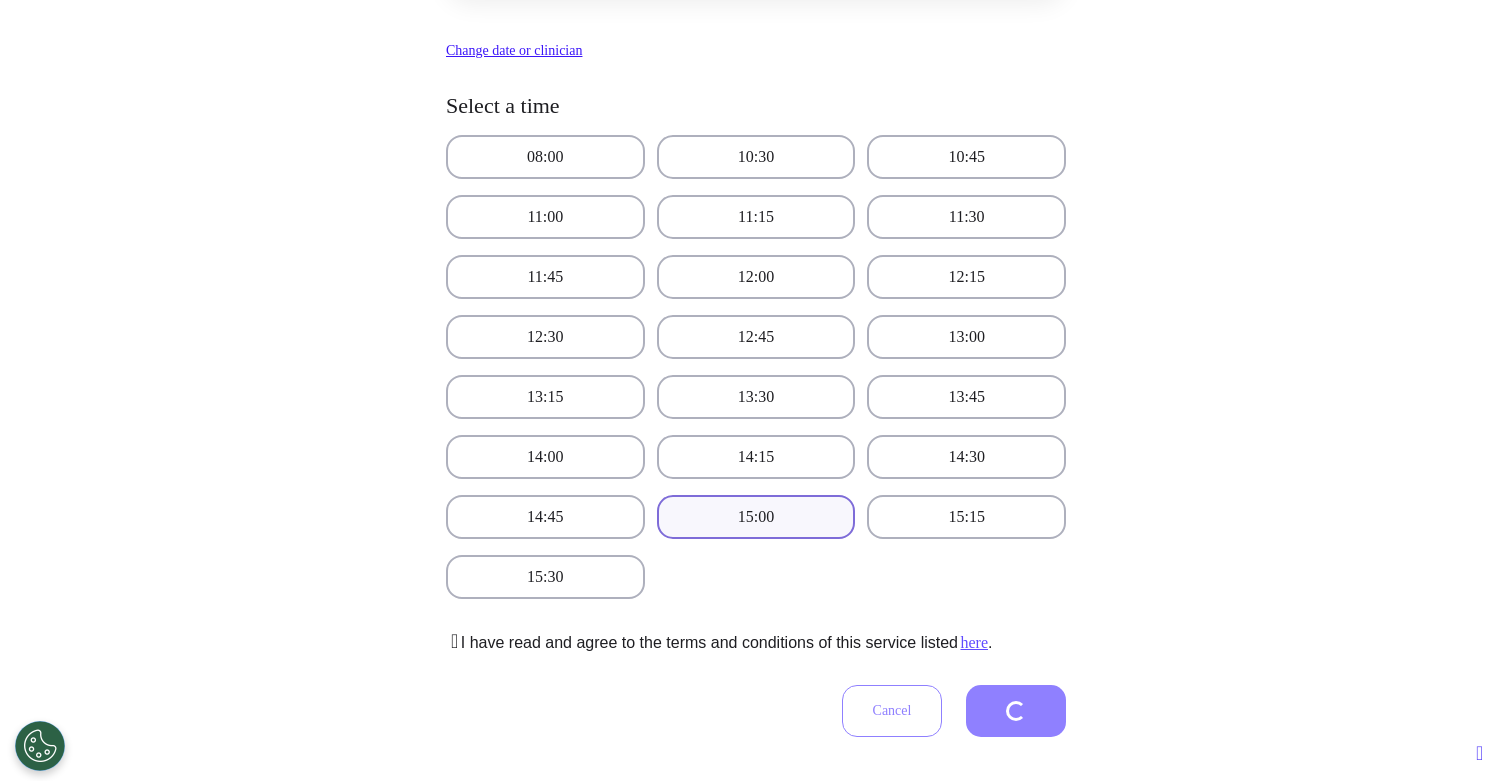 scroll, scrollTop: 324, scrollLeft: 0, axis: vertical 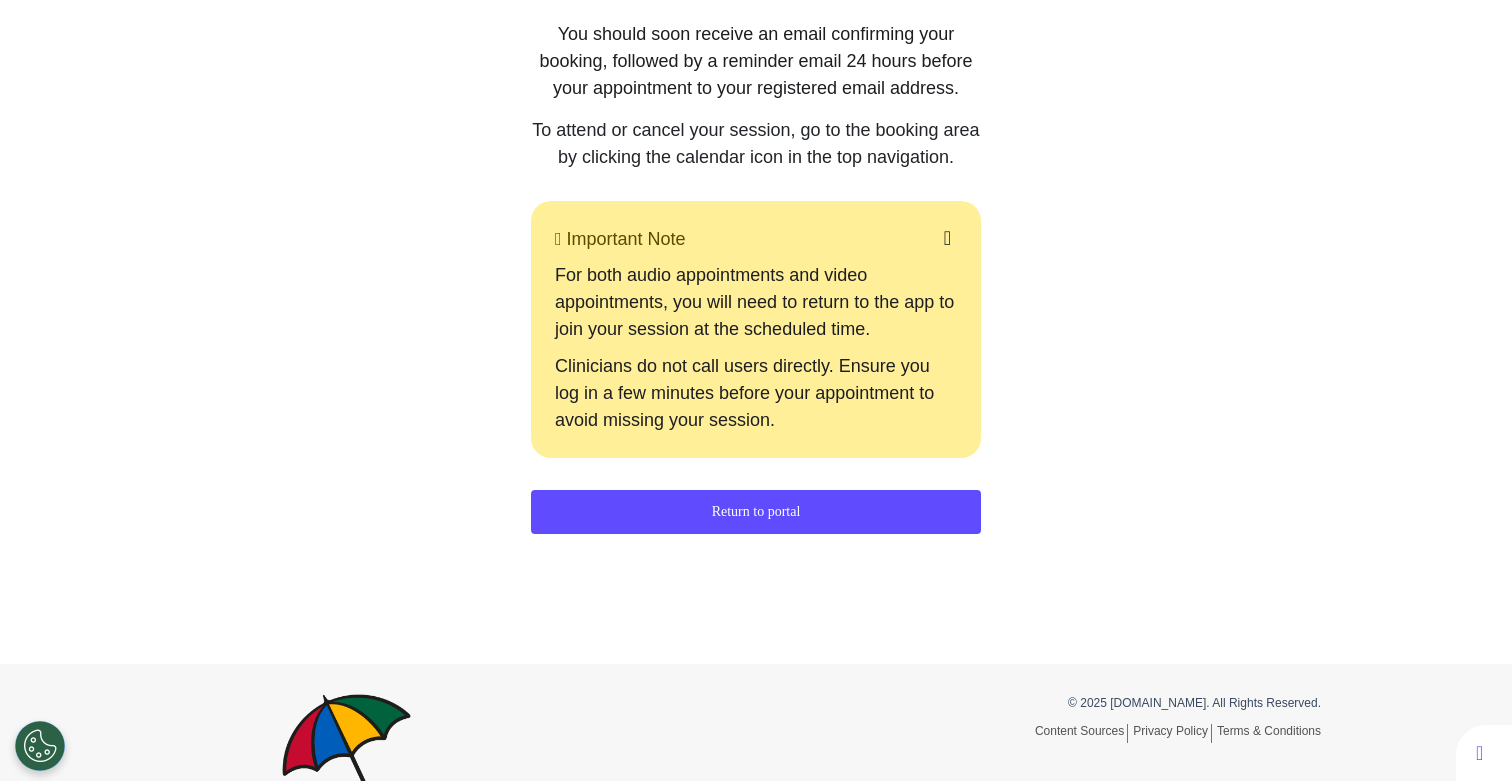 click on "Return to portal" at bounding box center (756, 512) 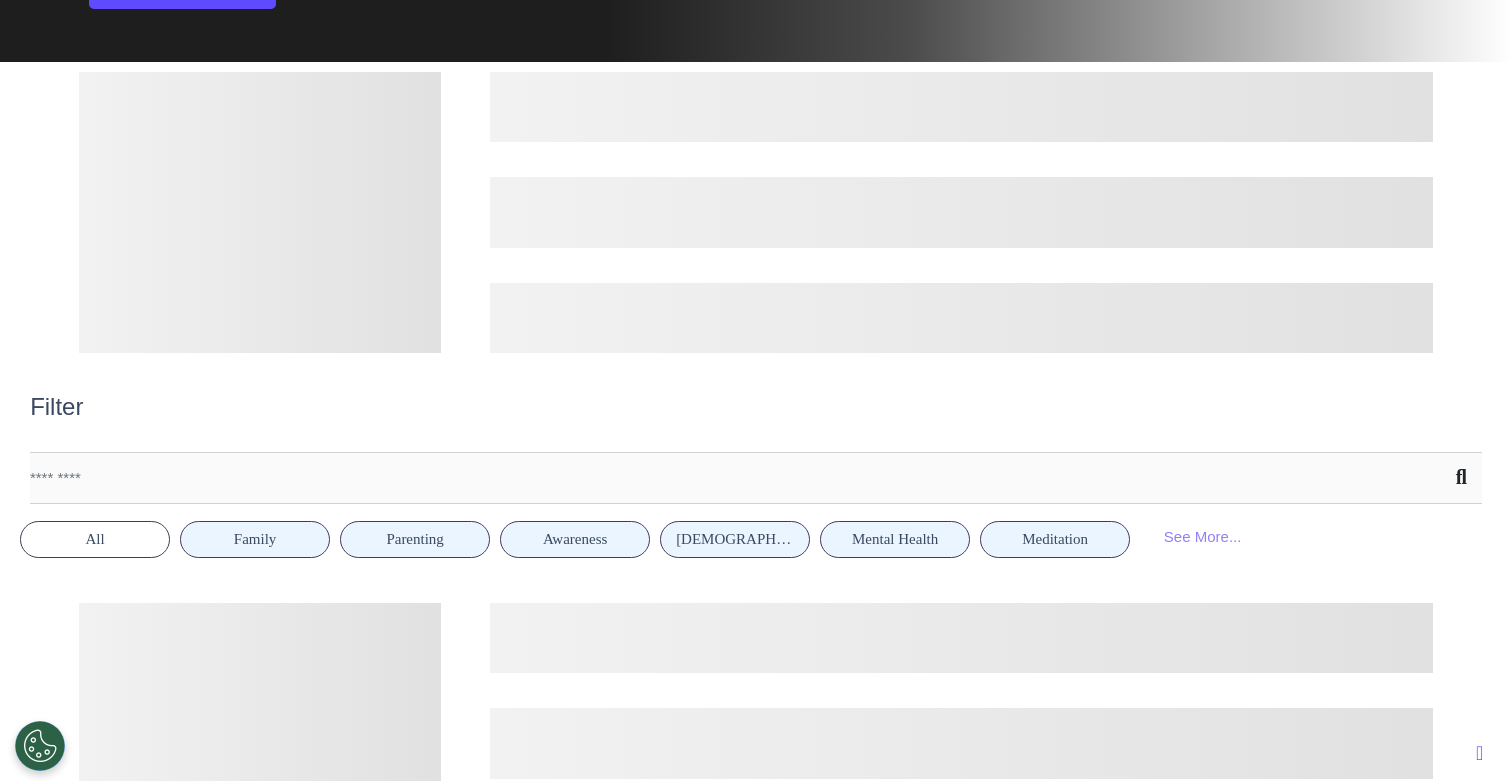 scroll, scrollTop: 749, scrollLeft: 0, axis: vertical 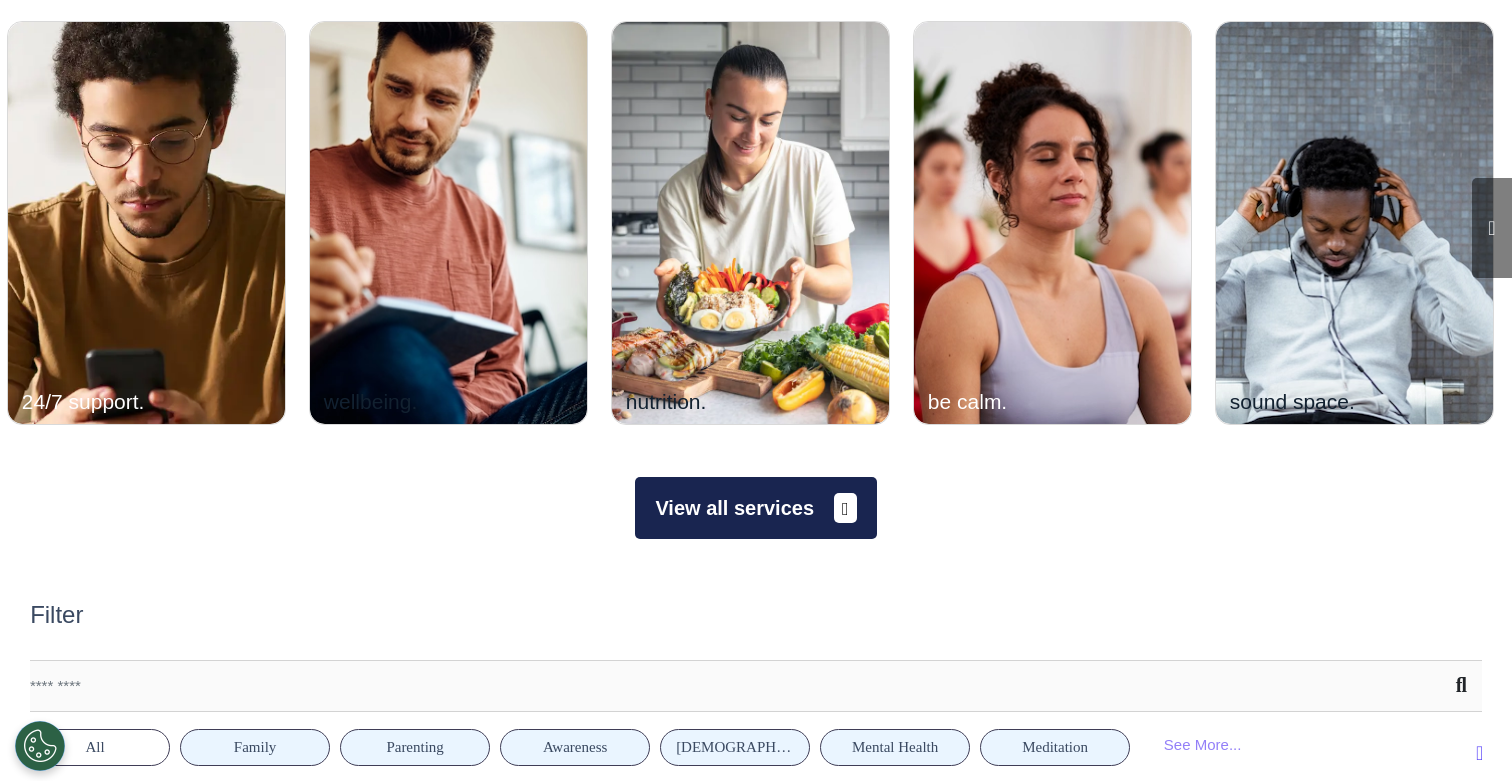 click on "View all services" at bounding box center [755, 508] 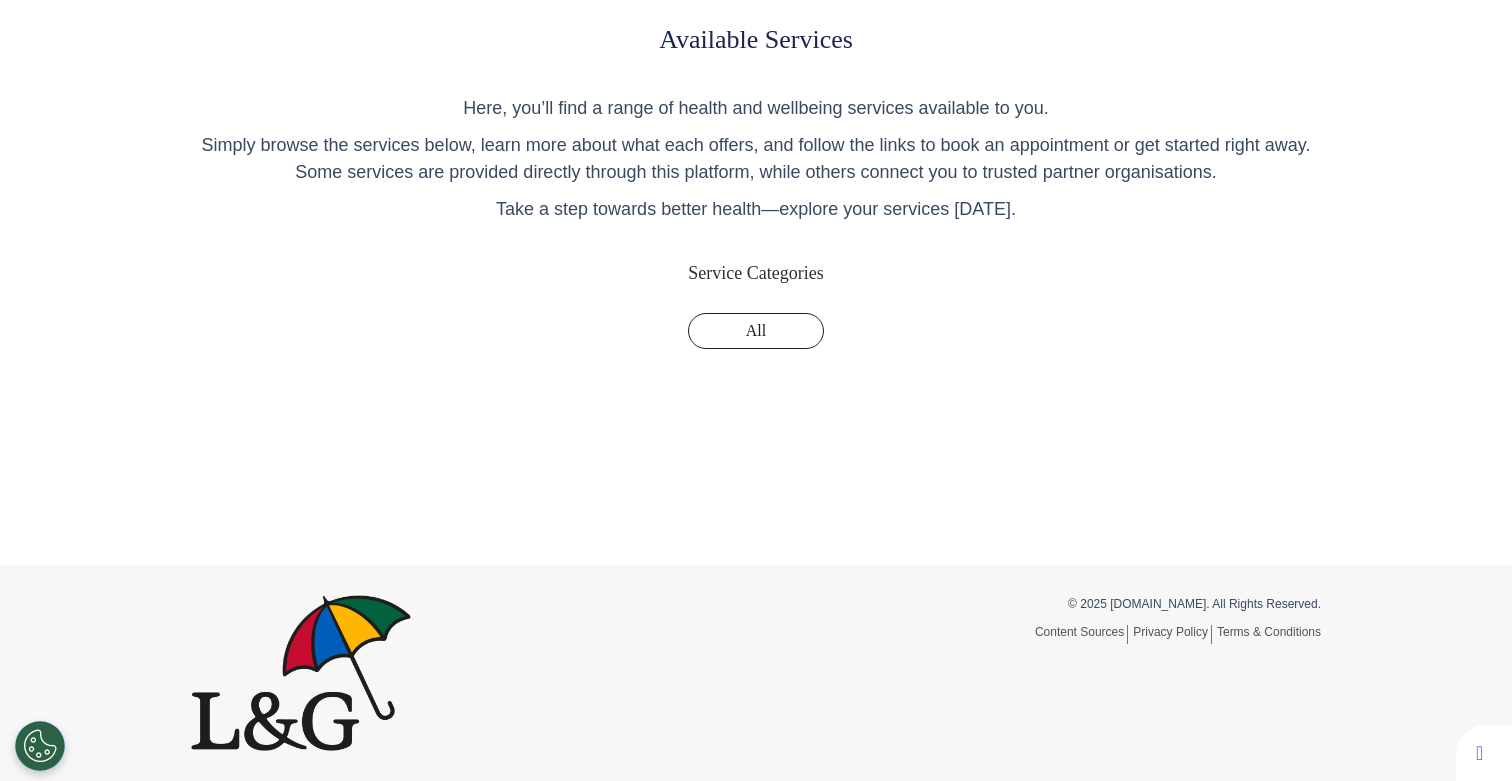 scroll, scrollTop: 0, scrollLeft: 0, axis: both 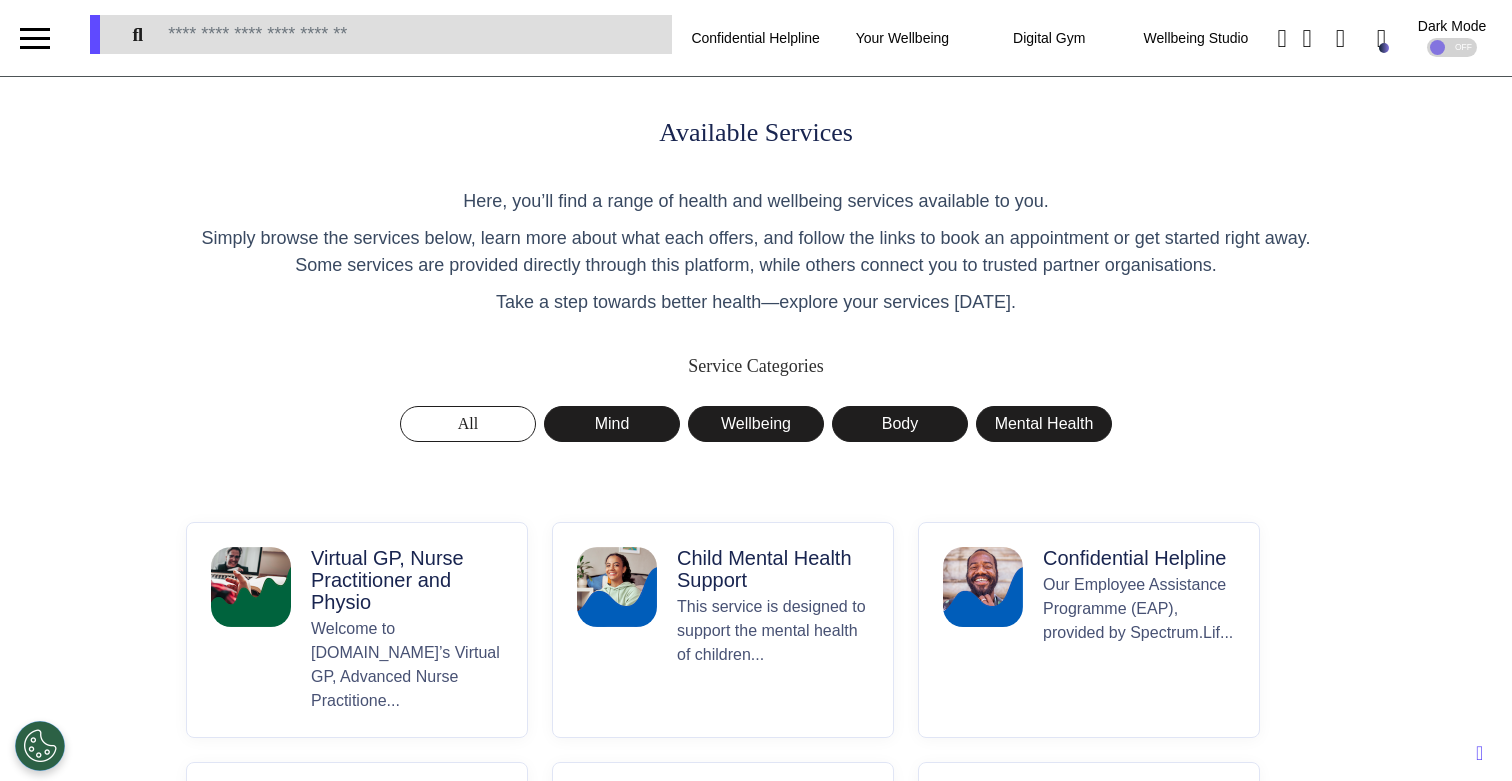 click on "Welcome to [DOMAIN_NAME]’s Virtual GP, Advanced Nurse Practitione..." at bounding box center (407, 665) 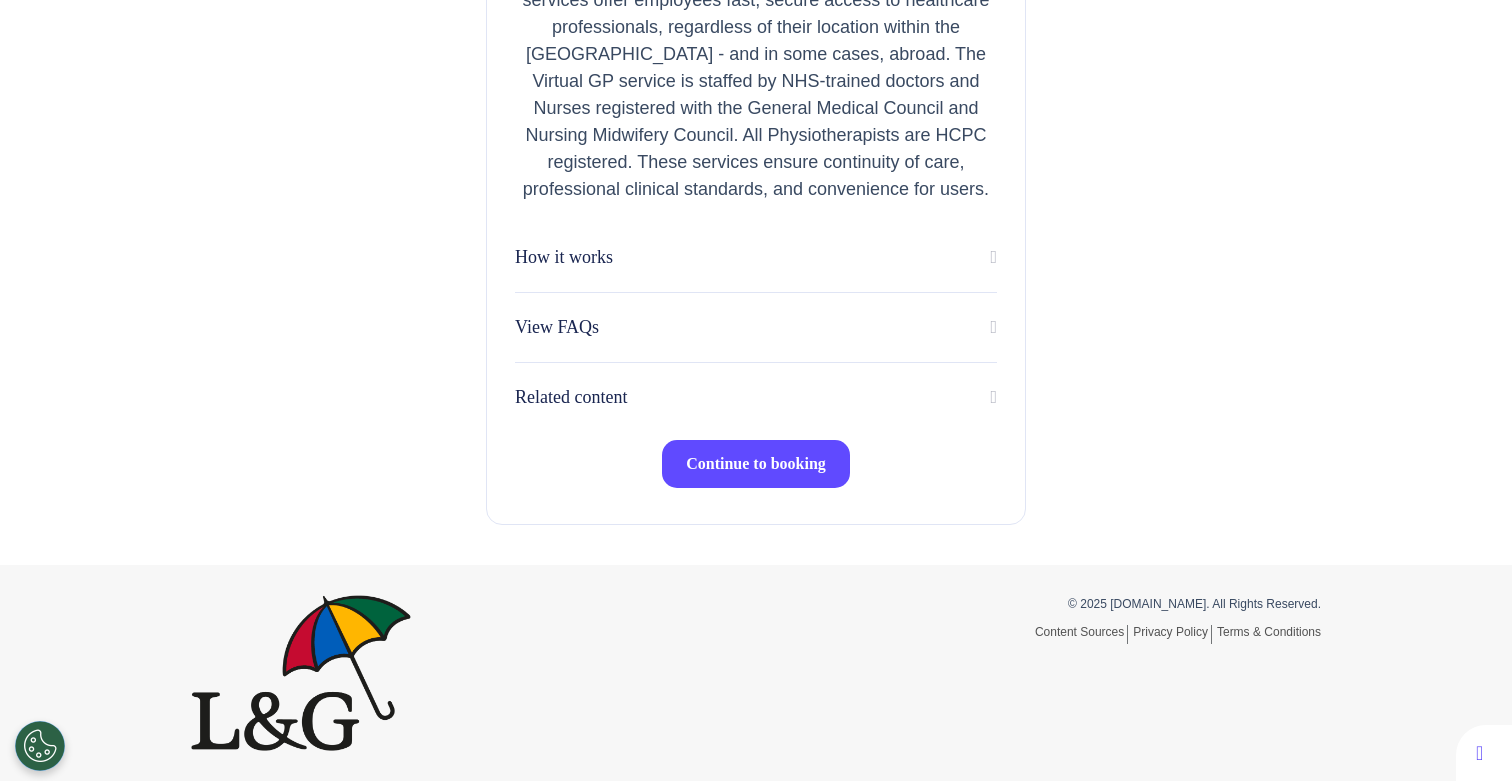 click on "Continue to booking" at bounding box center [756, 463] 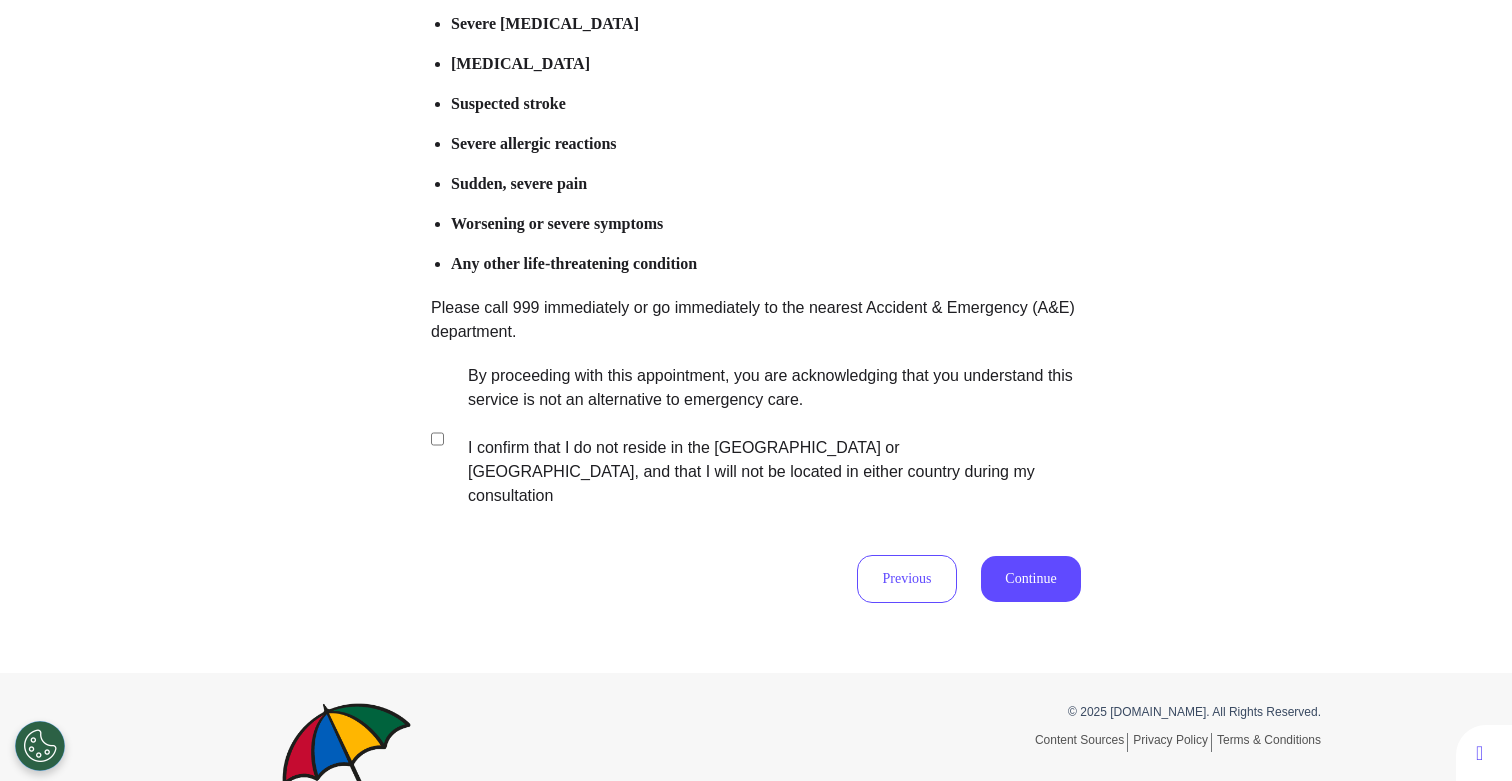 scroll, scrollTop: 392, scrollLeft: 0, axis: vertical 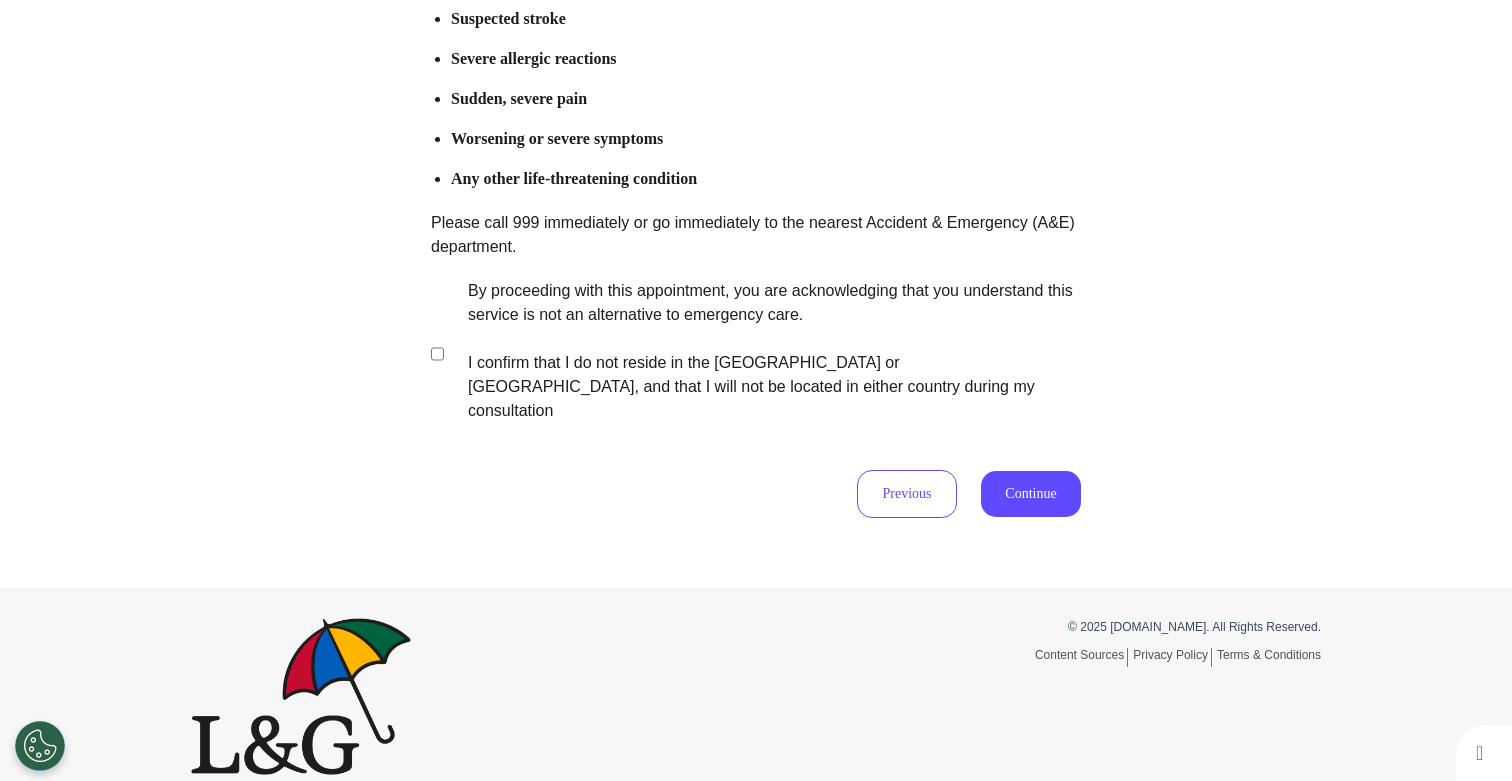 click on "By proceeding with this appointment, you are acknowledging that you understand this service is not an alternative to emergency care. I confirm that I do not reside in the [GEOGRAPHIC_DATA] or [GEOGRAPHIC_DATA], and that I will not be located in either country during my consultation" at bounding box center (761, 351) 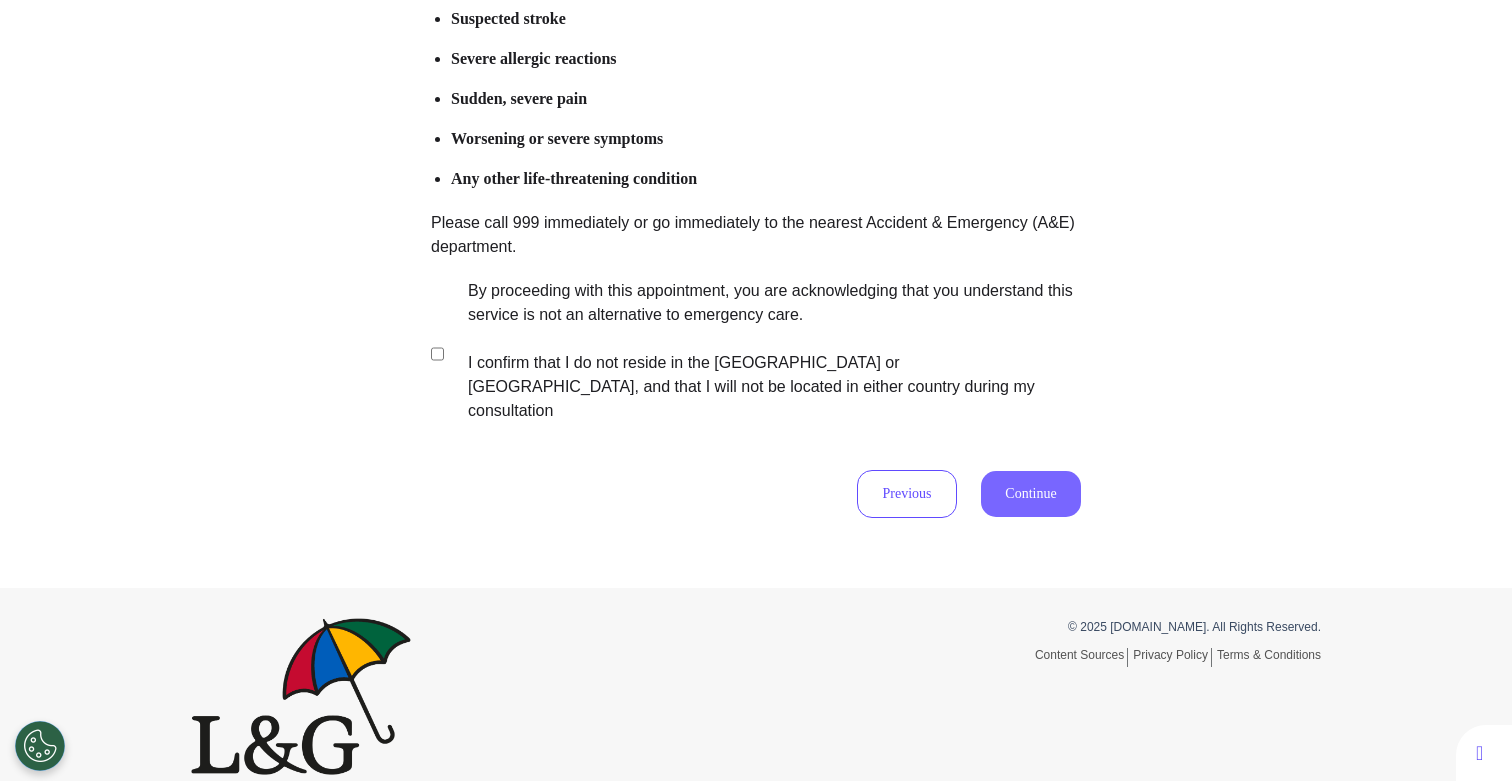 click on "Continue" at bounding box center [1031, 494] 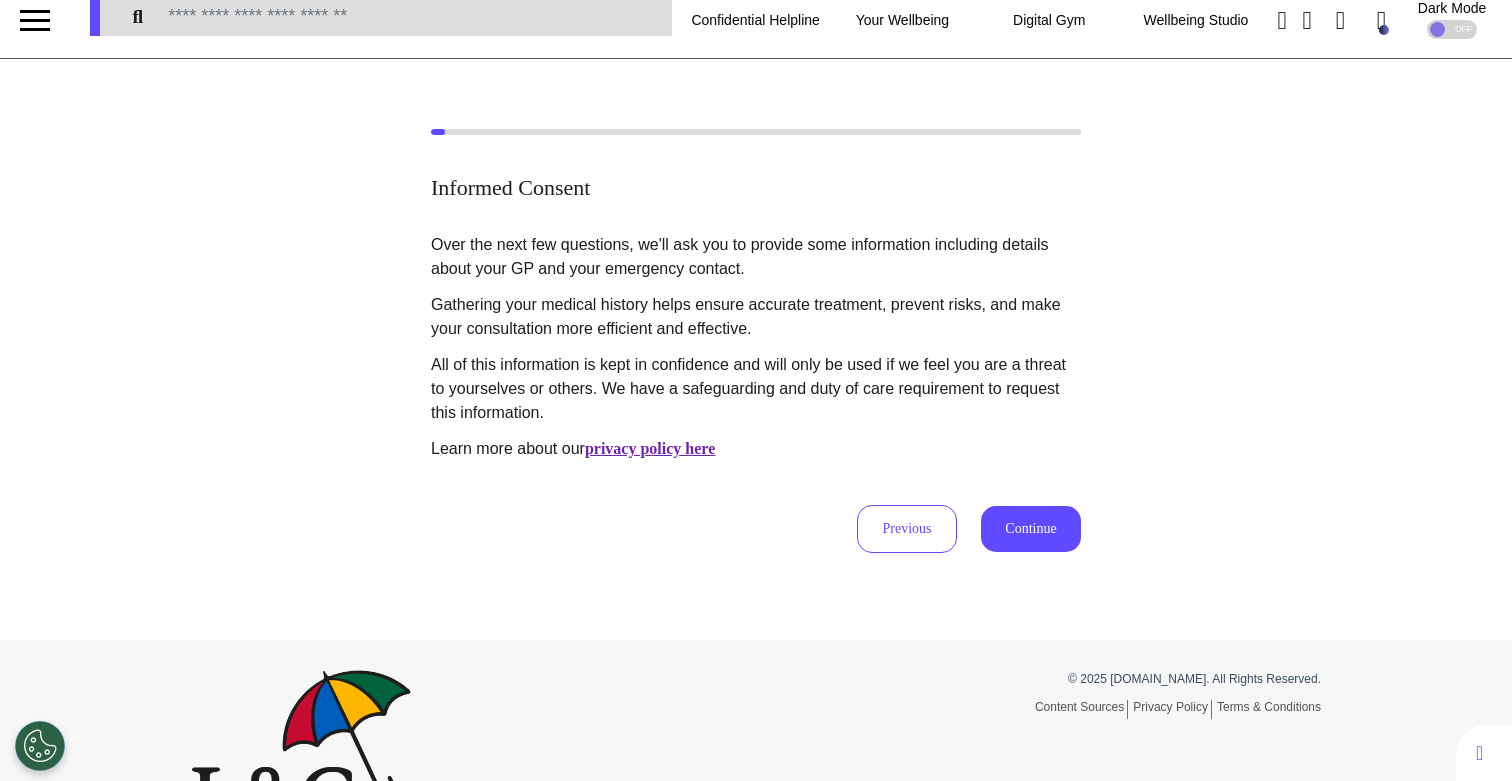 scroll, scrollTop: 0, scrollLeft: 0, axis: both 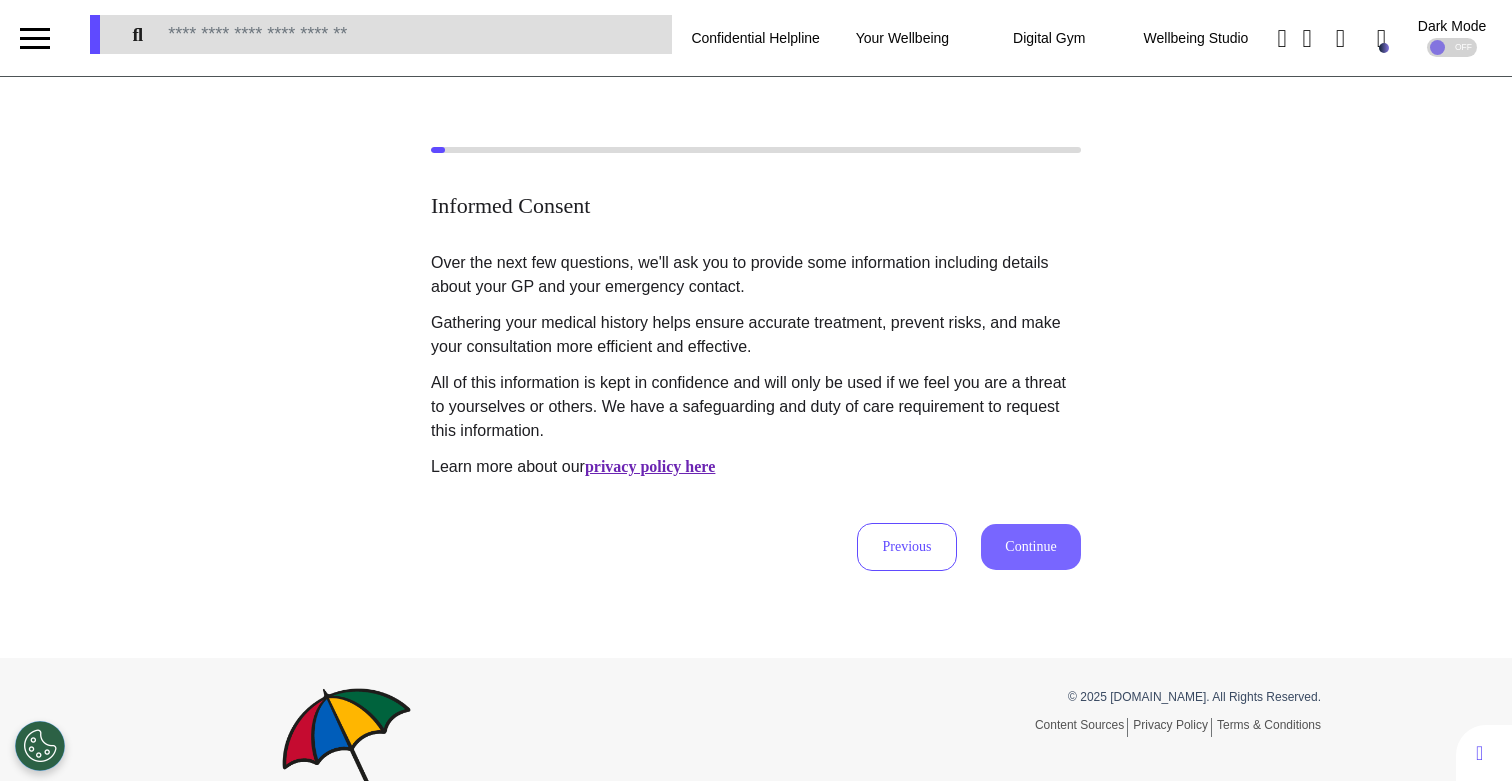 click on "Continue" at bounding box center [1031, 547] 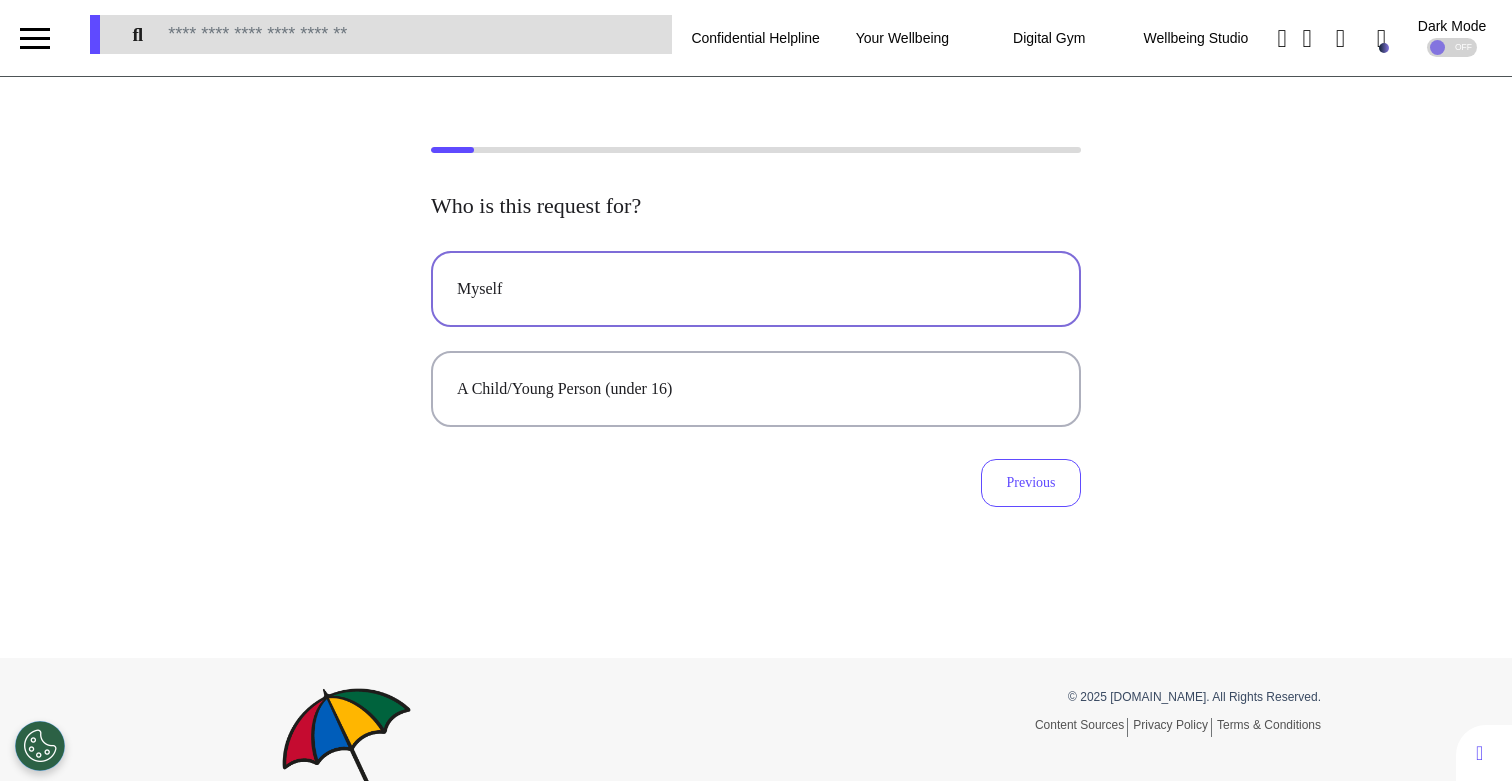 click on "Myself" at bounding box center [756, 289] 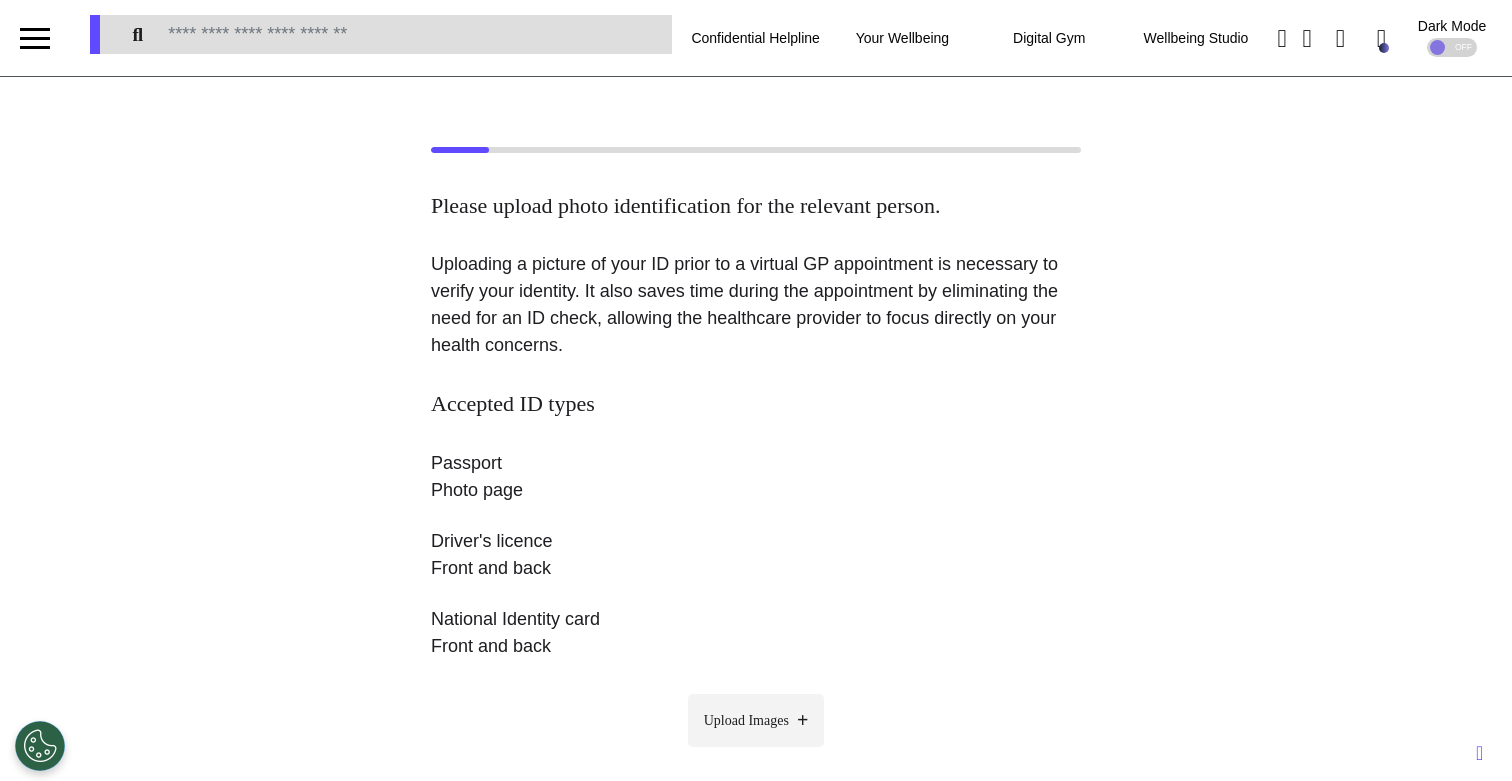 click on "Upload Images" at bounding box center [746, 720] 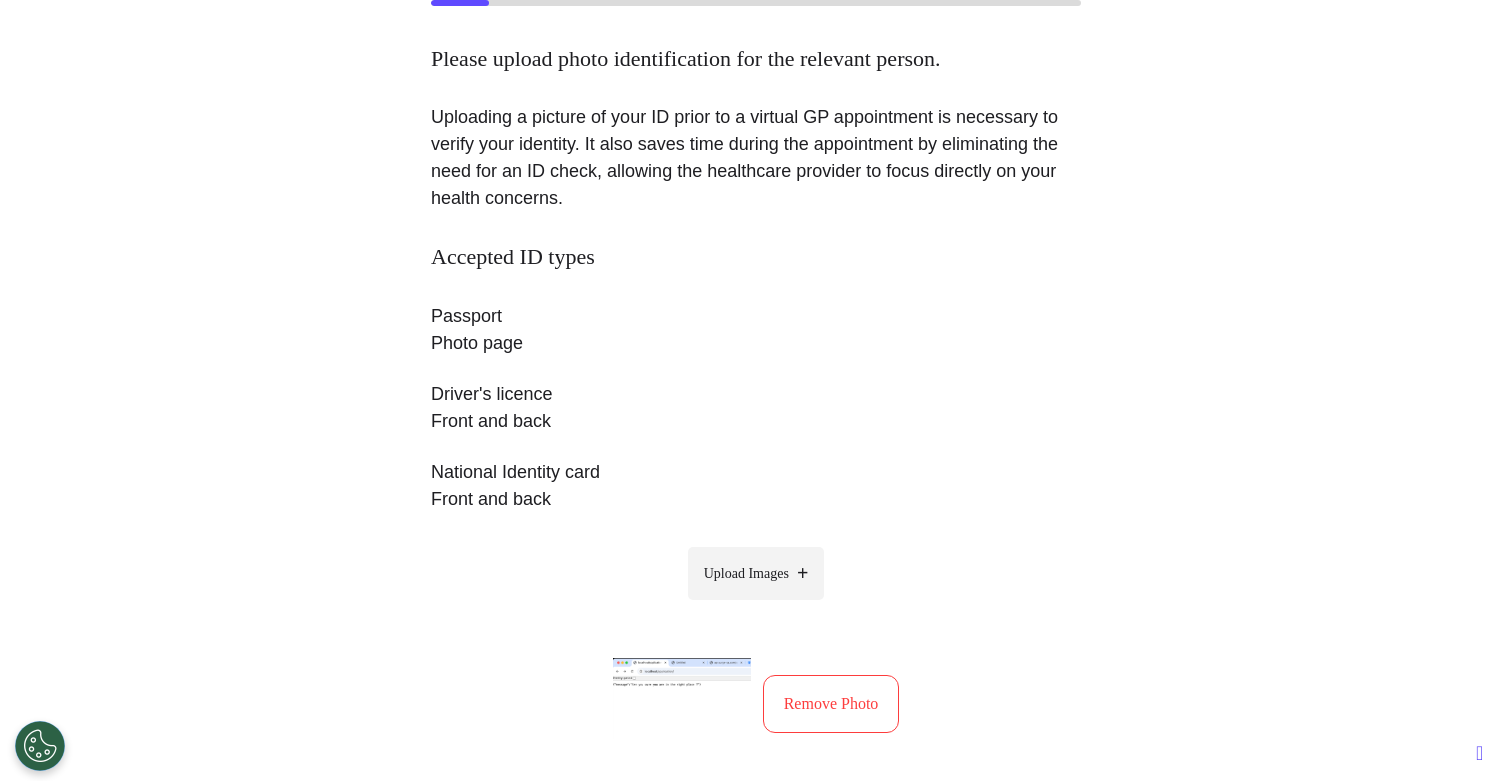 scroll, scrollTop: 273, scrollLeft: 0, axis: vertical 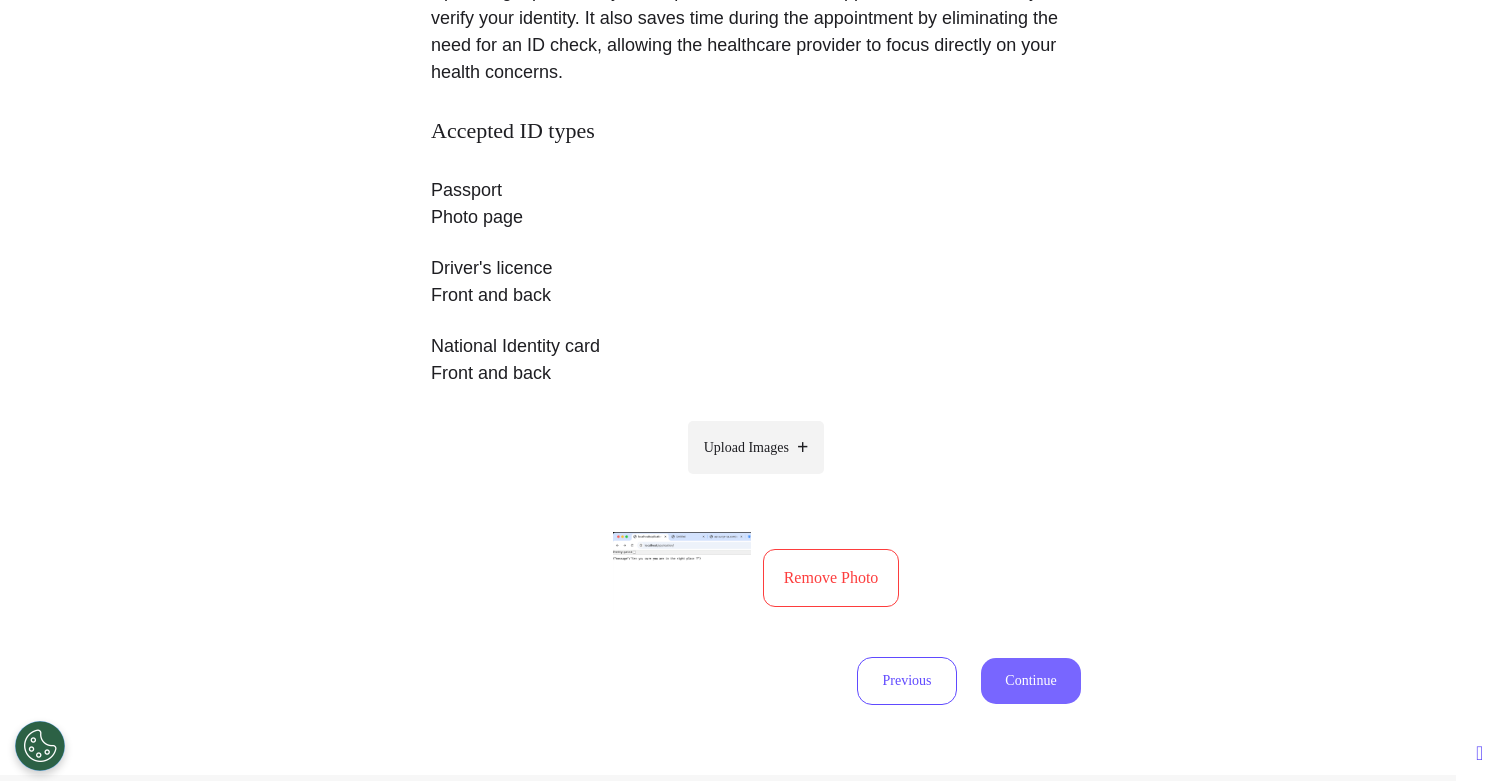 click on "Continue" at bounding box center [1031, 681] 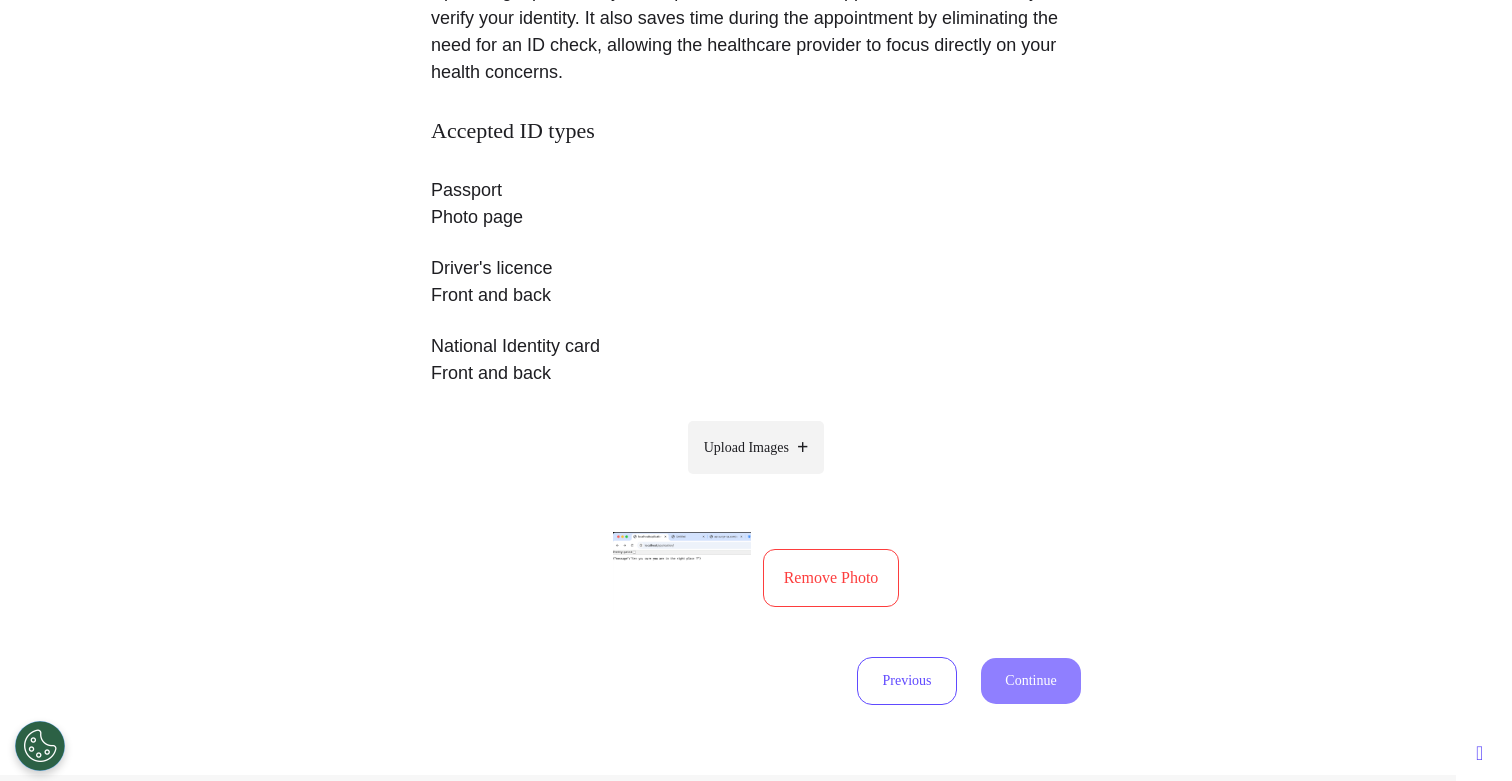 select on "******" 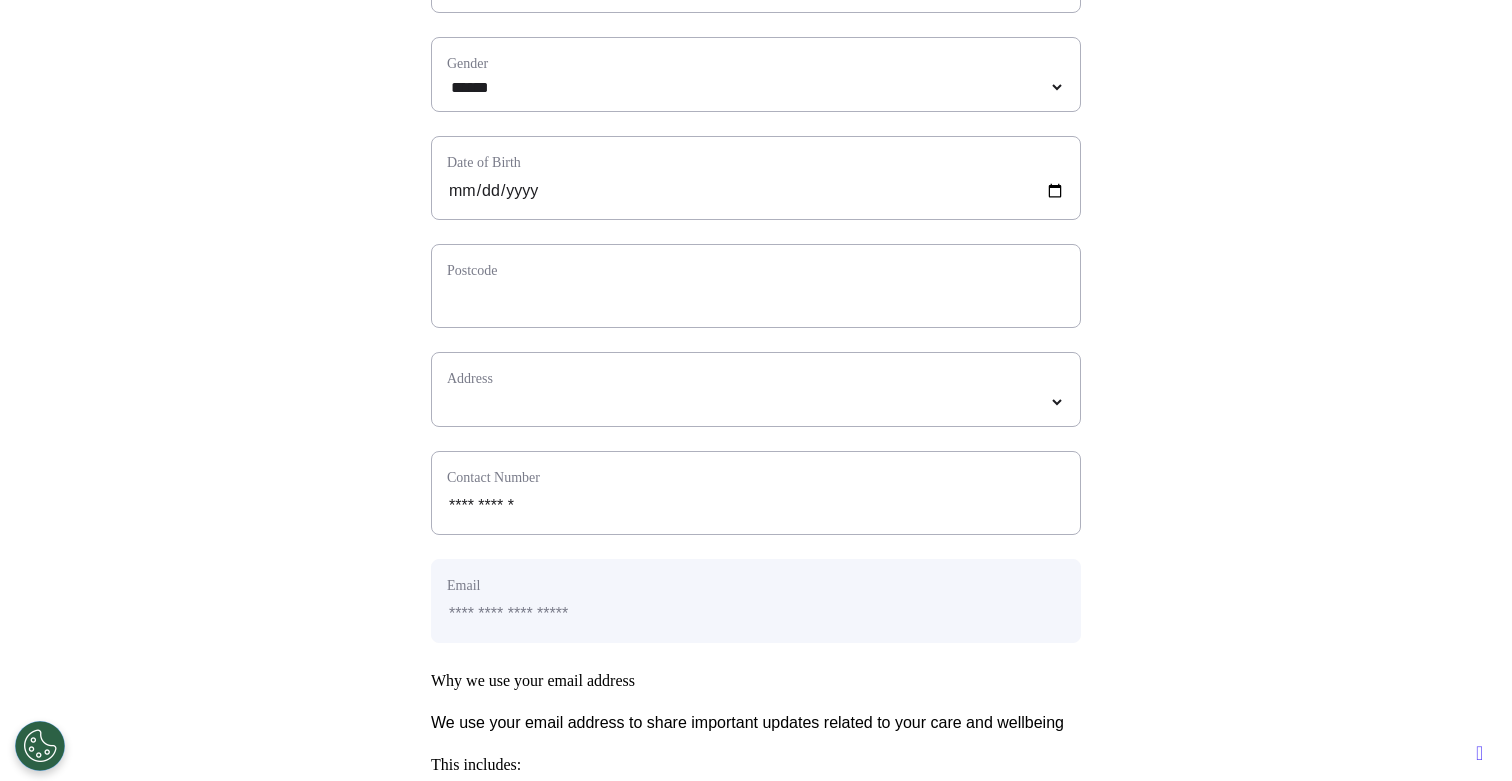 scroll, scrollTop: 335, scrollLeft: 0, axis: vertical 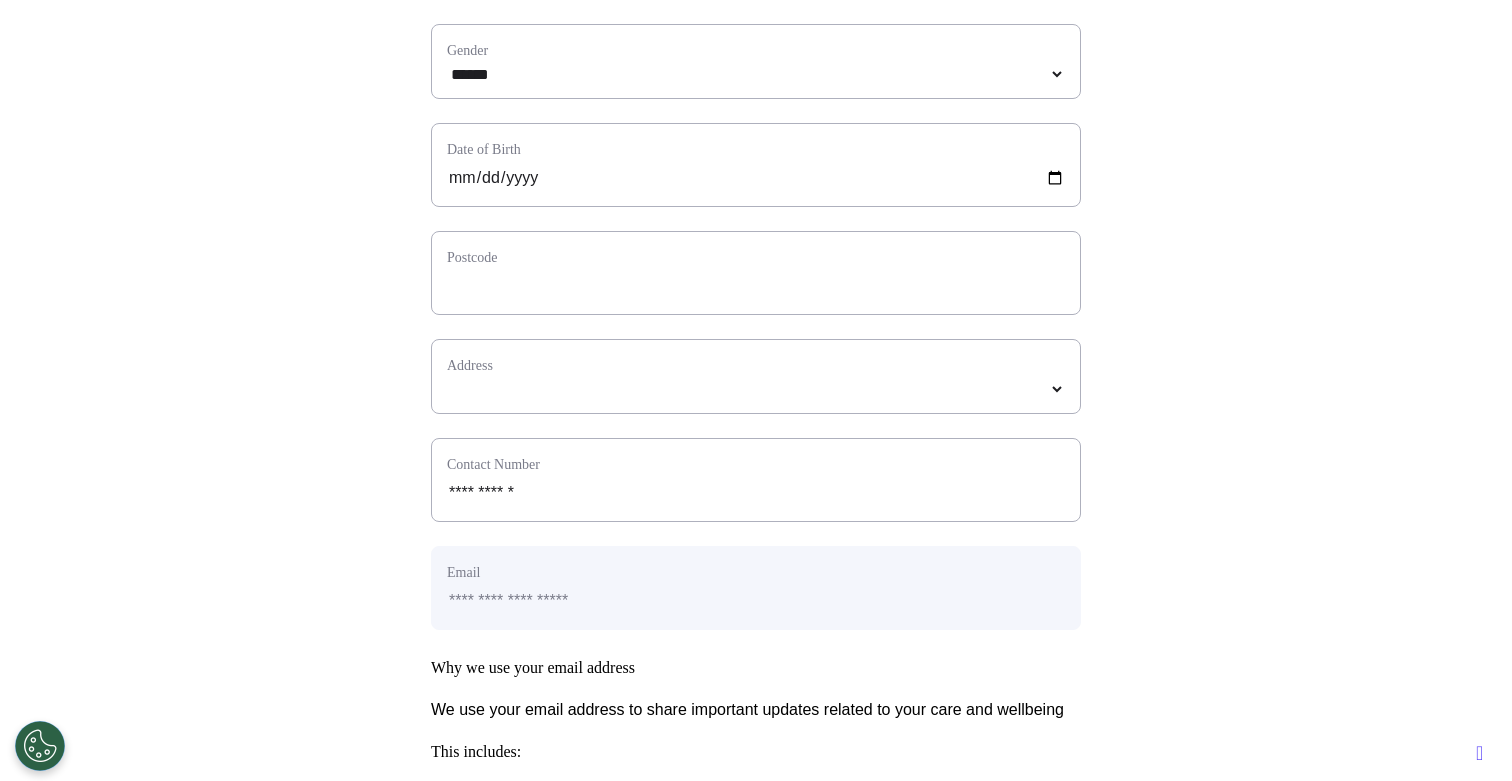 click on "Postcode" at bounding box center [756, 273] 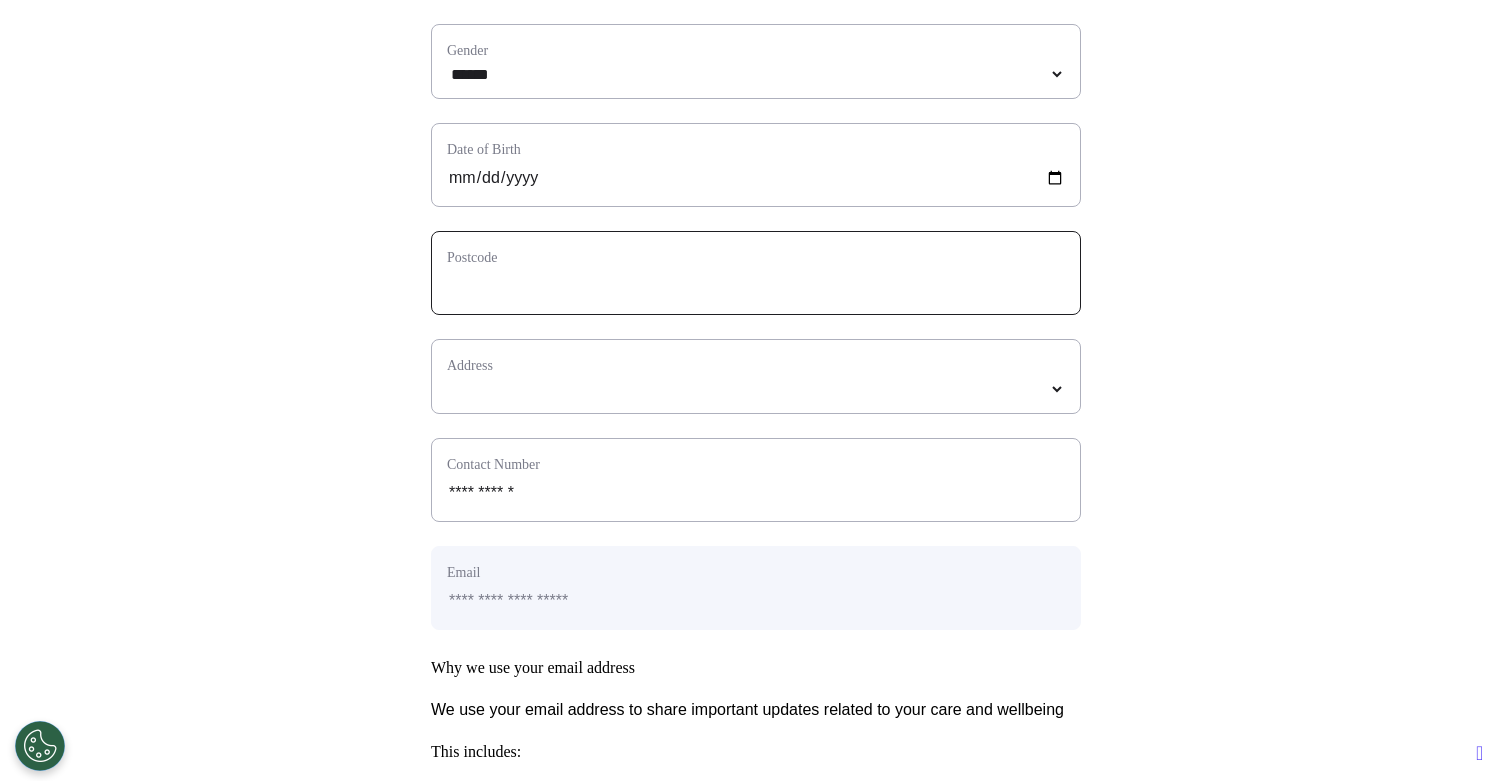 click at bounding box center [756, 286] 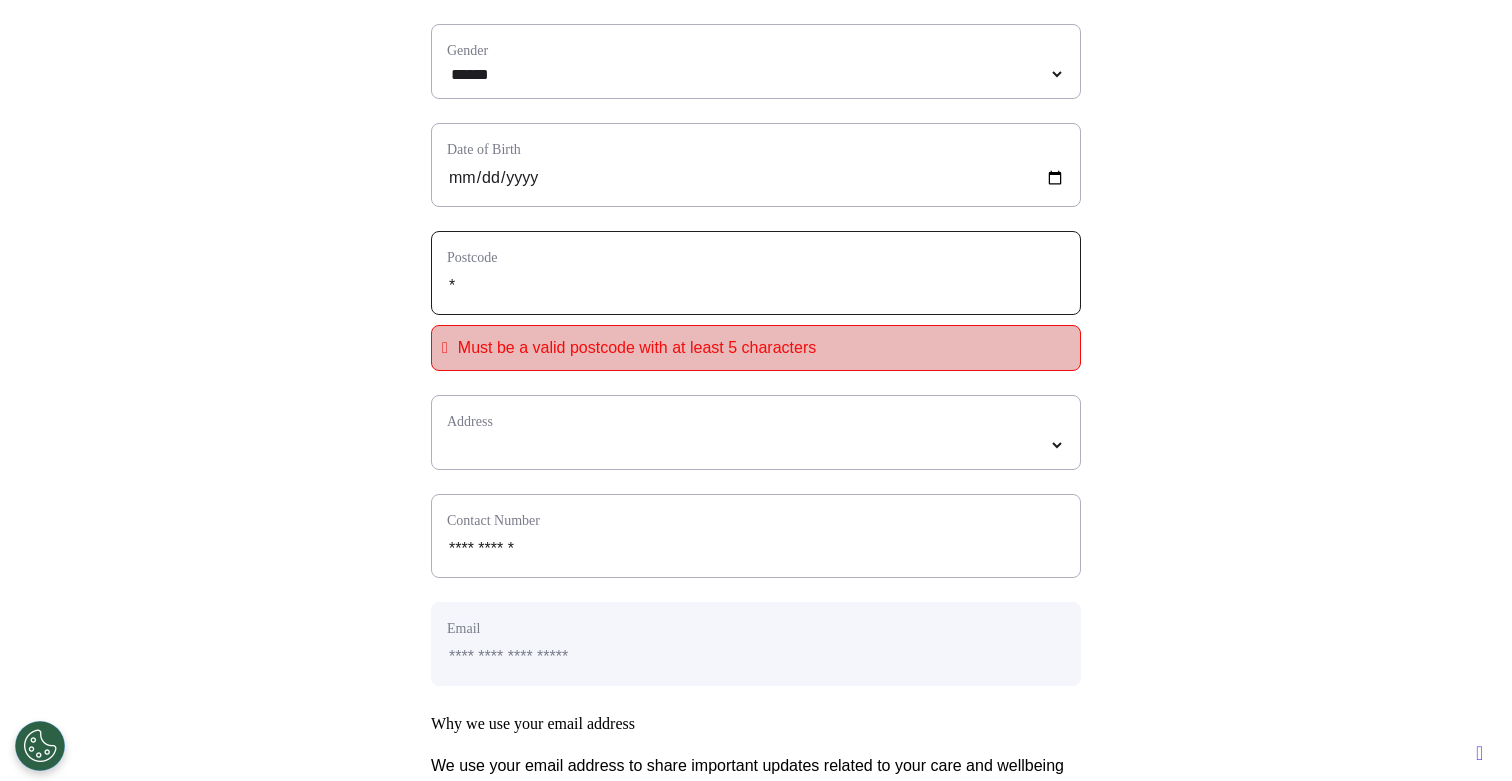 type on "**" 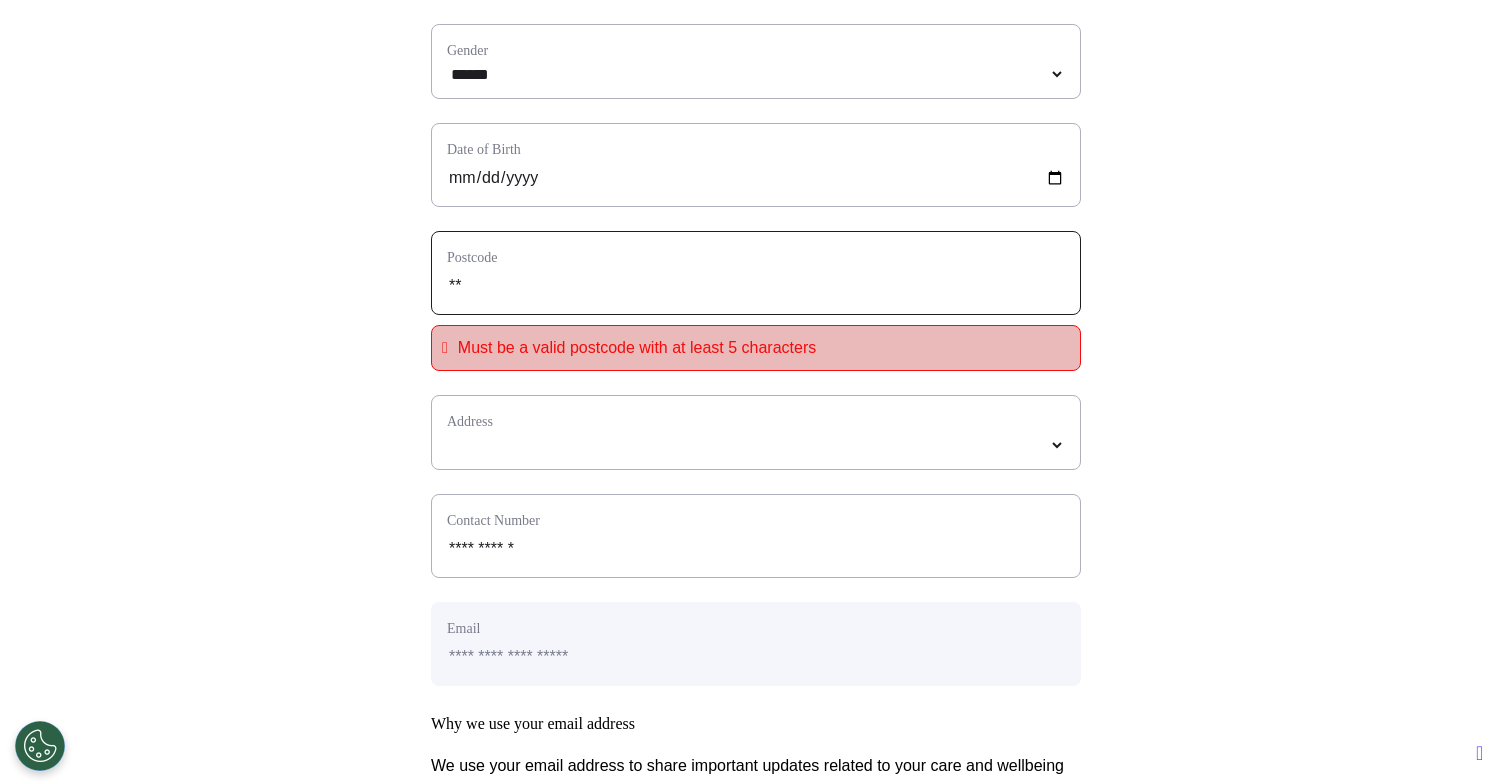 type on "***" 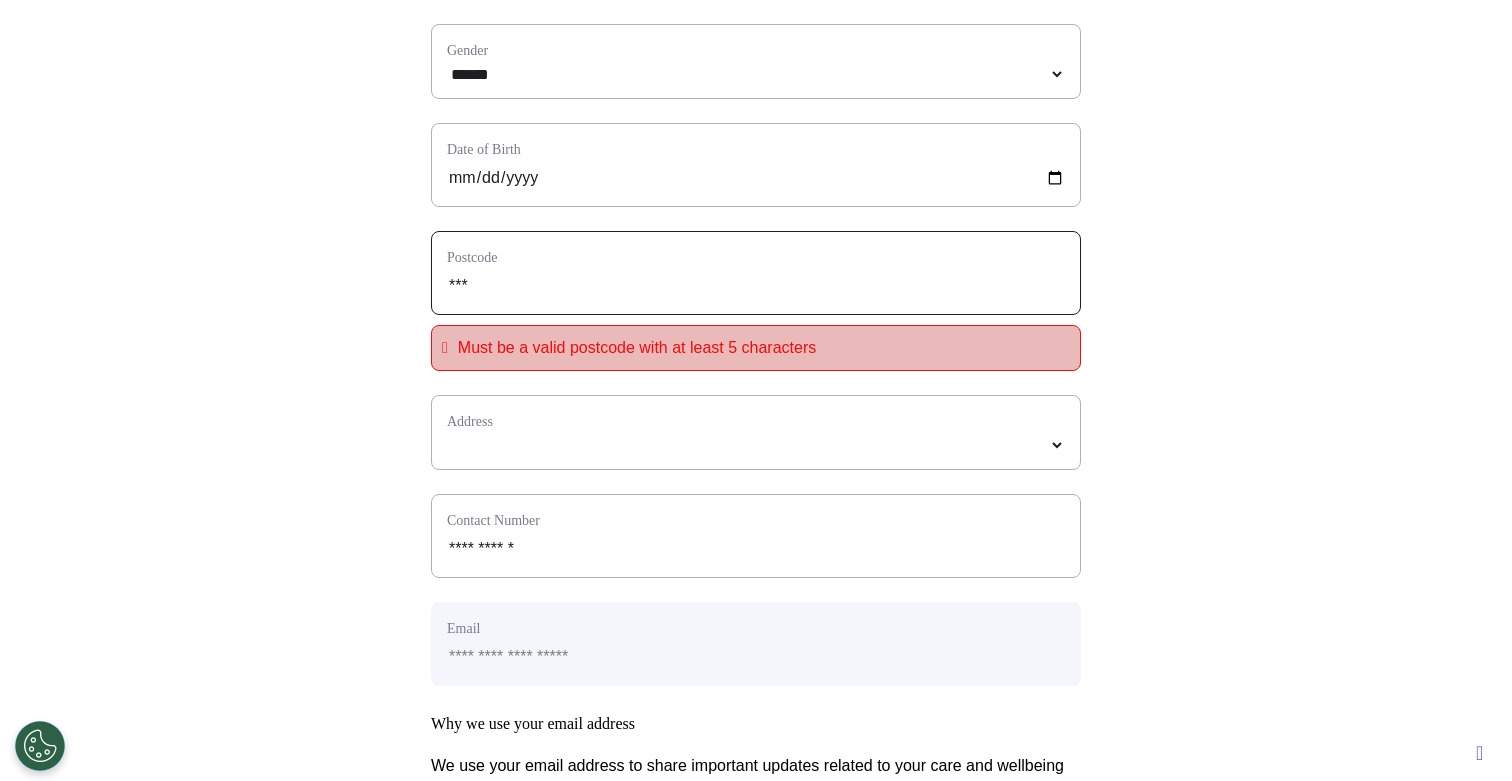 type on "****" 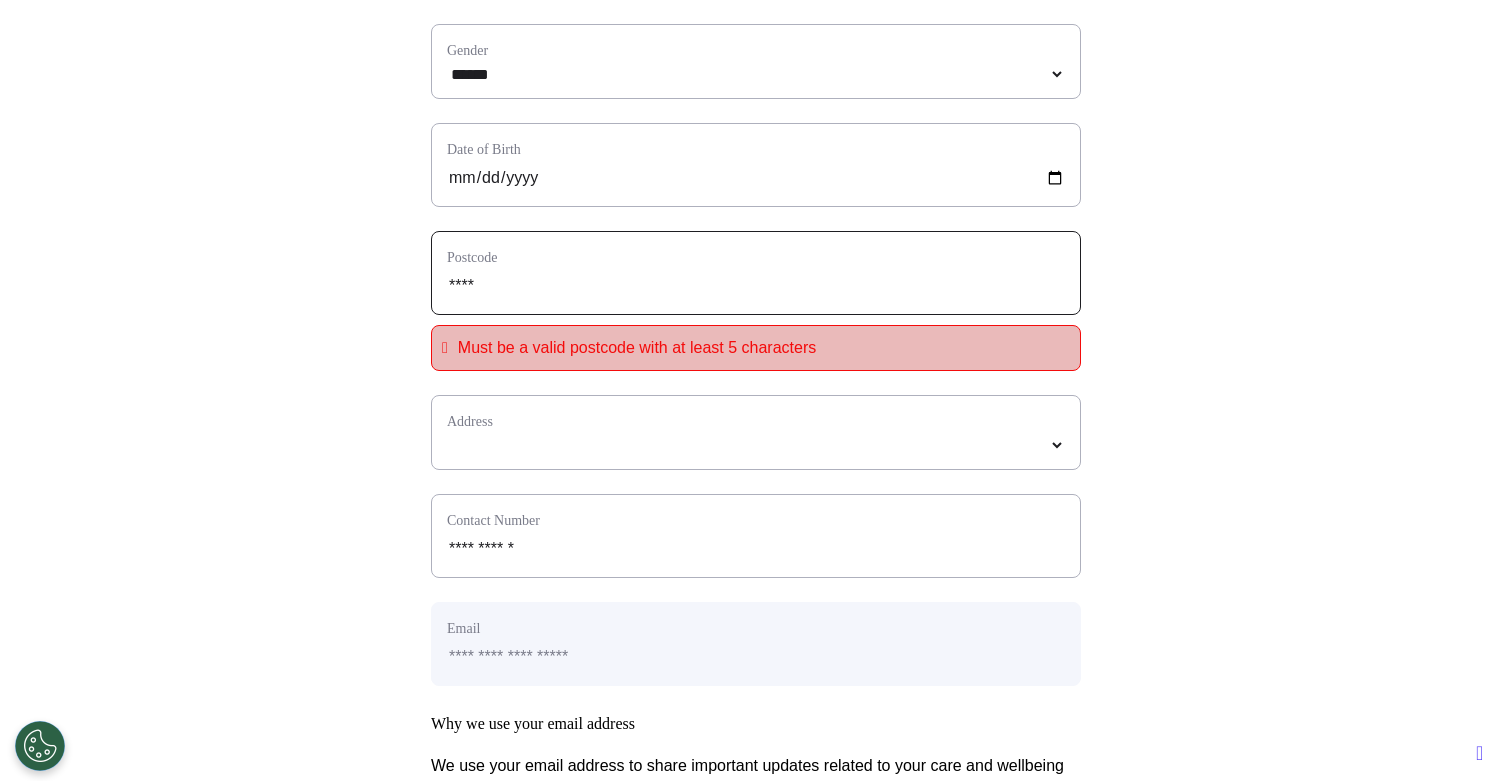 type on "*****" 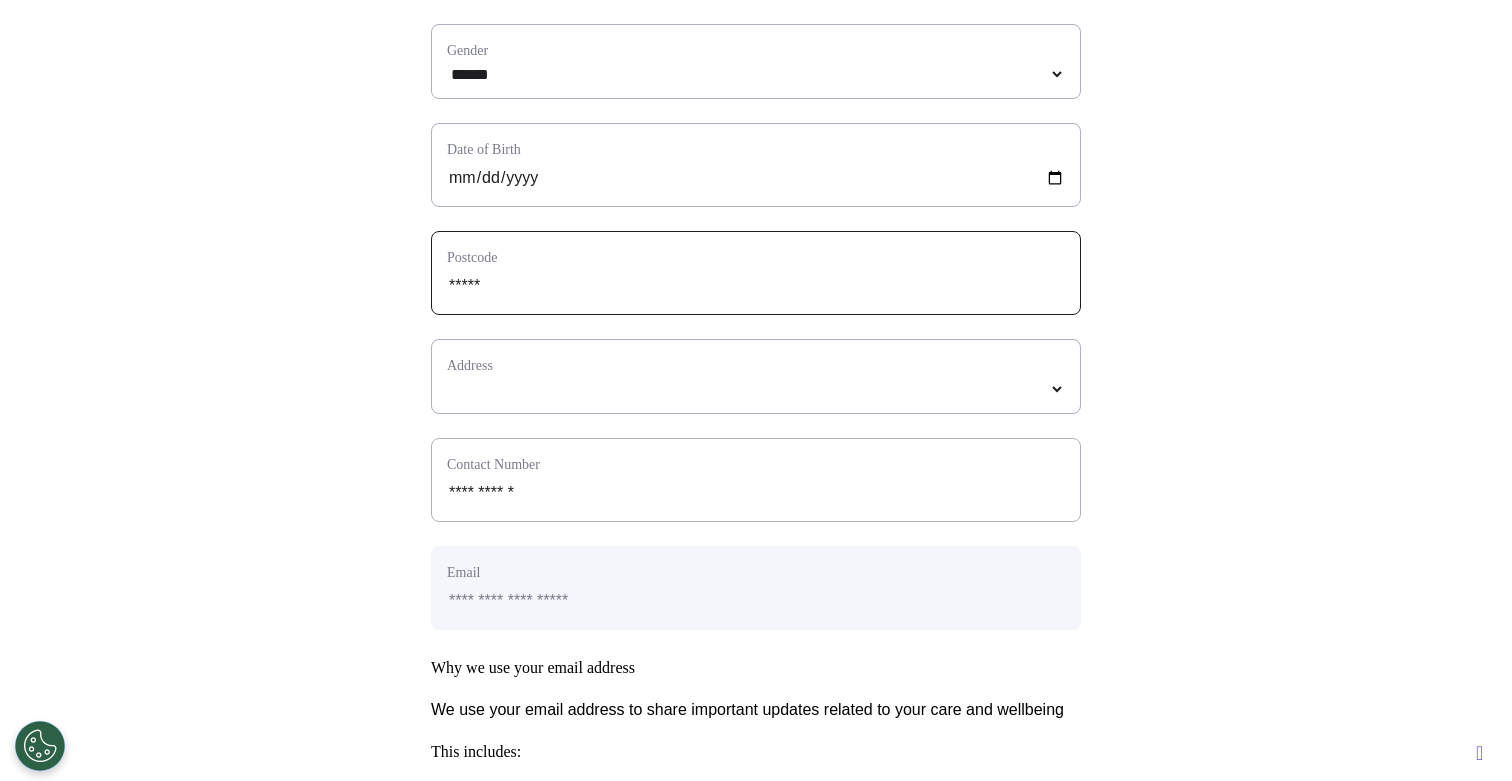 type on "*****" 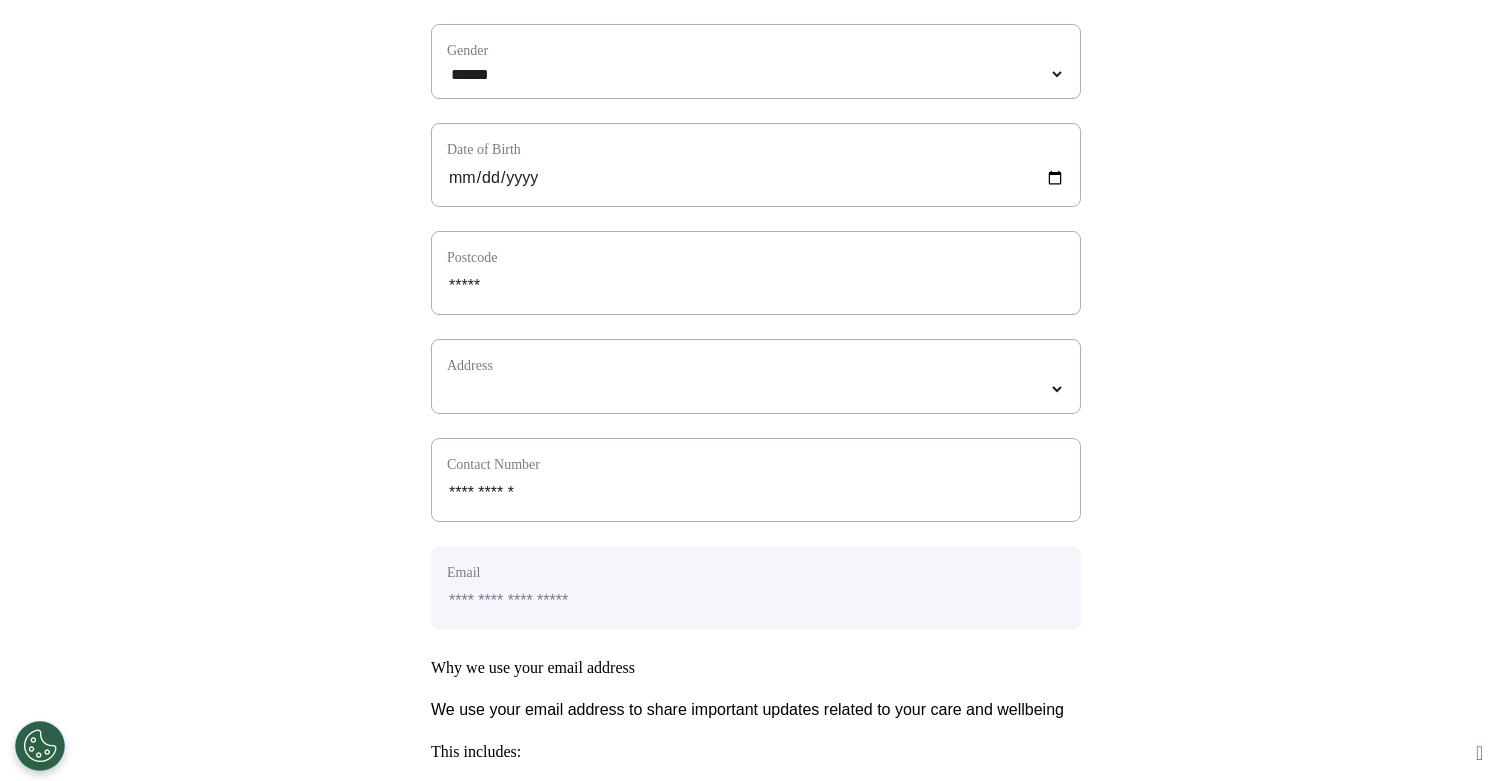 click on "Address" at bounding box center (756, 376) 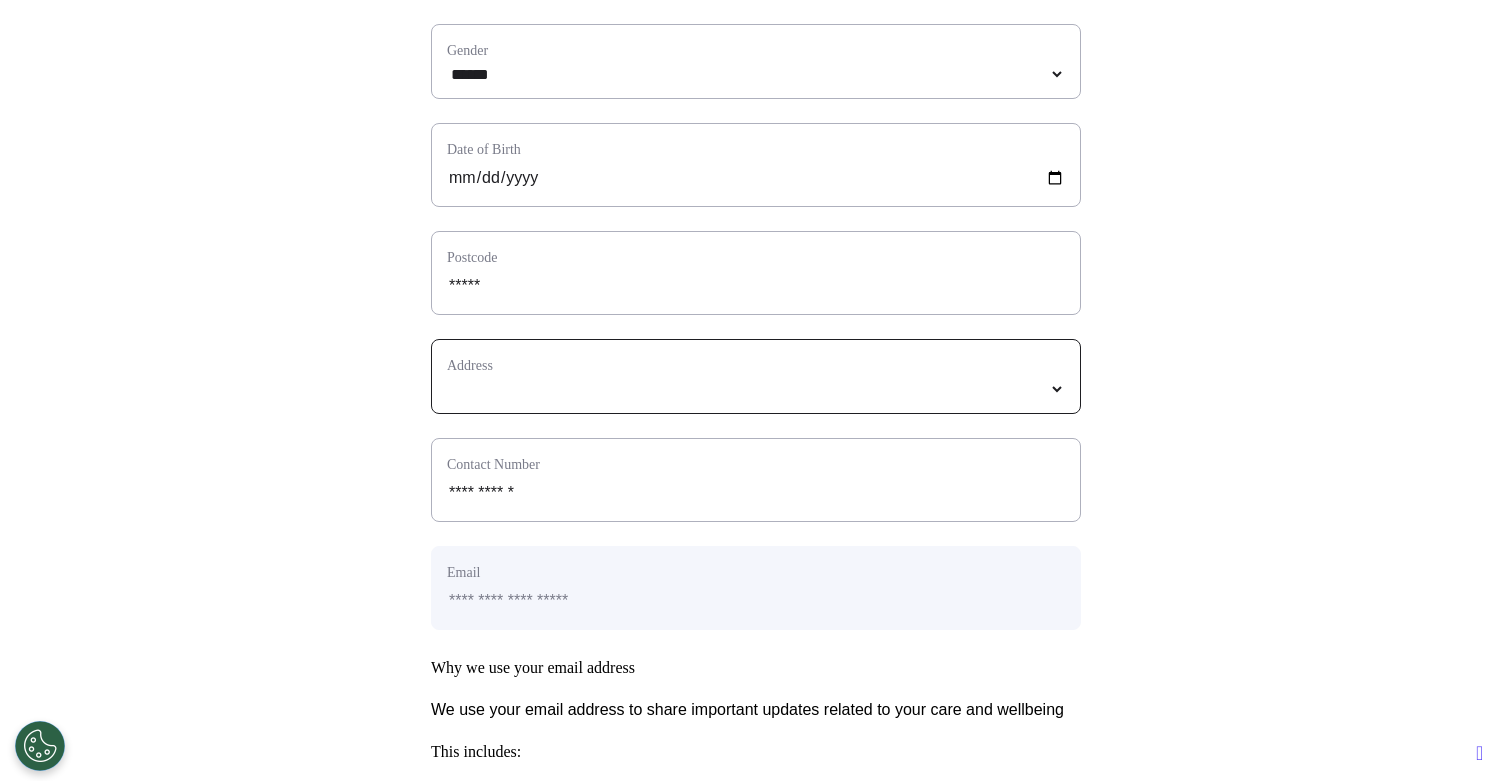 click at bounding box center [756, 389] 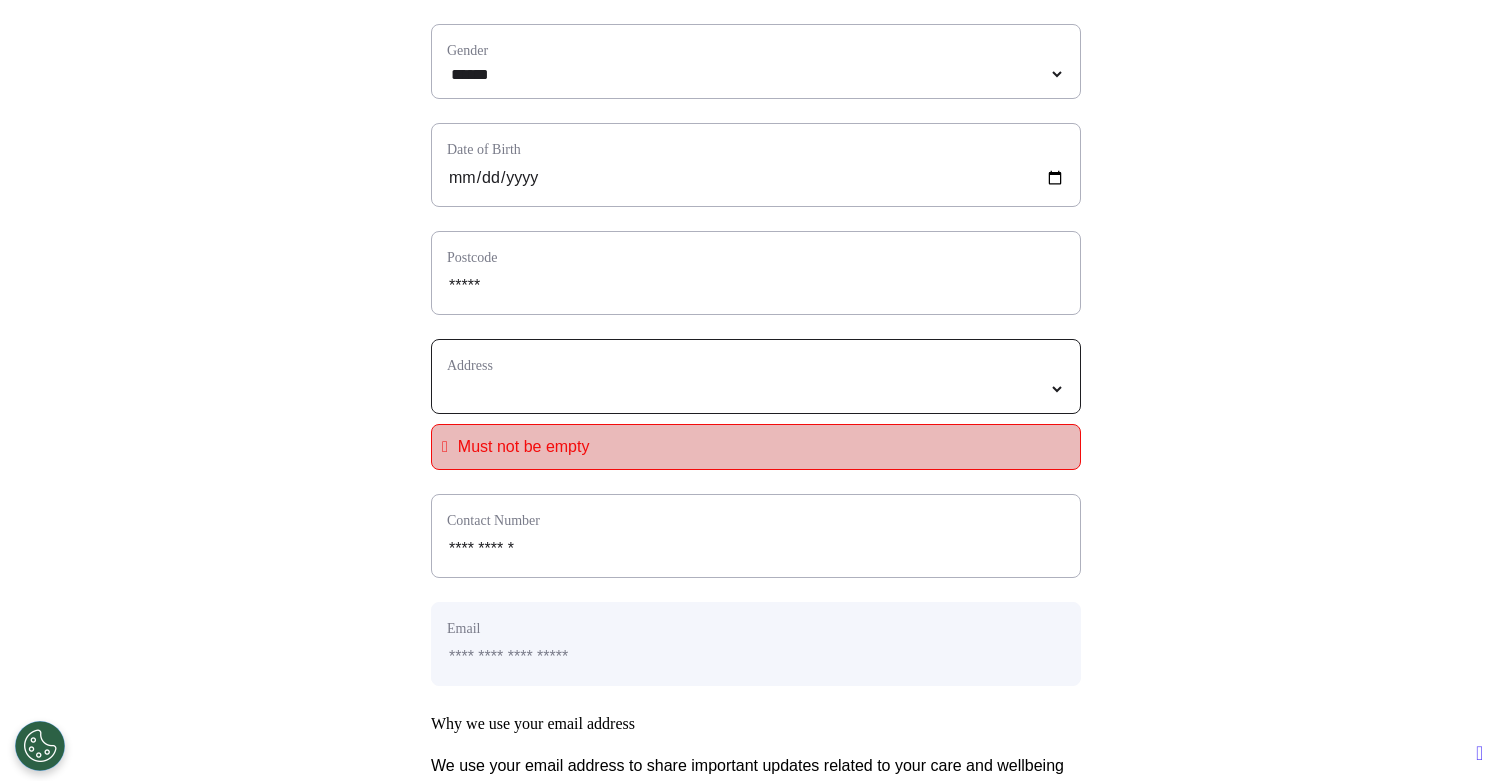 click on "**********" at bounding box center (756, 389) 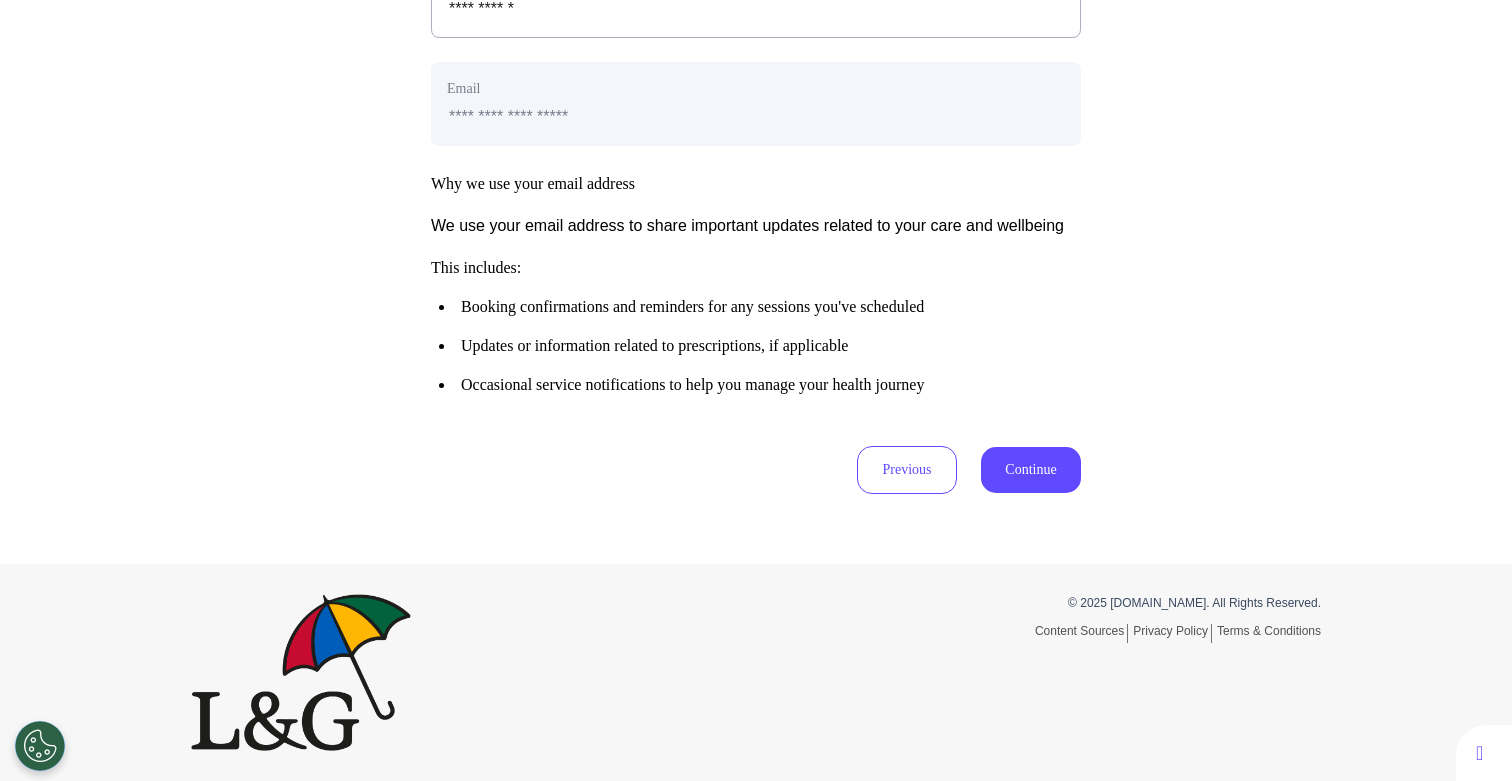 scroll, scrollTop: 881, scrollLeft: 0, axis: vertical 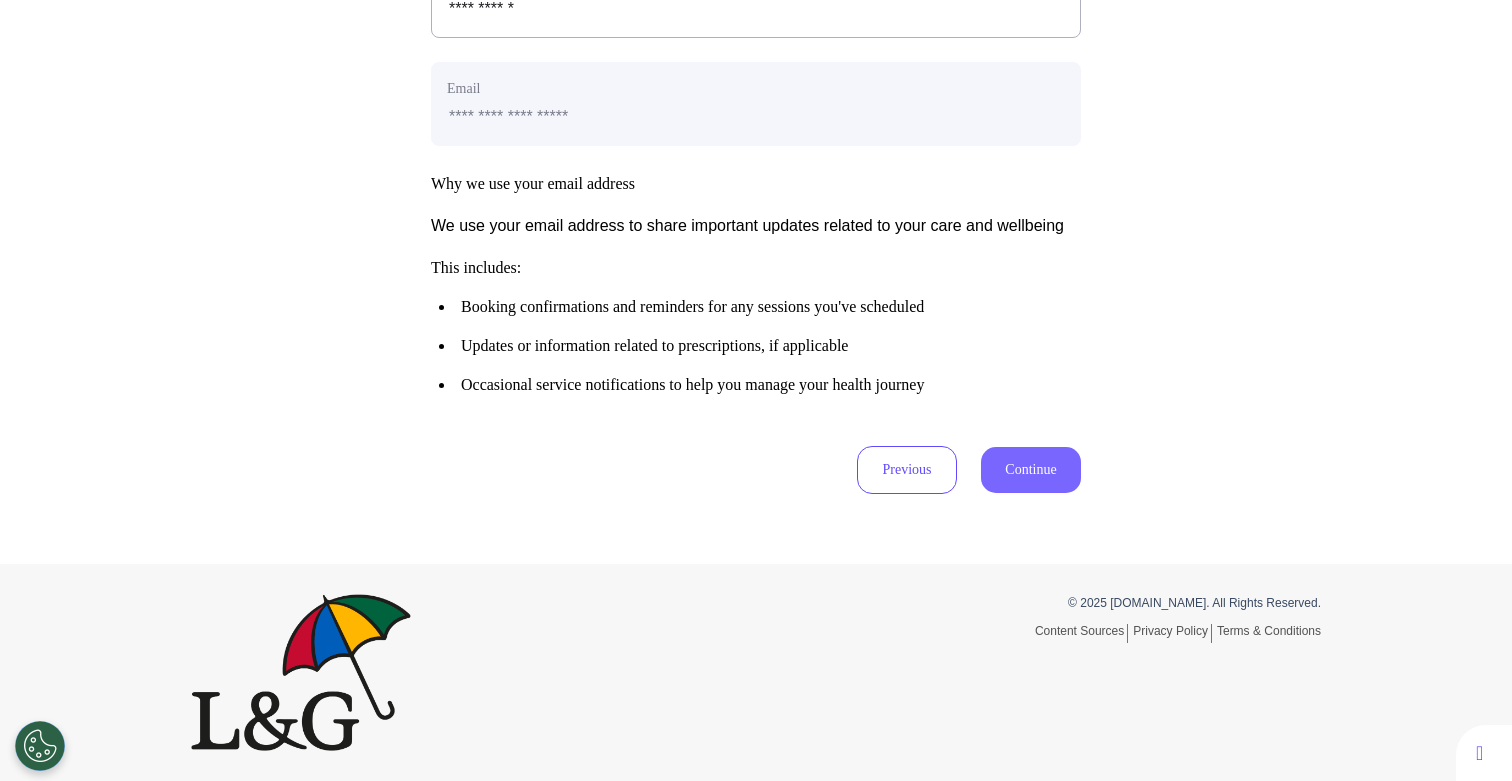 click on "Continue" at bounding box center [1031, 470] 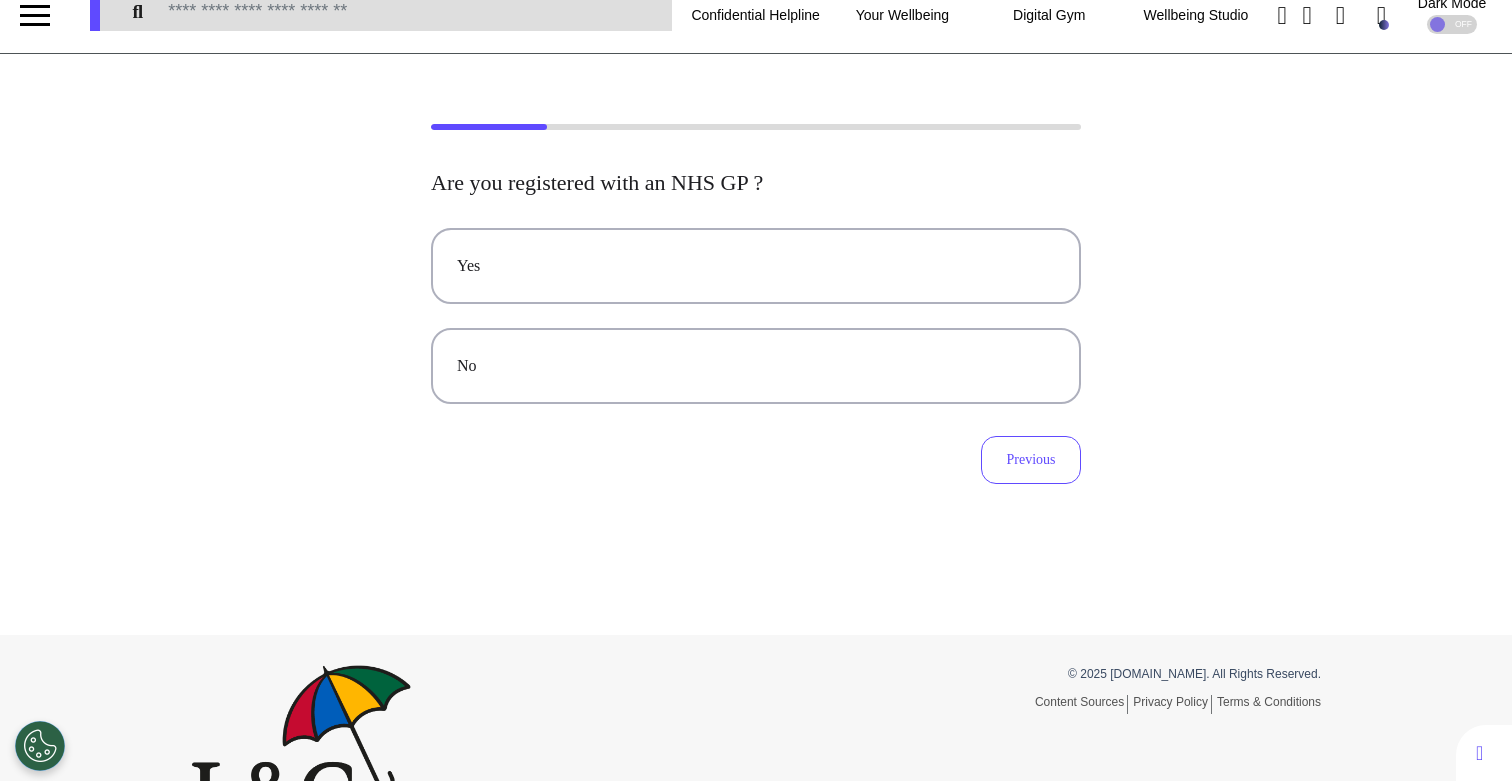 scroll, scrollTop: 0, scrollLeft: 0, axis: both 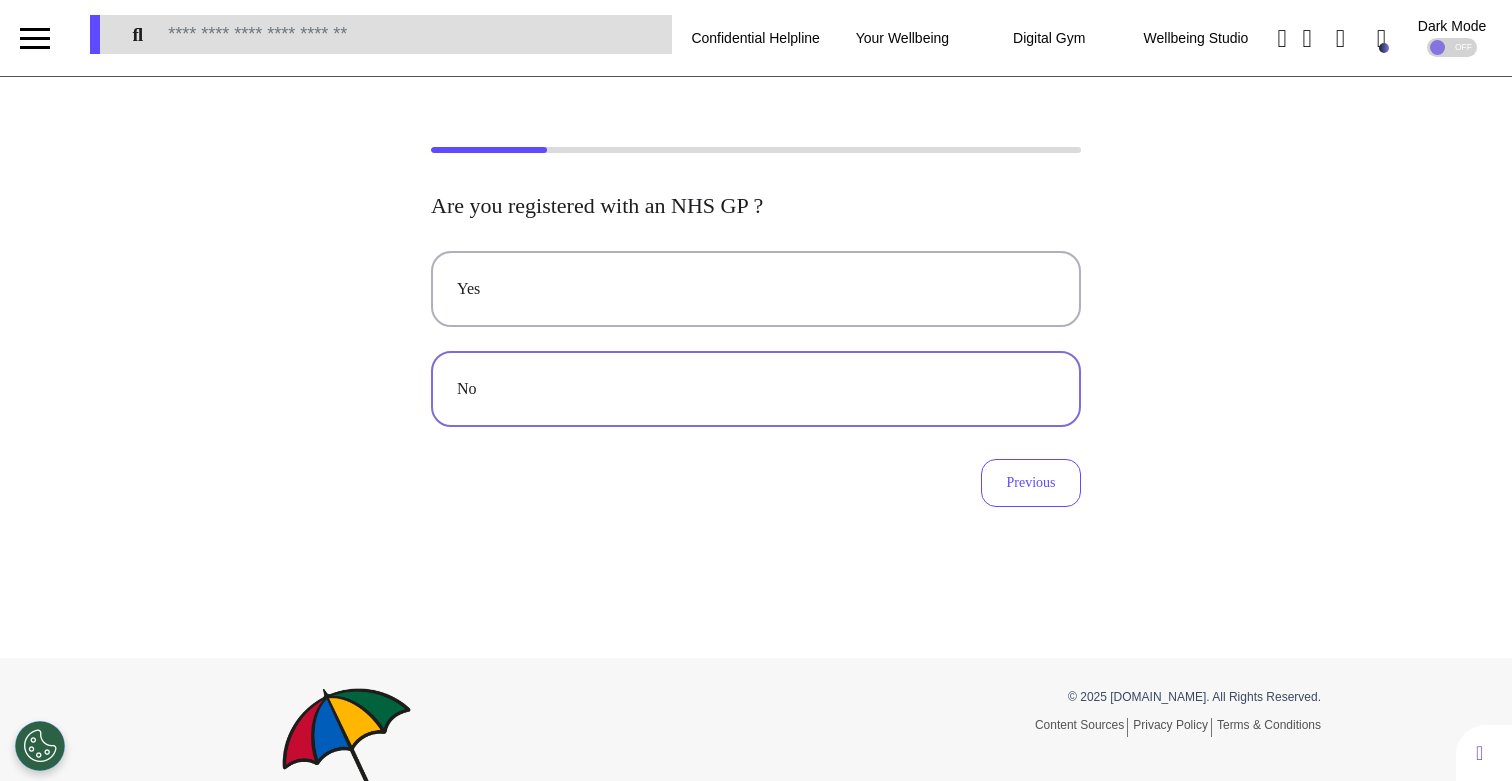 click on "No" at bounding box center (756, 389) 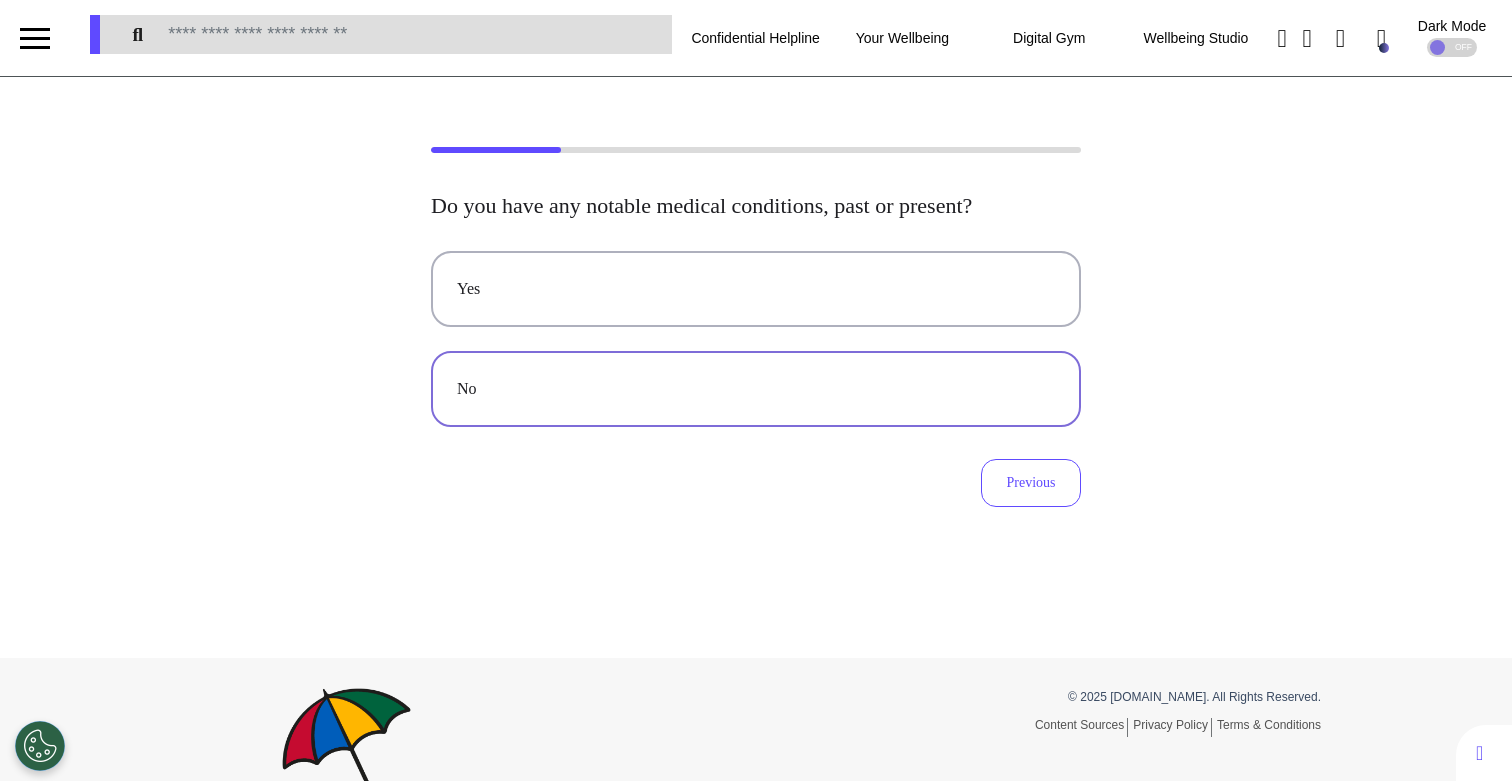 click on "No" at bounding box center [756, 389] 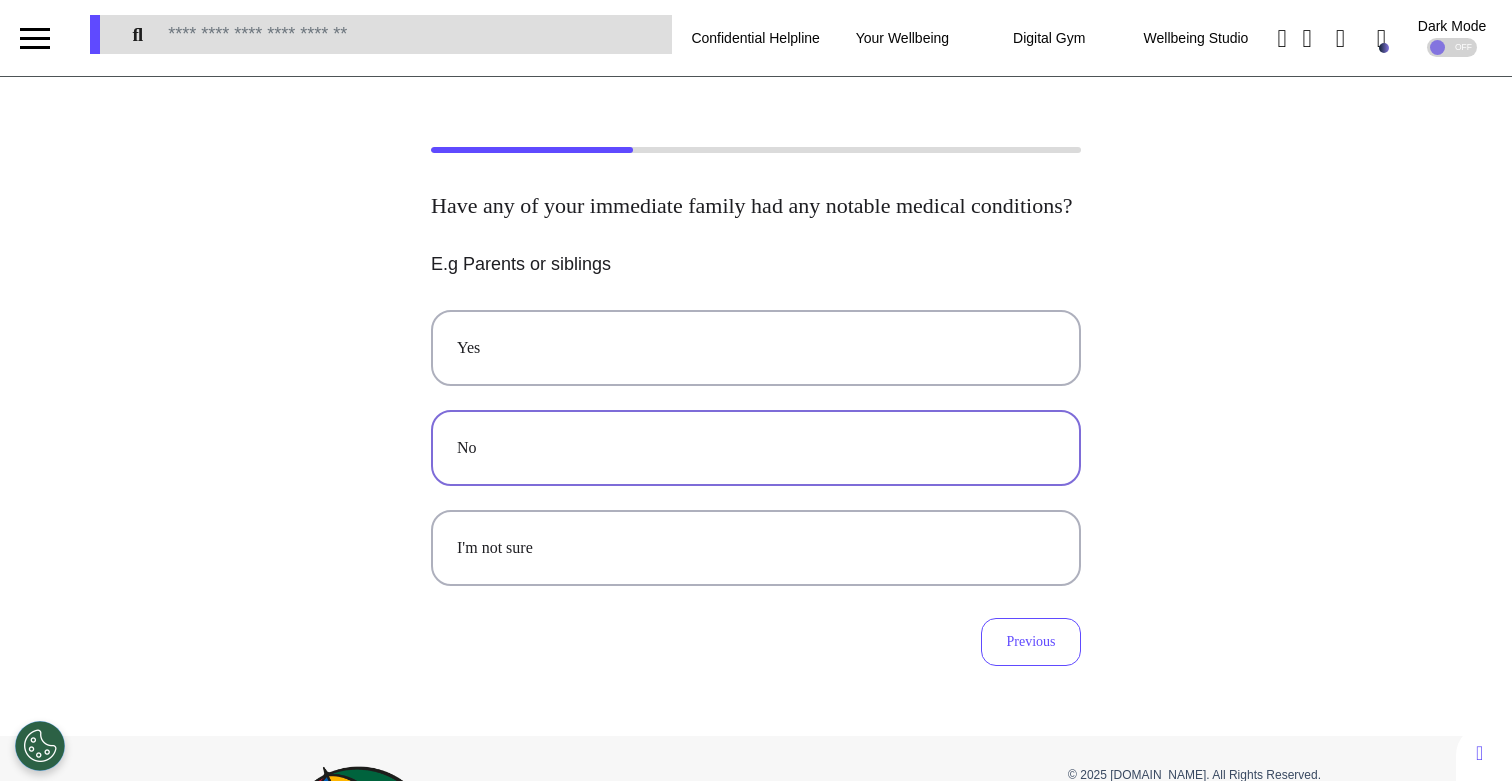 click on "No" at bounding box center [756, 448] 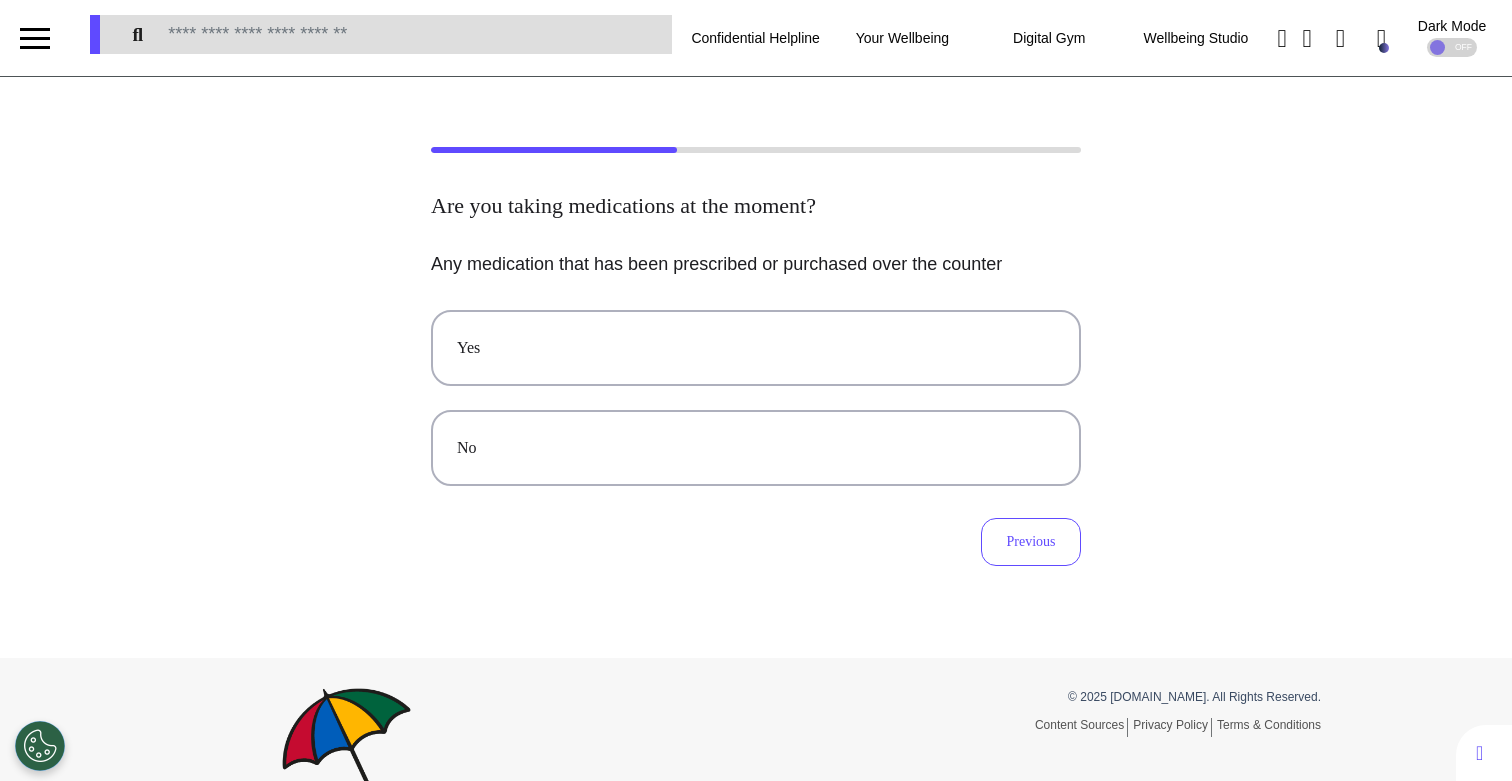 click on "No" at bounding box center [756, 448] 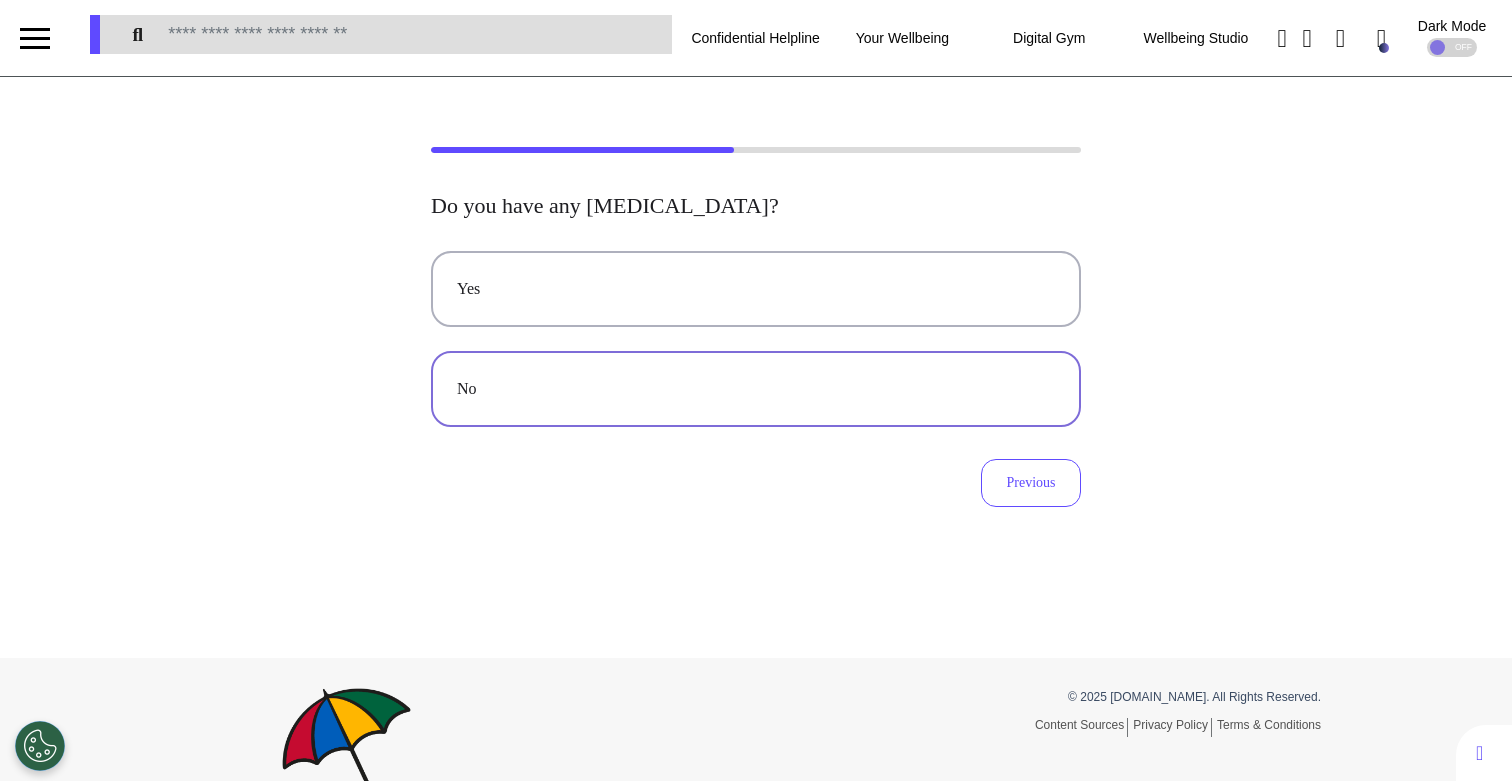click on "No" at bounding box center (756, 389) 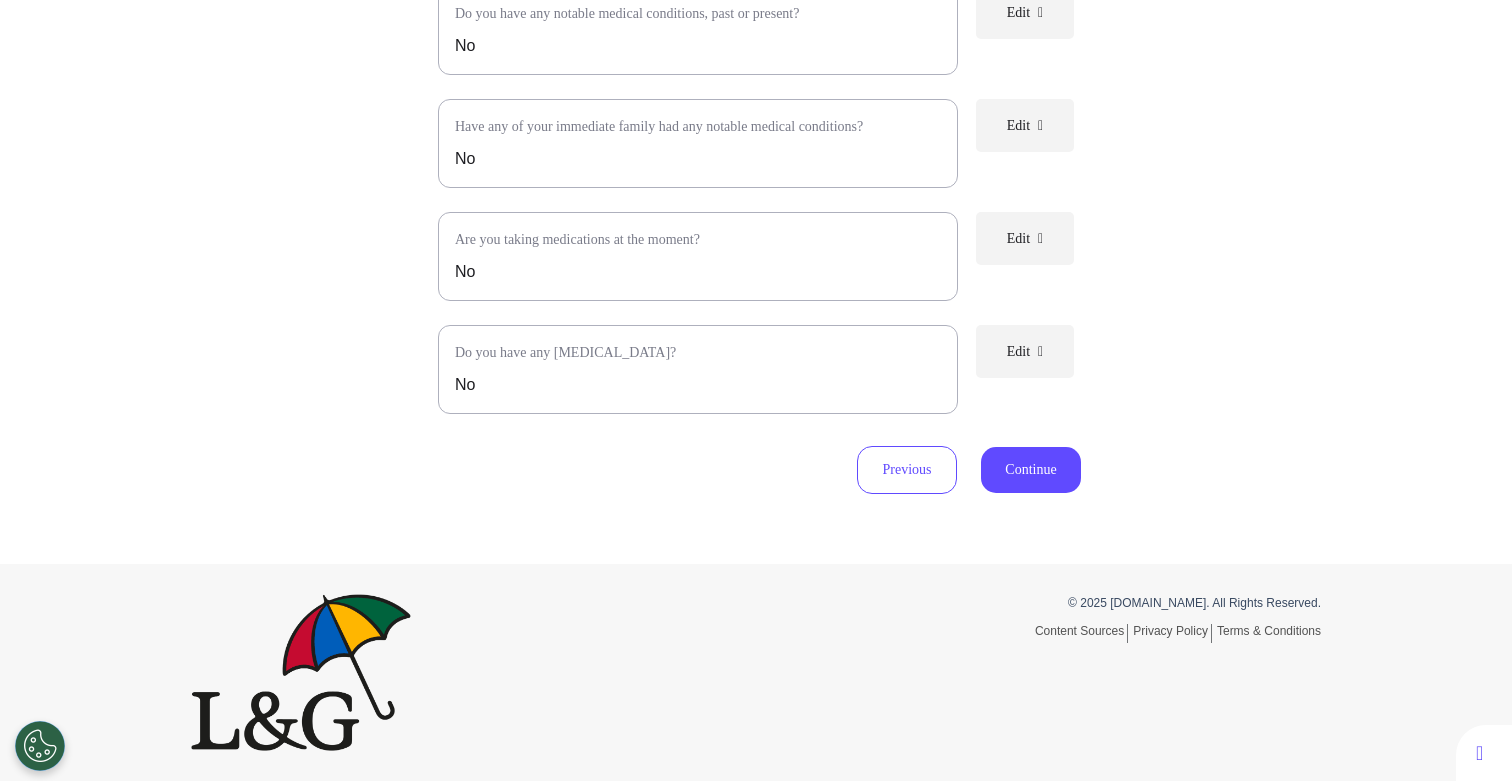 scroll, scrollTop: 458, scrollLeft: 0, axis: vertical 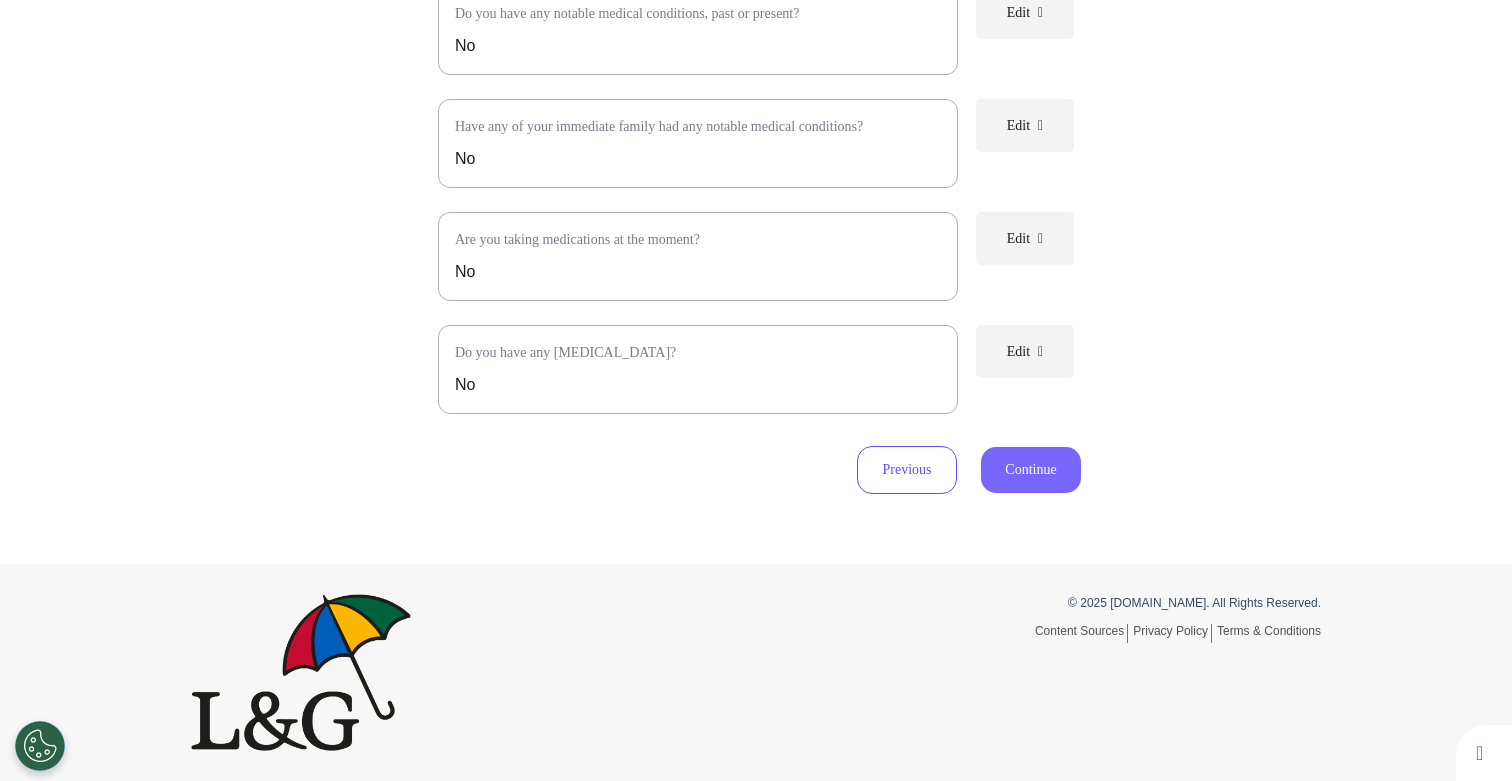 click on "Continue" at bounding box center (1031, 470) 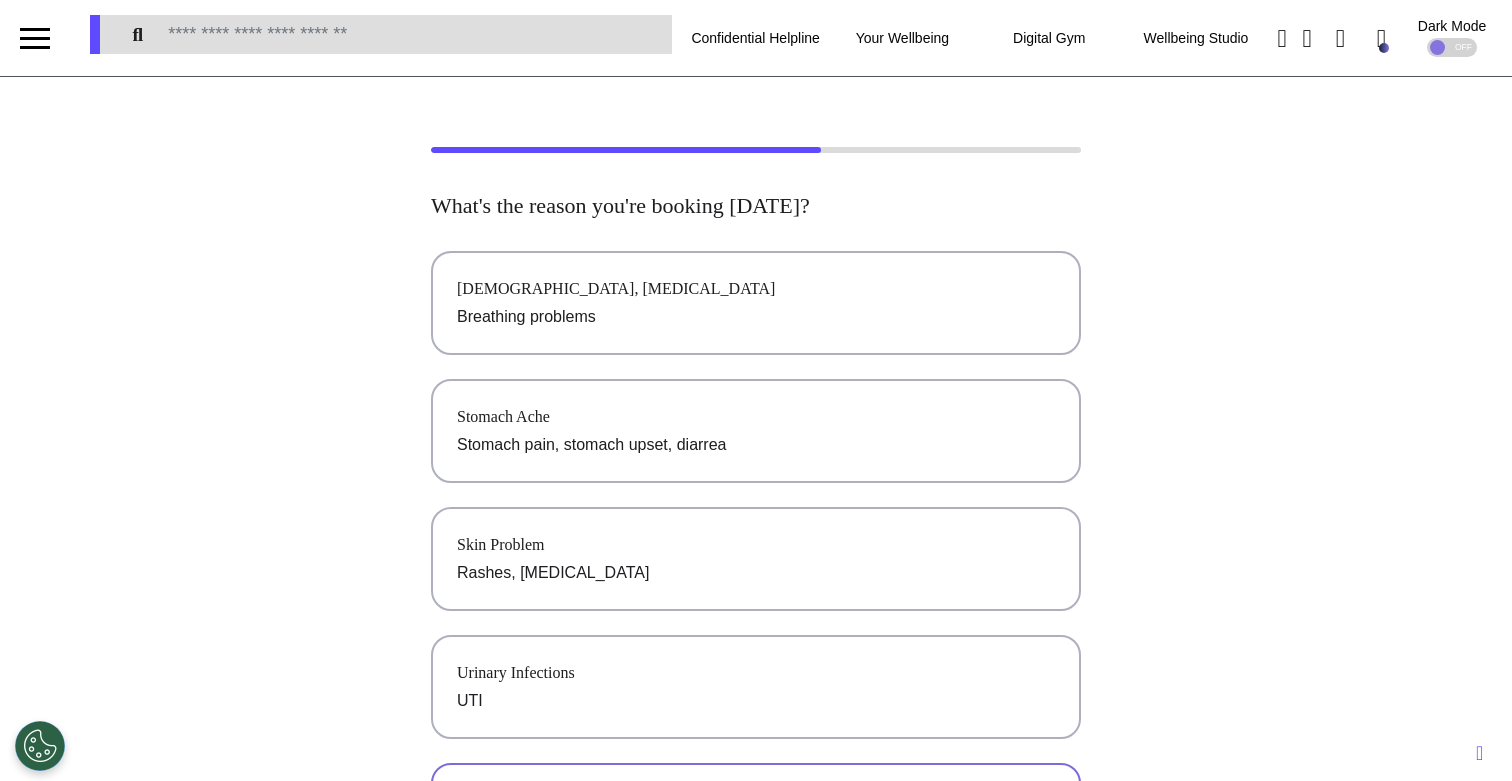 scroll, scrollTop: 0, scrollLeft: 0, axis: both 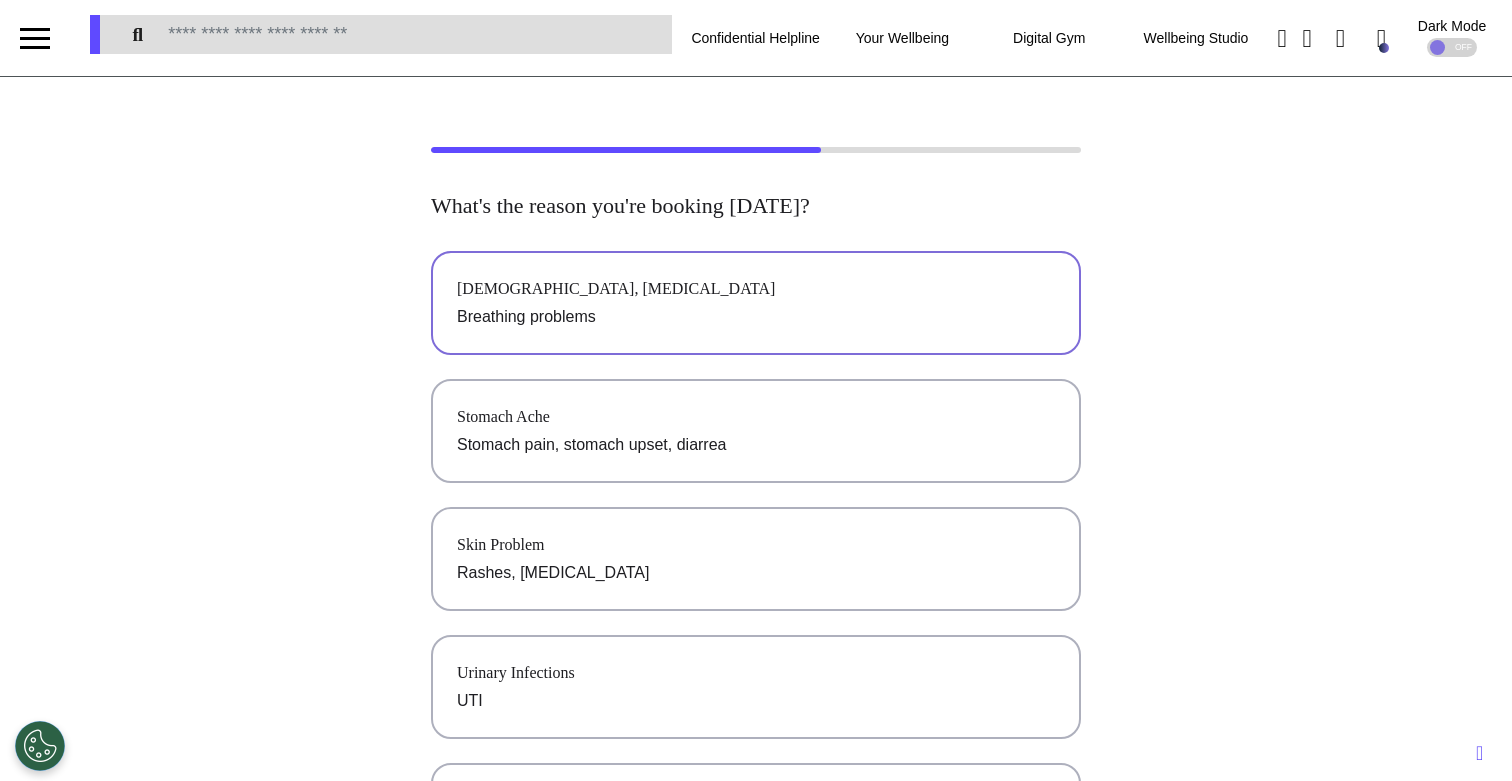 click on "[DEMOGRAPHIC_DATA], [MEDICAL_DATA] Breathing problems" at bounding box center (756, 303) 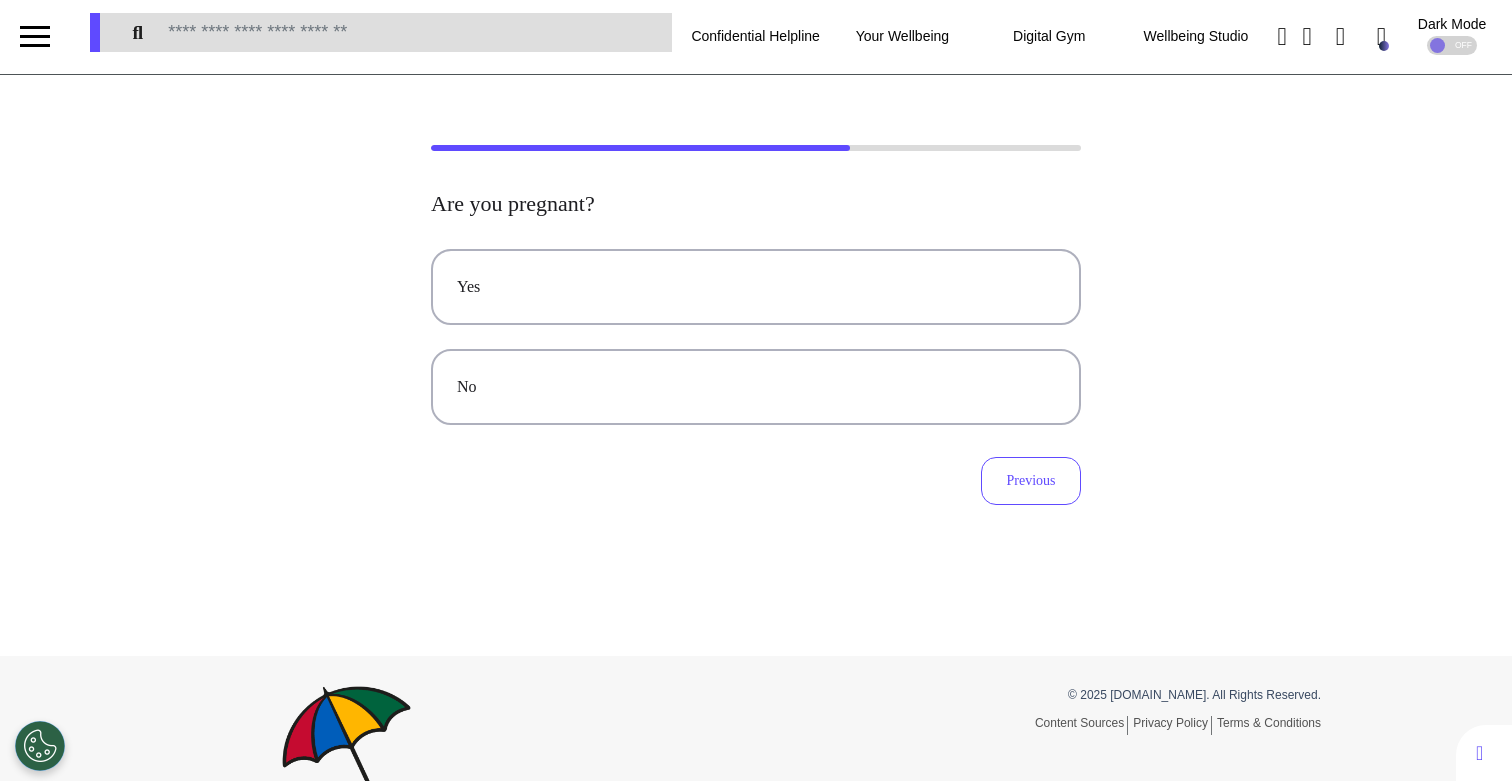 scroll, scrollTop: 4, scrollLeft: 0, axis: vertical 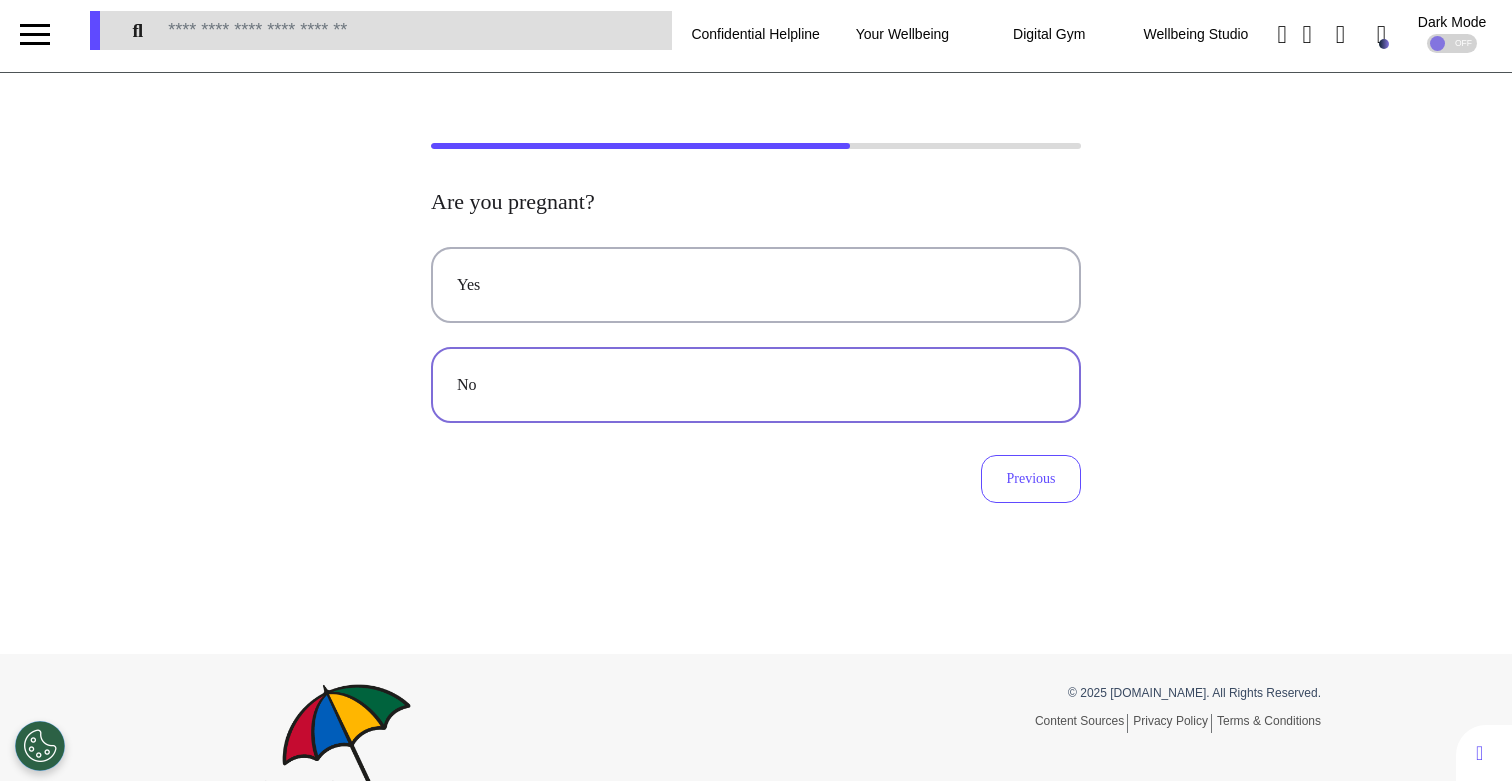 click on "No" at bounding box center (756, 385) 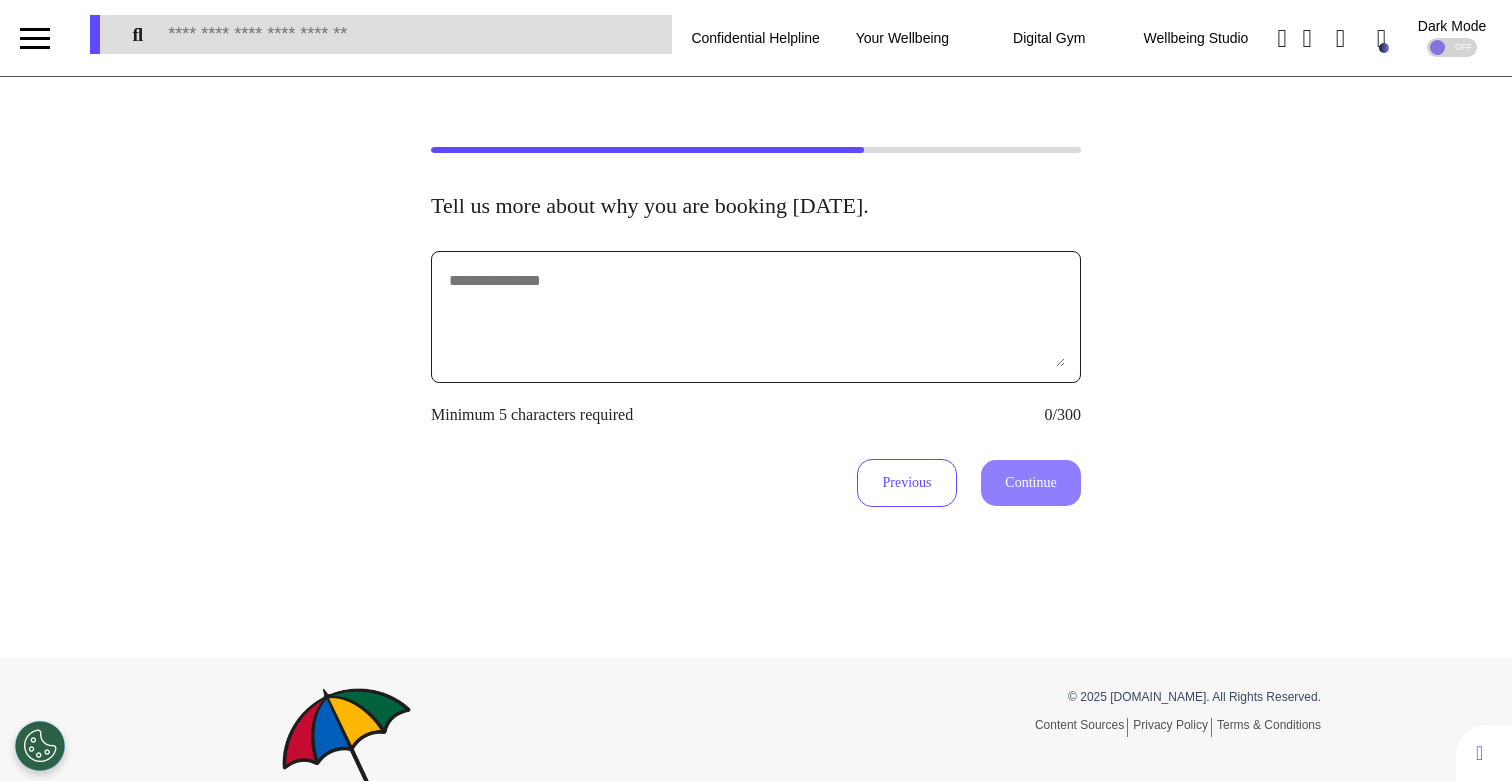 click at bounding box center [756, 317] 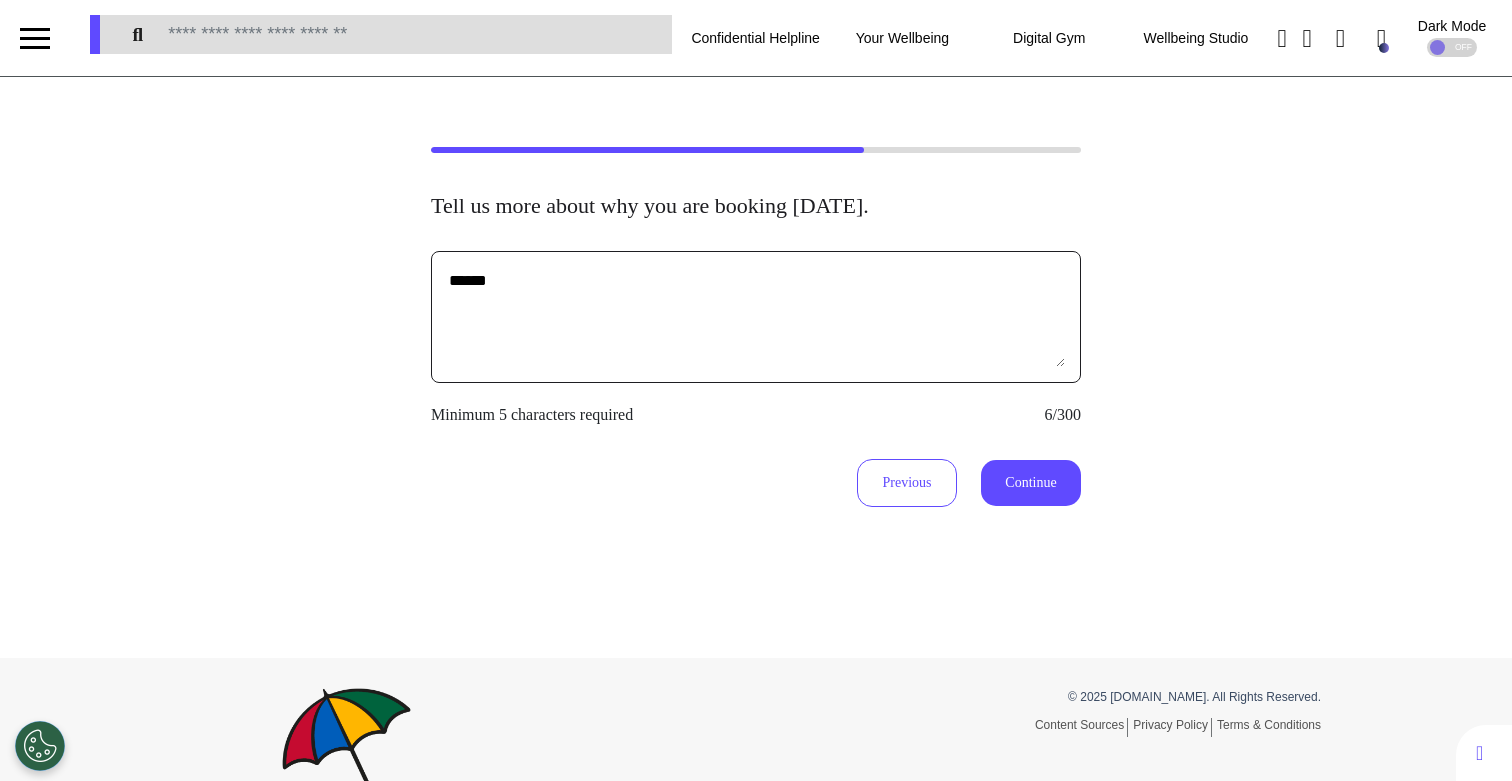 type on "******" 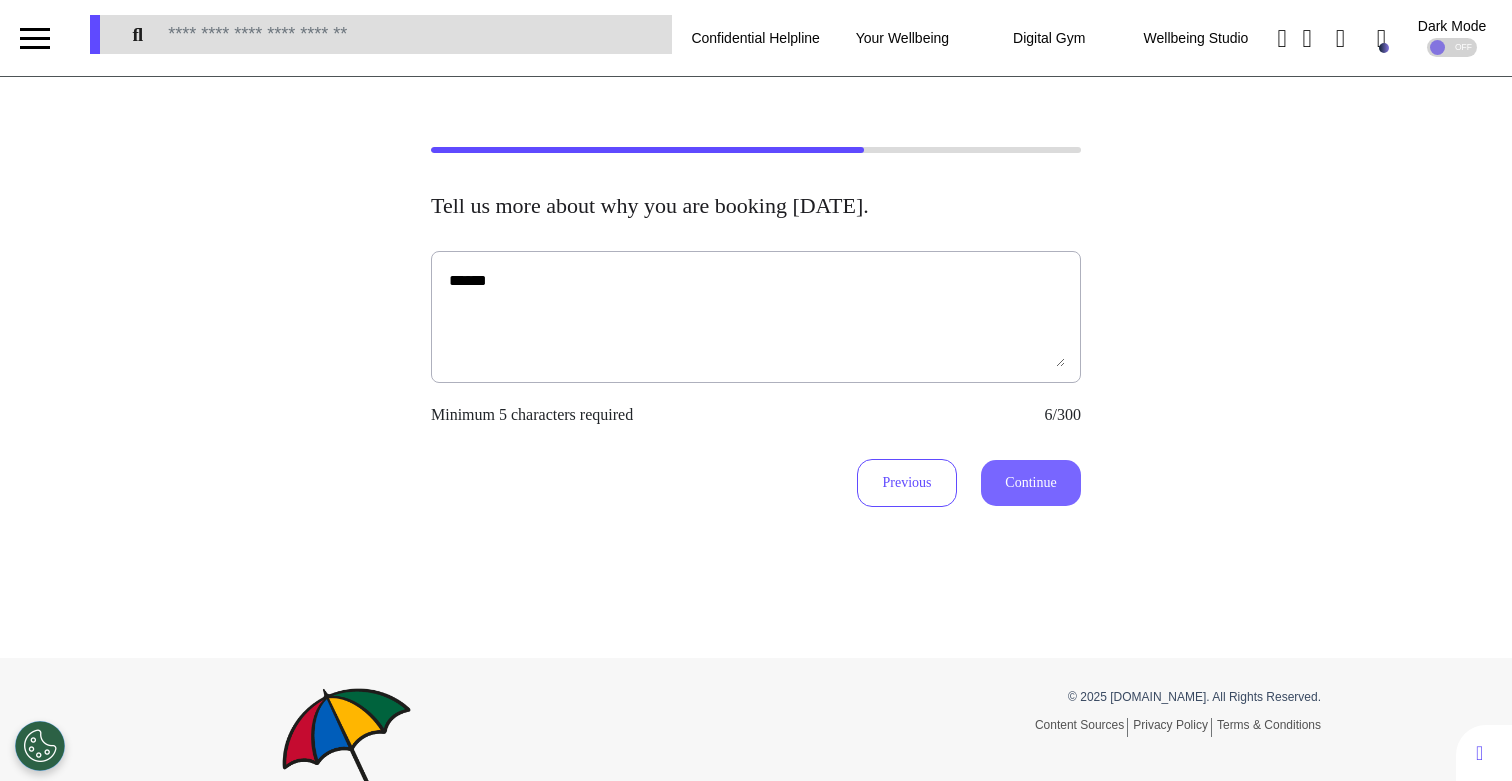 click on "Continue" at bounding box center (1031, 483) 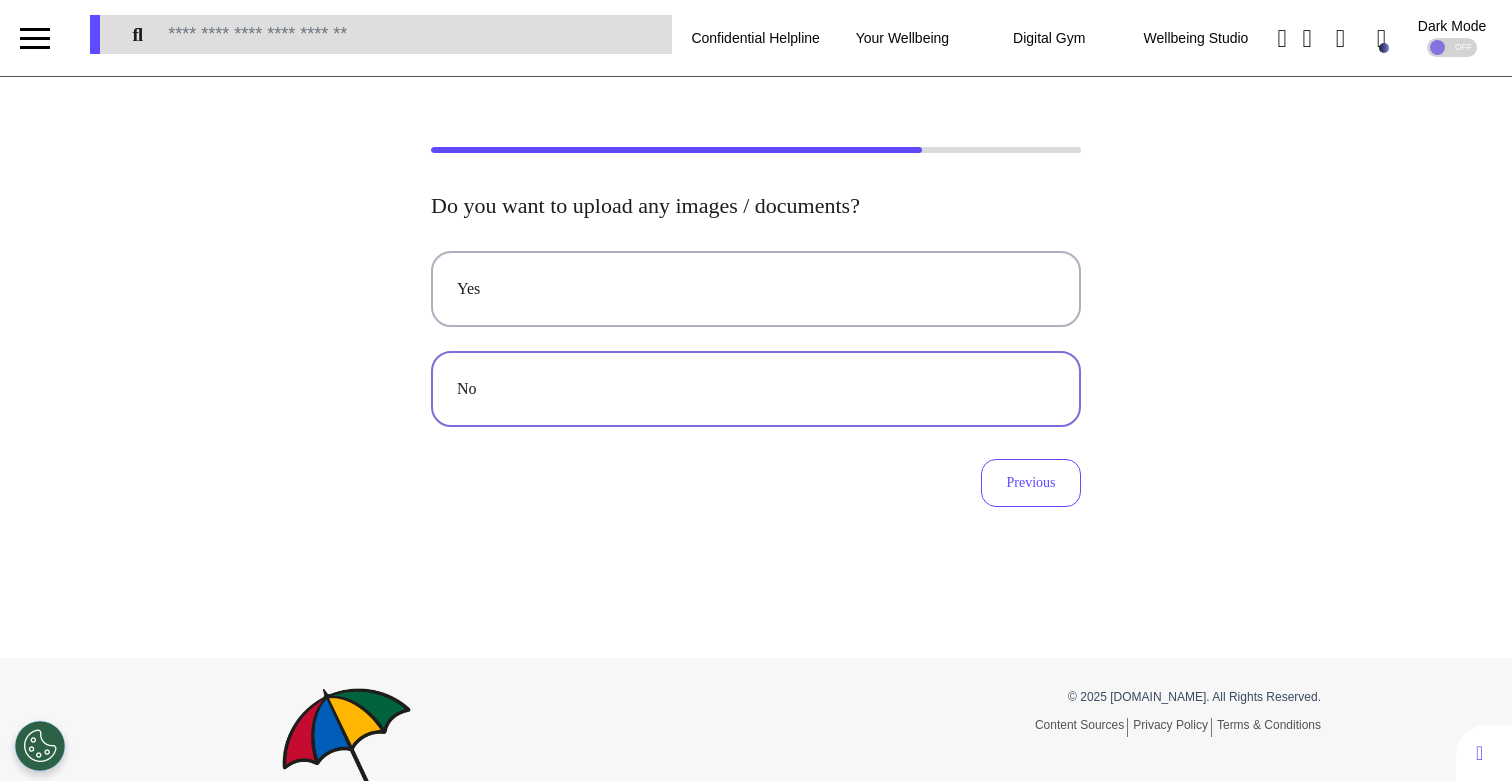 click on "No" at bounding box center [756, 389] 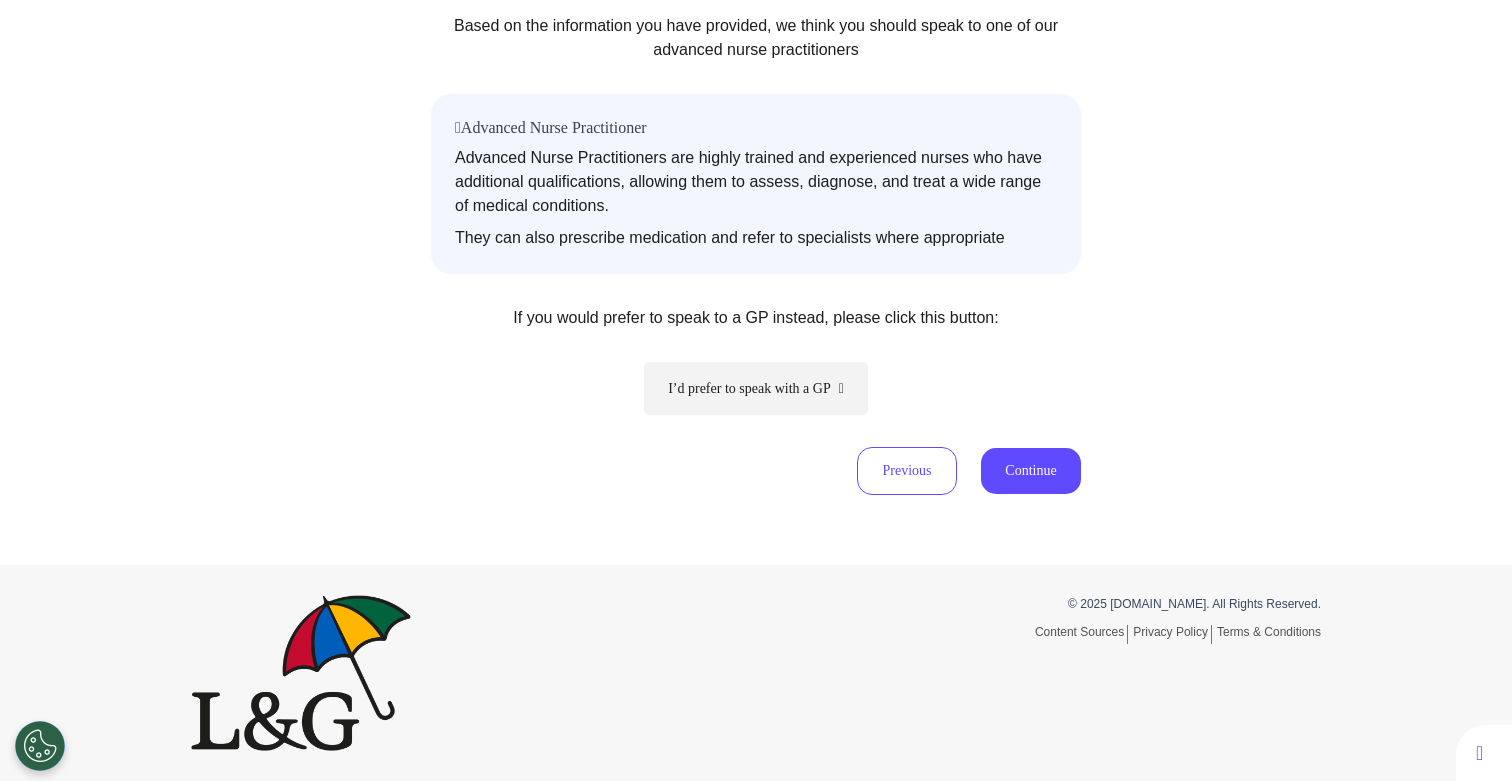 scroll, scrollTop: 331, scrollLeft: 0, axis: vertical 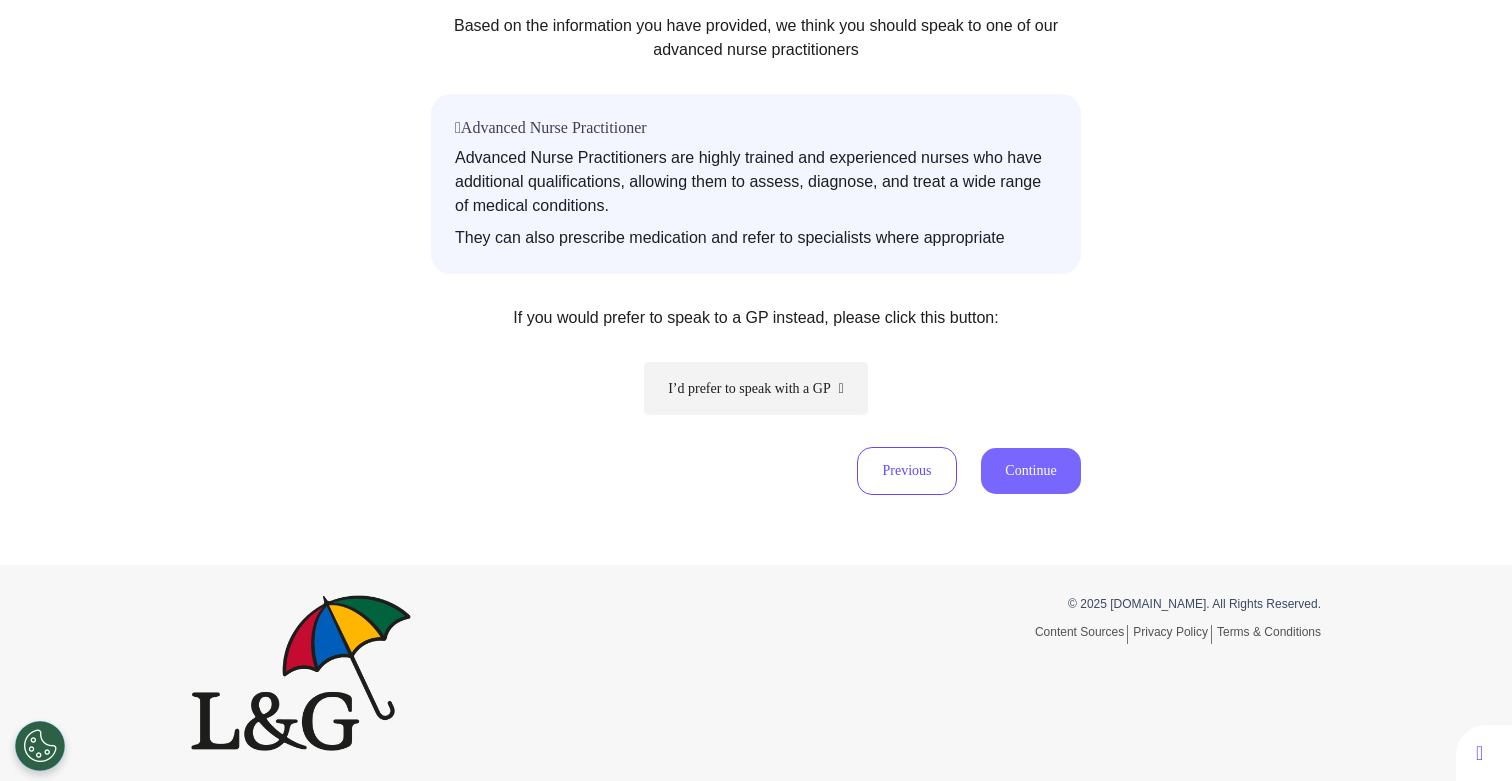 click on "Continue" at bounding box center (1031, 471) 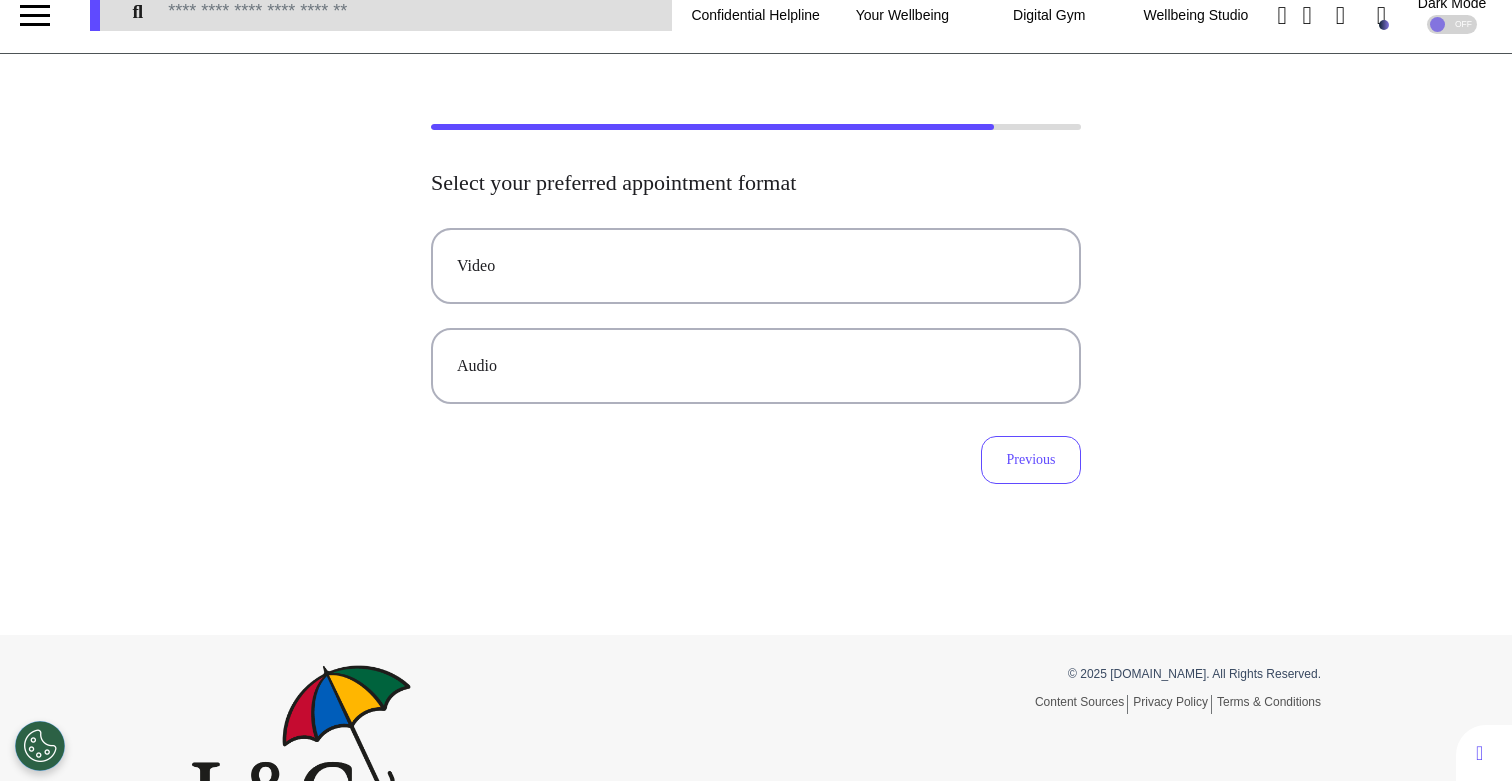 scroll, scrollTop: 0, scrollLeft: 0, axis: both 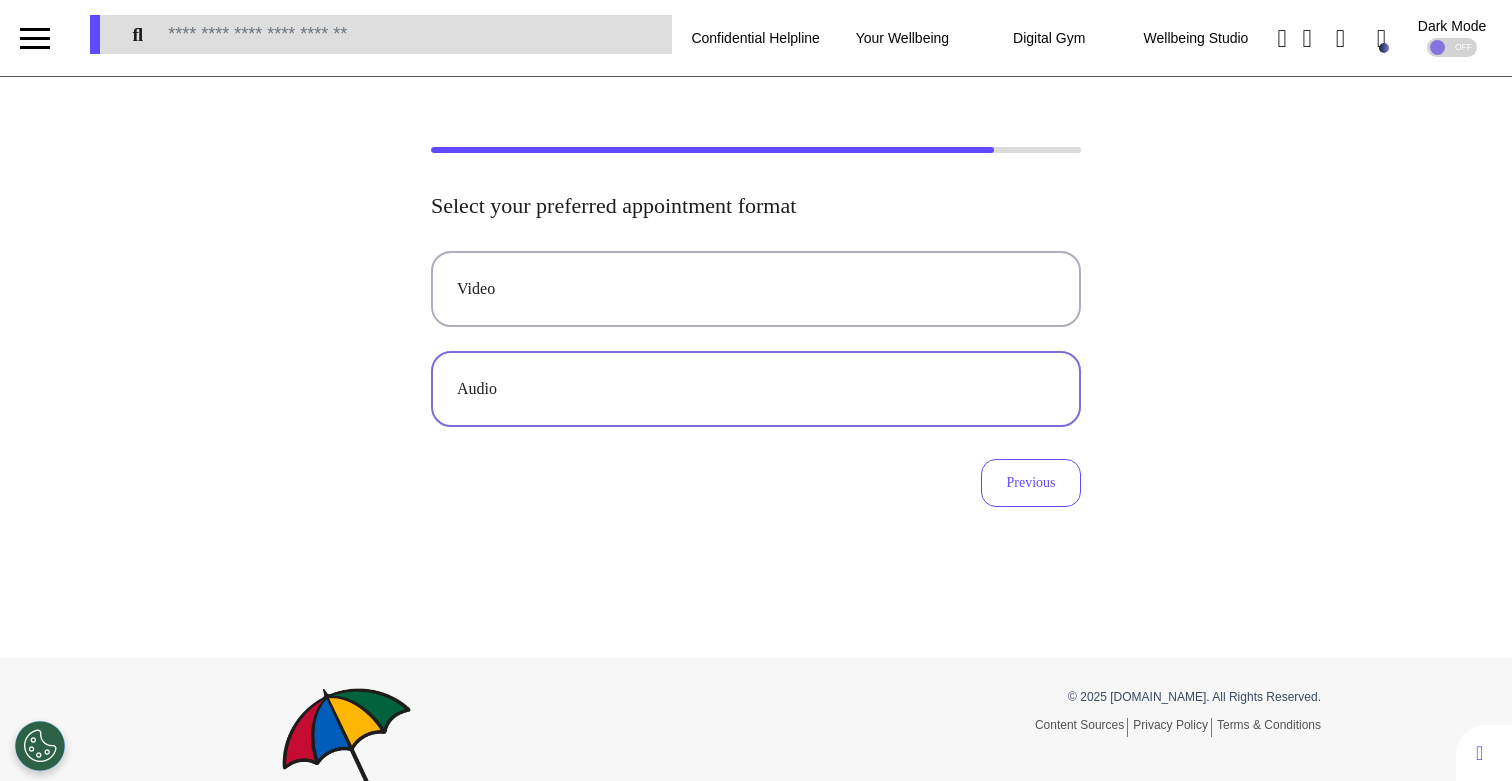 click on "Audio" at bounding box center [756, 389] 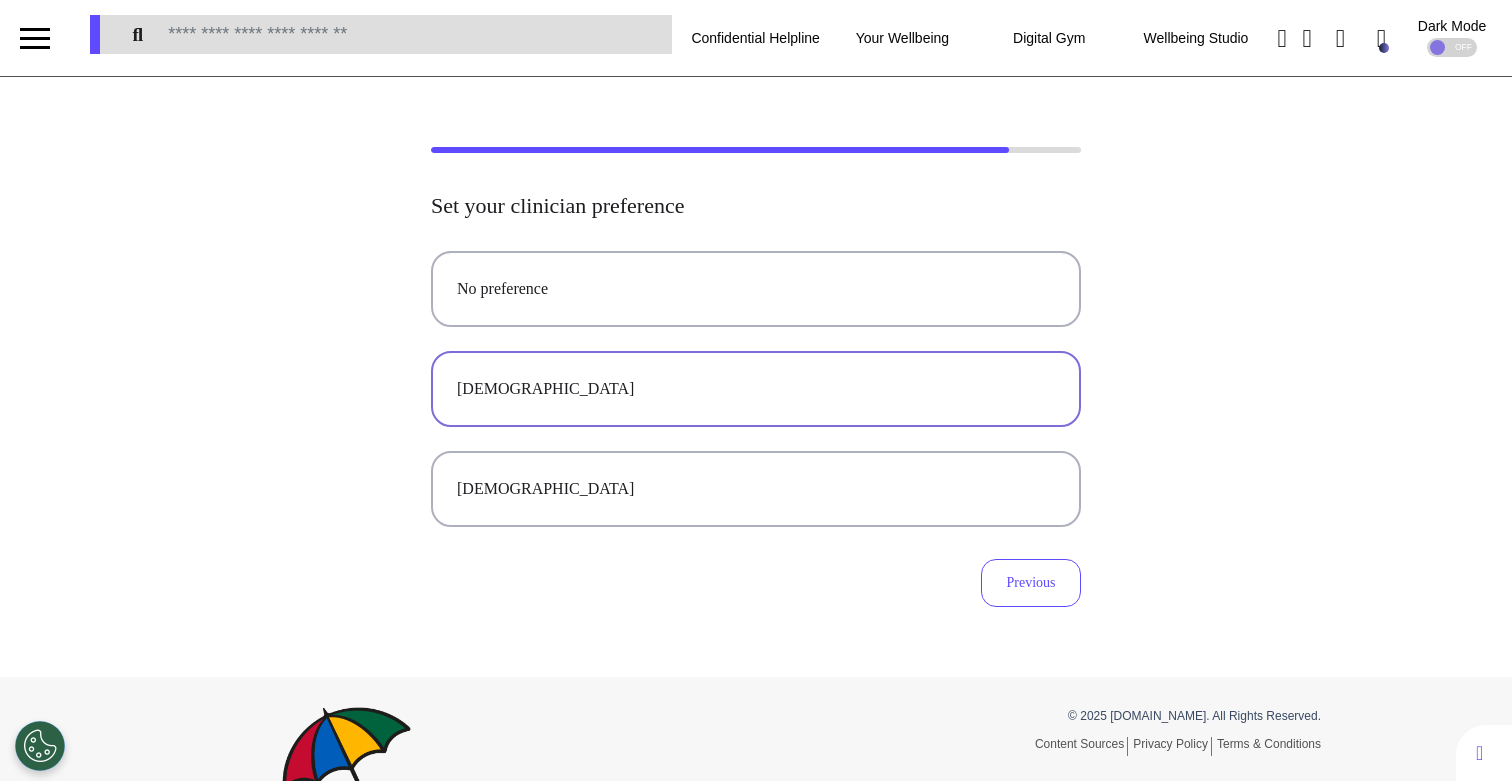click on "[DEMOGRAPHIC_DATA]" at bounding box center (756, 389) 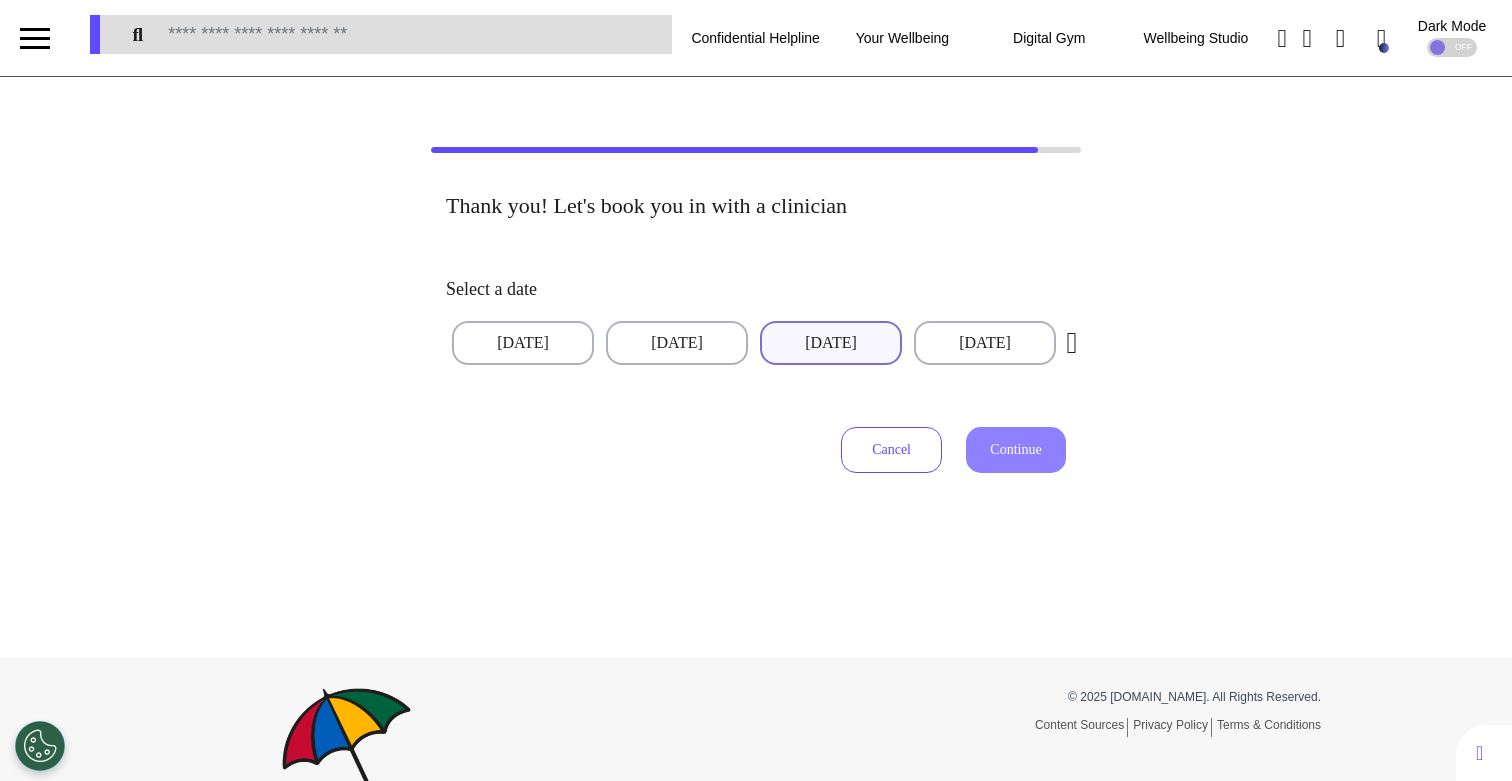 click on "[DATE]" at bounding box center [831, 343] 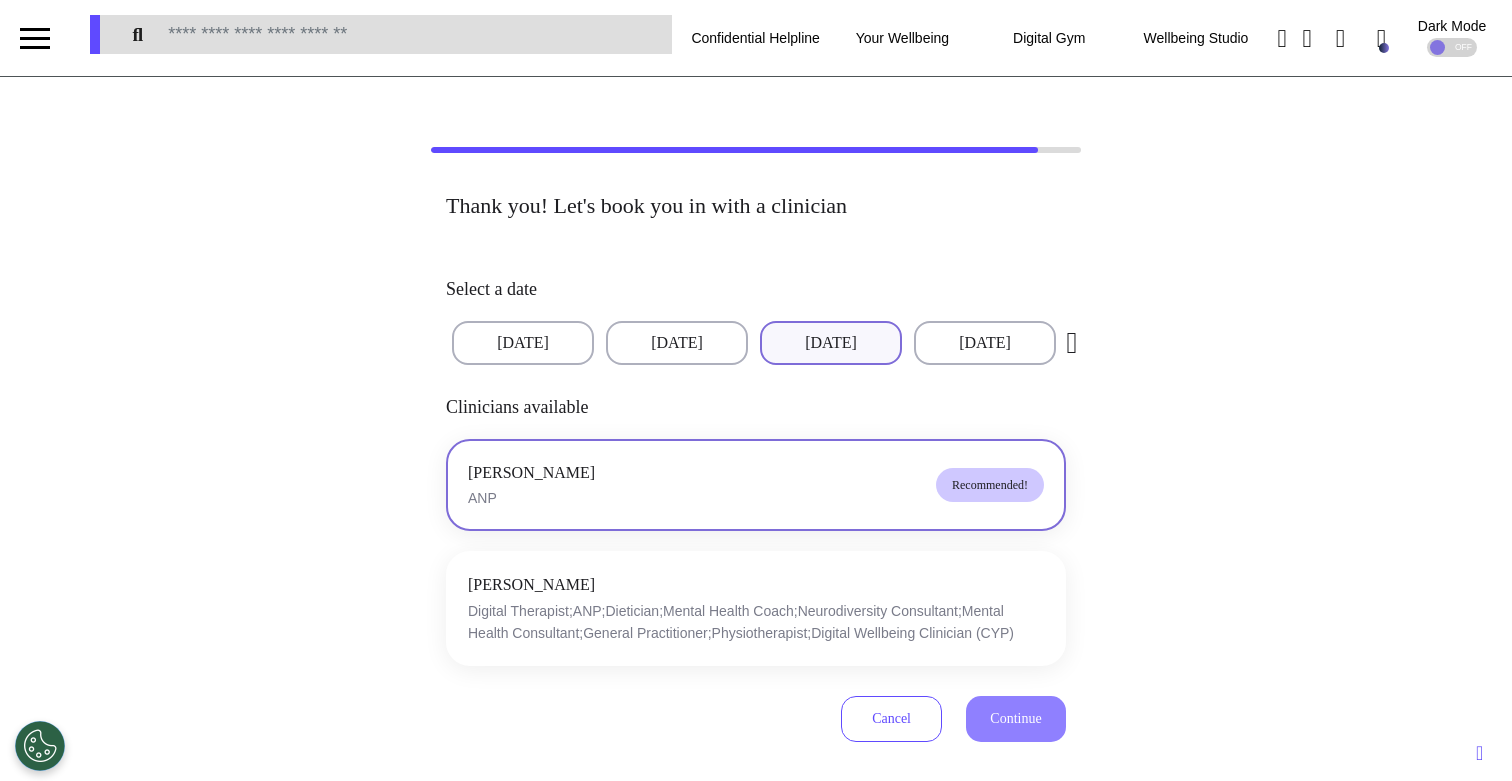 click on "[PERSON_NAME] ANP Recommended!" at bounding box center [756, 485] 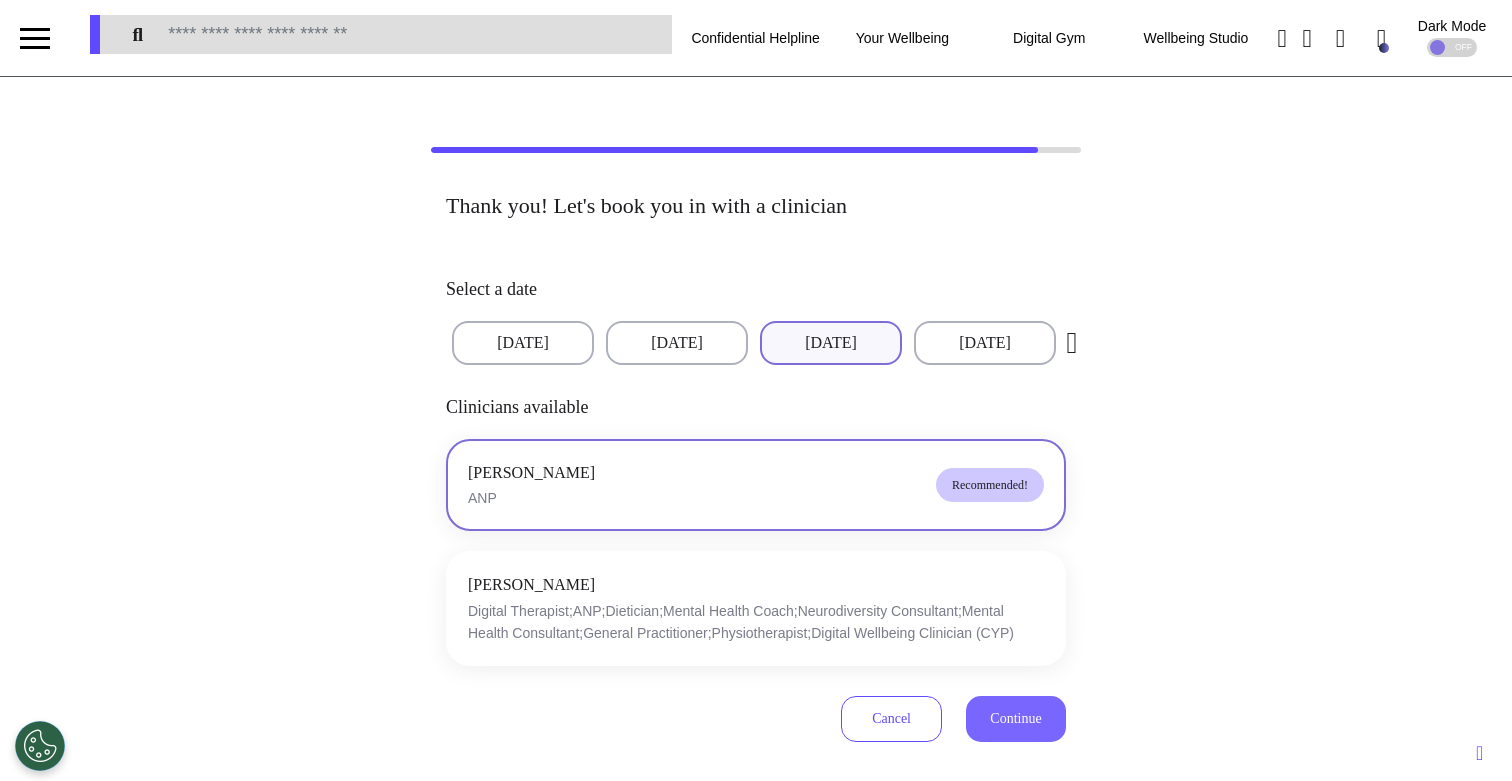 click on "Continue" at bounding box center [1015, 718] 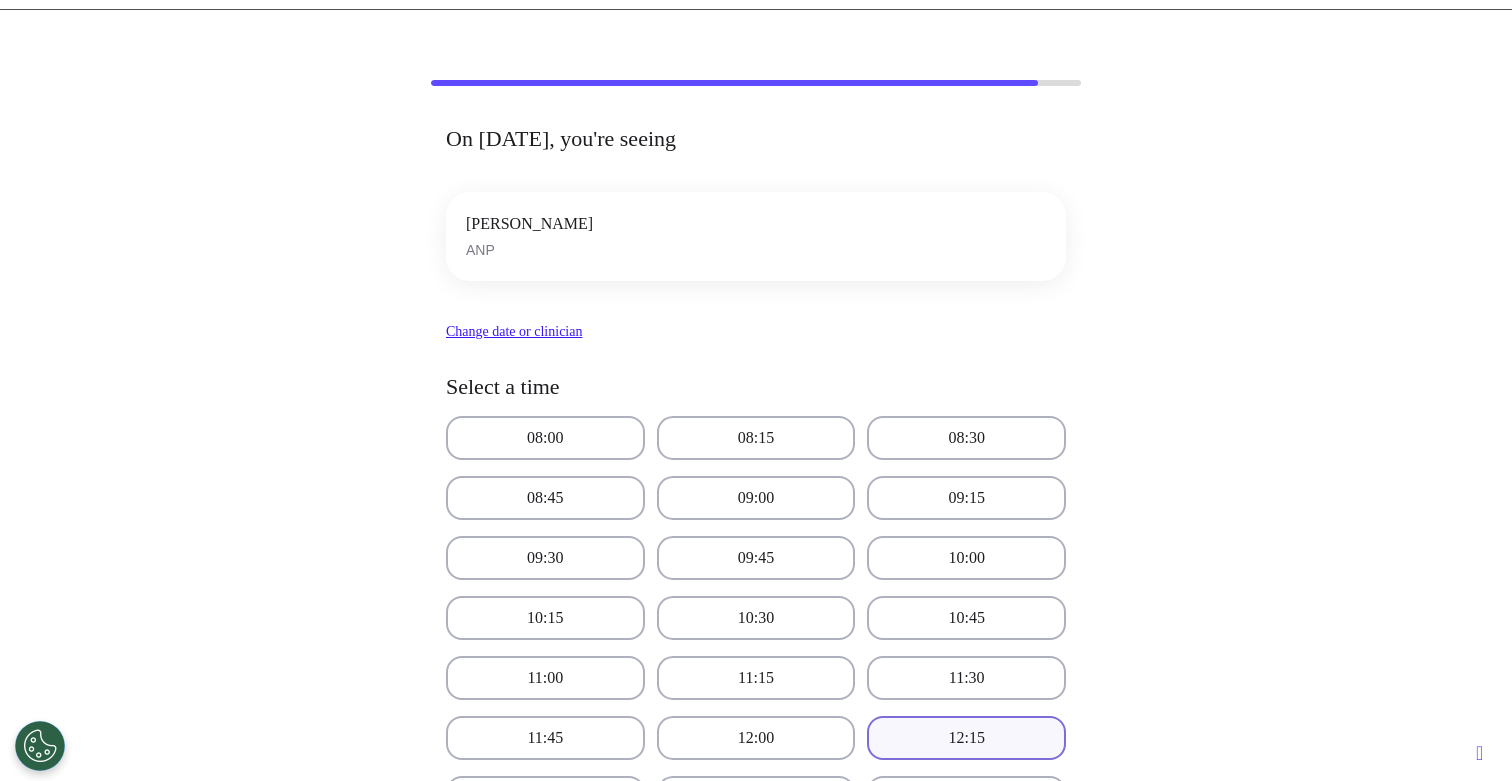 scroll, scrollTop: 288, scrollLeft: 0, axis: vertical 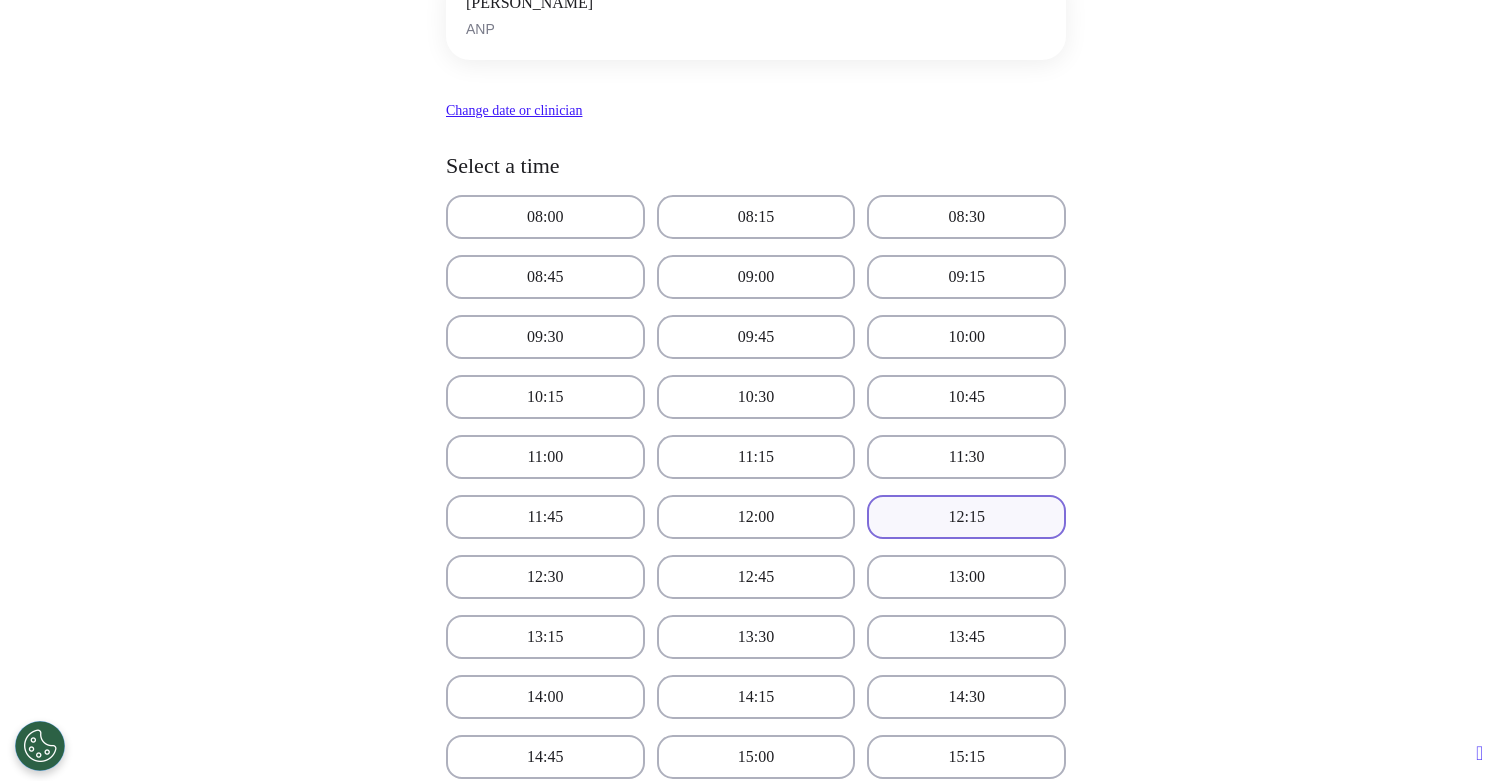 click on "12:15" at bounding box center (966, 517) 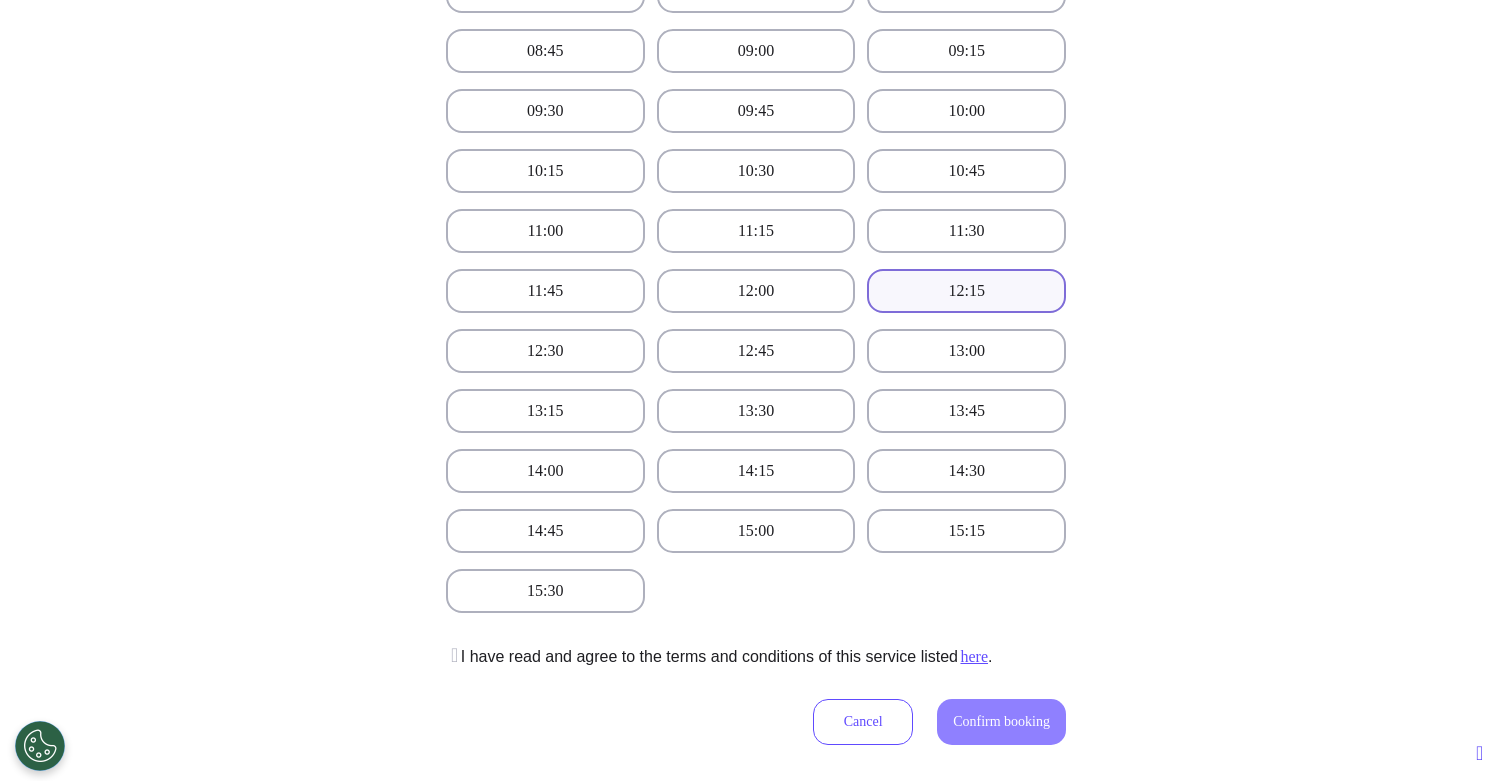 scroll, scrollTop: 835, scrollLeft: 0, axis: vertical 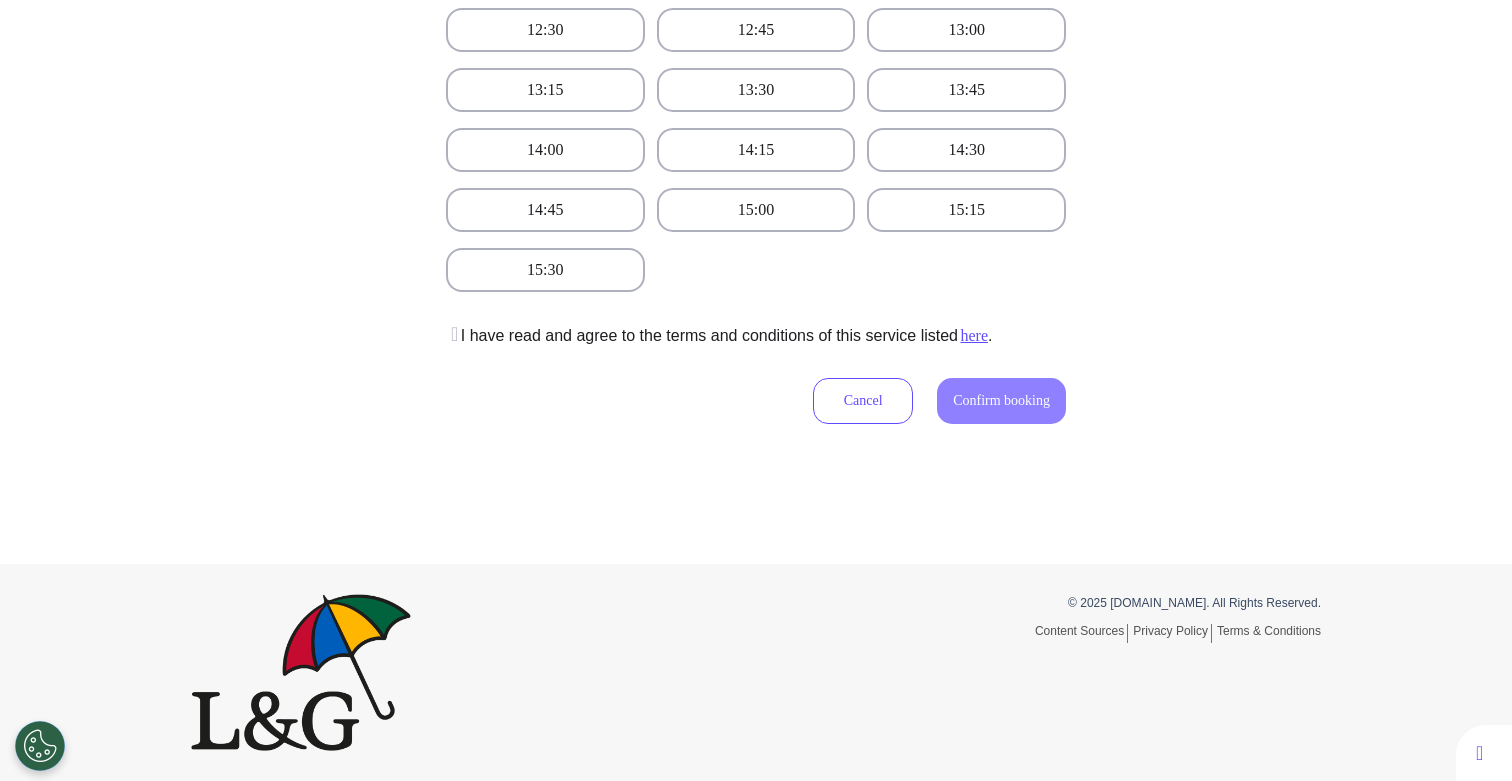click on "I have read and agree to the terms and conditions of this service listed  here ." at bounding box center (719, 336) 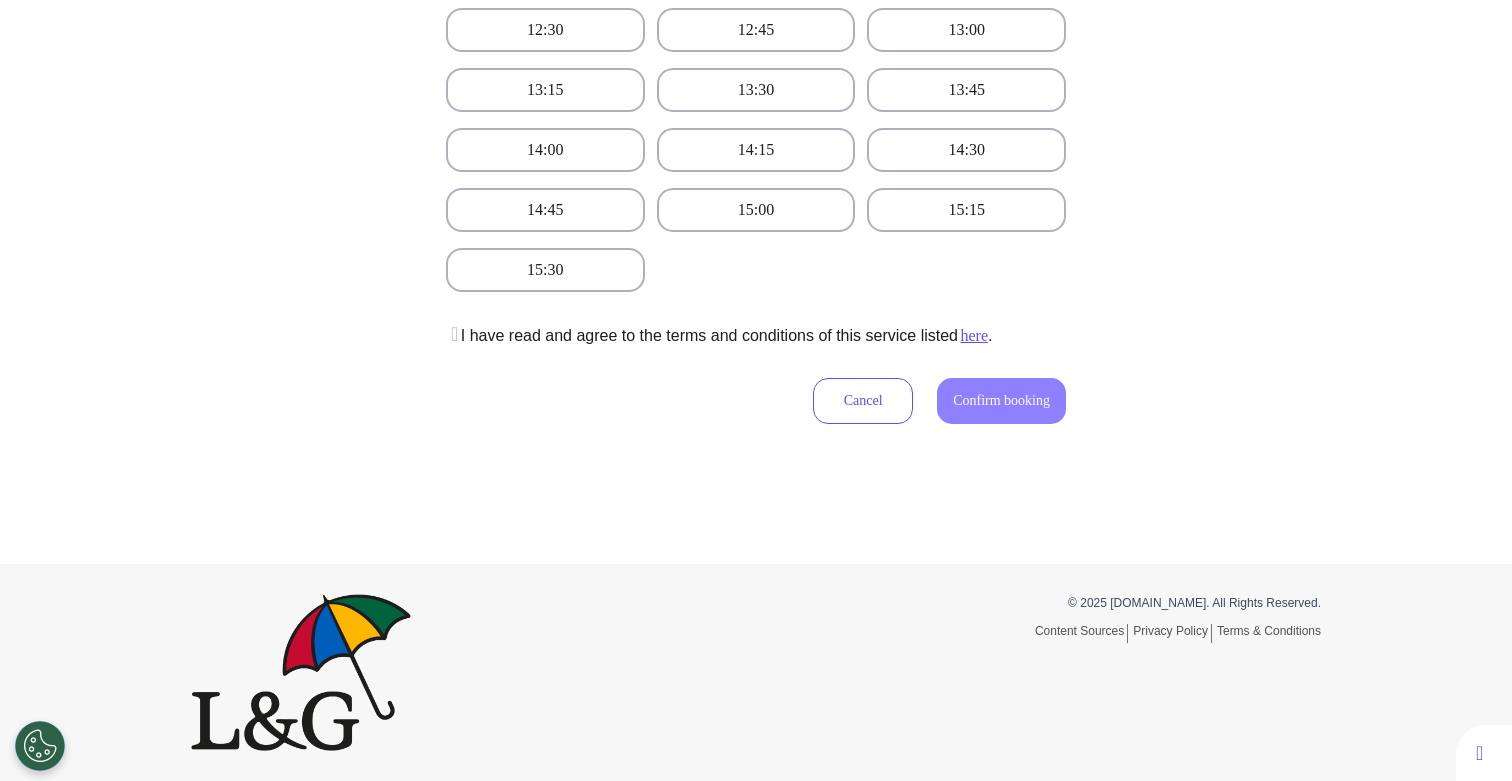 click at bounding box center [452, 334] 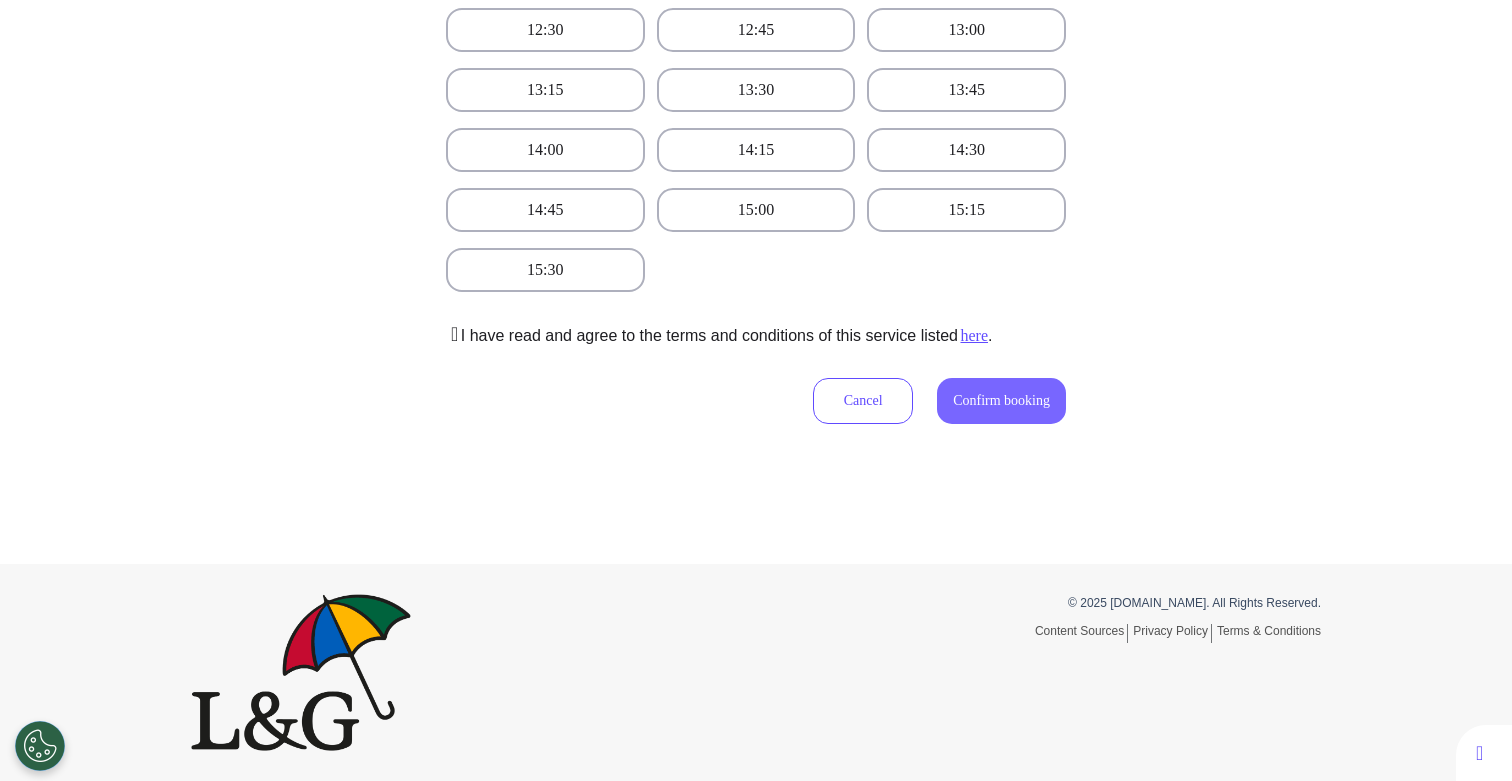click on "Confirm booking" at bounding box center [1001, 400] 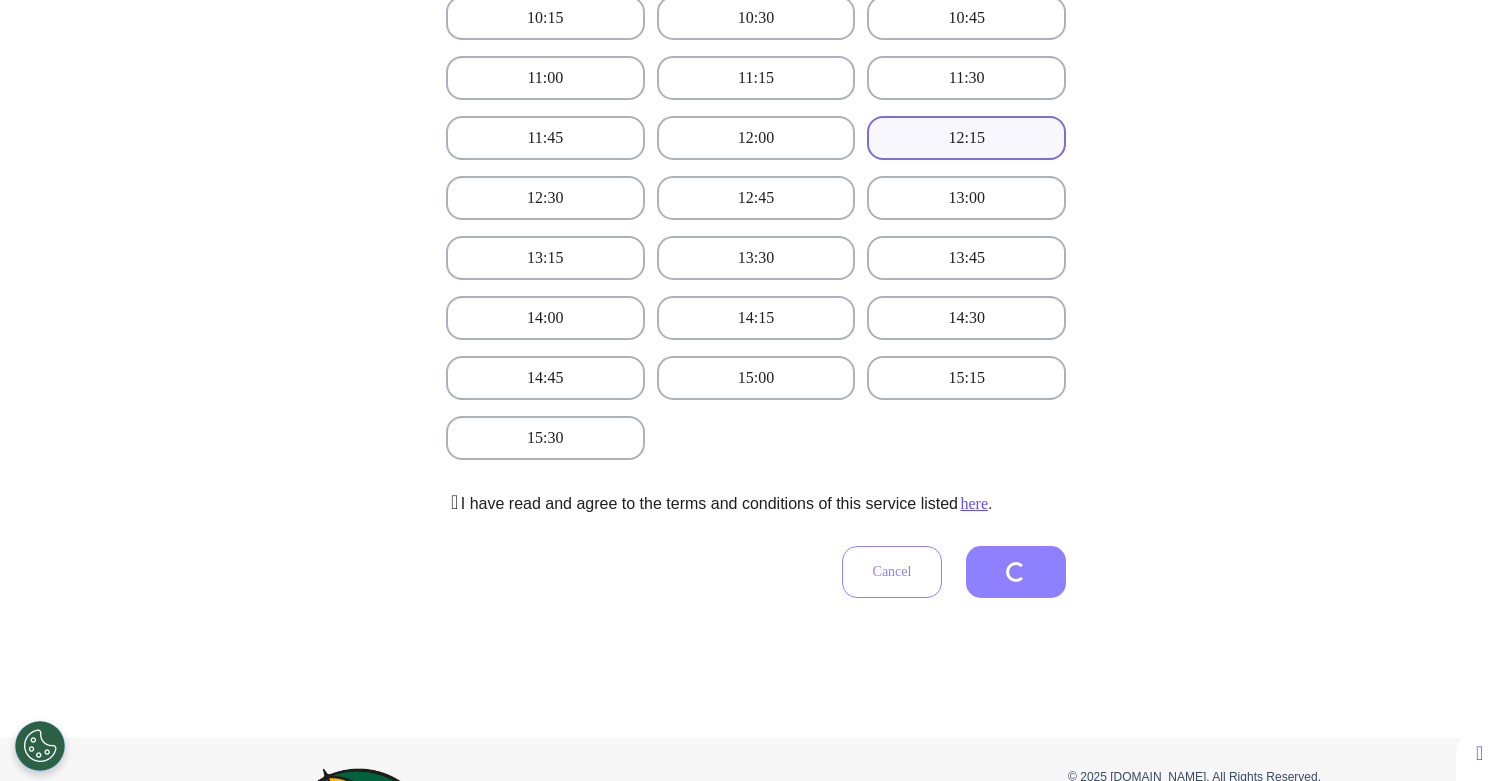 scroll, scrollTop: 451, scrollLeft: 0, axis: vertical 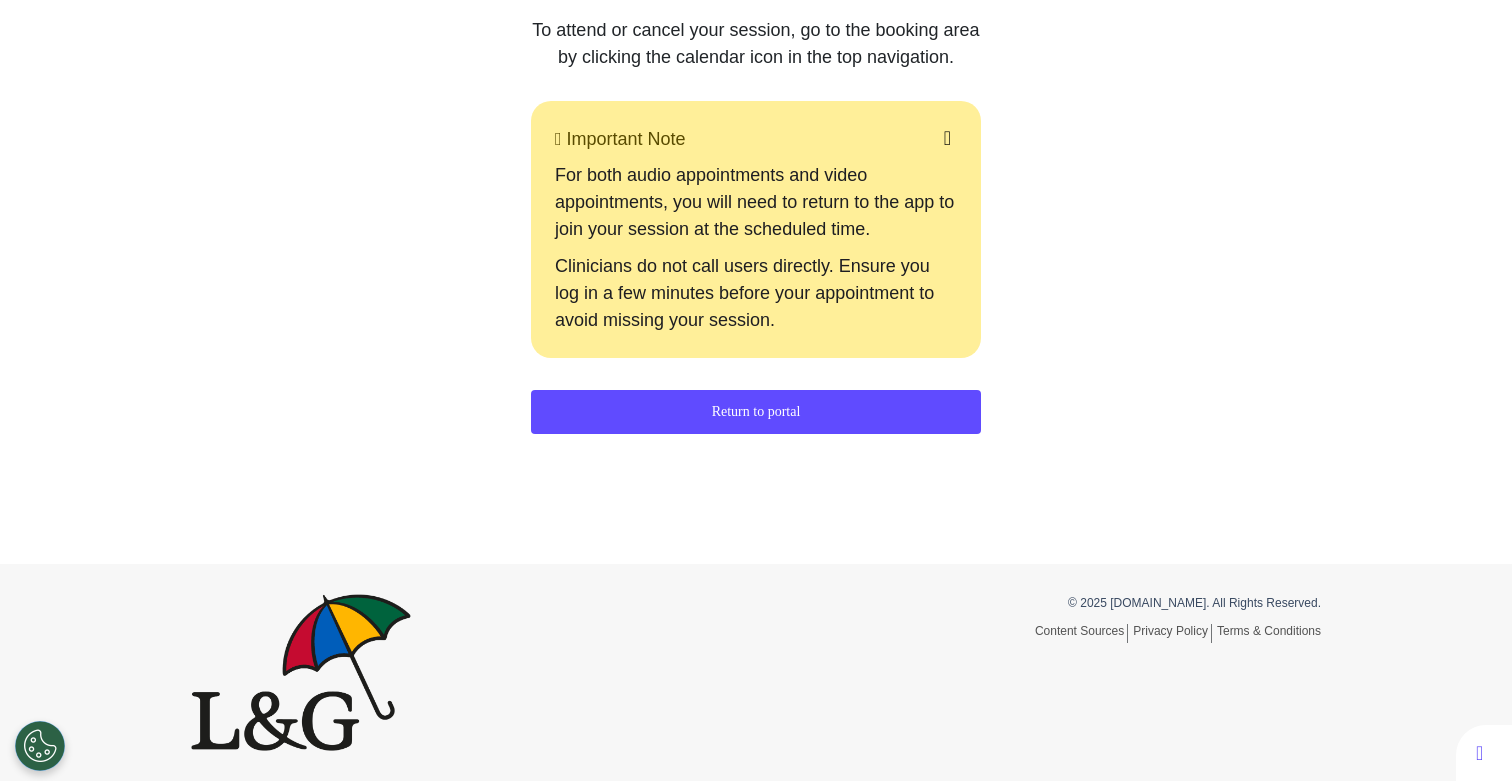 click on "Return to portal" at bounding box center [756, 412] 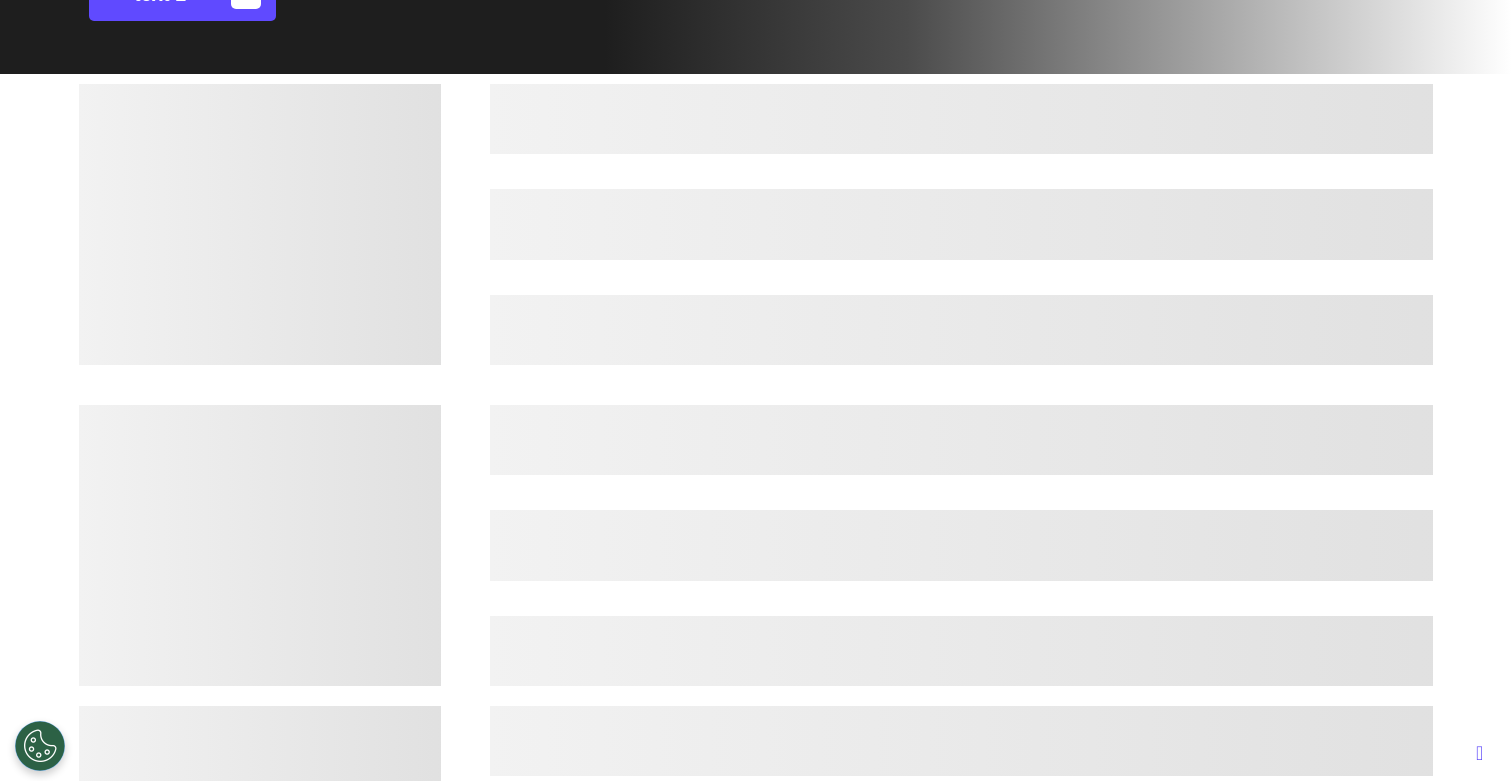 scroll, scrollTop: 810, scrollLeft: 0, axis: vertical 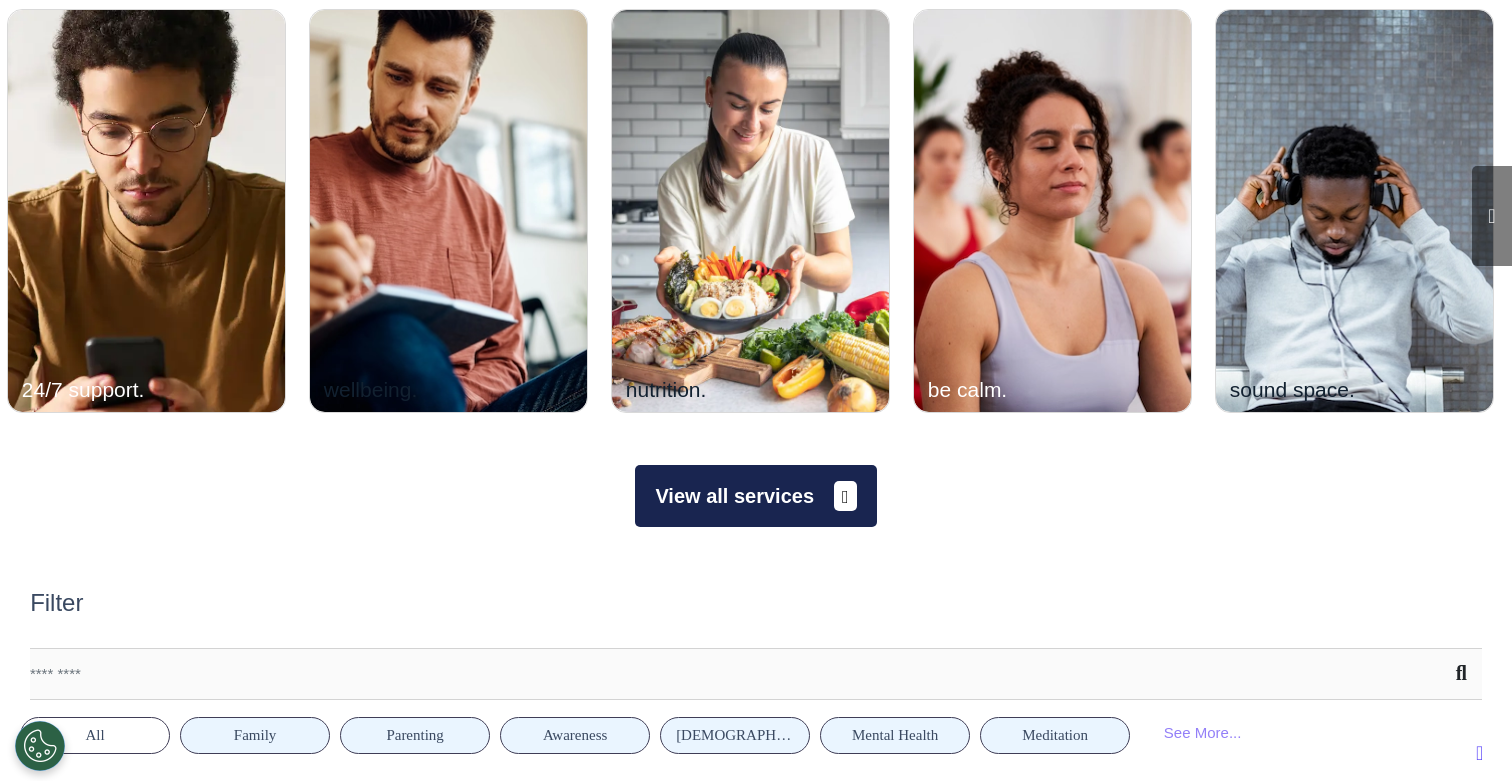 click on "View all services" at bounding box center (755, 496) 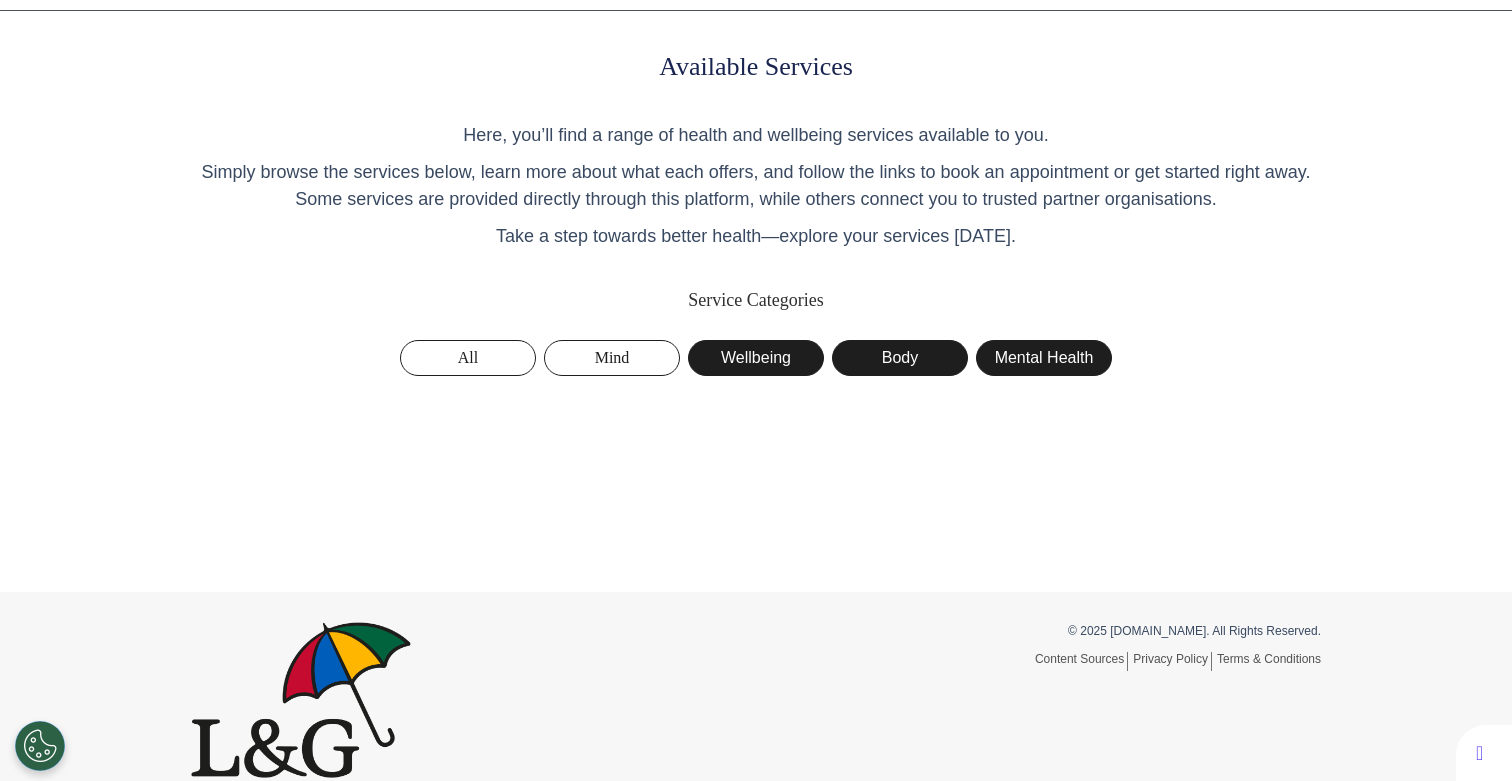 scroll, scrollTop: 93, scrollLeft: 0, axis: vertical 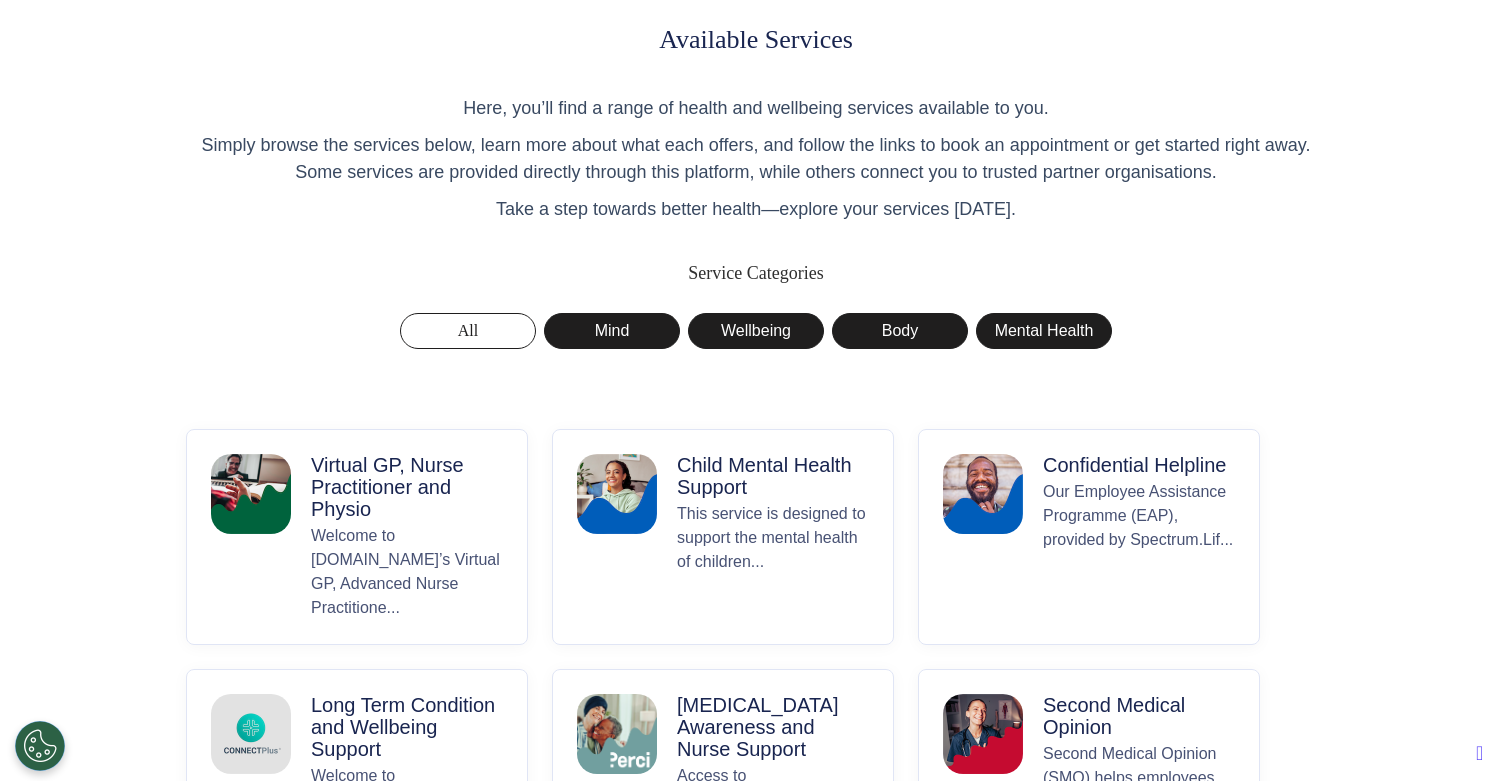 click on "Virtual GP, Nurse Practitioner and Physio" at bounding box center [407, 487] 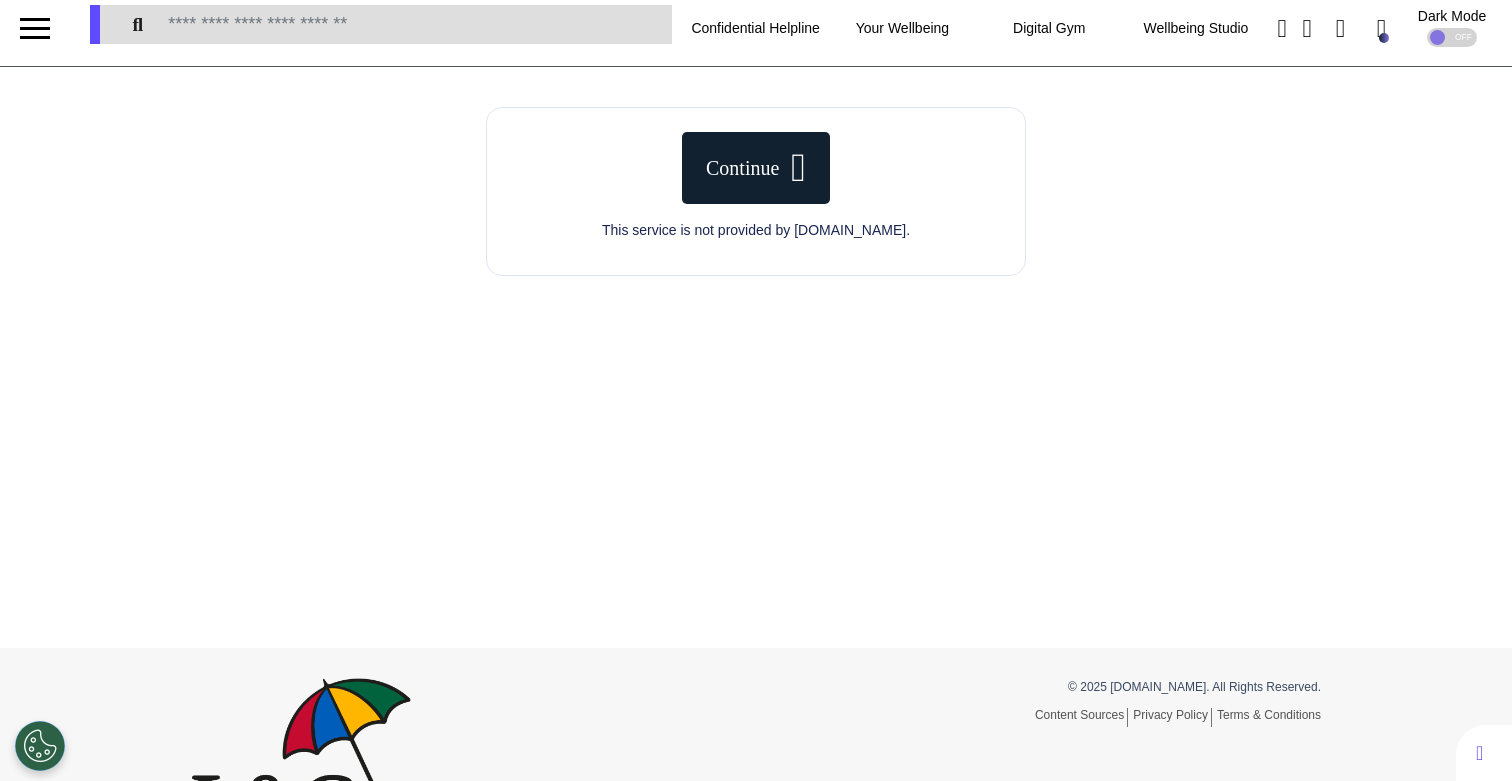 scroll, scrollTop: 0, scrollLeft: 0, axis: both 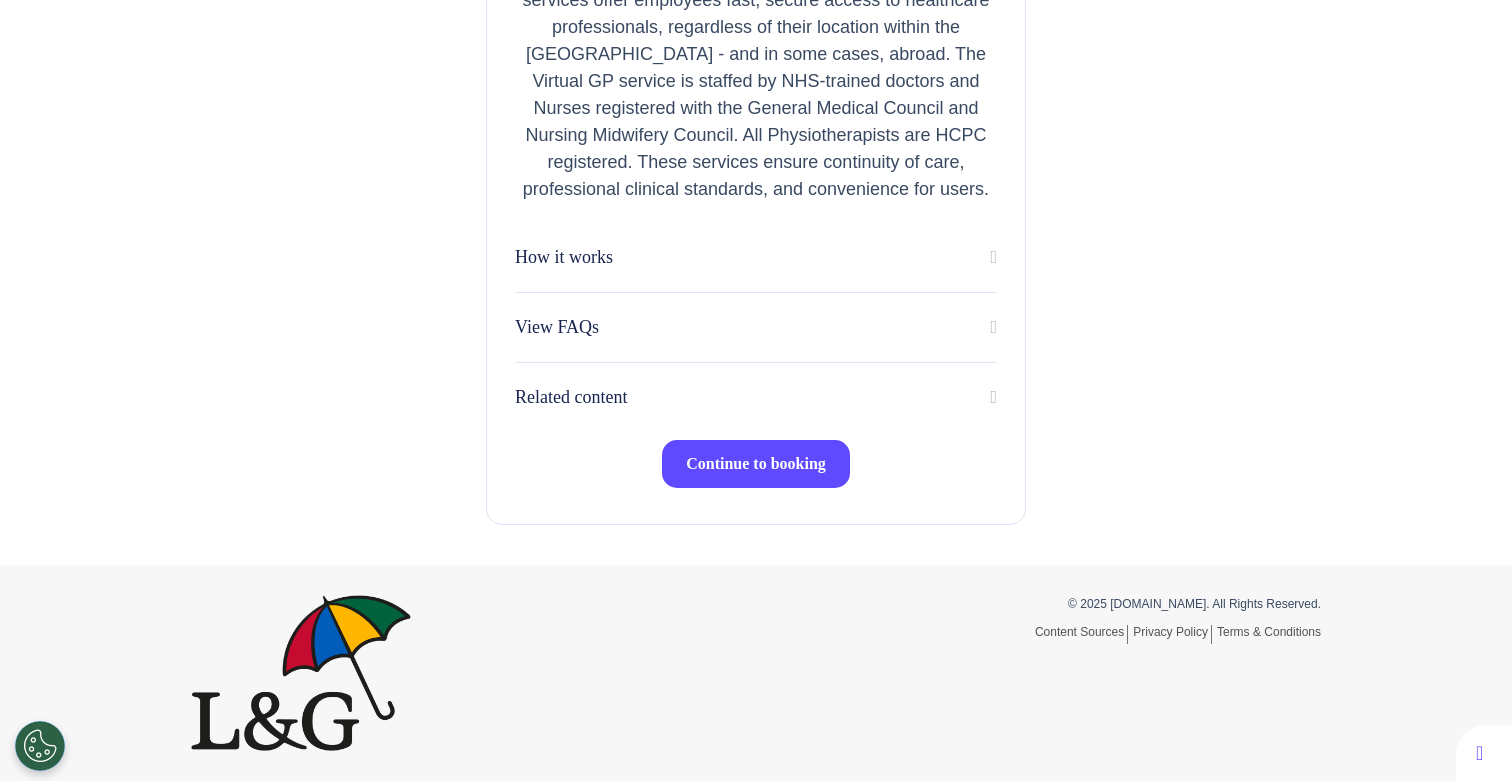 click on "Continue to booking" at bounding box center [756, 464] 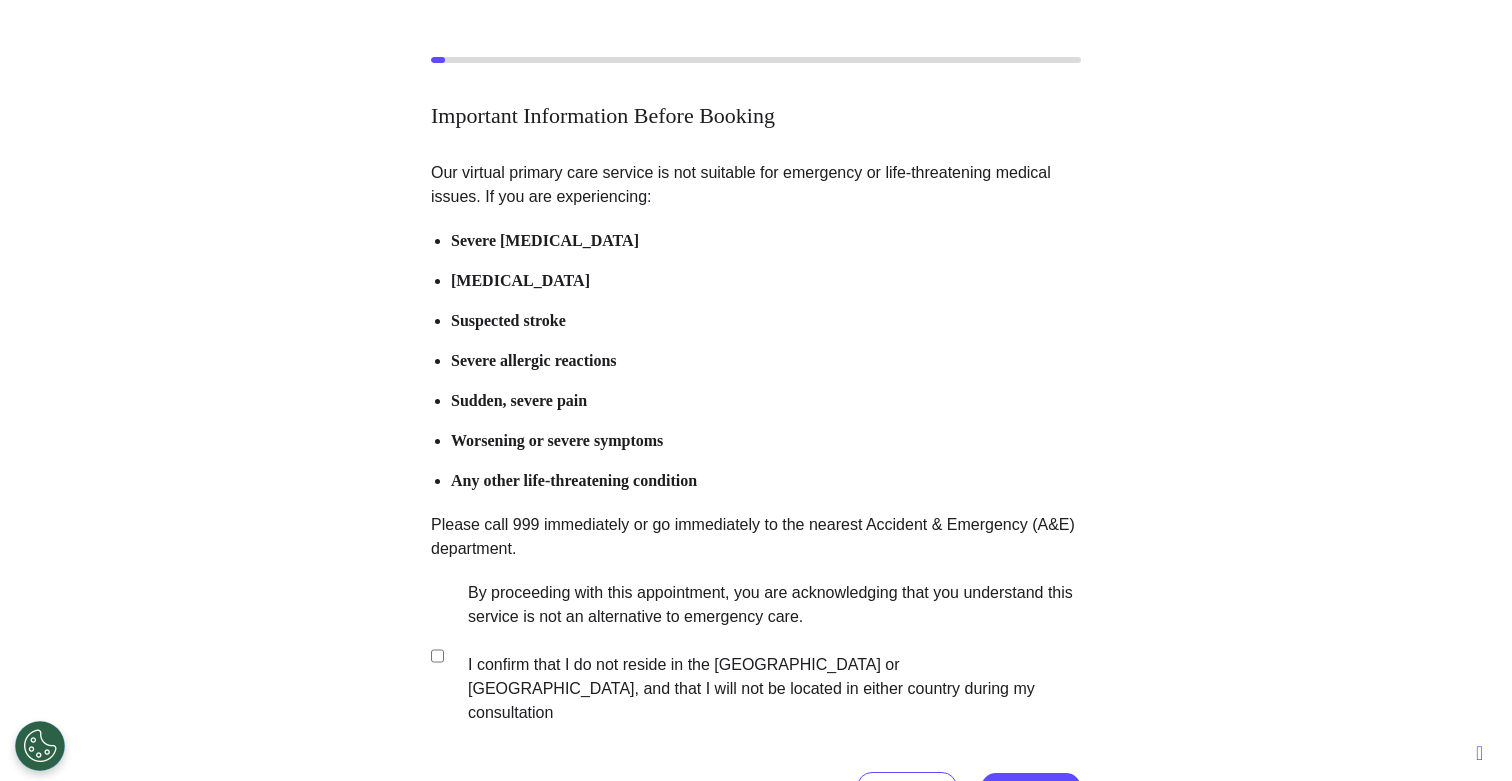 scroll, scrollTop: 345, scrollLeft: 0, axis: vertical 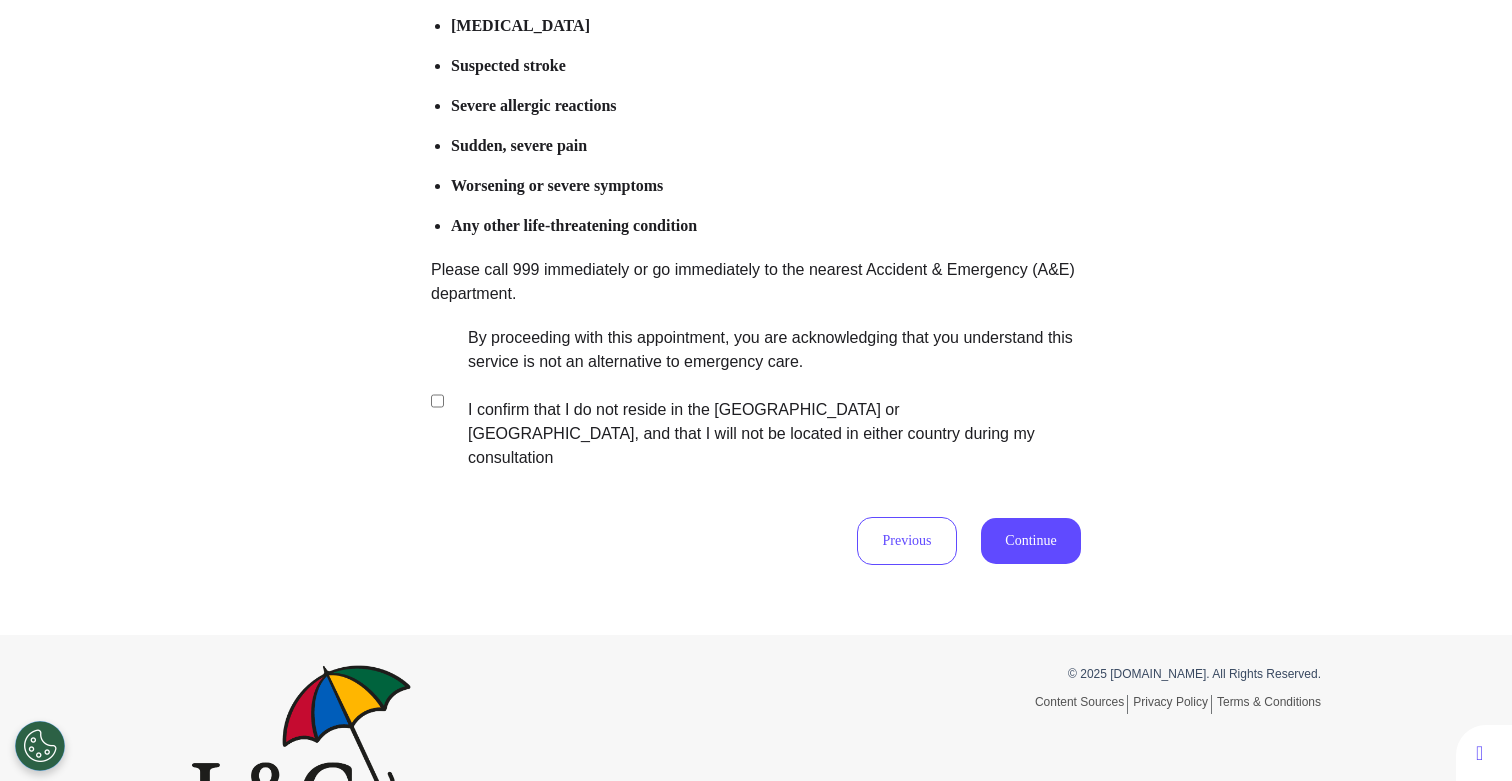 click on "By proceeding with this appointment, you are acknowledging that you understand this service is not an alternative to emergency care. I confirm that I do not reside in the [GEOGRAPHIC_DATA] or [GEOGRAPHIC_DATA], and that I will not be located in either country during my consultation" at bounding box center [761, 398] 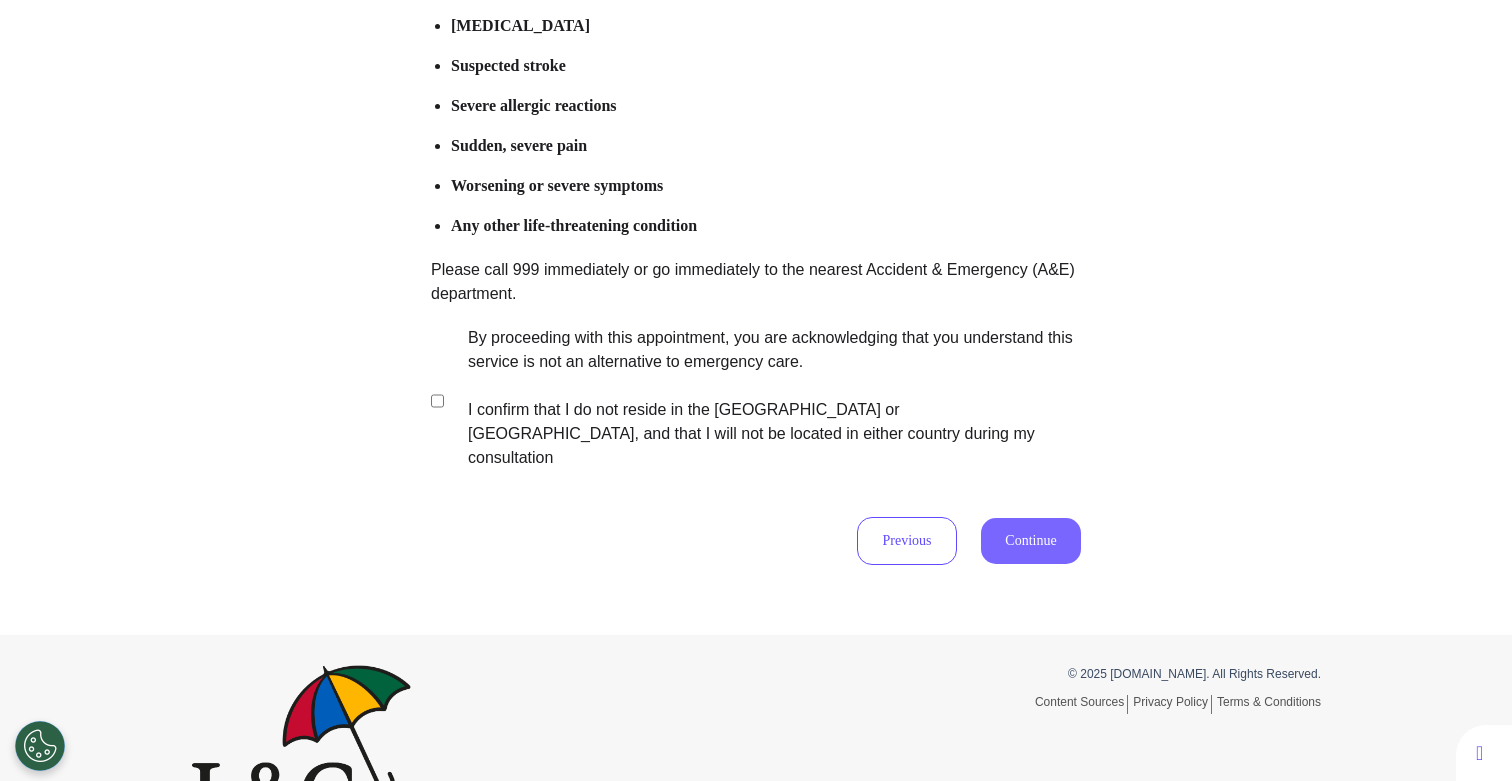 click on "Continue" at bounding box center [1031, 541] 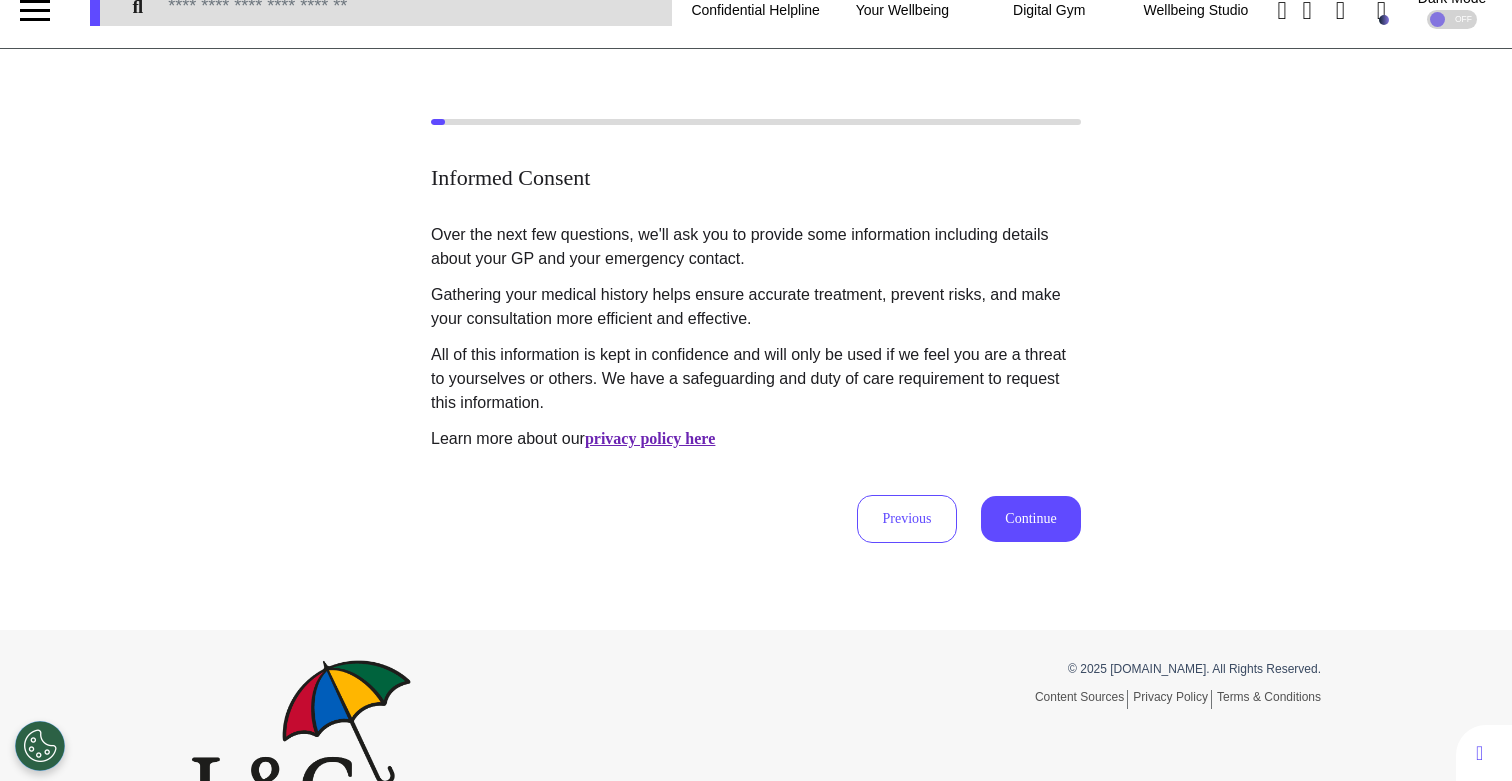 scroll, scrollTop: 0, scrollLeft: 0, axis: both 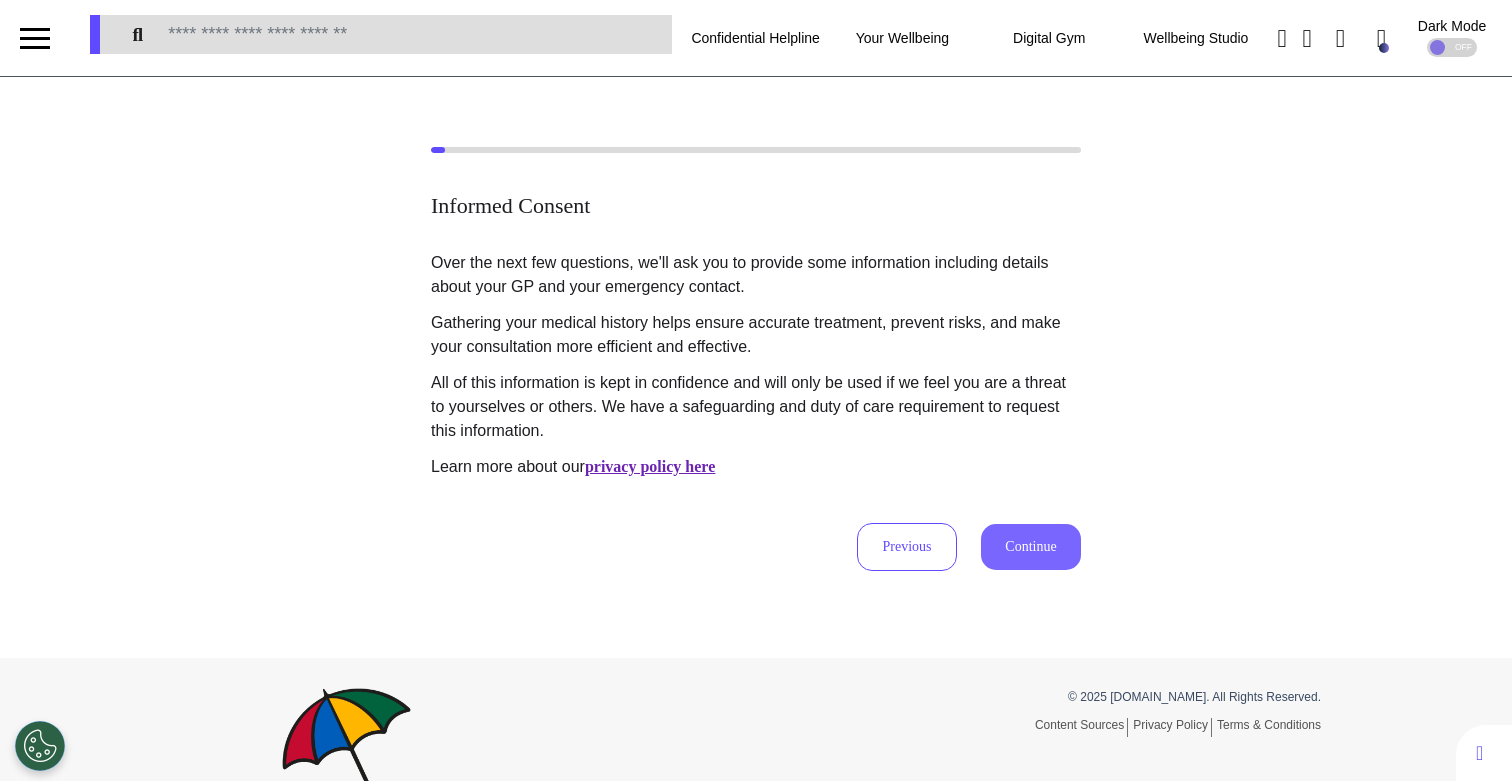 click on "Continue" at bounding box center [1031, 547] 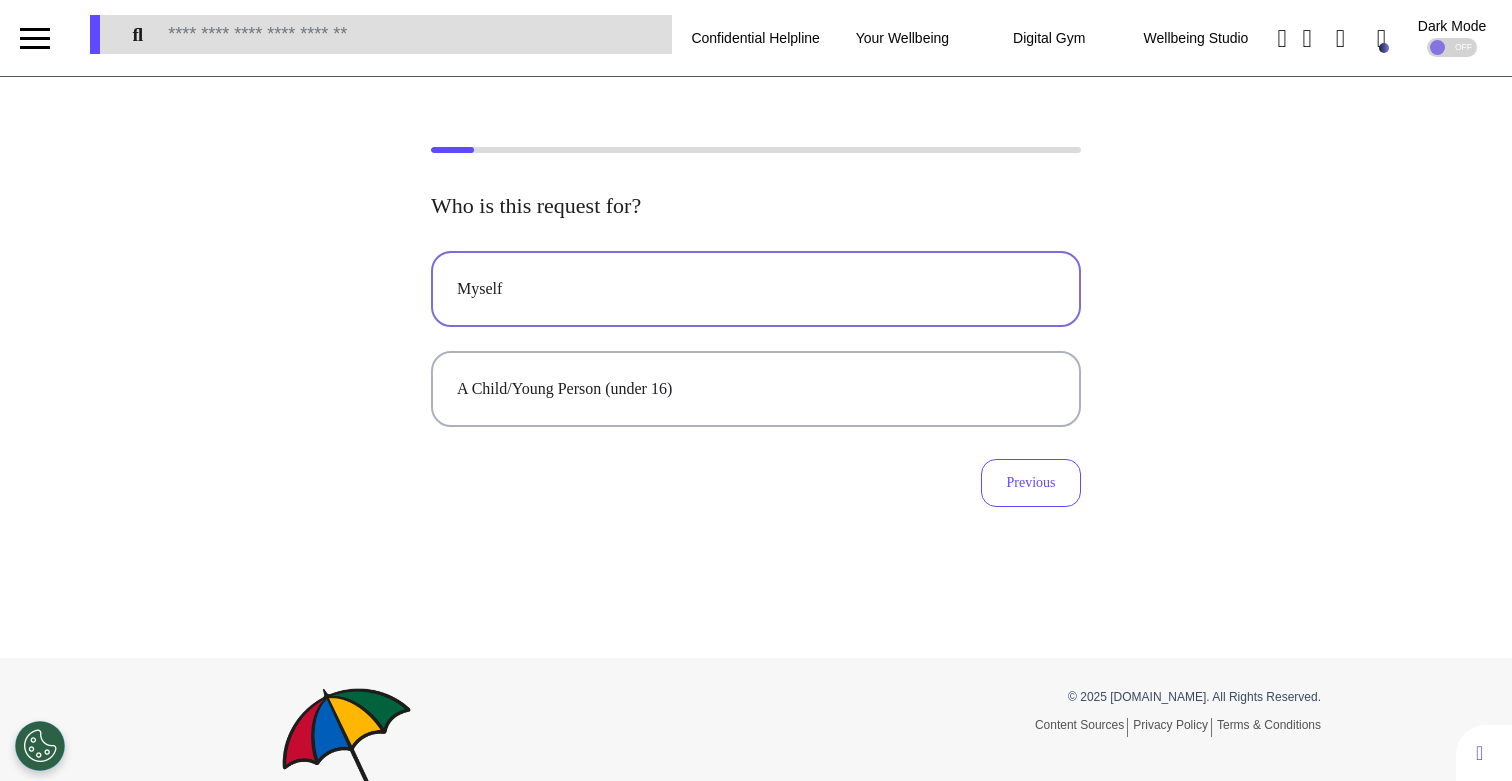 click on "Myself" at bounding box center (756, 289) 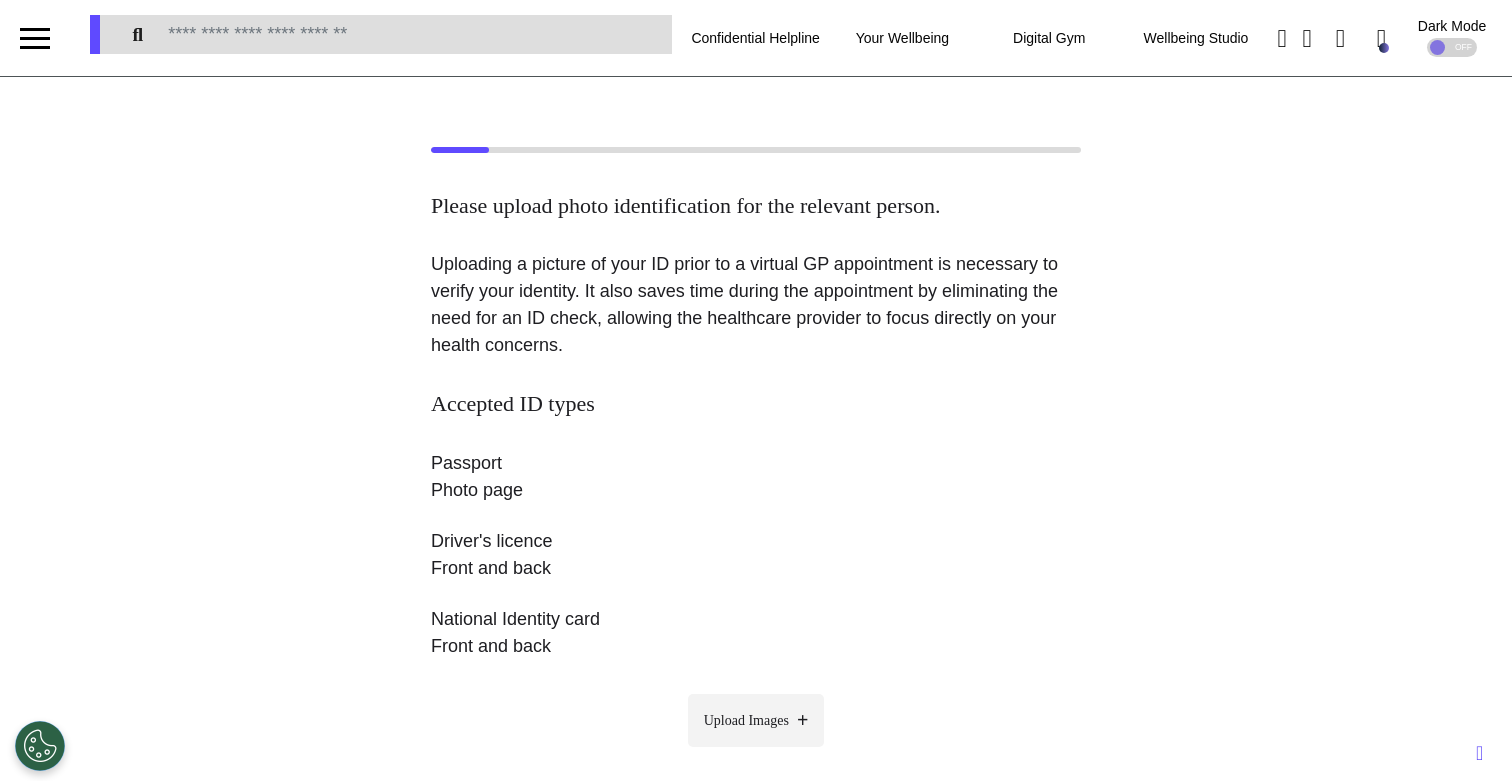 click on "Upload Images" at bounding box center (746, 720) 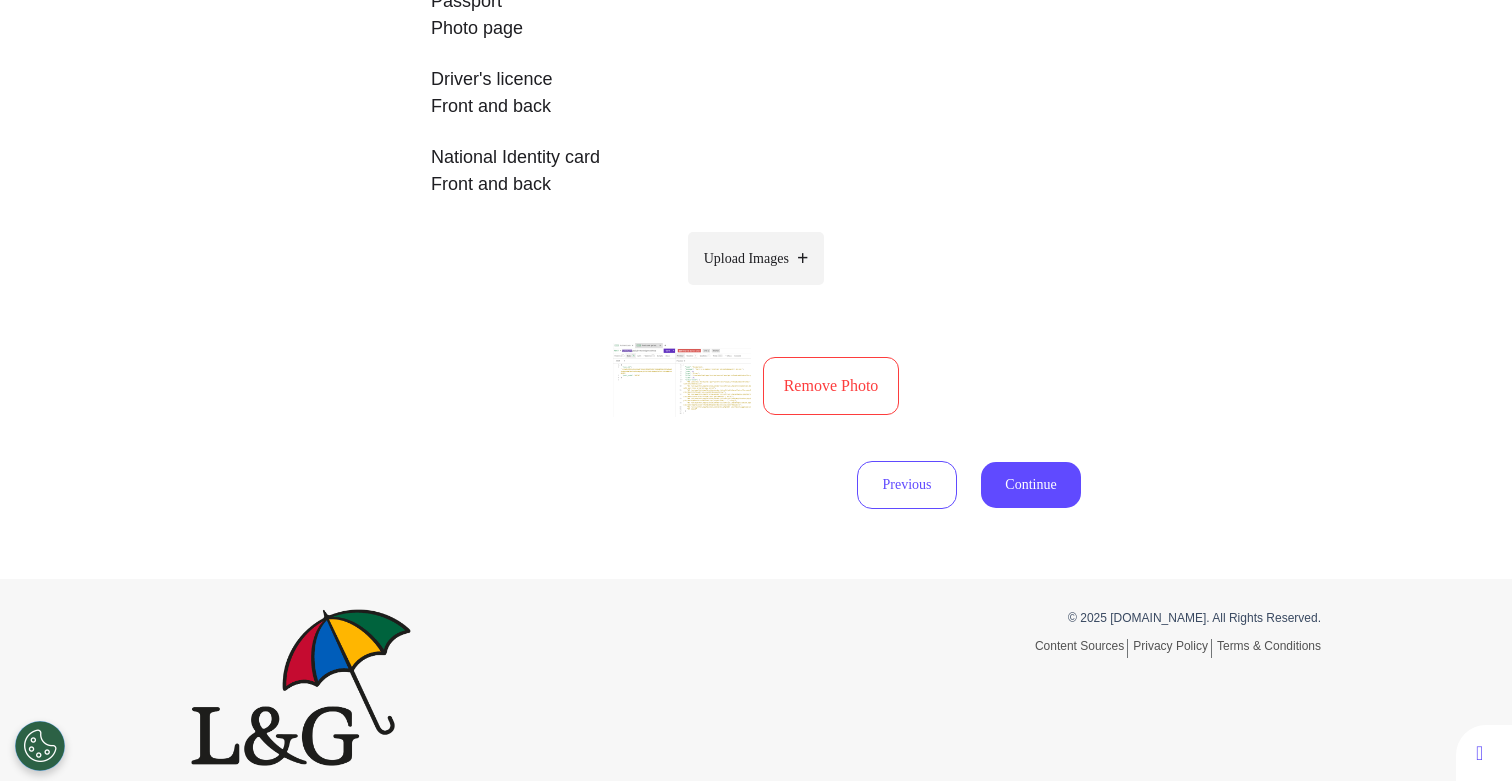 scroll, scrollTop: 476, scrollLeft: 0, axis: vertical 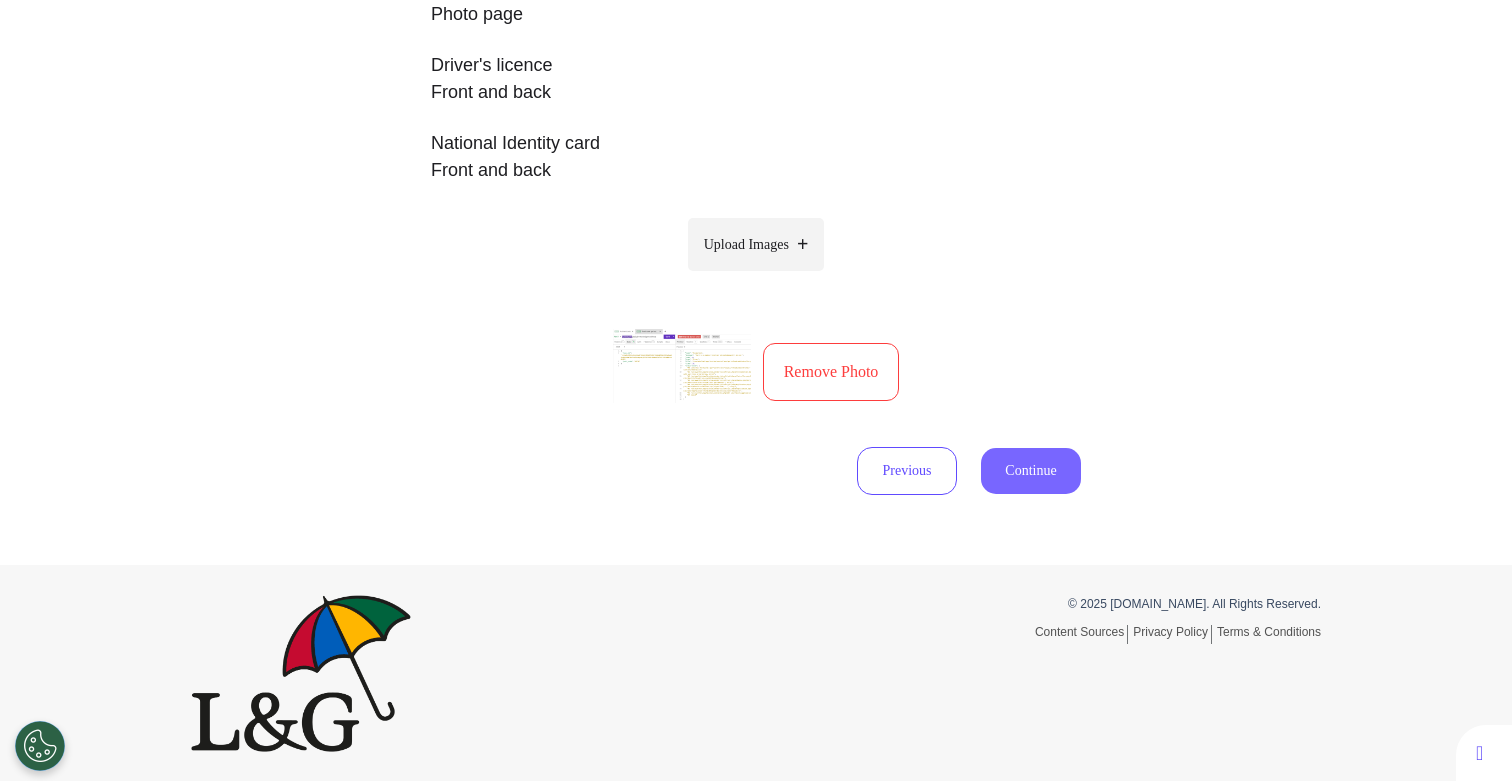 click on "Continue" at bounding box center (1031, 471) 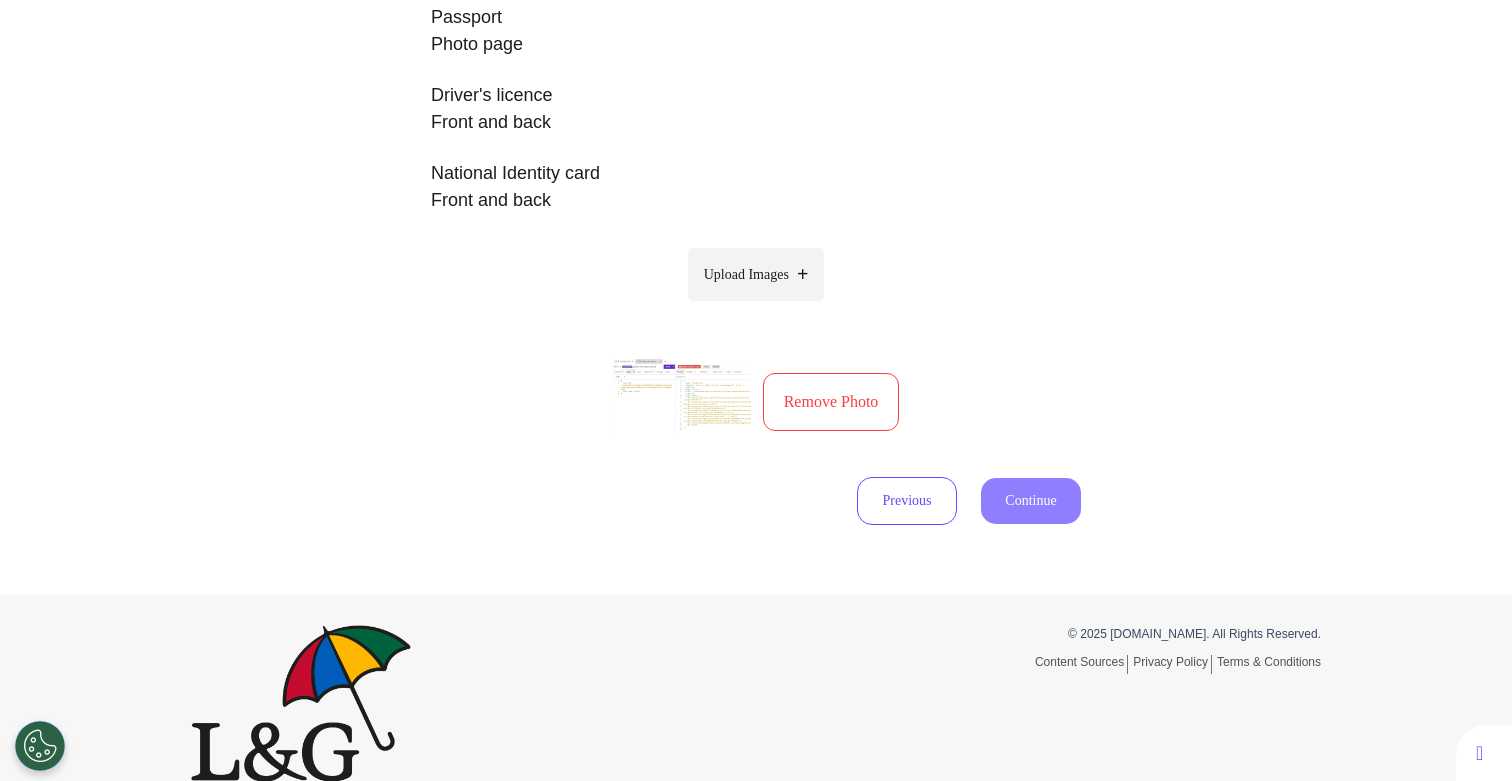 select on "******" 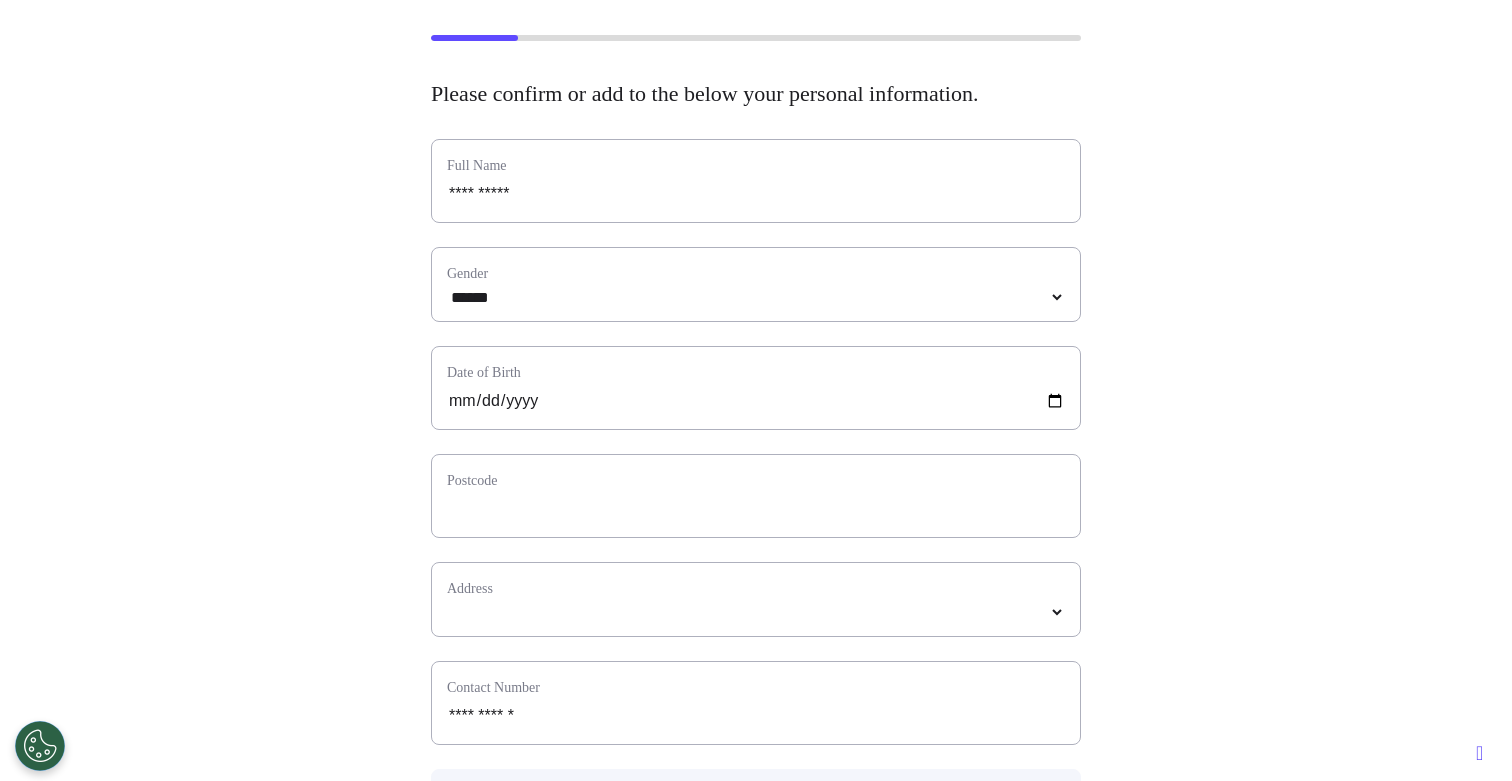 scroll, scrollTop: 0, scrollLeft: 0, axis: both 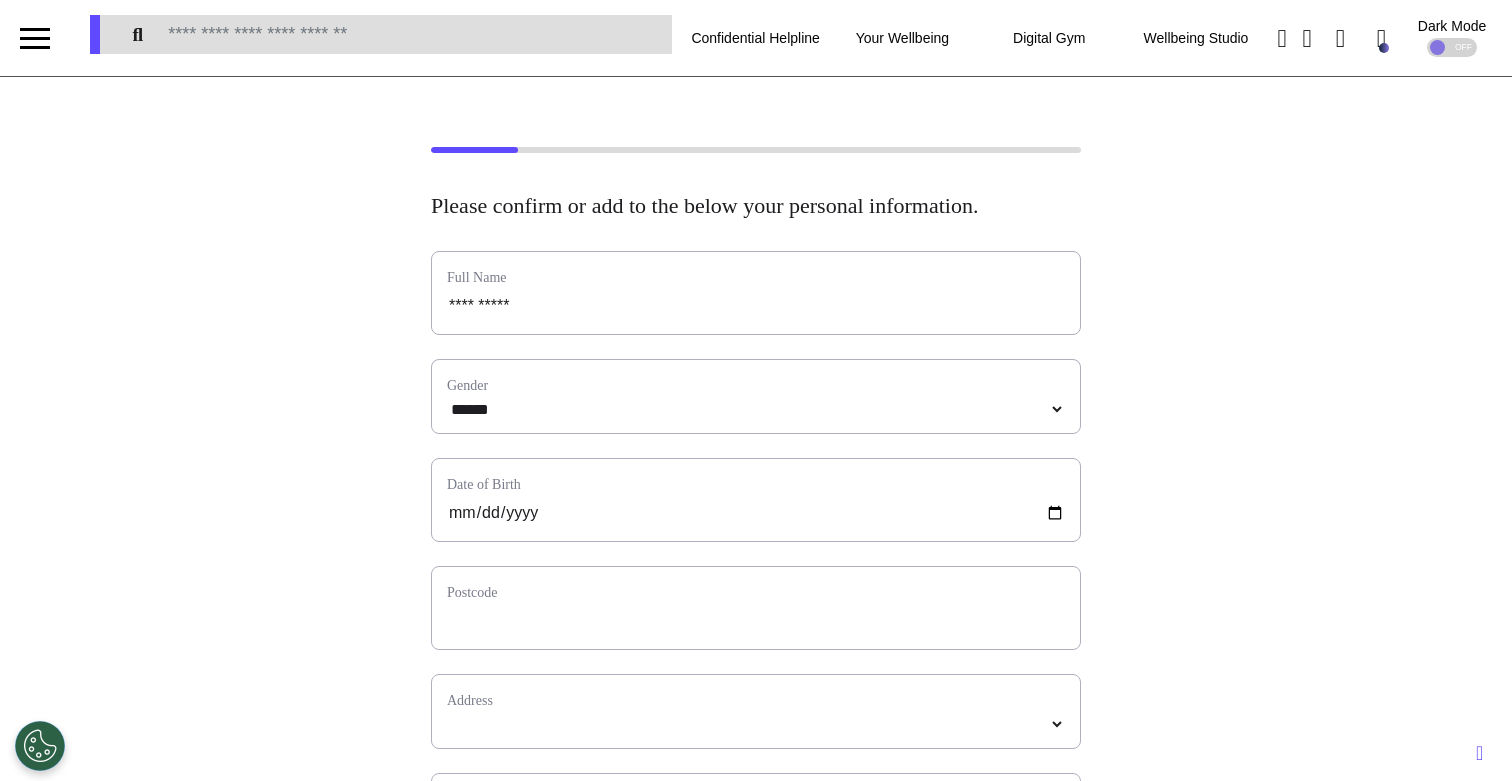 click on "Postcode" at bounding box center (756, 608) 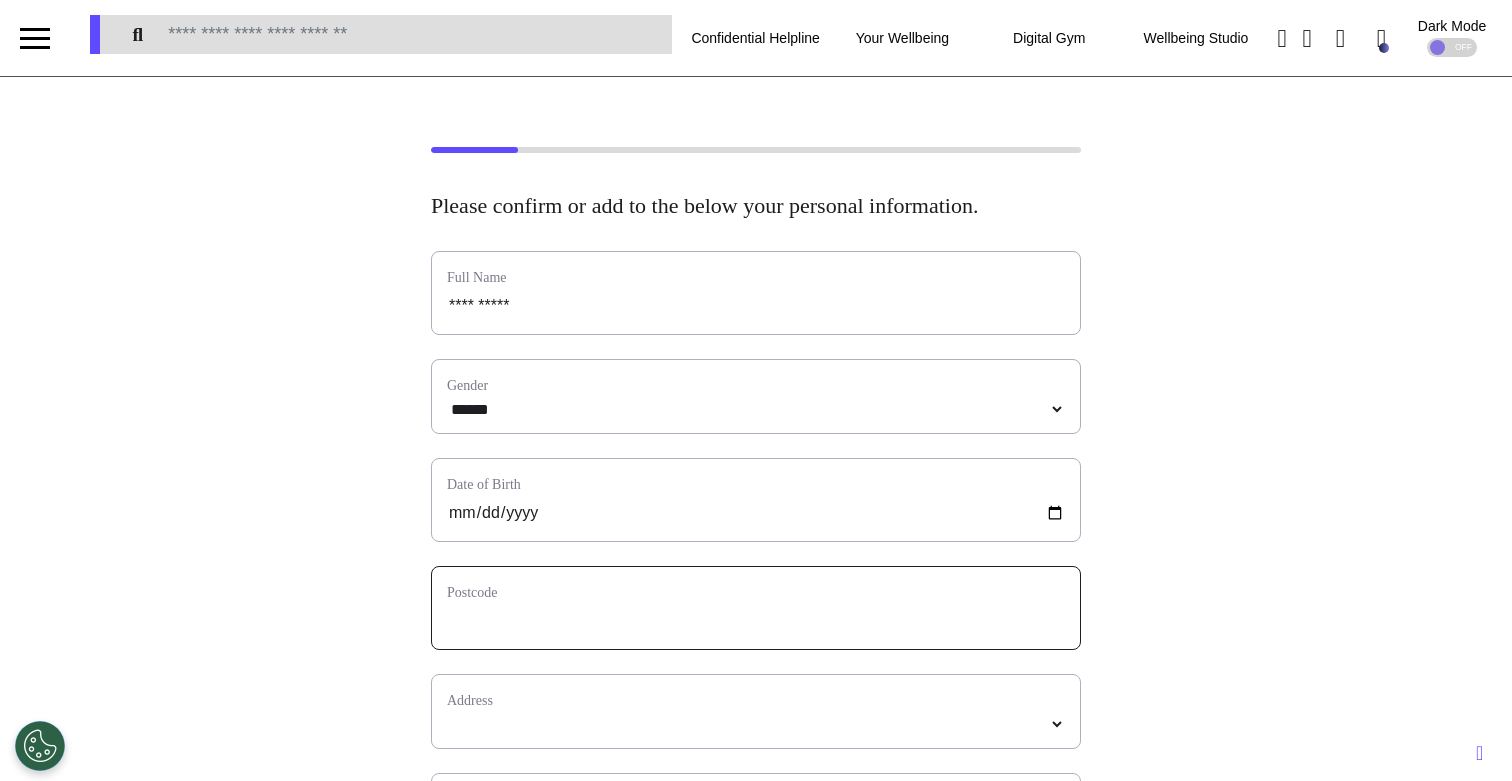 click at bounding box center (756, 621) 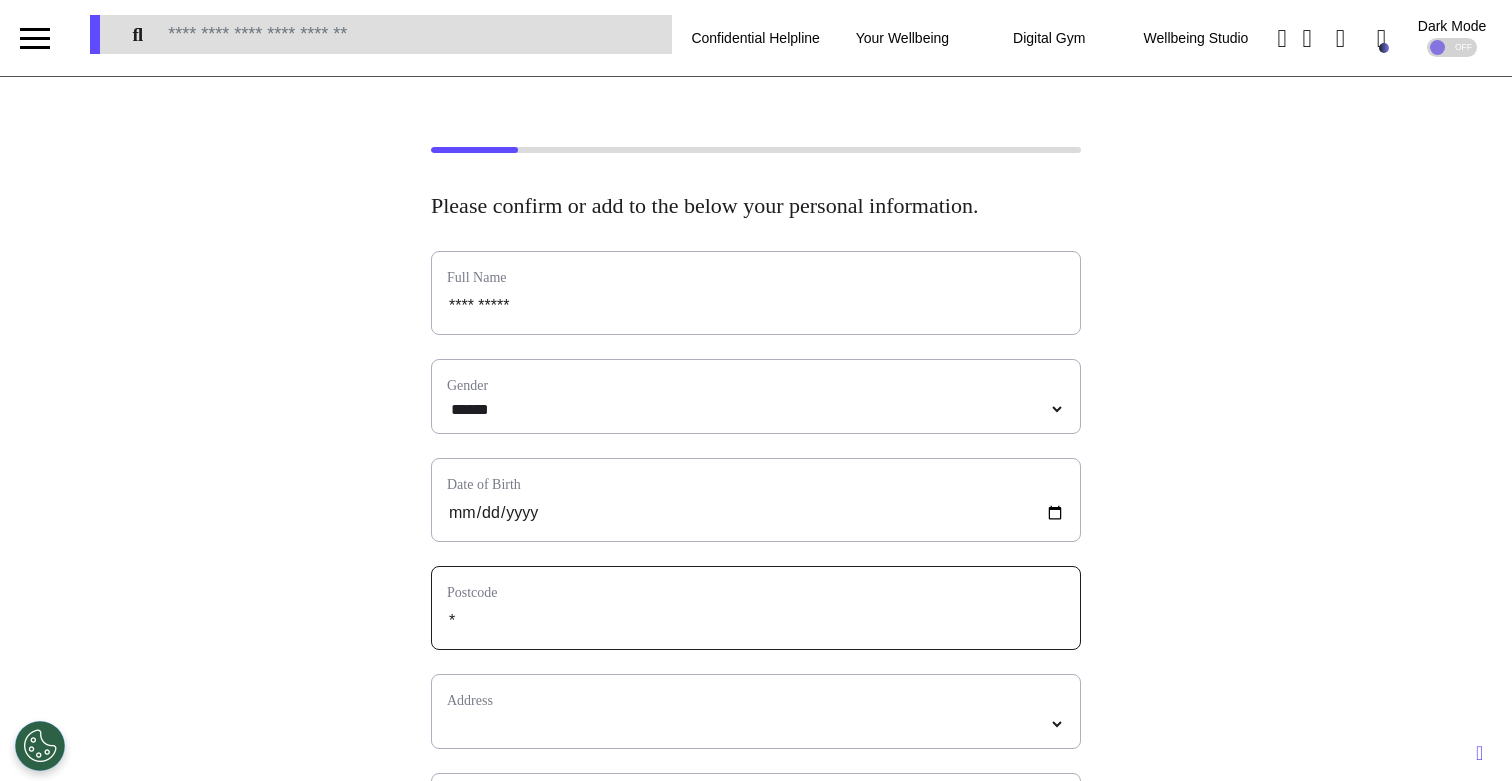 type on "**" 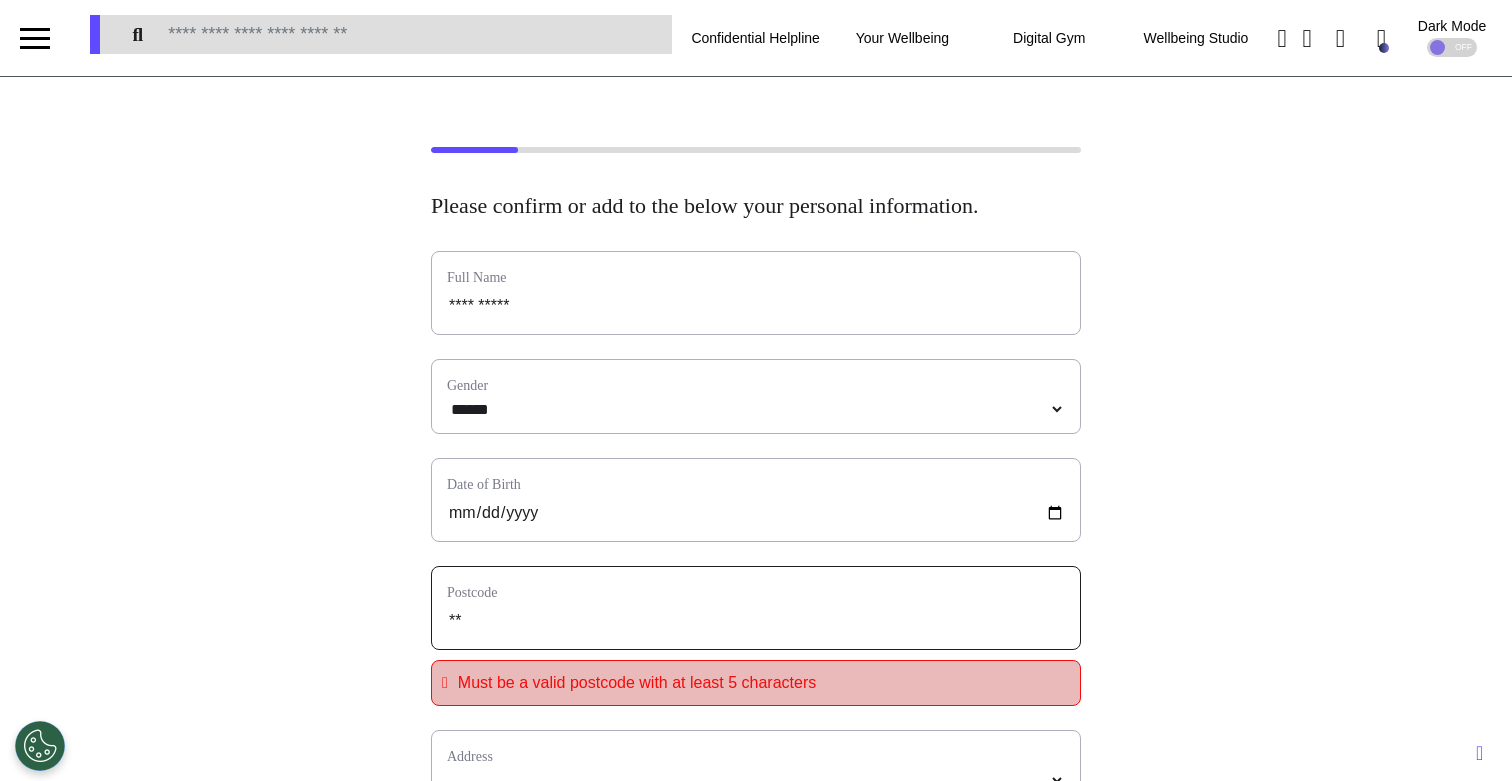 type on "***" 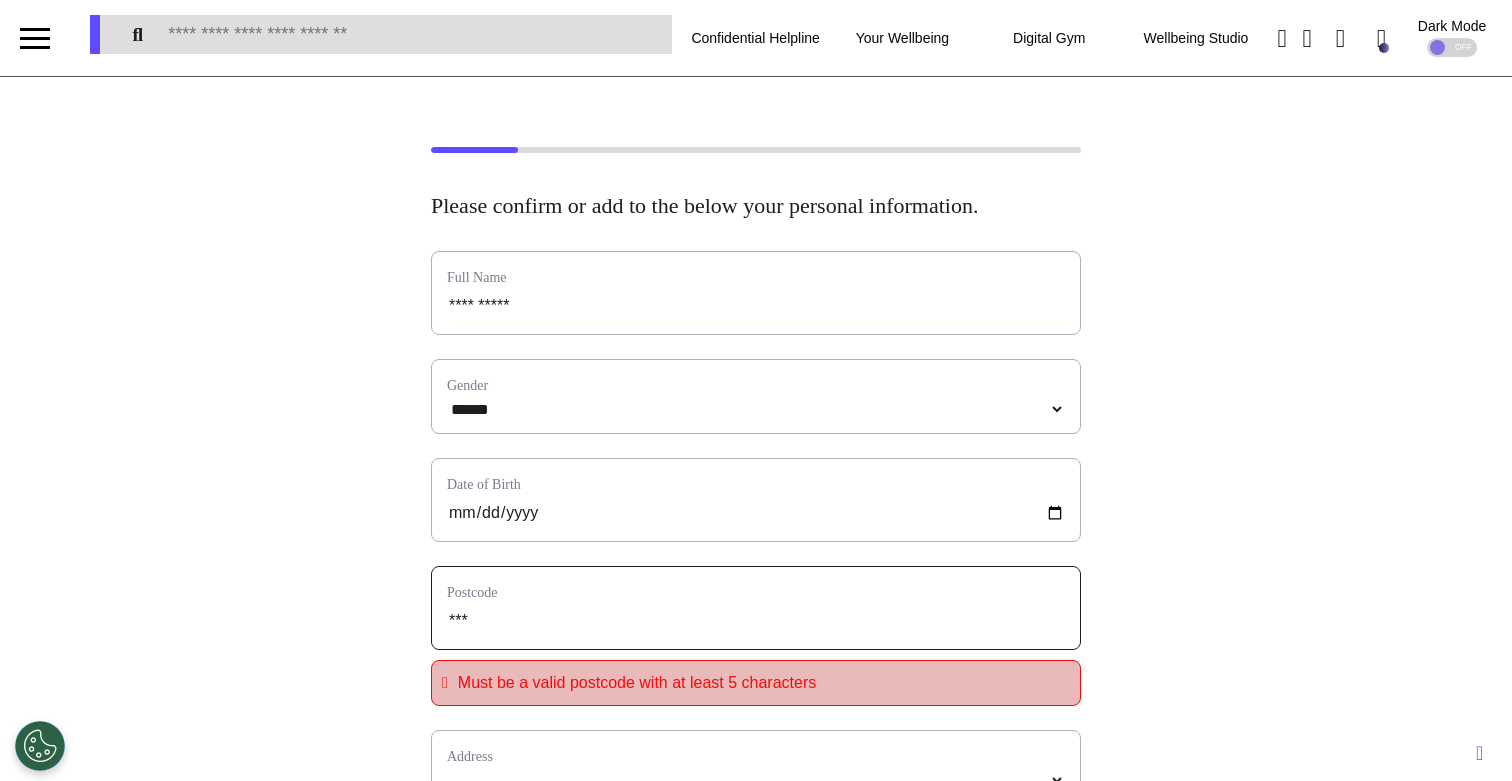 type on "****" 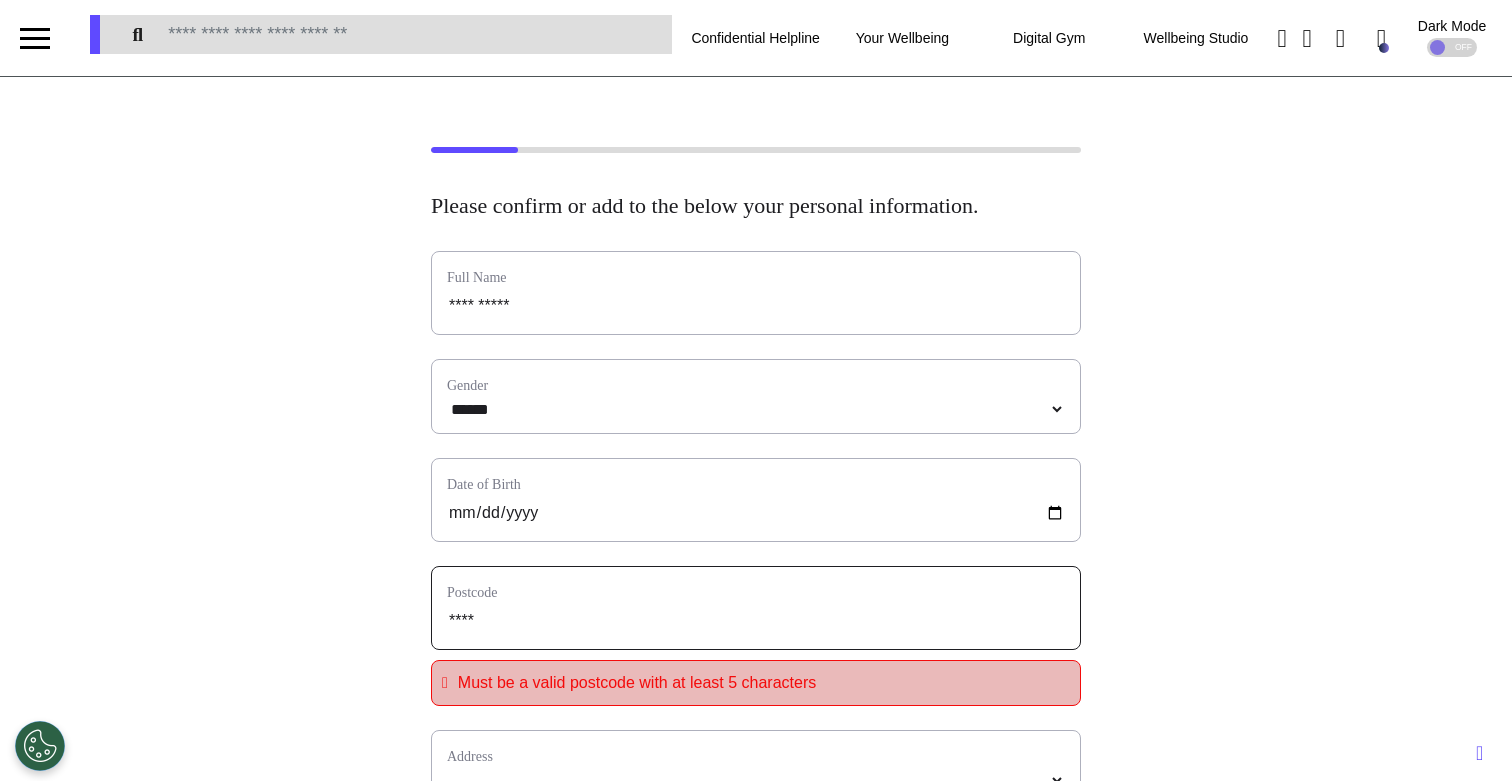 type on "*****" 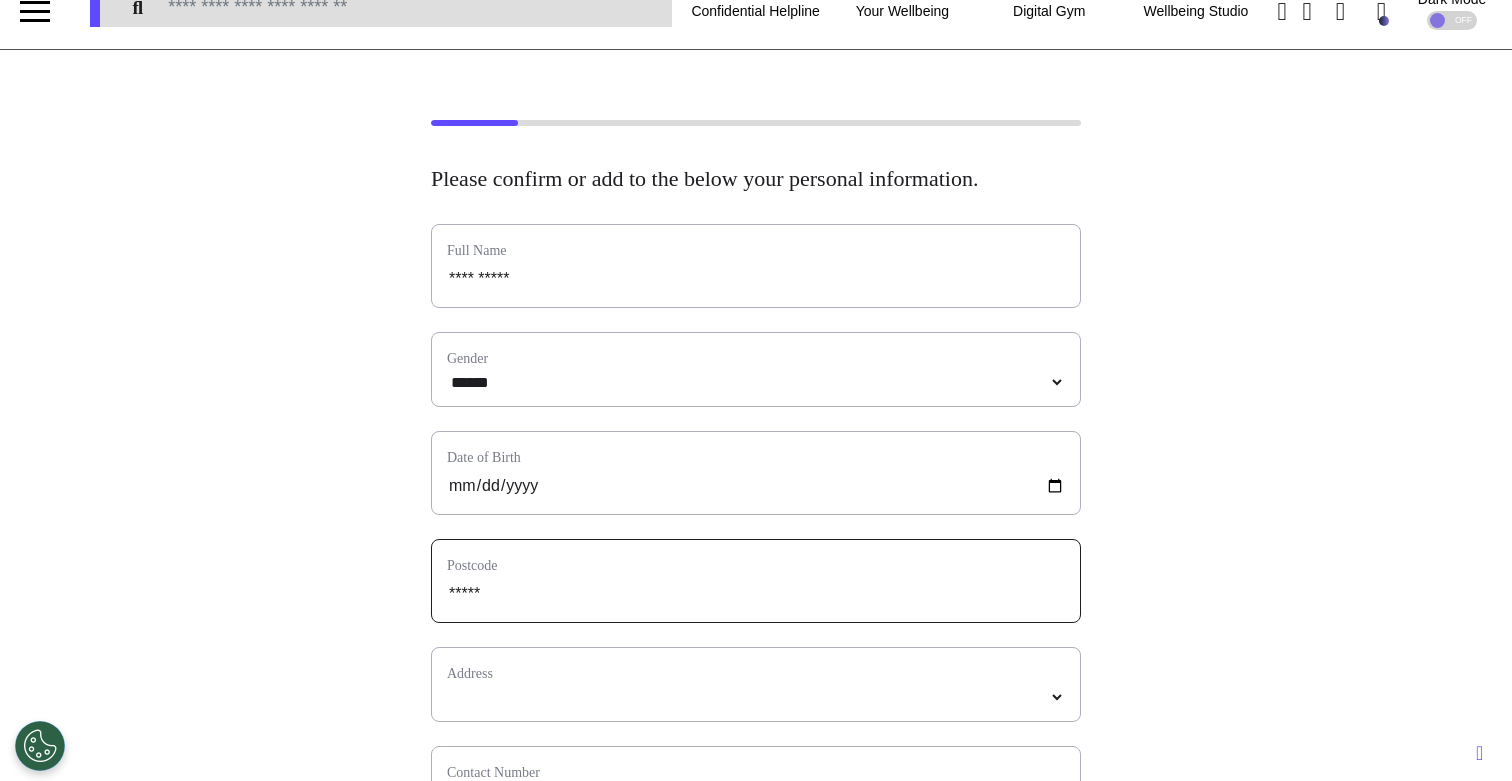 scroll, scrollTop: 29, scrollLeft: 0, axis: vertical 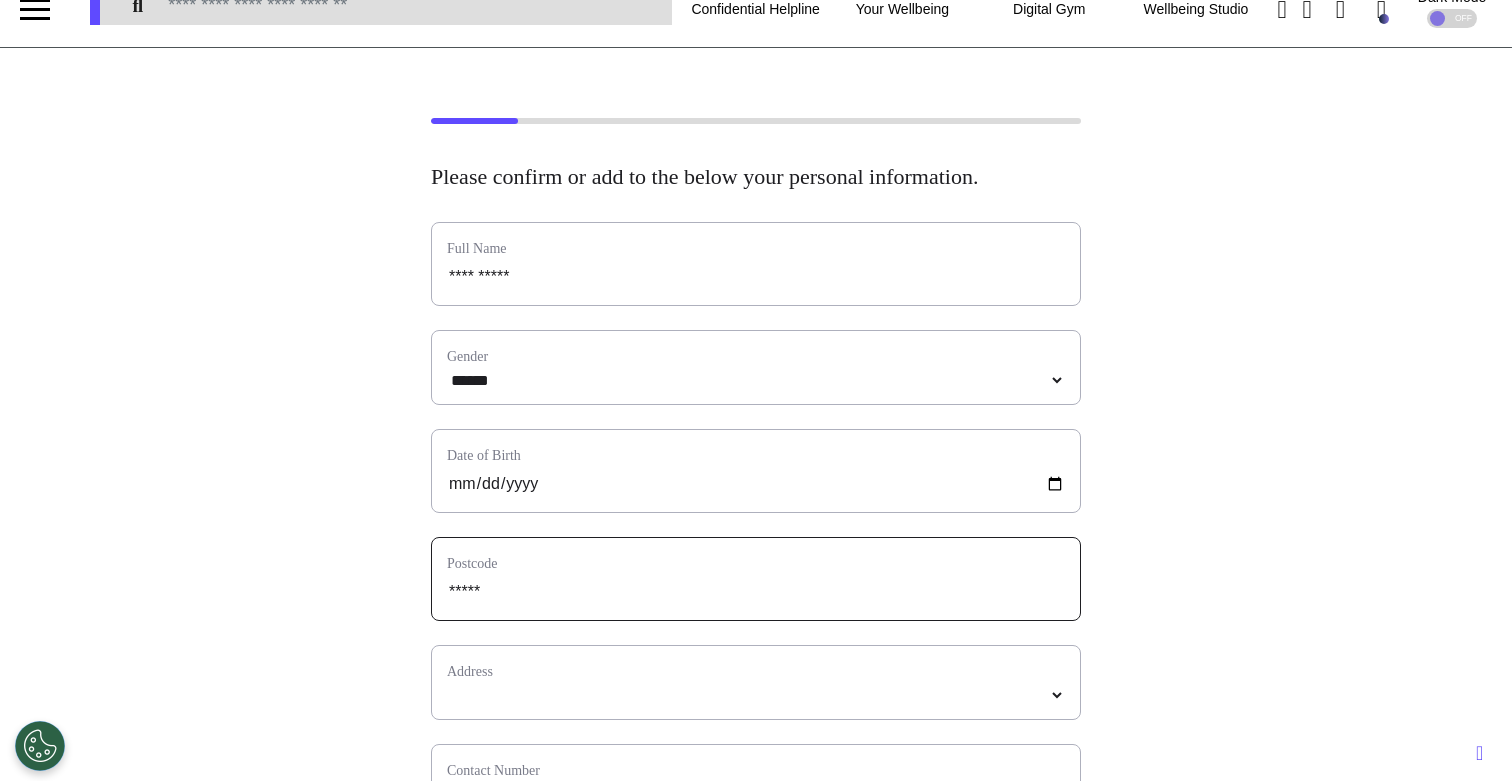 type on "*****" 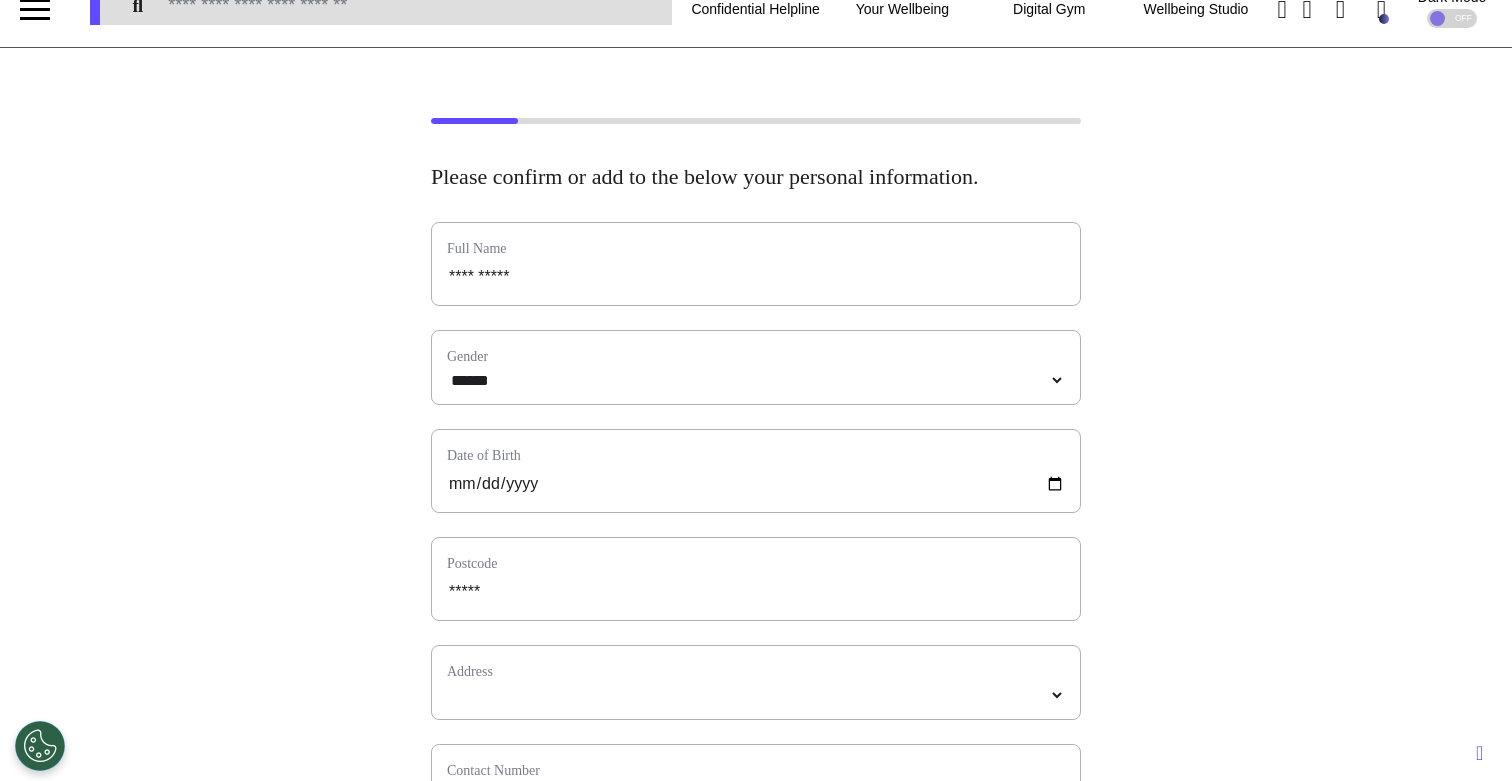 click on "Address" at bounding box center [756, 671] 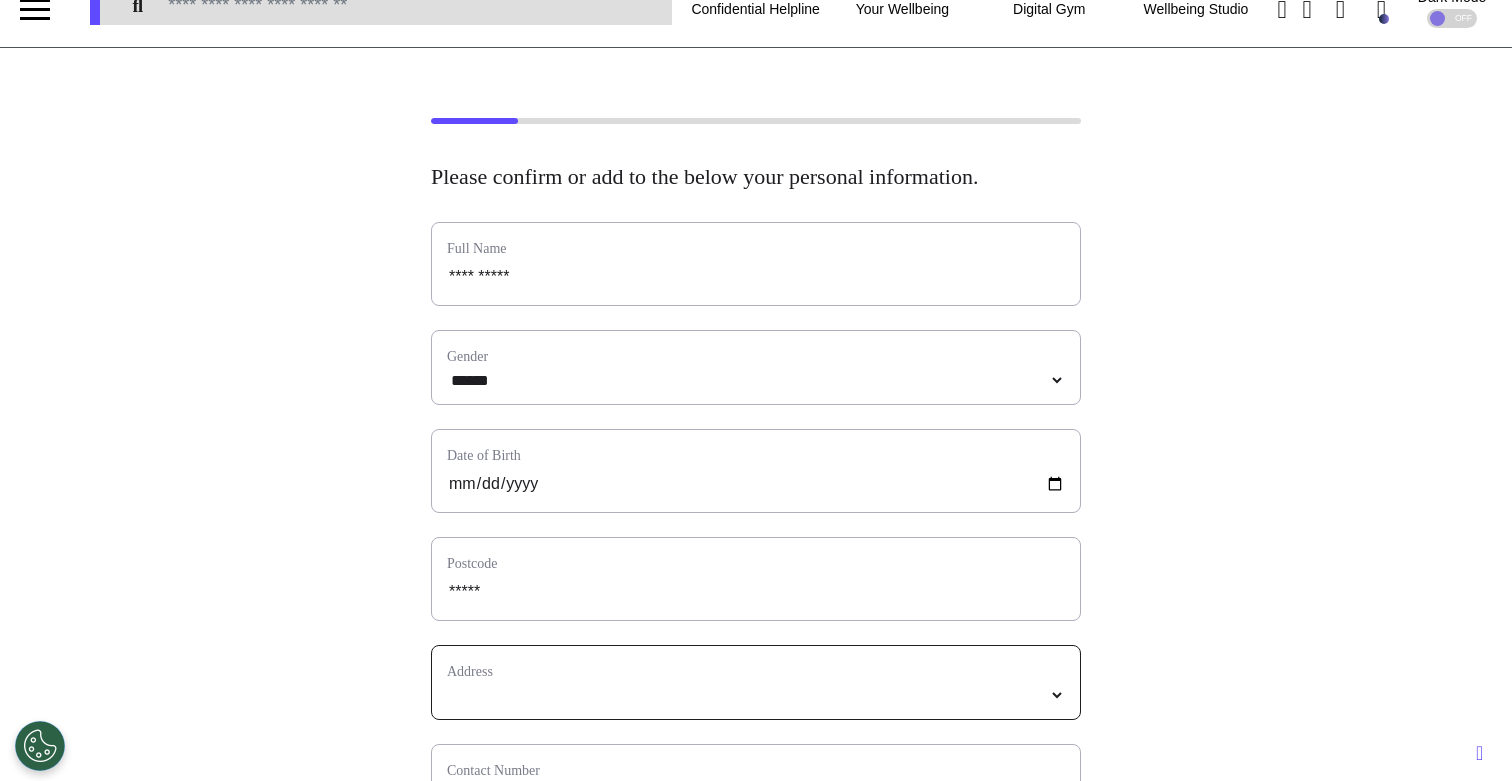 click on "**********" at bounding box center (756, 695) 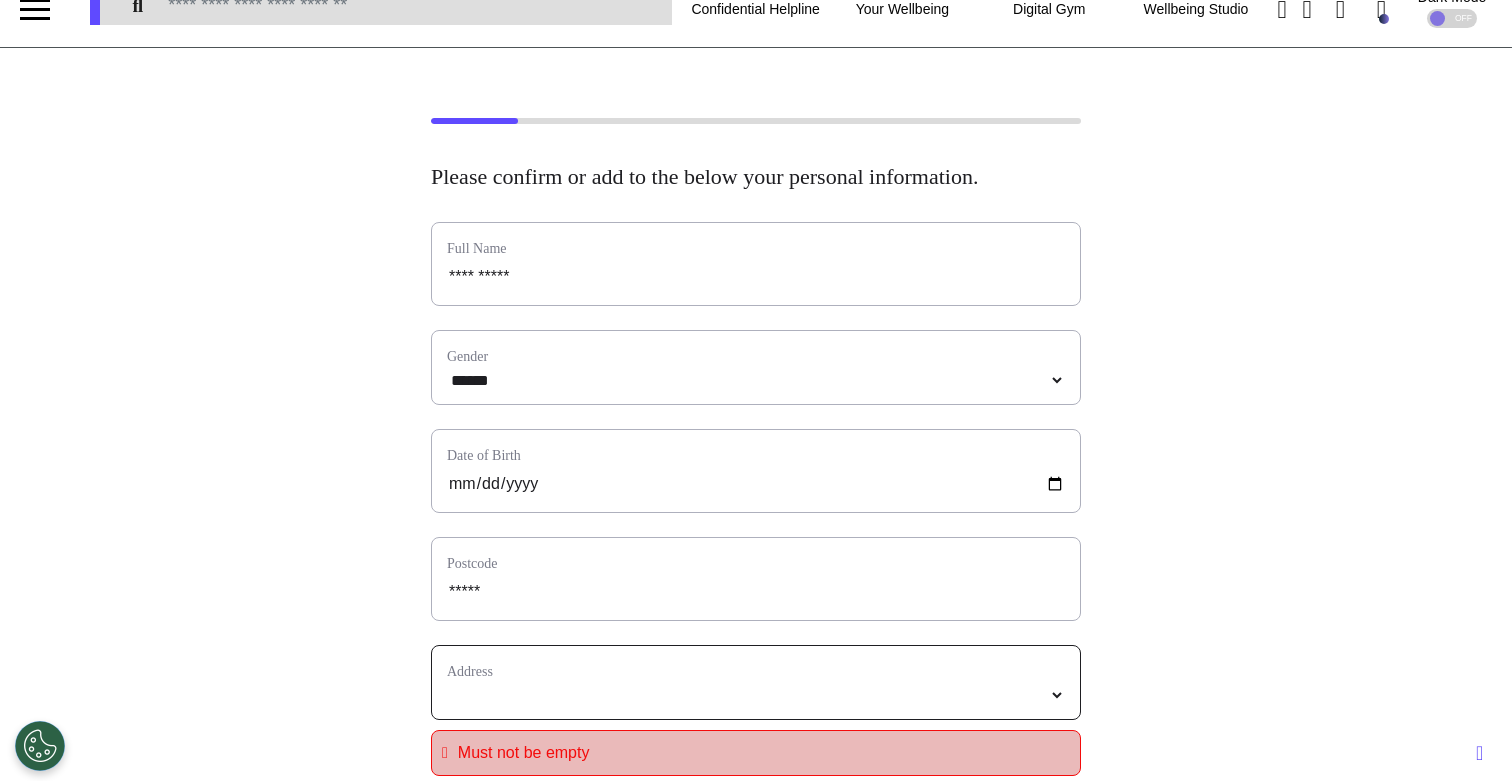 select on "**********" 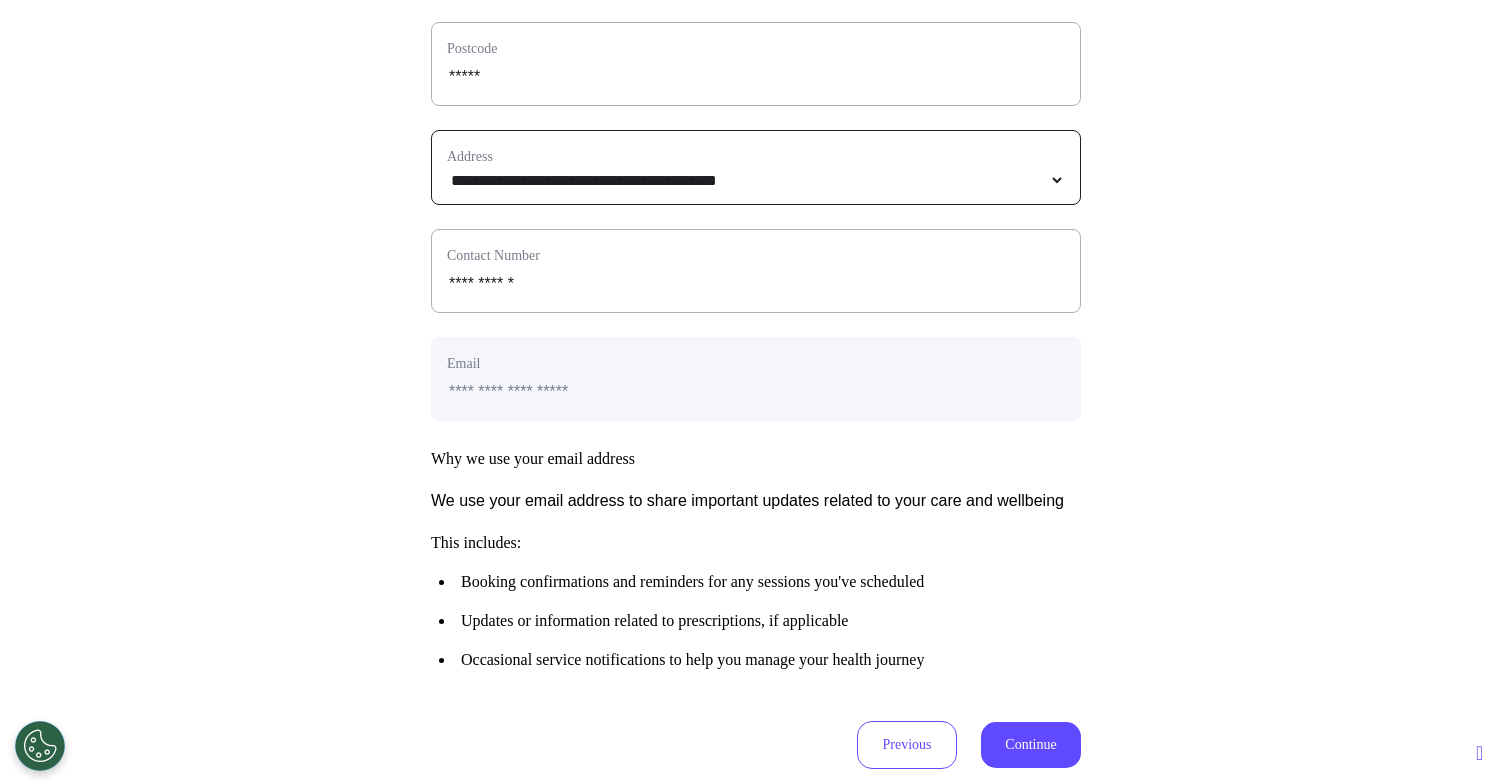 scroll, scrollTop: 611, scrollLeft: 0, axis: vertical 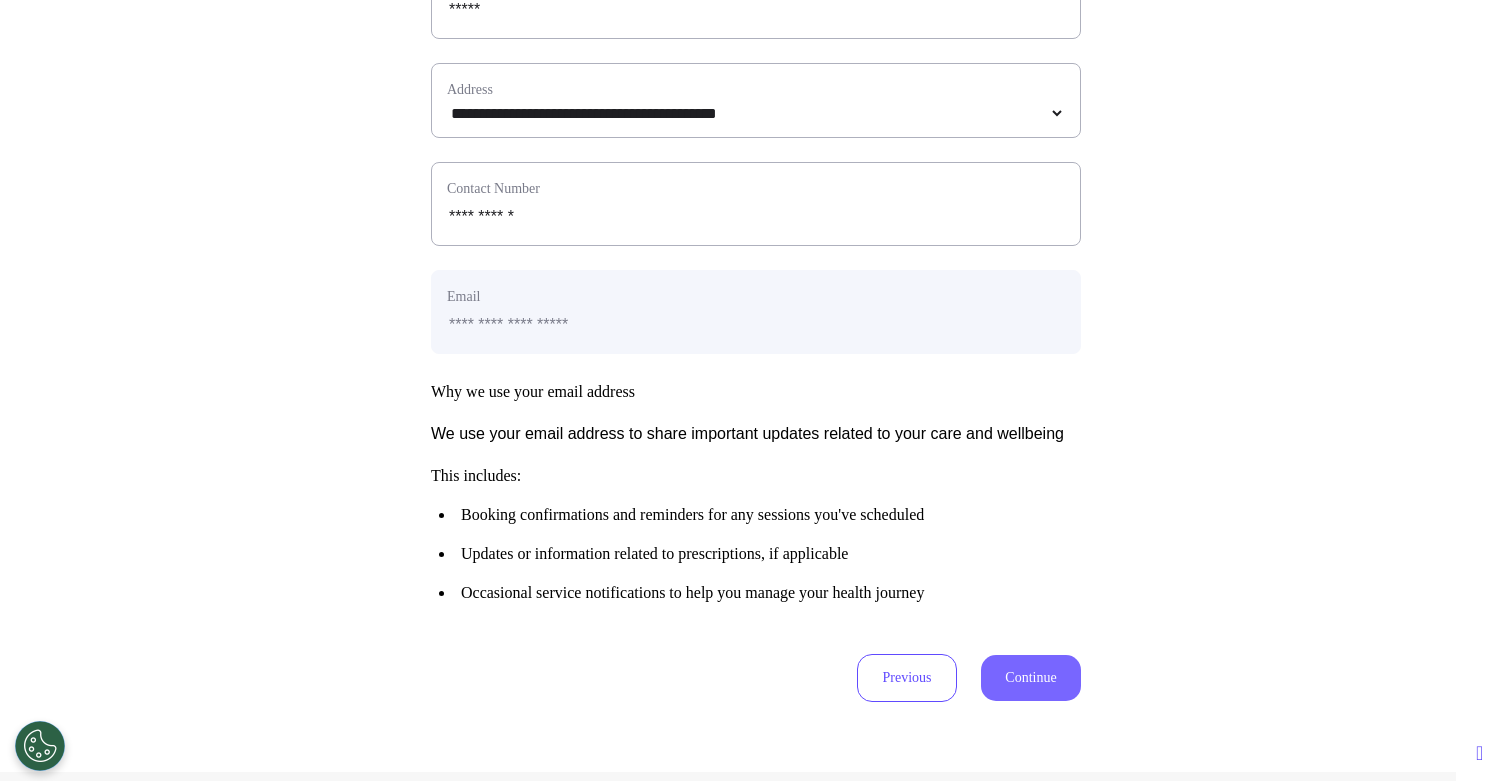 click on "Continue" at bounding box center (1031, 678) 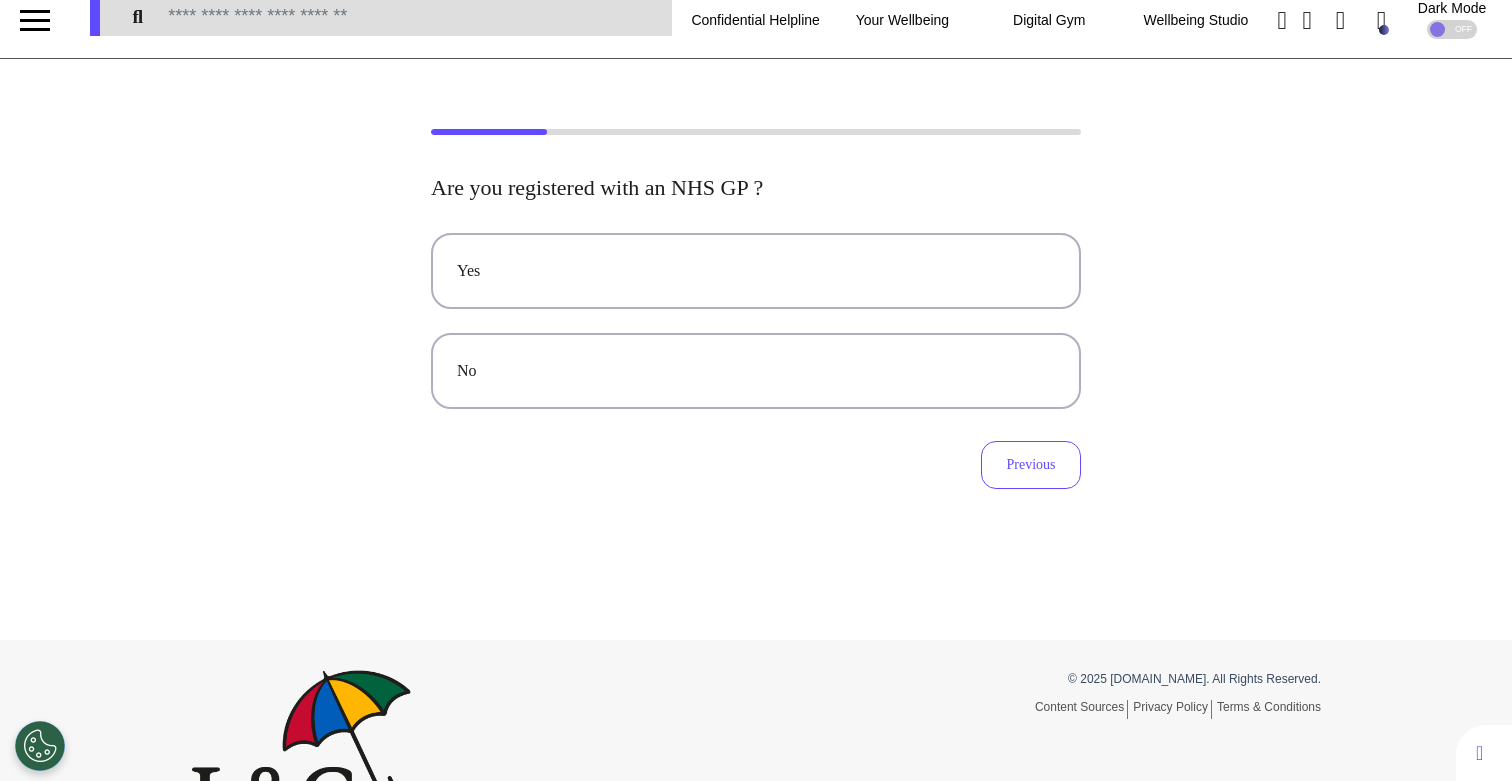 scroll, scrollTop: 0, scrollLeft: 0, axis: both 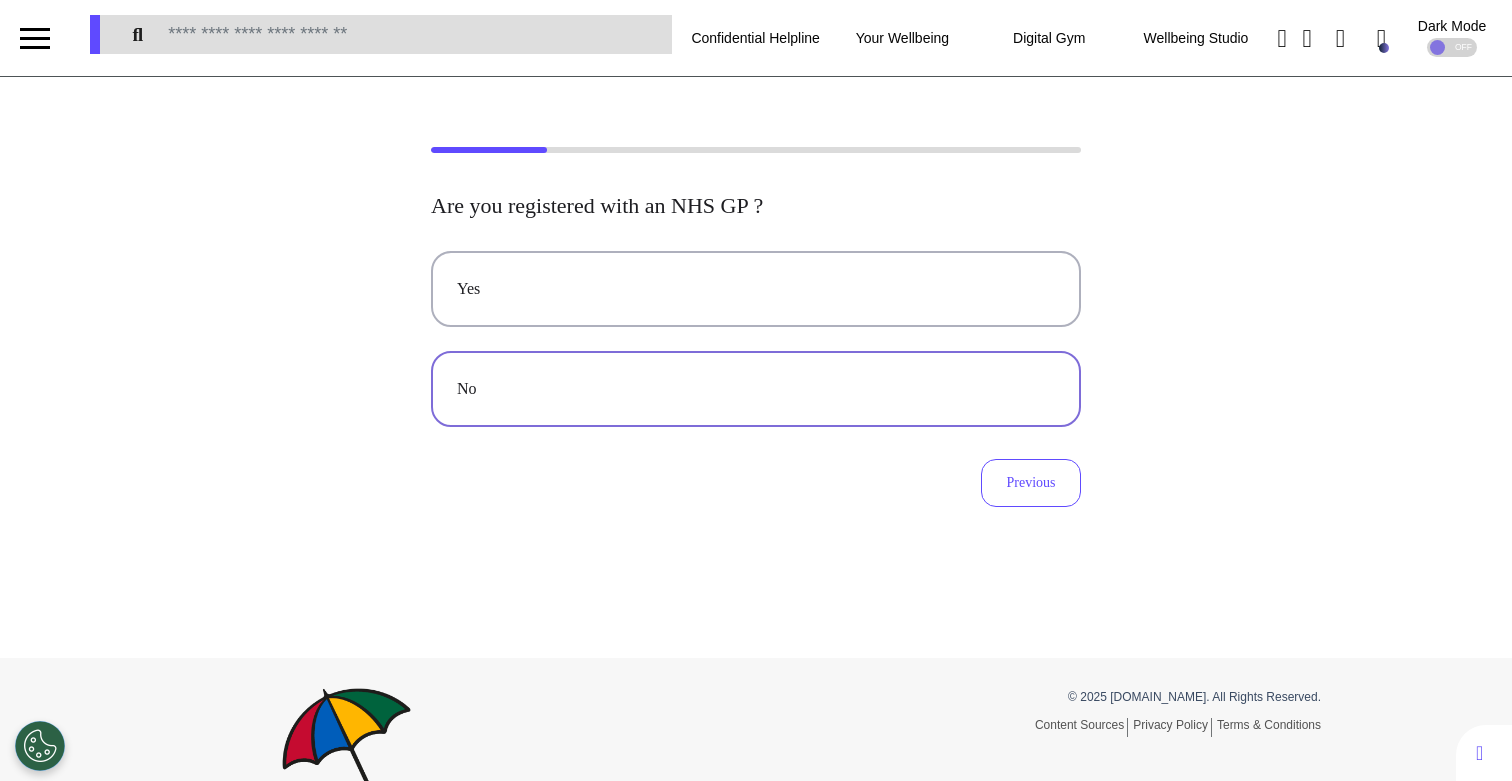 click on "No" at bounding box center [756, 389] 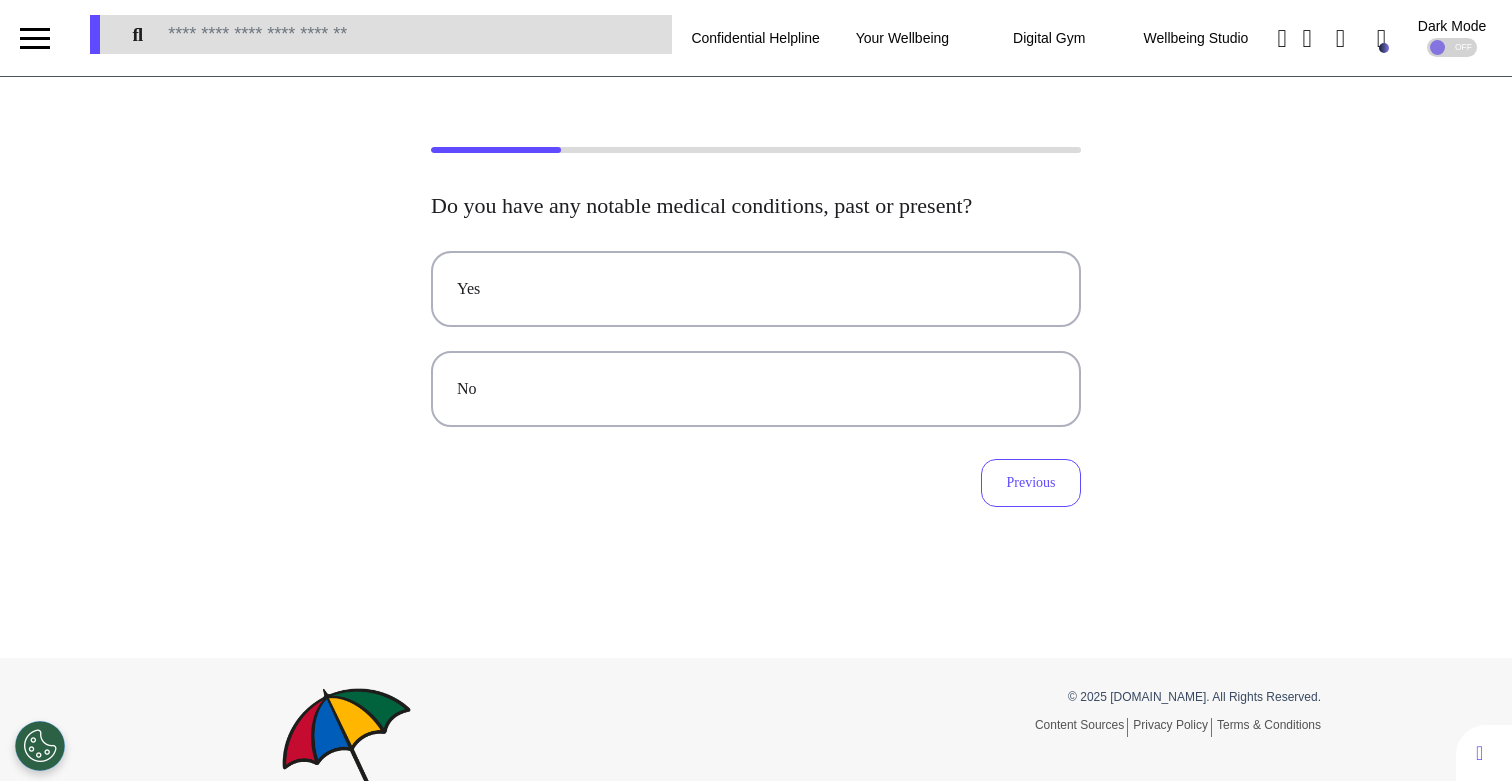click on "No" at bounding box center (756, 389) 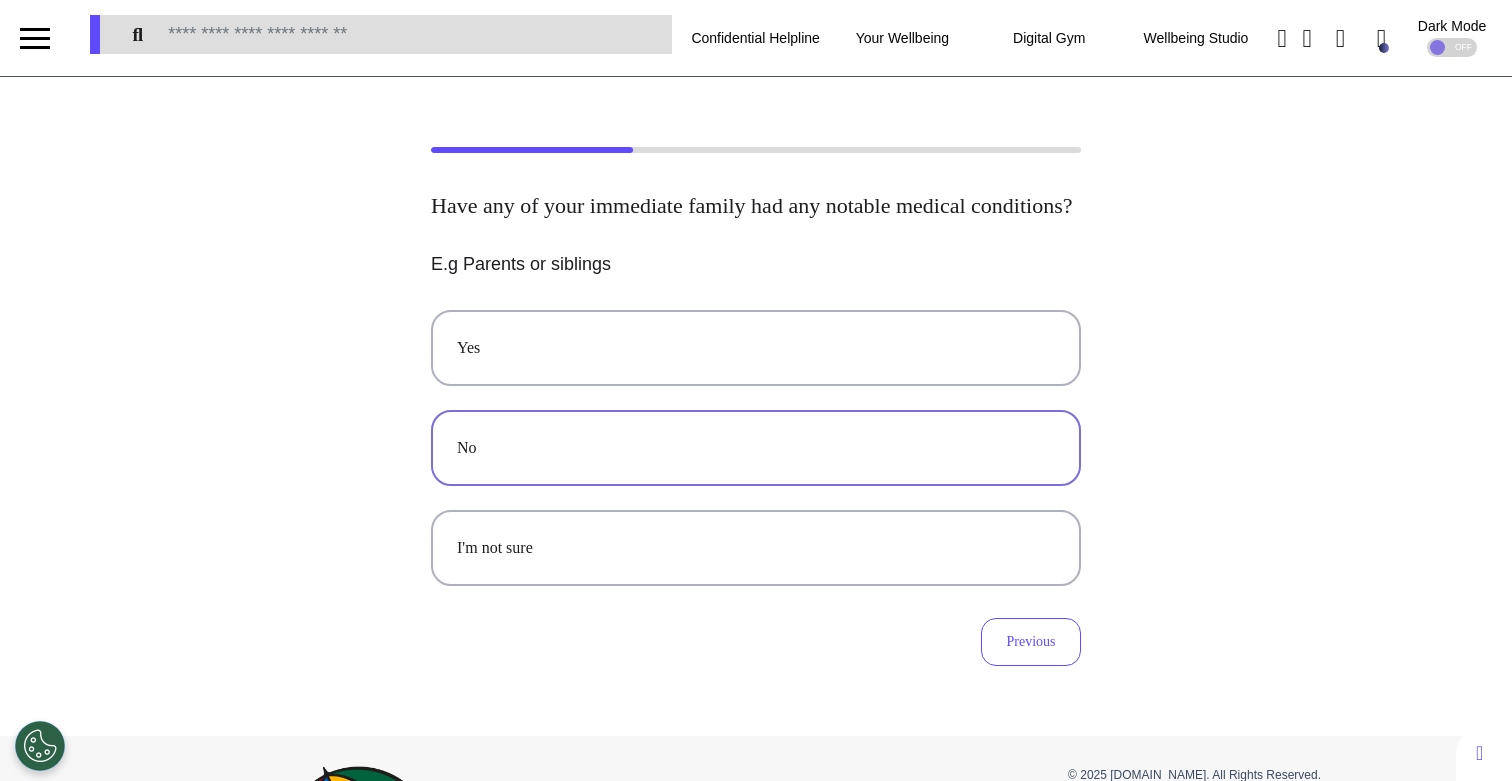 click on "No" at bounding box center (756, 448) 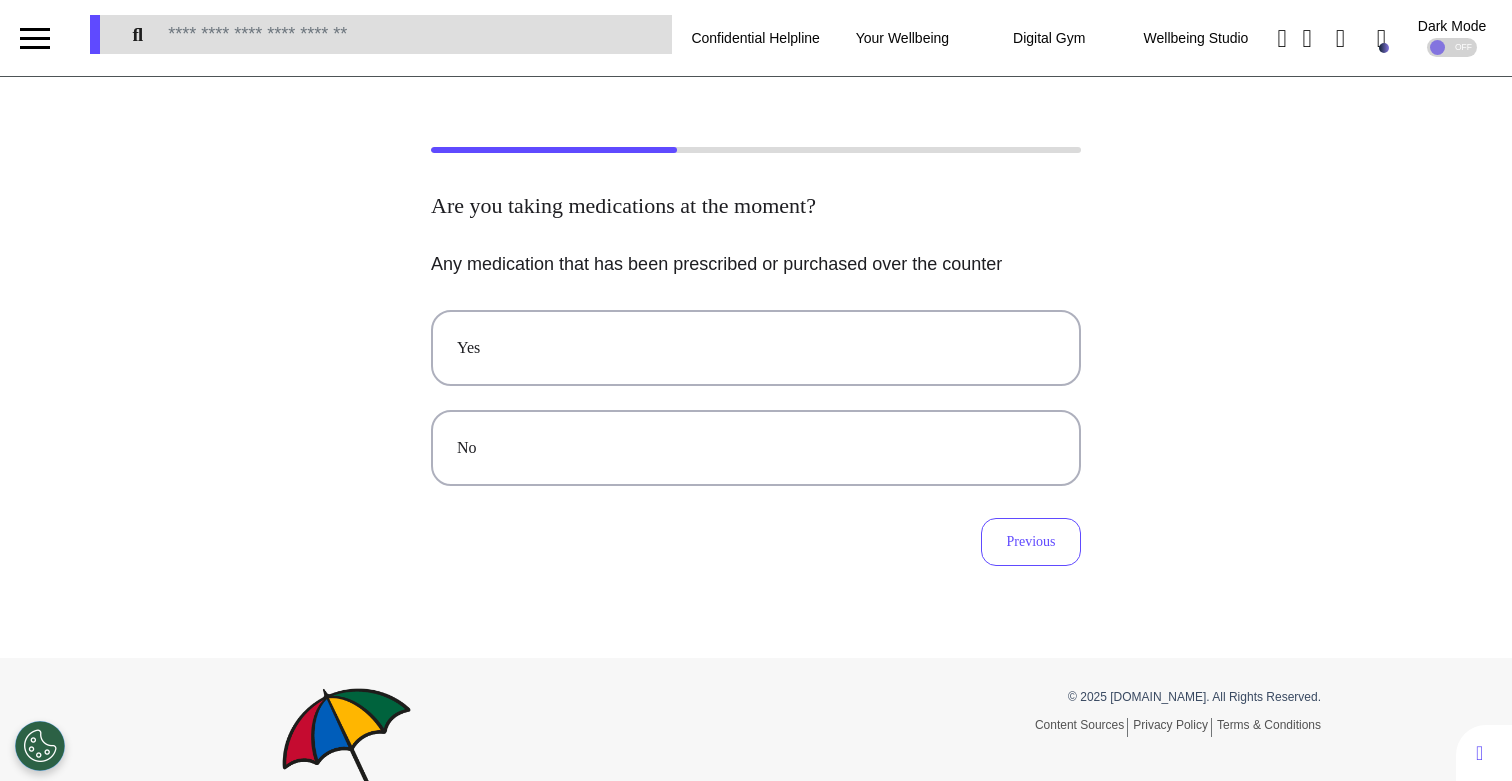 click on "No" at bounding box center (756, 448) 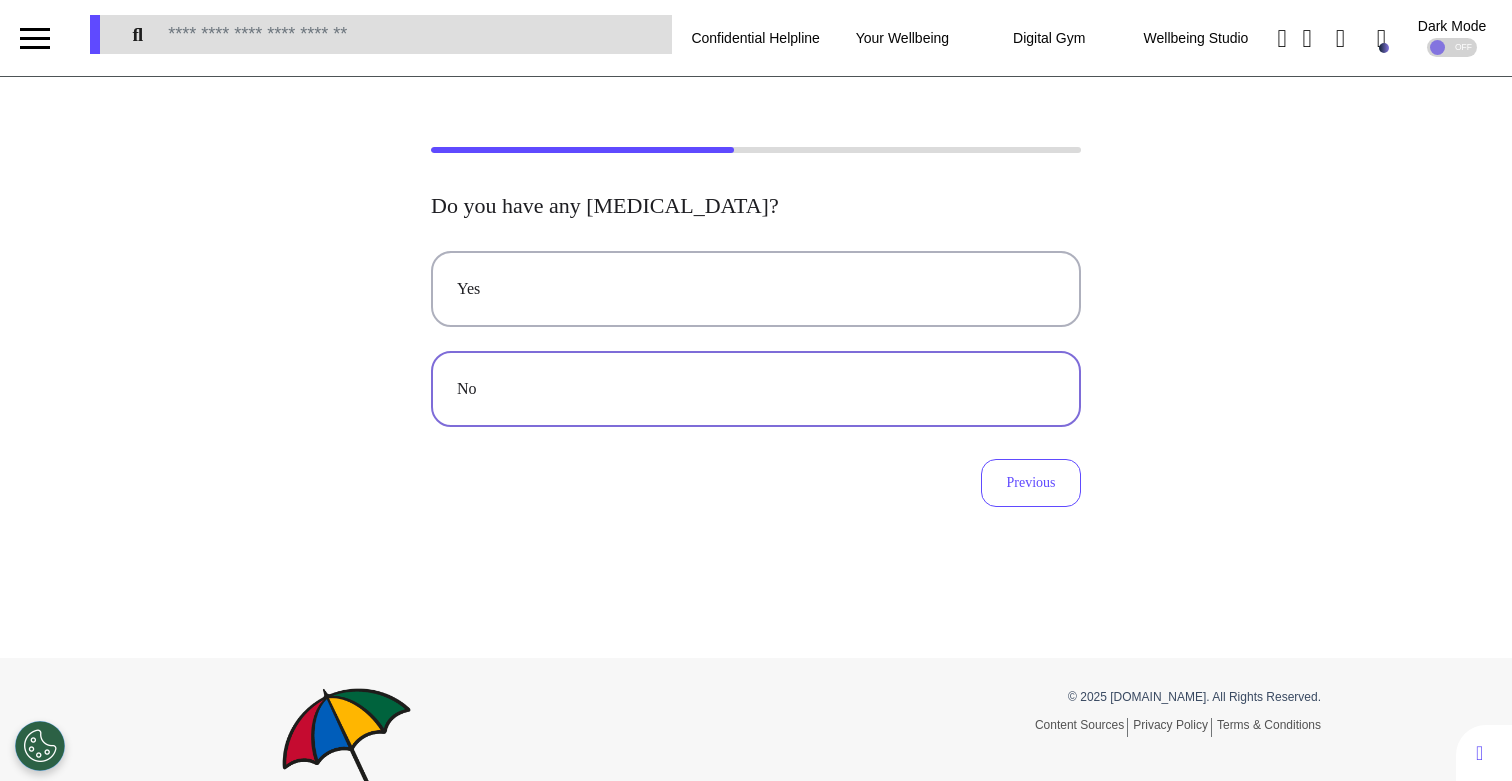 click on "No" at bounding box center [756, 389] 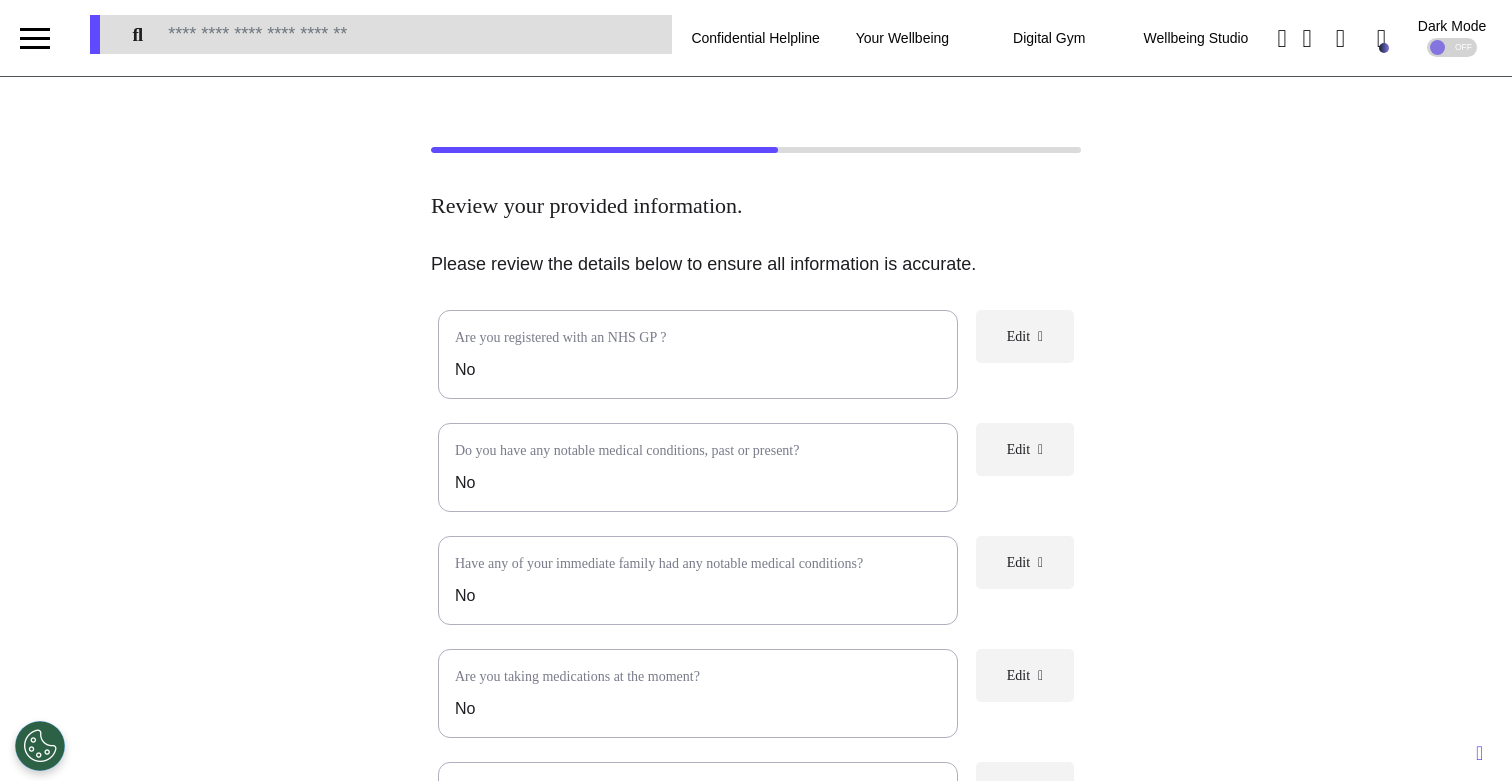 scroll, scrollTop: 458, scrollLeft: 0, axis: vertical 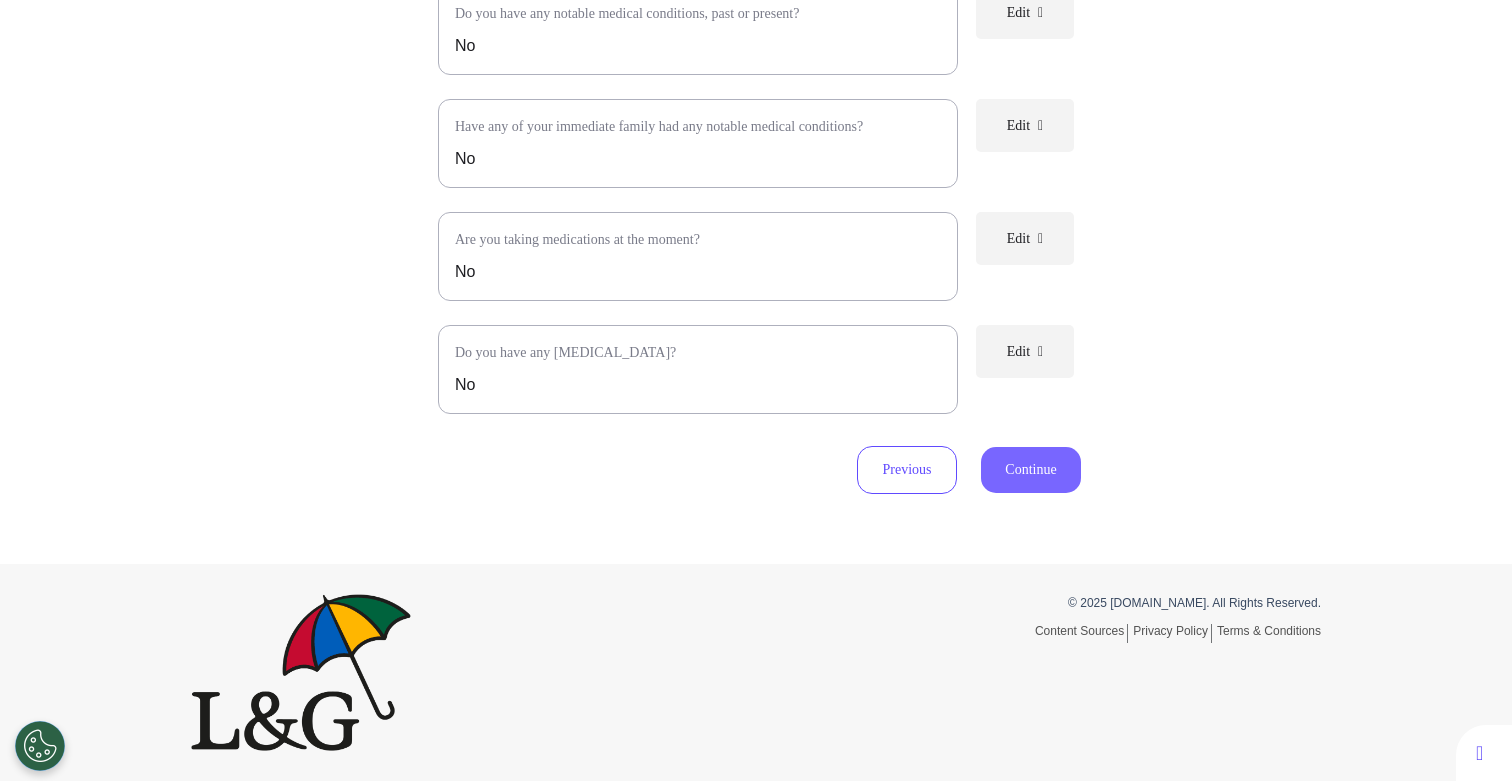 click on "Continue" at bounding box center (1031, 470) 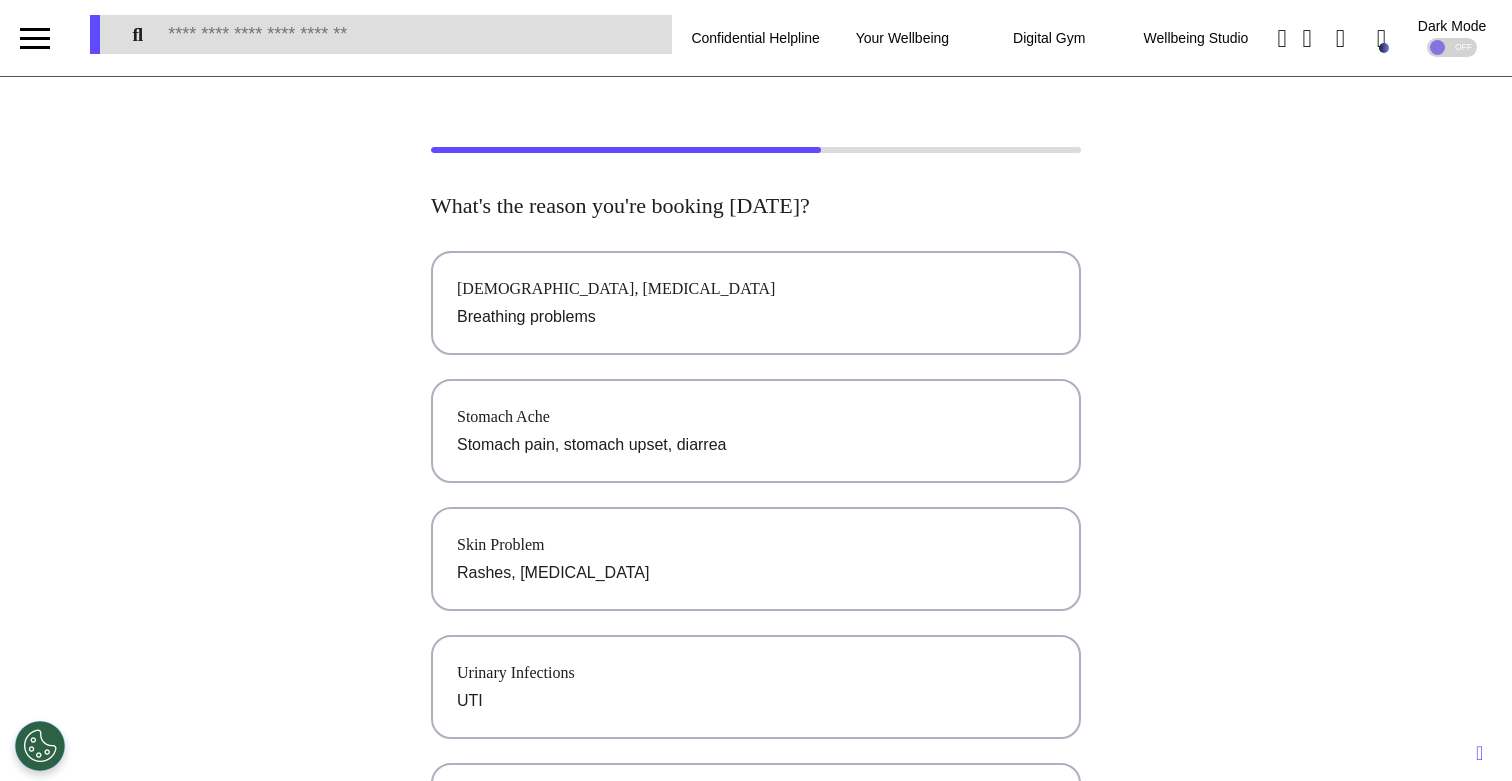 scroll, scrollTop: 0, scrollLeft: 0, axis: both 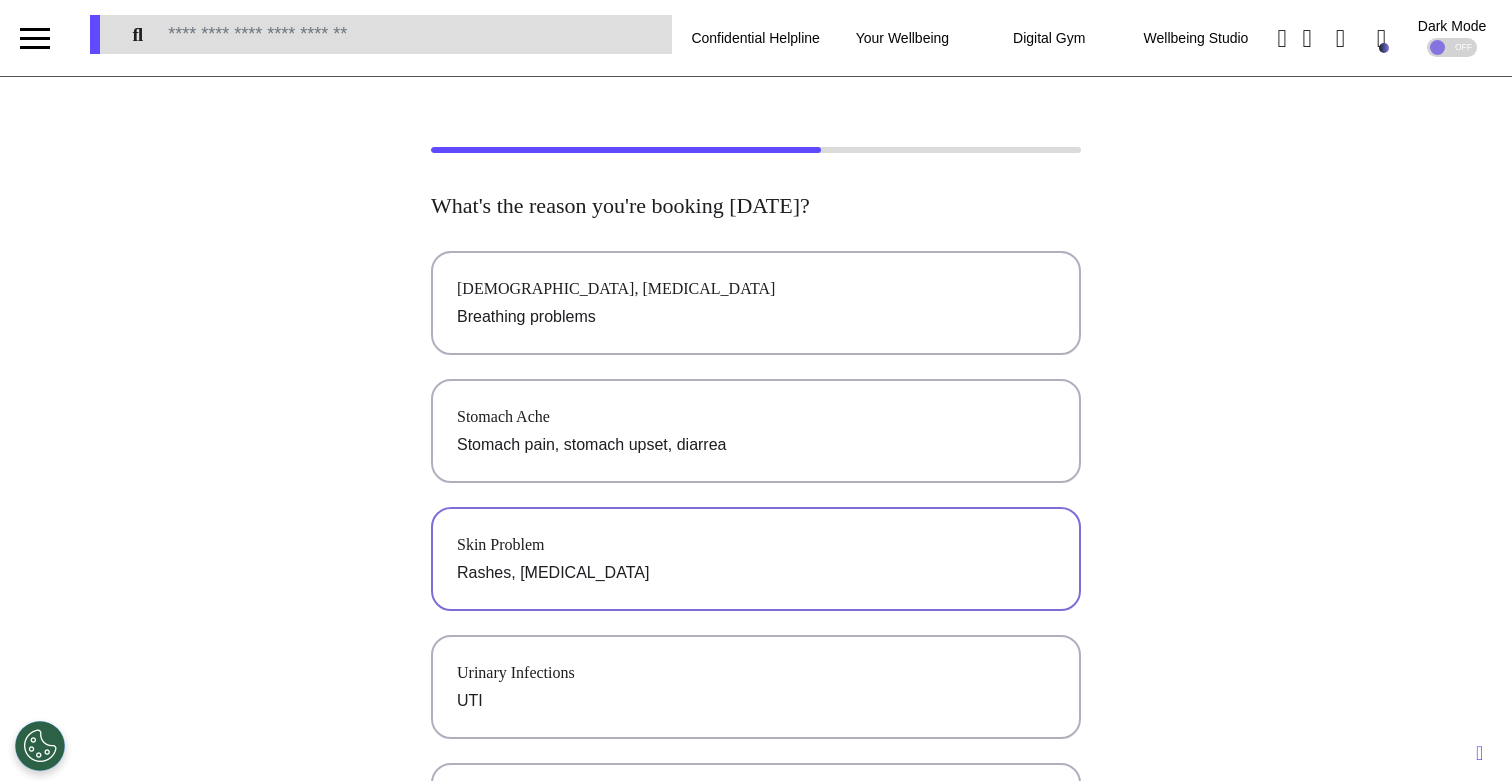 click on "Rashes, [MEDICAL_DATA]" at bounding box center (756, 573) 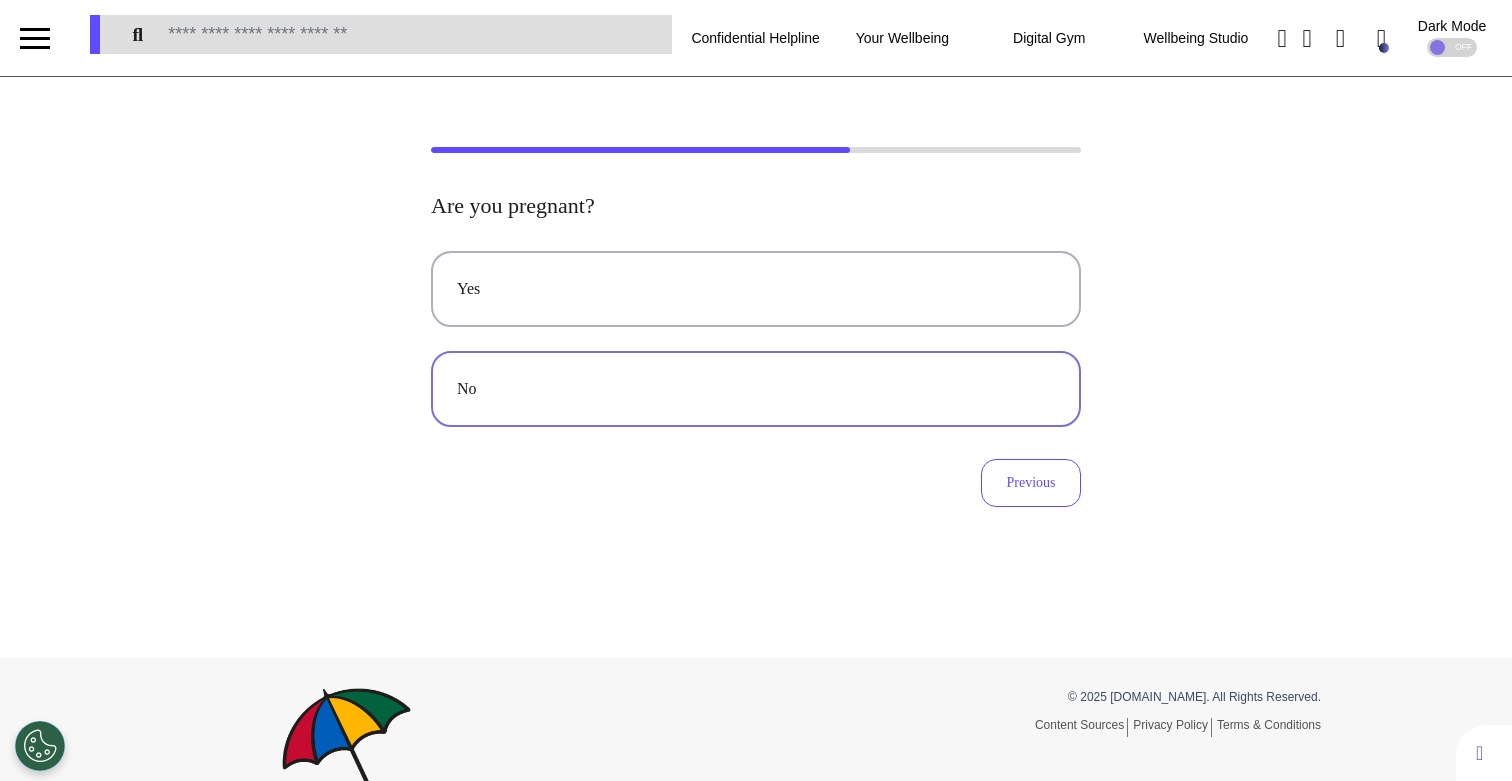 click on "No" at bounding box center (756, 389) 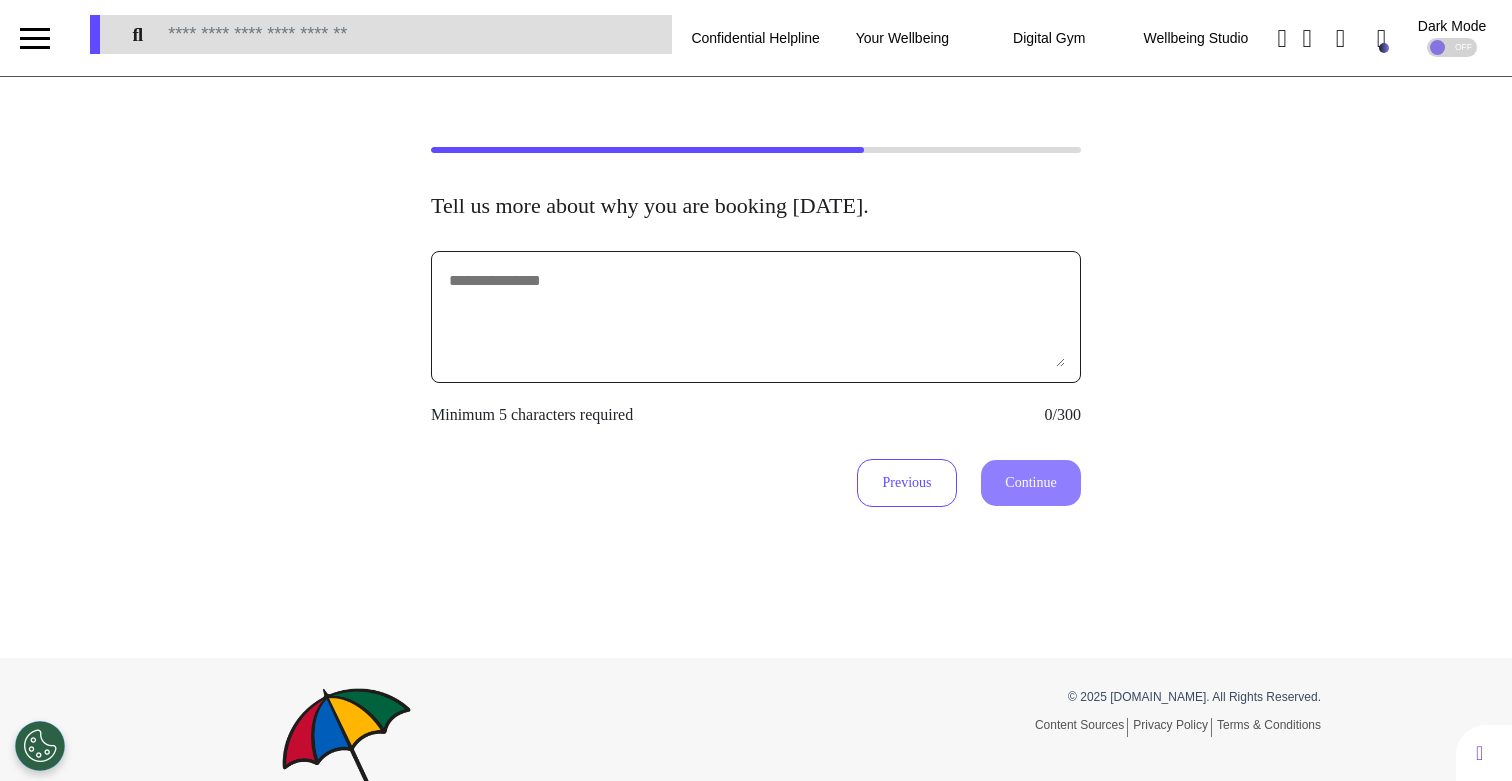 click at bounding box center [756, 317] 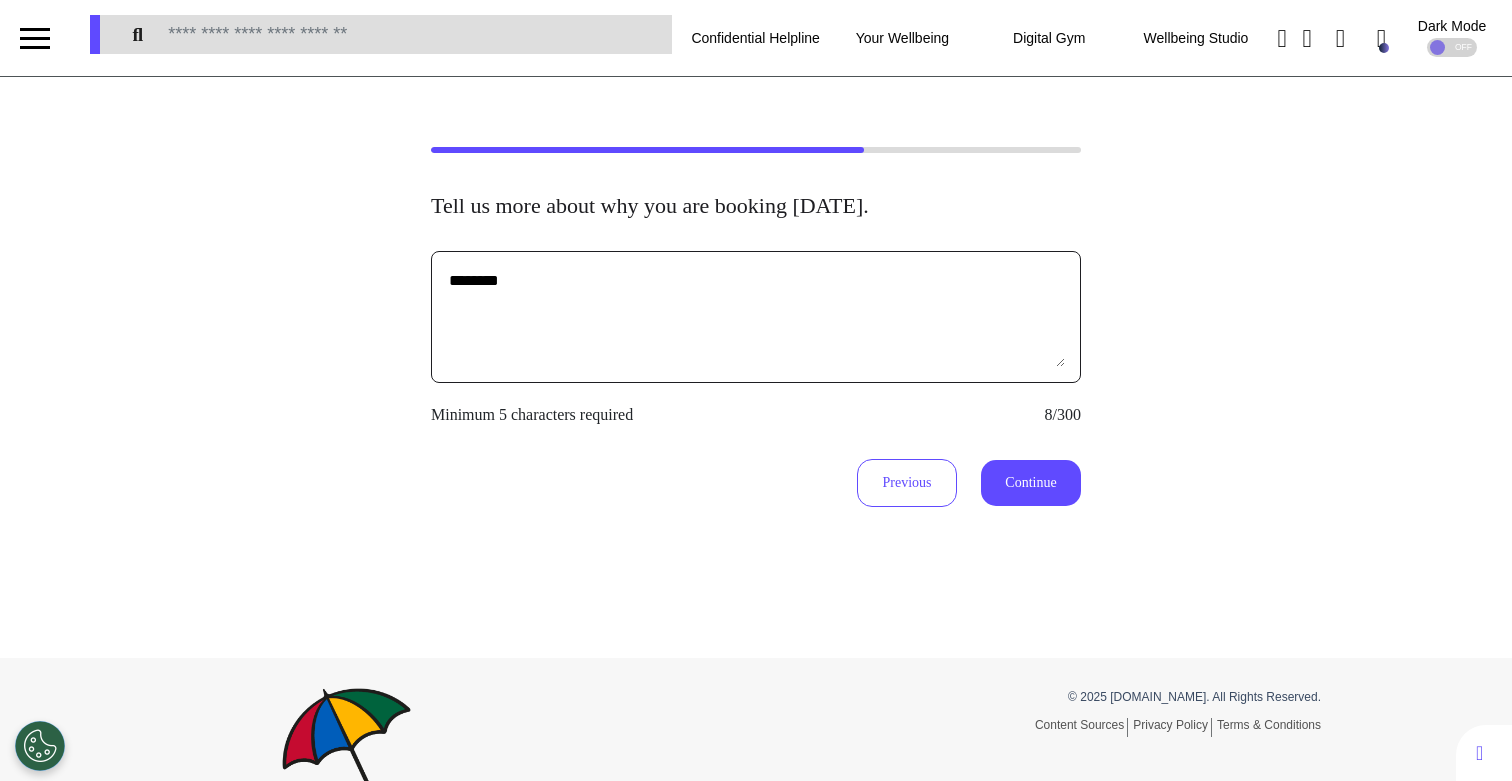 type on "********" 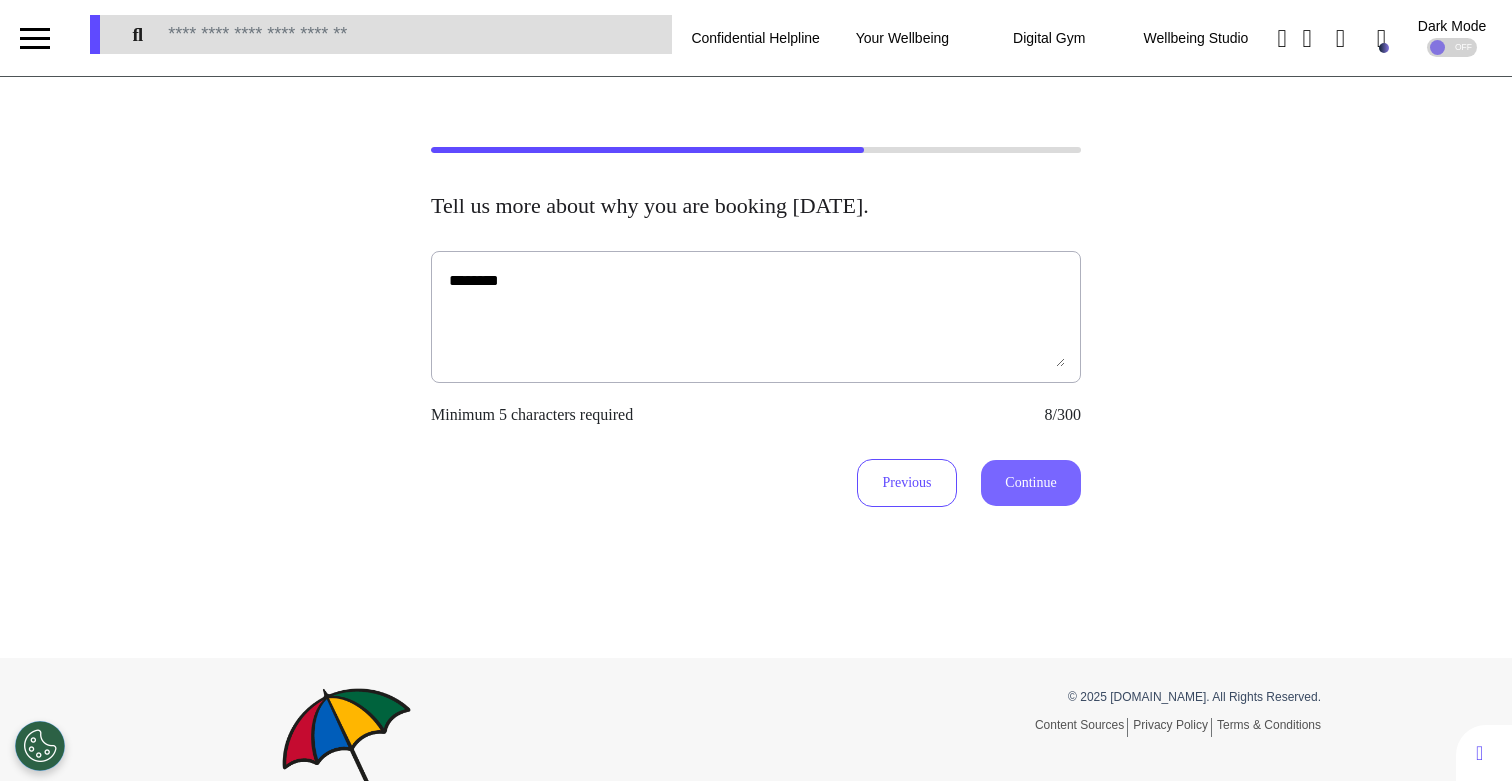 click on "Continue" at bounding box center (1031, 483) 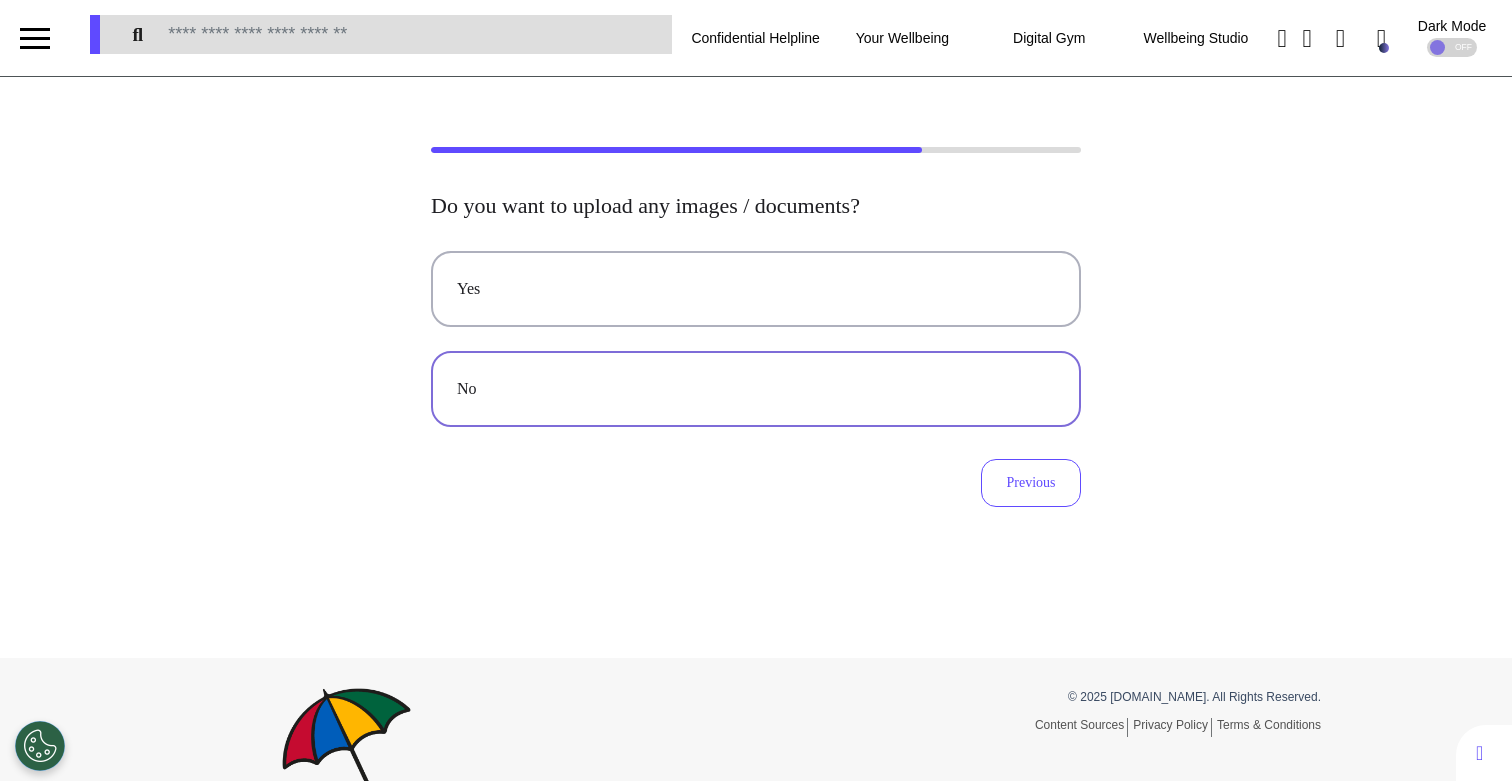 click on "No" at bounding box center [756, 389] 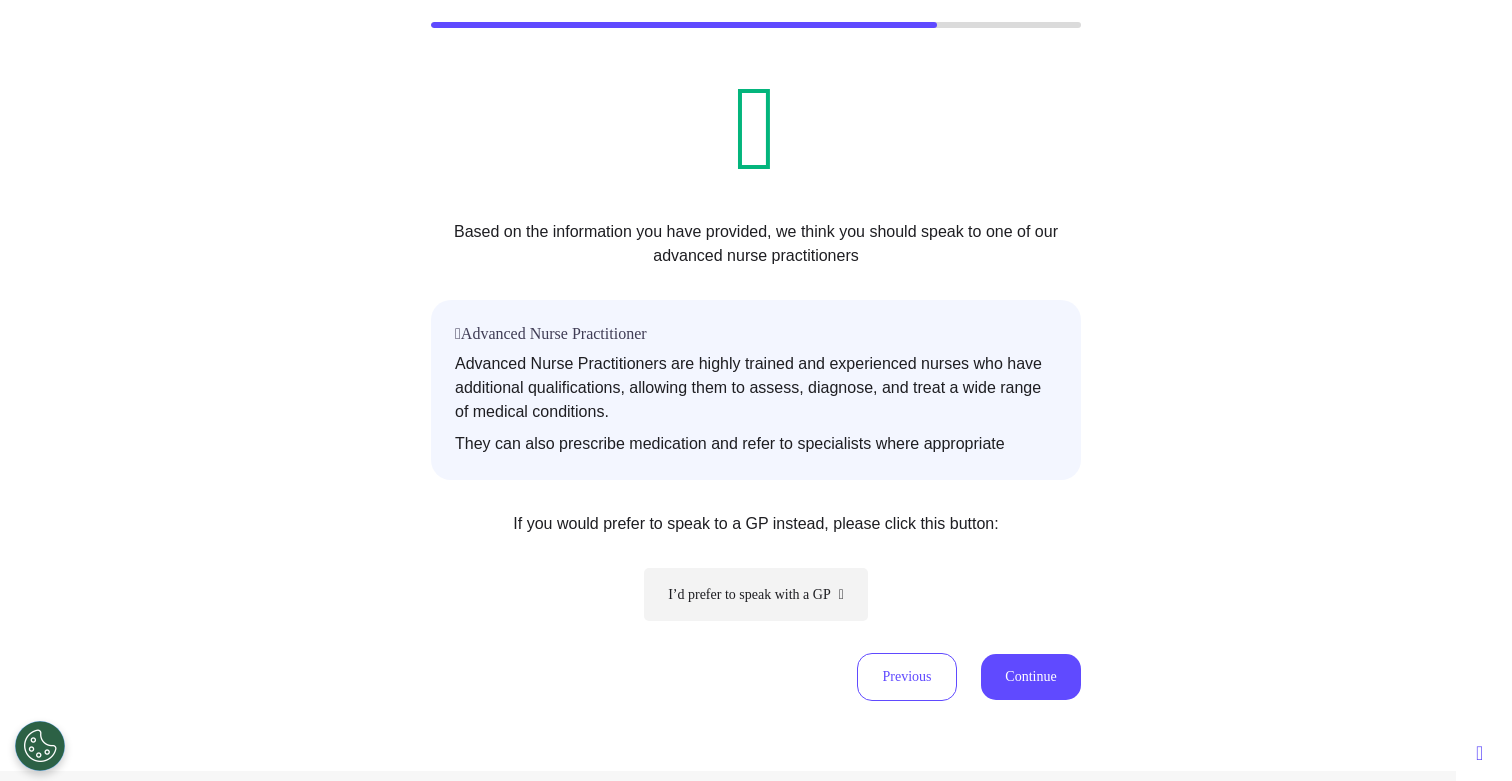 scroll, scrollTop: 273, scrollLeft: 0, axis: vertical 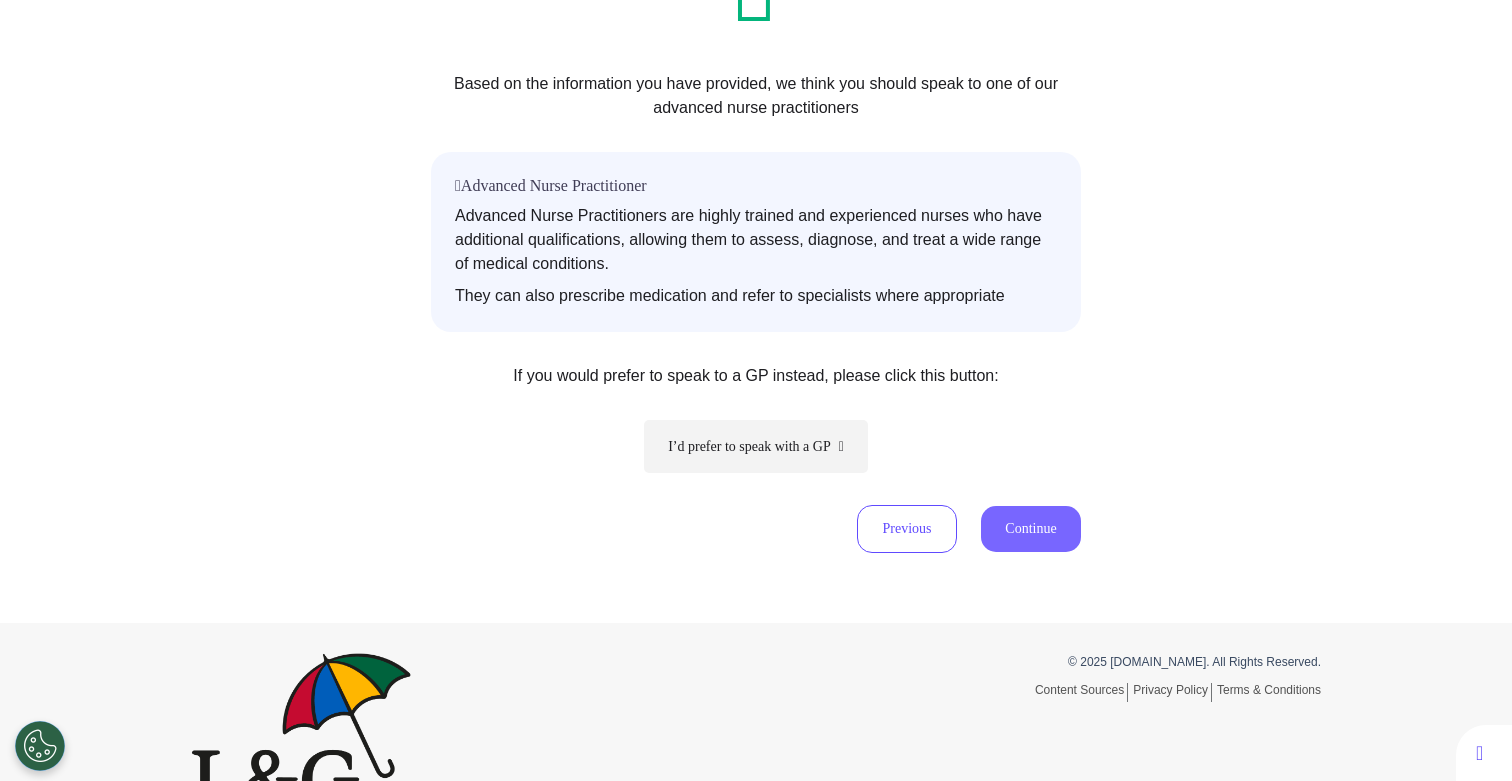 click on "Continue" at bounding box center (1031, 529) 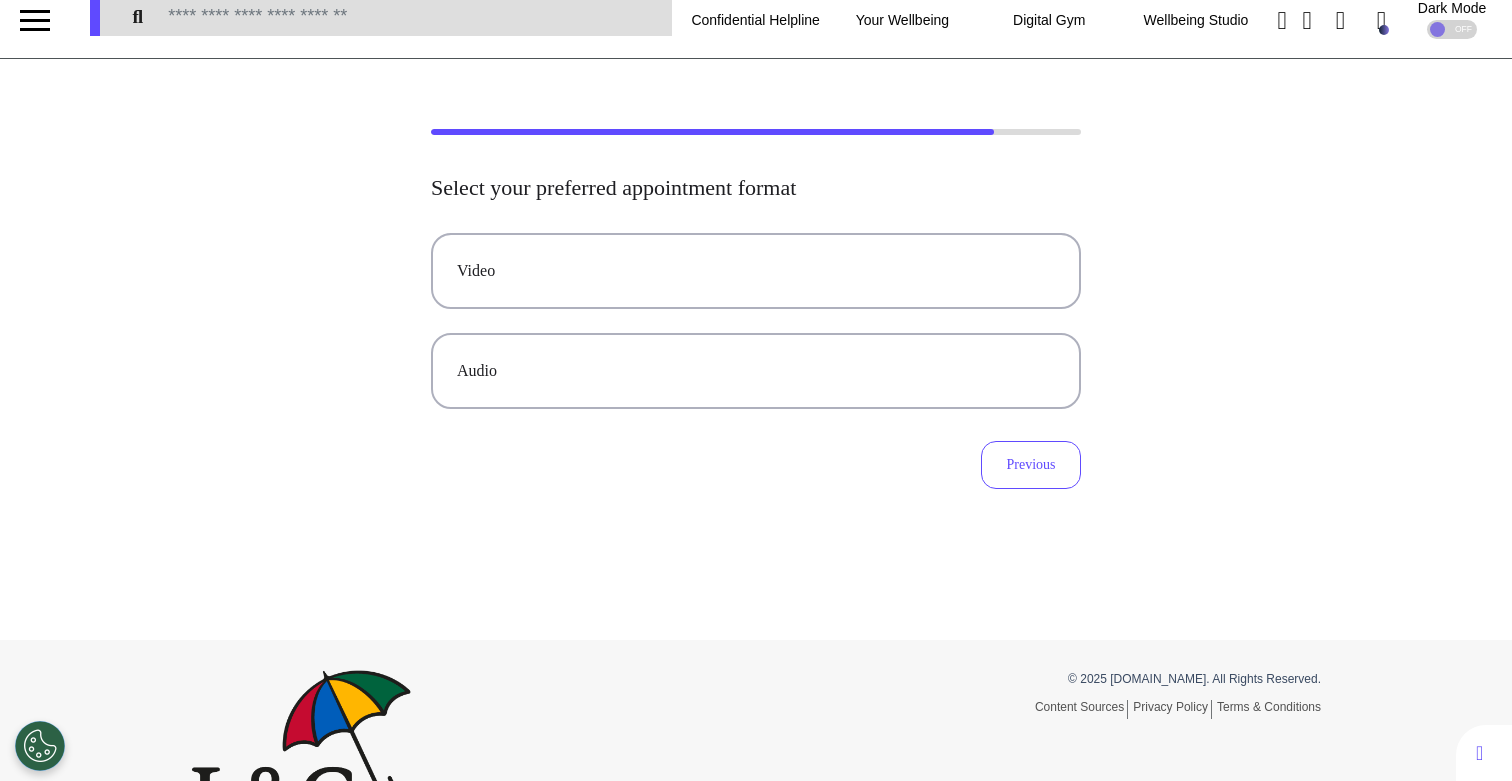 scroll, scrollTop: 0, scrollLeft: 0, axis: both 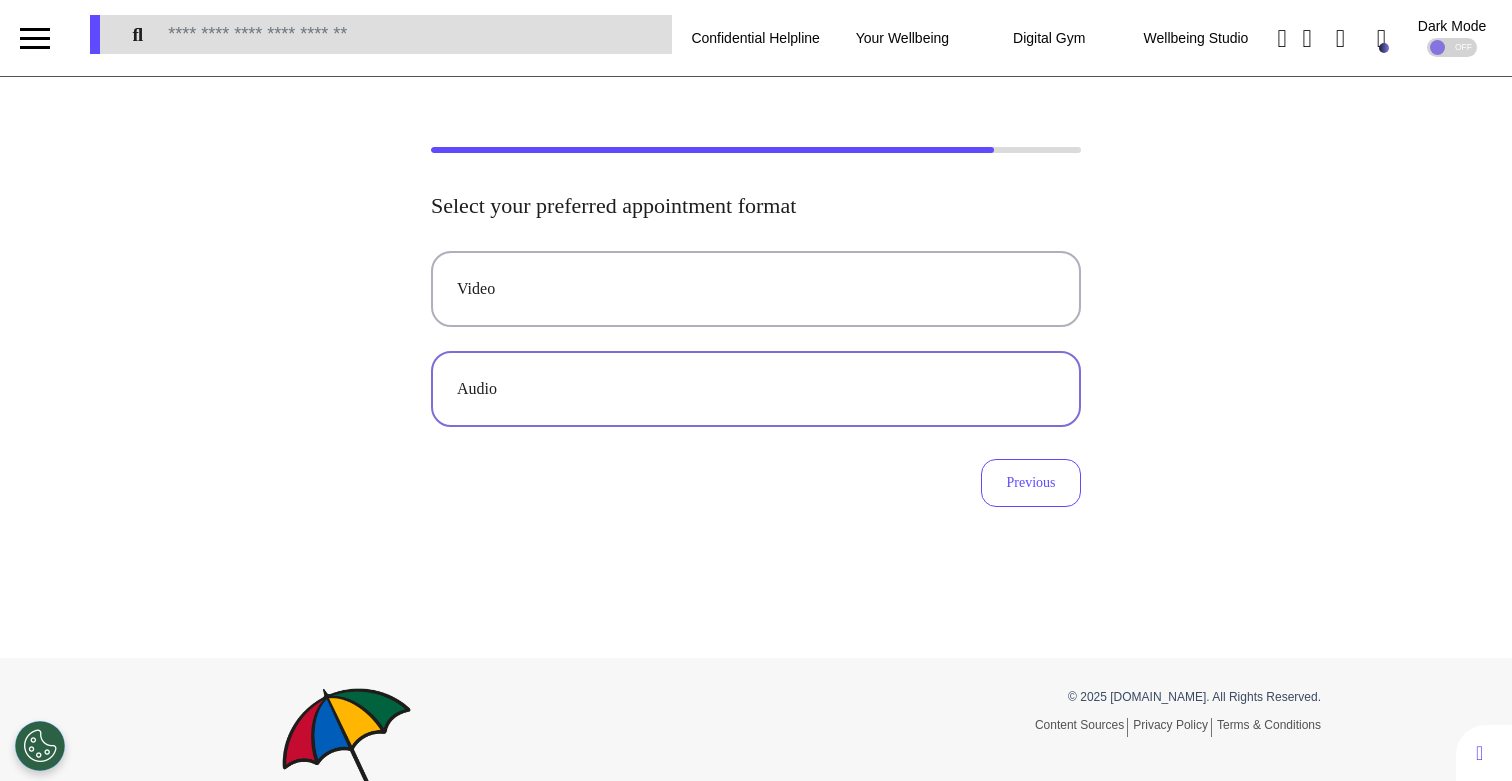 click on "Audio" at bounding box center (756, 389) 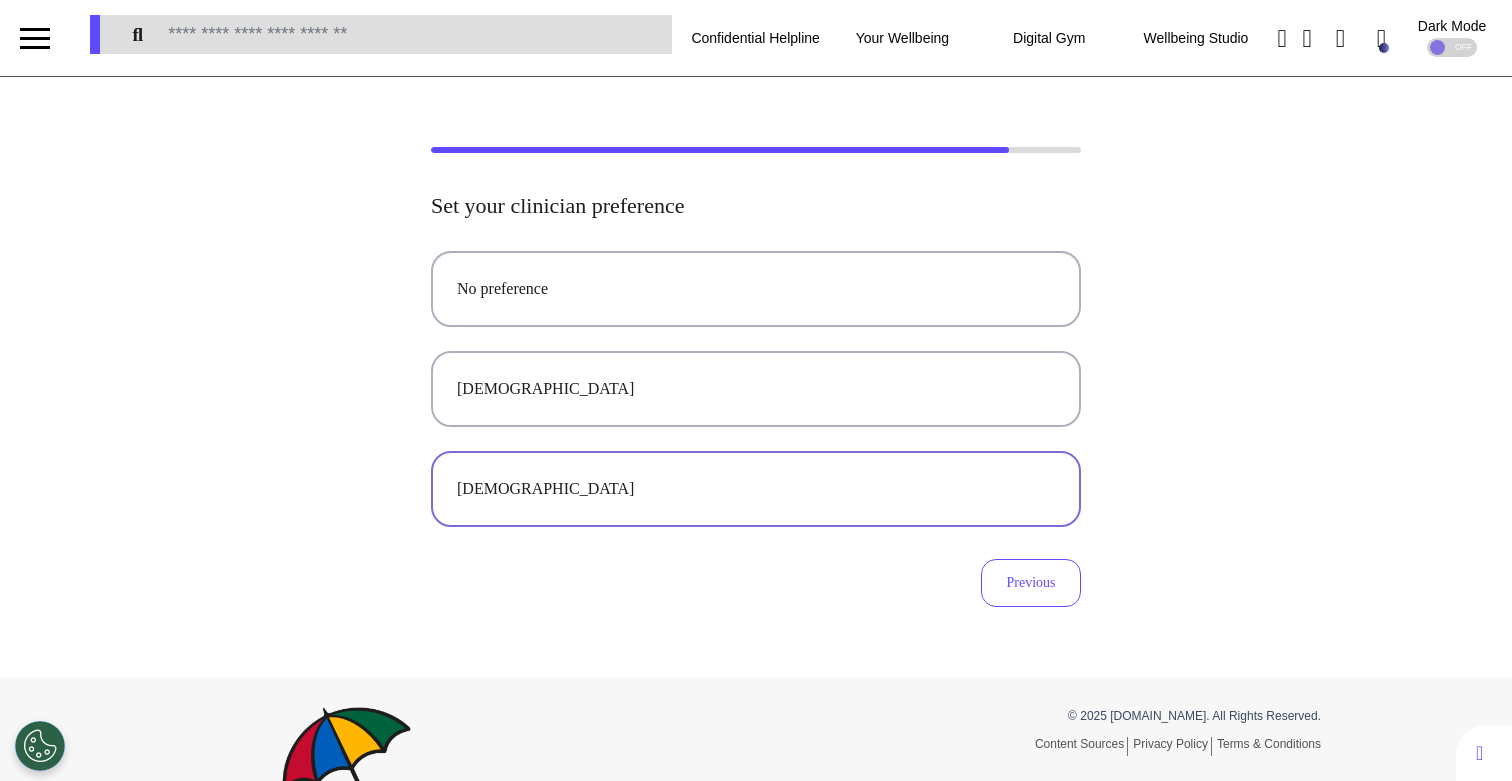 click on "[DEMOGRAPHIC_DATA]" at bounding box center [756, 489] 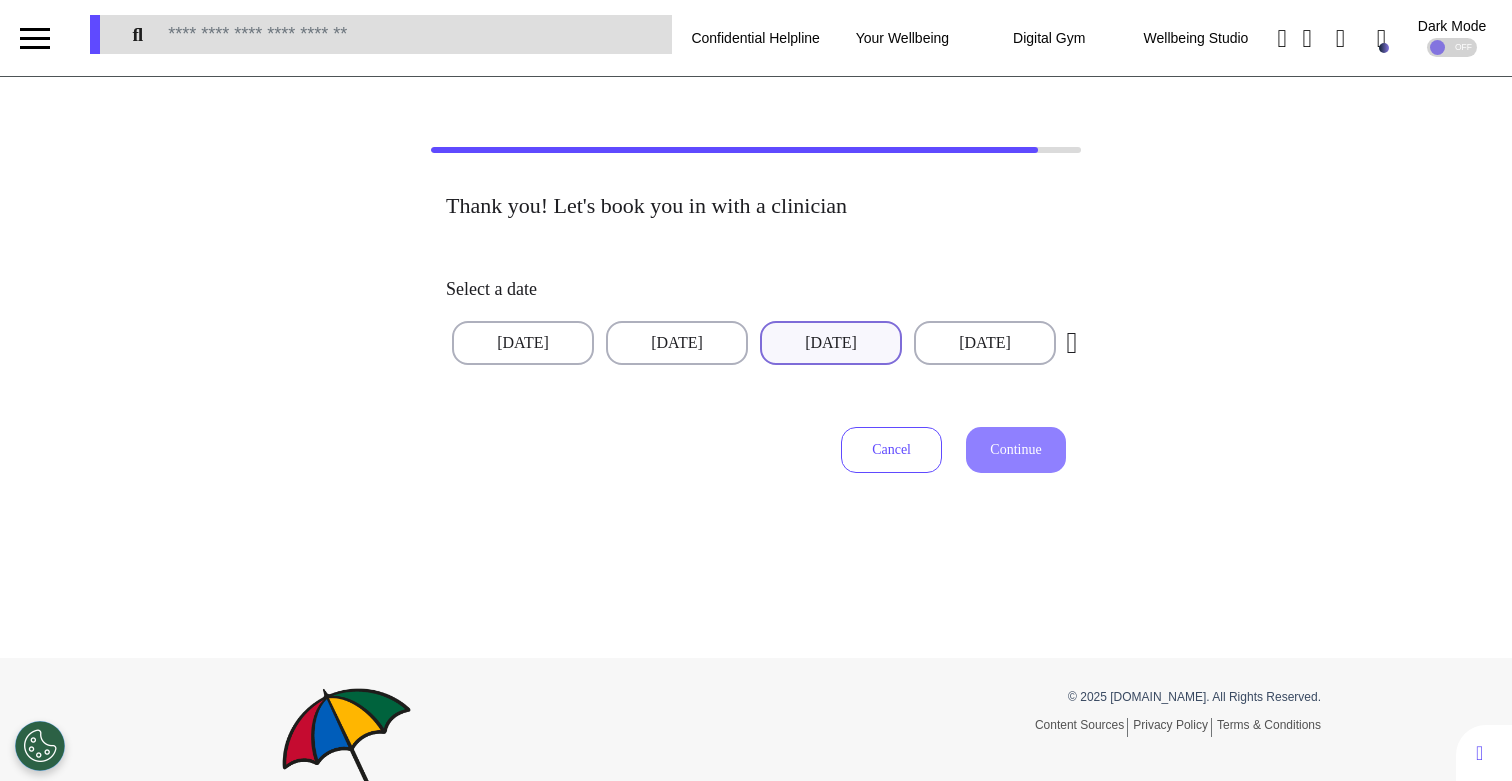 click on "[DATE]" at bounding box center (831, 343) 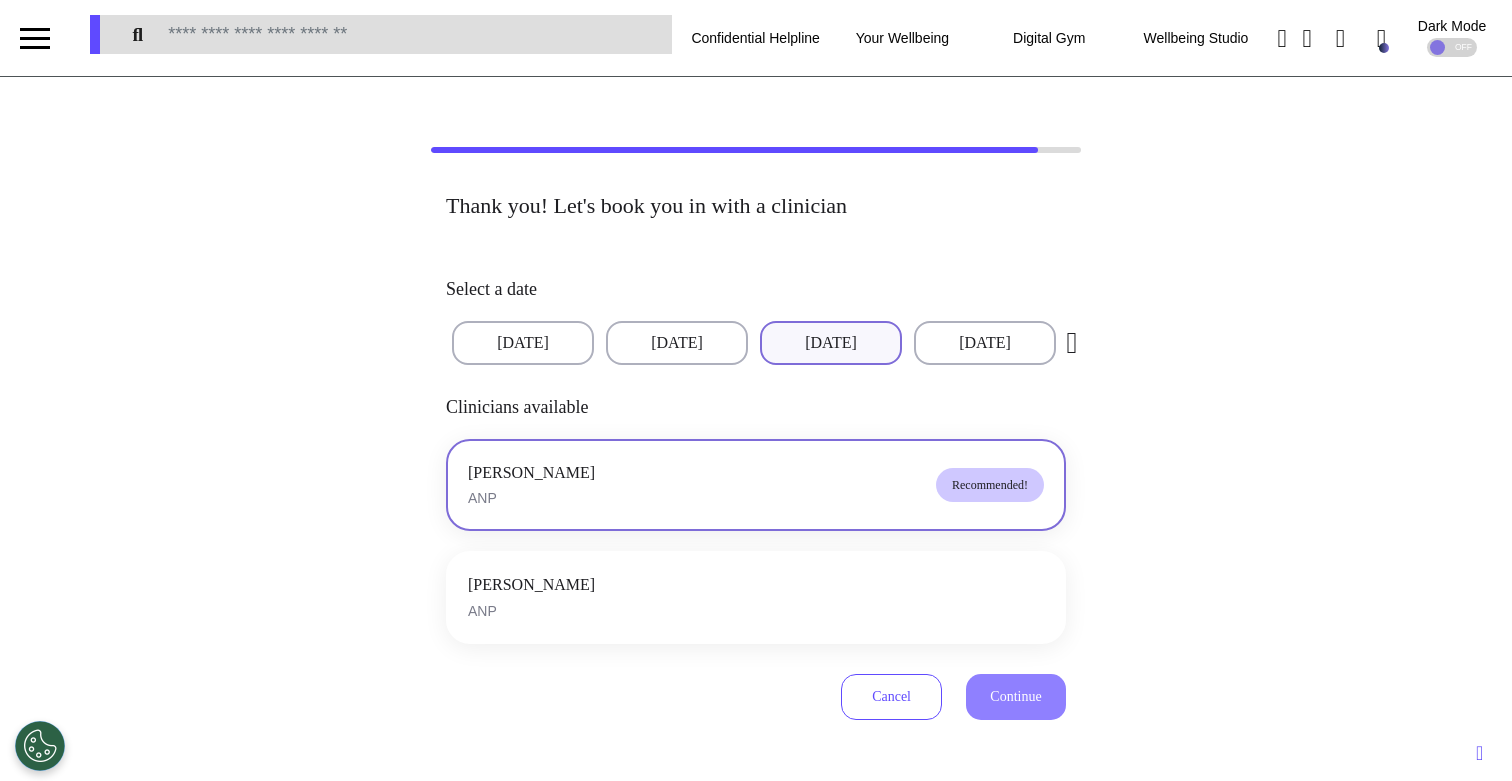 click on "[PERSON_NAME] ANP Recommended!" at bounding box center (756, 485) 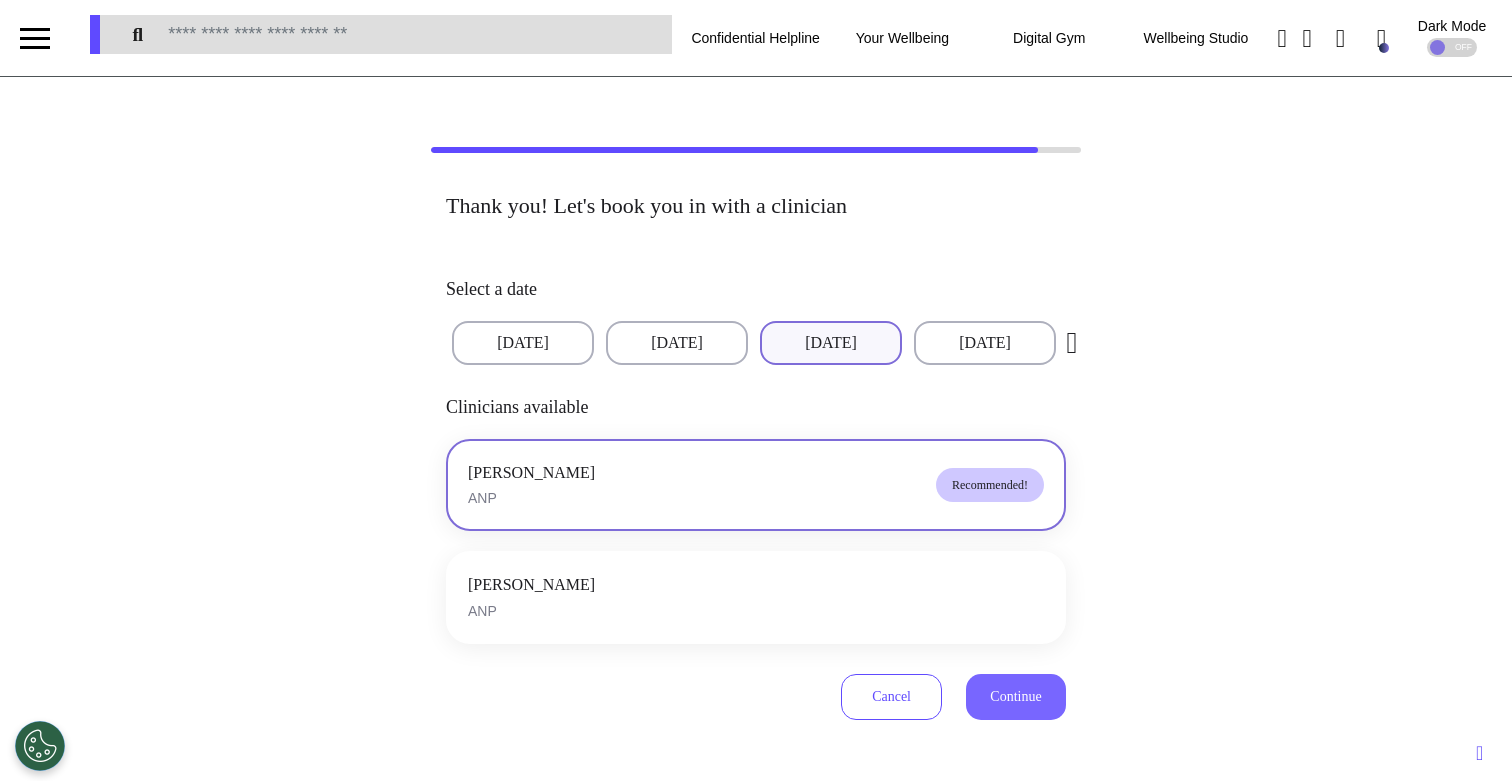 click on "Continue" at bounding box center [1016, 697] 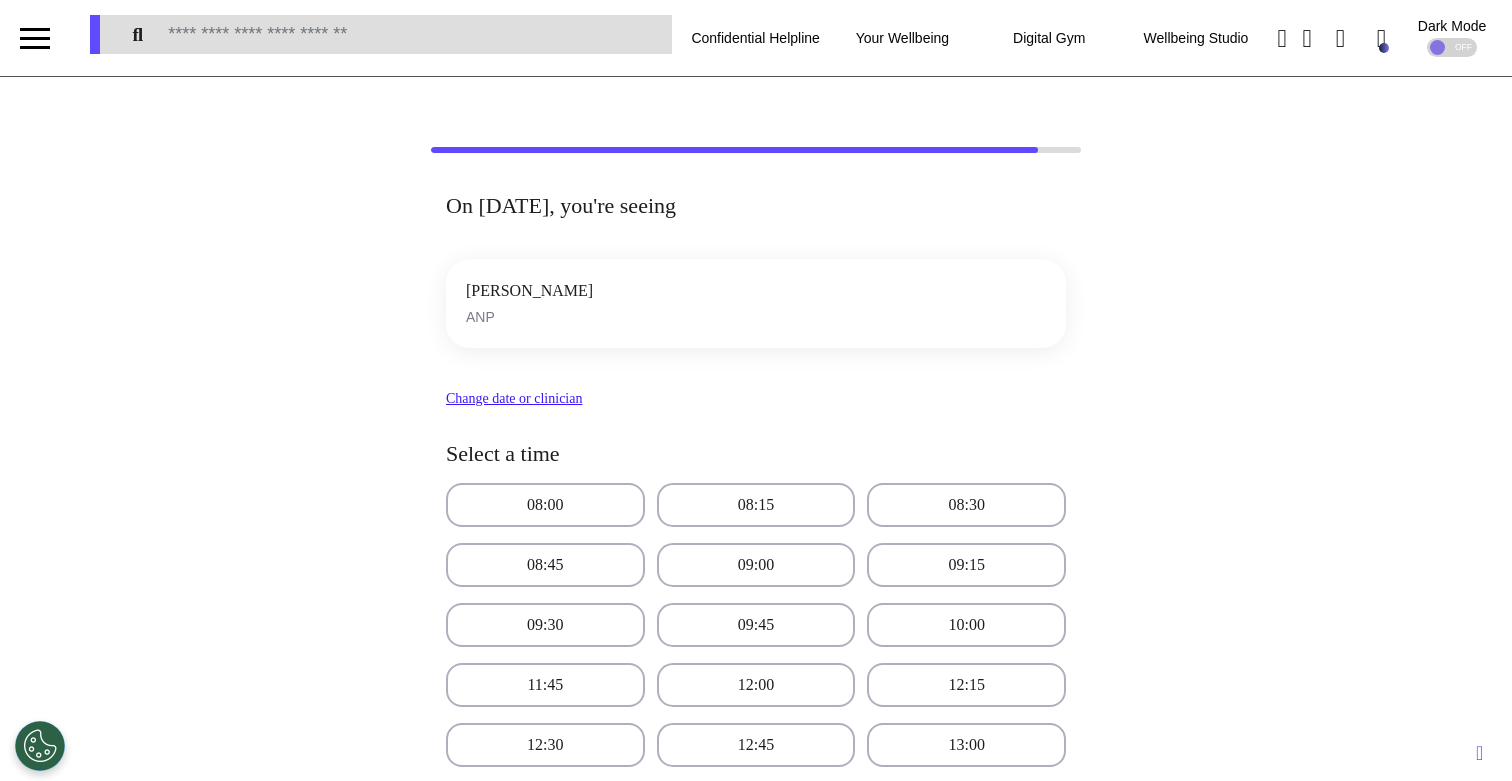 click on "08:00   08:15   08:30   08:45   09:00   09:15   09:30   09:45   10:00   11:45   12:00   12:15   12:30   12:45   13:00   13:15   14:15   14:30   14:45   15:00   15:15   15:30" at bounding box center [756, 715] 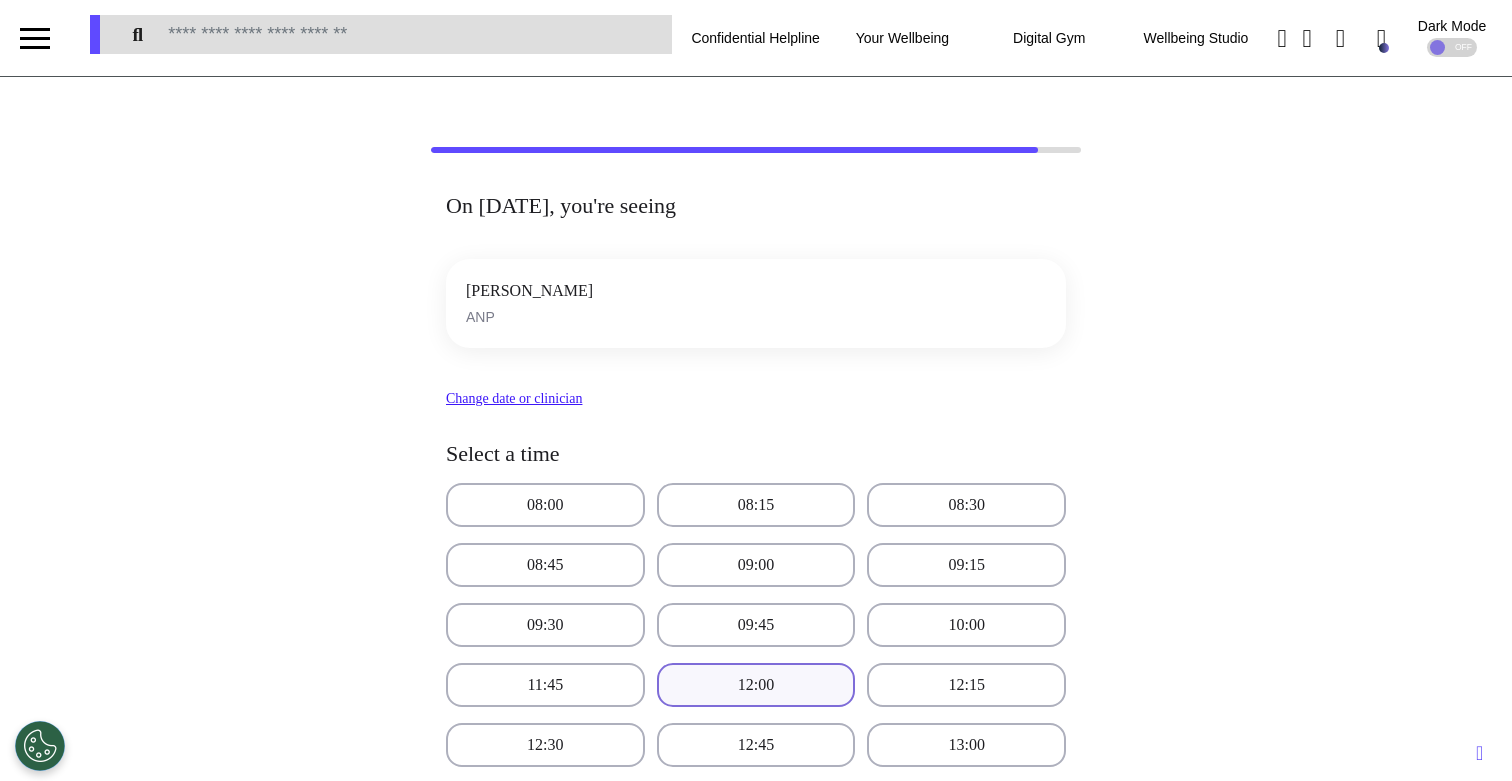 click on "12:00" at bounding box center [756, 685] 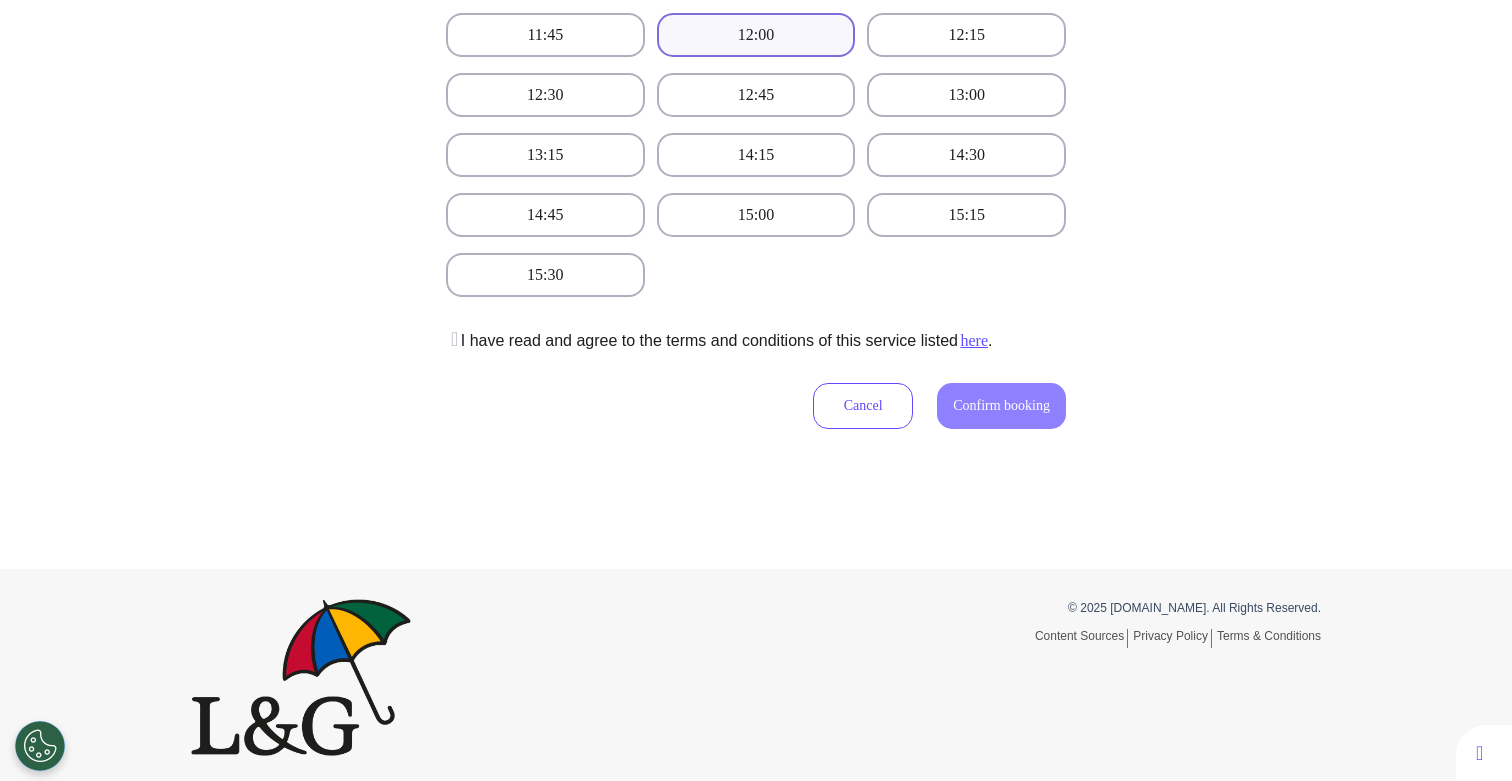 scroll, scrollTop: 655, scrollLeft: 0, axis: vertical 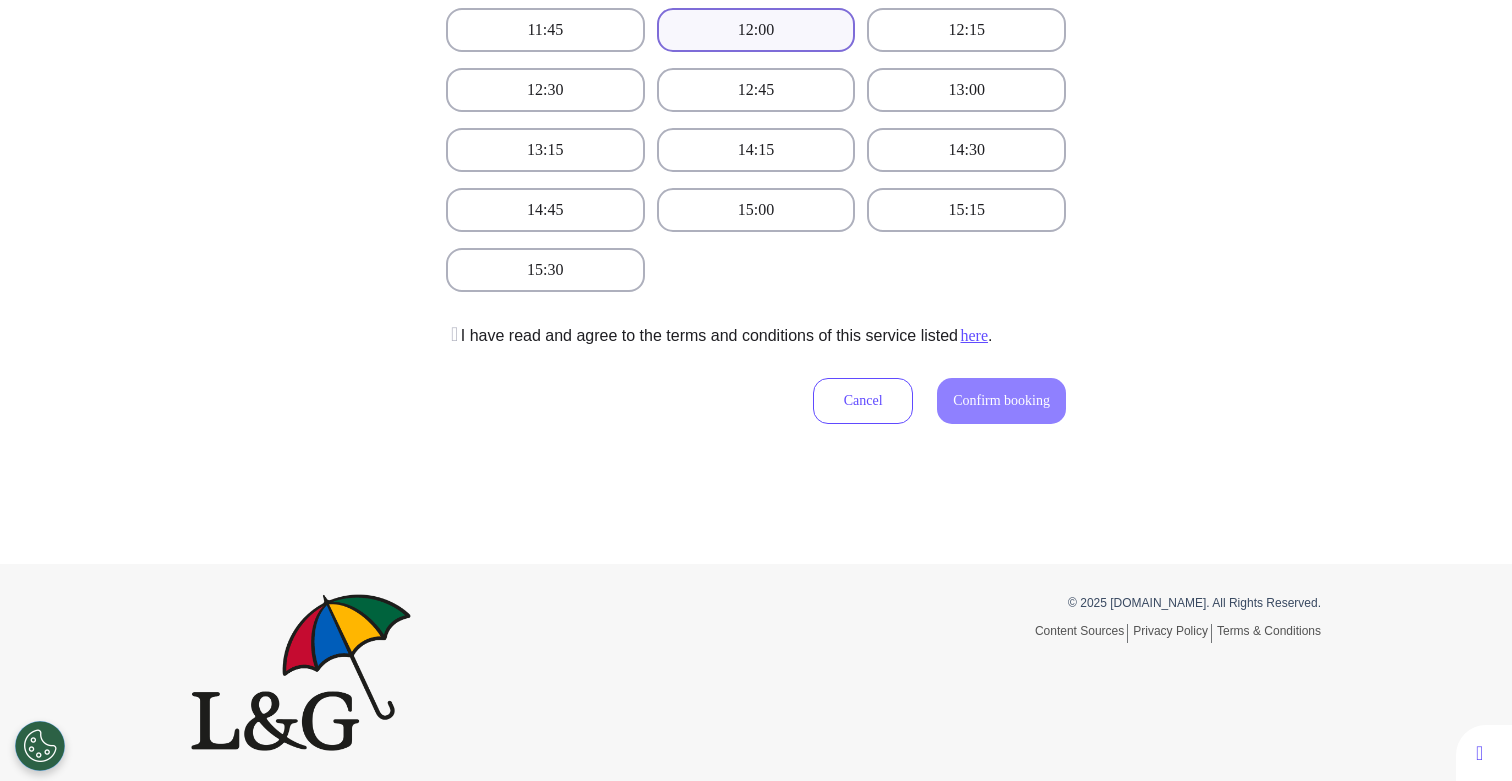 click on "I have read and agree to the terms and conditions of this service listed  here ." at bounding box center [719, 336] 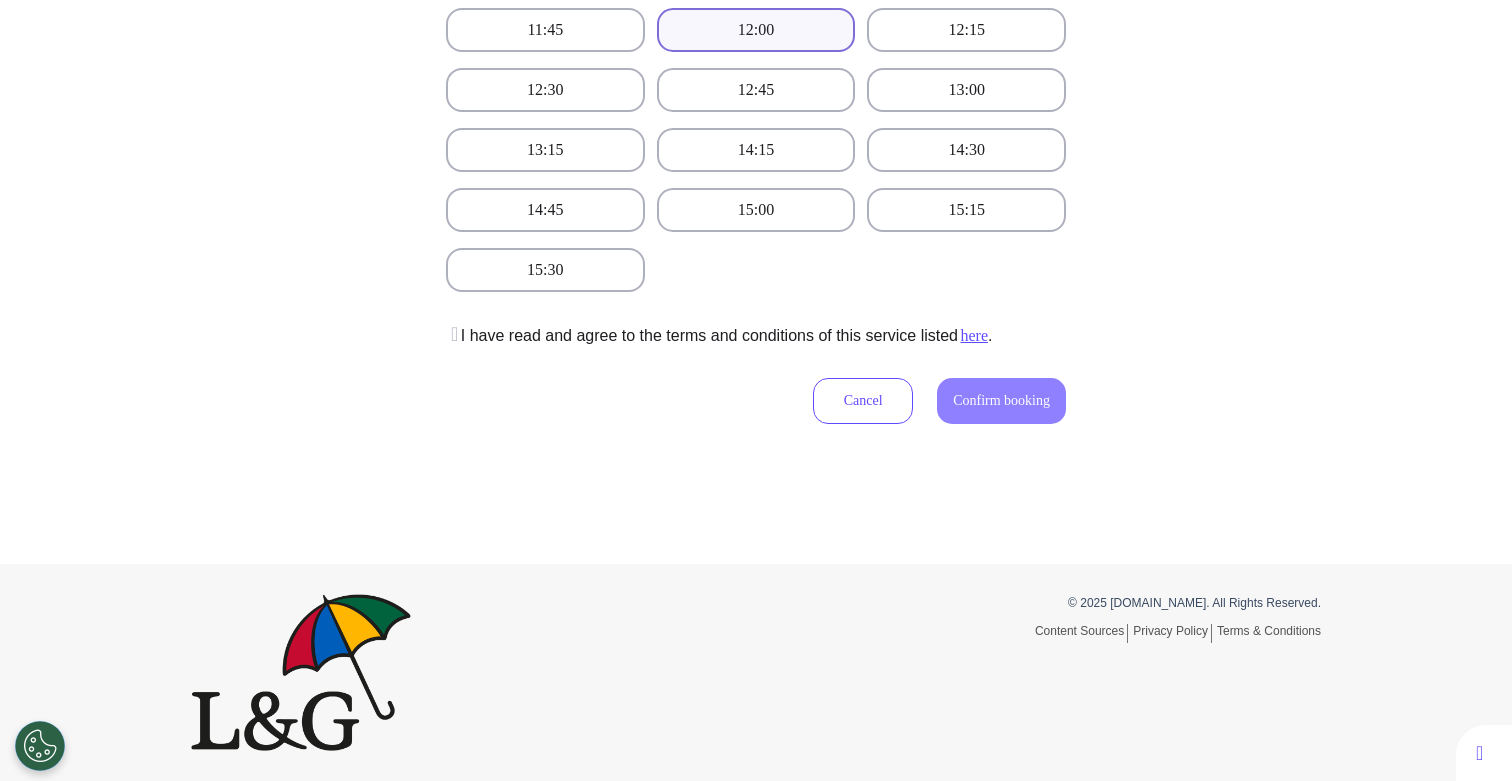 click at bounding box center (452, 334) 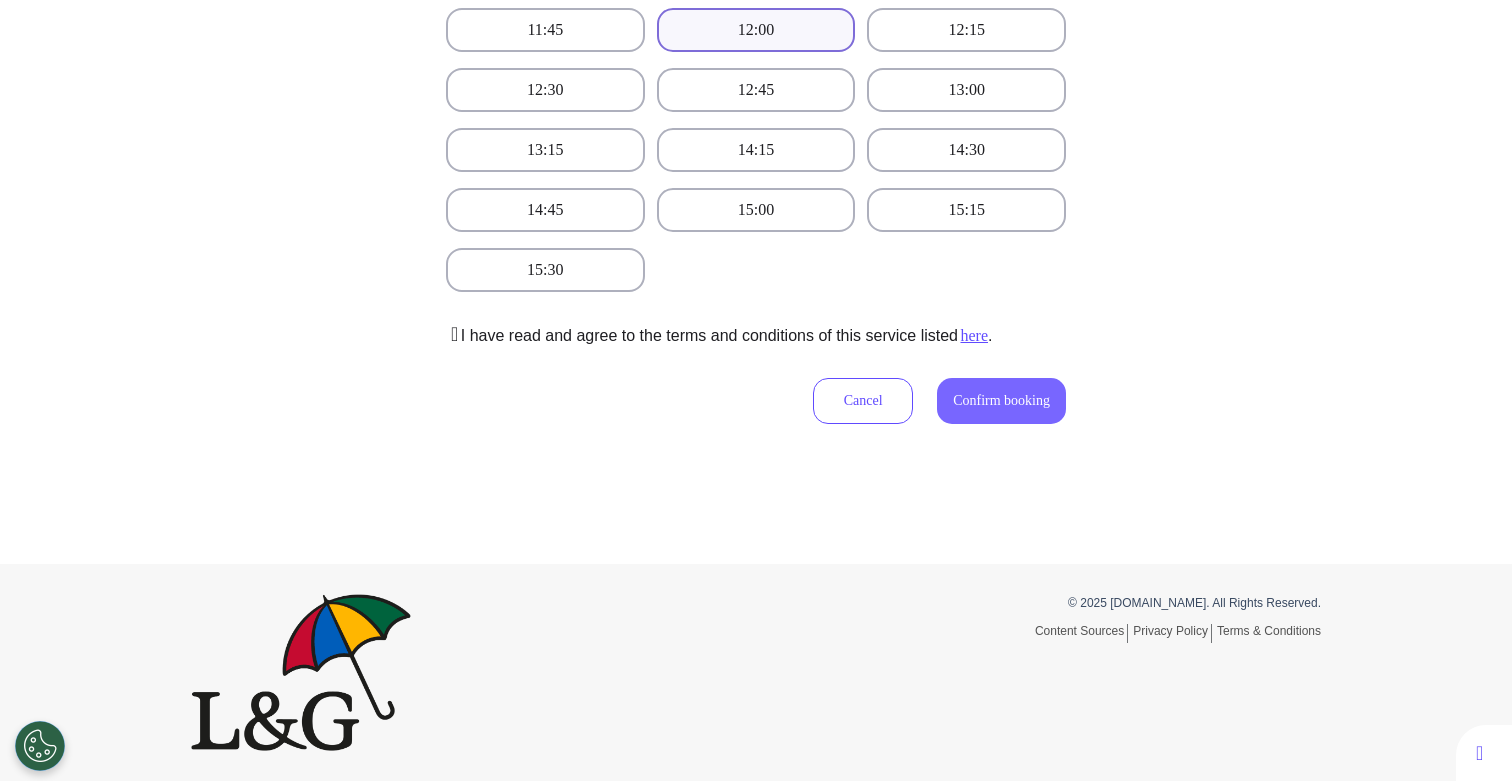 click on "Confirm booking" at bounding box center [1001, 400] 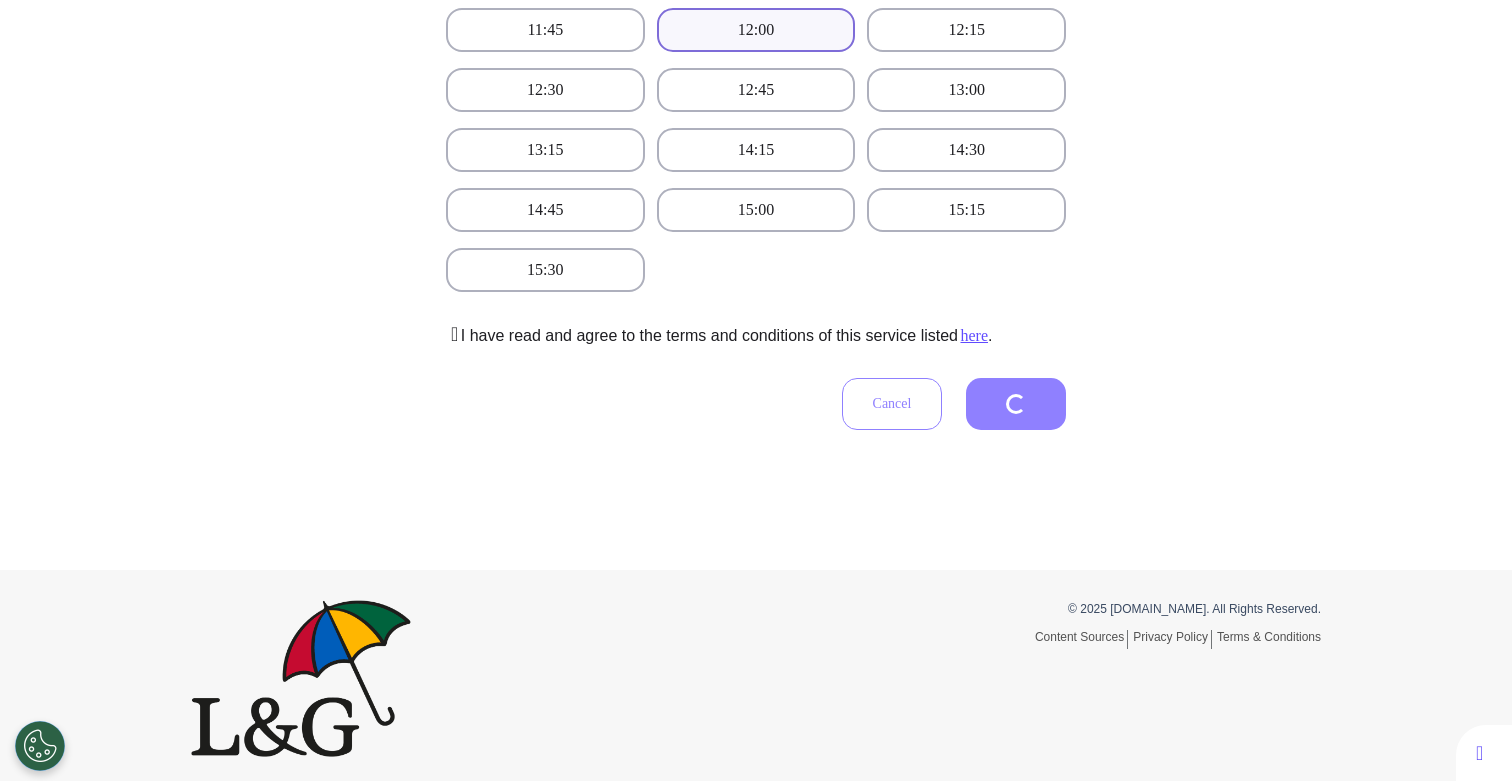scroll, scrollTop: 451, scrollLeft: 0, axis: vertical 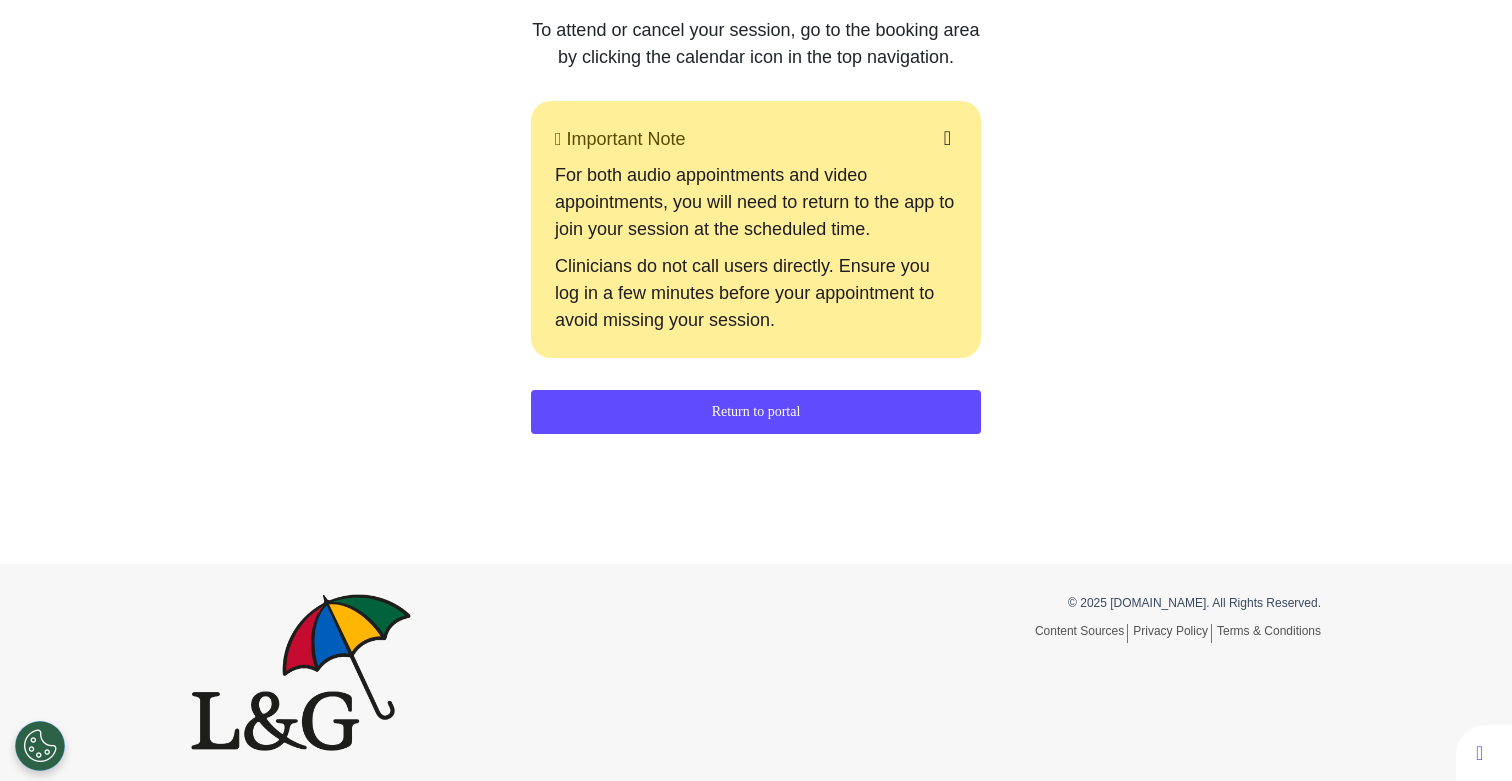 click on "Return to portal" at bounding box center (756, 412) 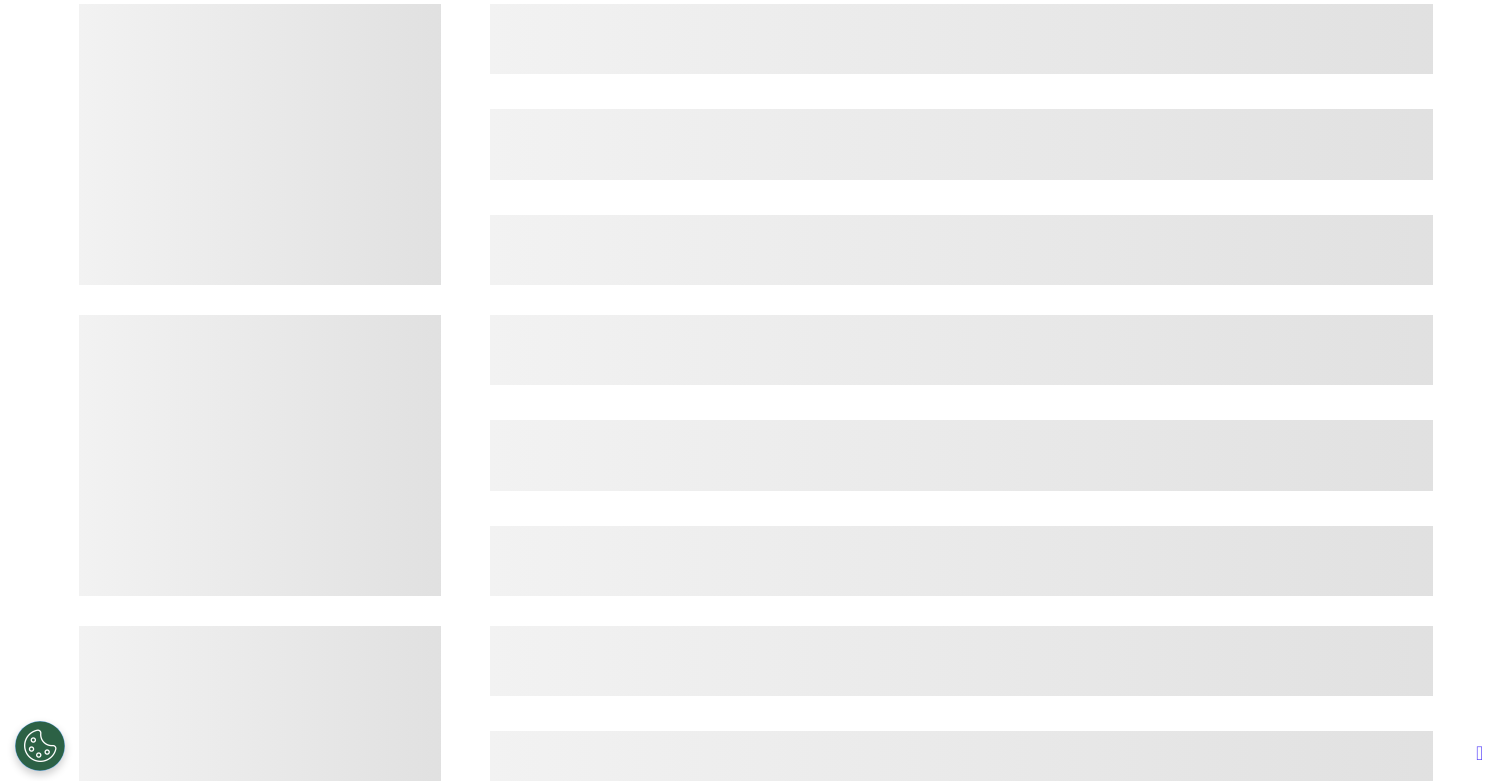 scroll, scrollTop: 2151, scrollLeft: 0, axis: vertical 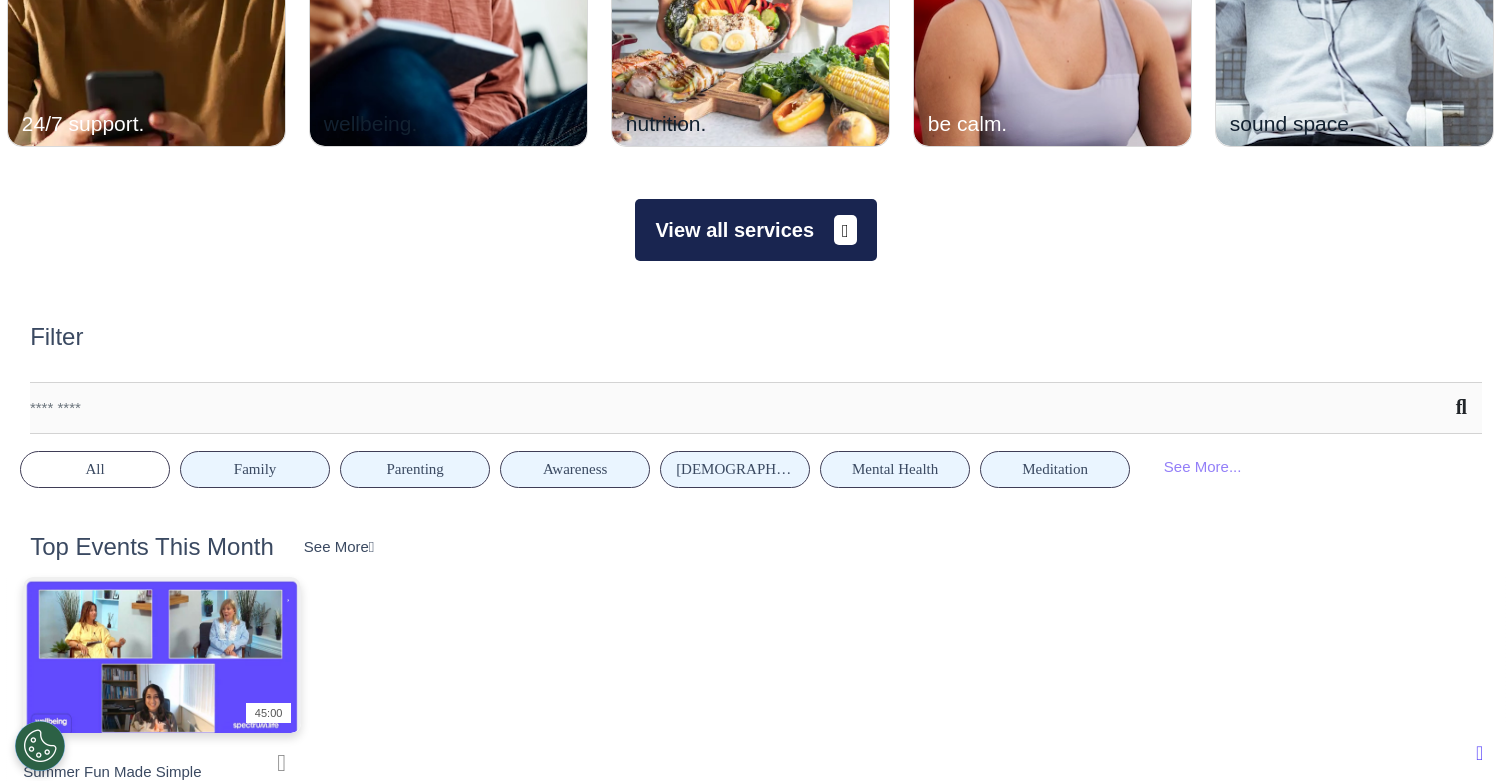 click on "View all services" at bounding box center (755, 230) 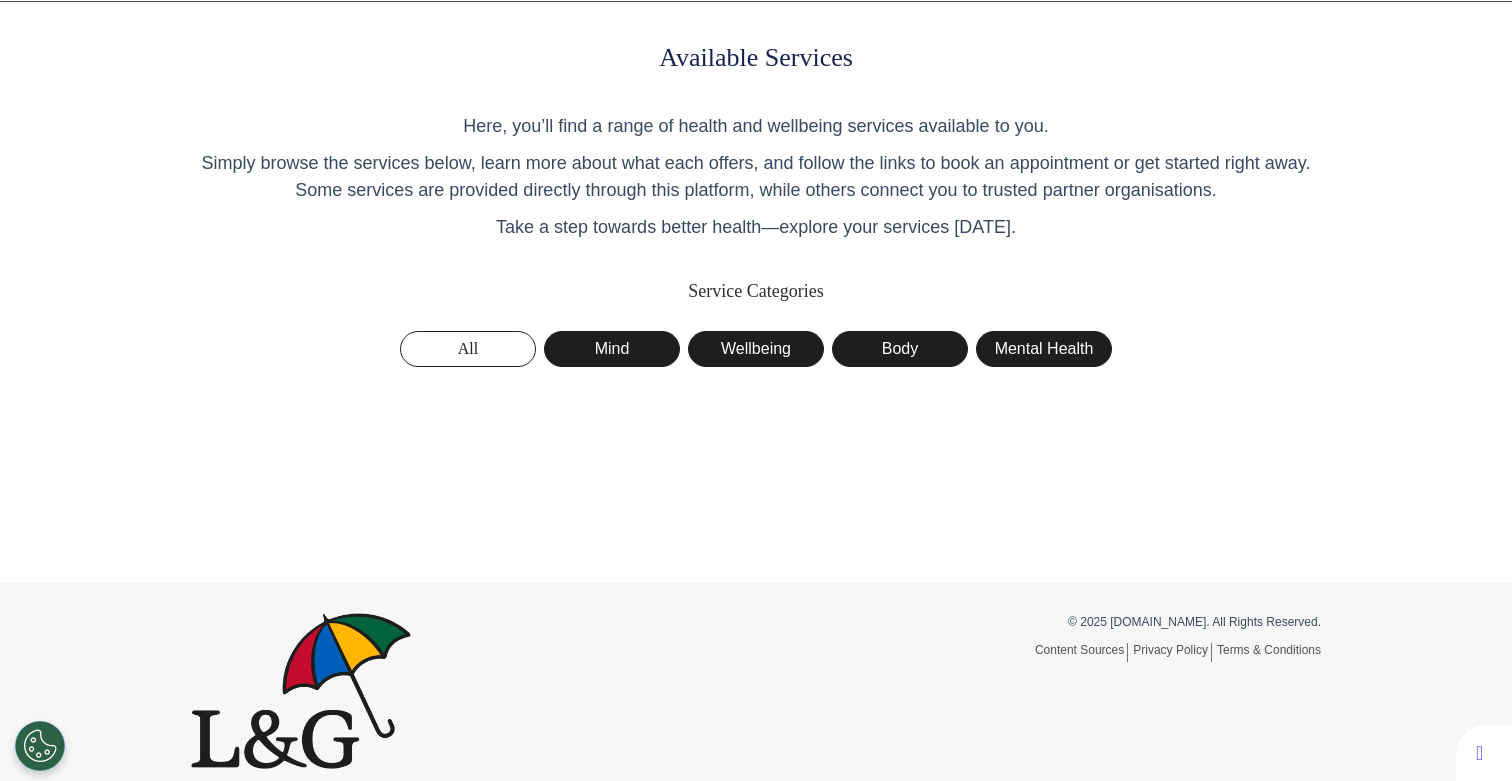 scroll, scrollTop: 93, scrollLeft: 0, axis: vertical 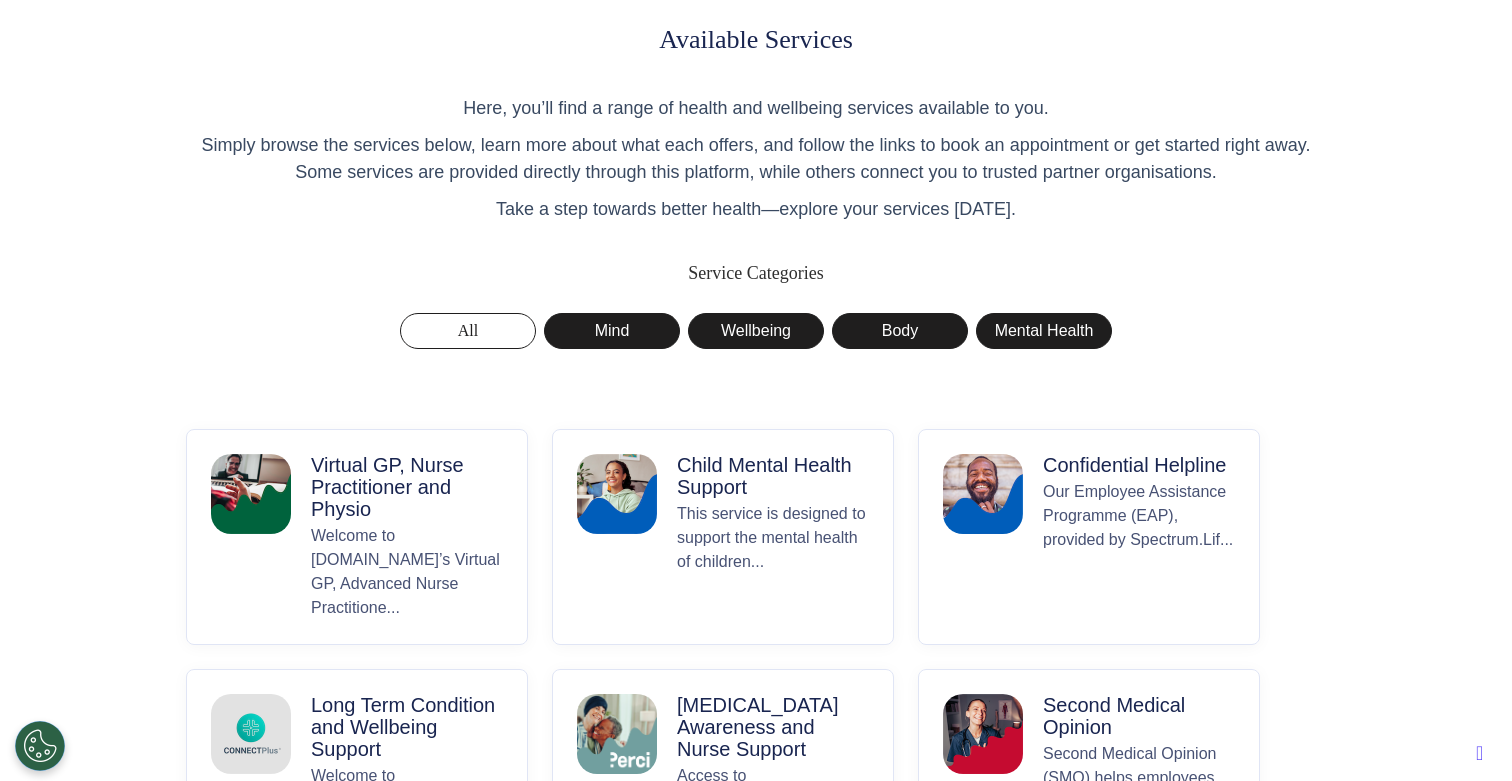 click on "Virtual GP, Nurse Practitioner and Physio" at bounding box center (407, 487) 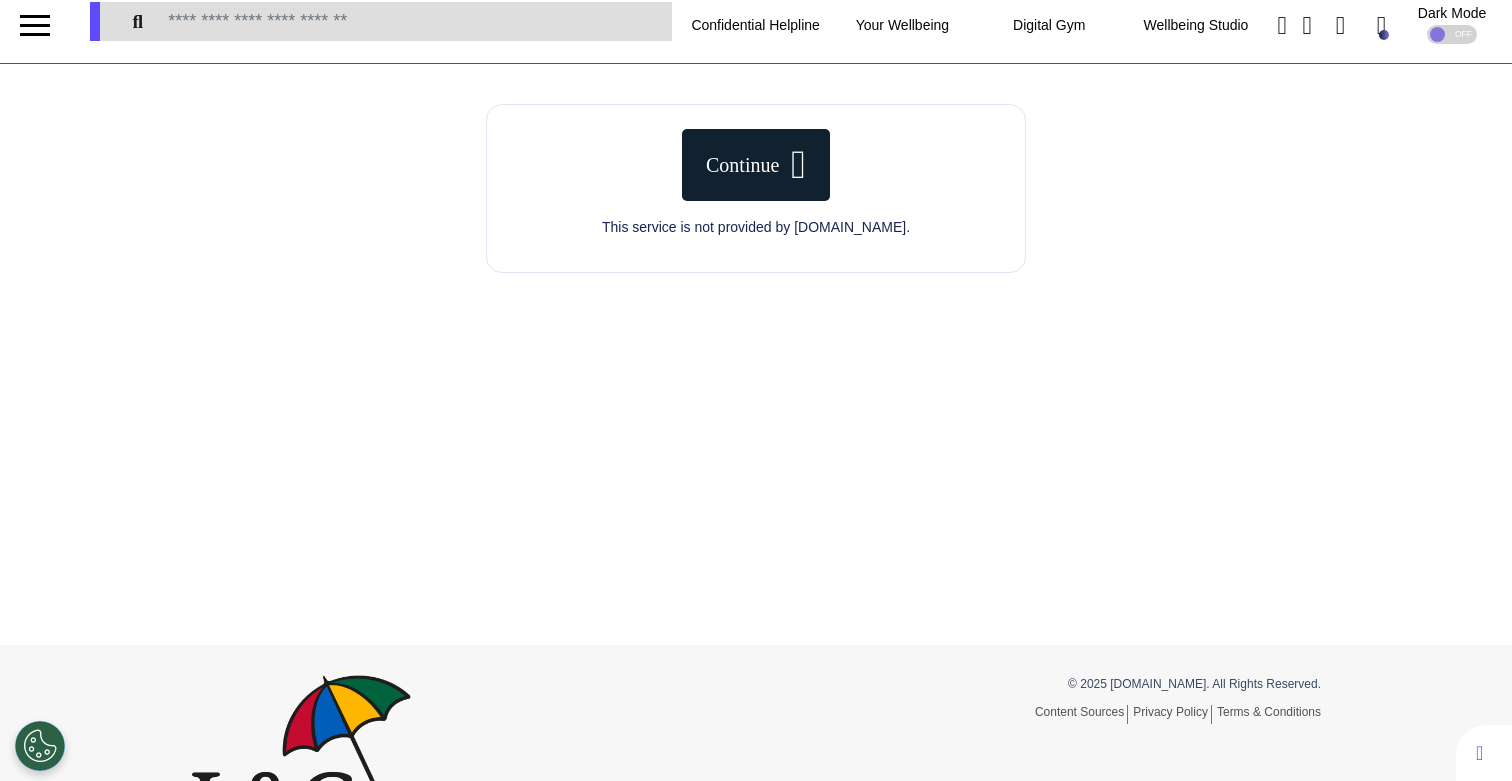 scroll, scrollTop: 0, scrollLeft: 0, axis: both 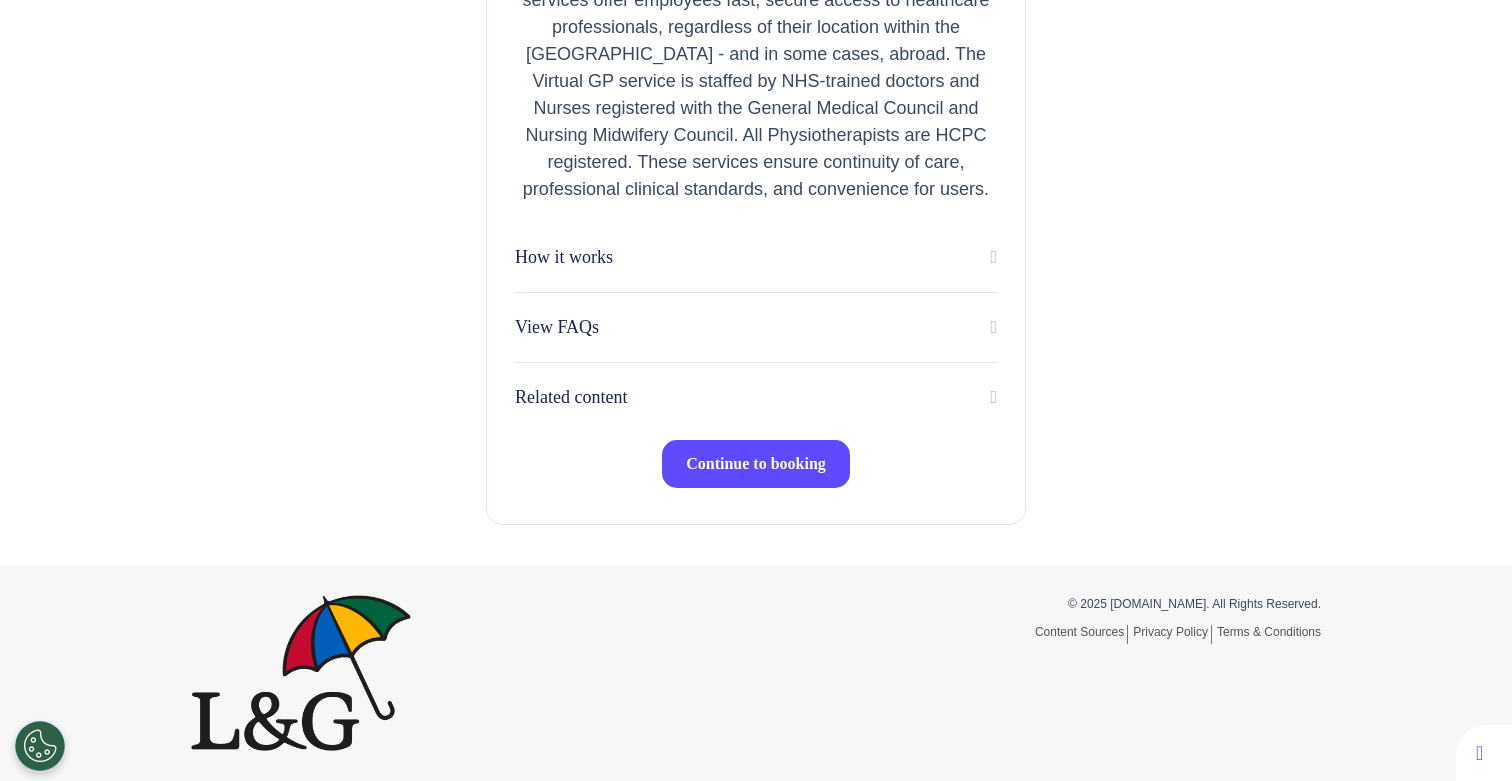 click on "Continue to booking" at bounding box center [756, 464] 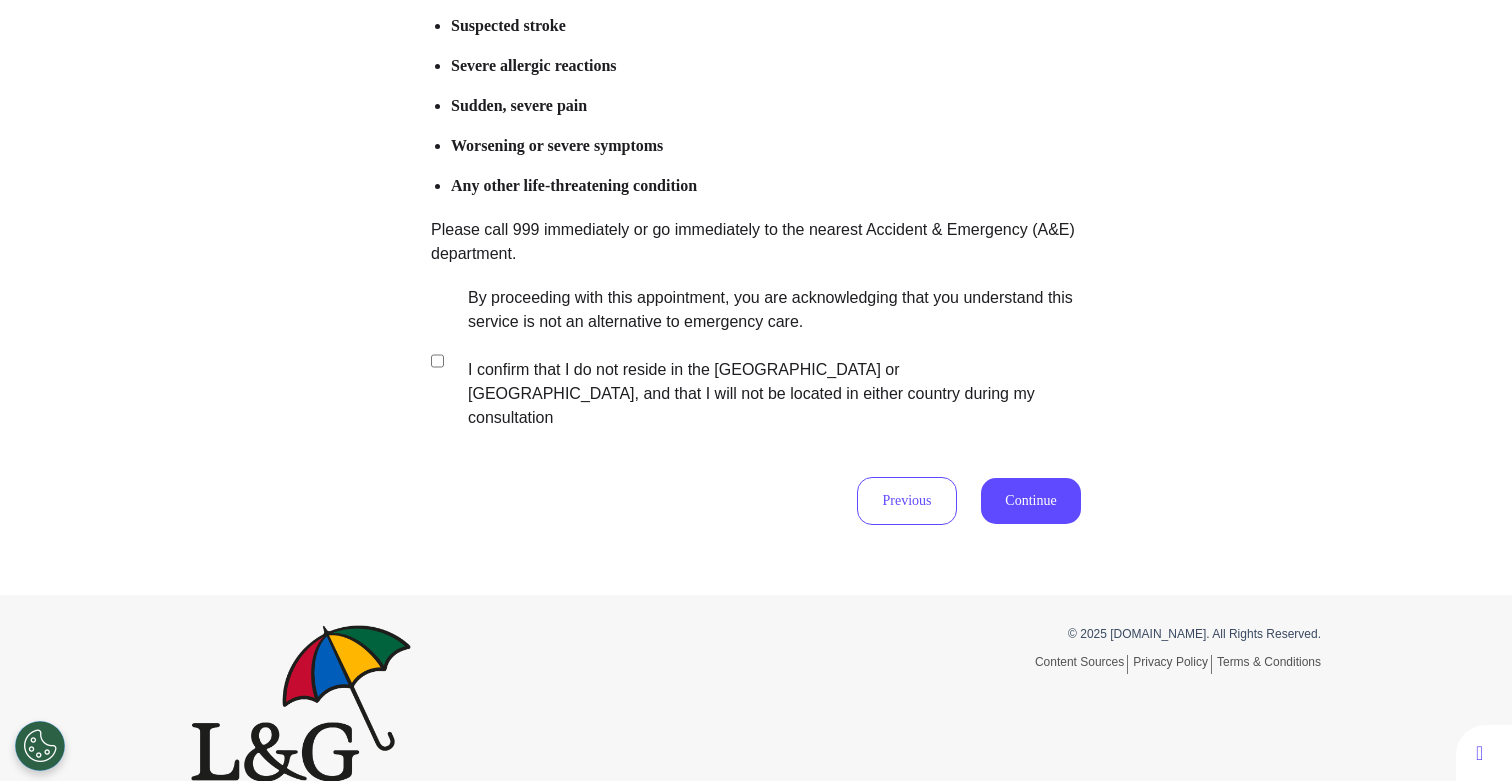 scroll, scrollTop: 392, scrollLeft: 0, axis: vertical 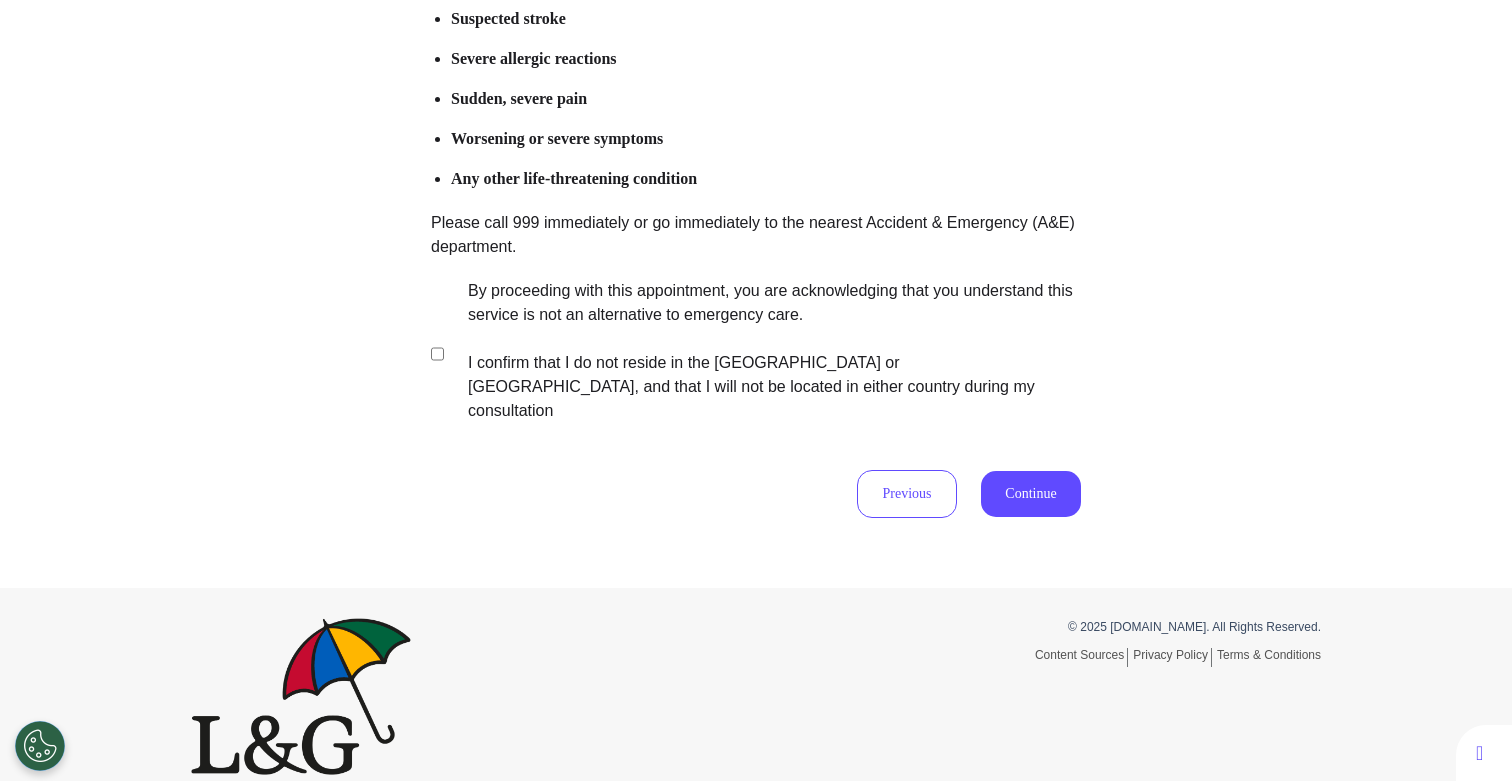 click on "By proceeding with this appointment, you are acknowledging that you understand this service is not an alternative to emergency care. I confirm that I do not reside in the [GEOGRAPHIC_DATA] or [GEOGRAPHIC_DATA], and that I will not be located in either country during my consultation" at bounding box center (761, 351) 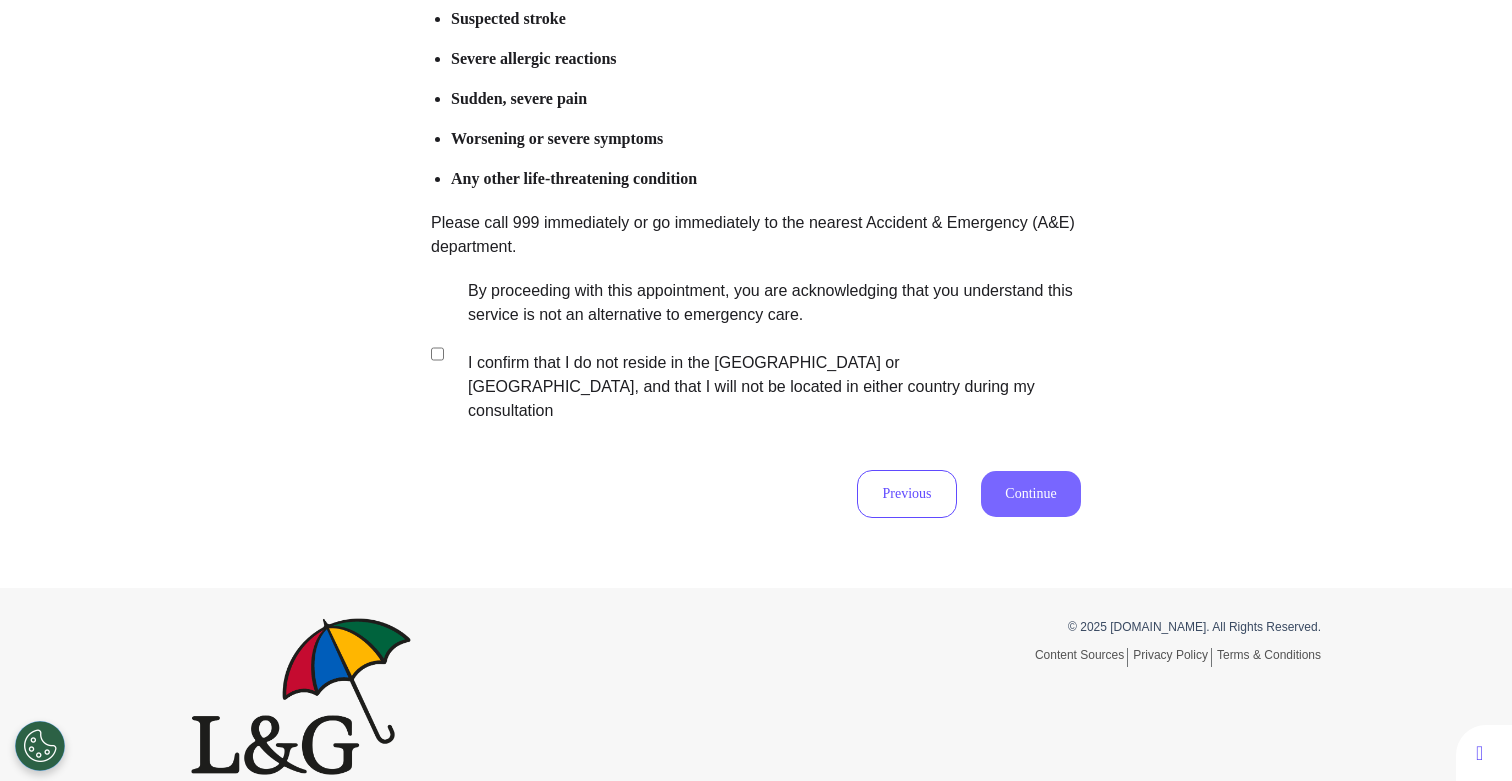 click on "Continue" at bounding box center [1031, 494] 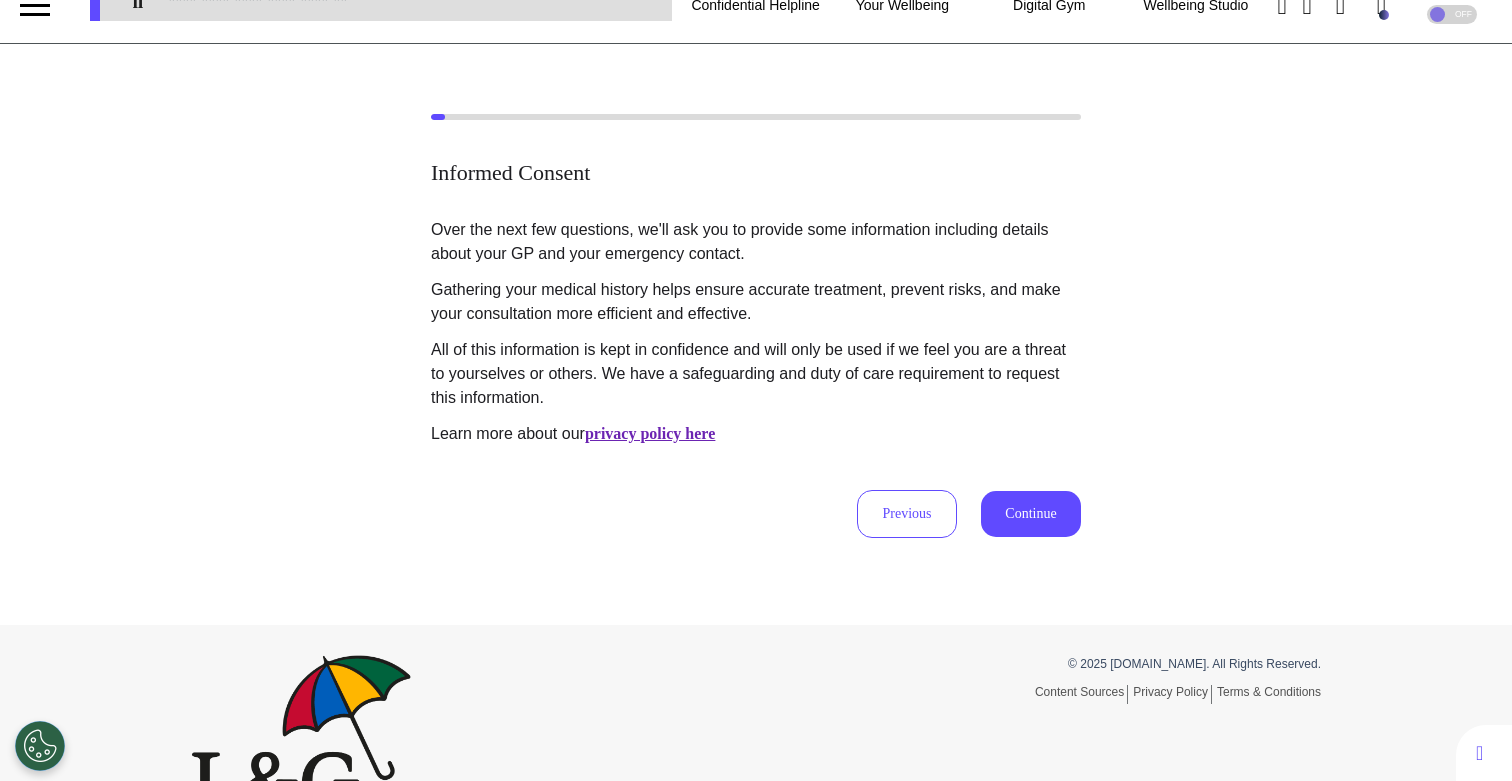 scroll, scrollTop: 0, scrollLeft: 0, axis: both 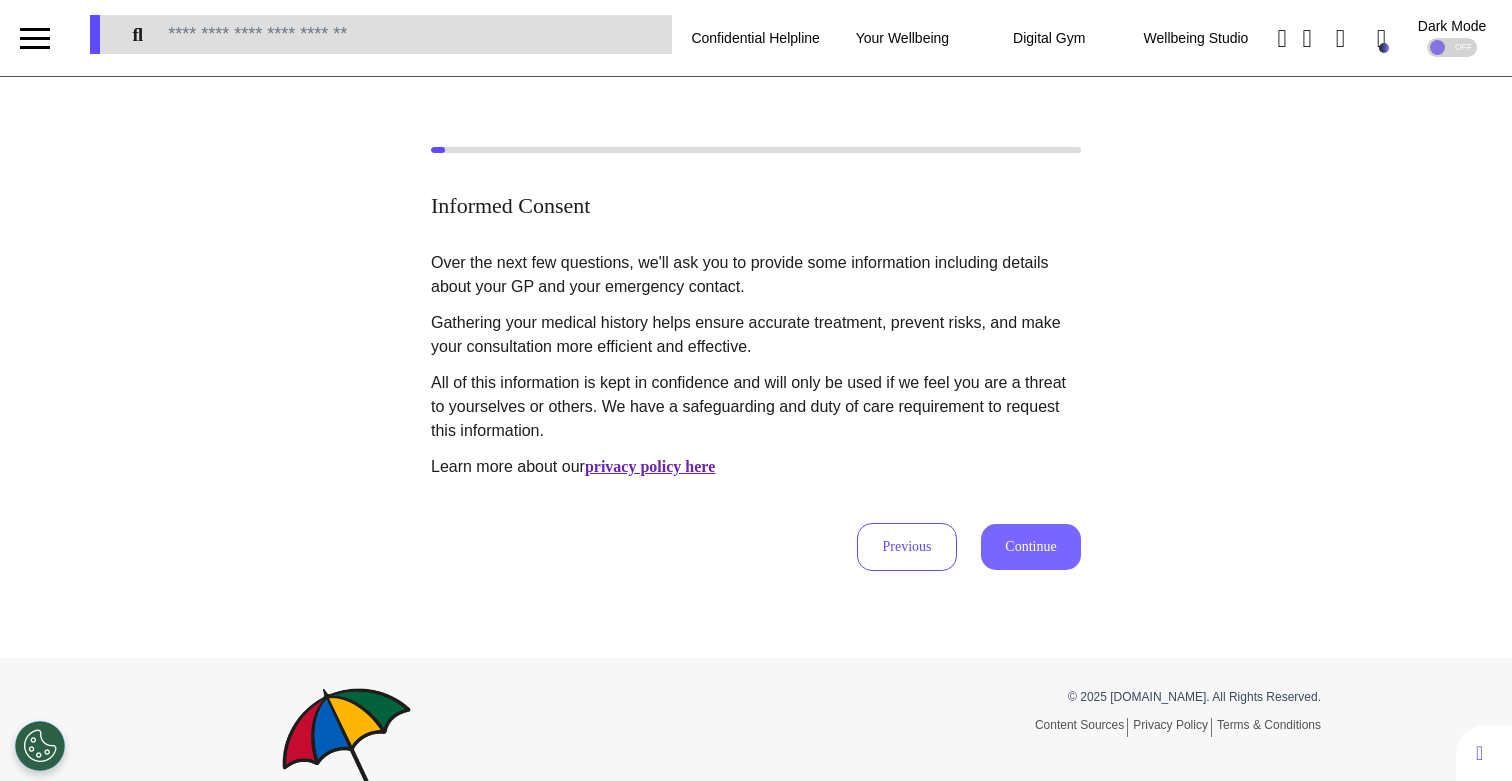 click on "Continue" at bounding box center [1031, 547] 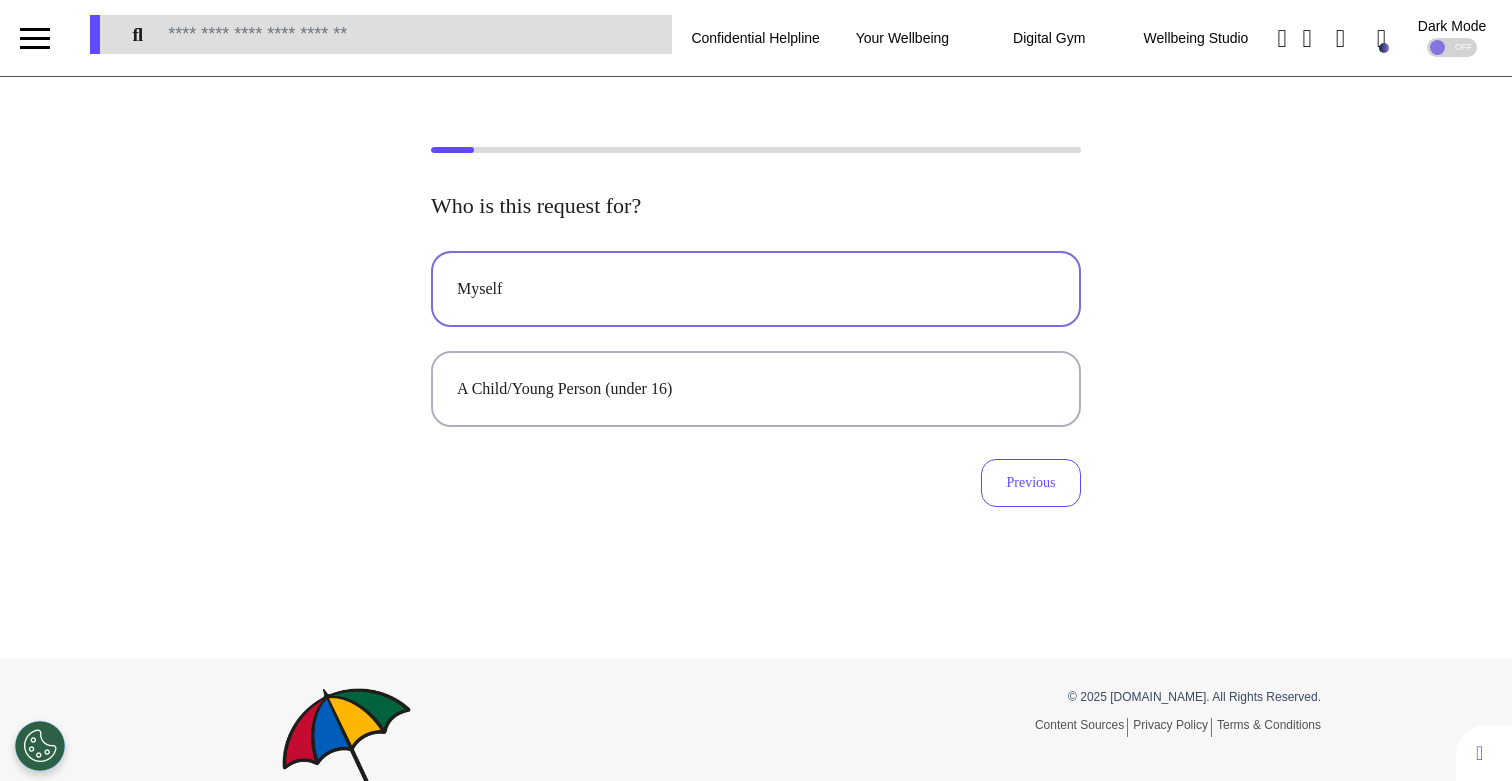 click on "Myself" at bounding box center (756, 289) 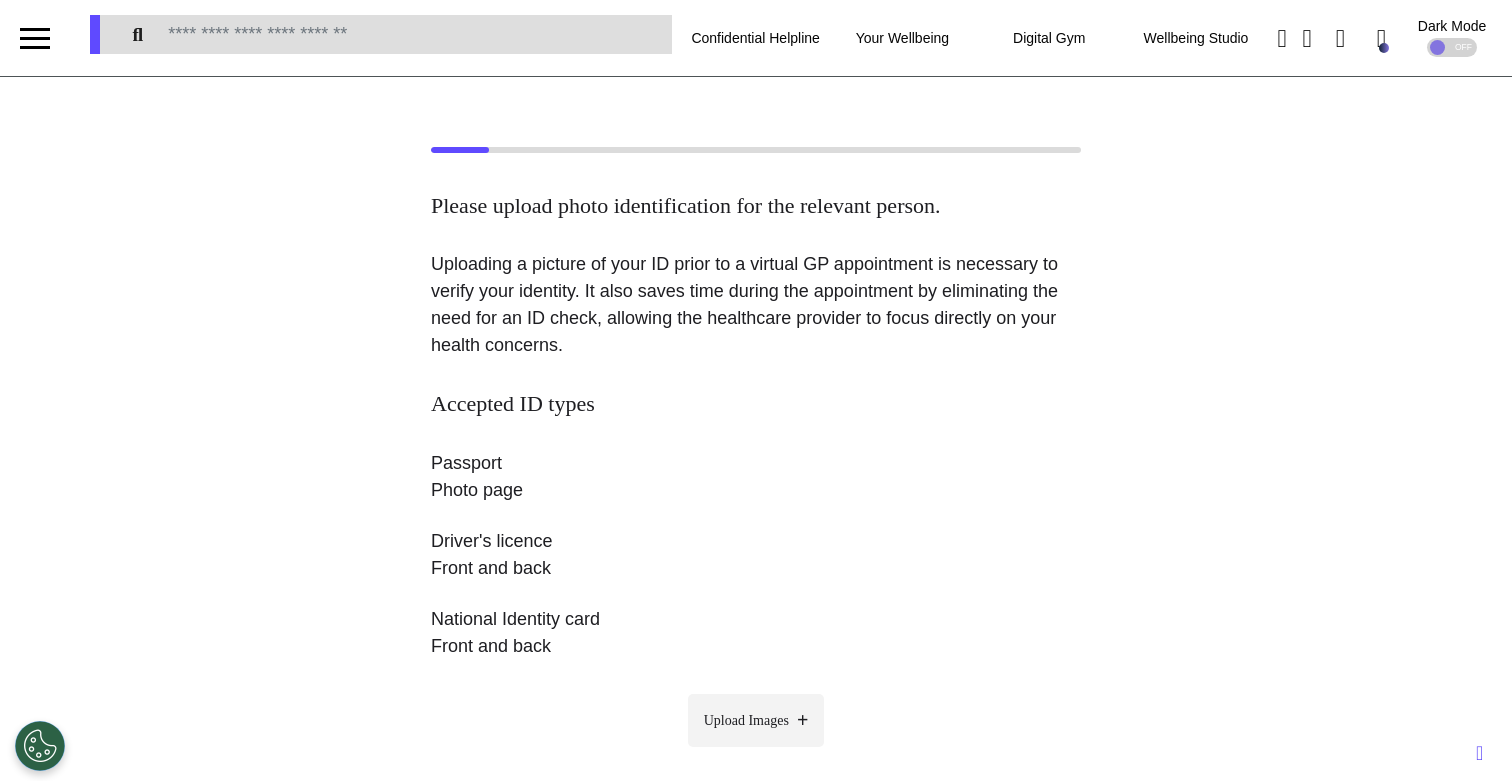 click on "Upload Images" at bounding box center [756, 720] 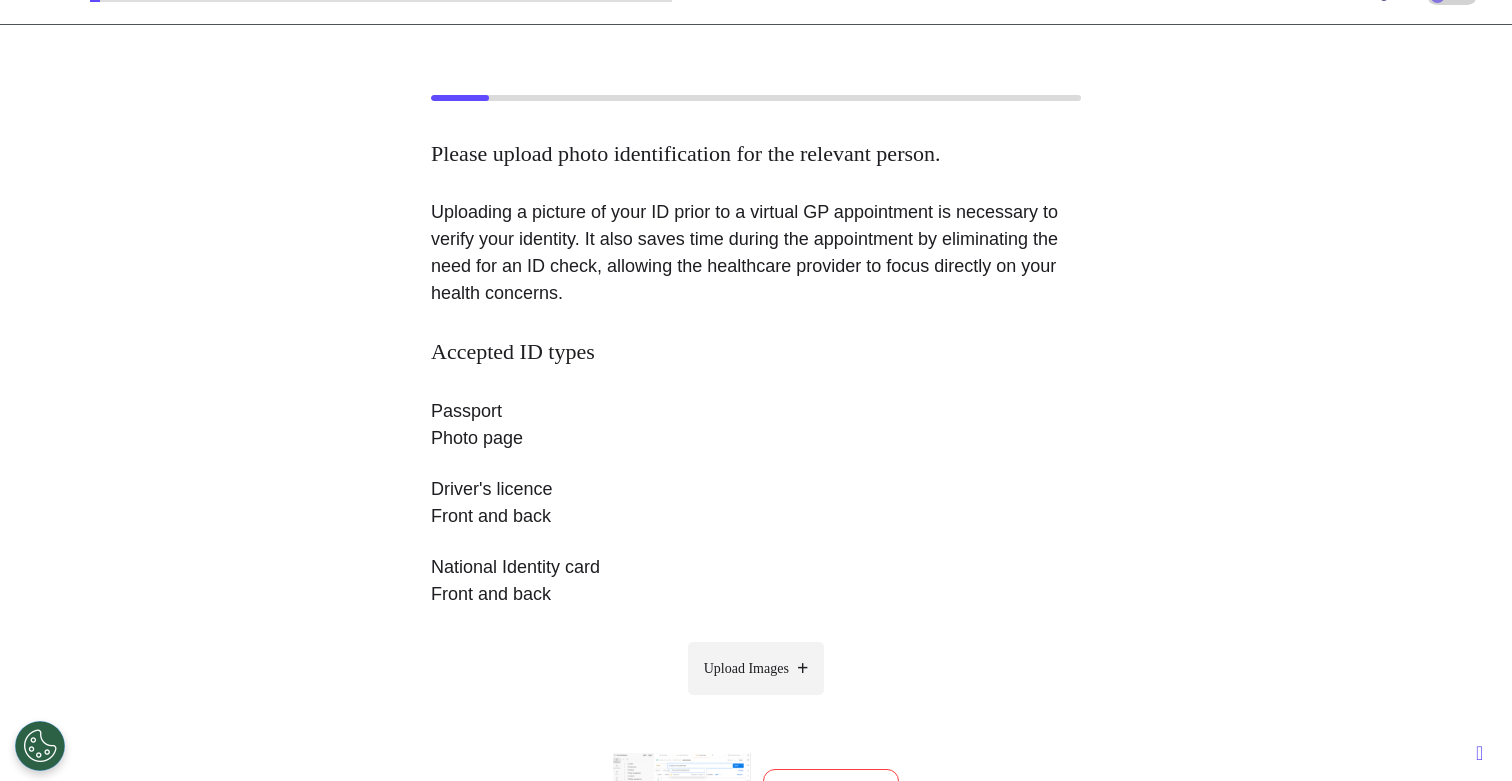 scroll, scrollTop: 240, scrollLeft: 0, axis: vertical 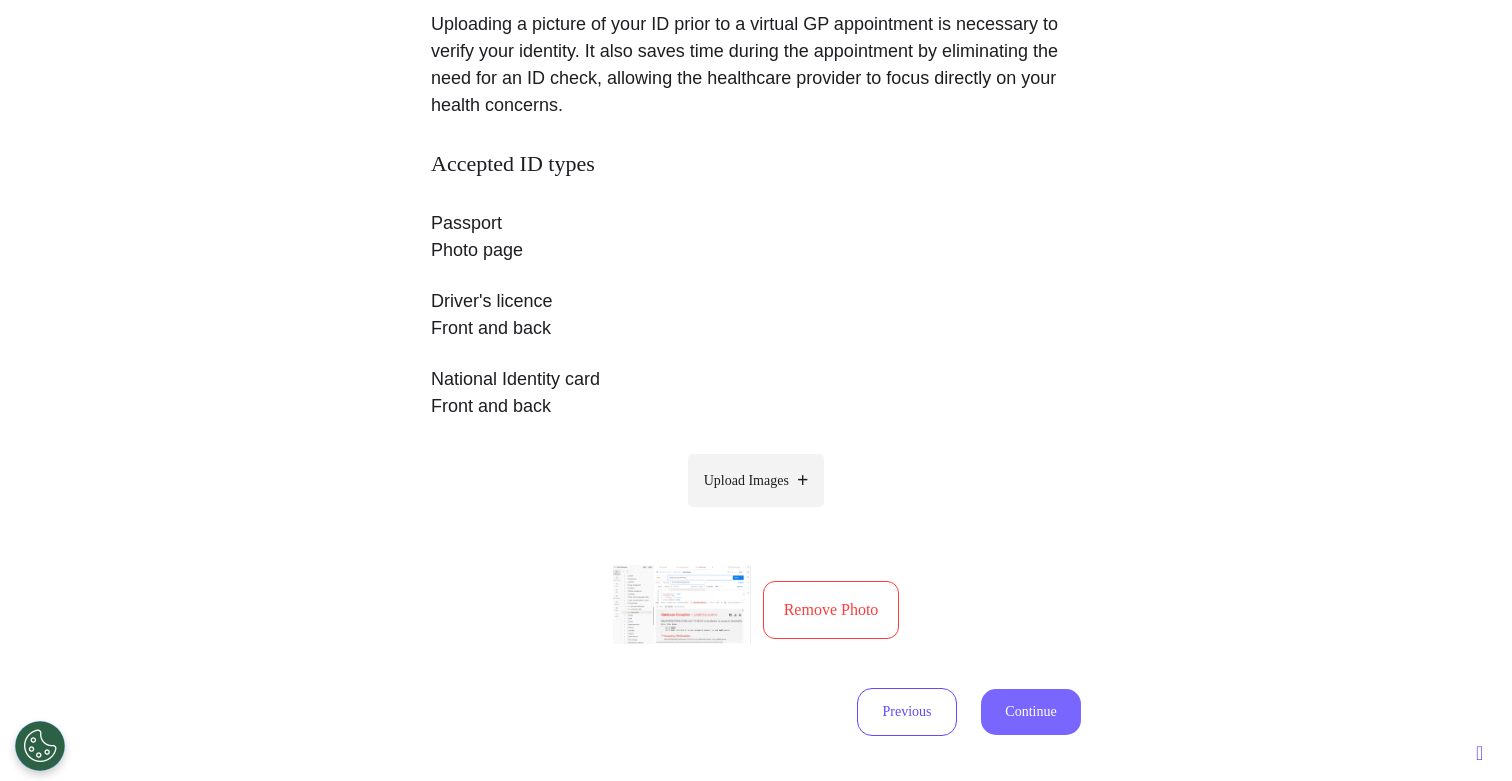 click on "Continue" at bounding box center (1031, 712) 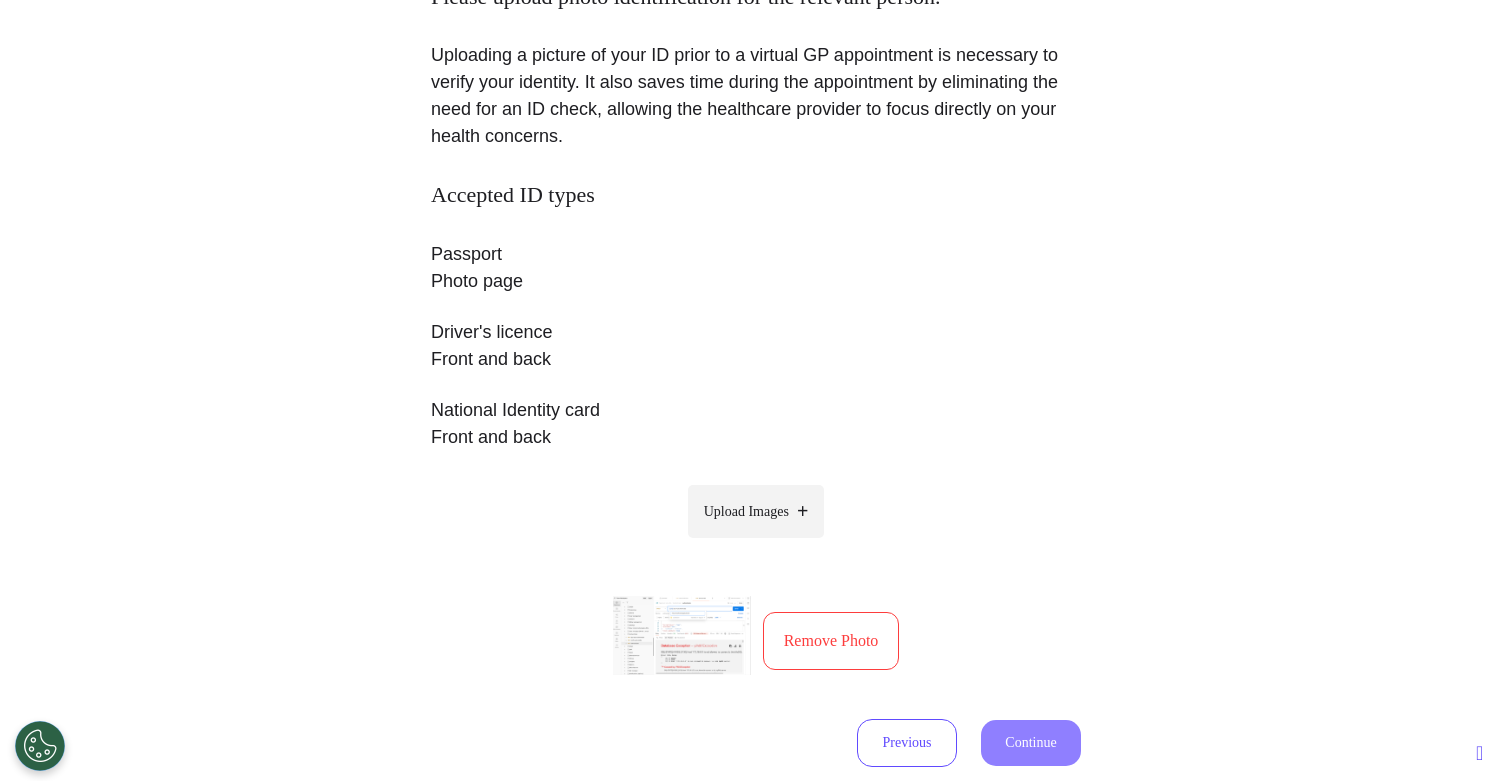 select on "******" 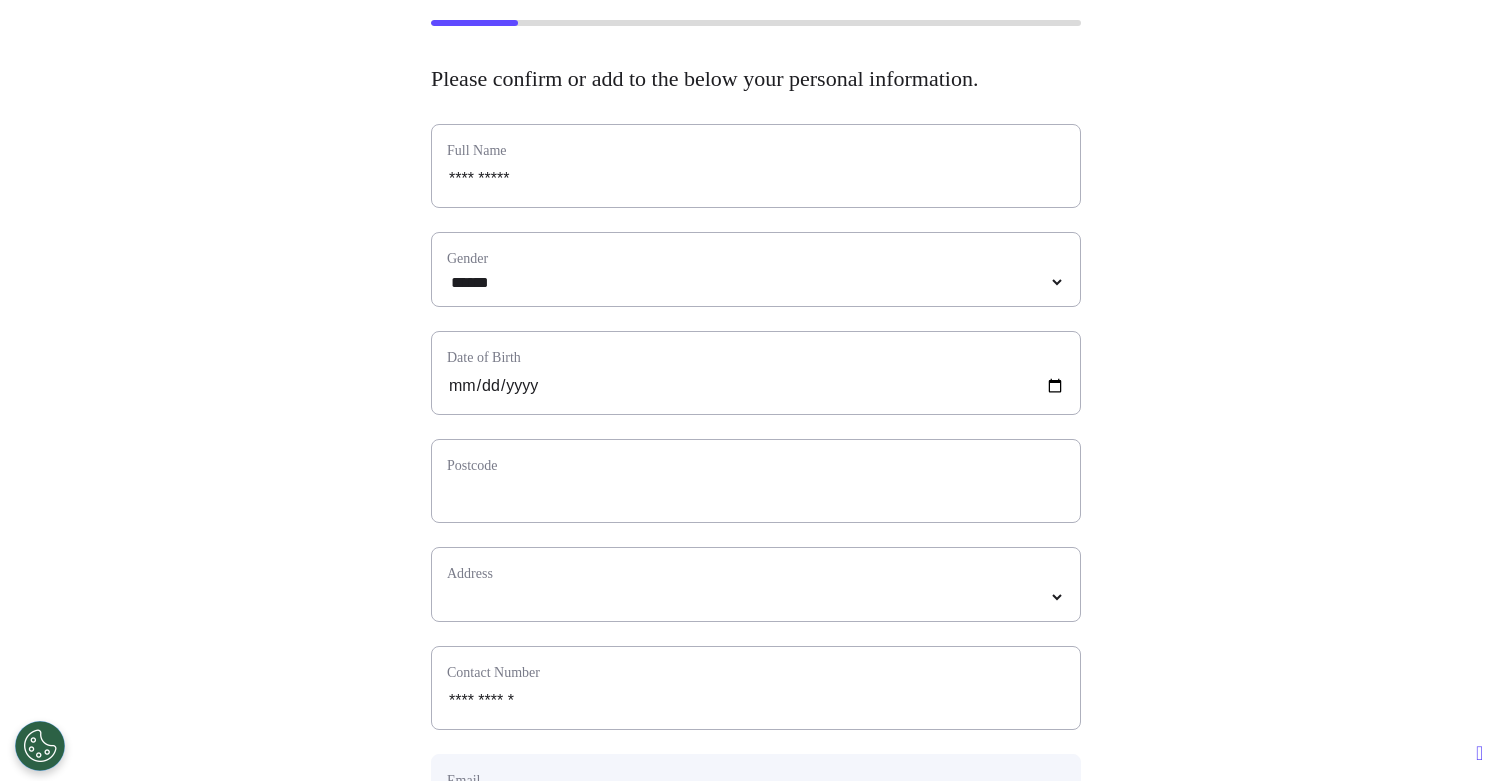 scroll, scrollTop: 185, scrollLeft: 0, axis: vertical 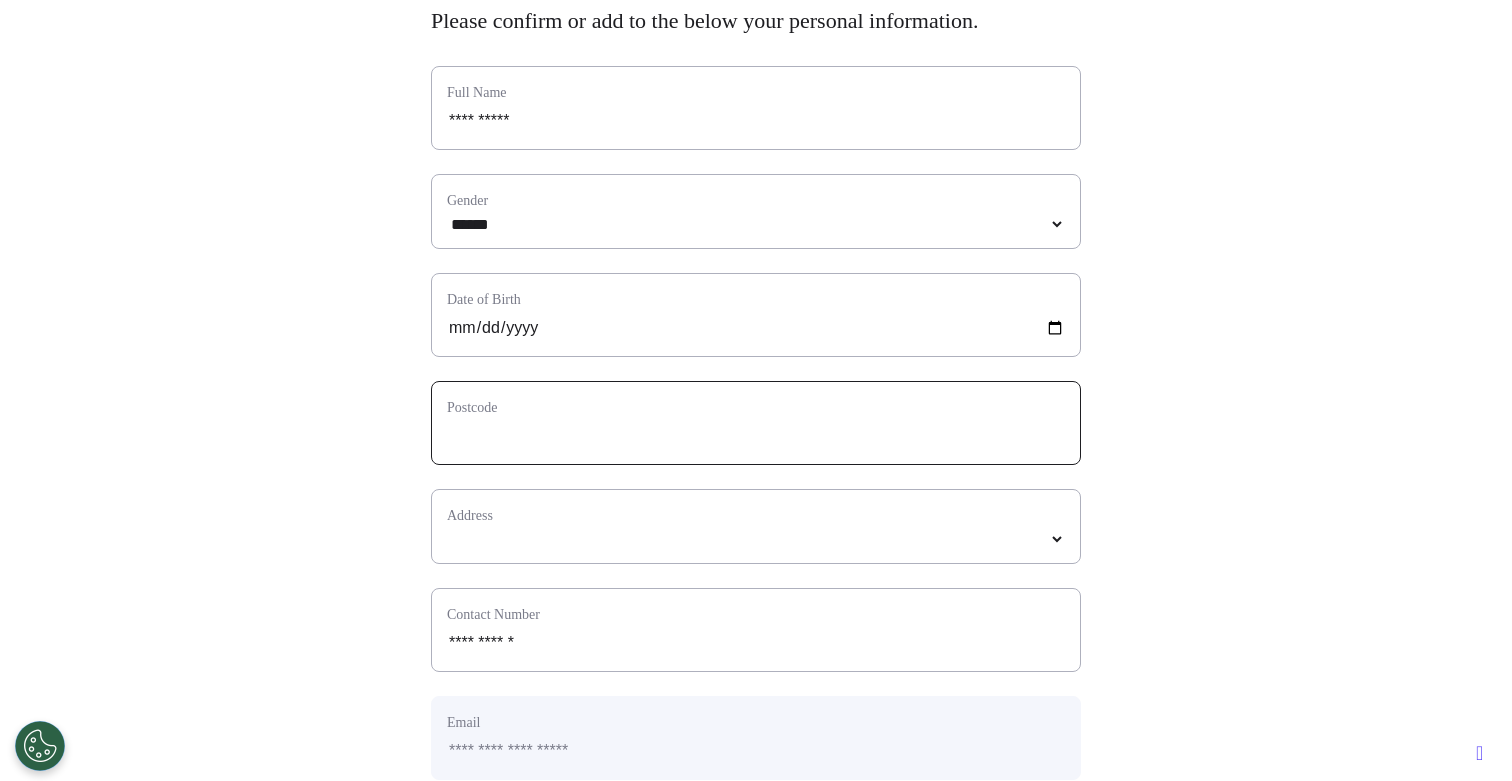 click at bounding box center [756, 436] 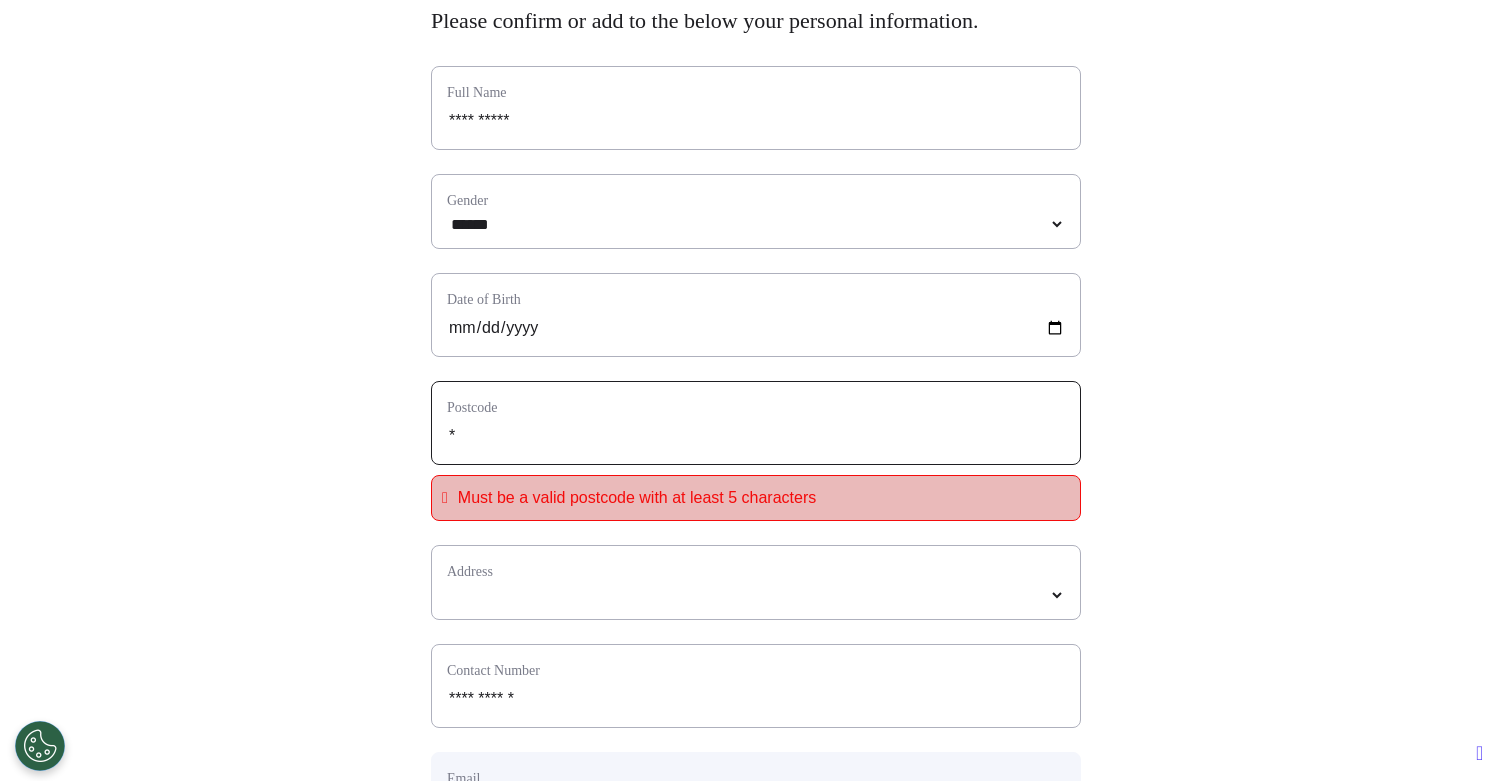 type on "**" 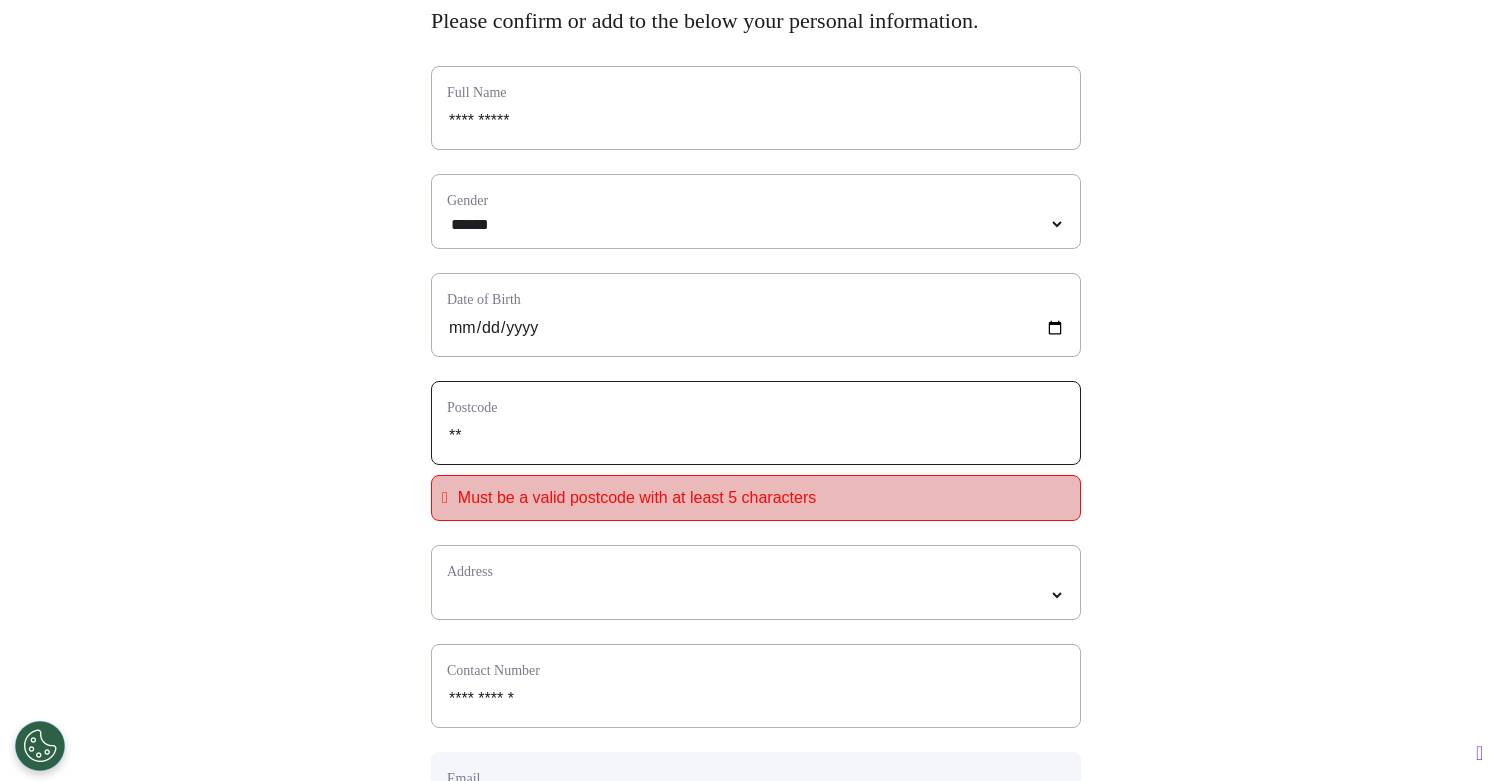 select 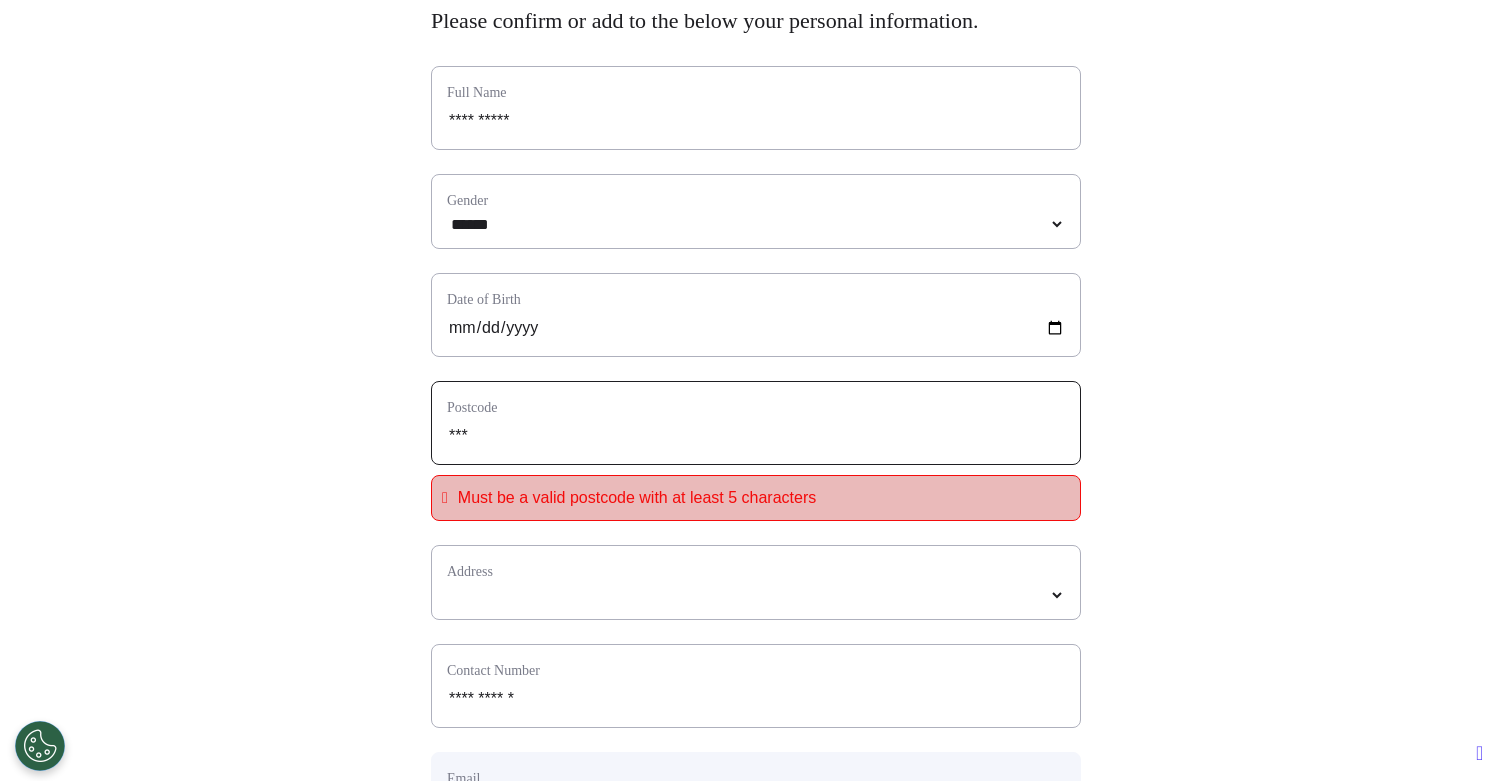 type on "****" 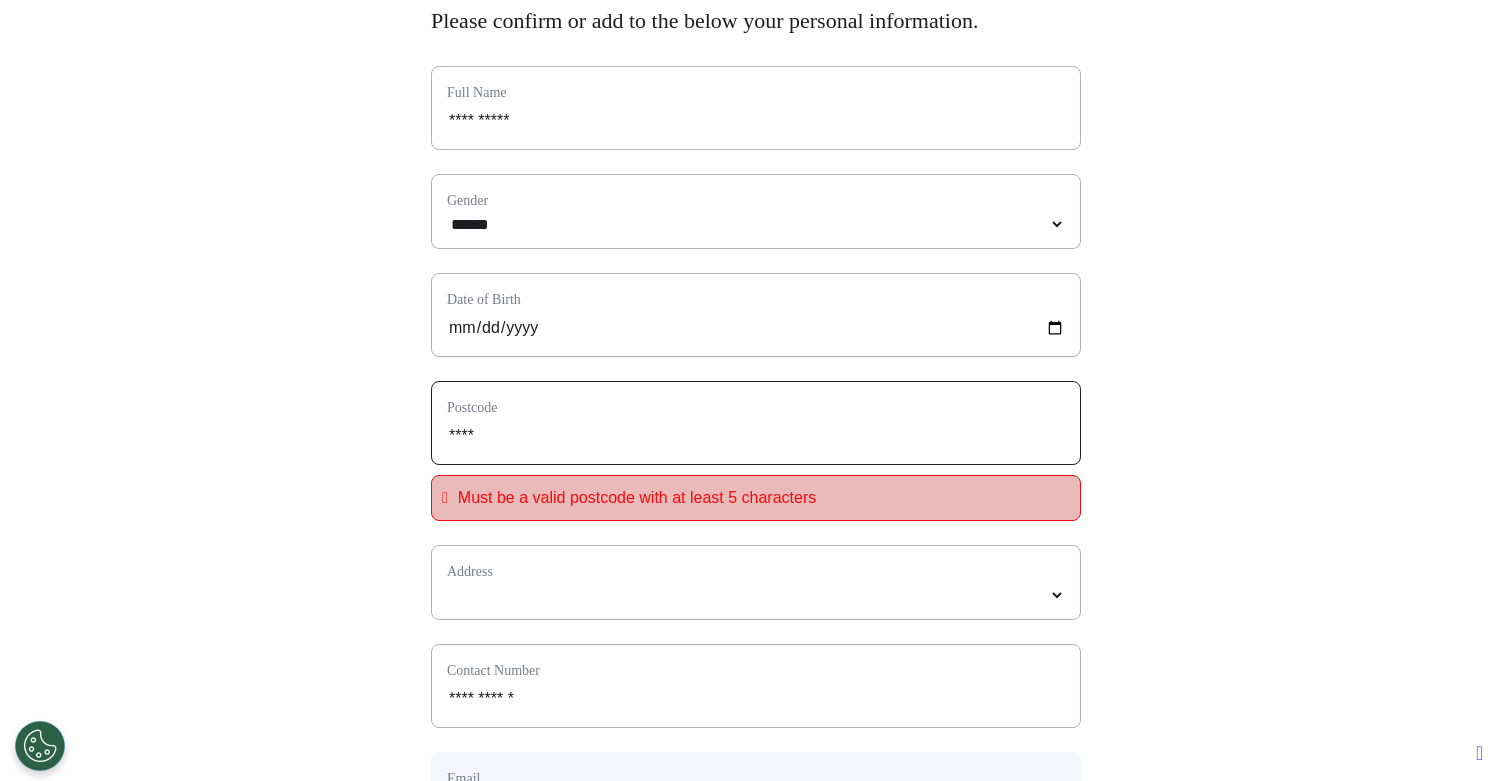 select 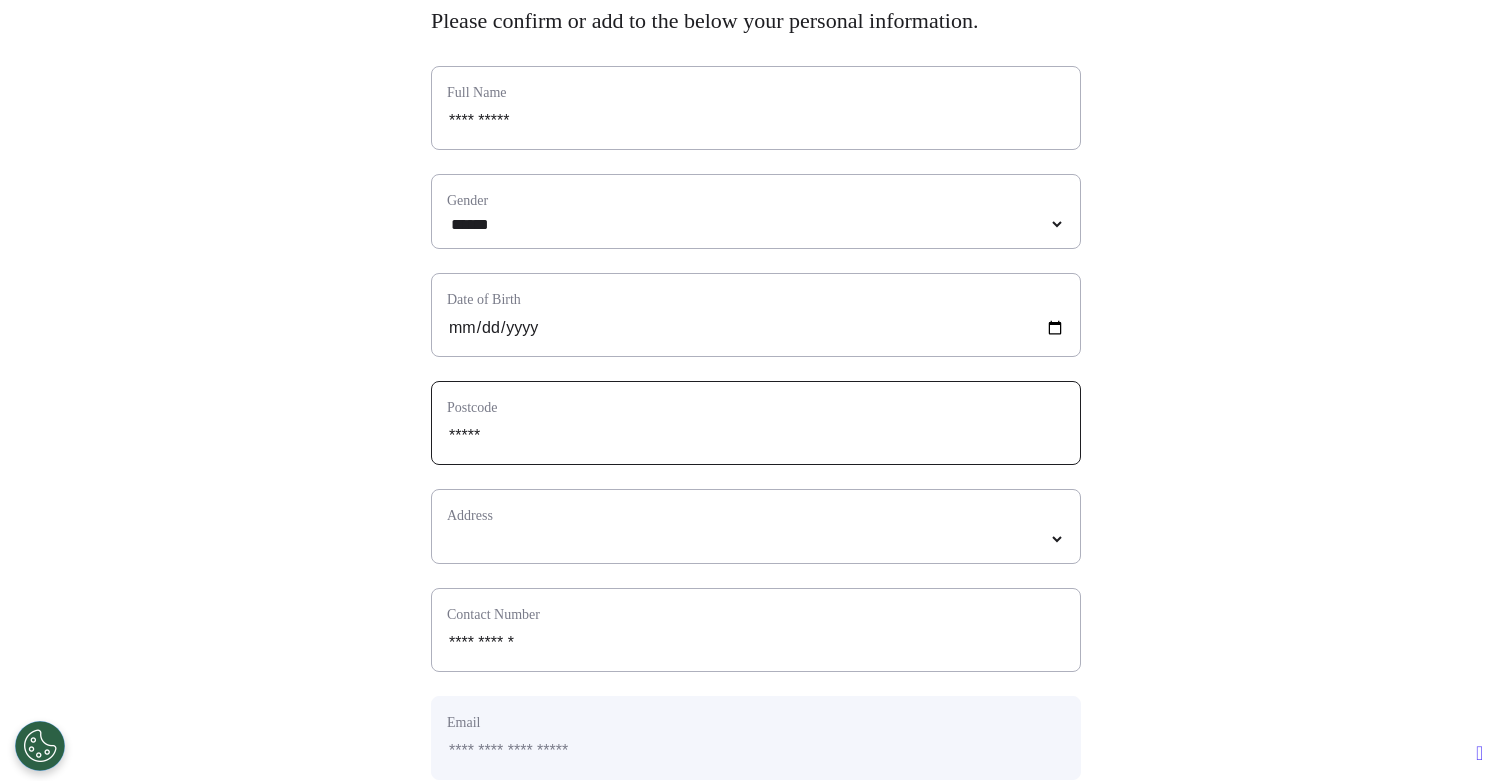 select 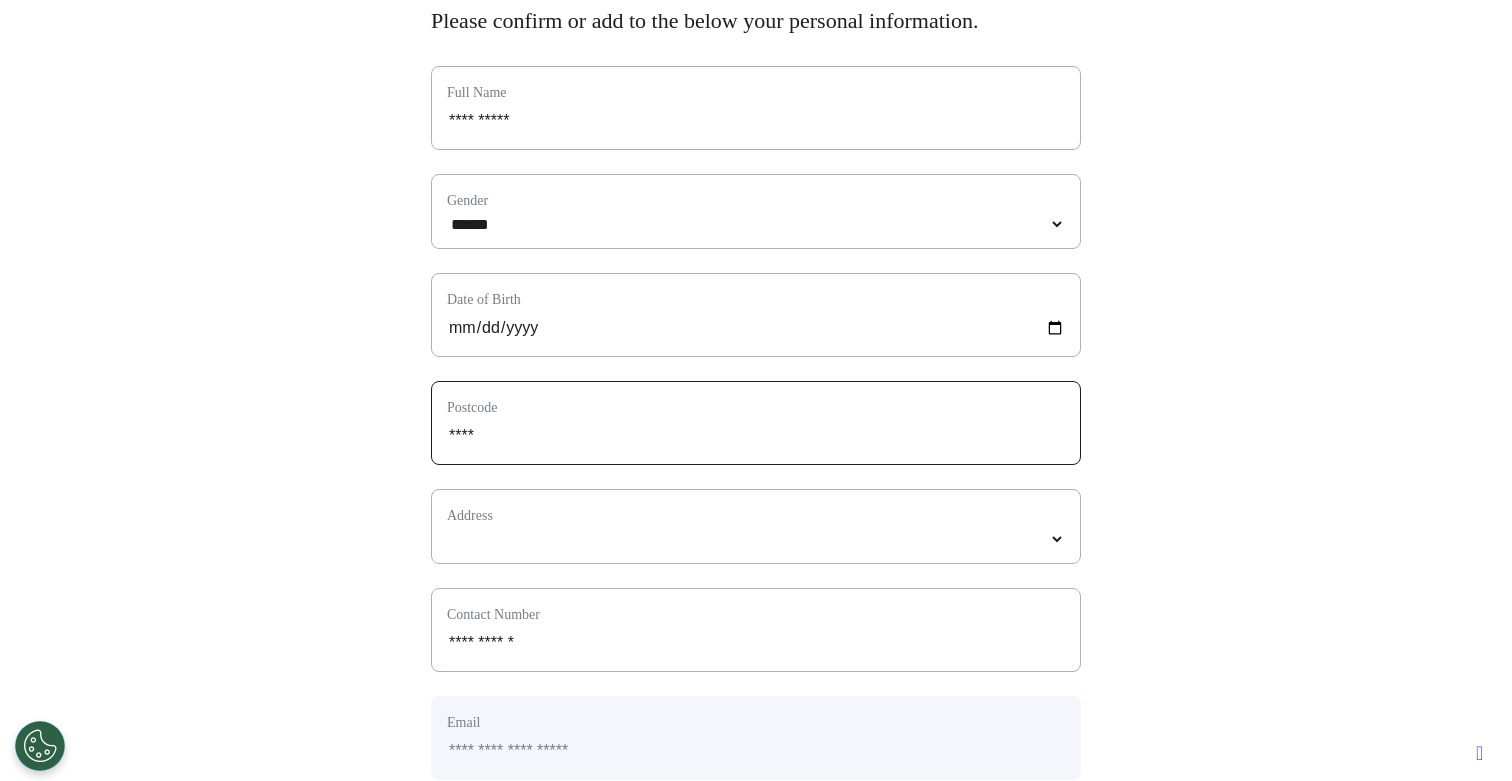 type on "*****" 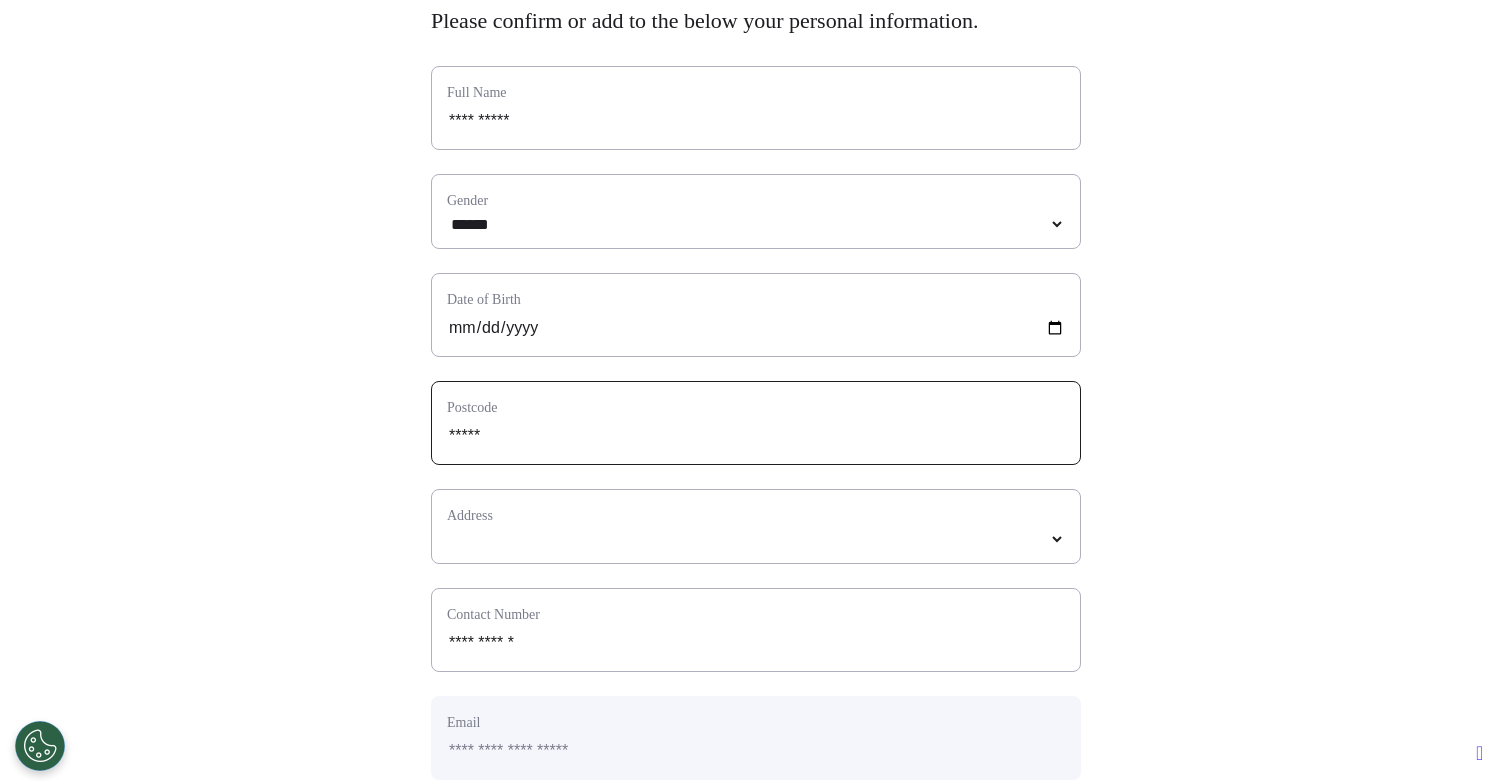 type on "****" 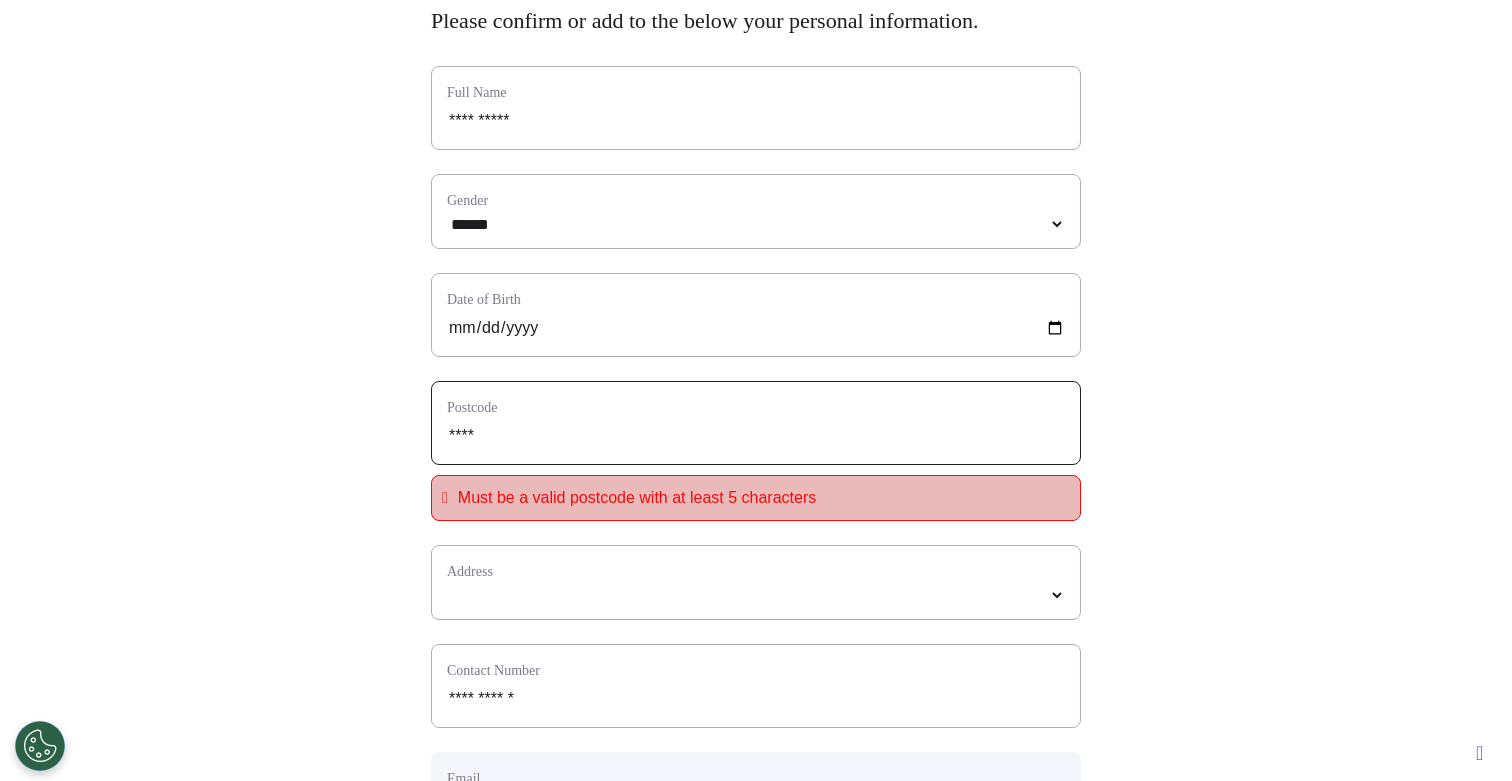 type on "*****" 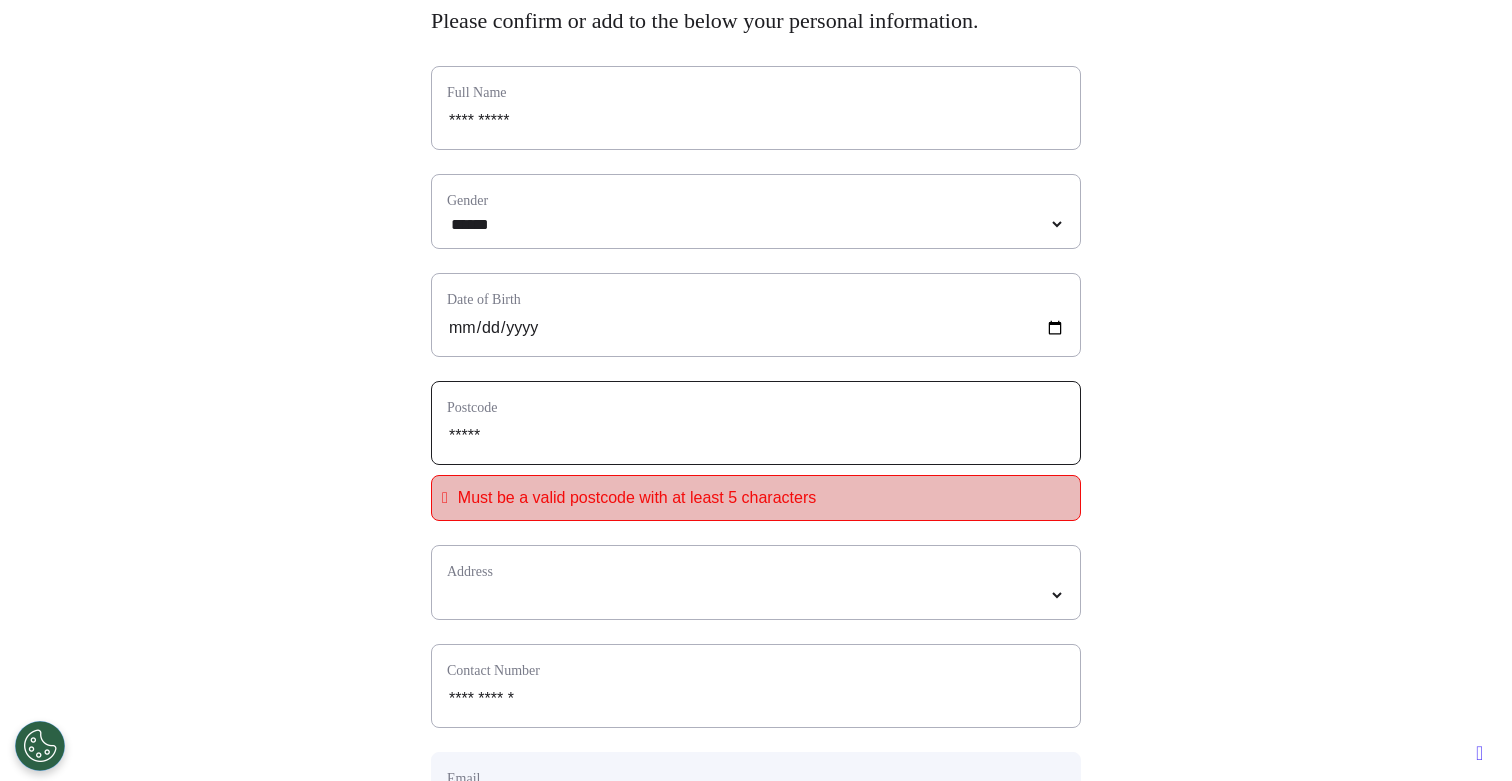 select 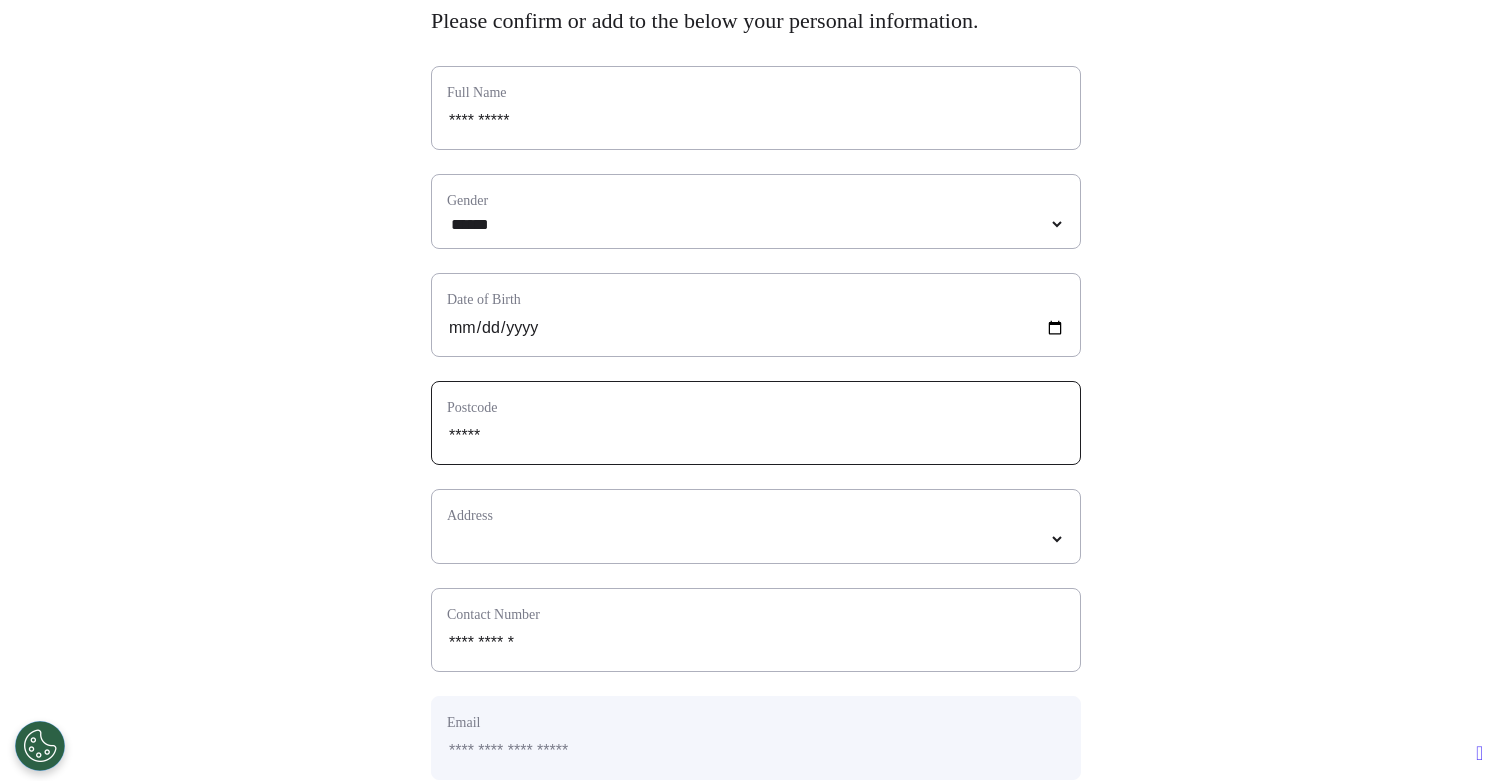 type on "*****" 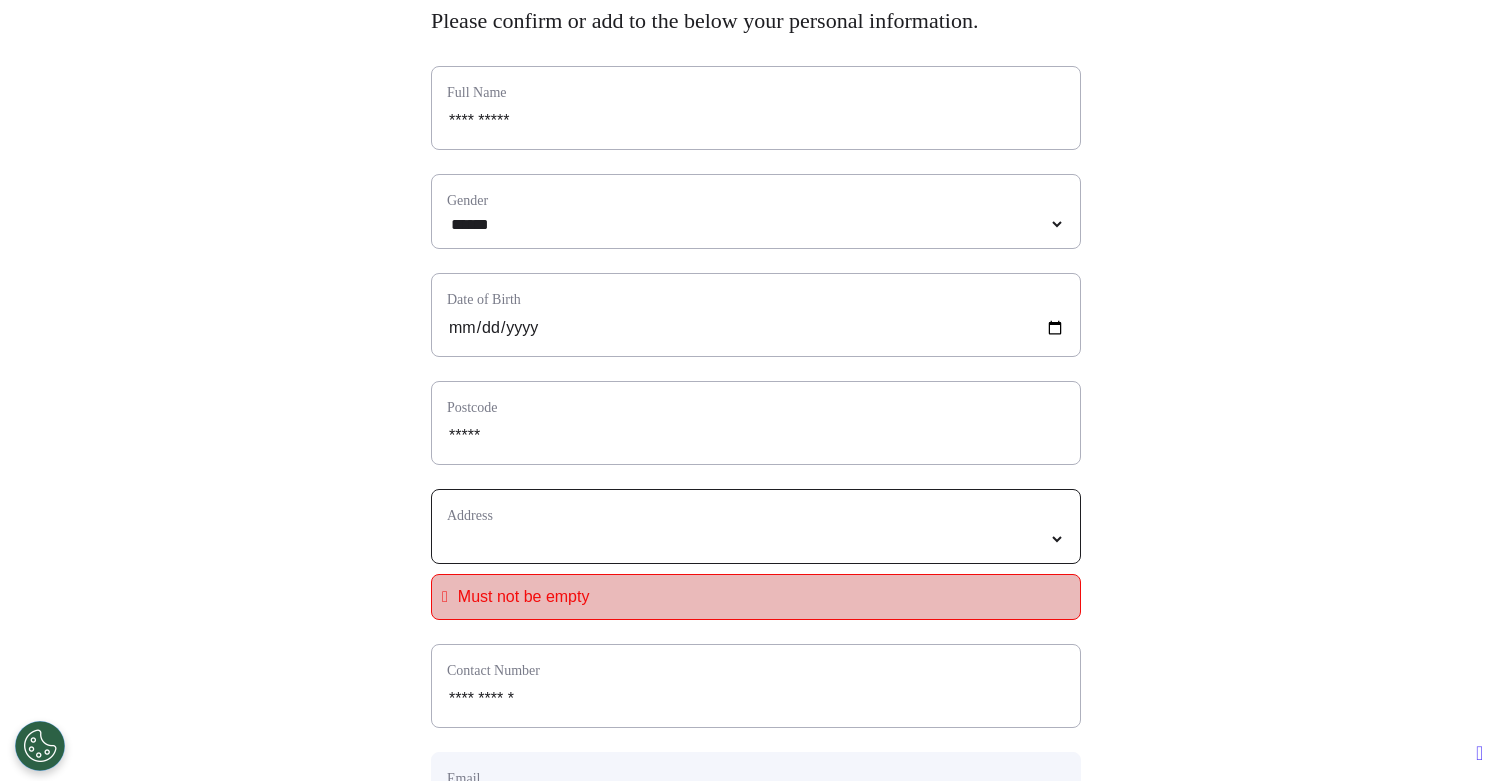 click at bounding box center (756, 539) 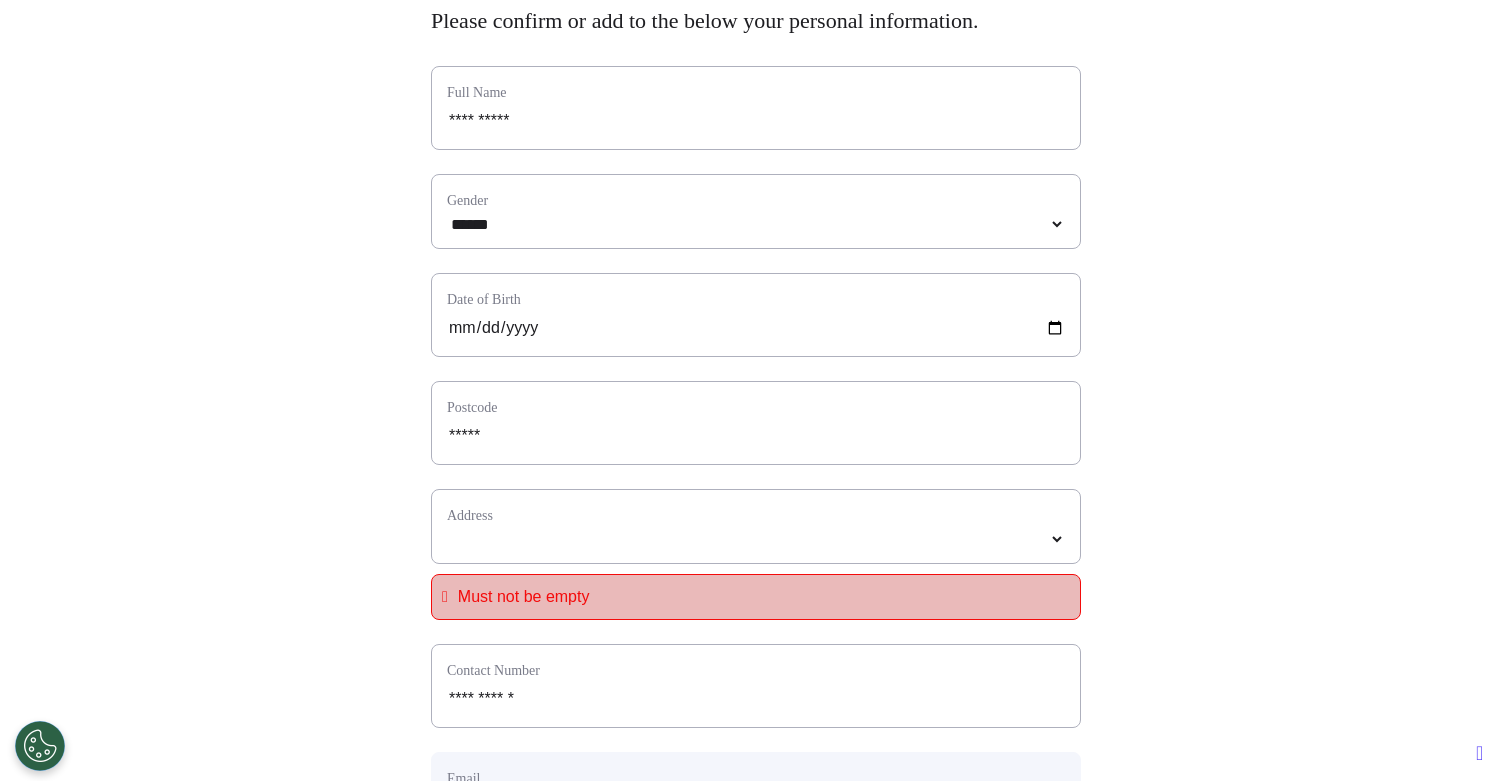 click on "**********" at bounding box center [756, 526] 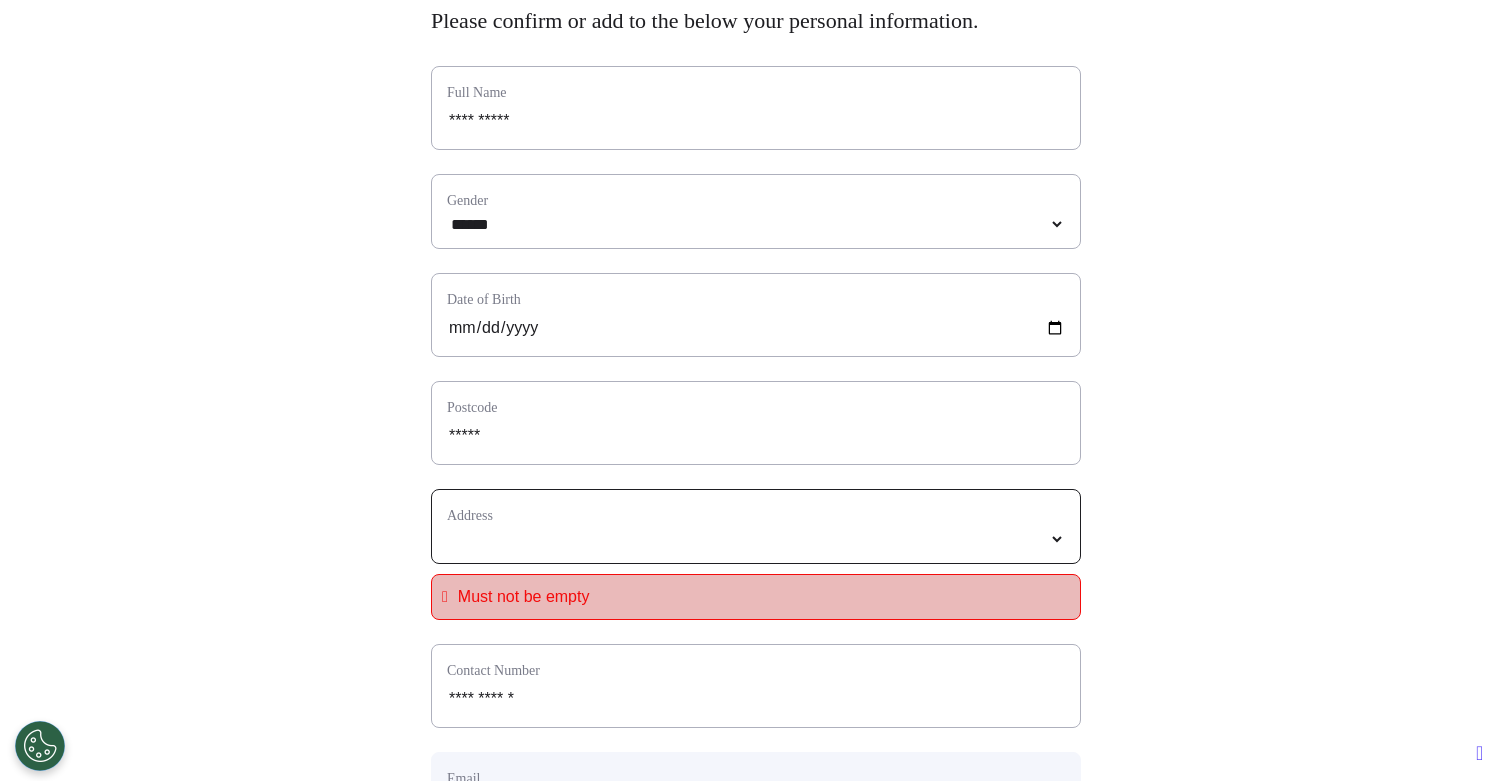 click on "**********" at bounding box center [756, 539] 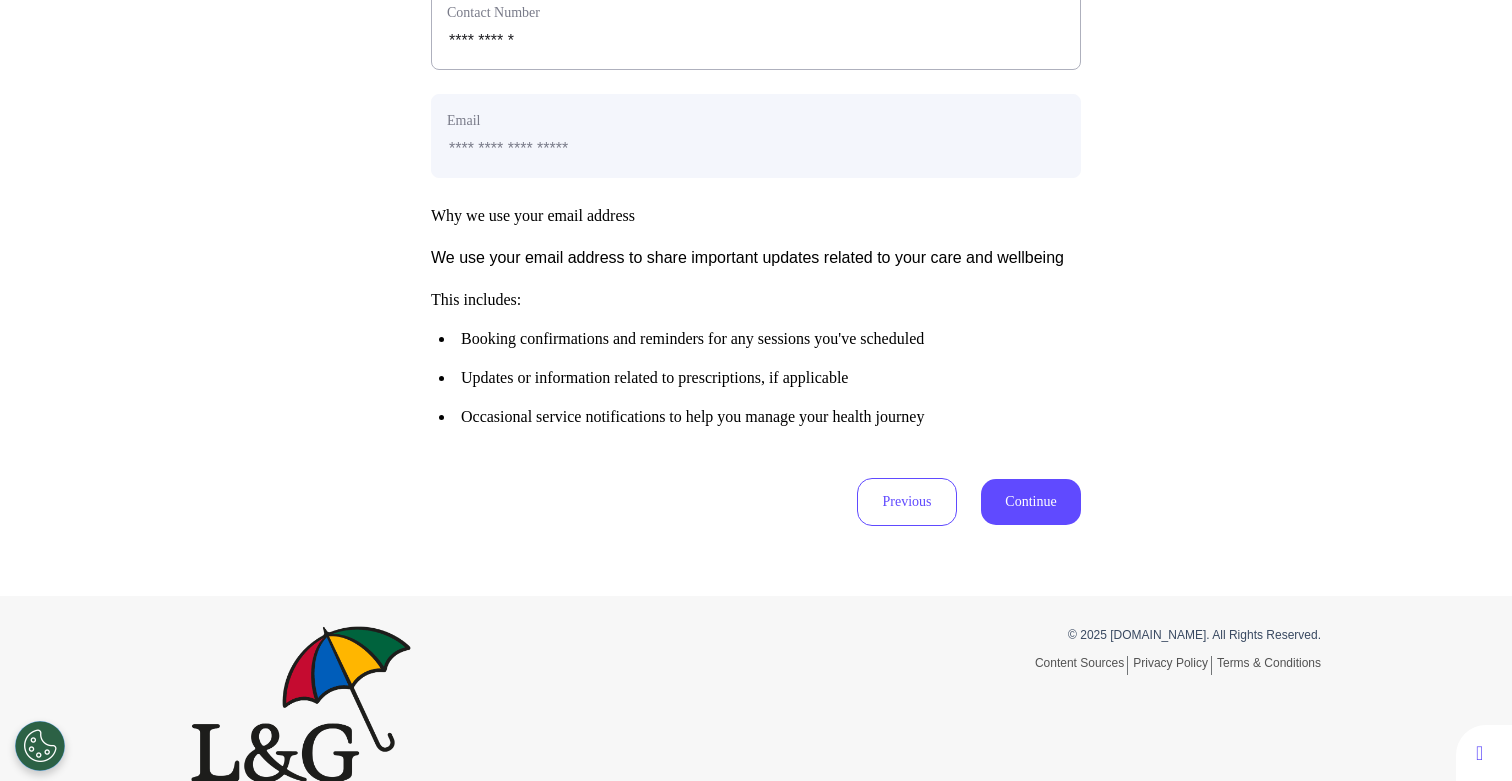 scroll, scrollTop: 881, scrollLeft: 0, axis: vertical 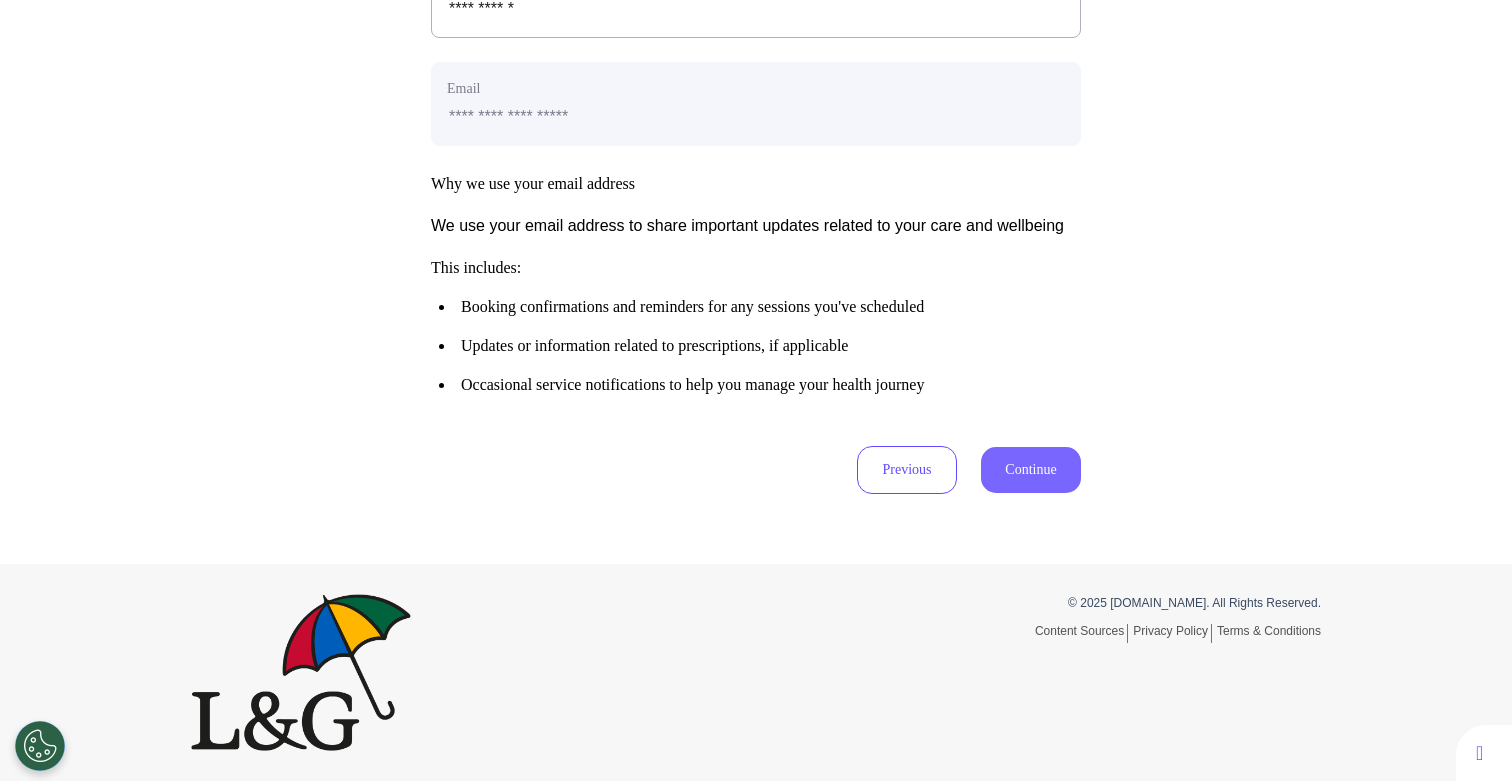 click on "Continue" at bounding box center (1031, 470) 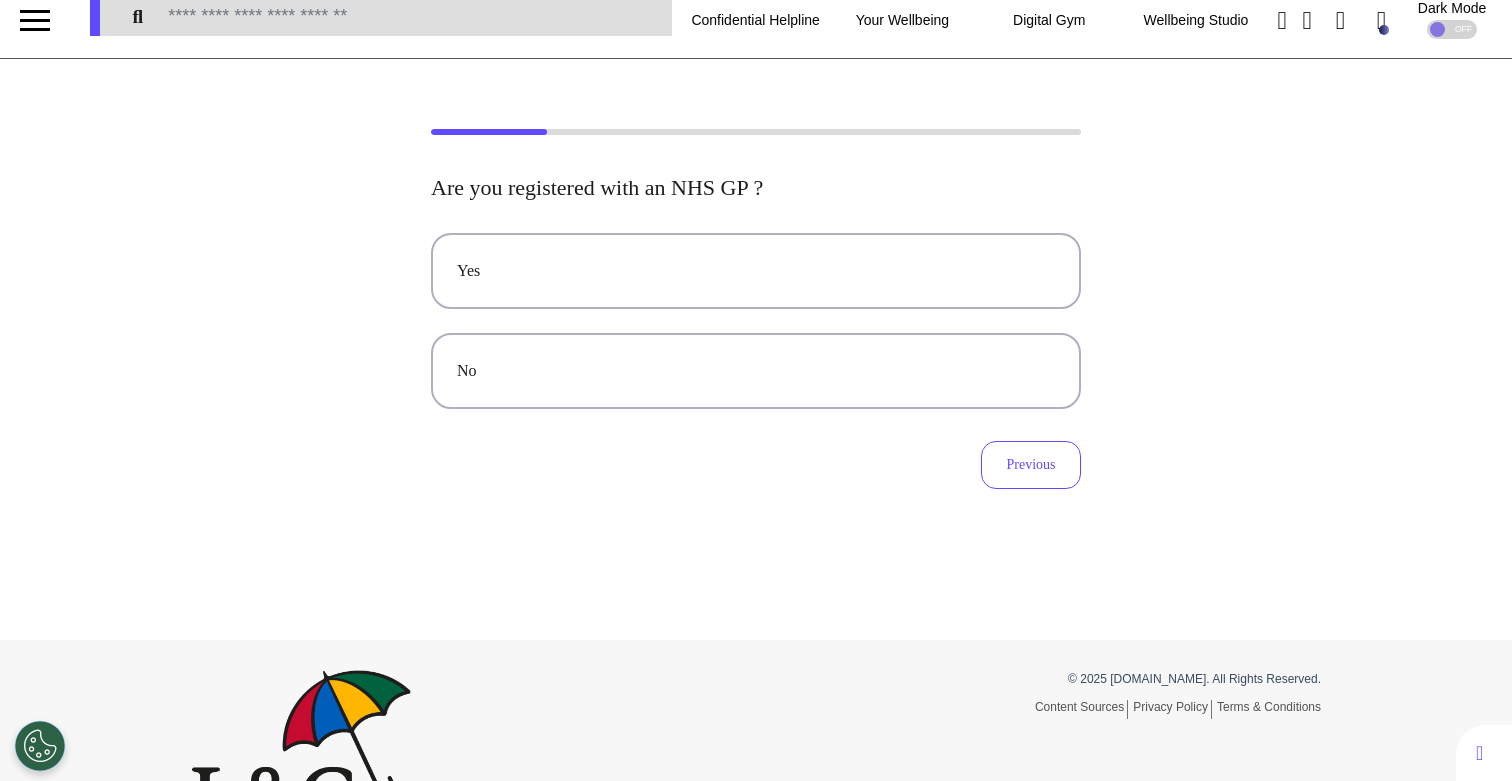 scroll, scrollTop: 0, scrollLeft: 0, axis: both 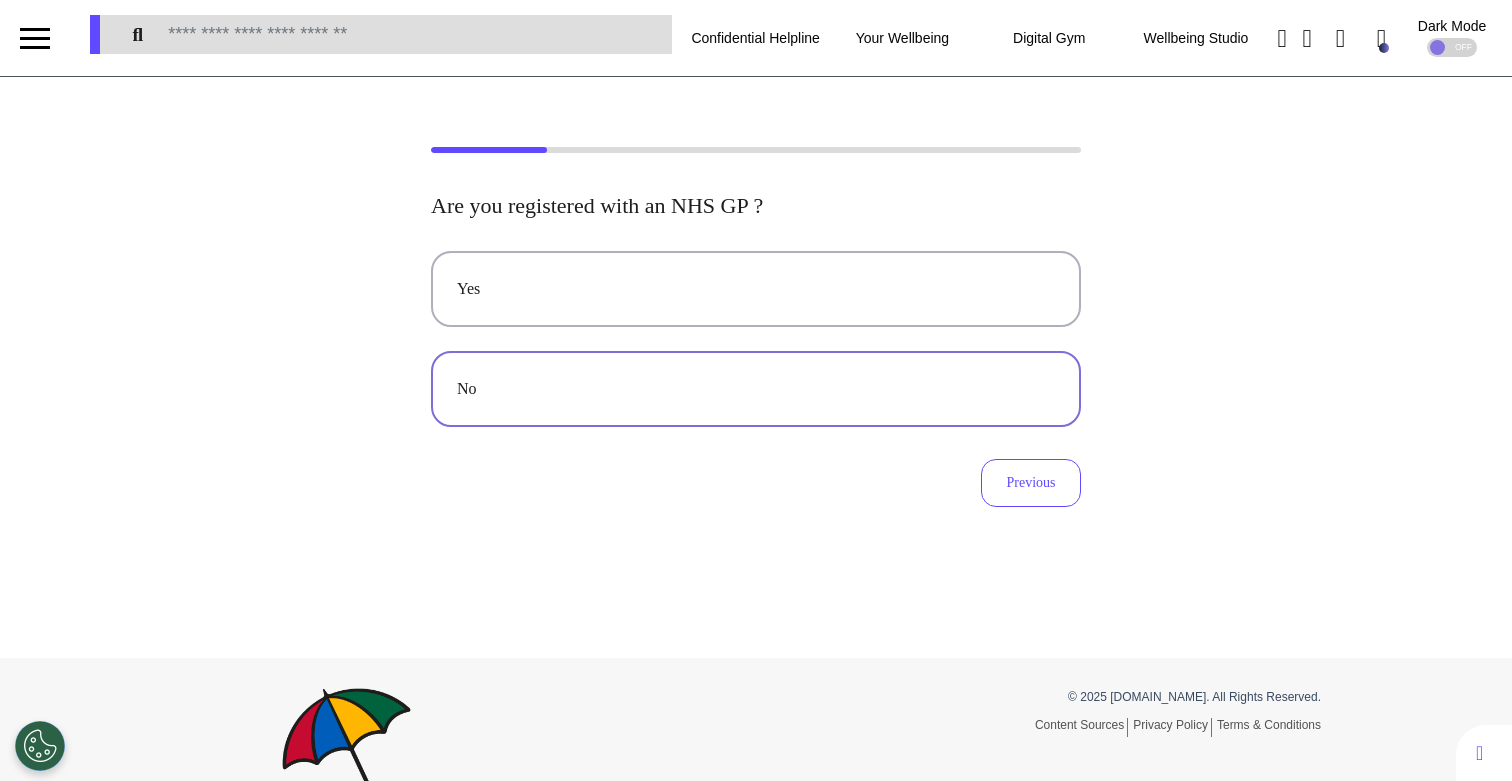 click on "No" at bounding box center [756, 389] 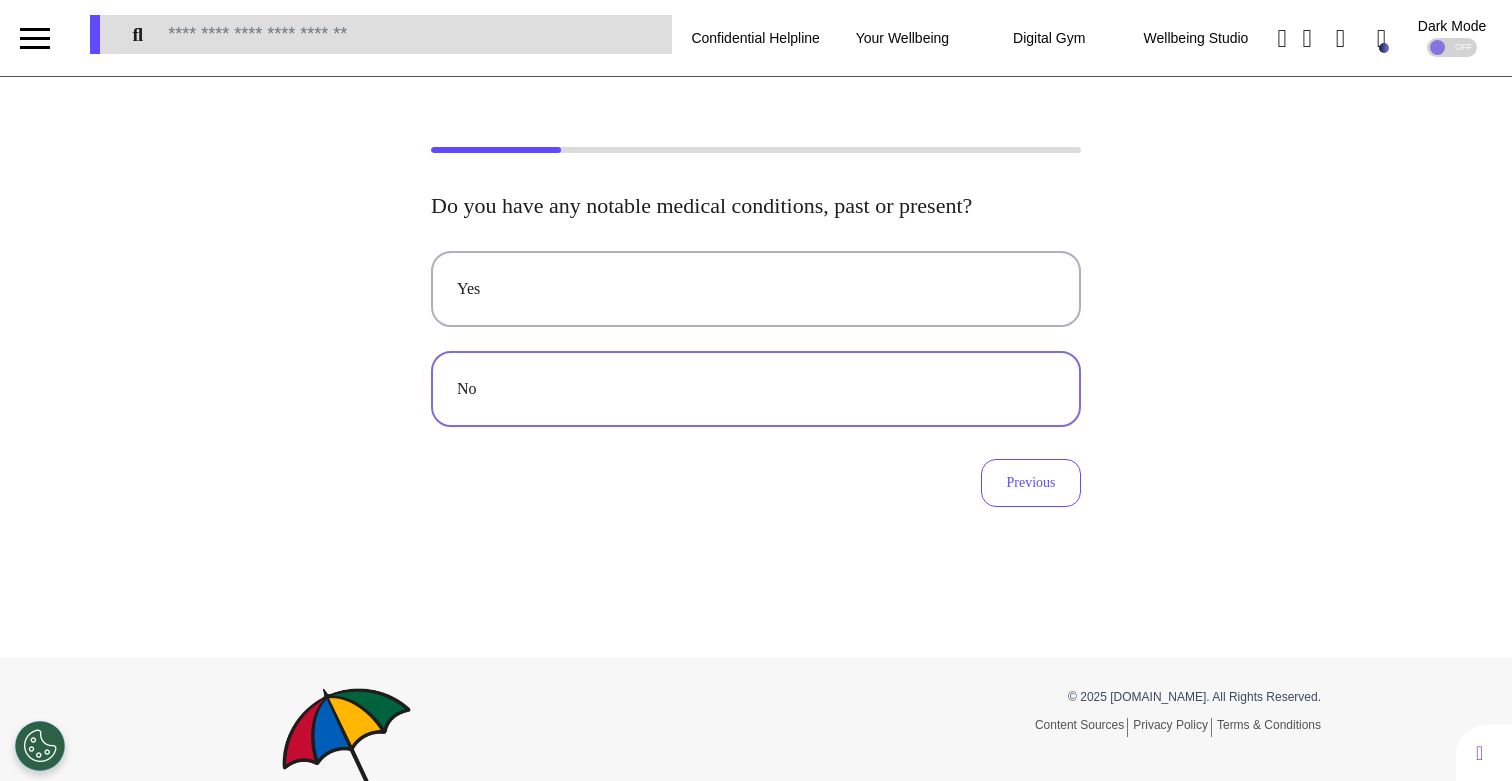 click on "No" at bounding box center (756, 389) 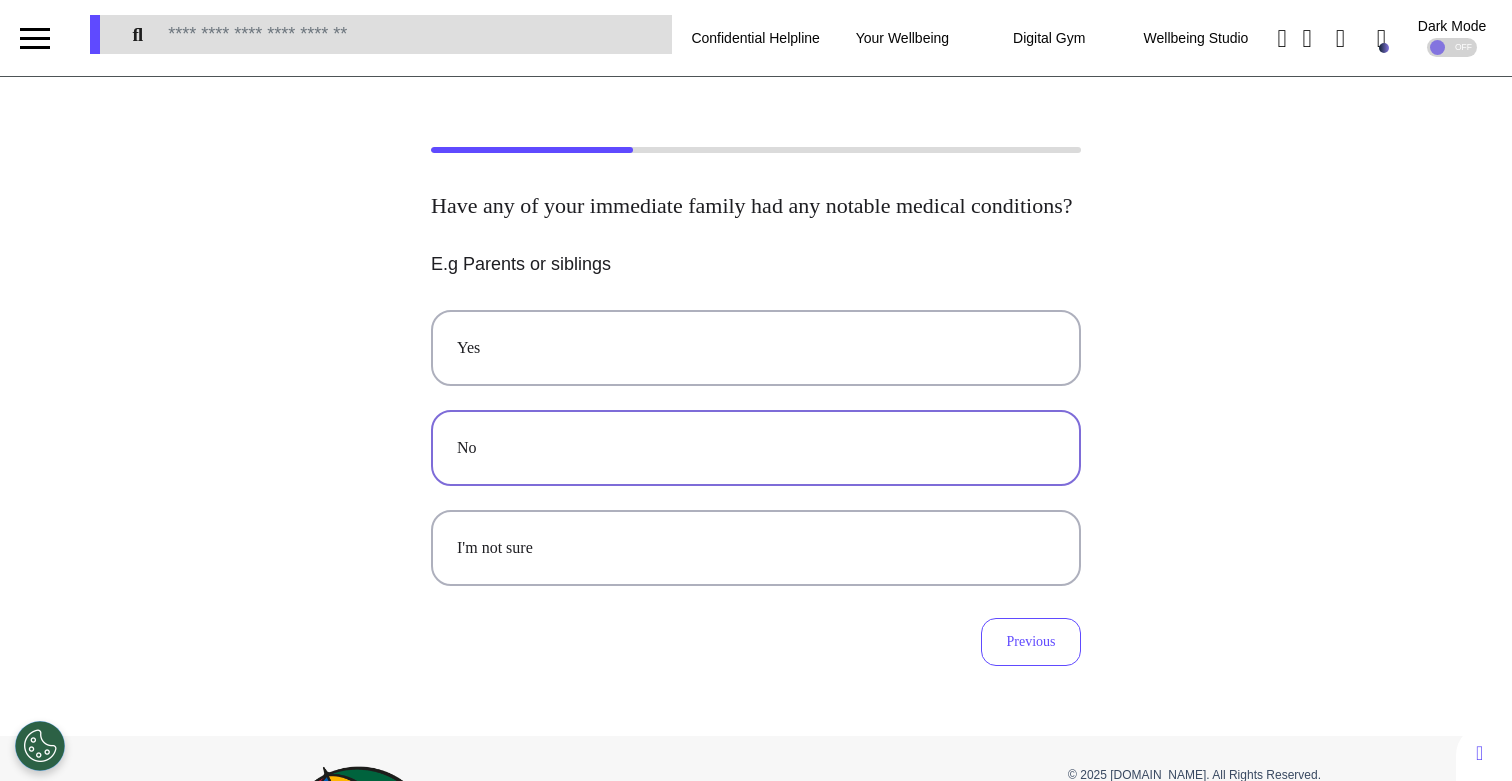 click on "No" at bounding box center (756, 448) 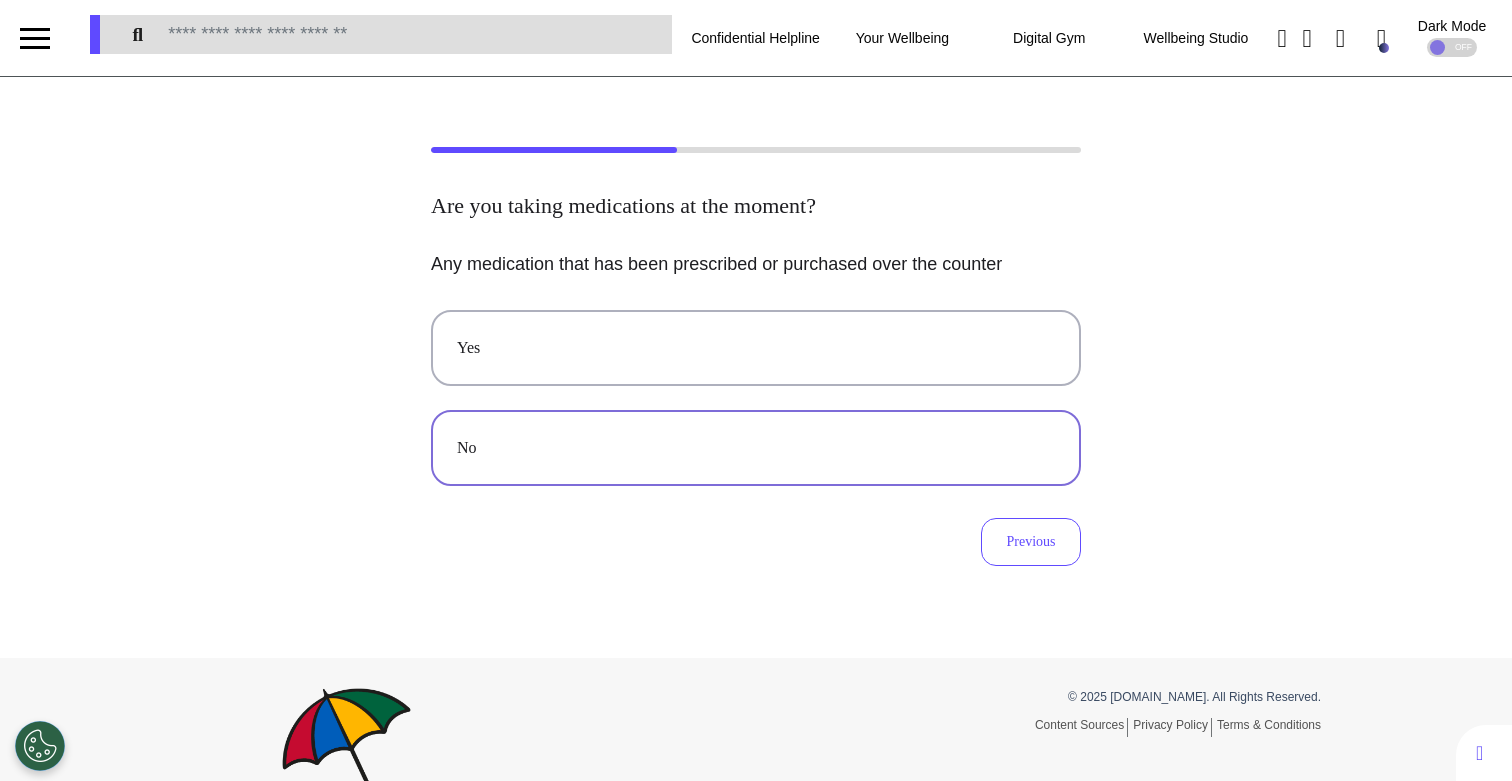 click on "No" at bounding box center [756, 448] 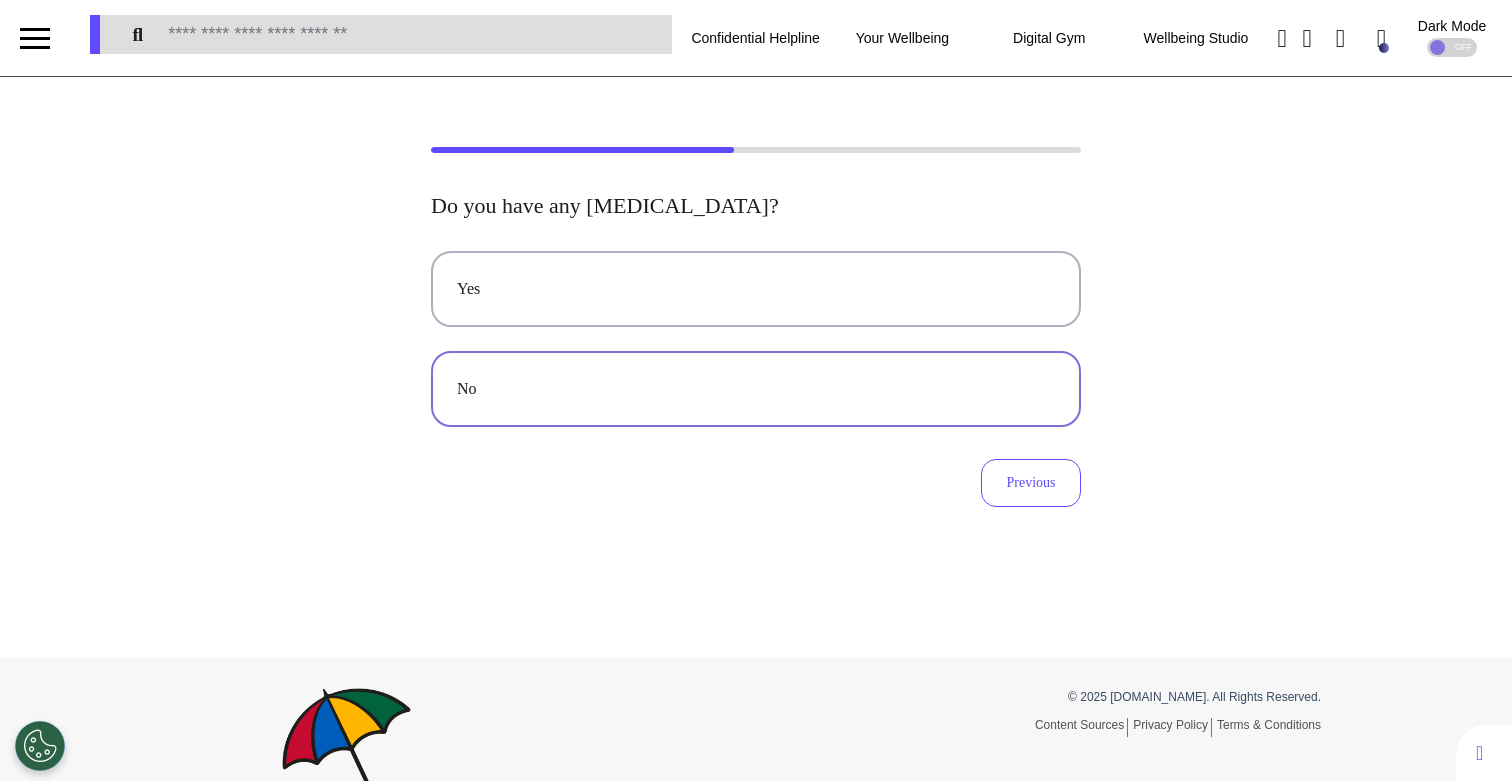 click on "No" at bounding box center [756, 389] 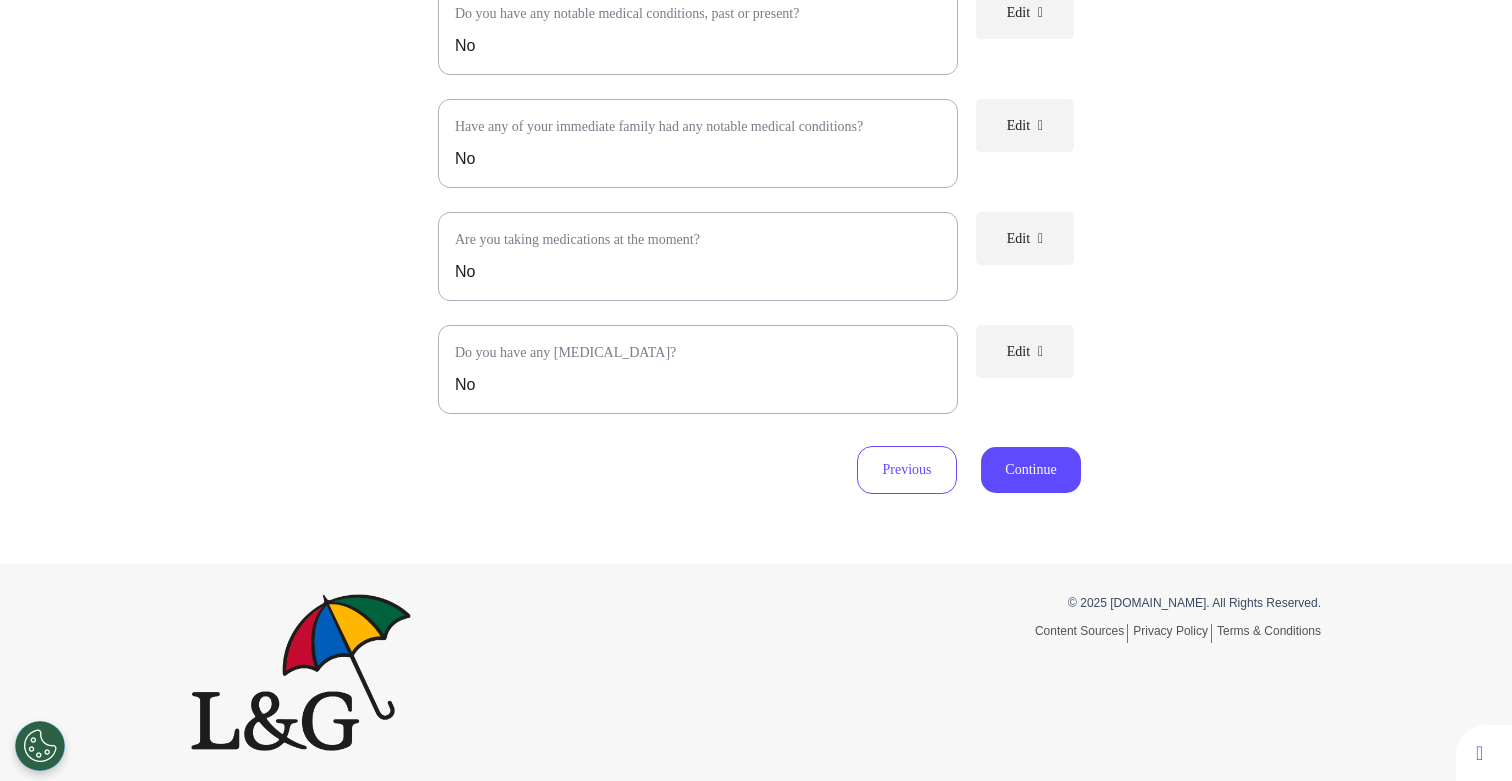 scroll, scrollTop: 458, scrollLeft: 0, axis: vertical 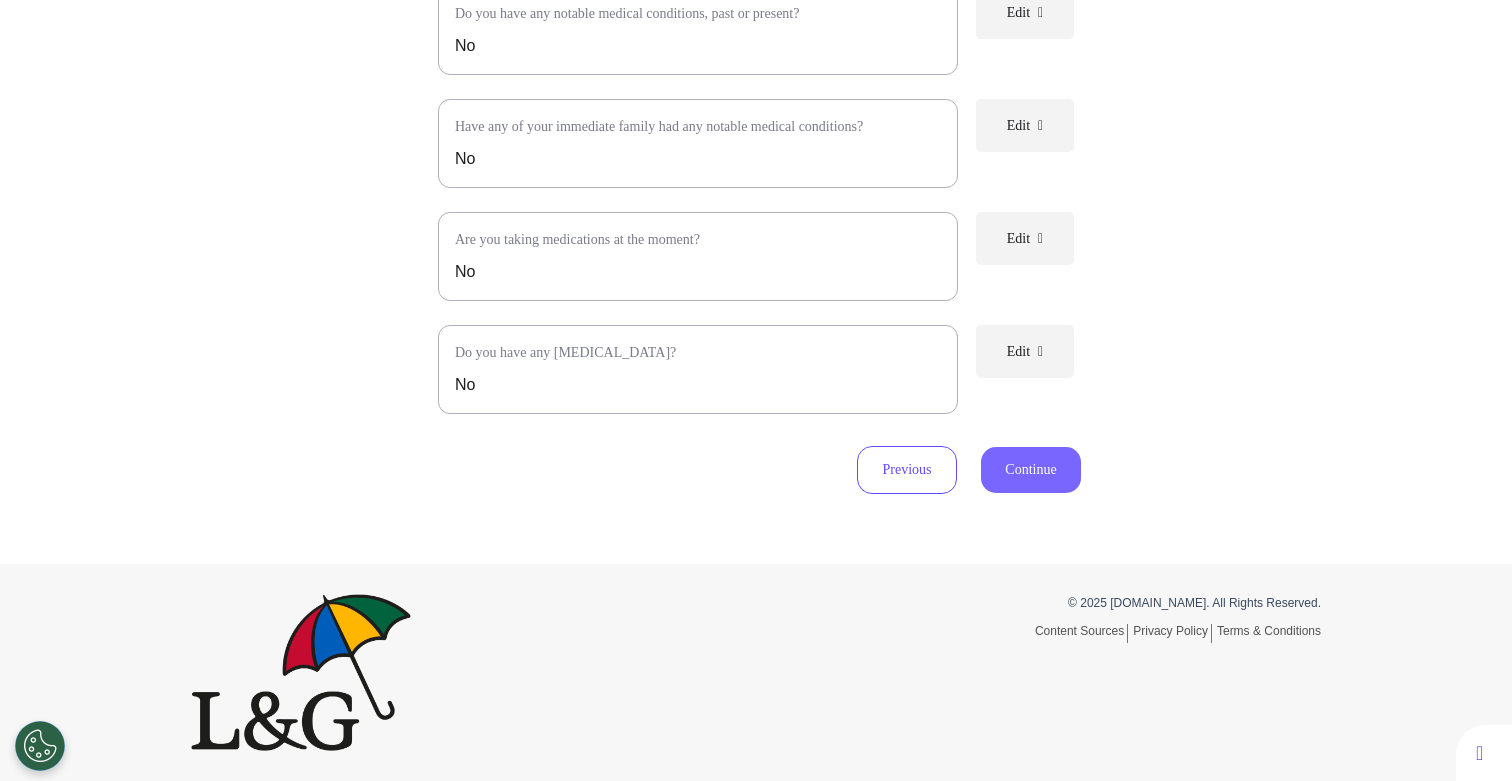 click on "Continue" at bounding box center (1031, 470) 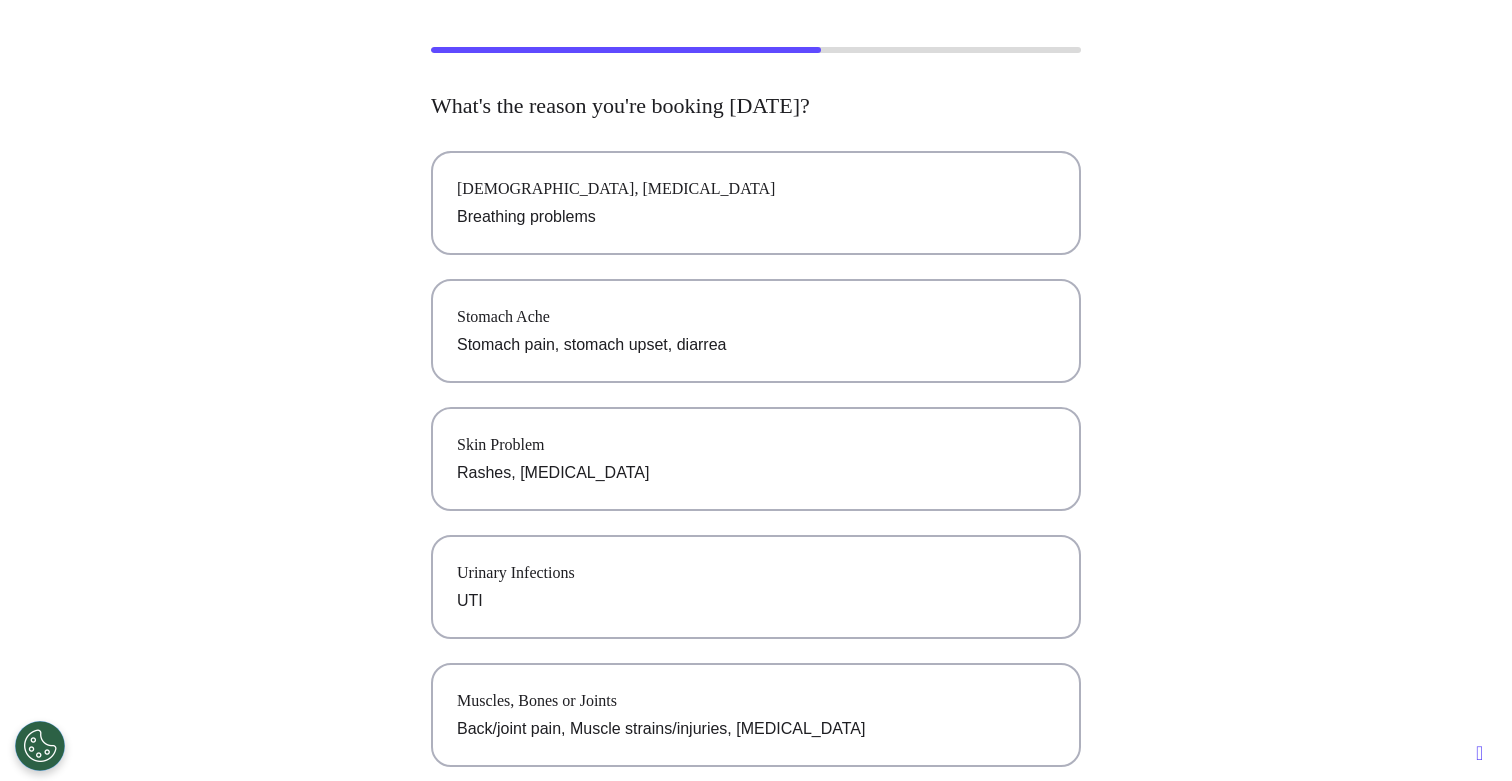 scroll, scrollTop: 0, scrollLeft: 0, axis: both 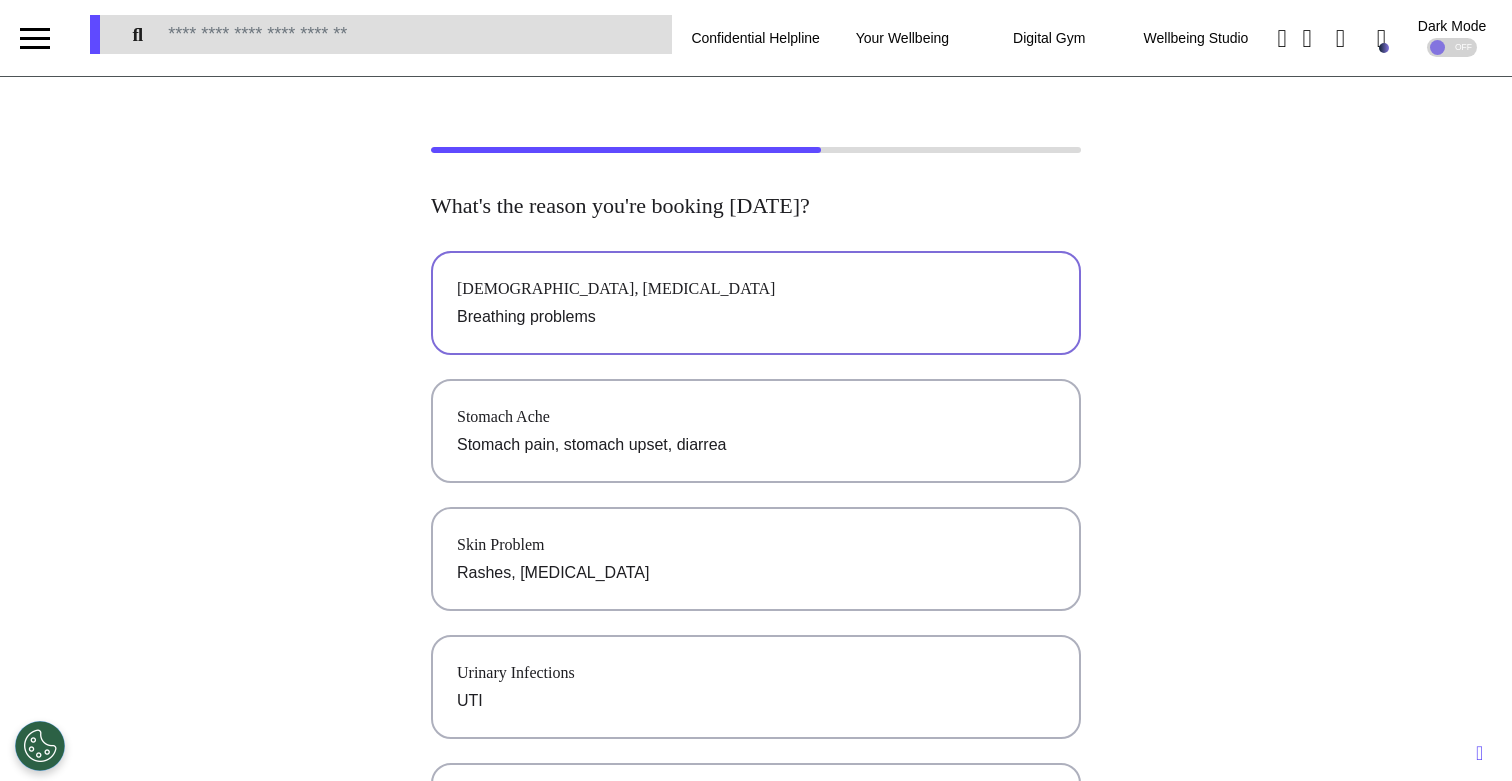 click on "Breathing problems" at bounding box center (756, 317) 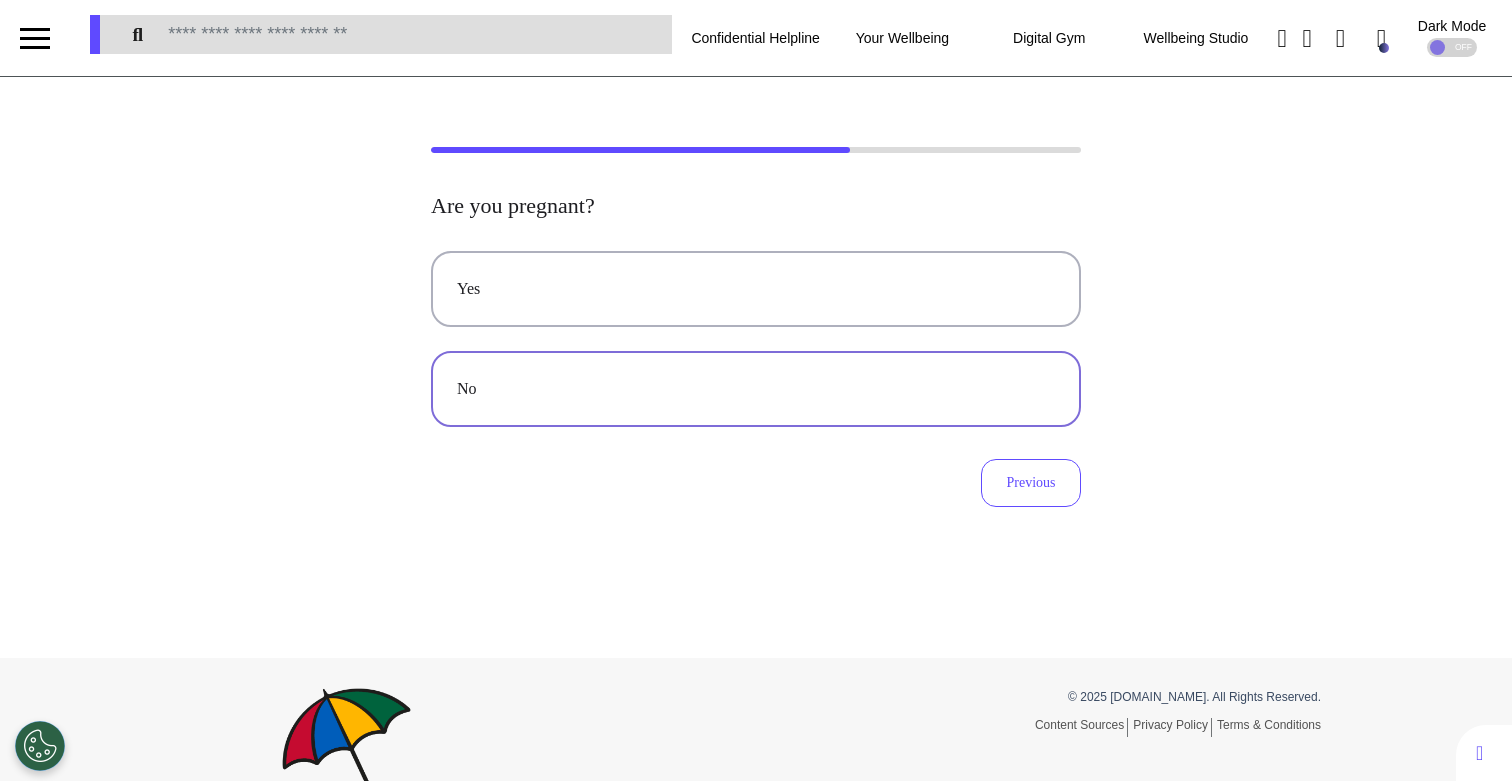 click on "No" at bounding box center [756, 389] 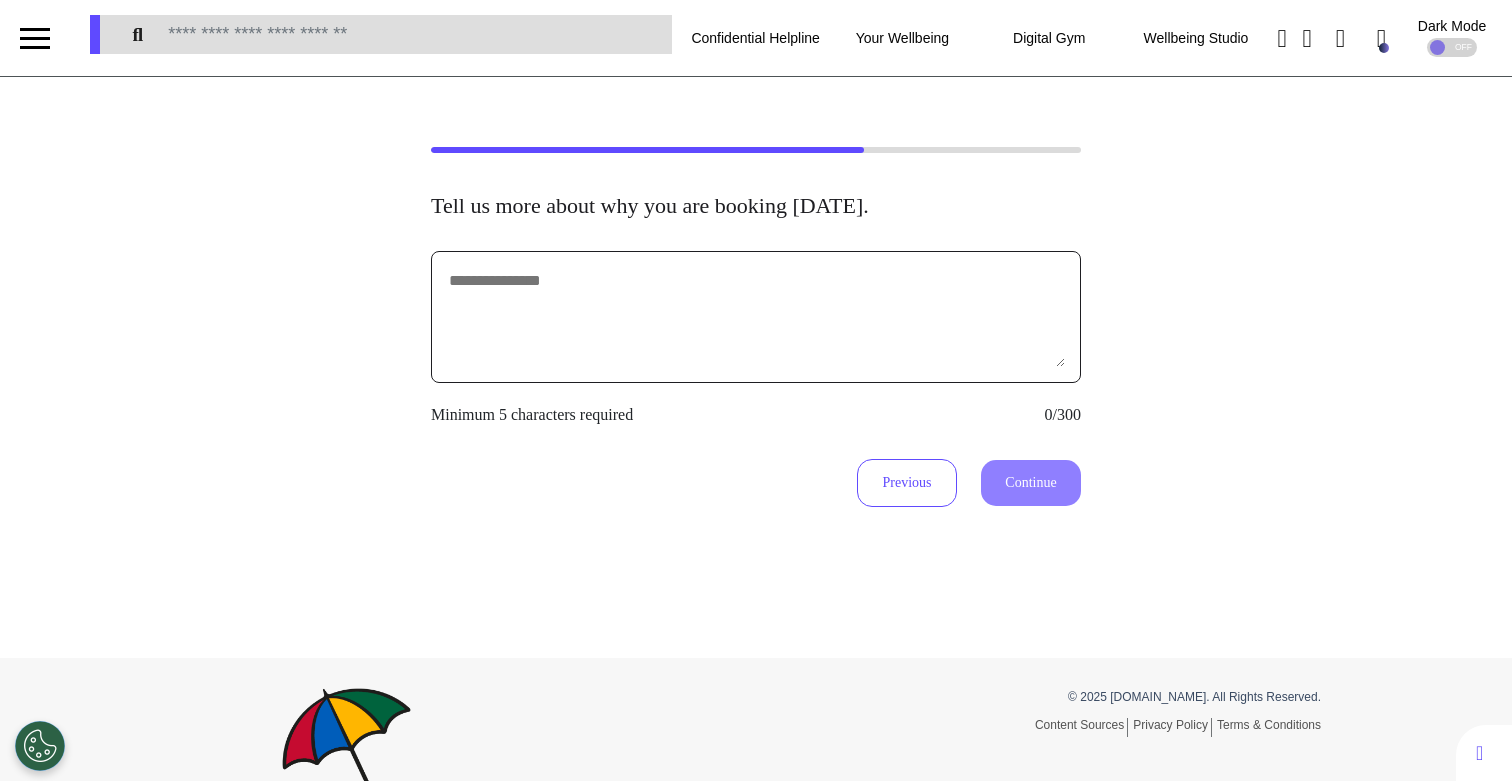 click at bounding box center [756, 317] 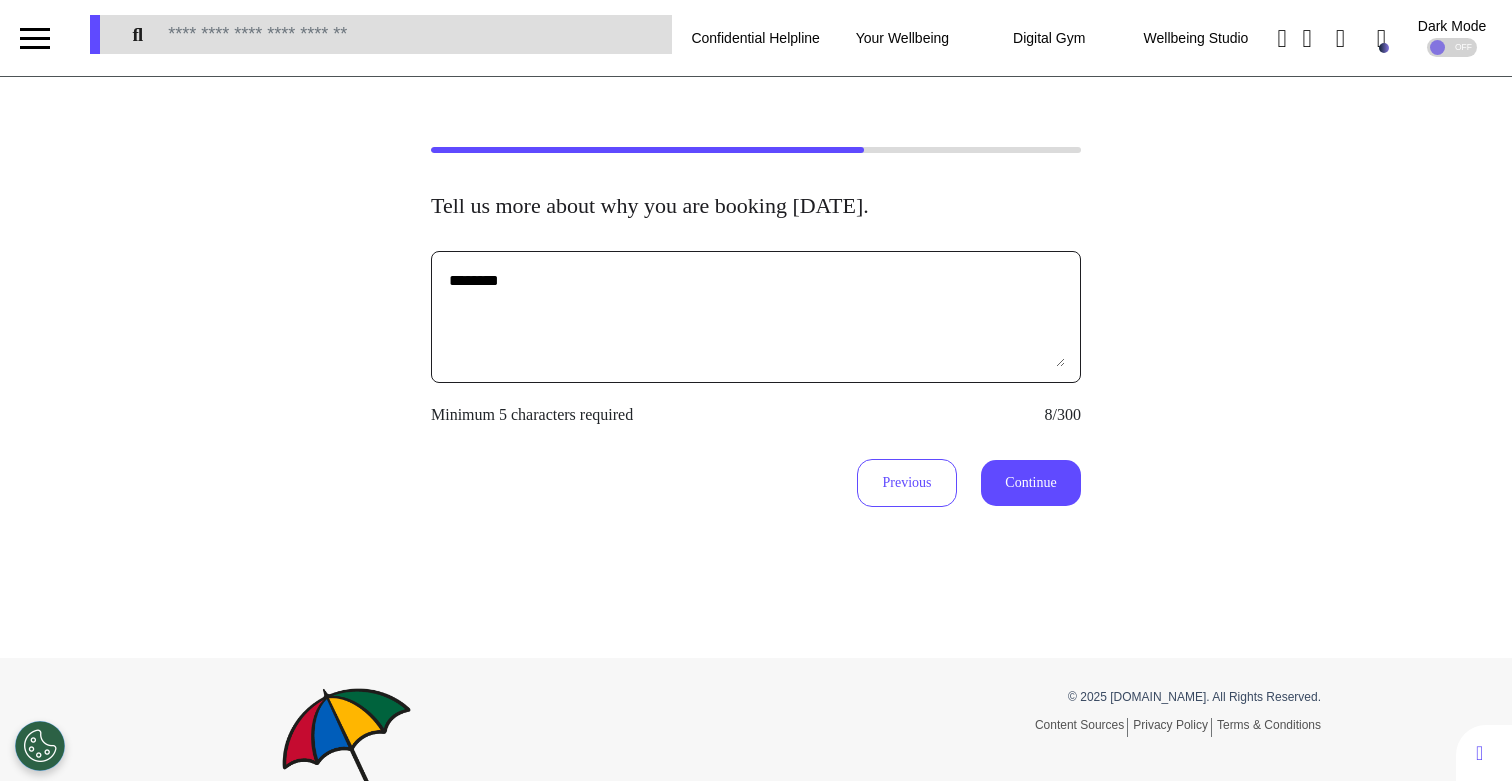 type on "********" 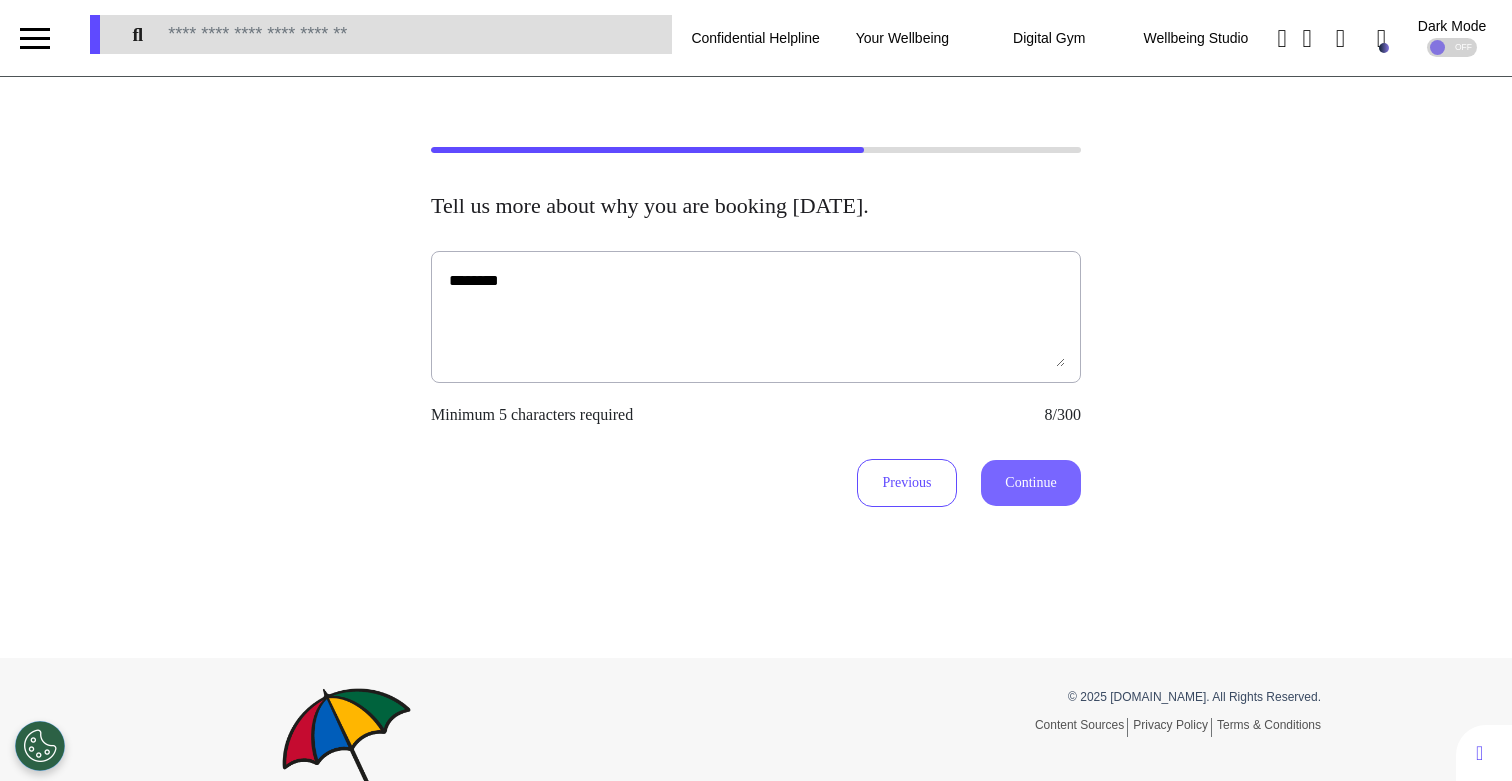 click on "Continue" at bounding box center [1031, 483] 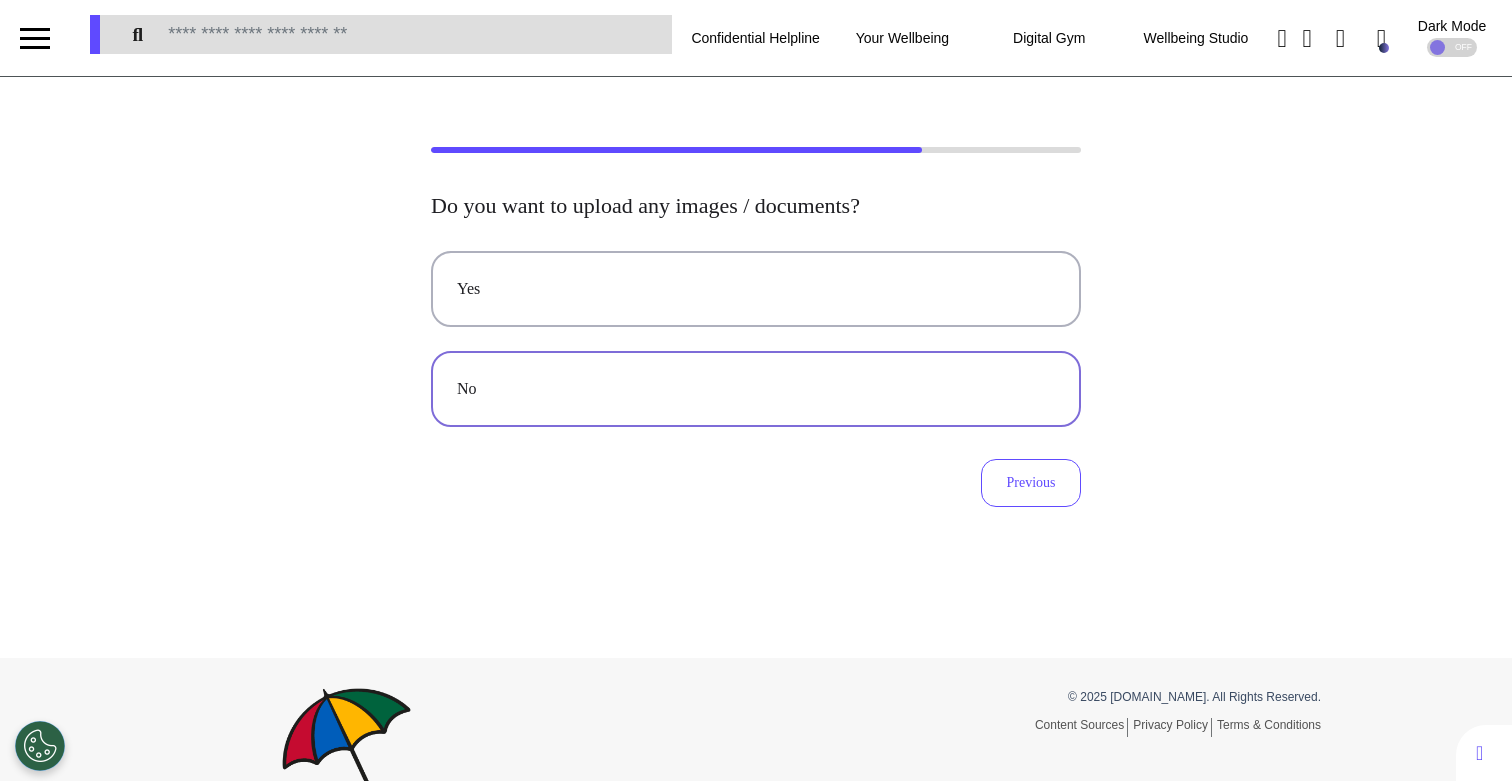 click on "No" at bounding box center (756, 389) 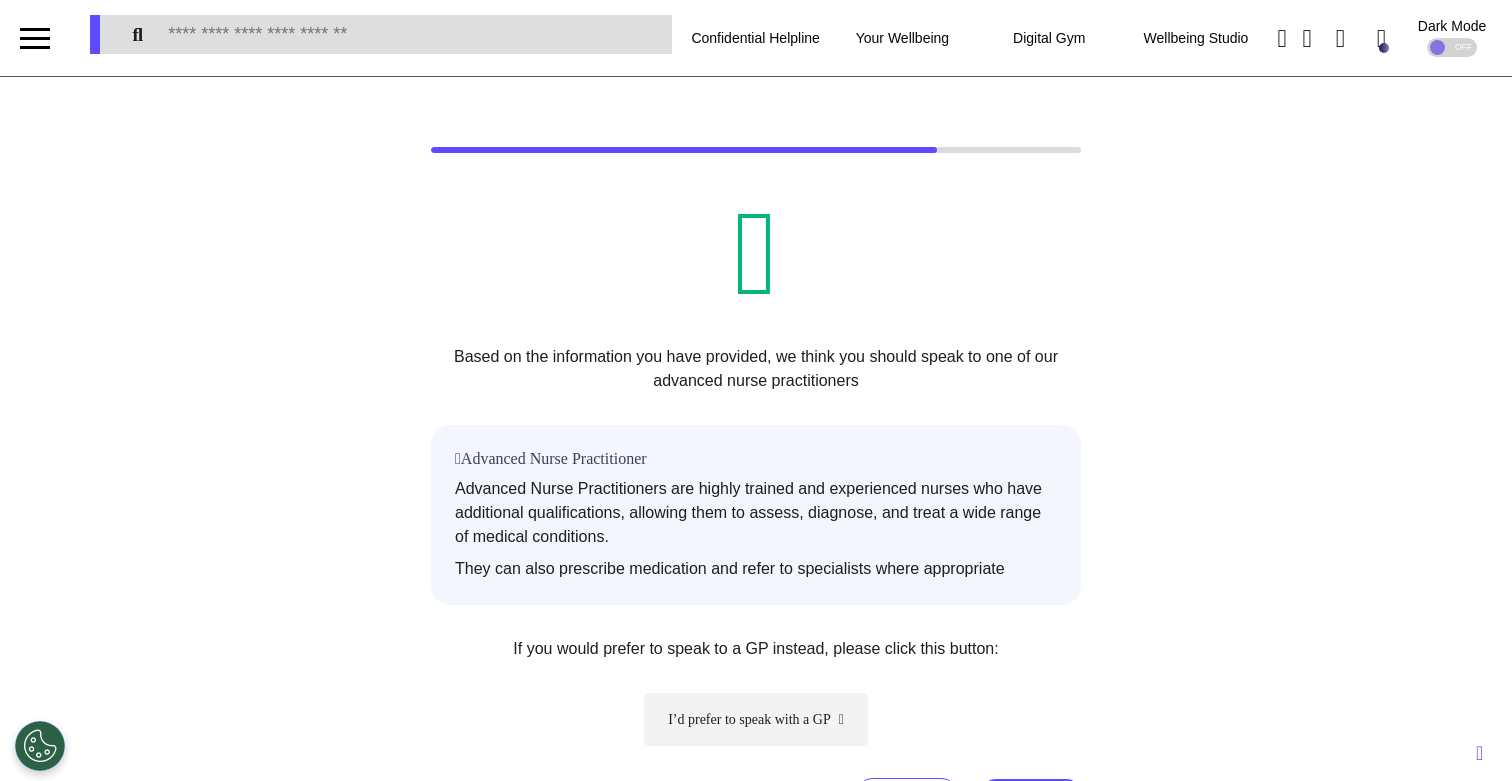 scroll, scrollTop: 331, scrollLeft: 0, axis: vertical 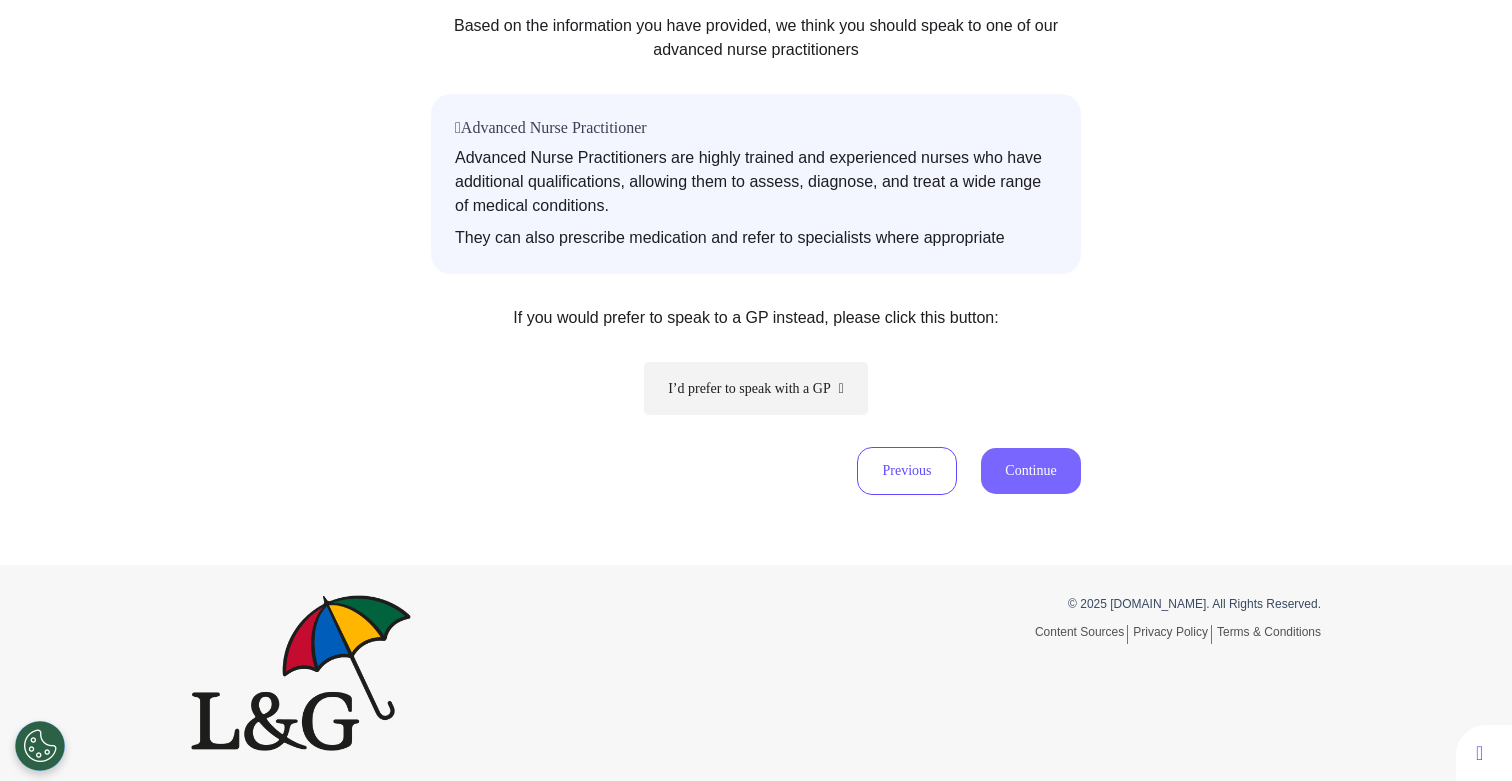 click on "Continue" at bounding box center [1031, 471] 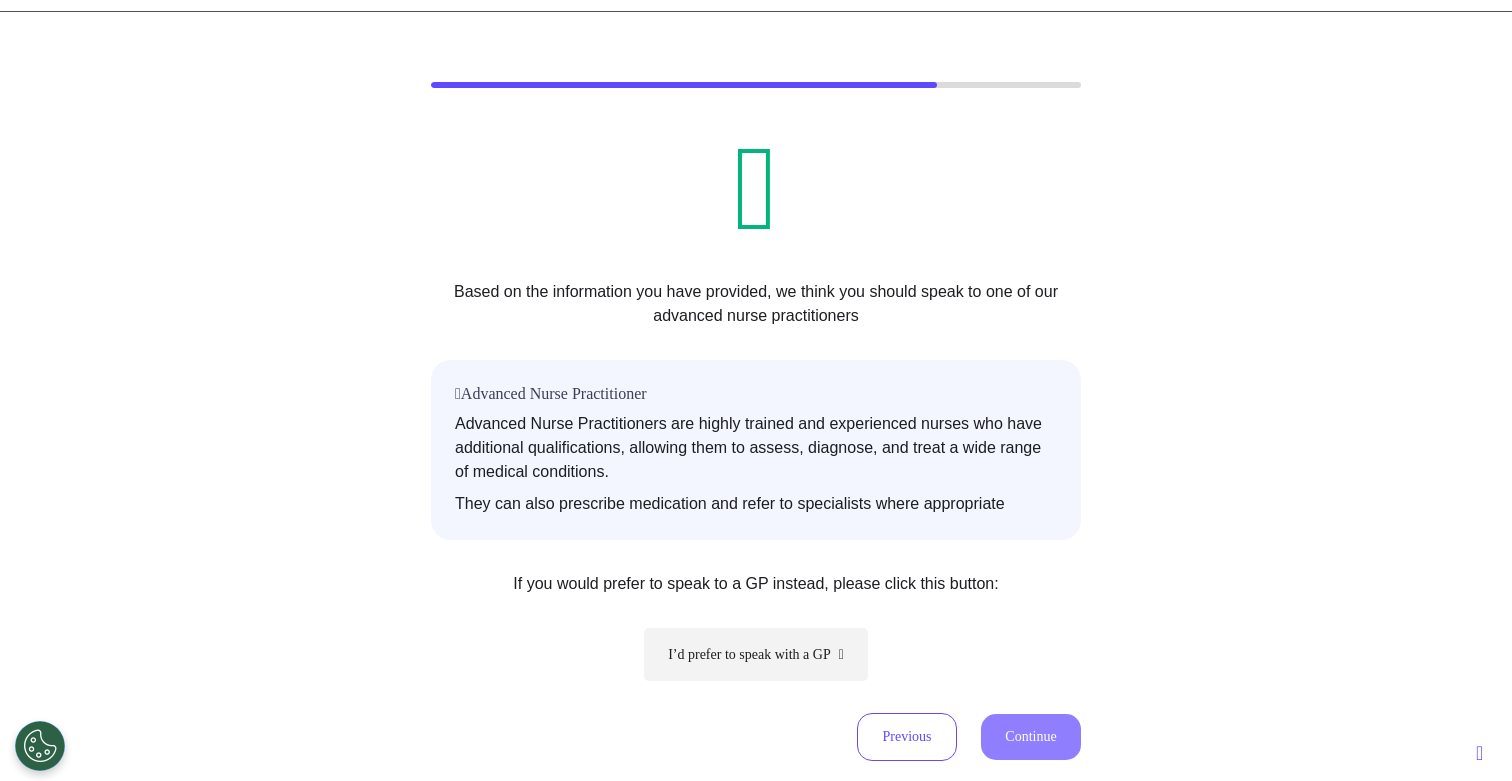 scroll, scrollTop: 0, scrollLeft: 0, axis: both 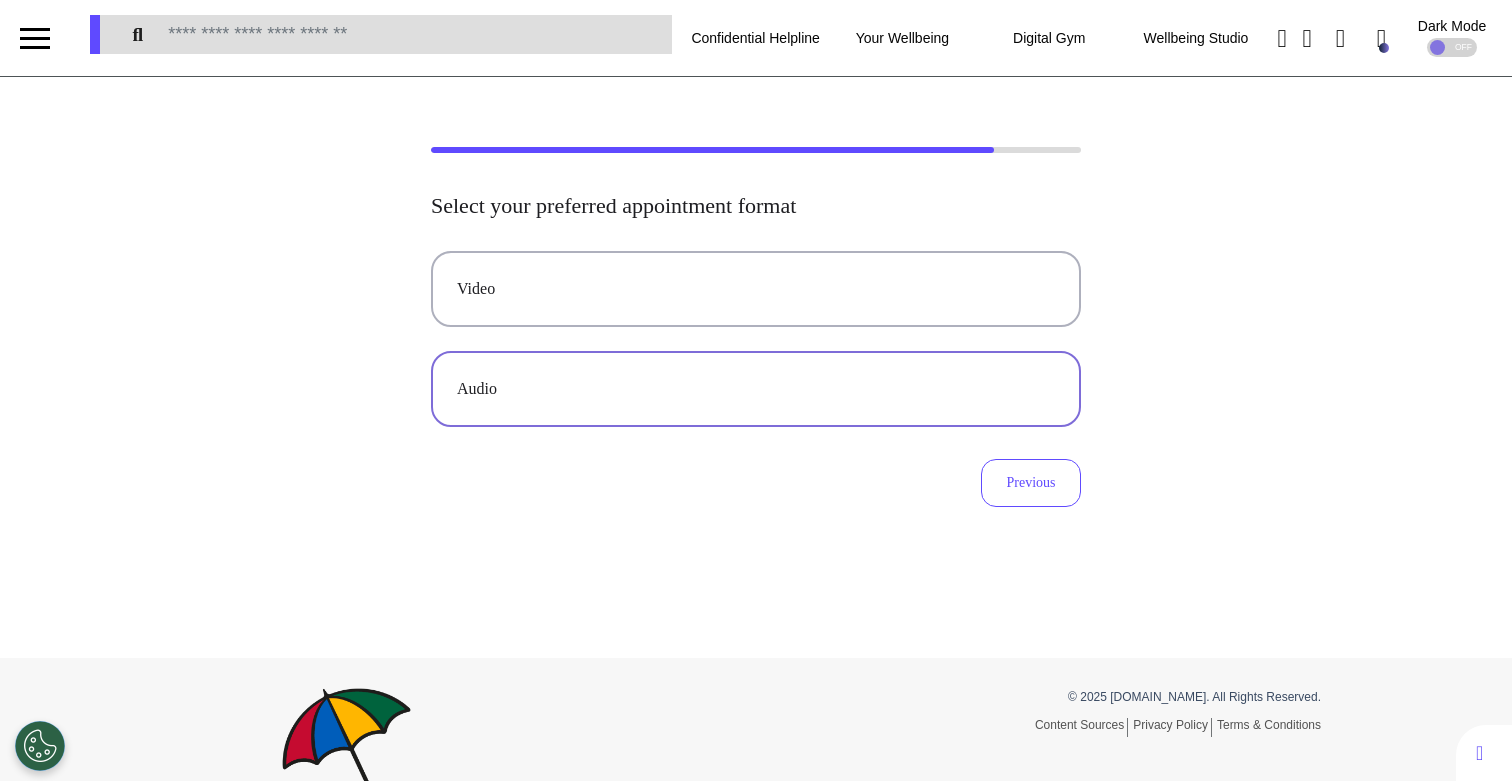 click on "Audio" at bounding box center (756, 389) 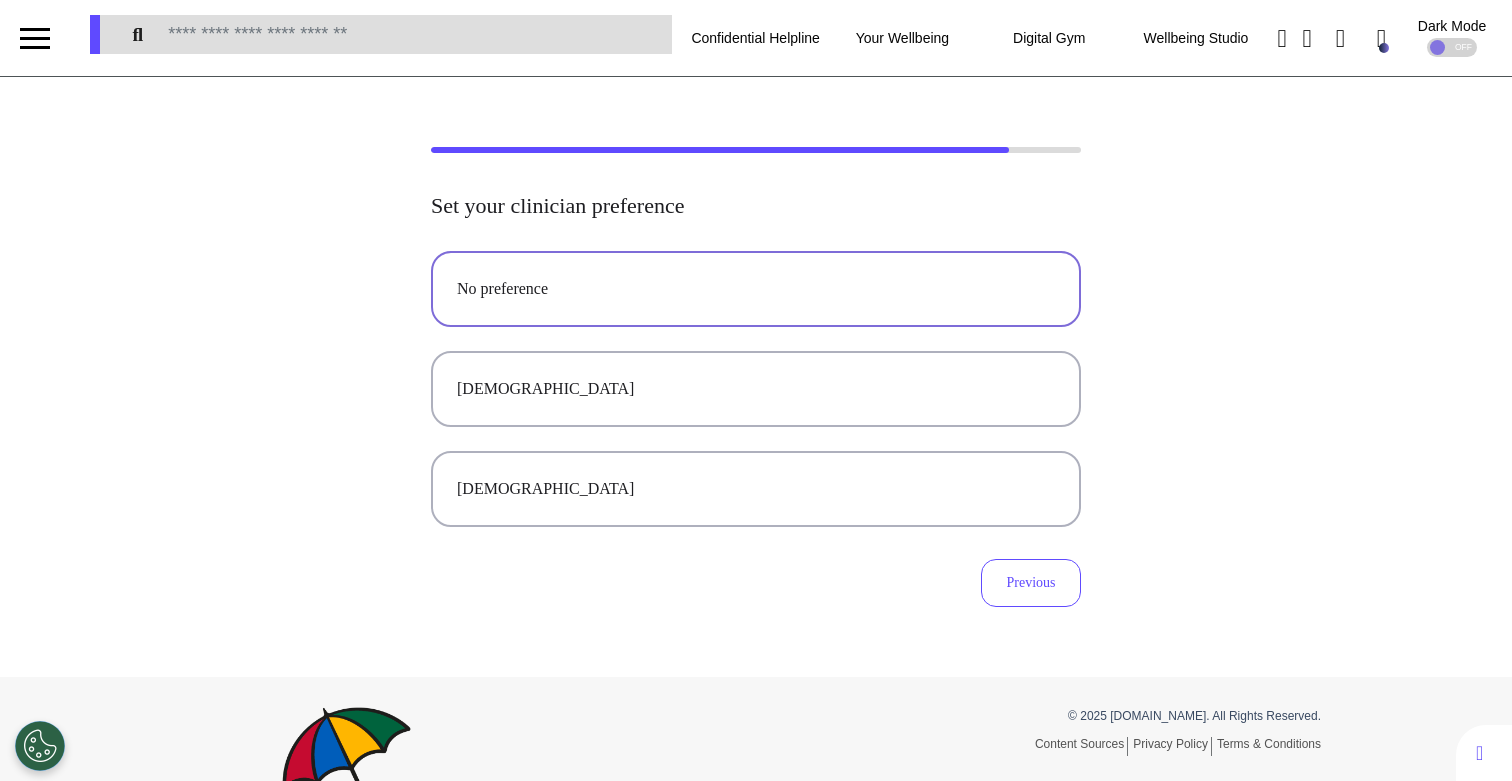 click on "No preference" at bounding box center [756, 289] 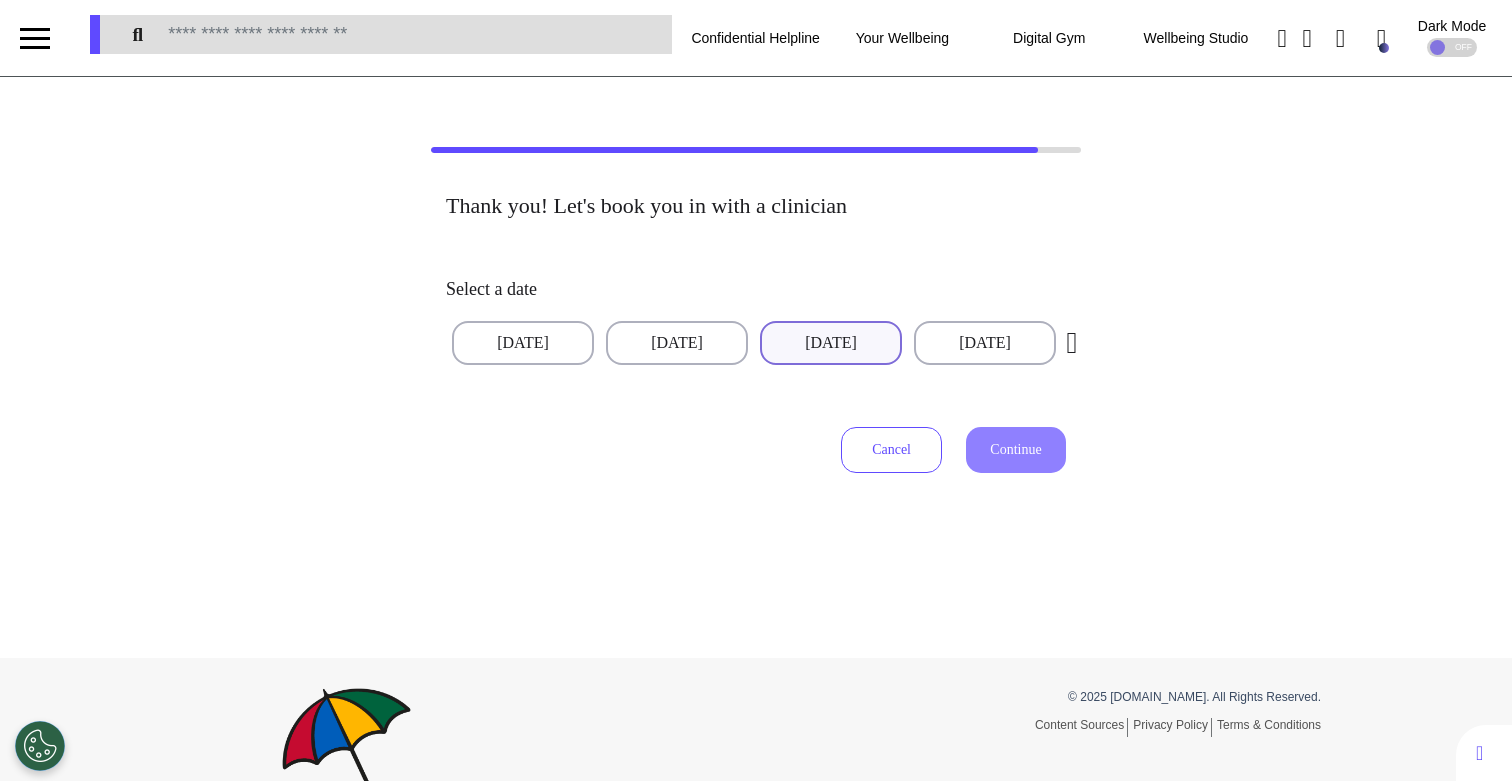 click on "[DATE]" at bounding box center [831, 343] 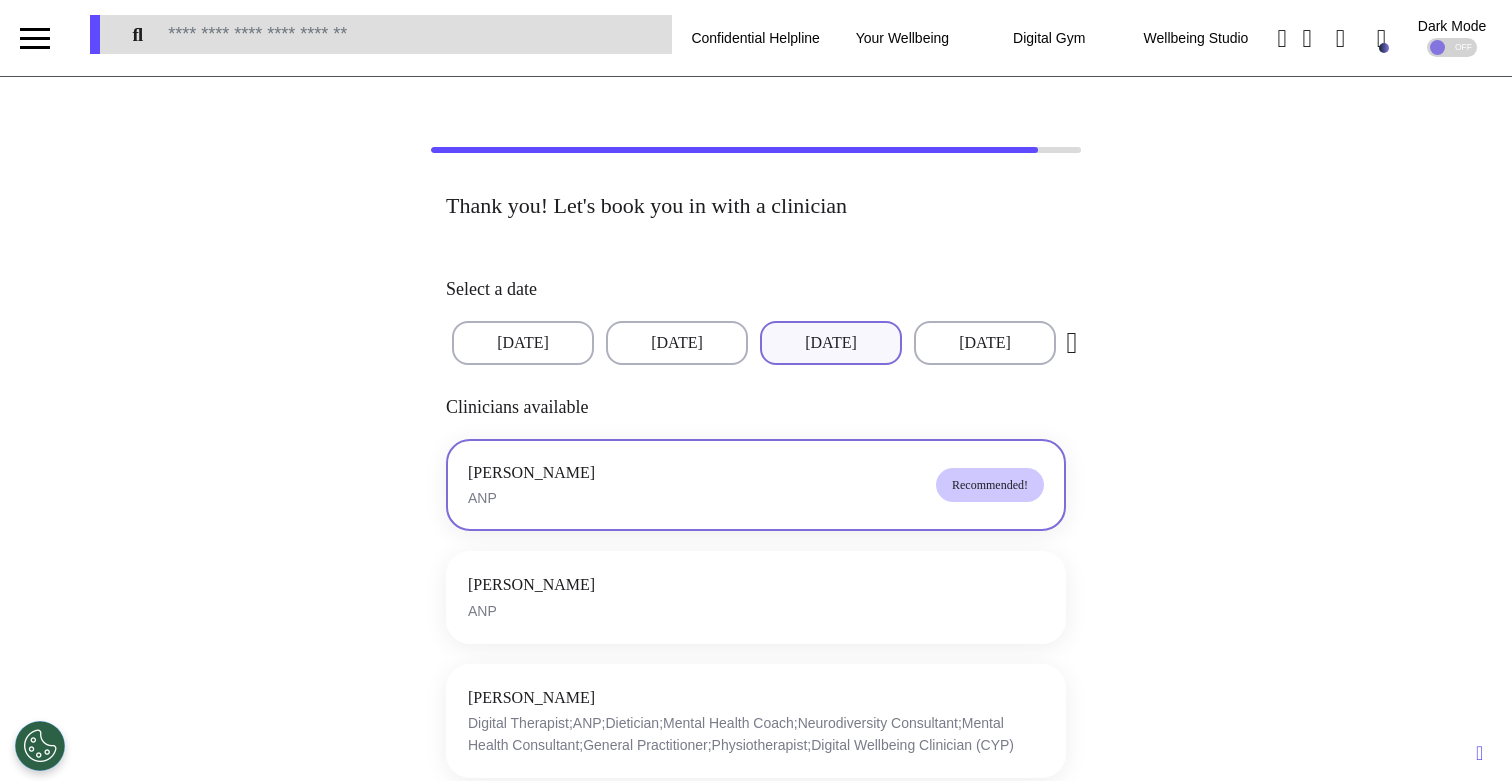 click on "[PERSON_NAME] ANP Recommended!" at bounding box center (756, 485) 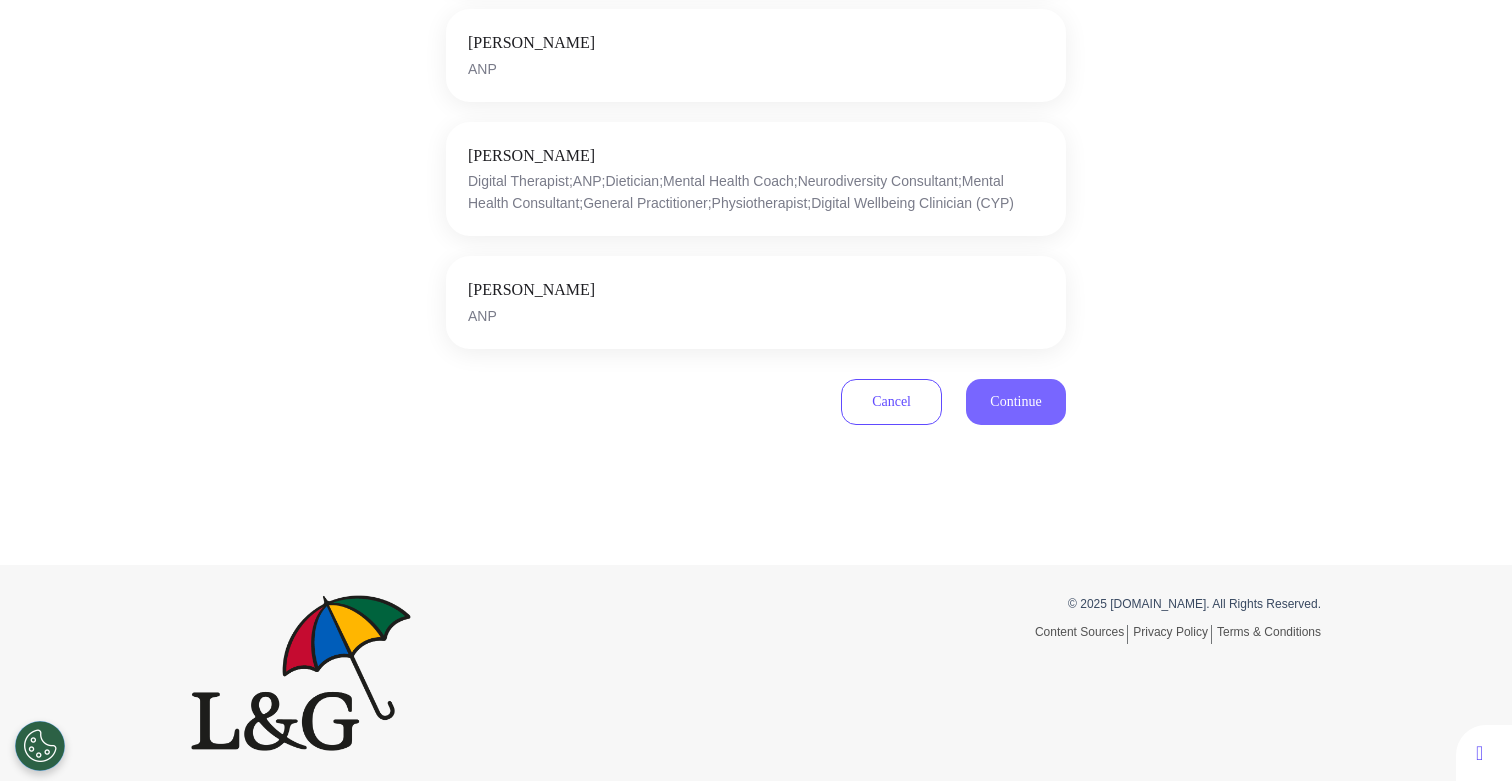 click on "Continue" at bounding box center [1016, 402] 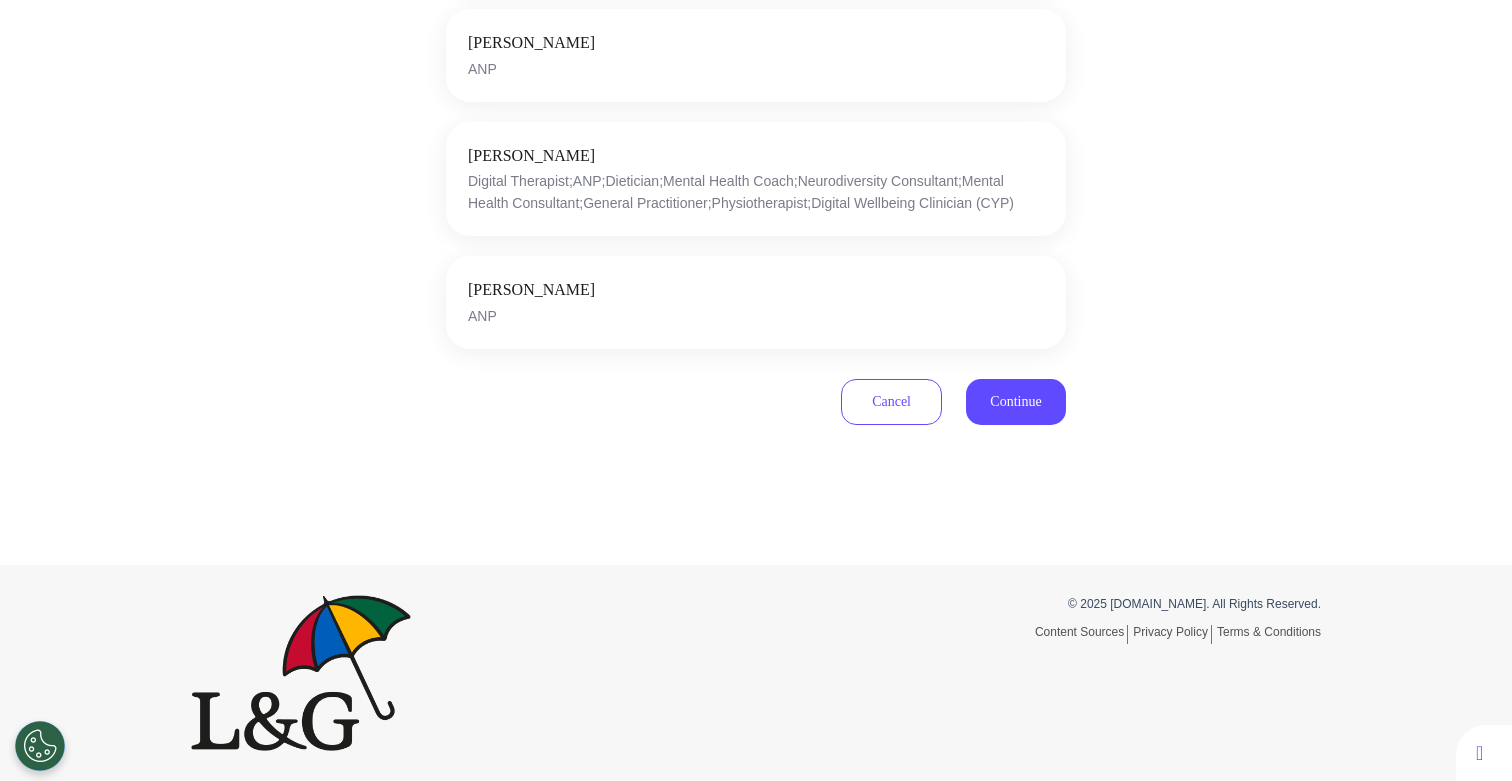 scroll, scrollTop: 565, scrollLeft: 0, axis: vertical 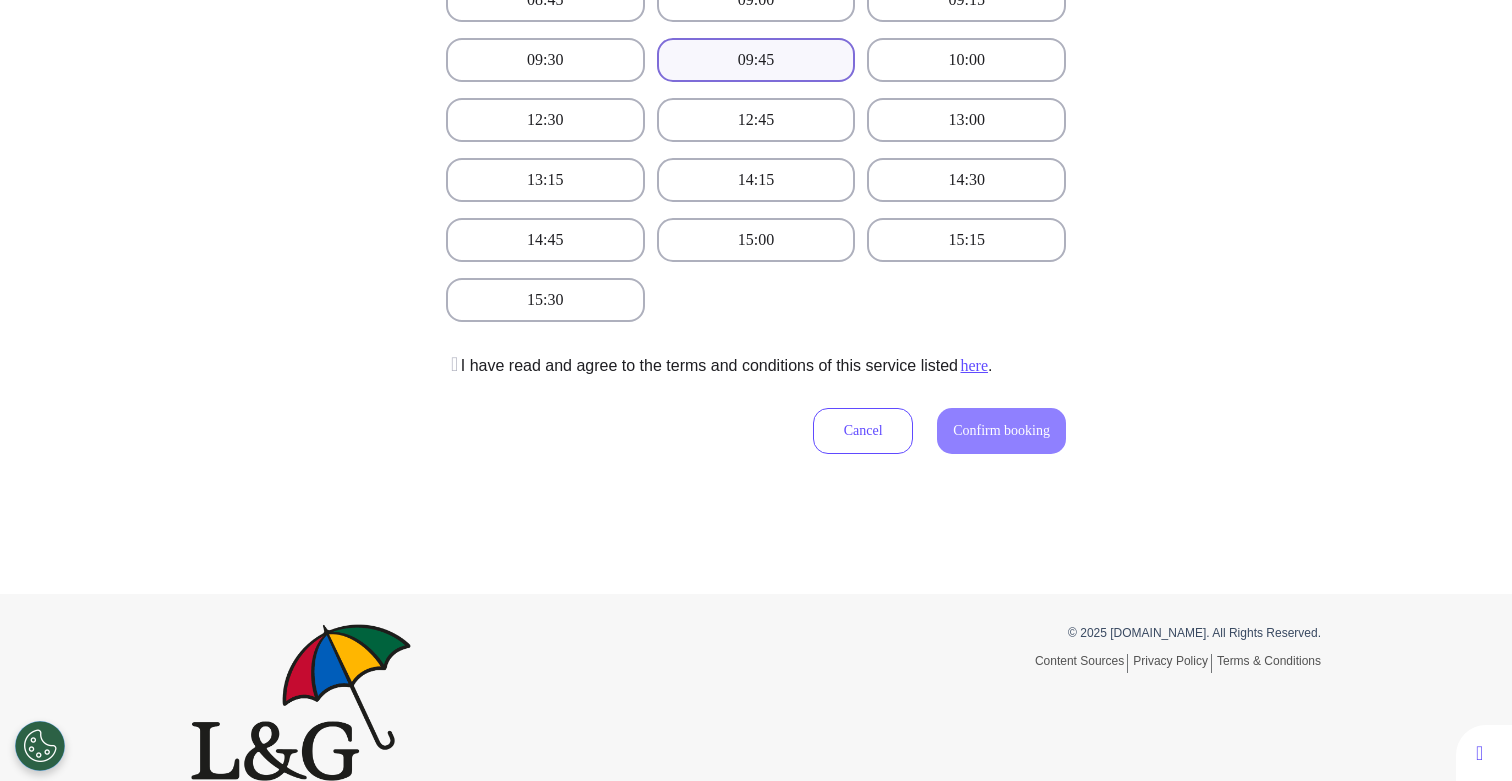 click on "09:45" at bounding box center (756, 60) 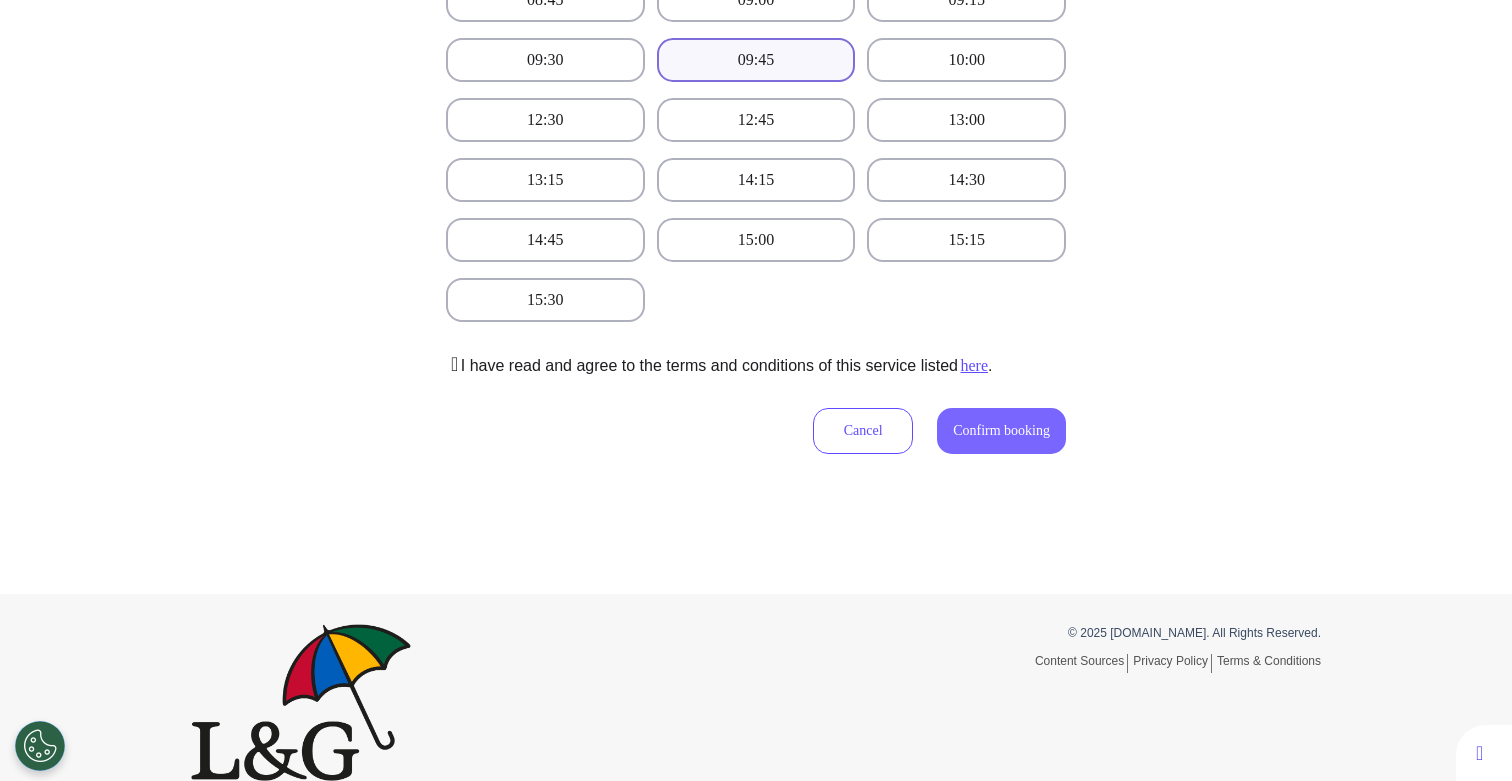 click on "Confirm booking" at bounding box center (1001, 431) 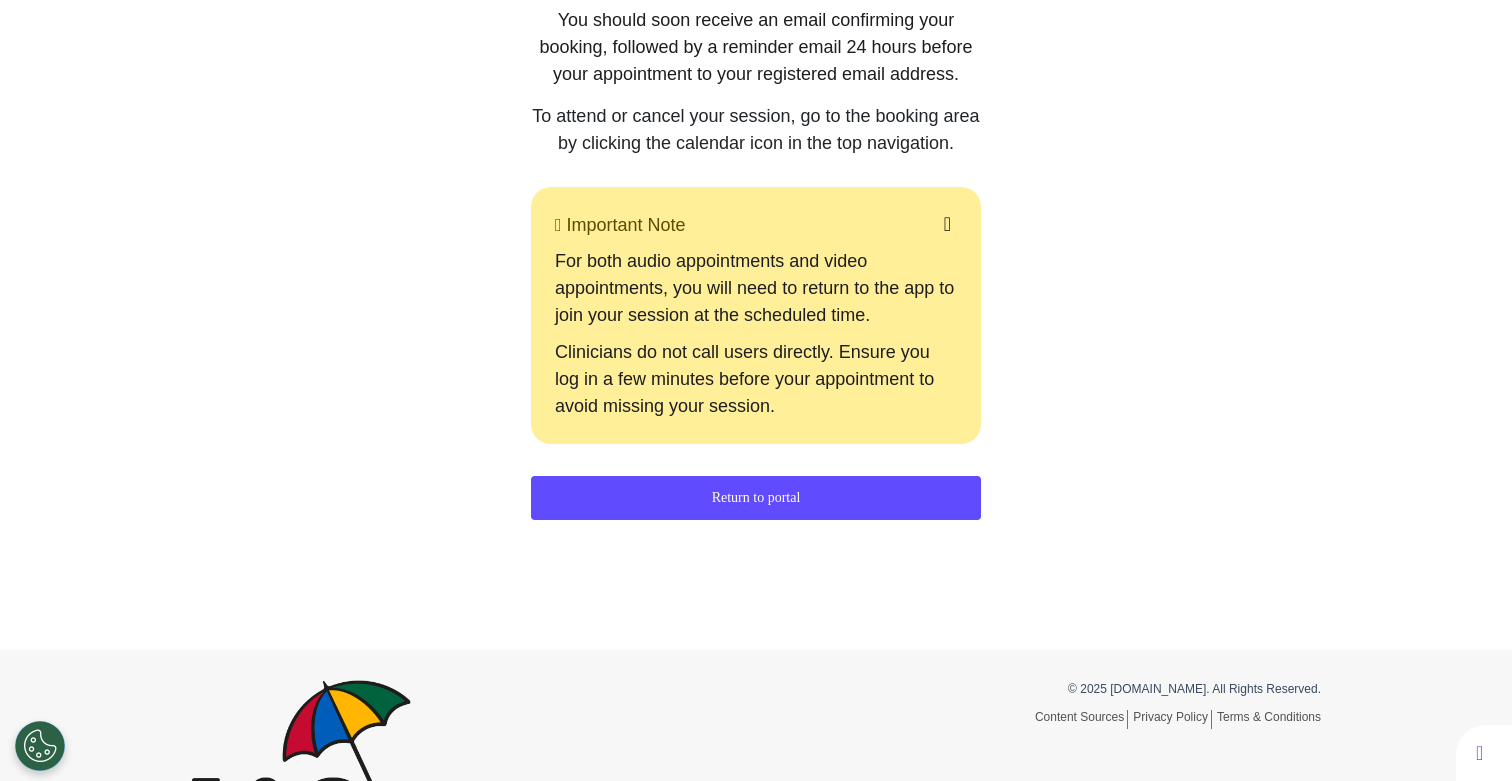 scroll, scrollTop: 0, scrollLeft: 0, axis: both 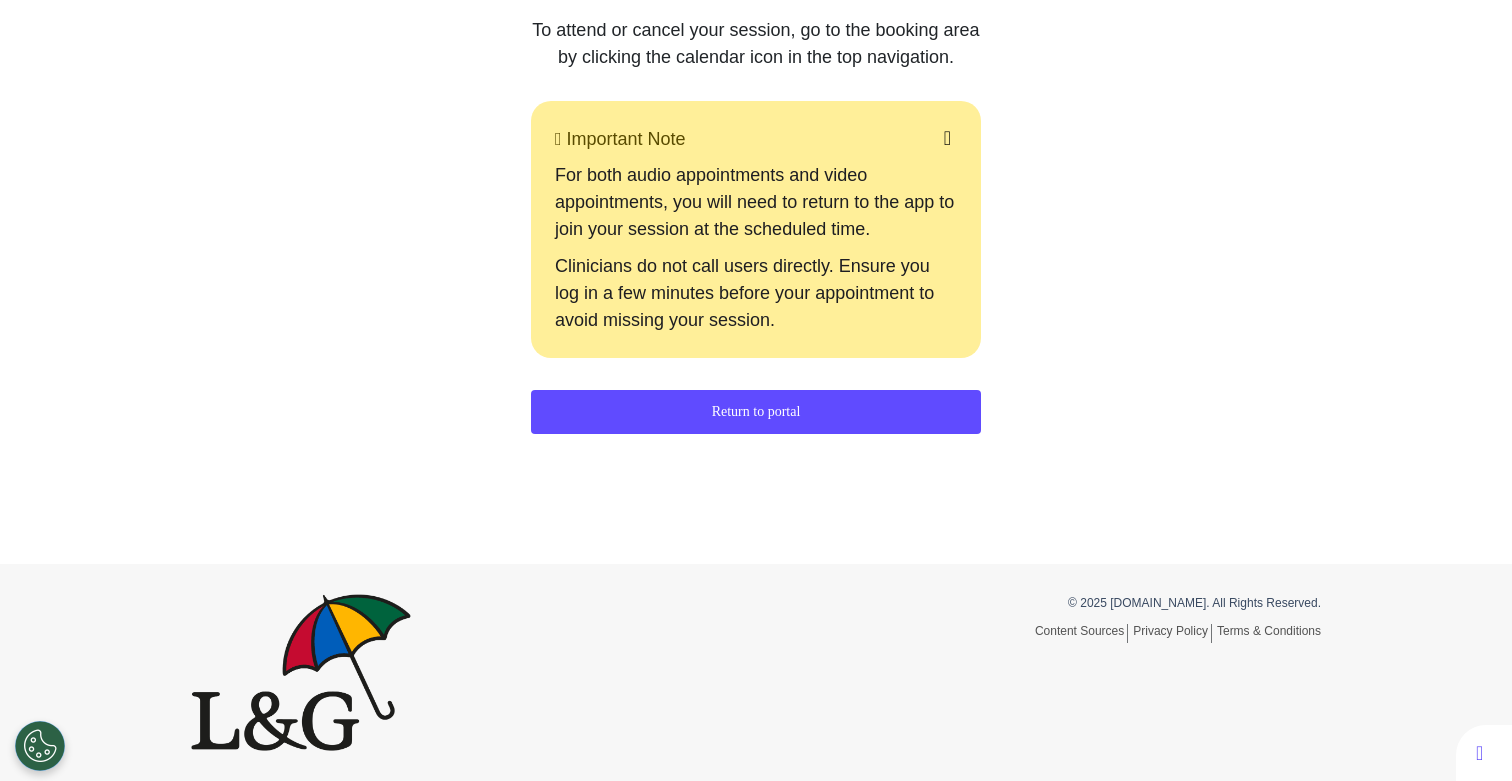 click on "Return to portal" at bounding box center [756, 412] 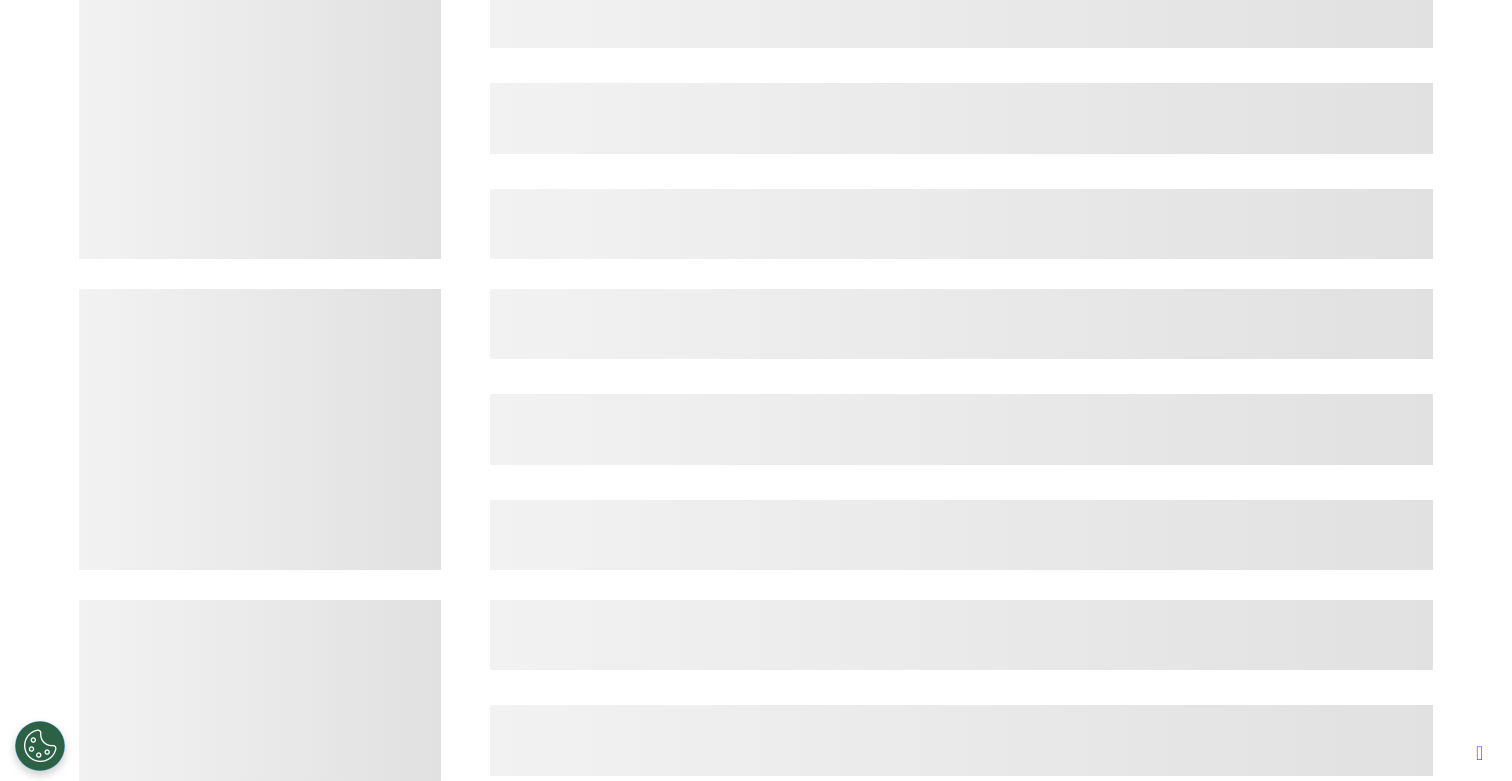 scroll, scrollTop: 1555, scrollLeft: 0, axis: vertical 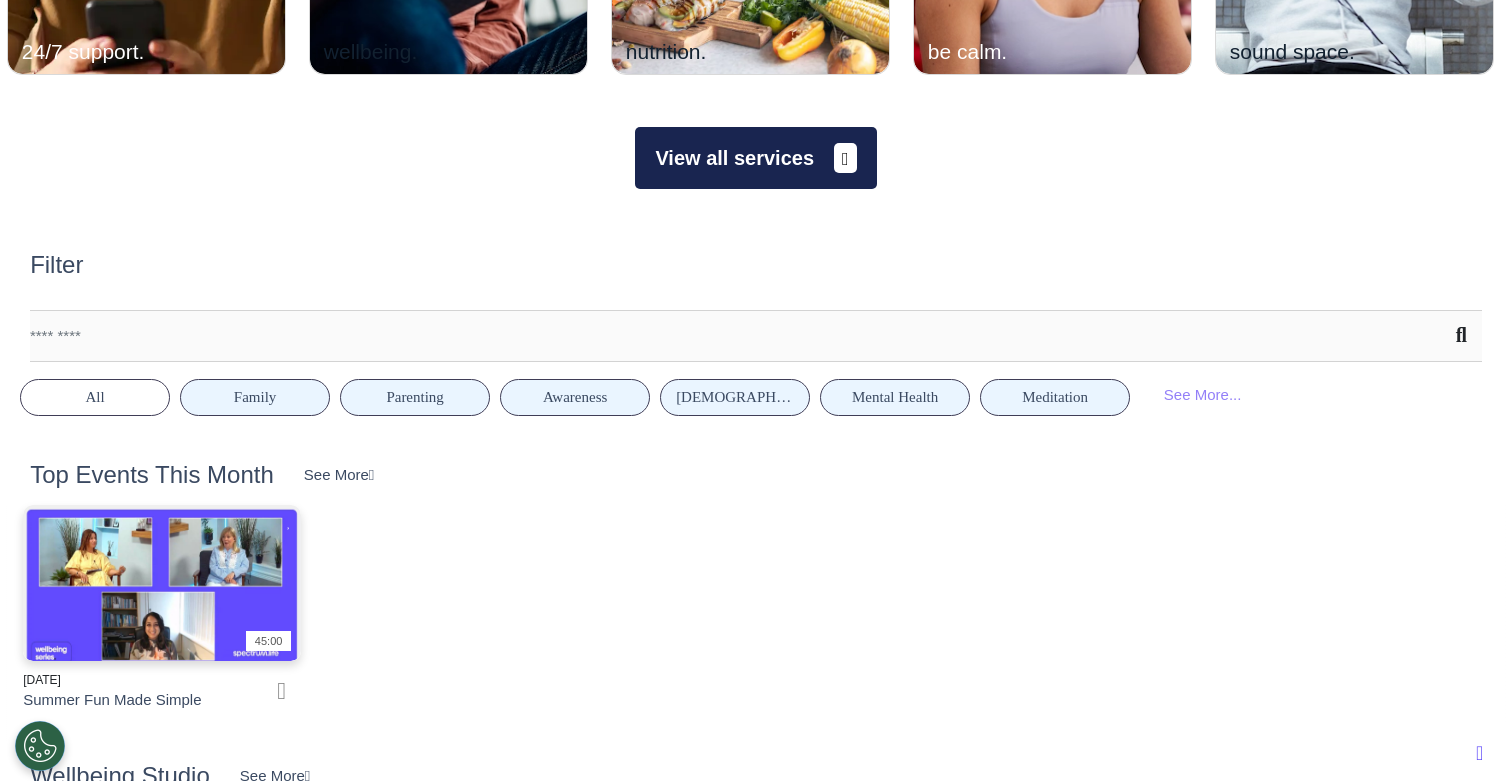 click on "View all services" at bounding box center [755, 158] 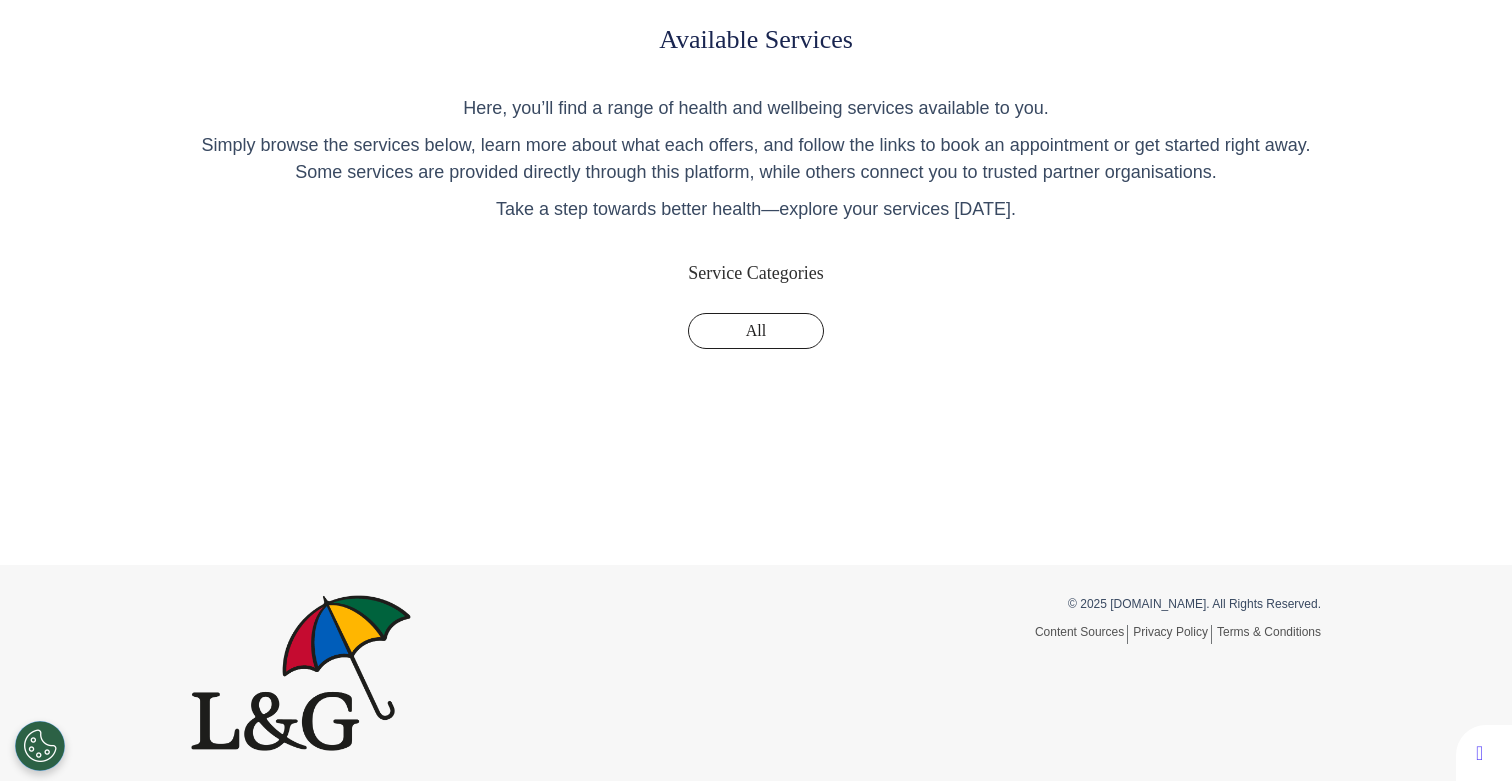 scroll, scrollTop: 0, scrollLeft: 0, axis: both 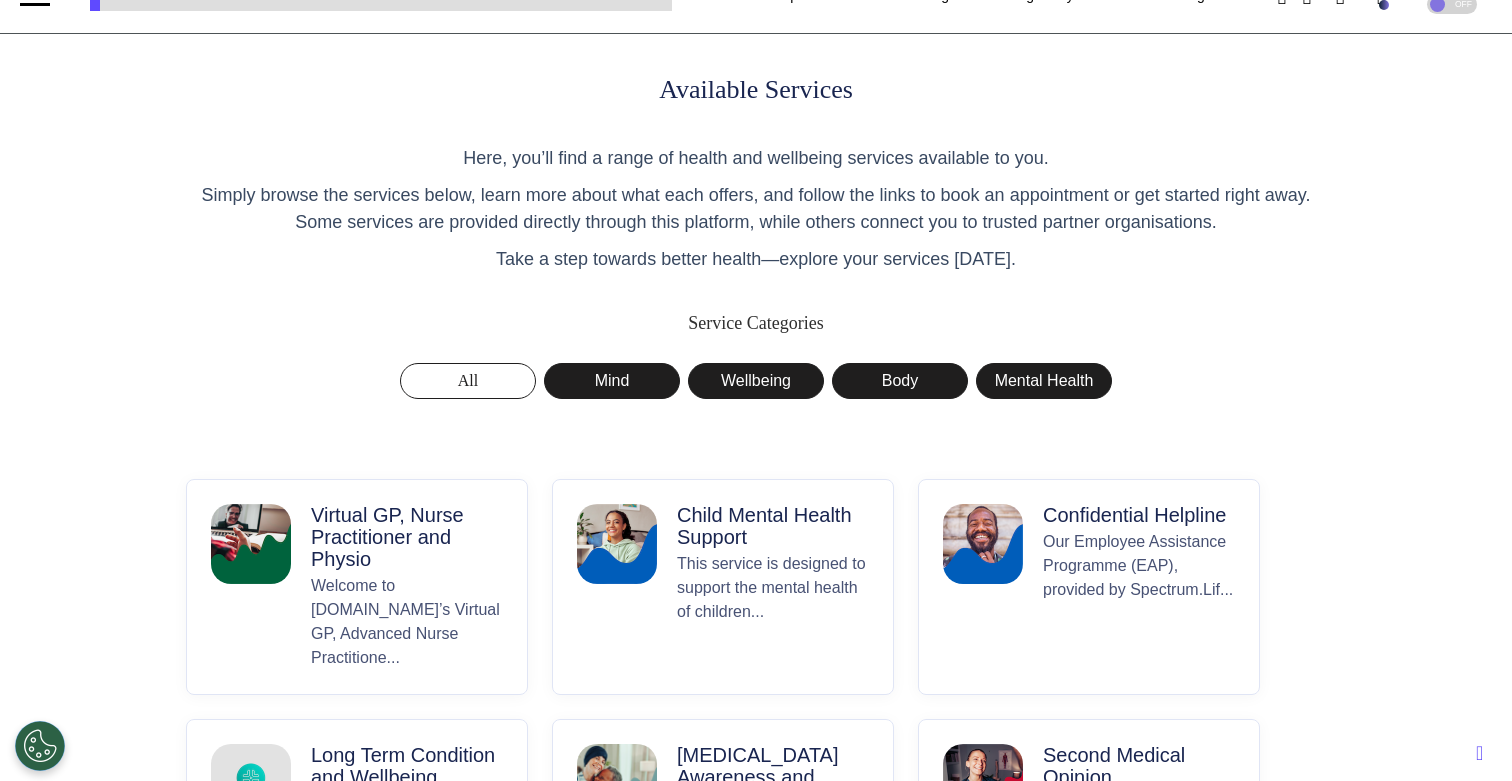 click on "Virtual GP, Nurse Practitioner and Physio Welcome to [DOMAIN_NAME]’s Virtual GP, Advanced Nurse Practitione..." at bounding box center (357, 587) 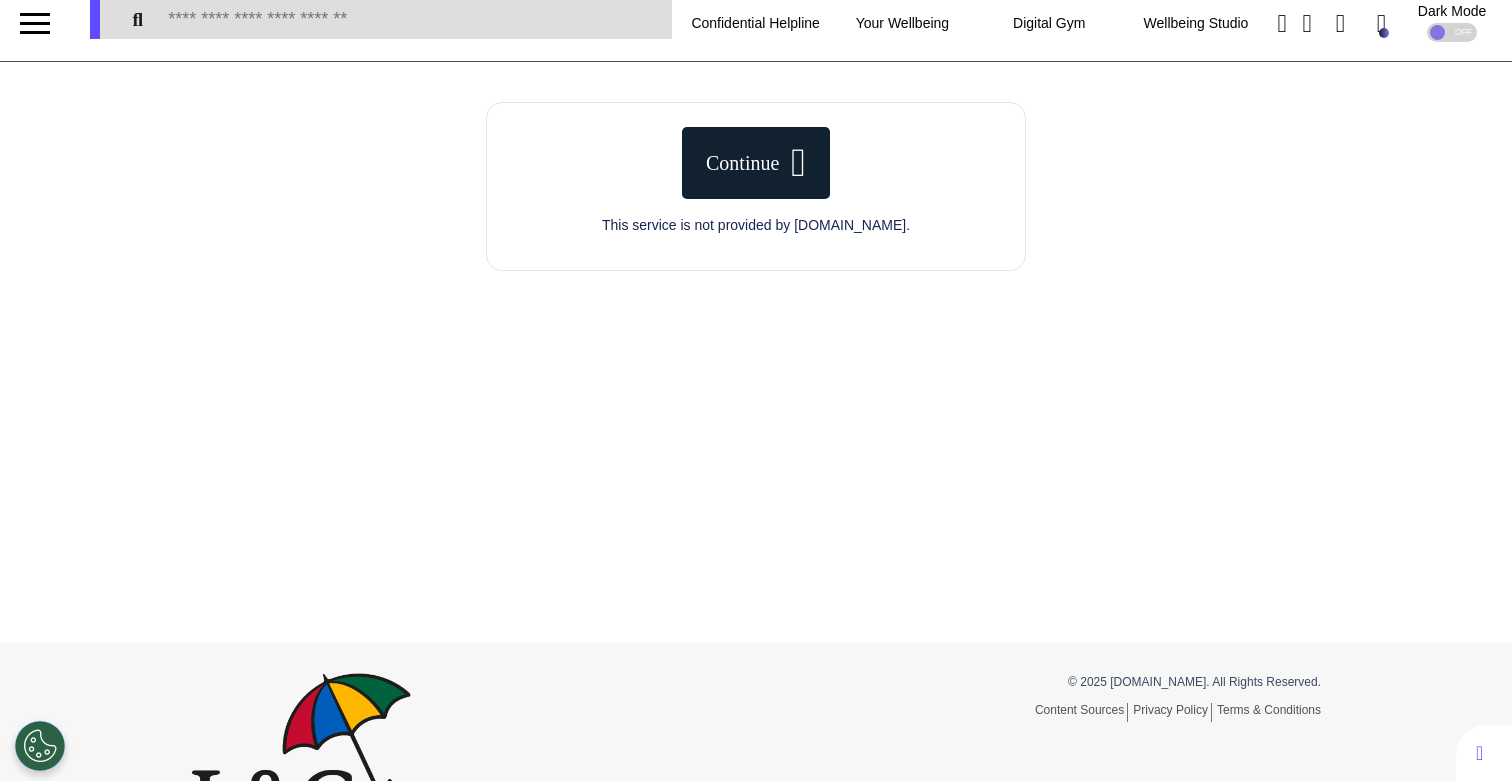 scroll, scrollTop: 0, scrollLeft: 0, axis: both 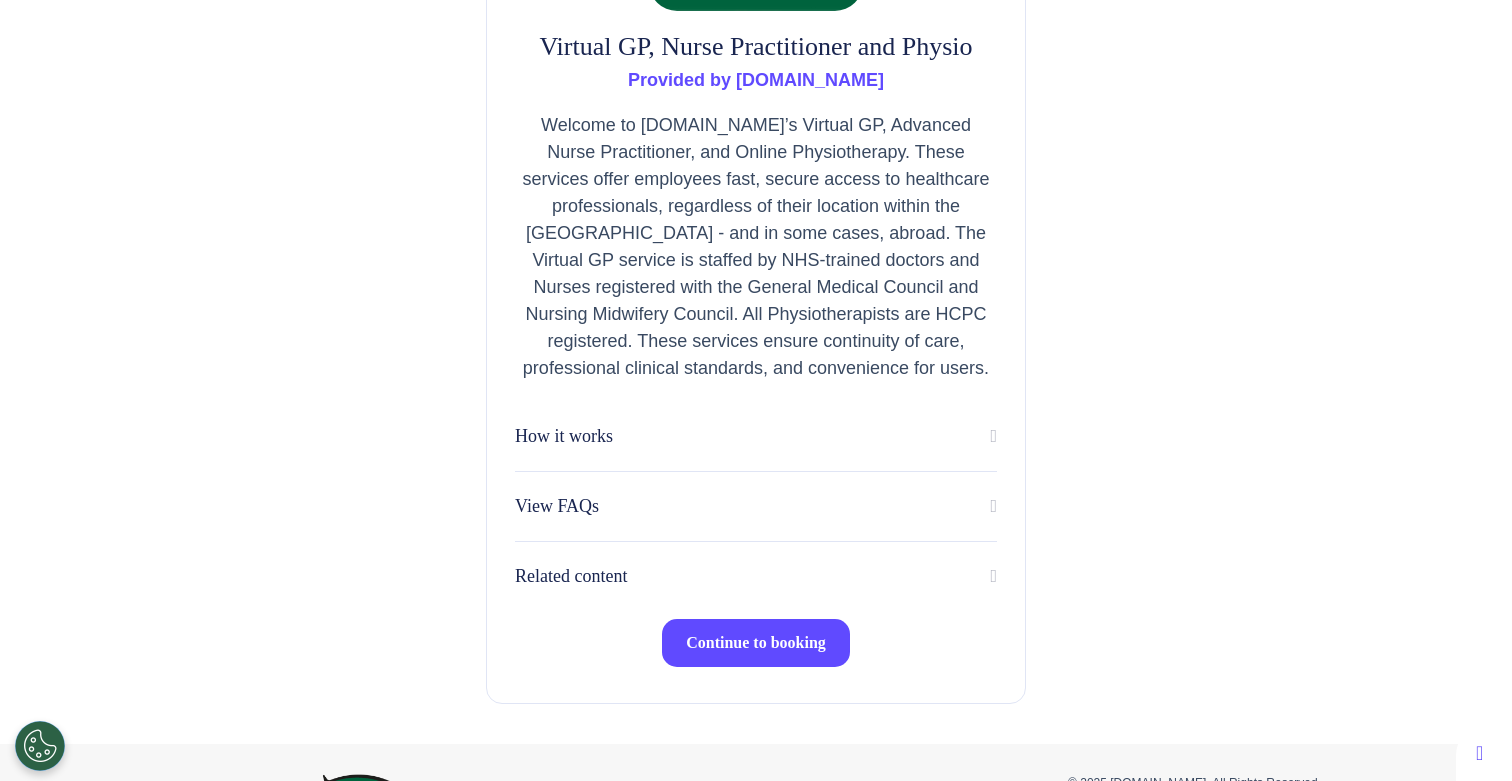 click on "Continue to booking" at bounding box center [756, 642] 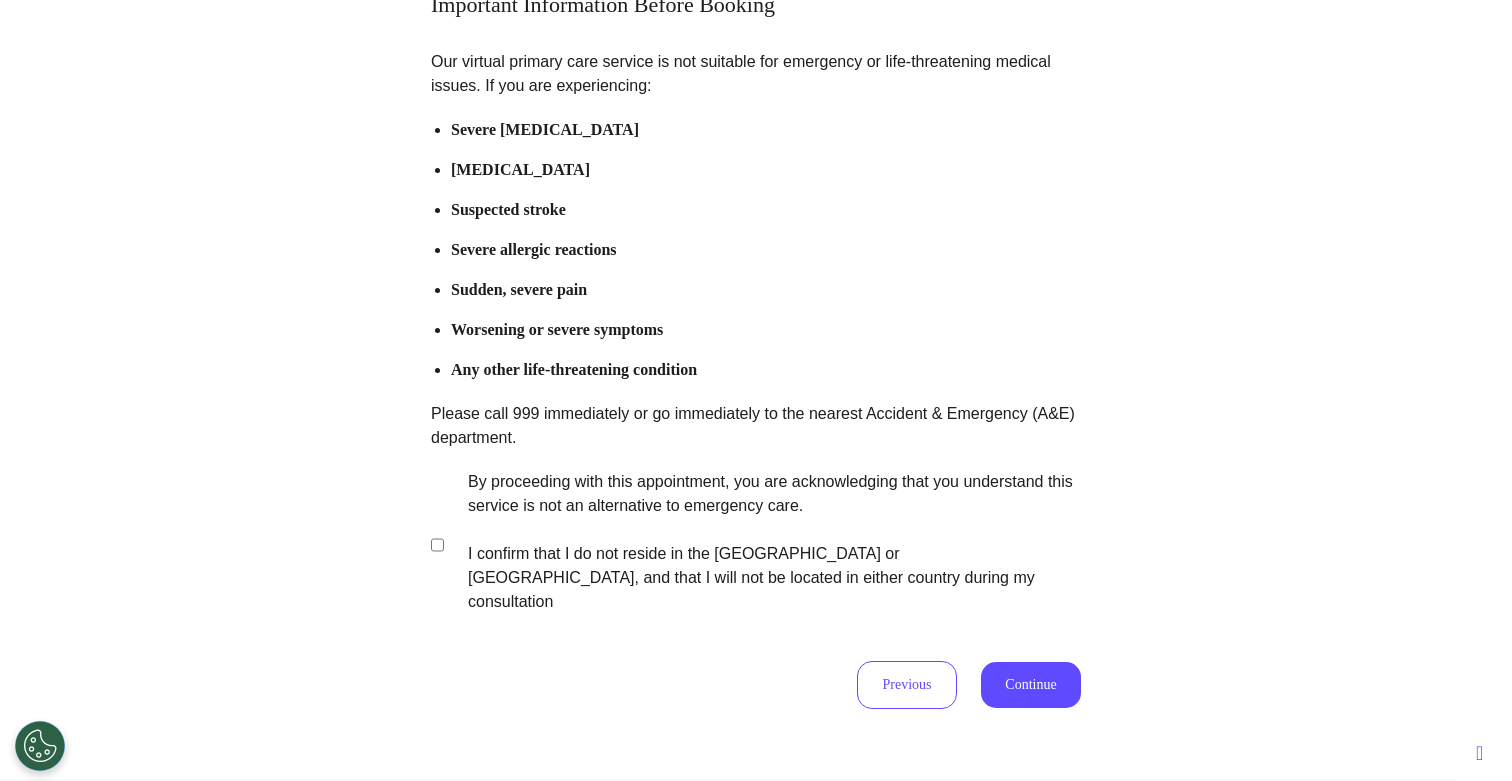 scroll, scrollTop: 215, scrollLeft: 0, axis: vertical 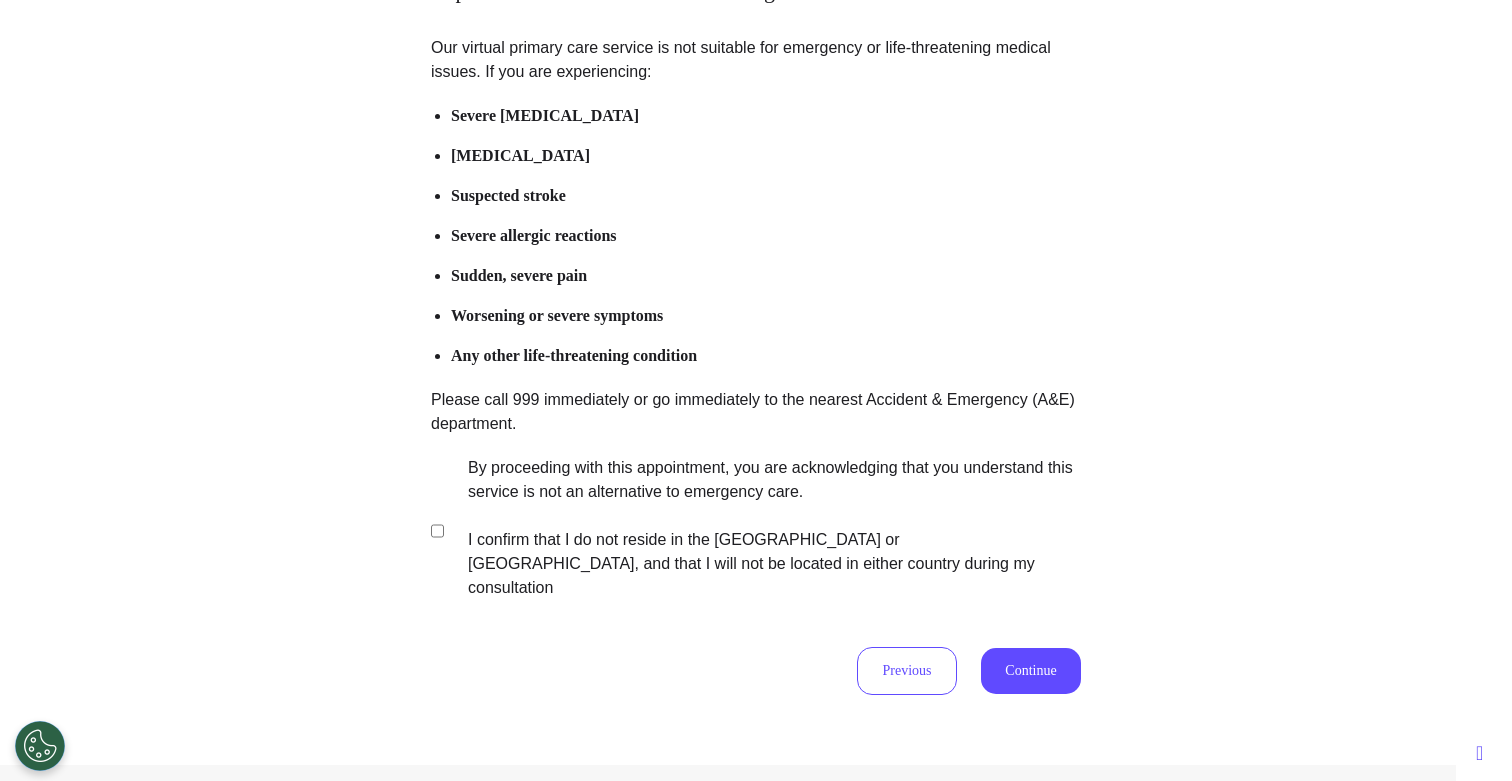 click on "By proceeding with this appointment, you are acknowledging that you understand this service is not an alternative to emergency care. I confirm that I do not reside in the [GEOGRAPHIC_DATA] or [GEOGRAPHIC_DATA], and that I will not be located in either country during my consultation" at bounding box center [761, 528] 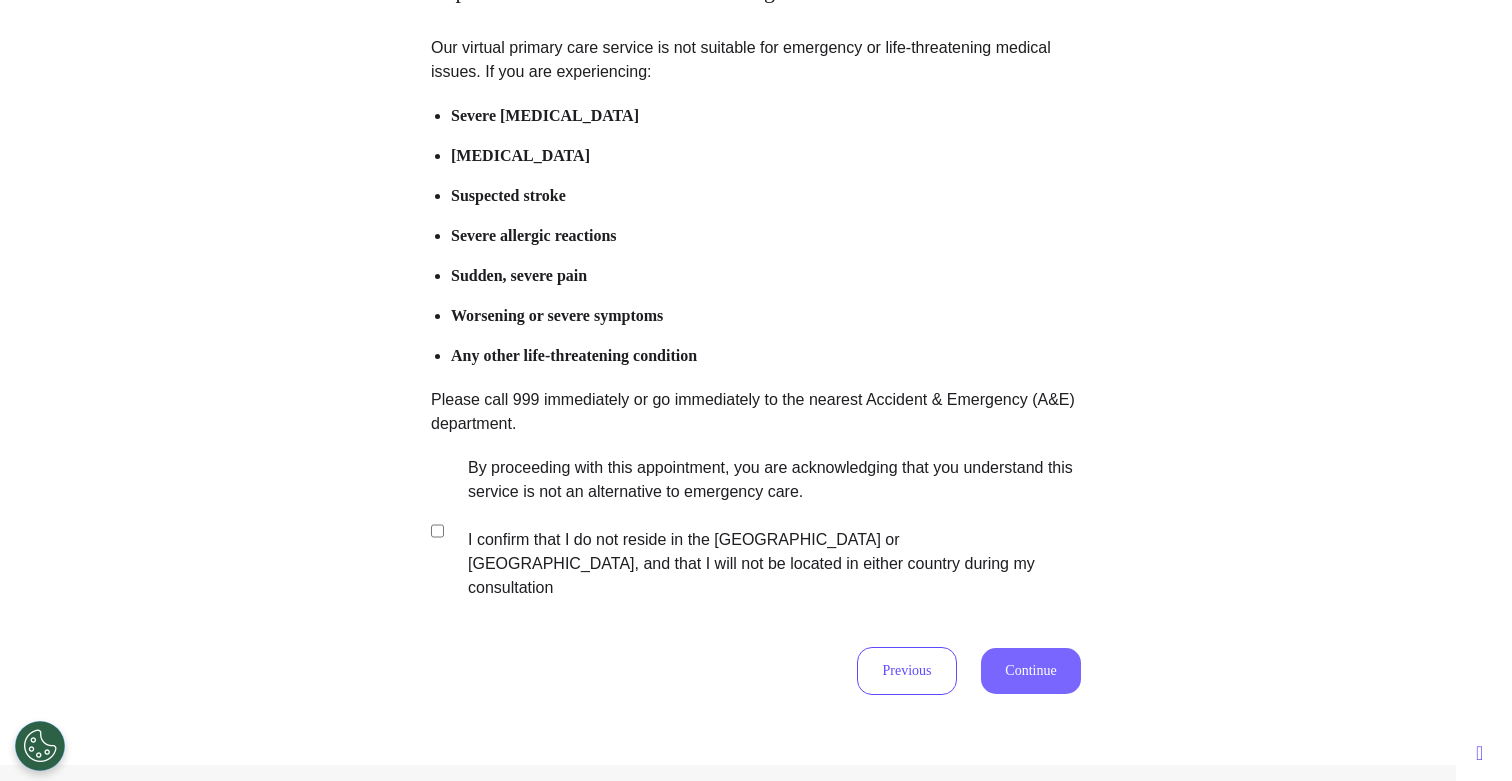 click on "Continue" at bounding box center (1031, 671) 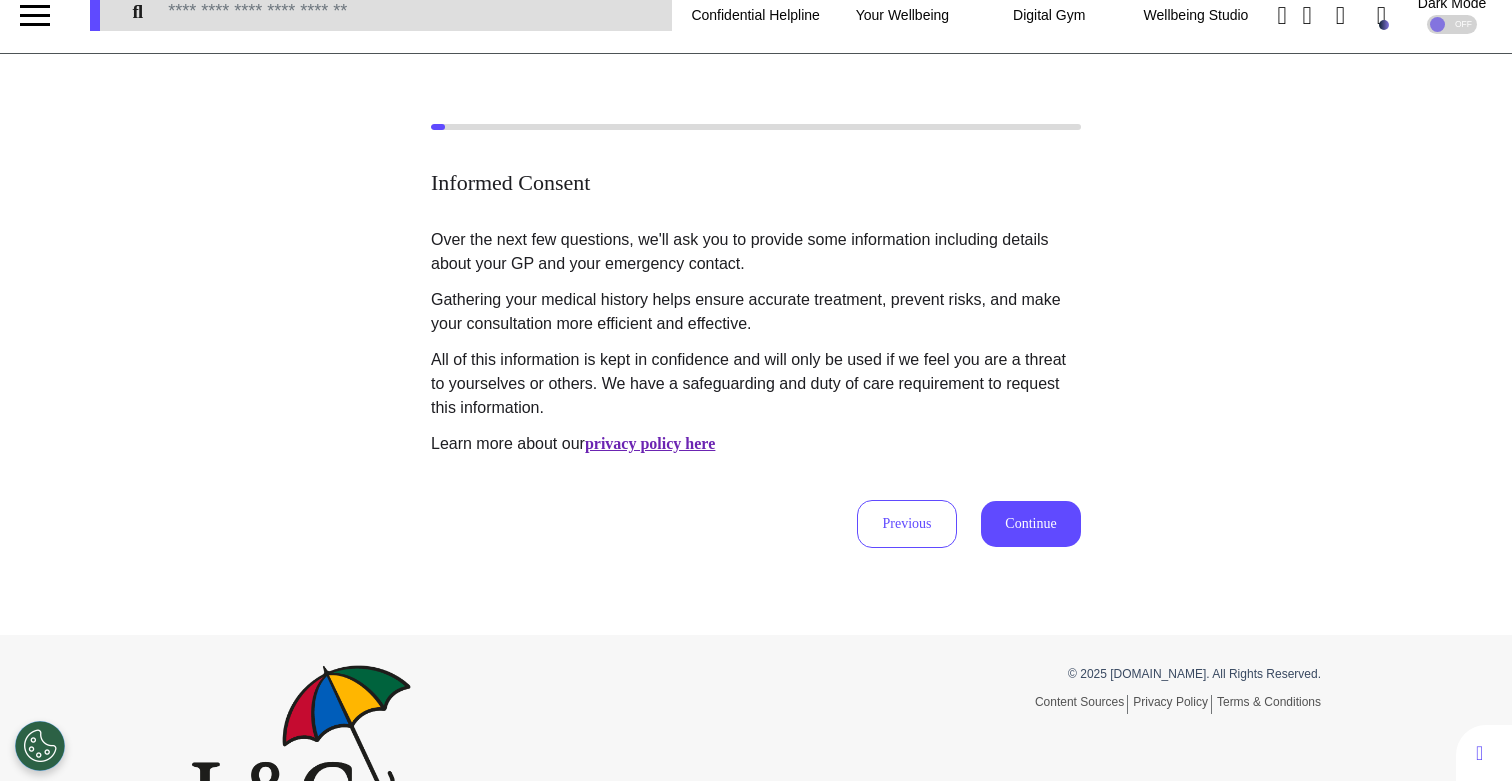 scroll, scrollTop: 0, scrollLeft: 0, axis: both 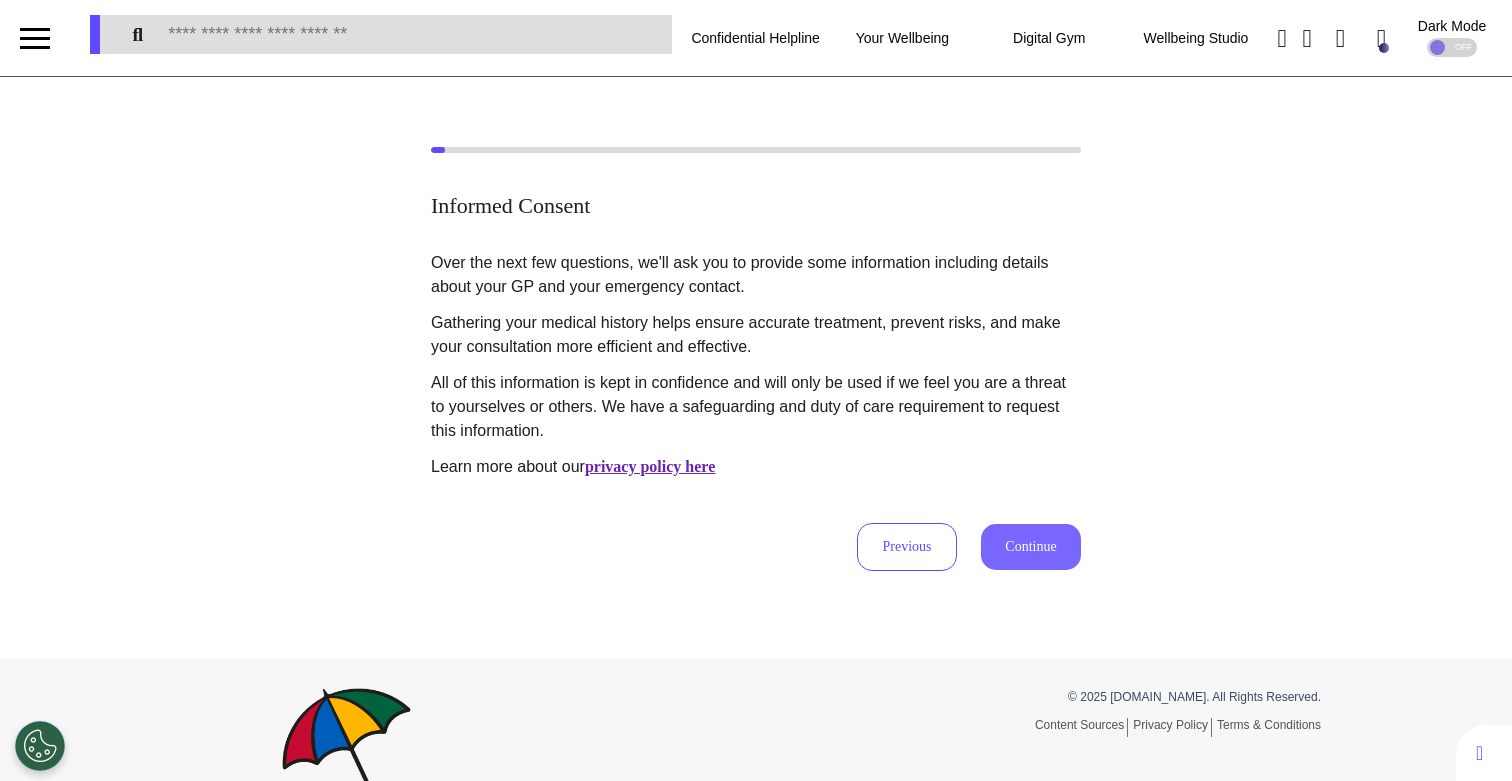click on "Continue" at bounding box center (1031, 547) 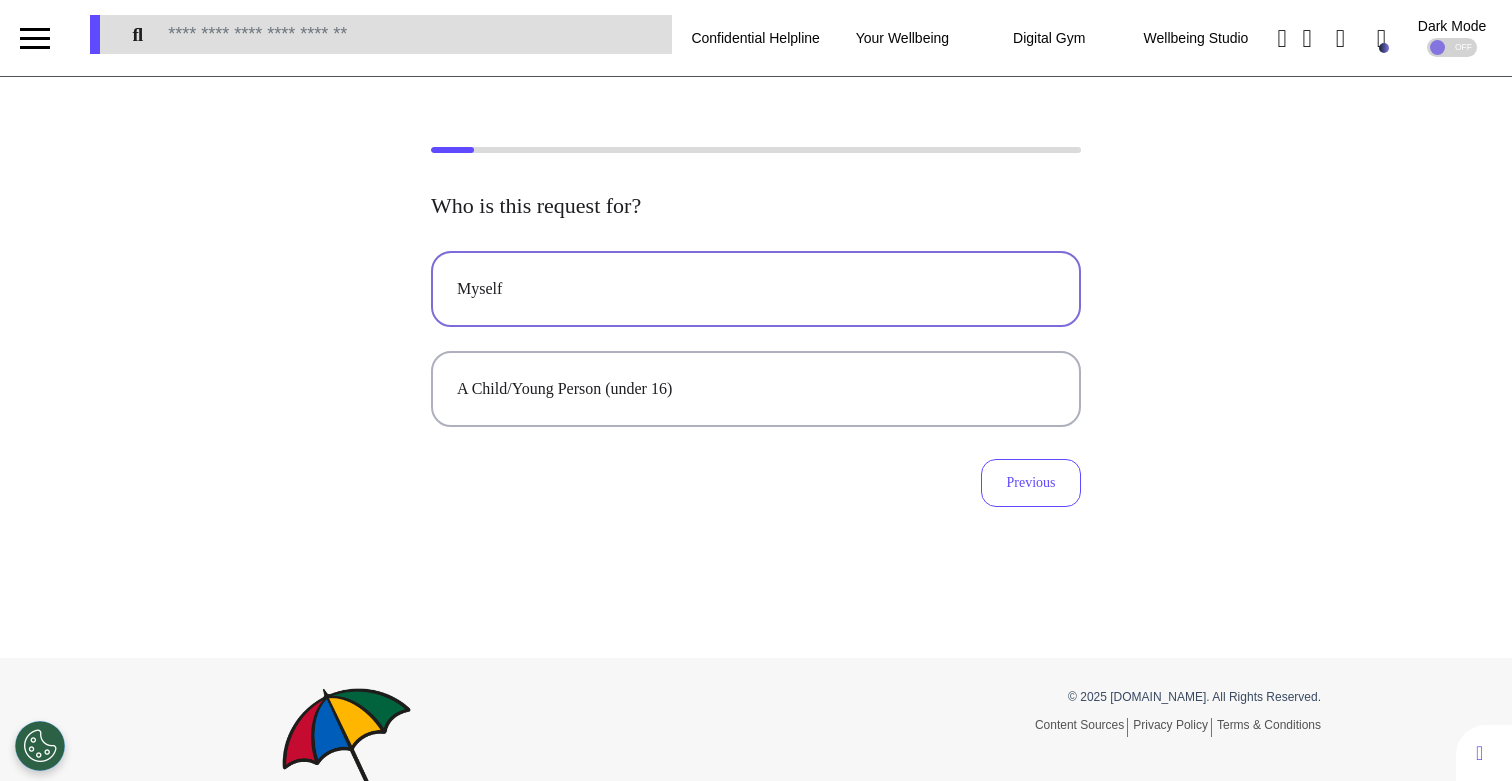 click on "Myself" at bounding box center (756, 289) 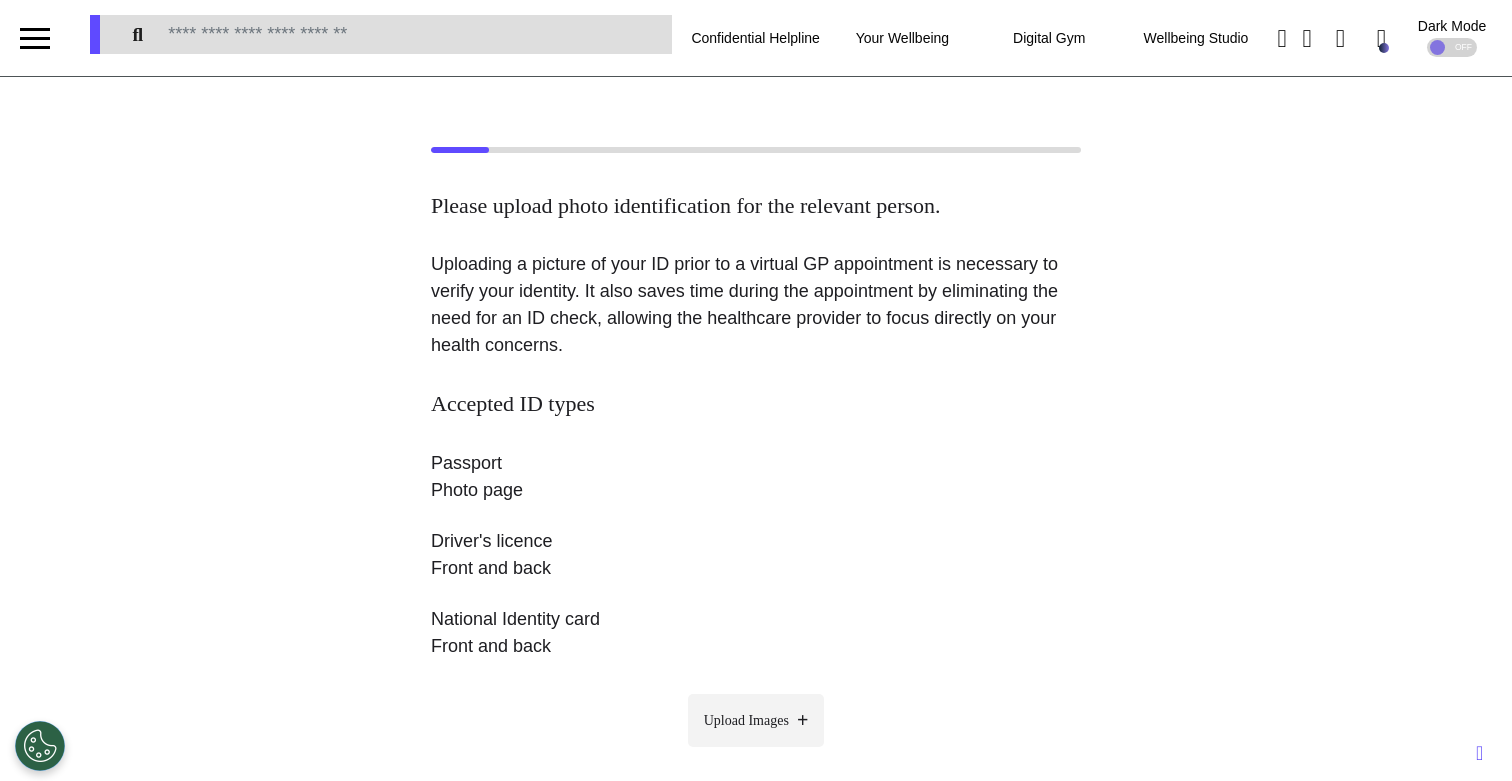scroll, scrollTop: 4, scrollLeft: 0, axis: vertical 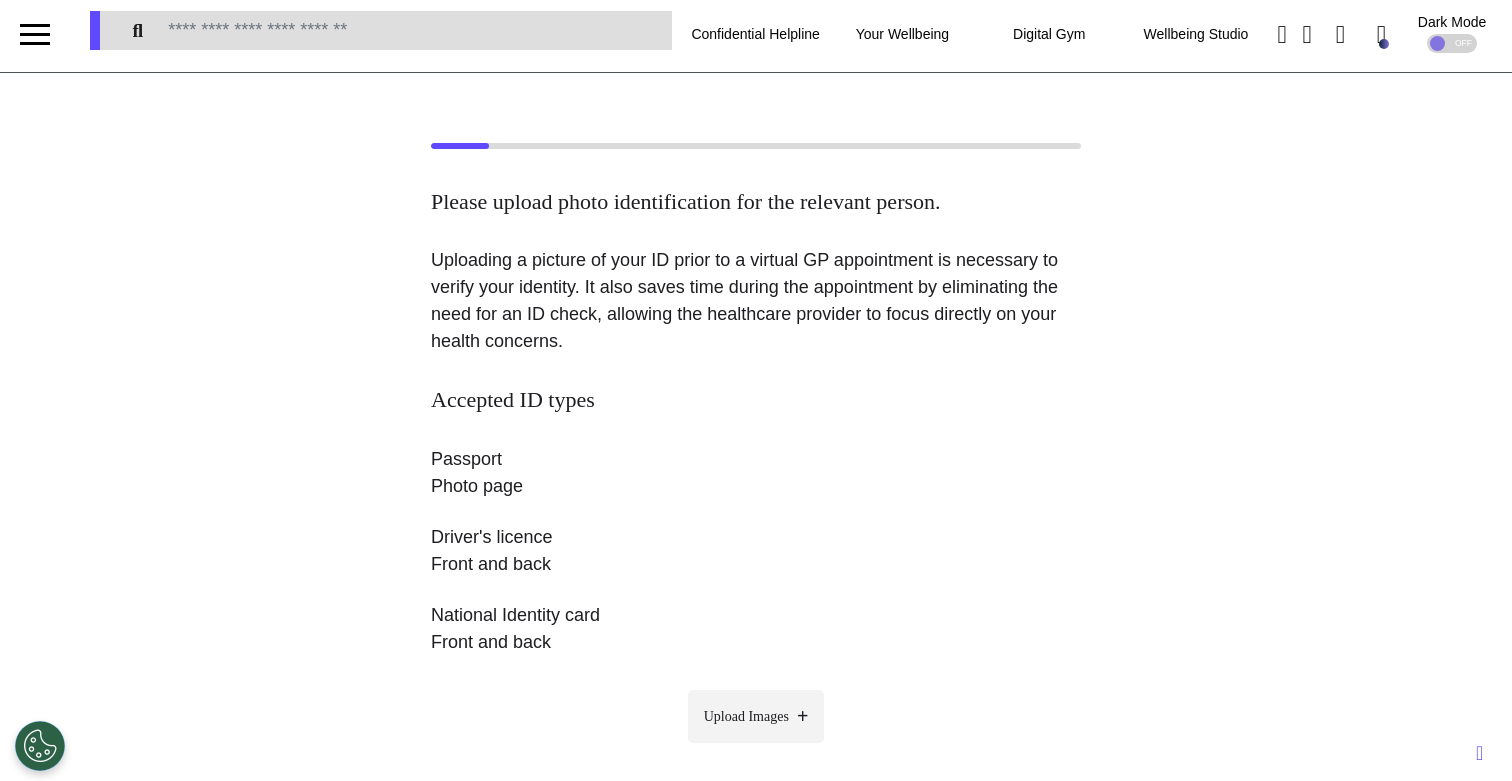 click on "Upload Images" at bounding box center [746, 716] 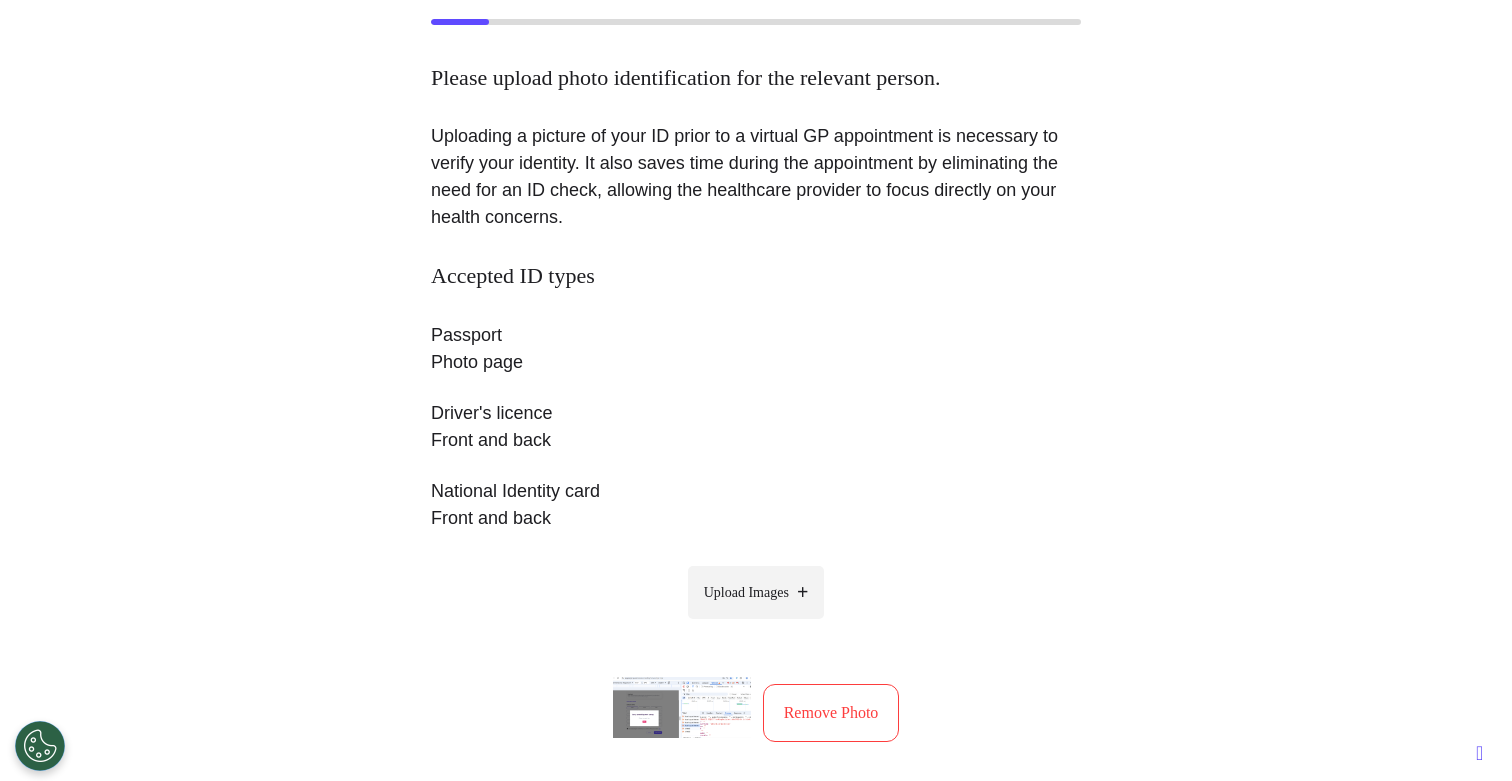 scroll, scrollTop: 463, scrollLeft: 0, axis: vertical 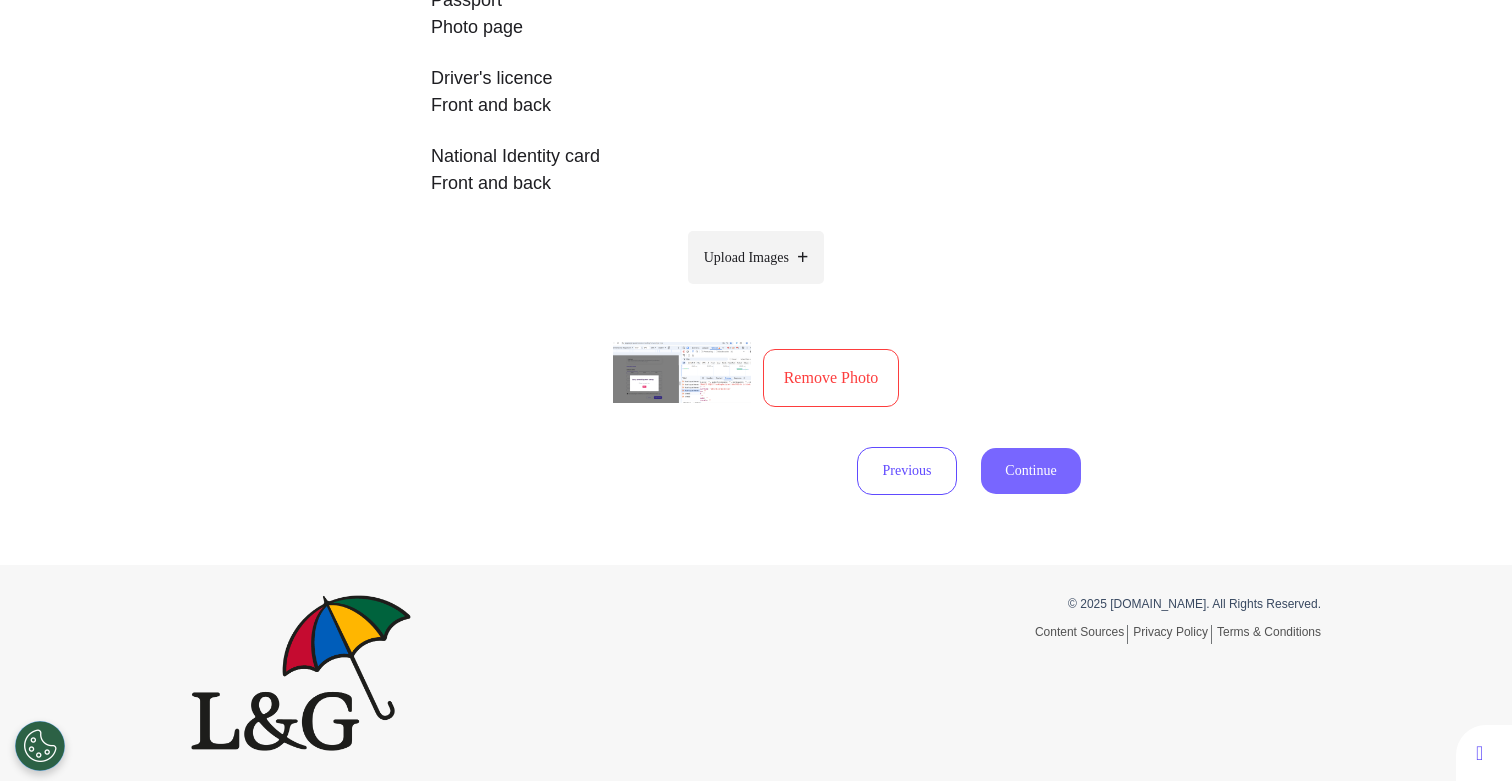 click on "Continue" at bounding box center [1031, 471] 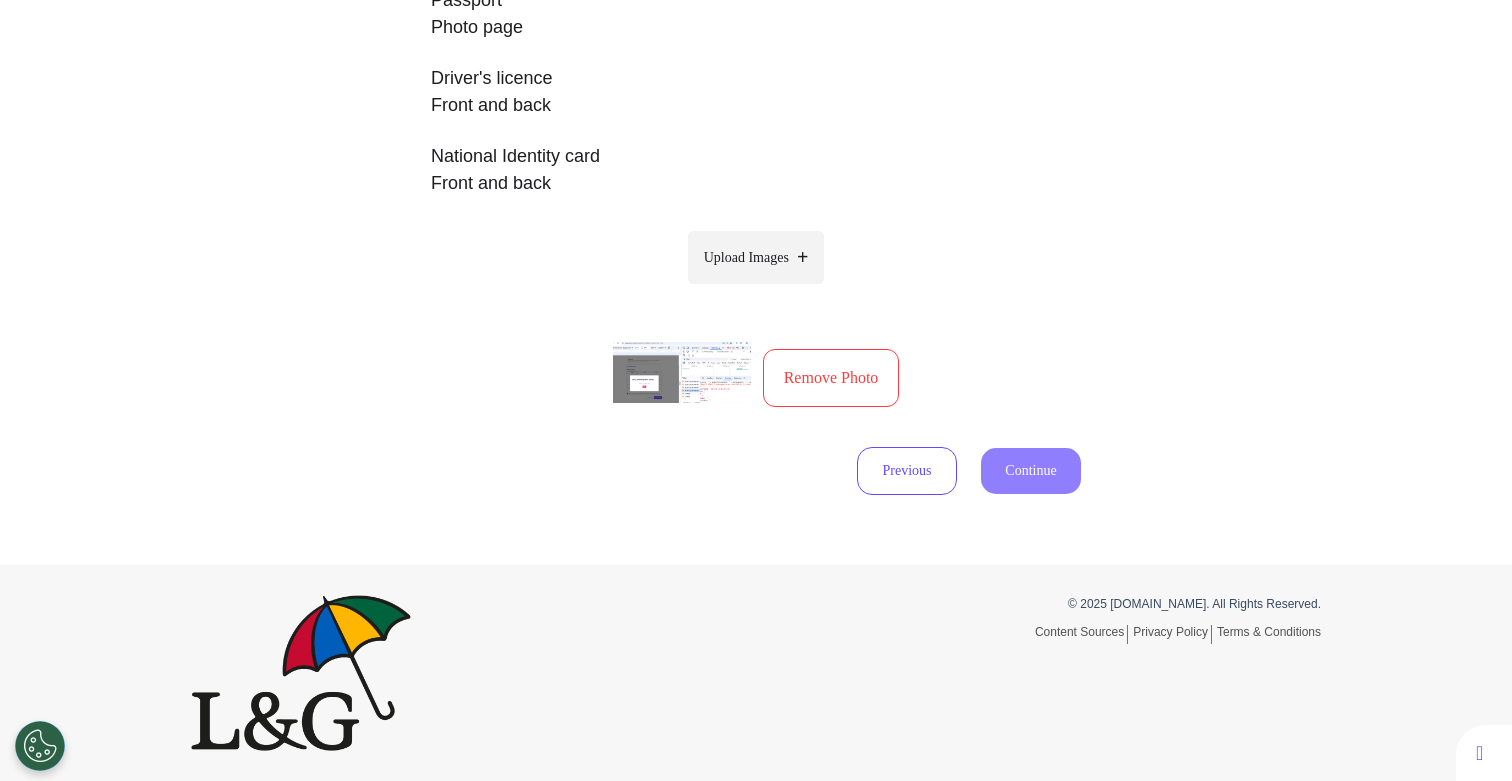 select on "******" 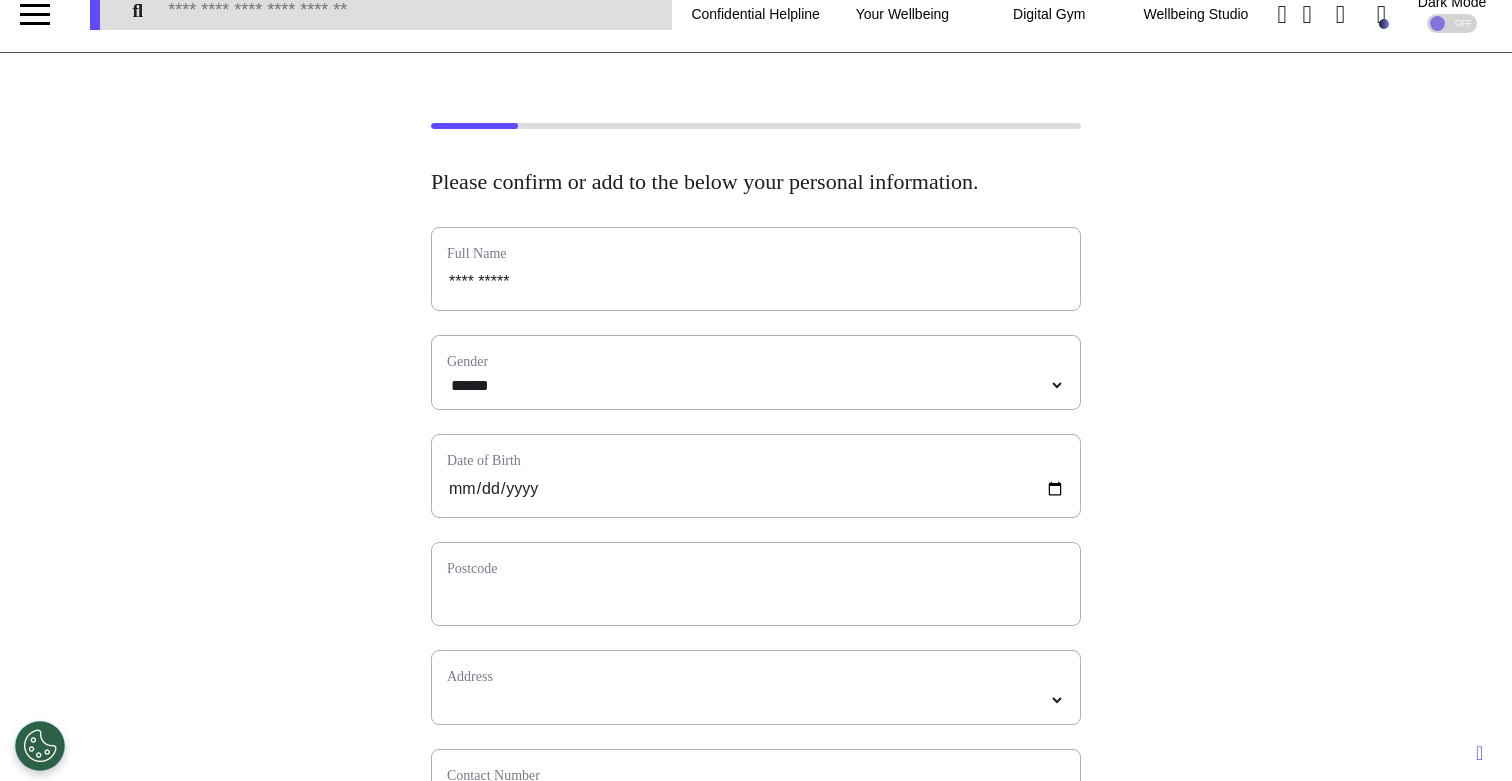 scroll, scrollTop: 32, scrollLeft: 0, axis: vertical 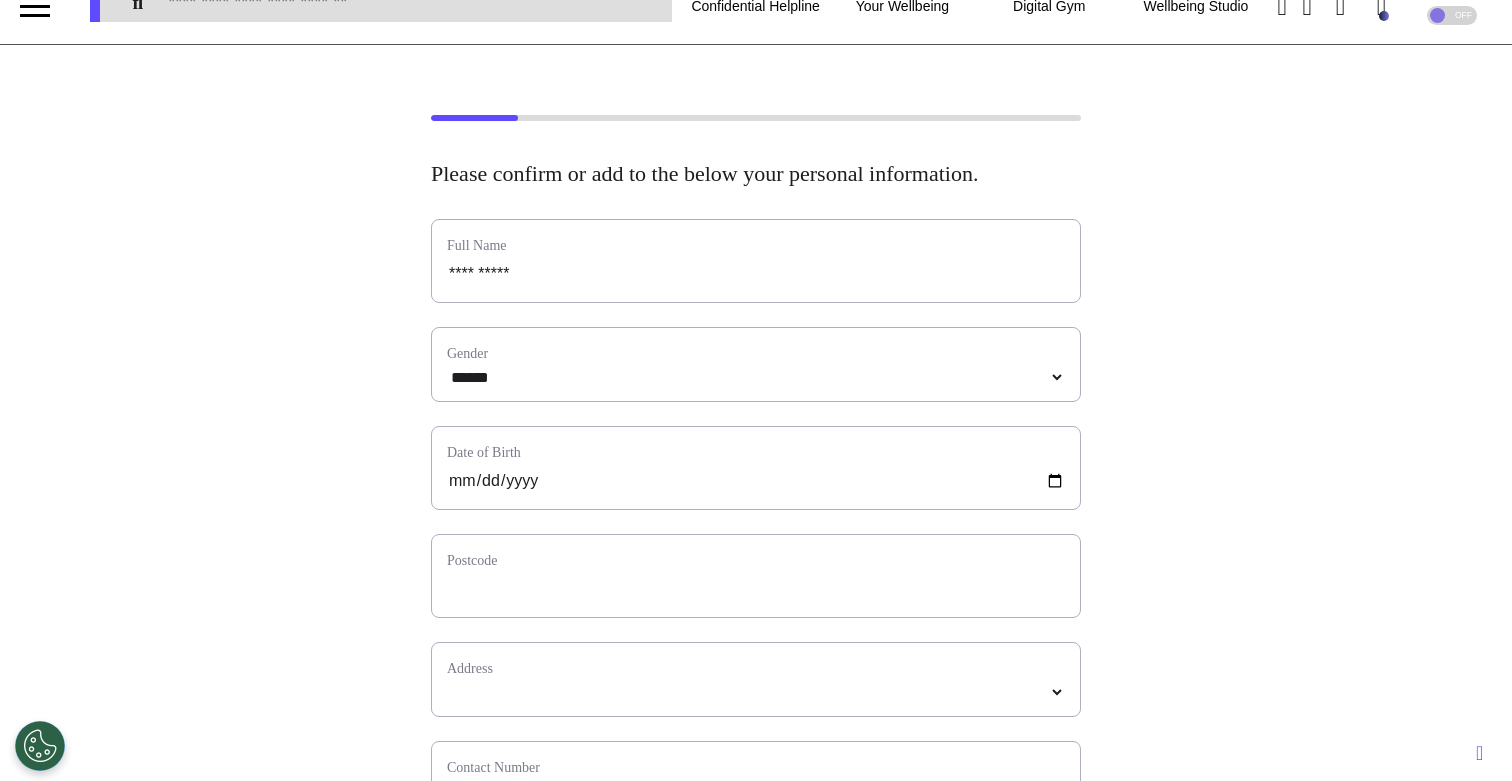 click on "Postcode" at bounding box center [756, 576] 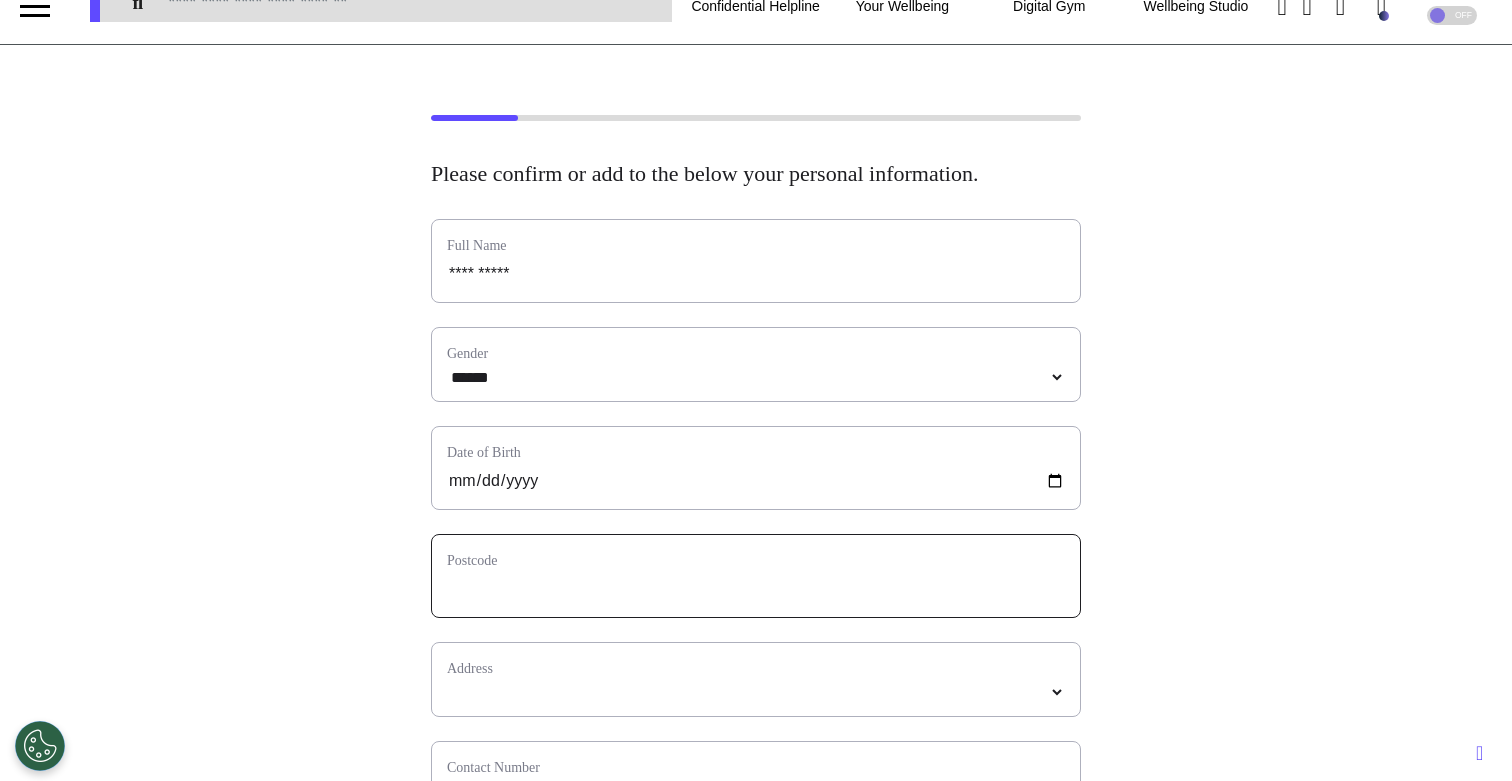 click at bounding box center (756, 589) 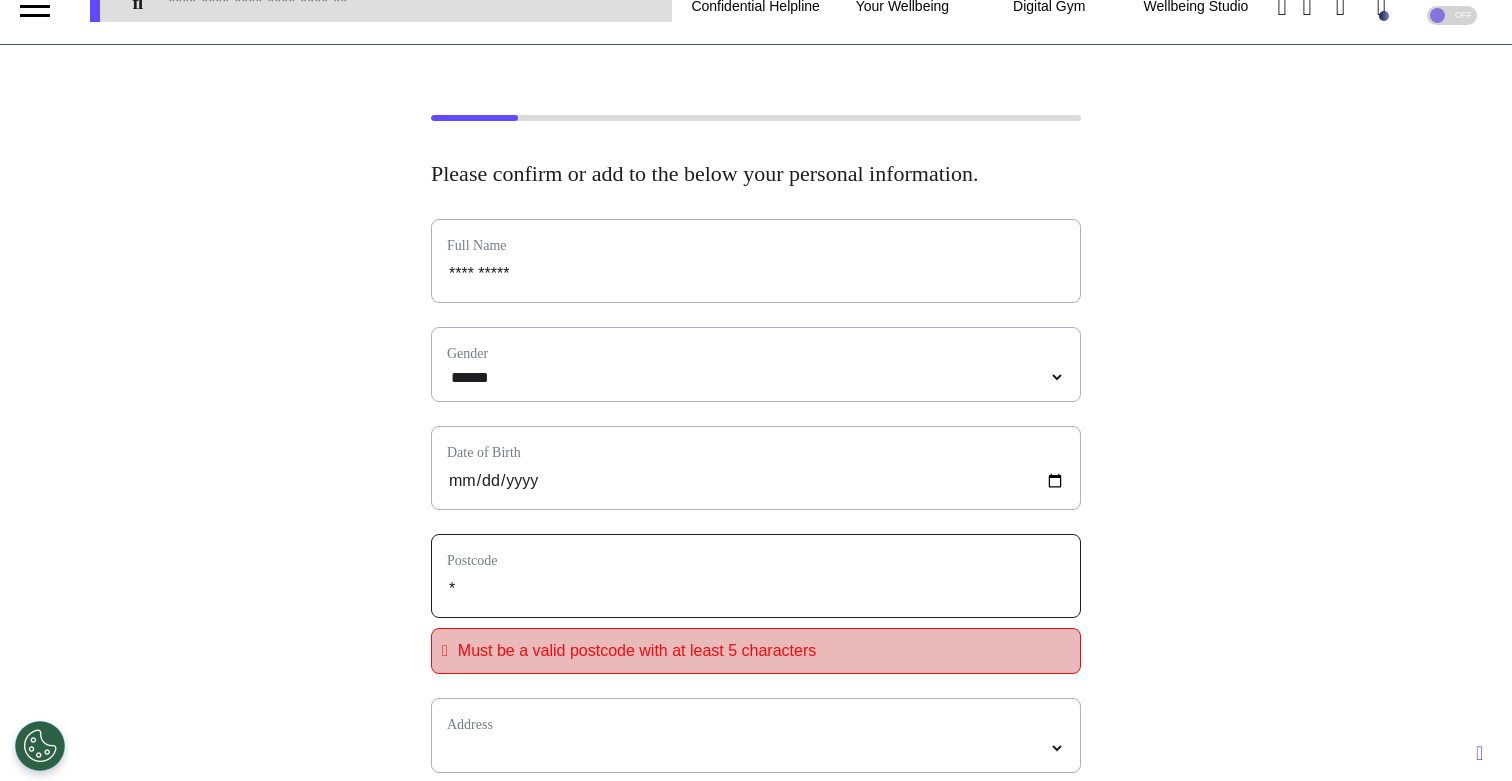 type 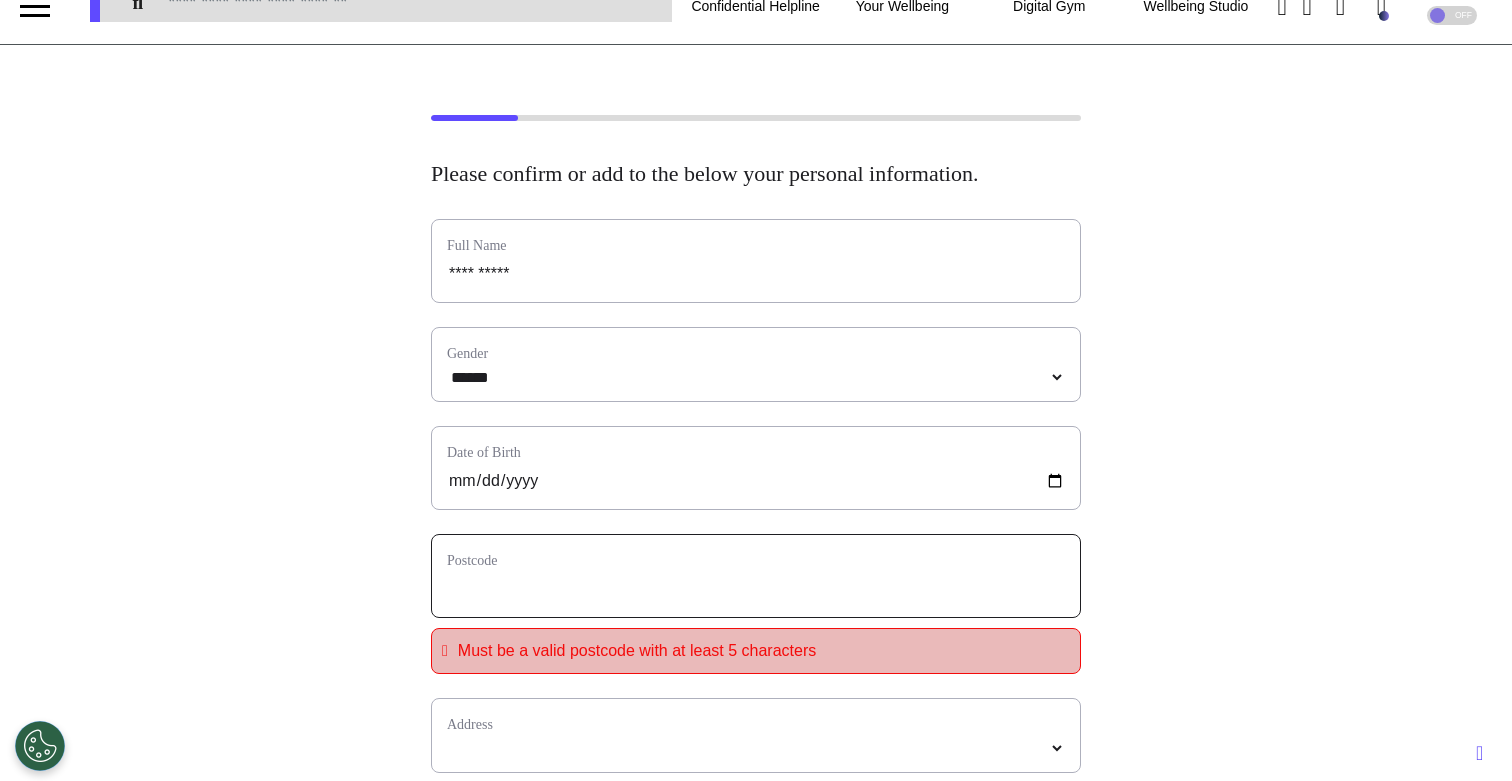 select 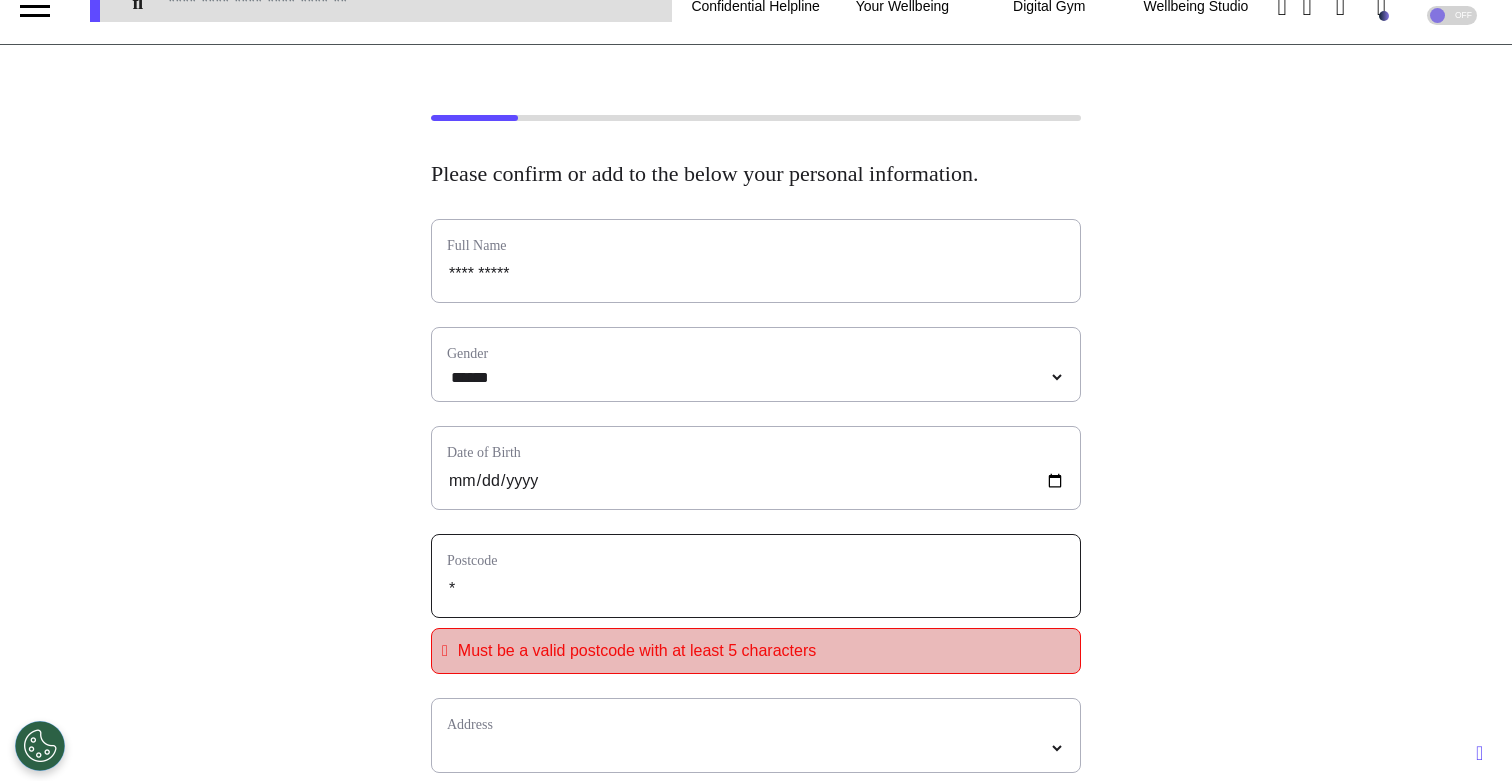 type on "**" 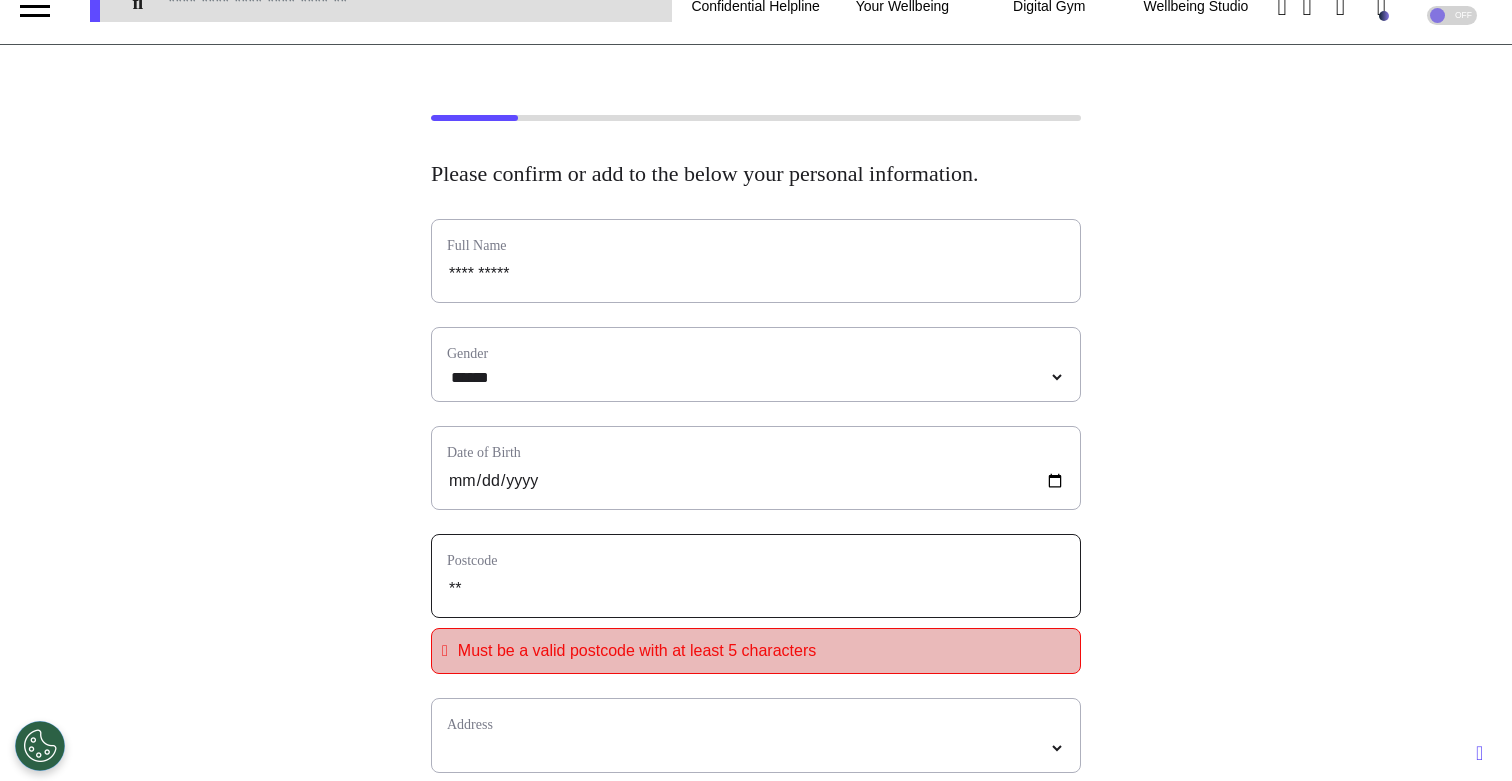 type on "***" 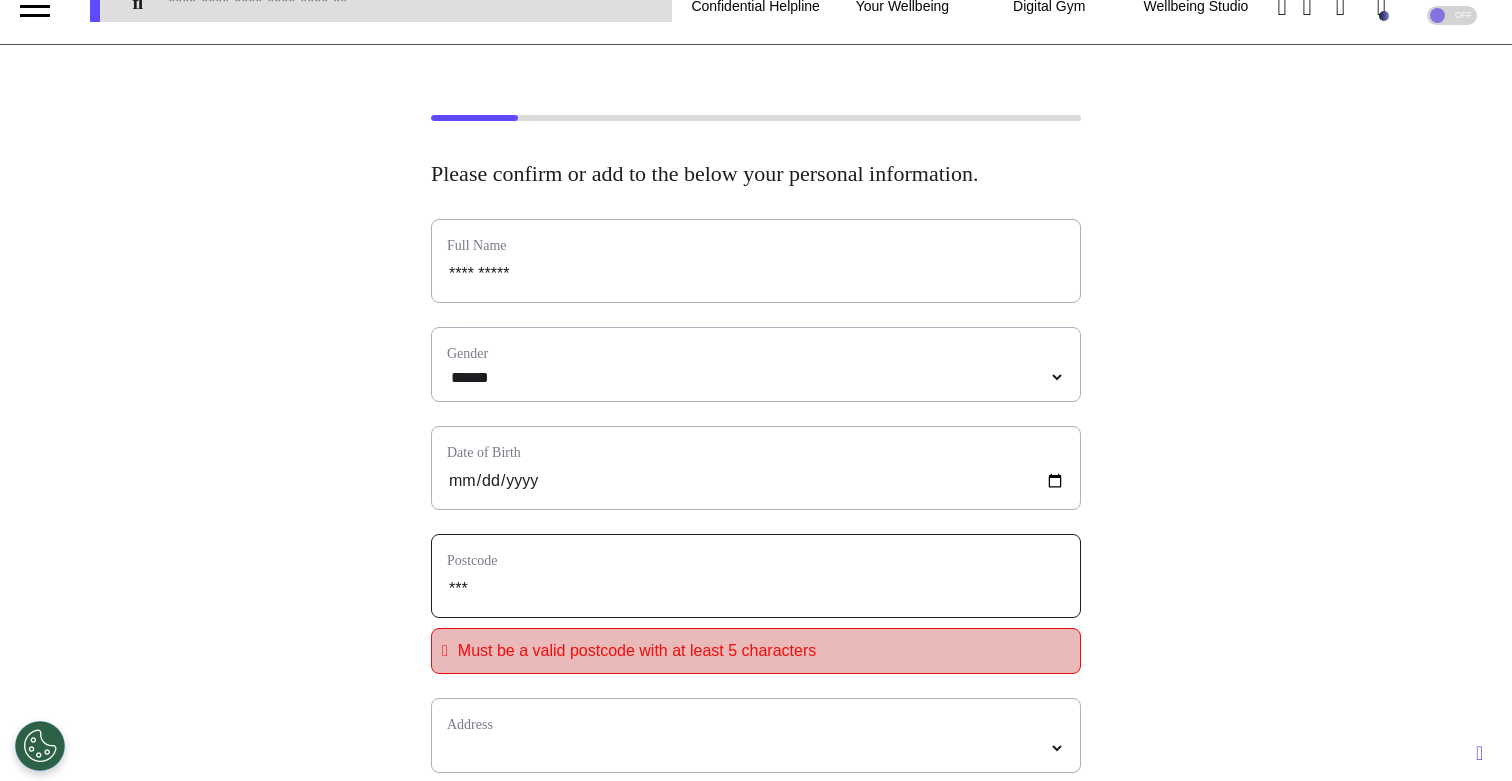 select 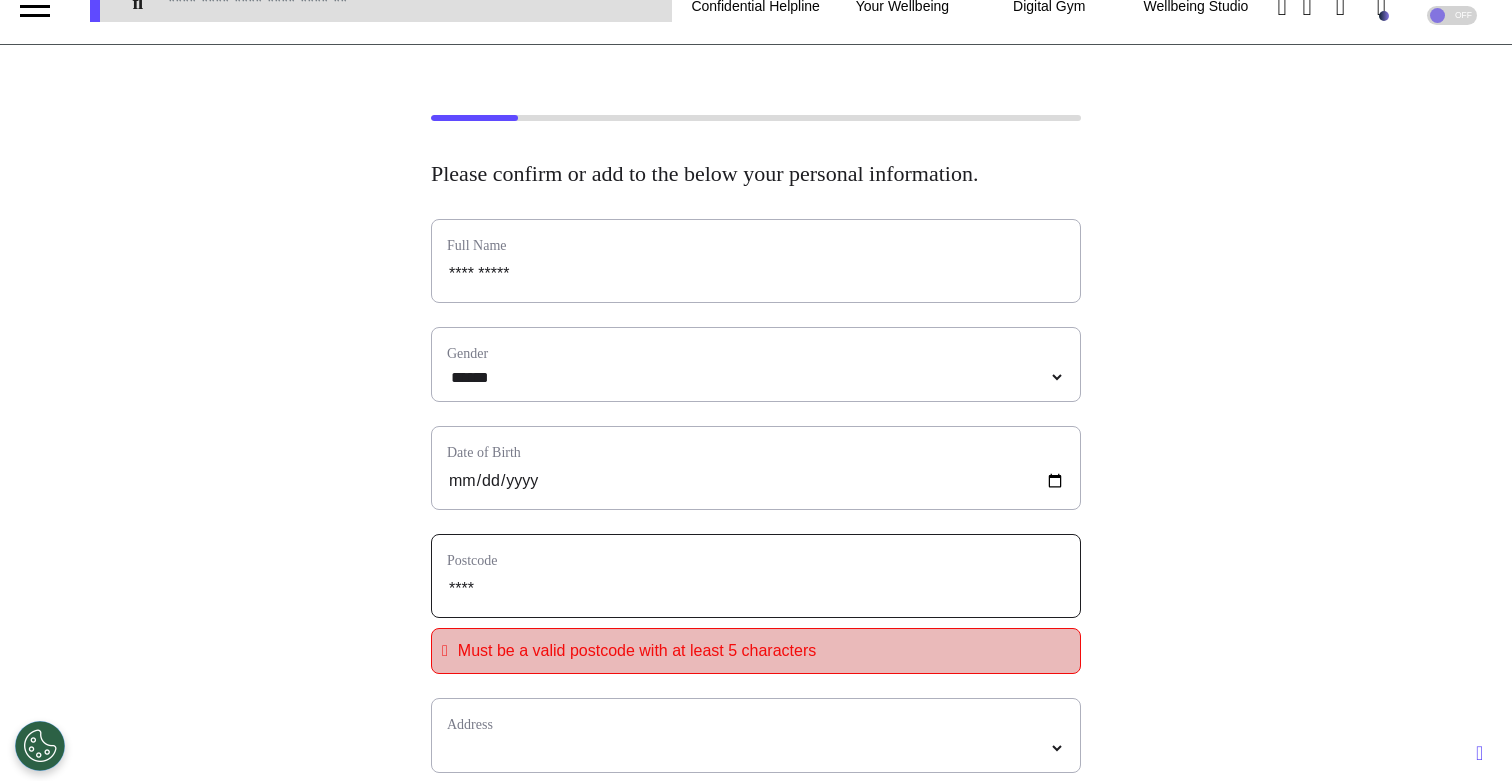 type on "*****" 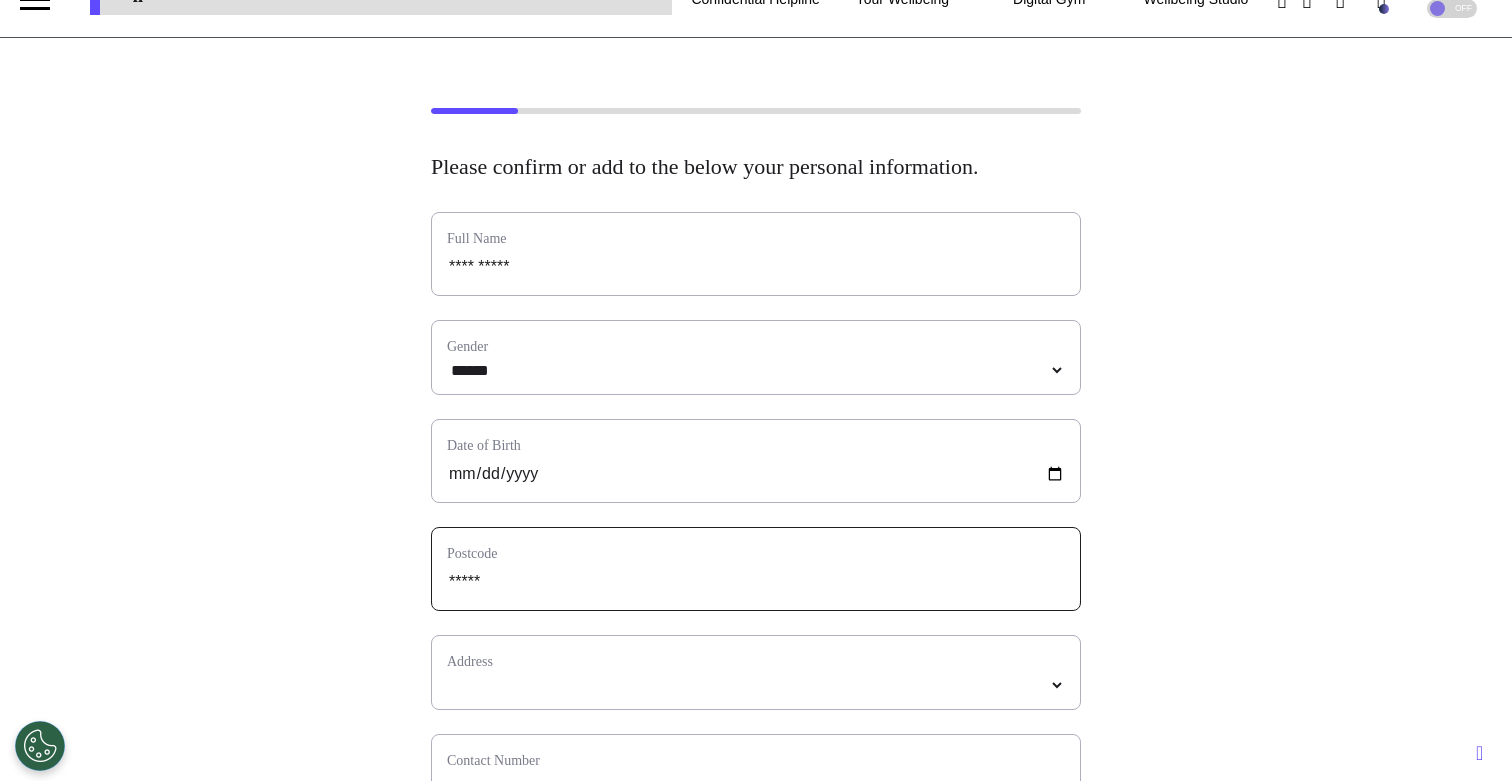 scroll, scrollTop: 65, scrollLeft: 0, axis: vertical 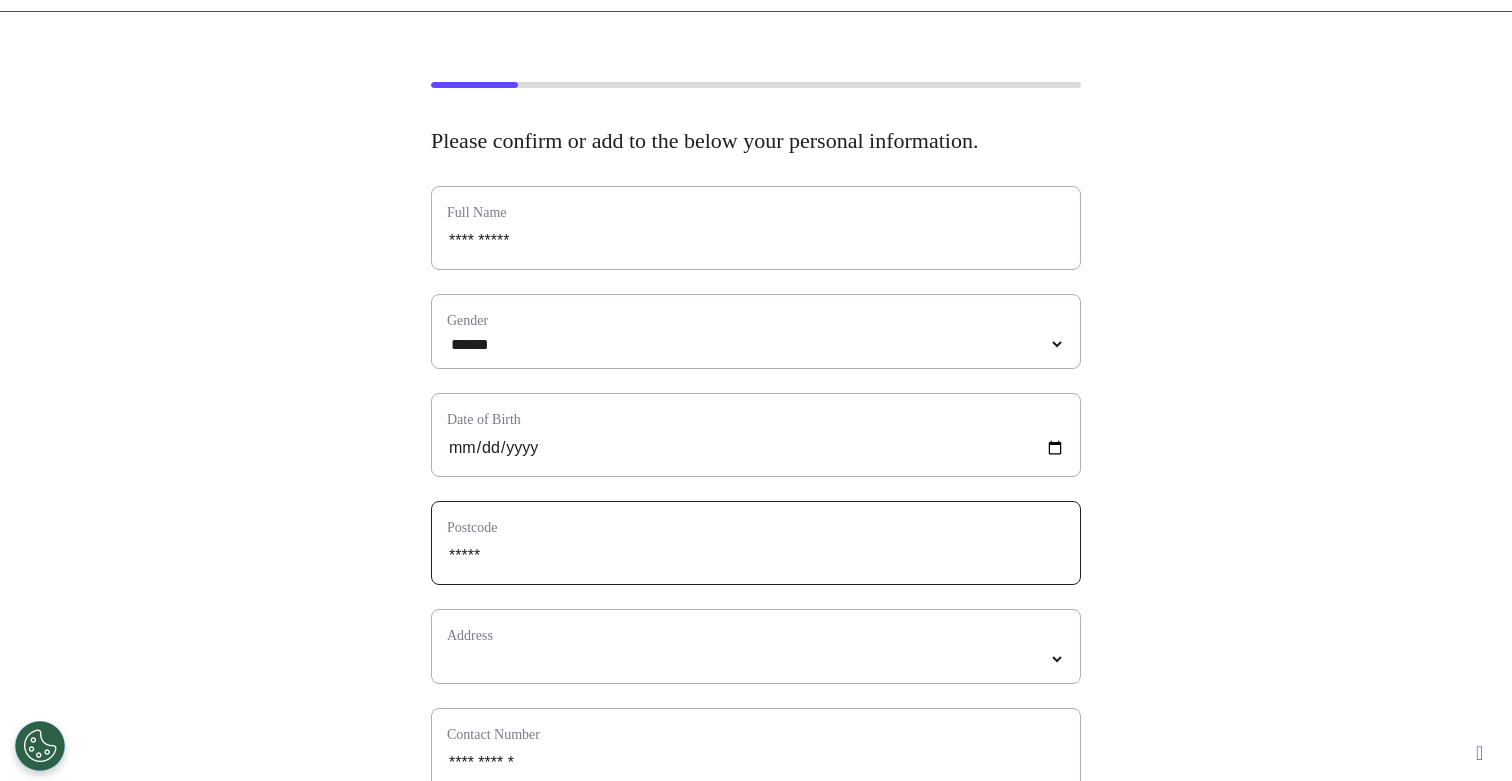 type on "*****" 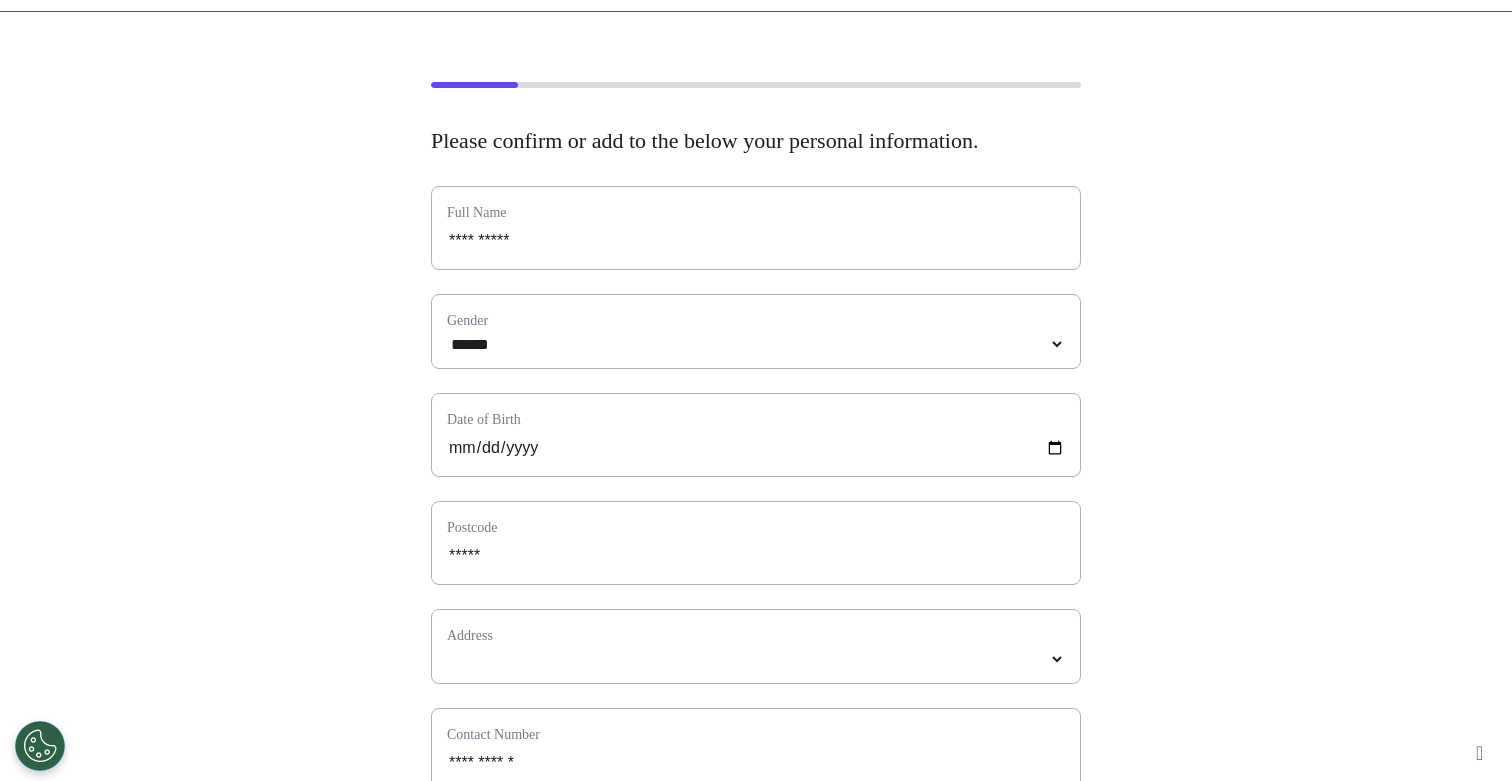 click on "Address" at bounding box center [756, 635] 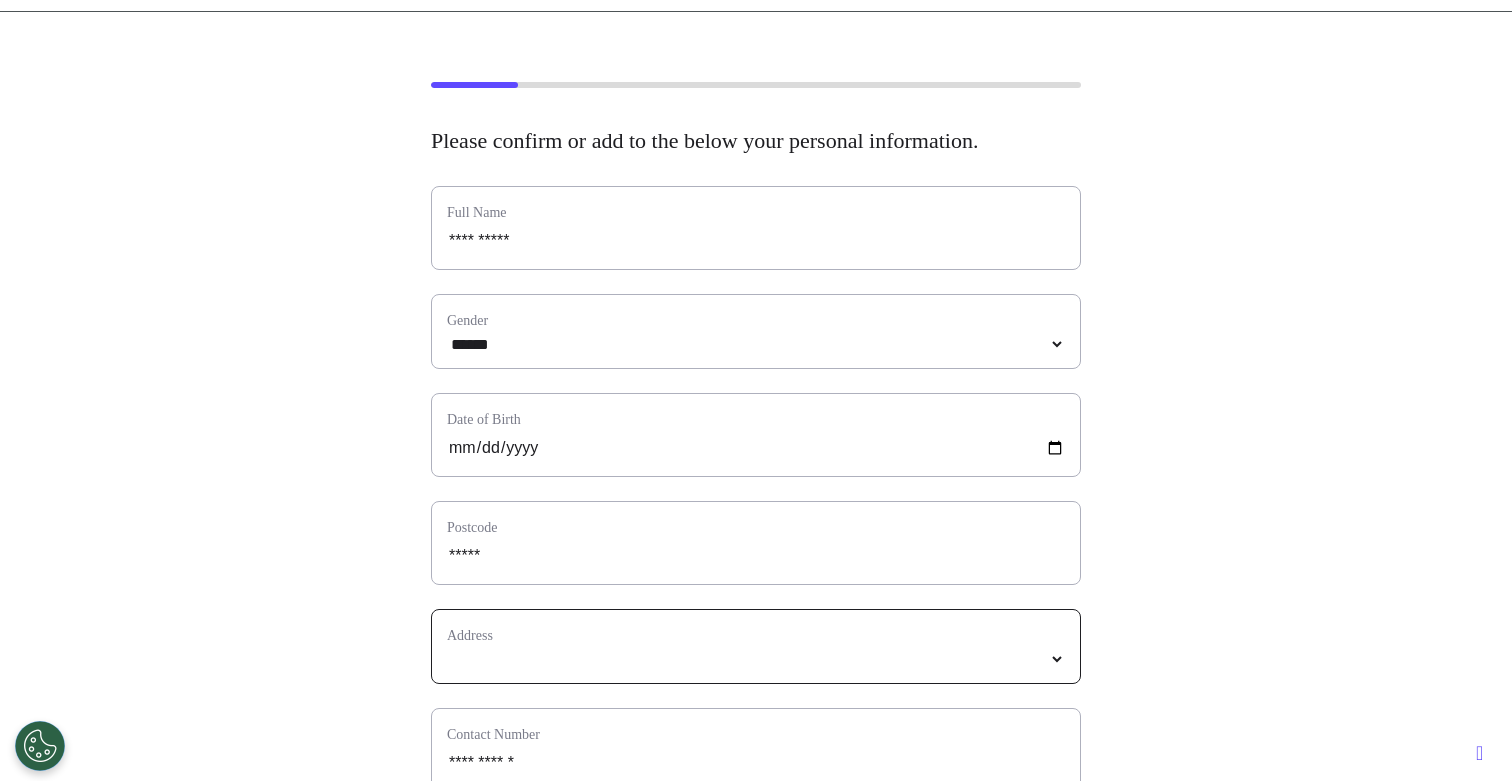 click at bounding box center (756, 659) 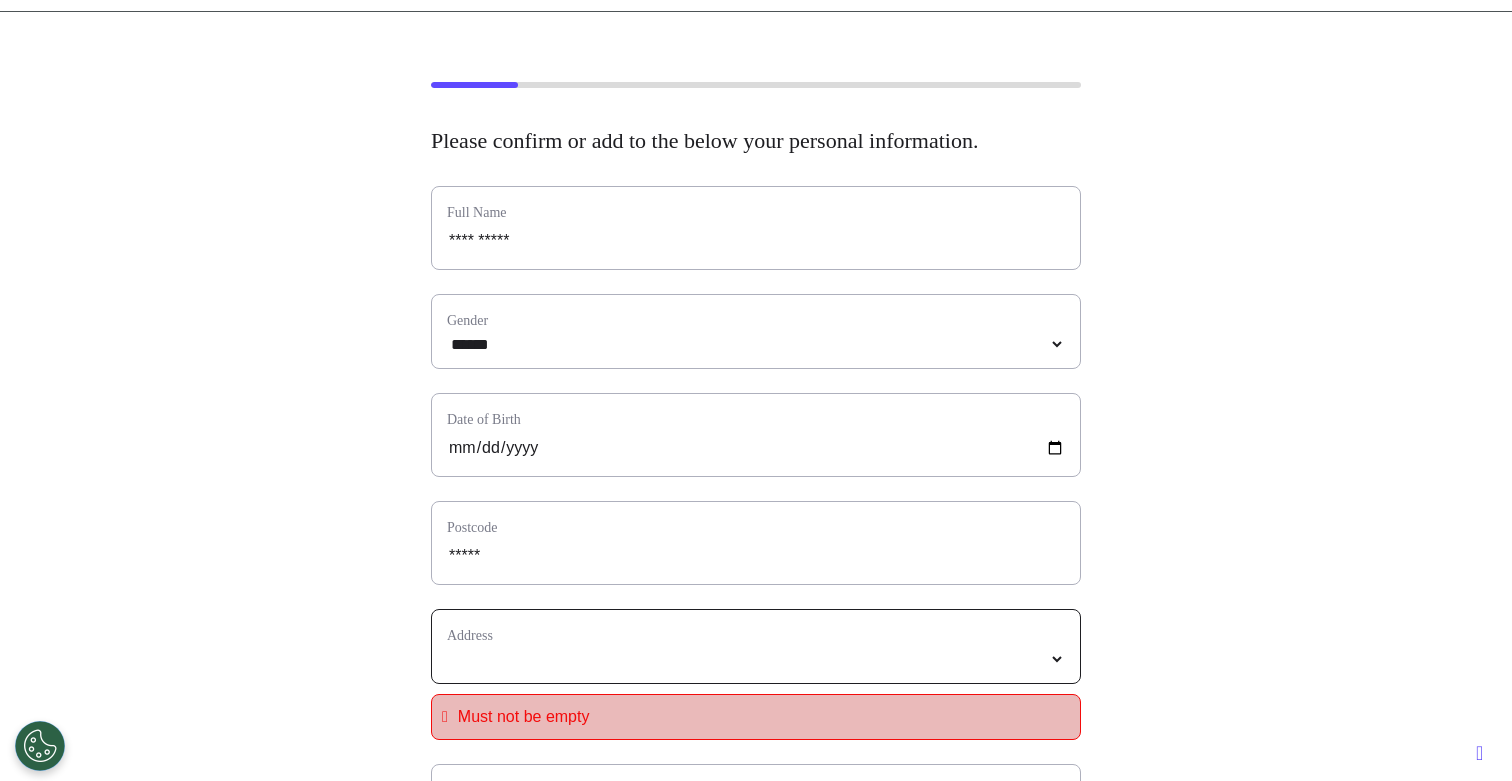 click on "**********" at bounding box center [756, 659] 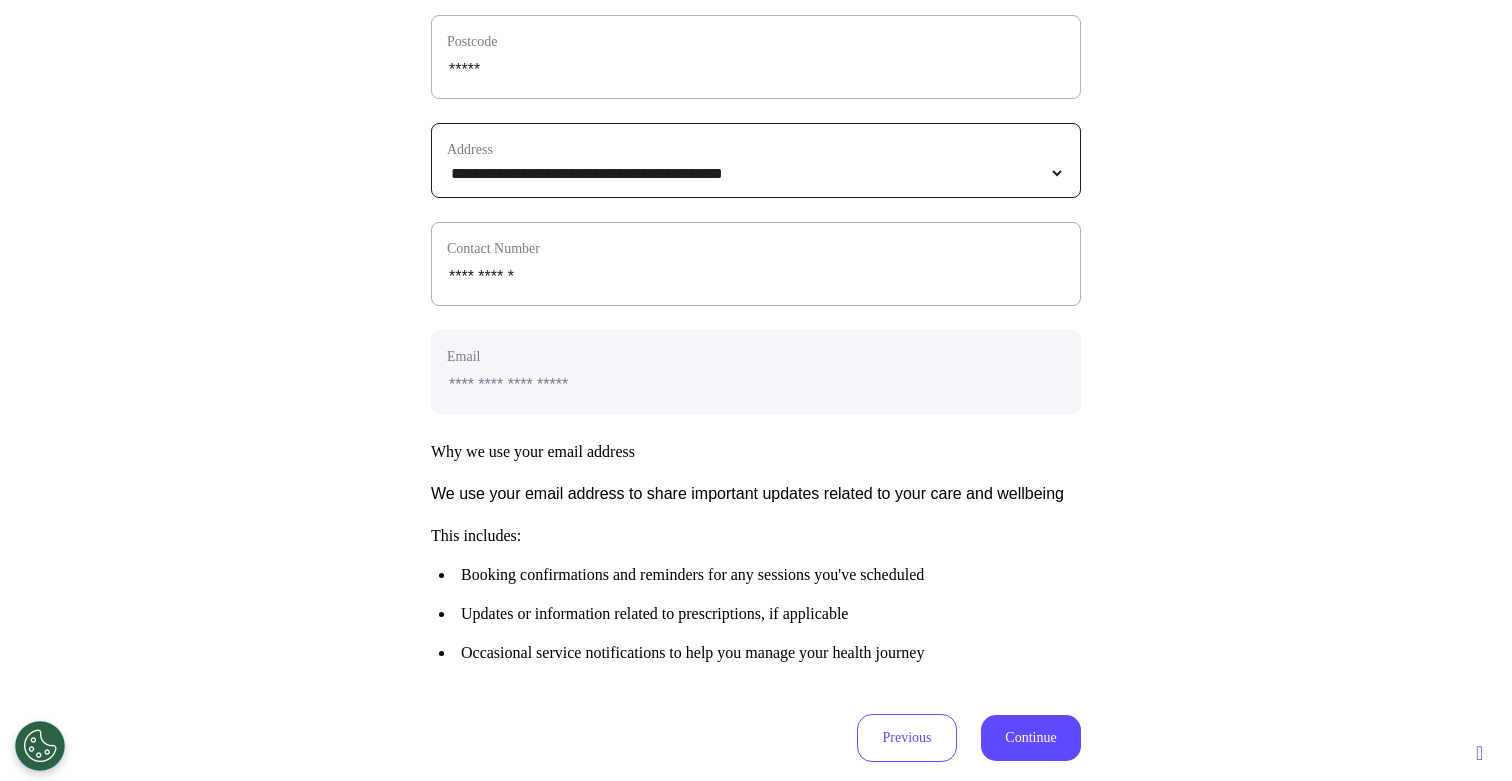 scroll, scrollTop: 881, scrollLeft: 0, axis: vertical 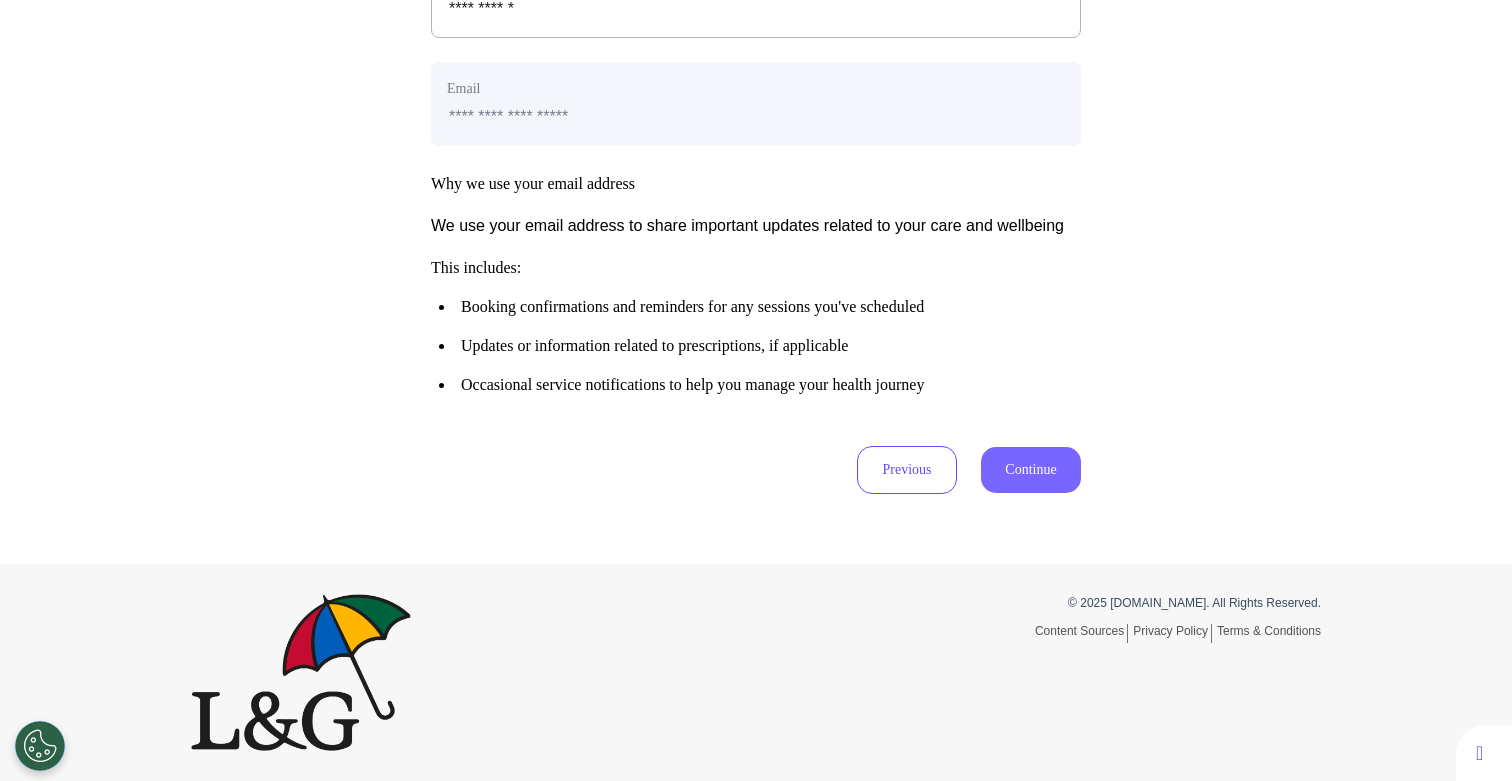 click on "Continue" at bounding box center (1031, 470) 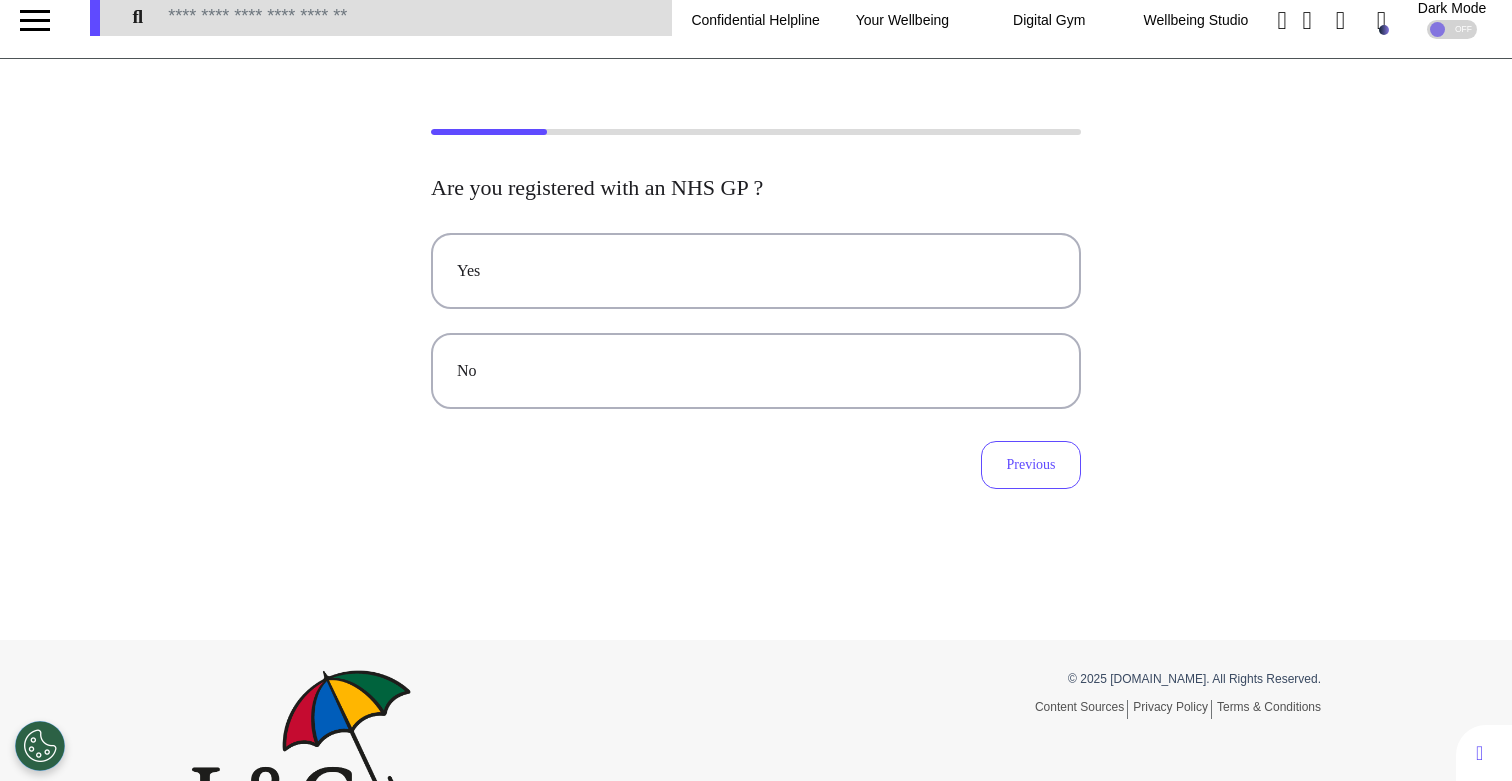 scroll, scrollTop: 0, scrollLeft: 0, axis: both 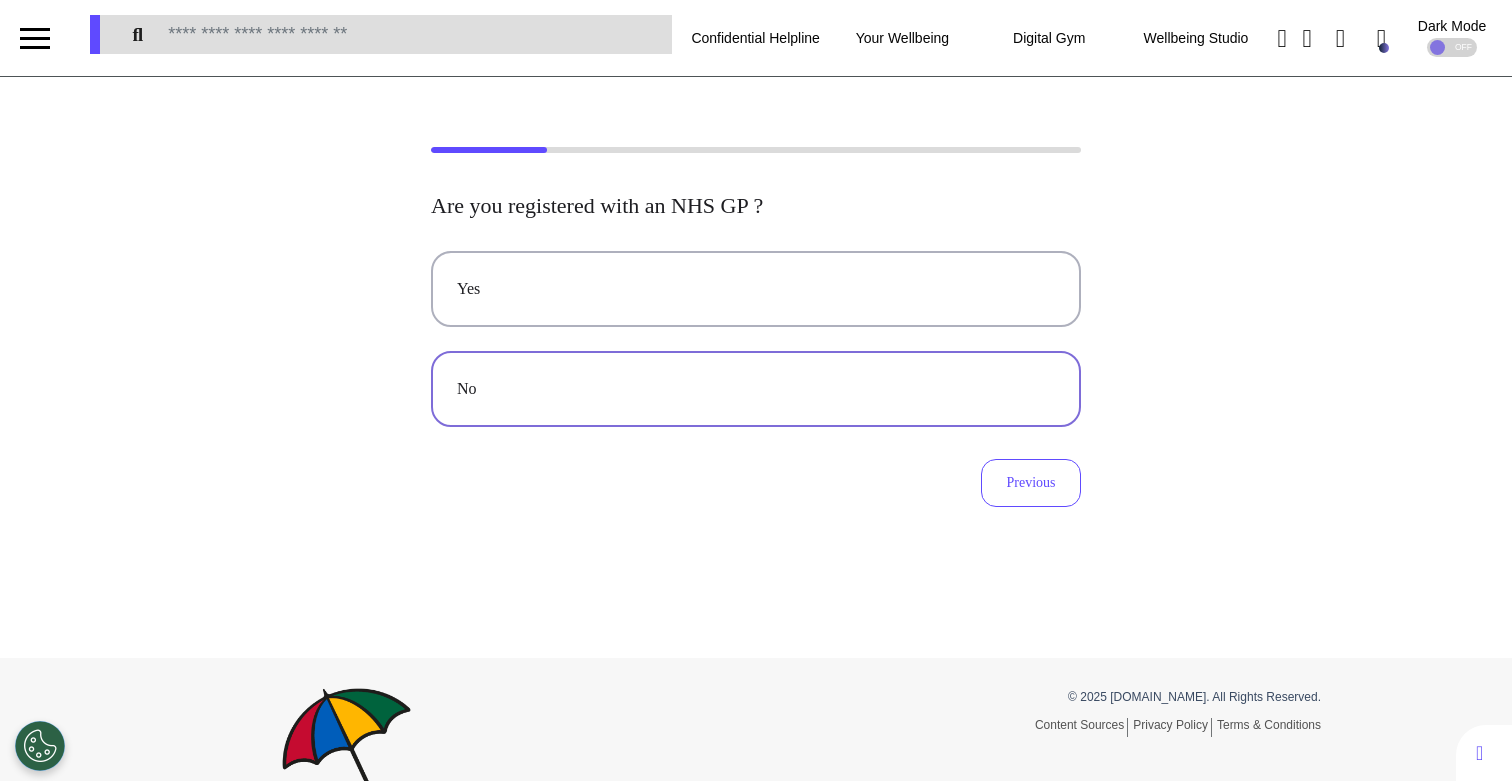 click on "No" at bounding box center (756, 389) 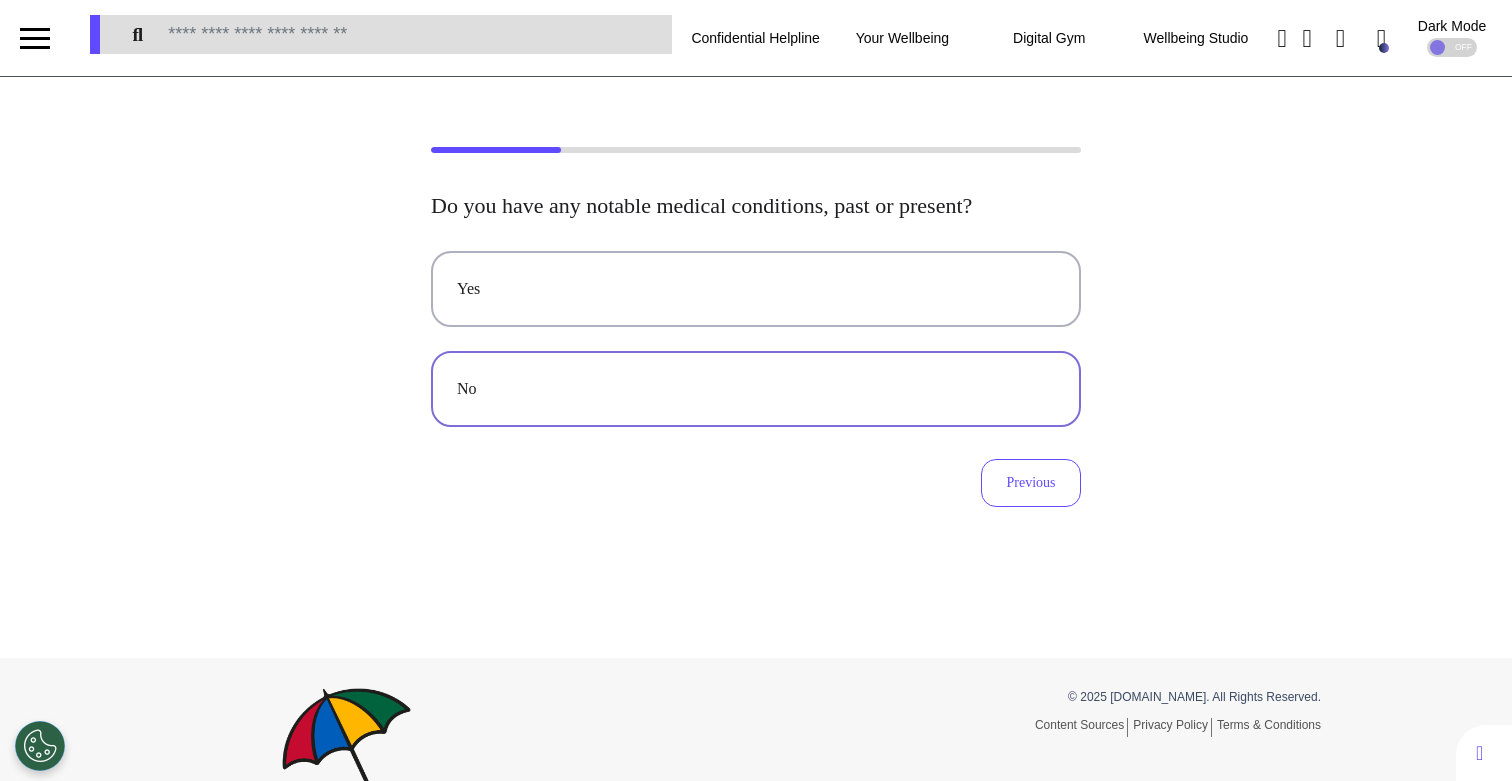 click on "No" at bounding box center [756, 389] 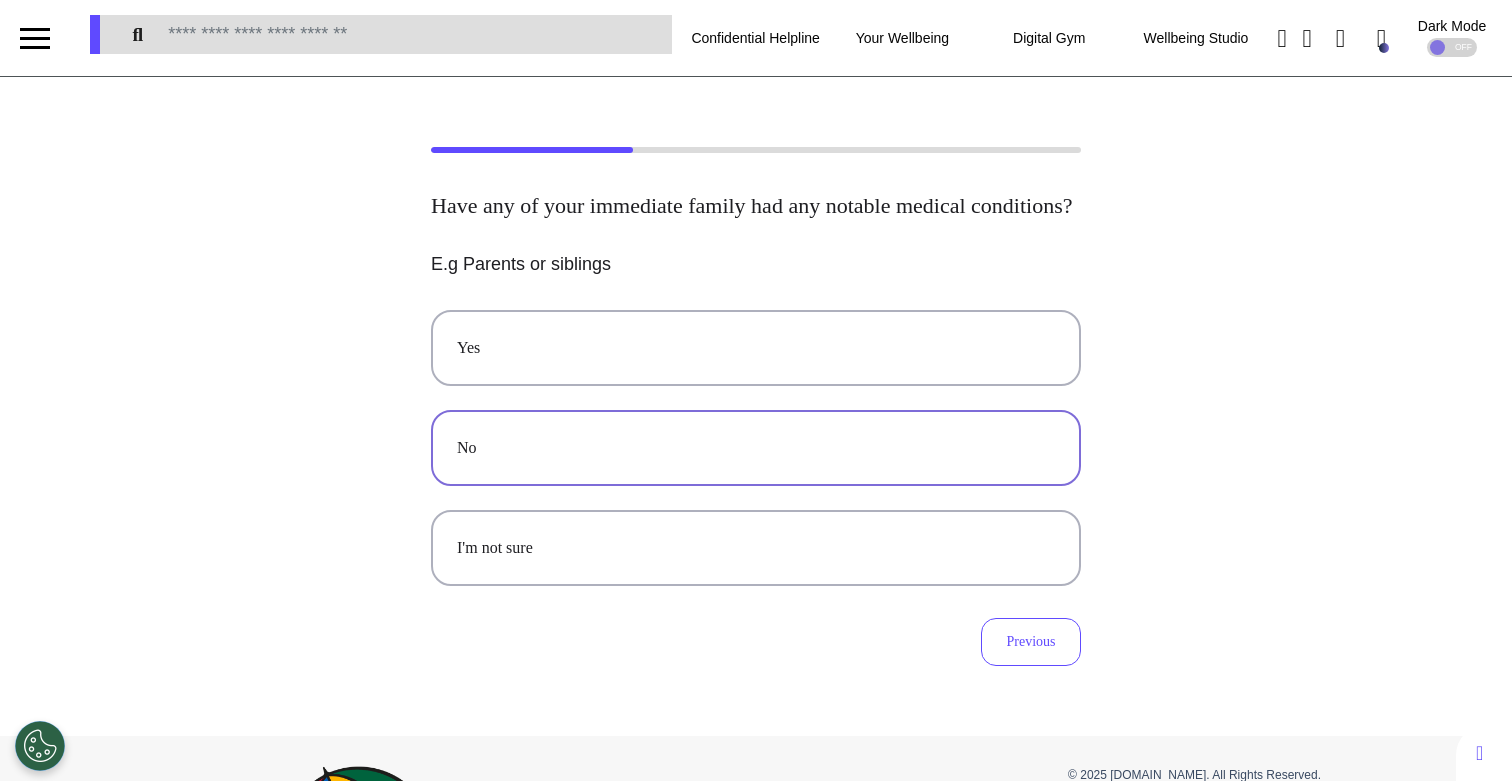 click on "No" at bounding box center (756, 448) 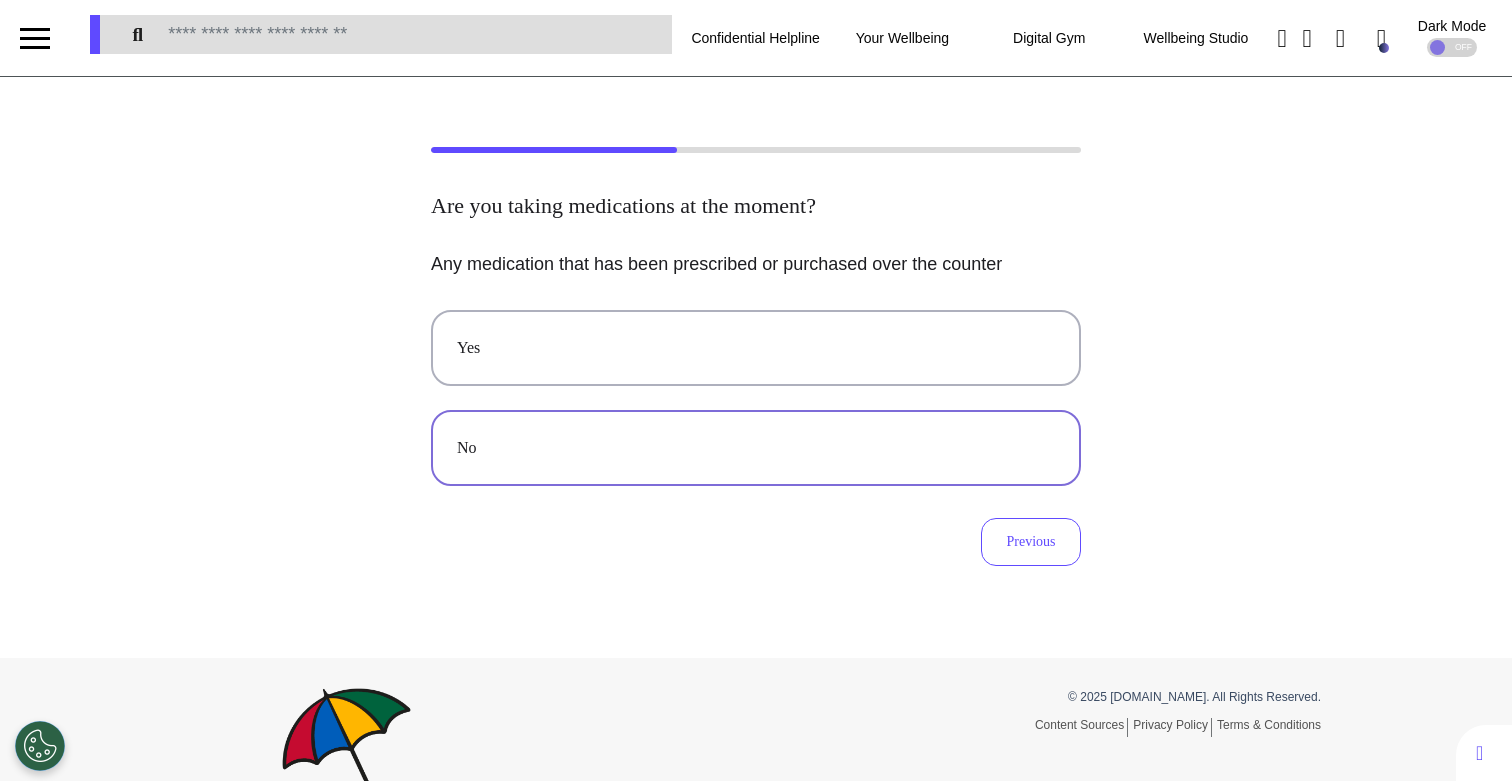 click on "No" at bounding box center [756, 448] 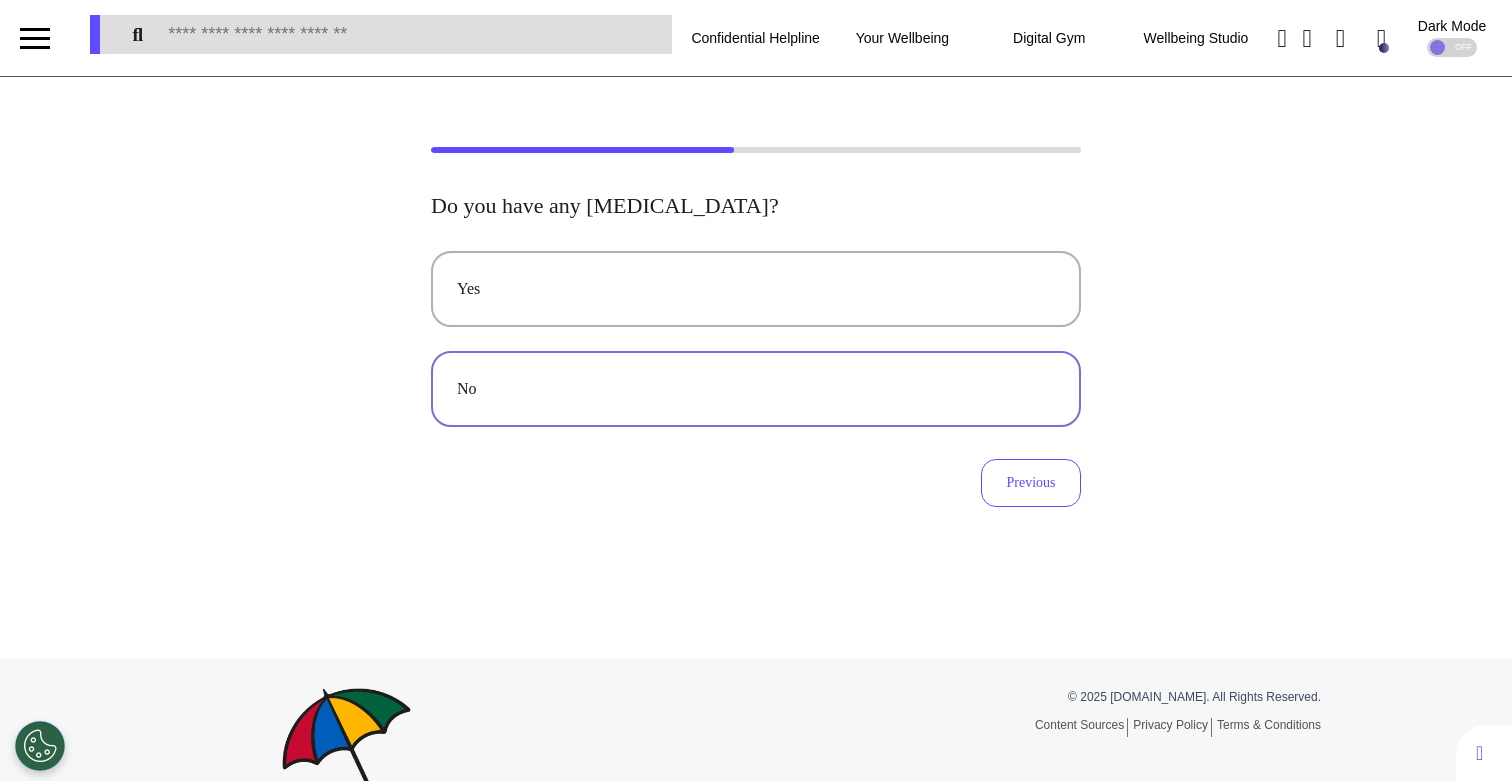 click on "No" at bounding box center (756, 389) 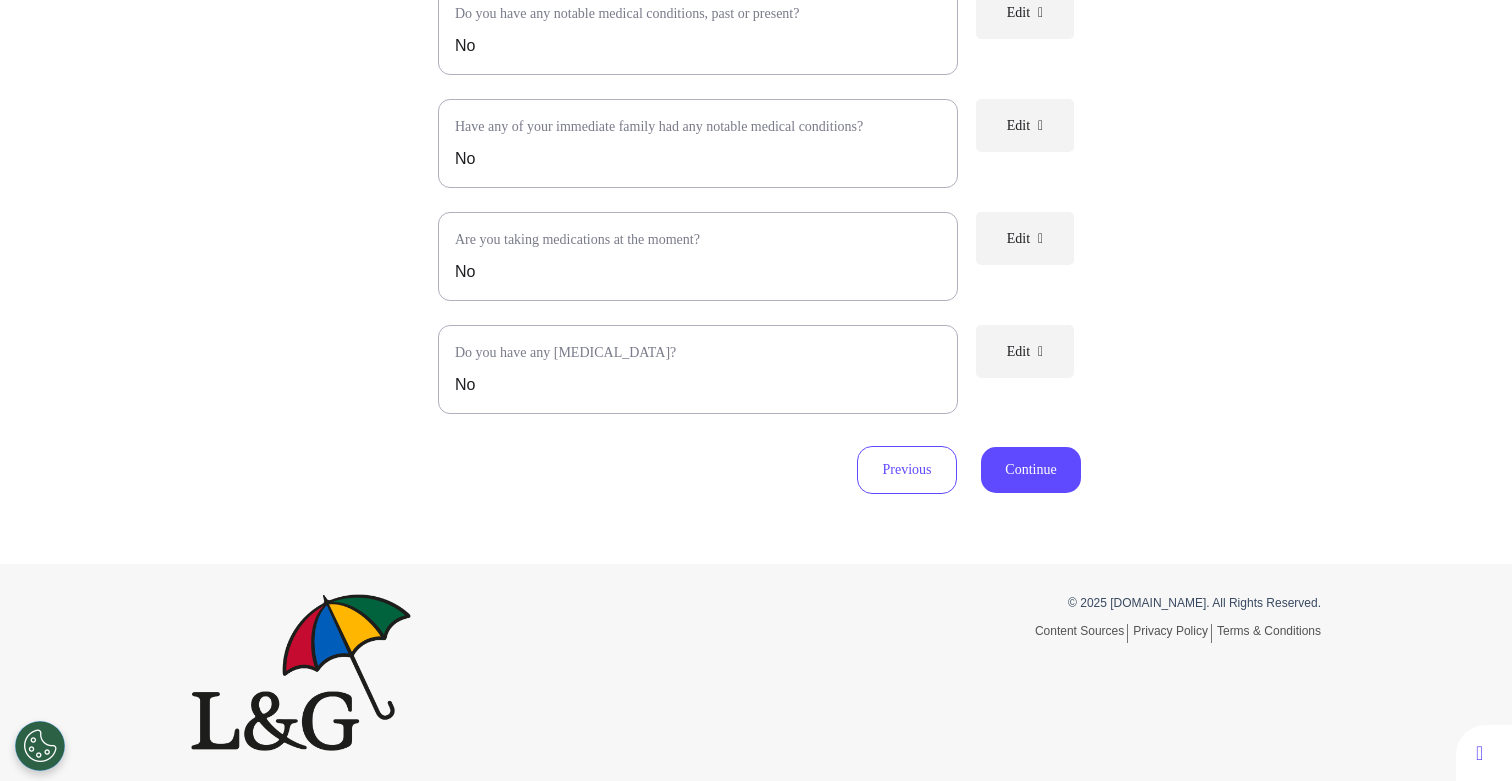 scroll, scrollTop: 458, scrollLeft: 0, axis: vertical 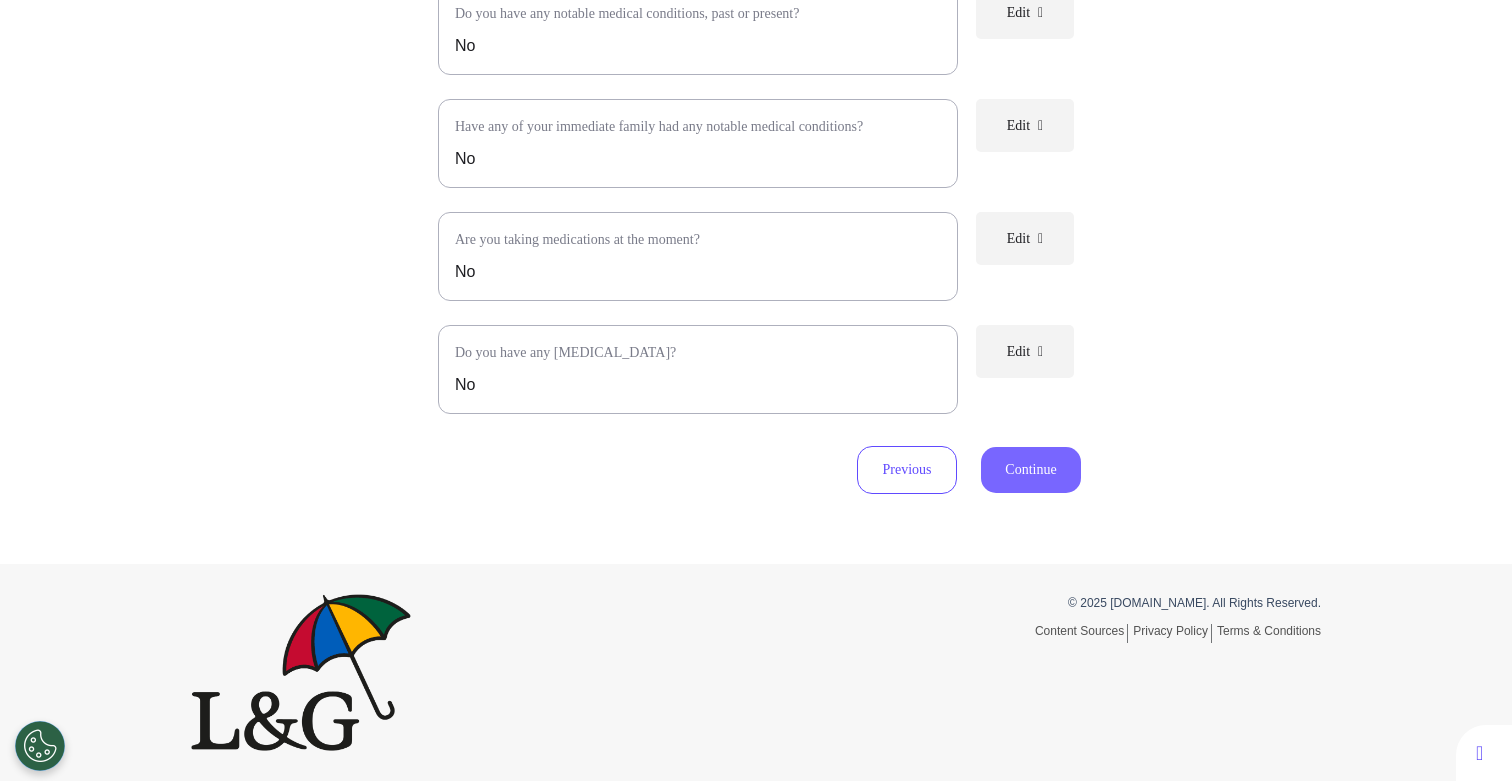 click on "Continue" at bounding box center [1031, 470] 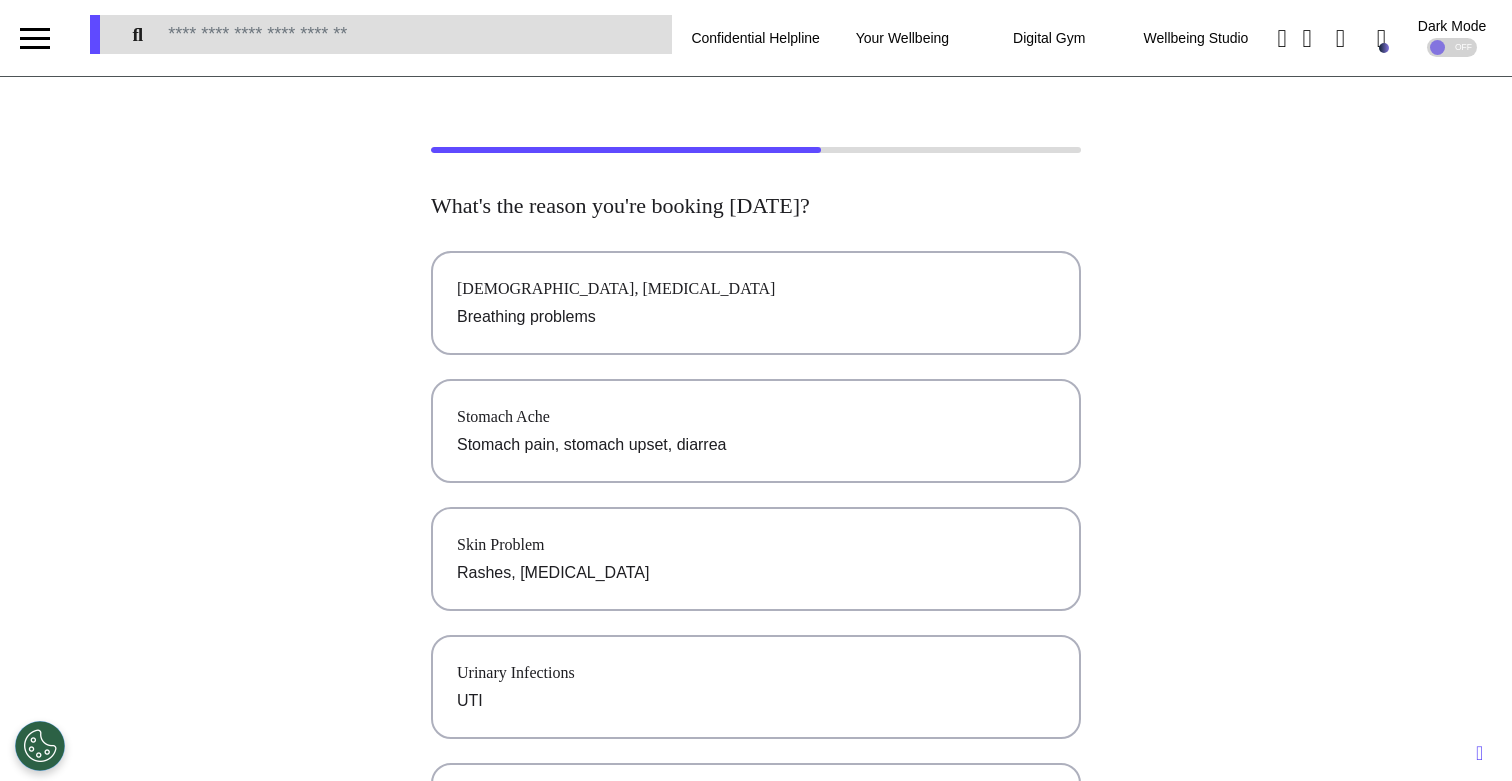 scroll, scrollTop: 0, scrollLeft: 0, axis: both 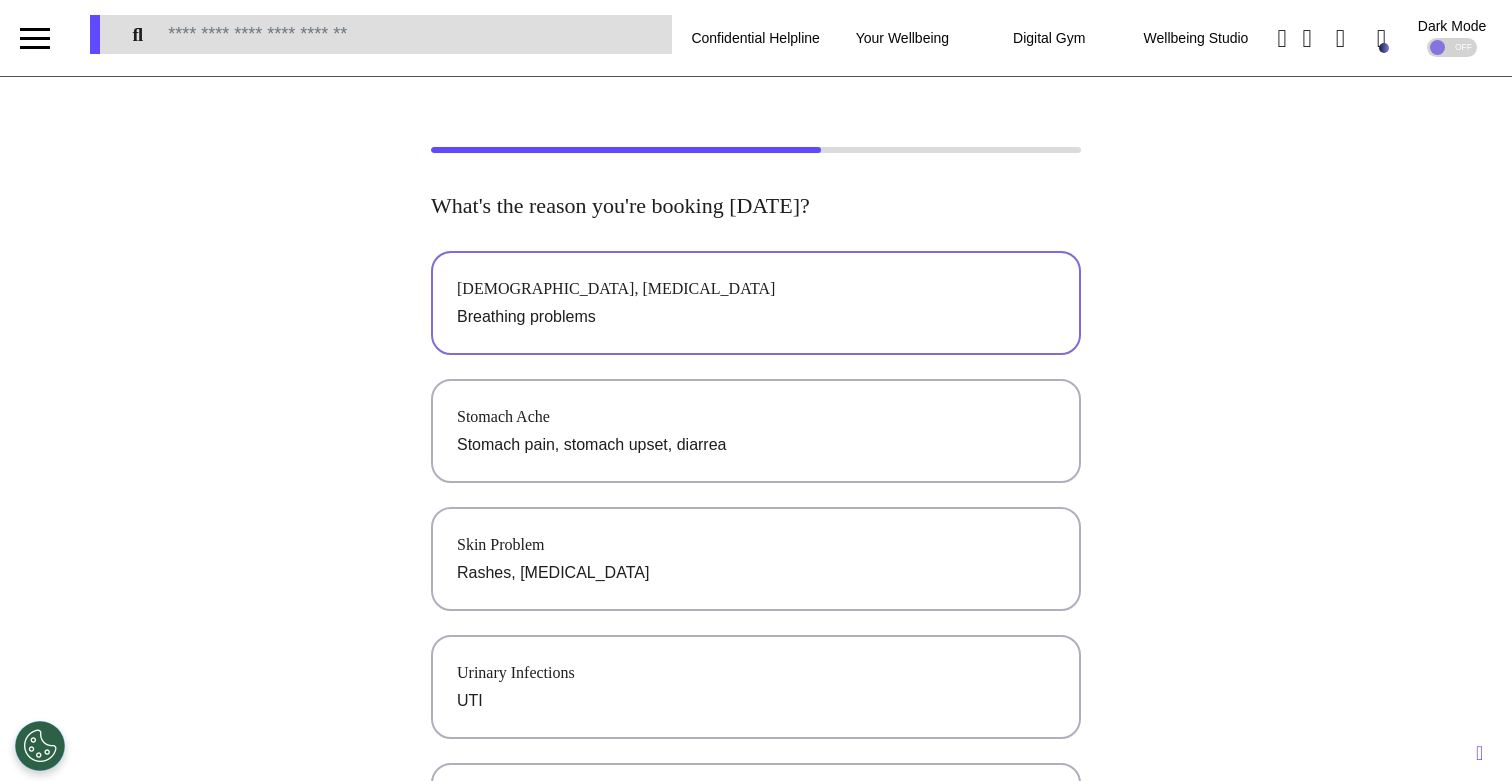 click on "[DEMOGRAPHIC_DATA], [MEDICAL_DATA]" at bounding box center (756, 289) 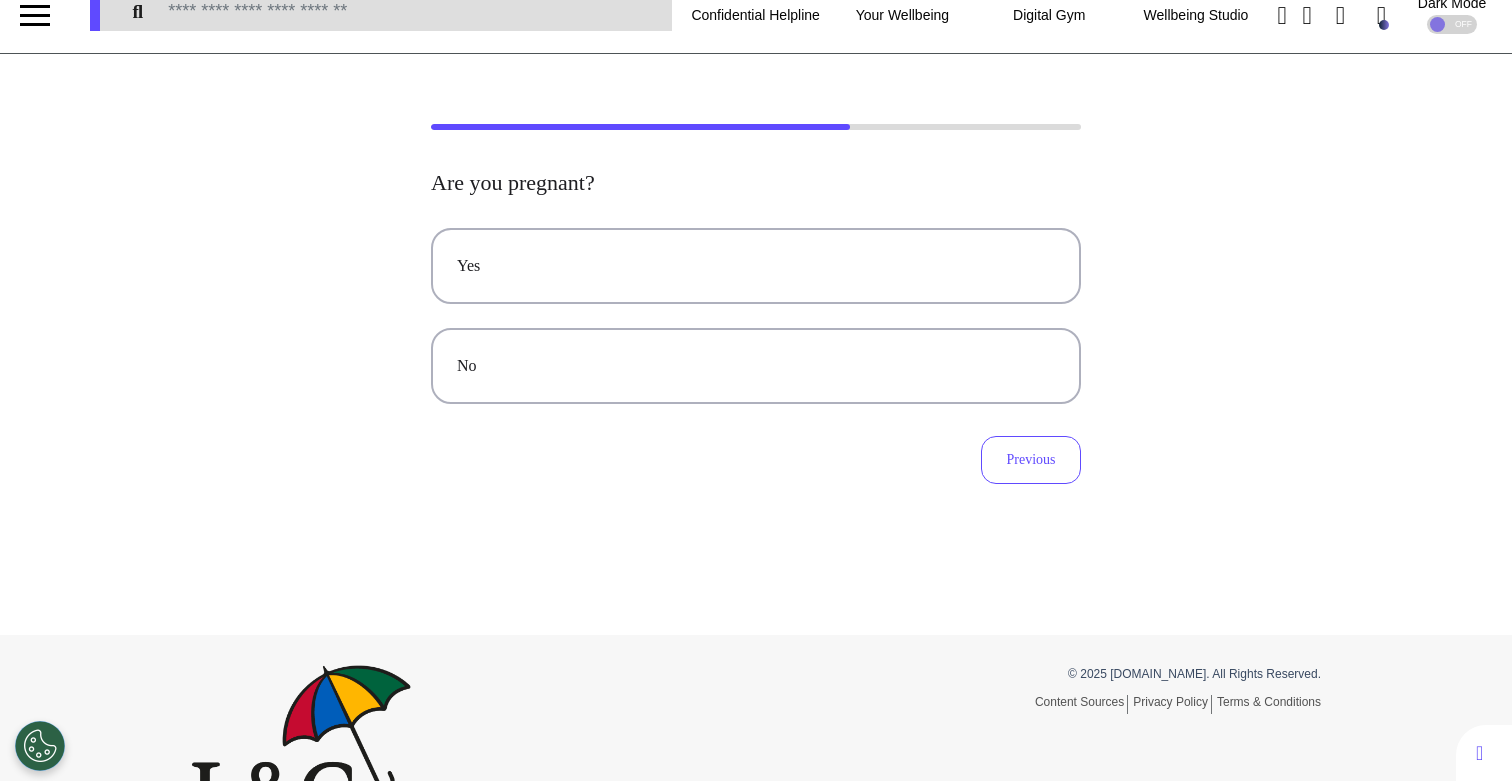 scroll, scrollTop: 0, scrollLeft: 0, axis: both 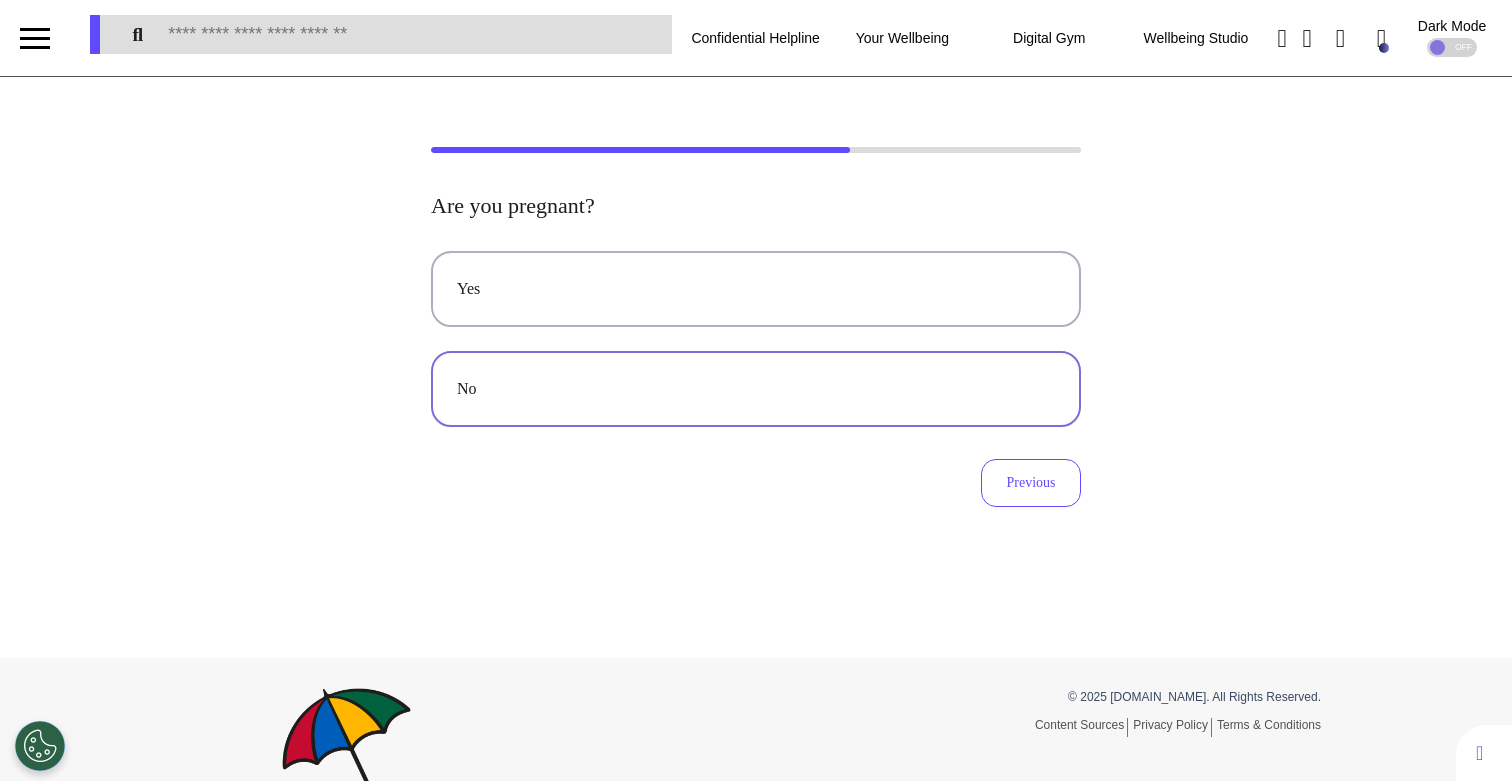 click on "No" at bounding box center [756, 389] 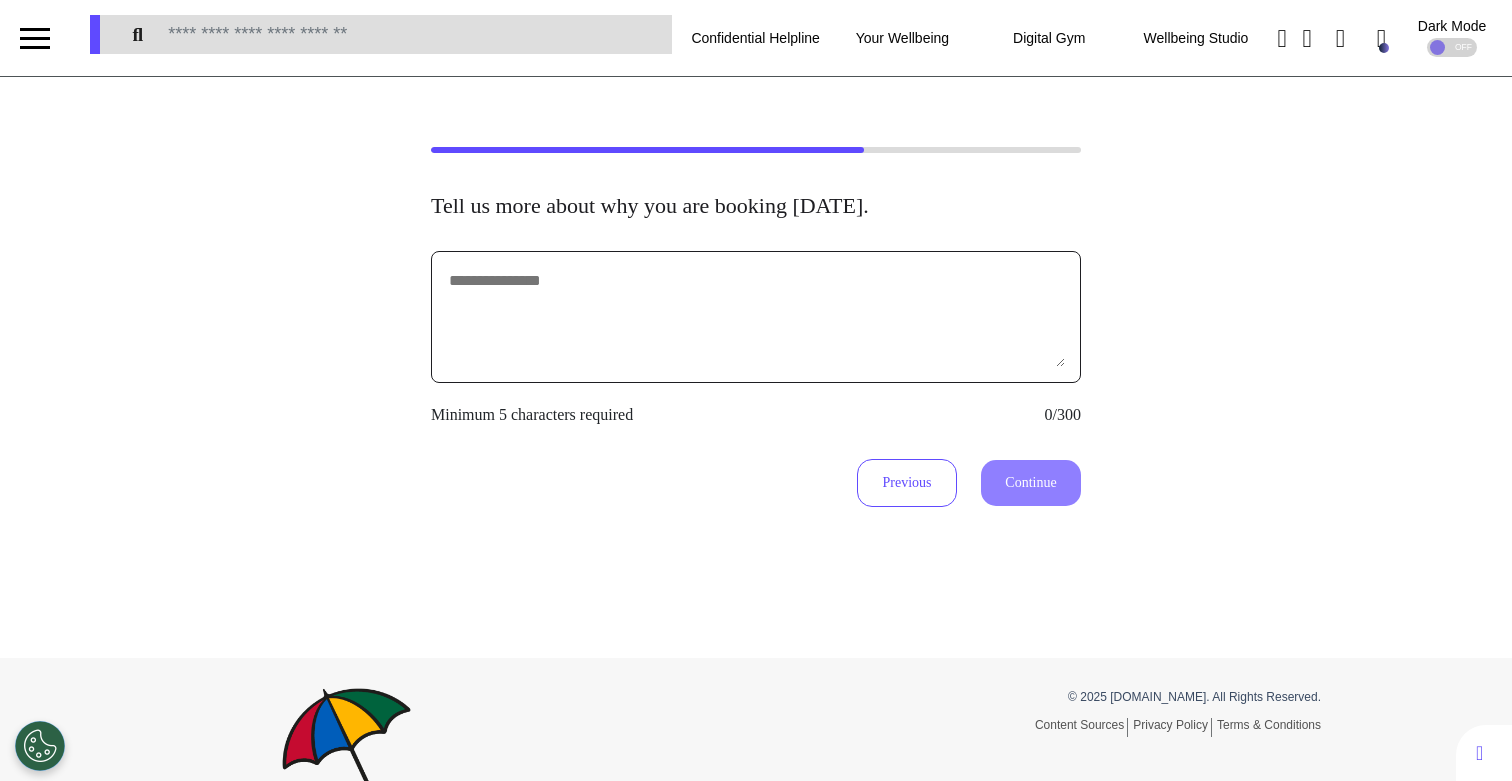 click at bounding box center [756, 317] 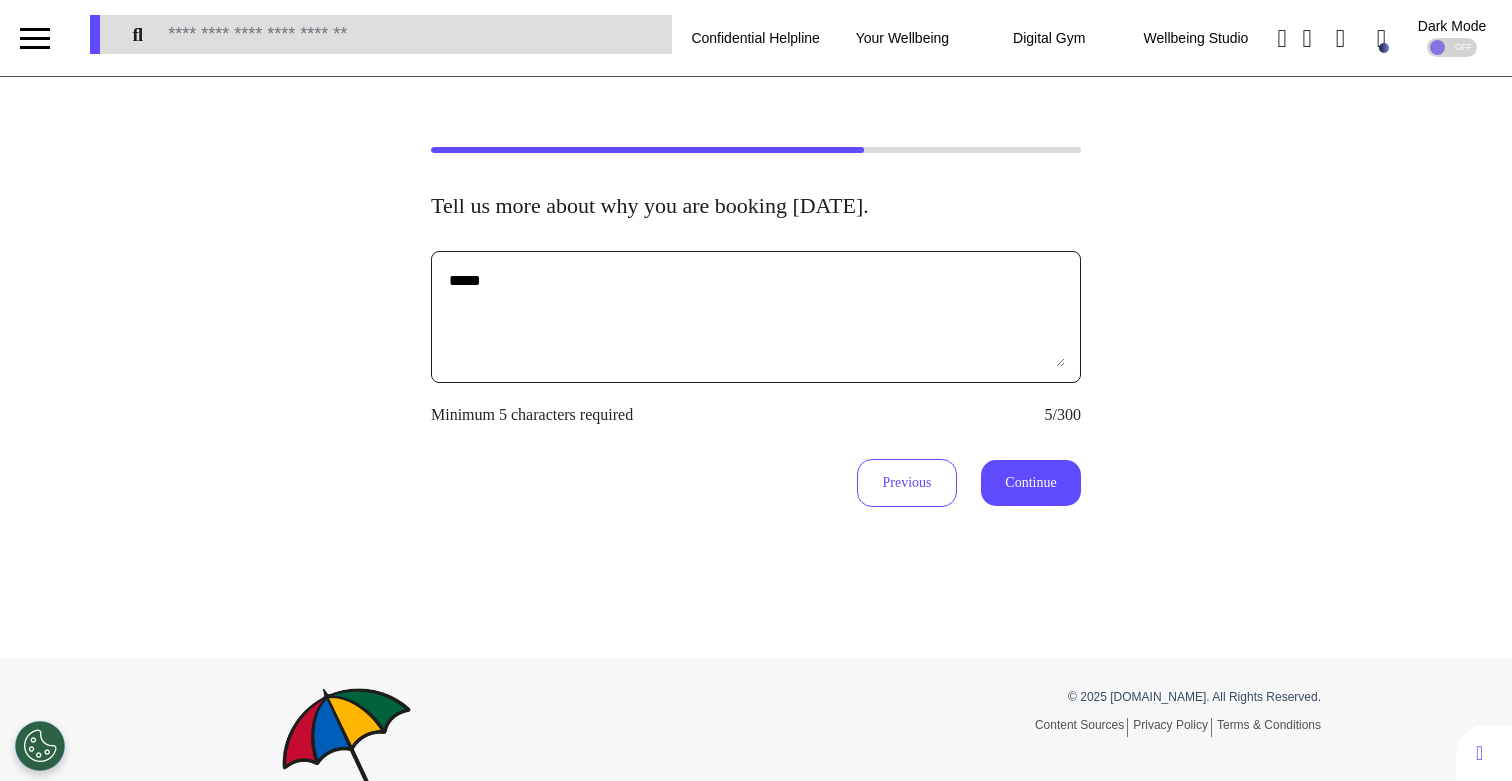 type on "*****" 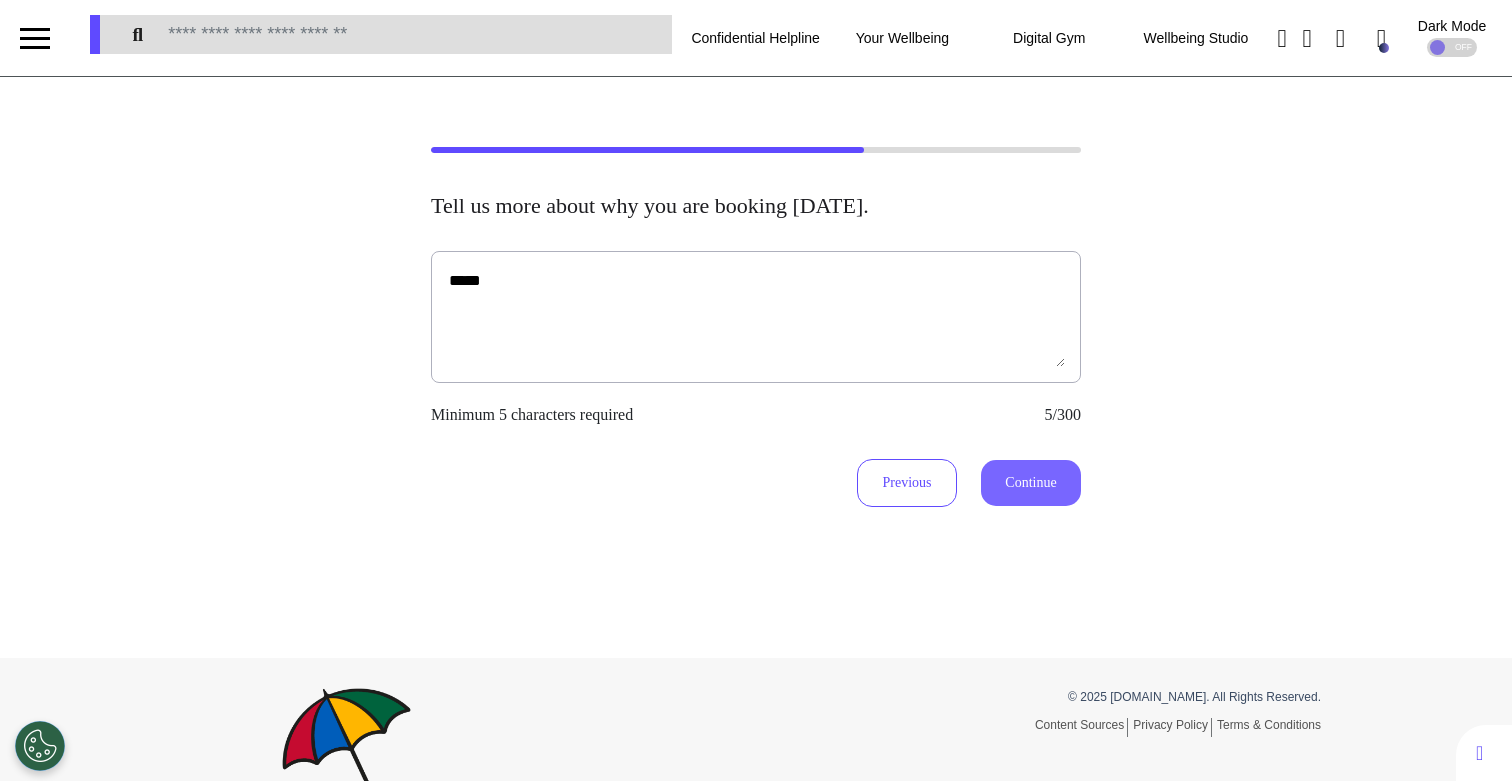 click on "Continue" at bounding box center (1031, 483) 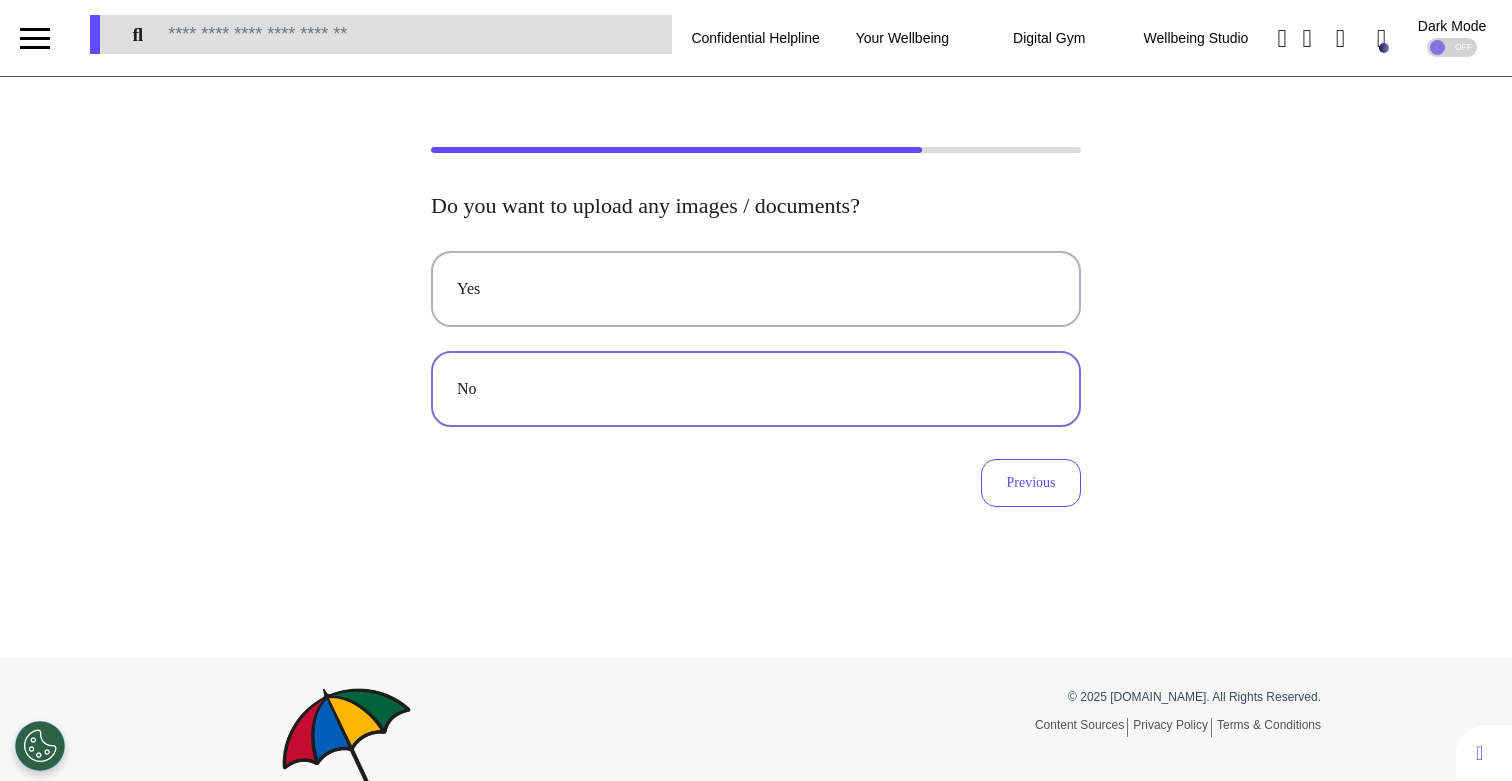 click on "No" at bounding box center [756, 389] 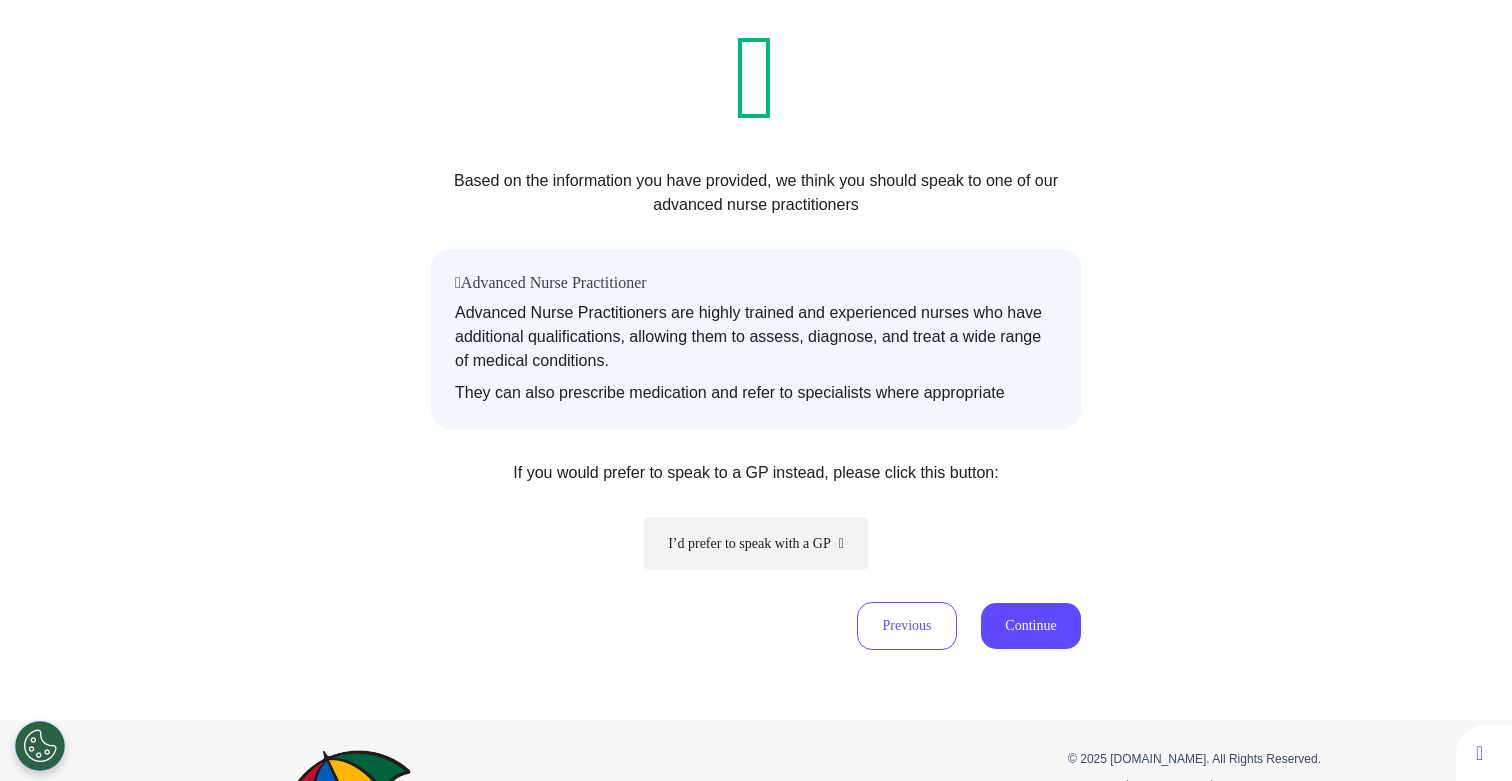 scroll, scrollTop: 331, scrollLeft: 0, axis: vertical 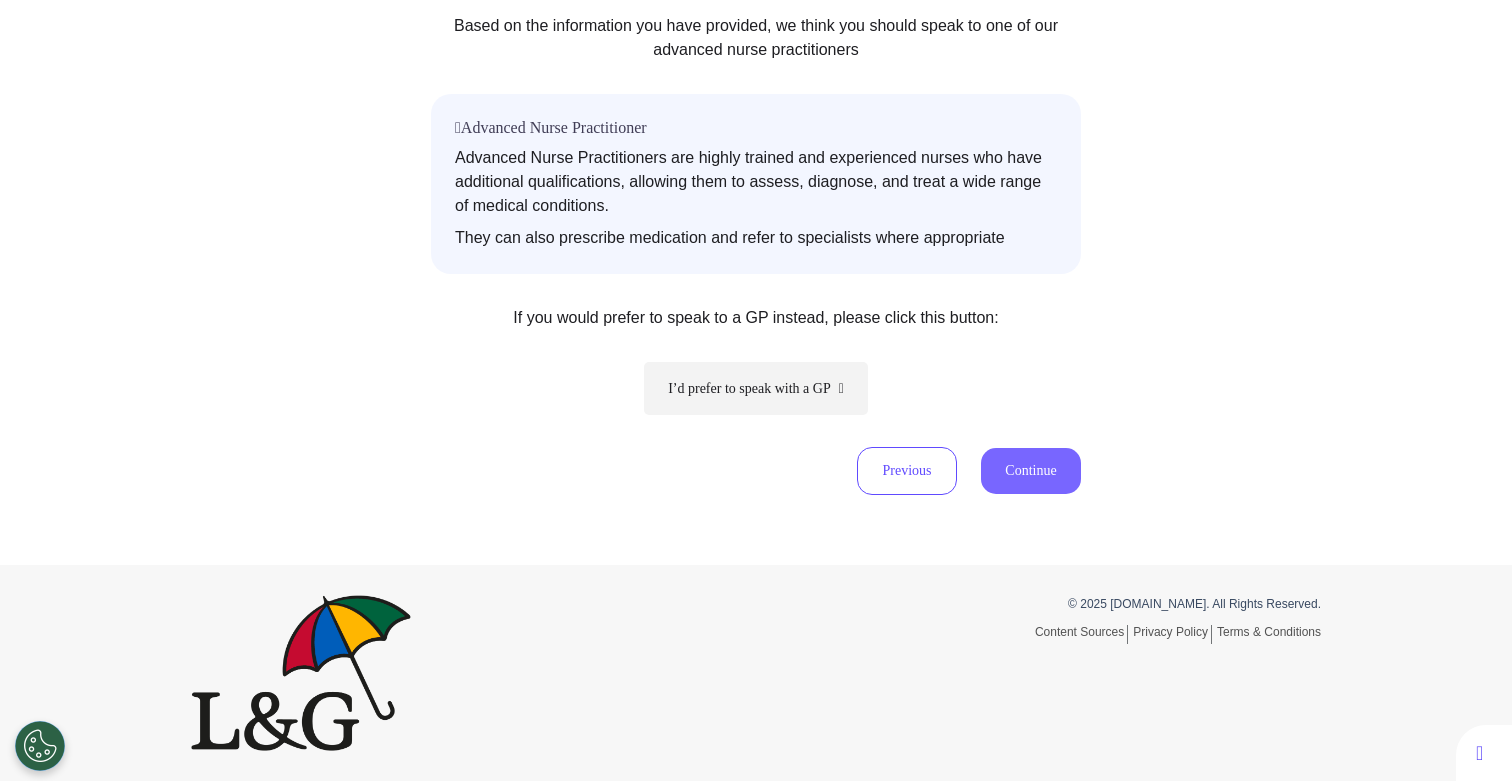 click on "Continue" at bounding box center [1031, 471] 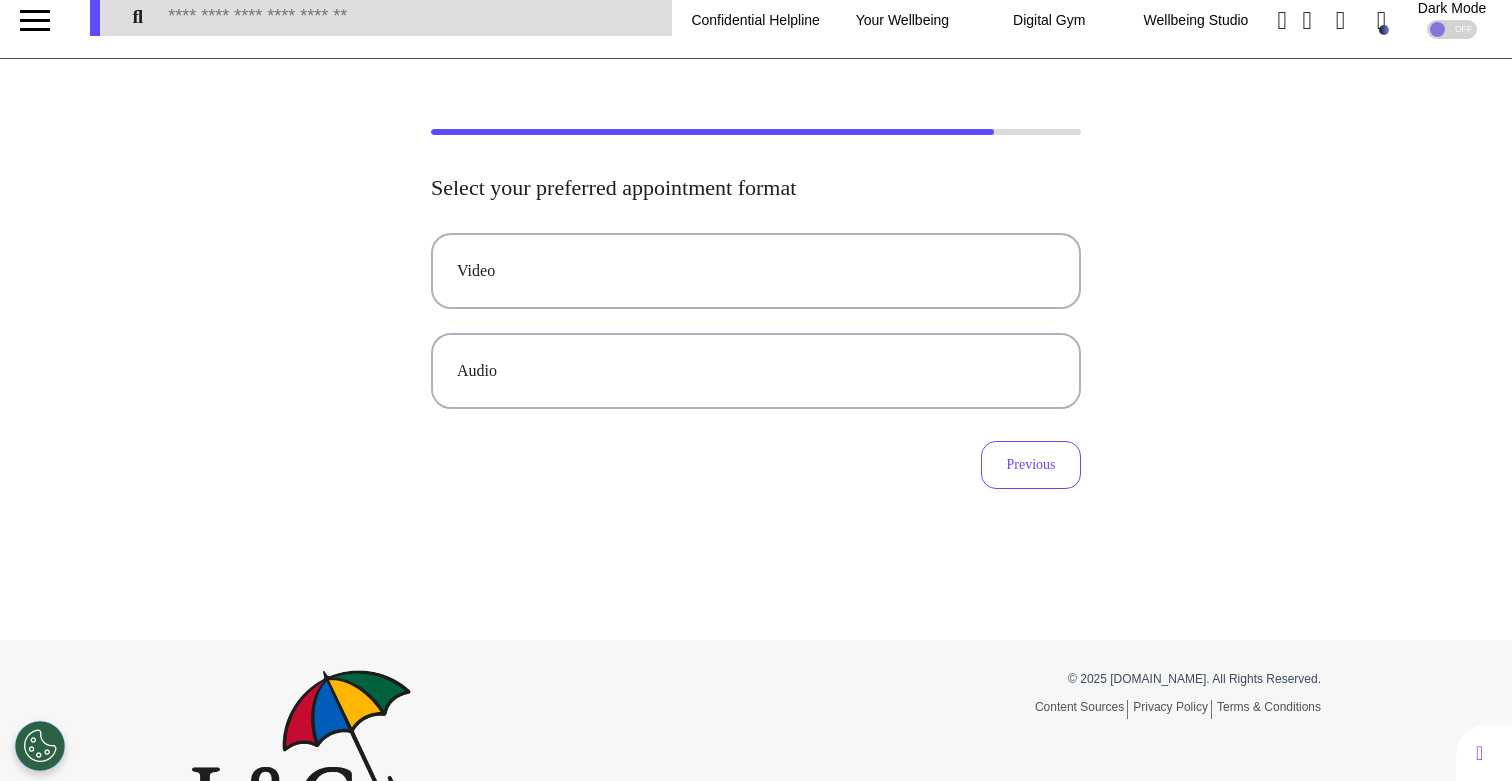 scroll, scrollTop: 0, scrollLeft: 0, axis: both 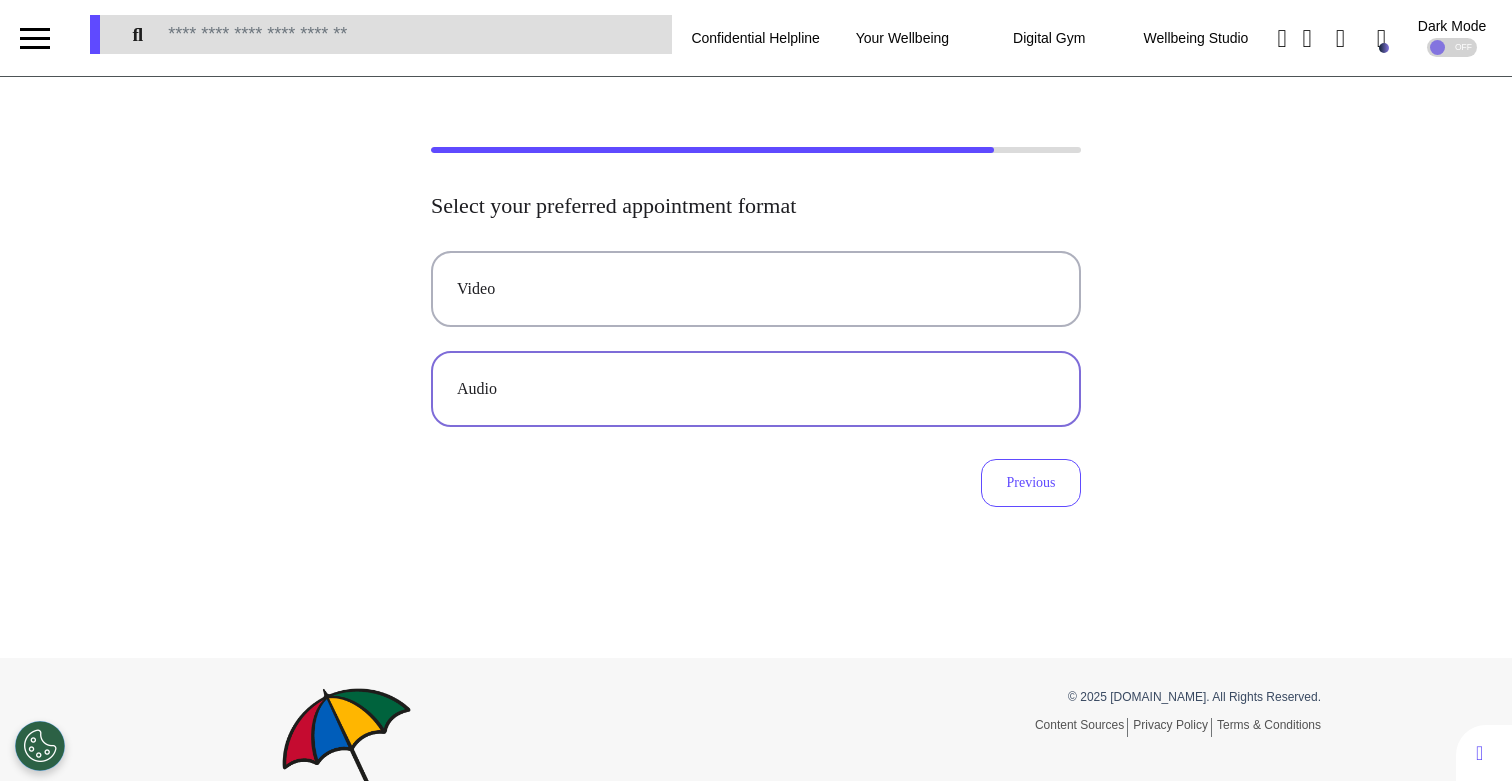 click on "Audio" at bounding box center (756, 389) 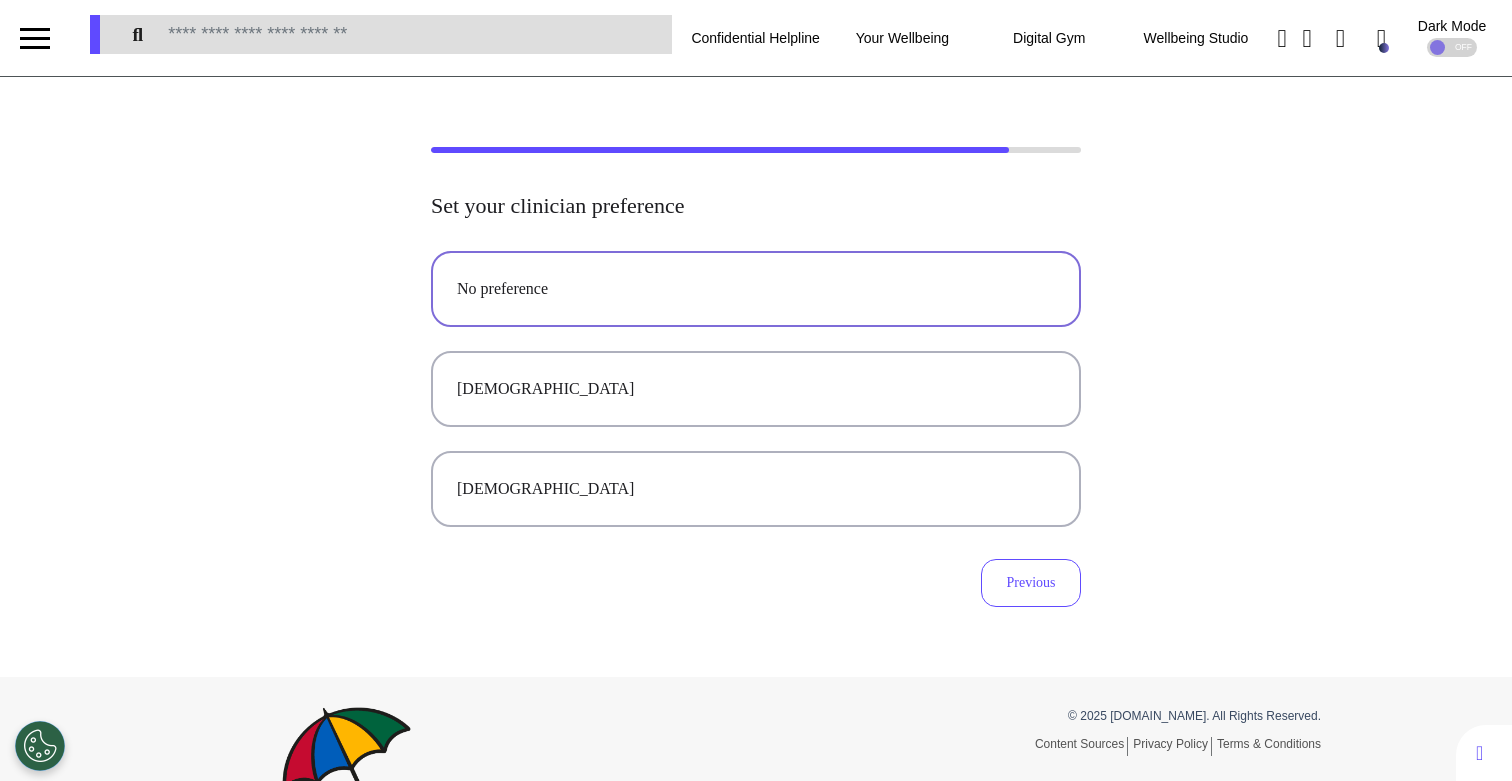 click on "No preference" at bounding box center [756, 289] 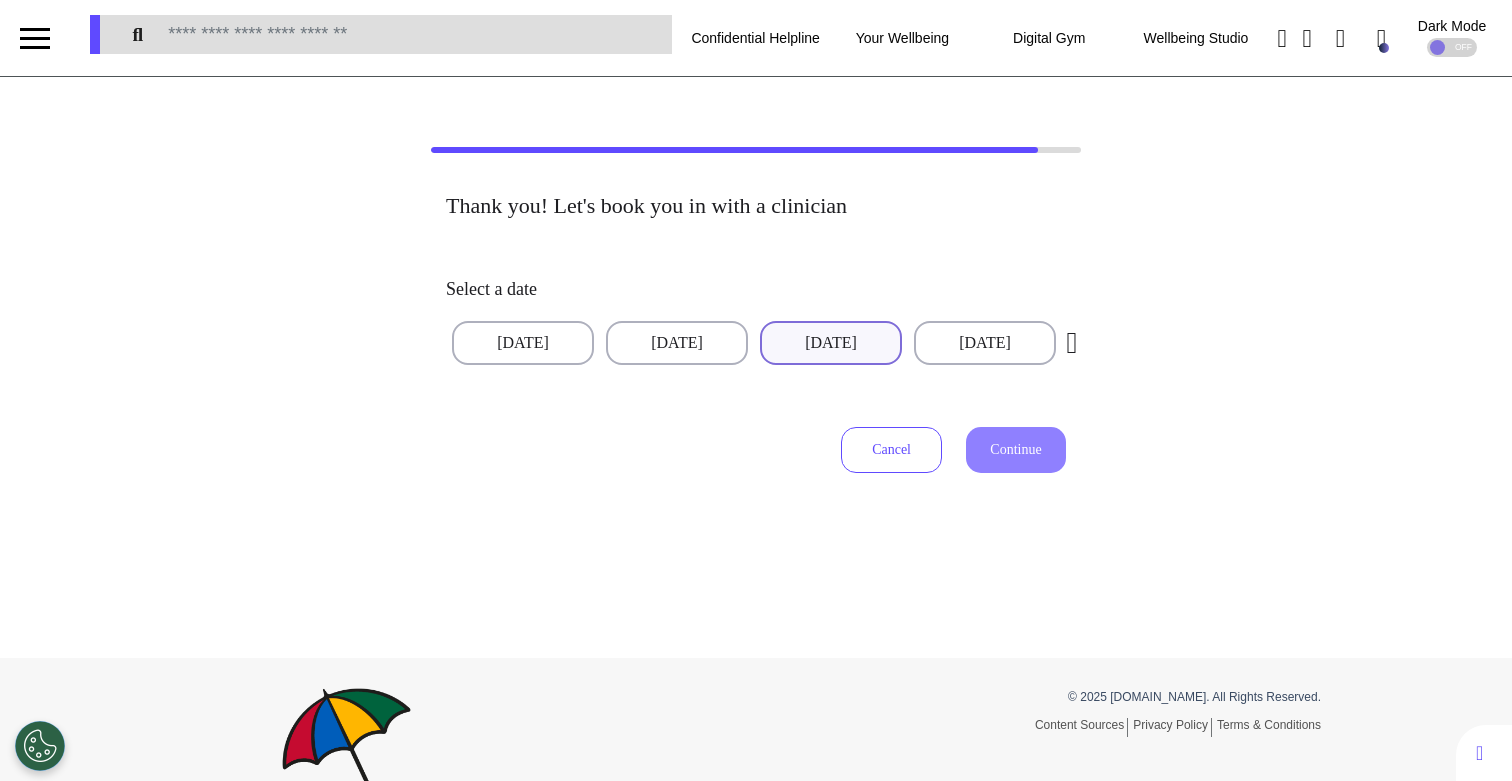 click on "[DATE]" at bounding box center (831, 343) 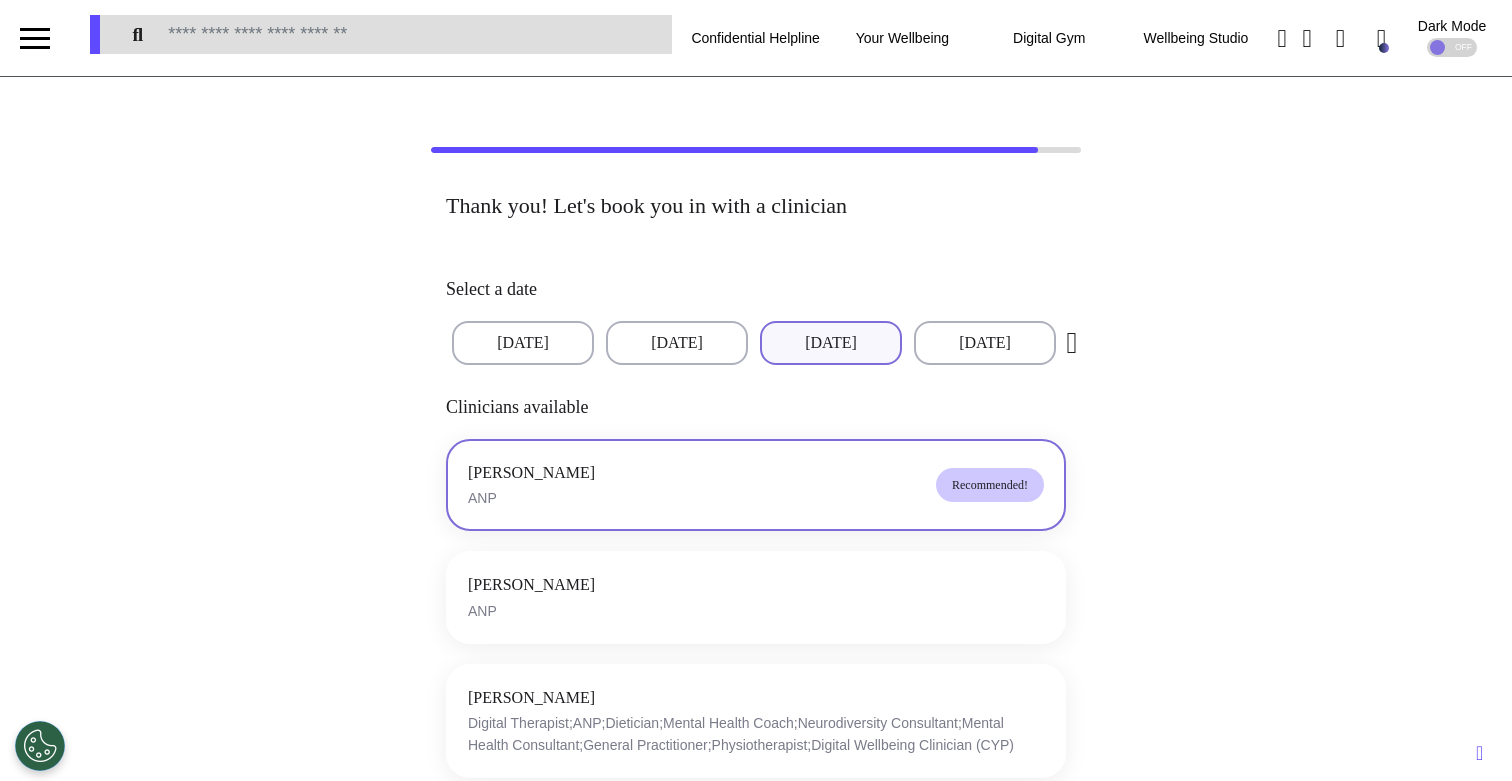 click on "[PERSON_NAME] ANP Recommended!" at bounding box center (756, 485) 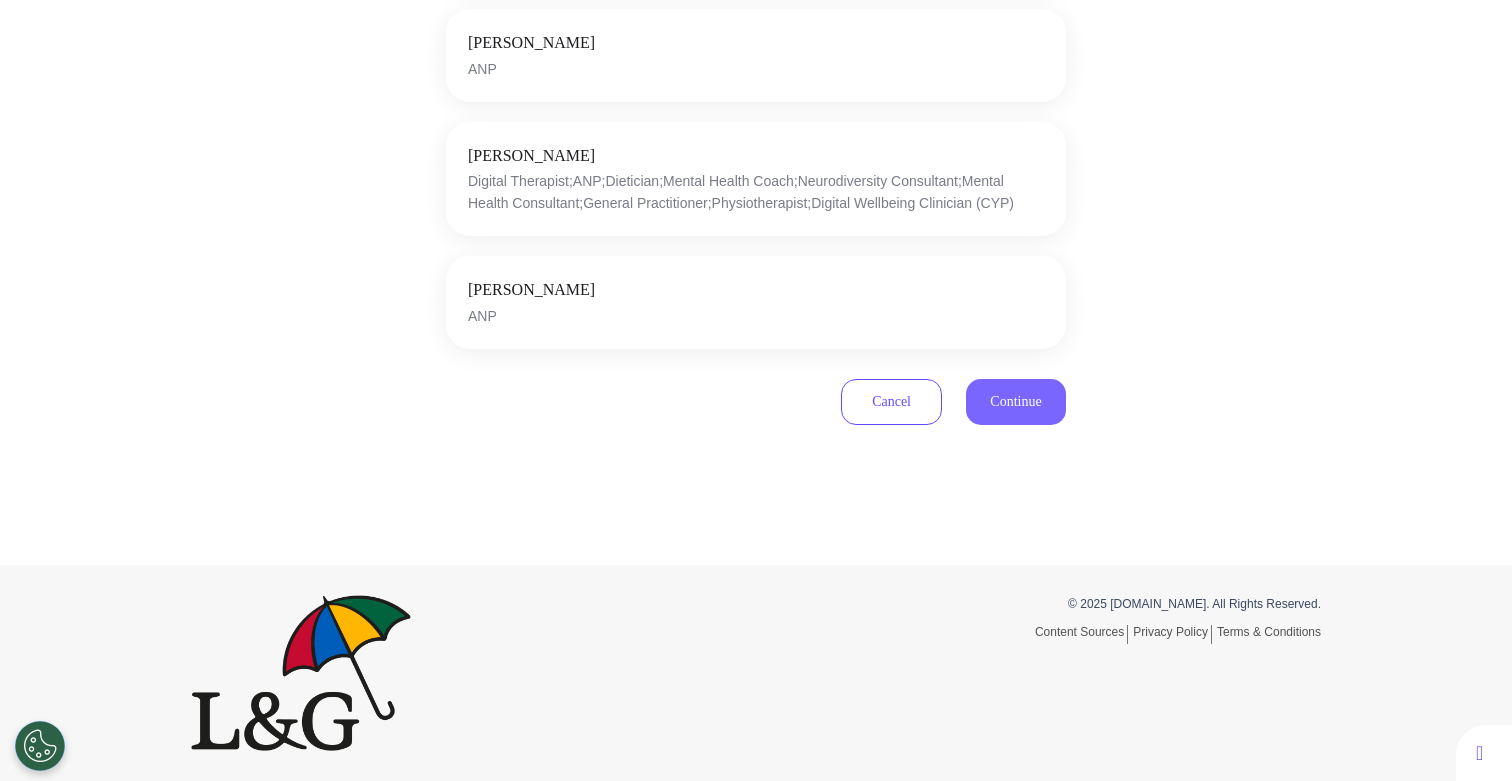 click on "Continue" at bounding box center [1016, 402] 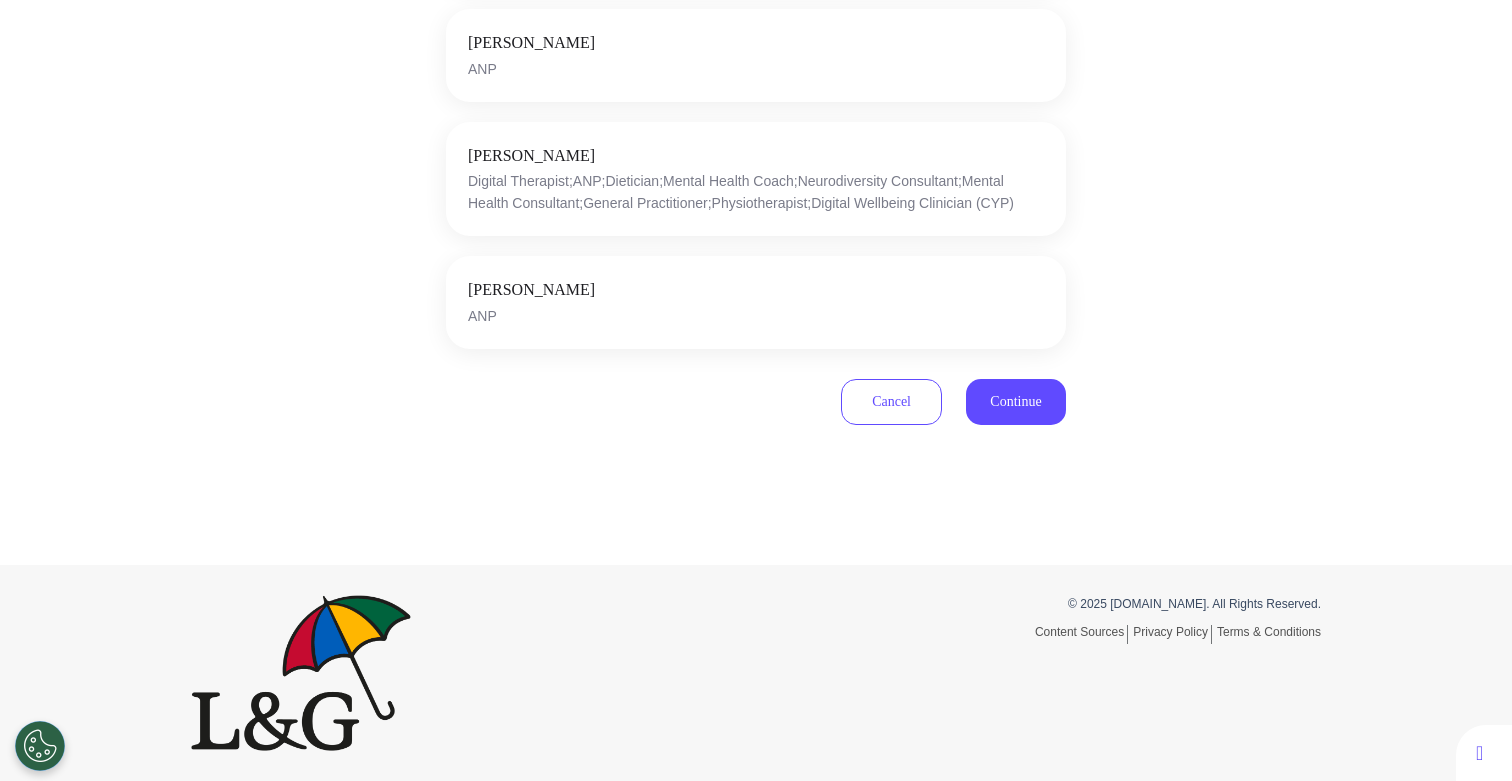 scroll, scrollTop: 505, scrollLeft: 0, axis: vertical 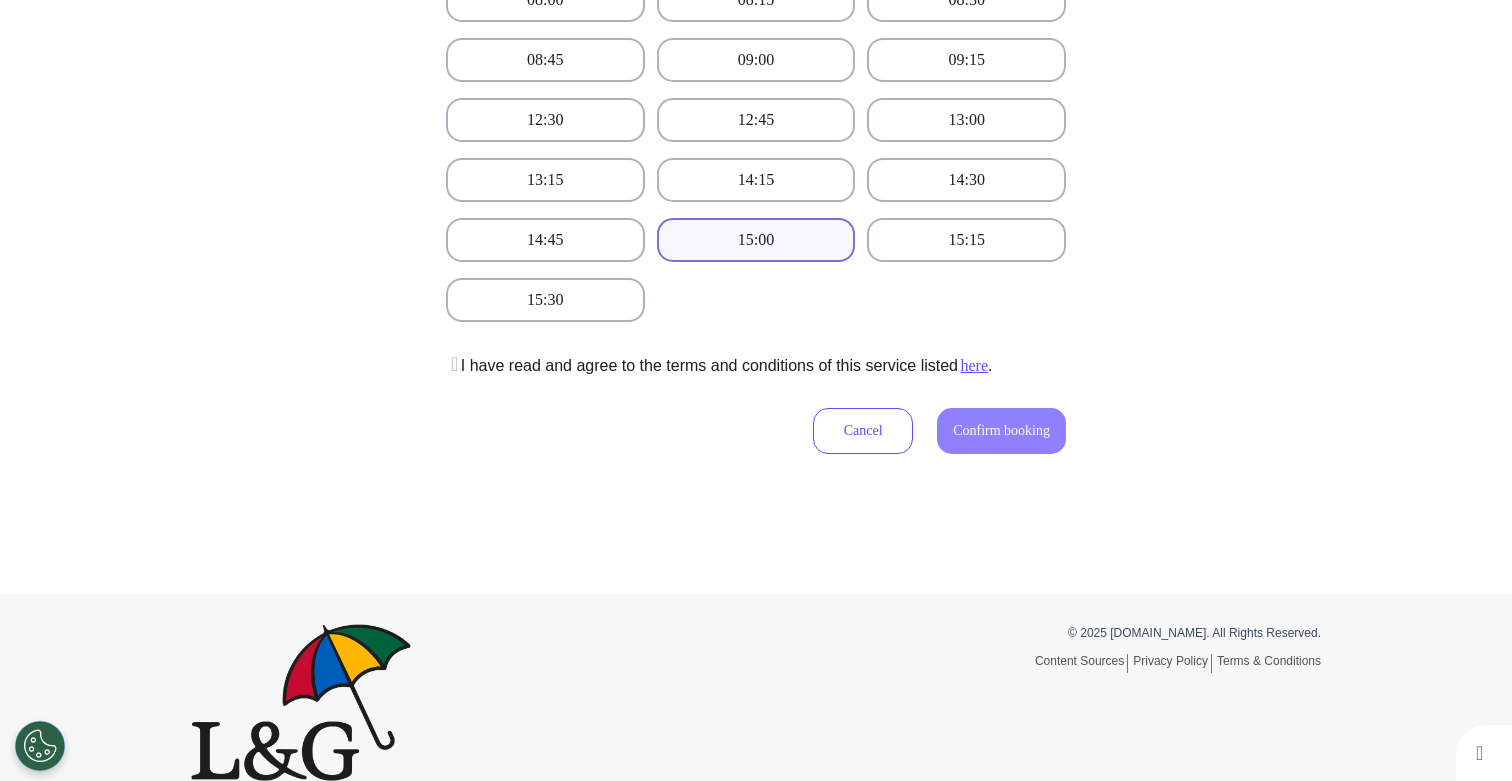 click on "15:00" at bounding box center [756, 240] 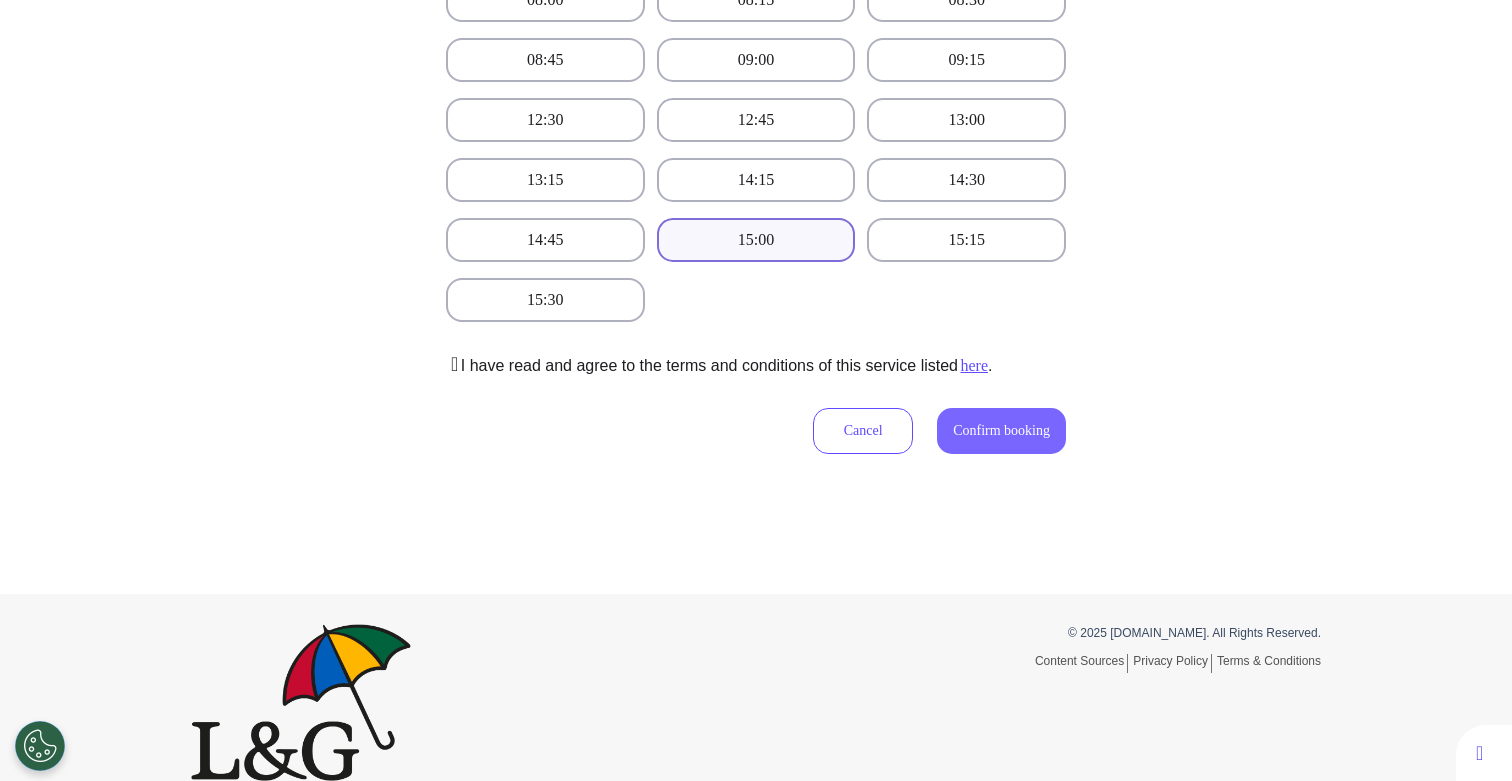 click on "Confirm booking" at bounding box center [1001, 430] 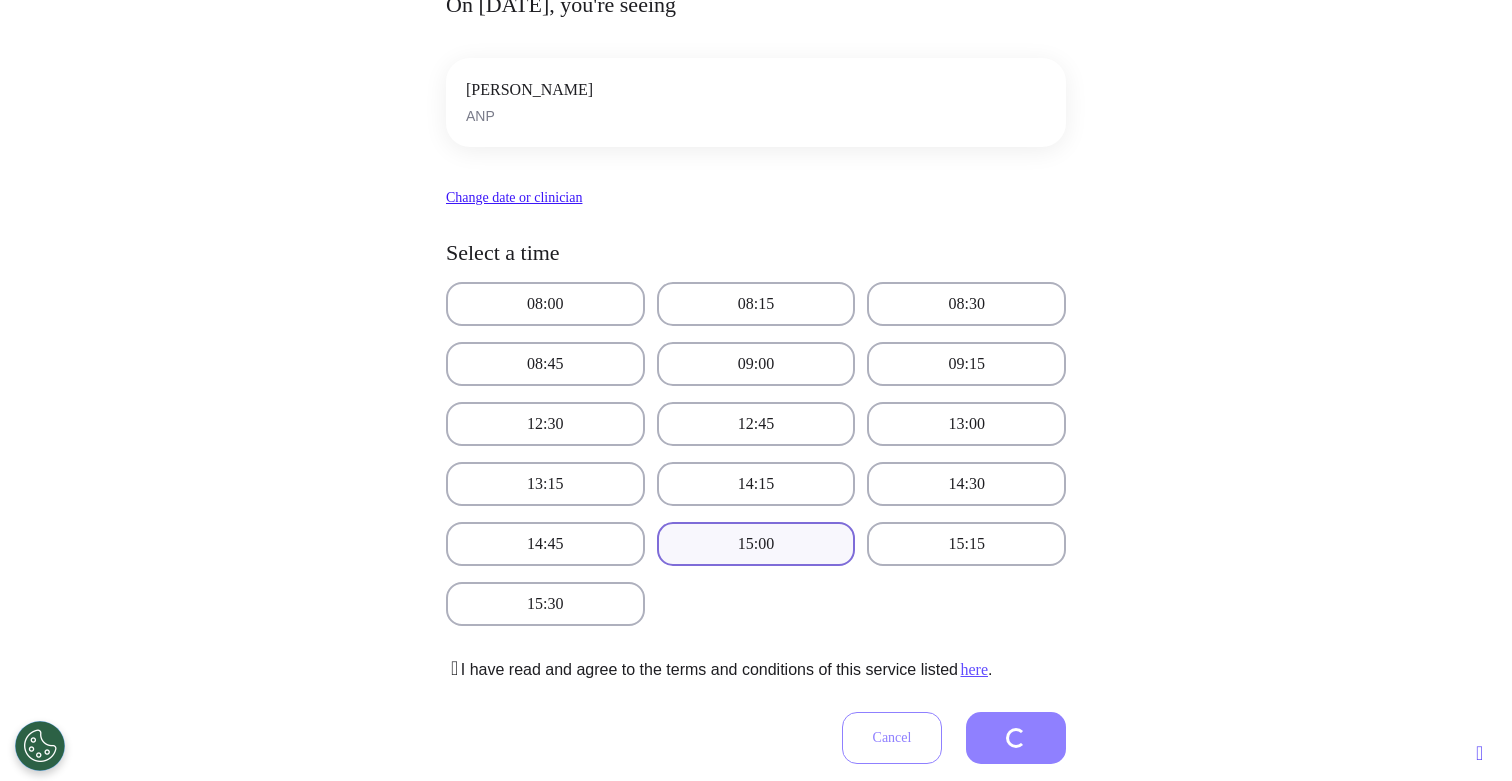 scroll, scrollTop: 155, scrollLeft: 0, axis: vertical 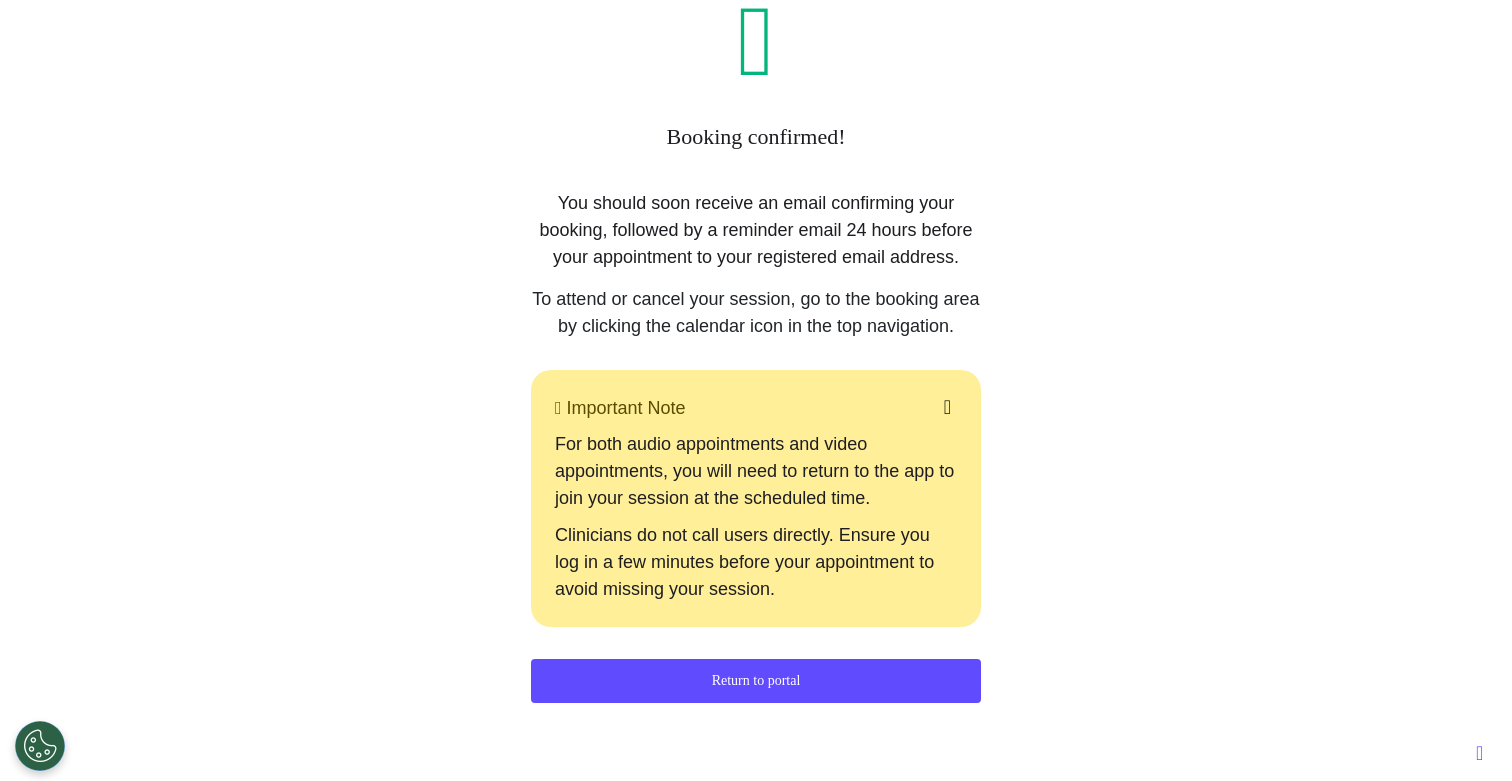 click on "Return to portal" at bounding box center (756, 681) 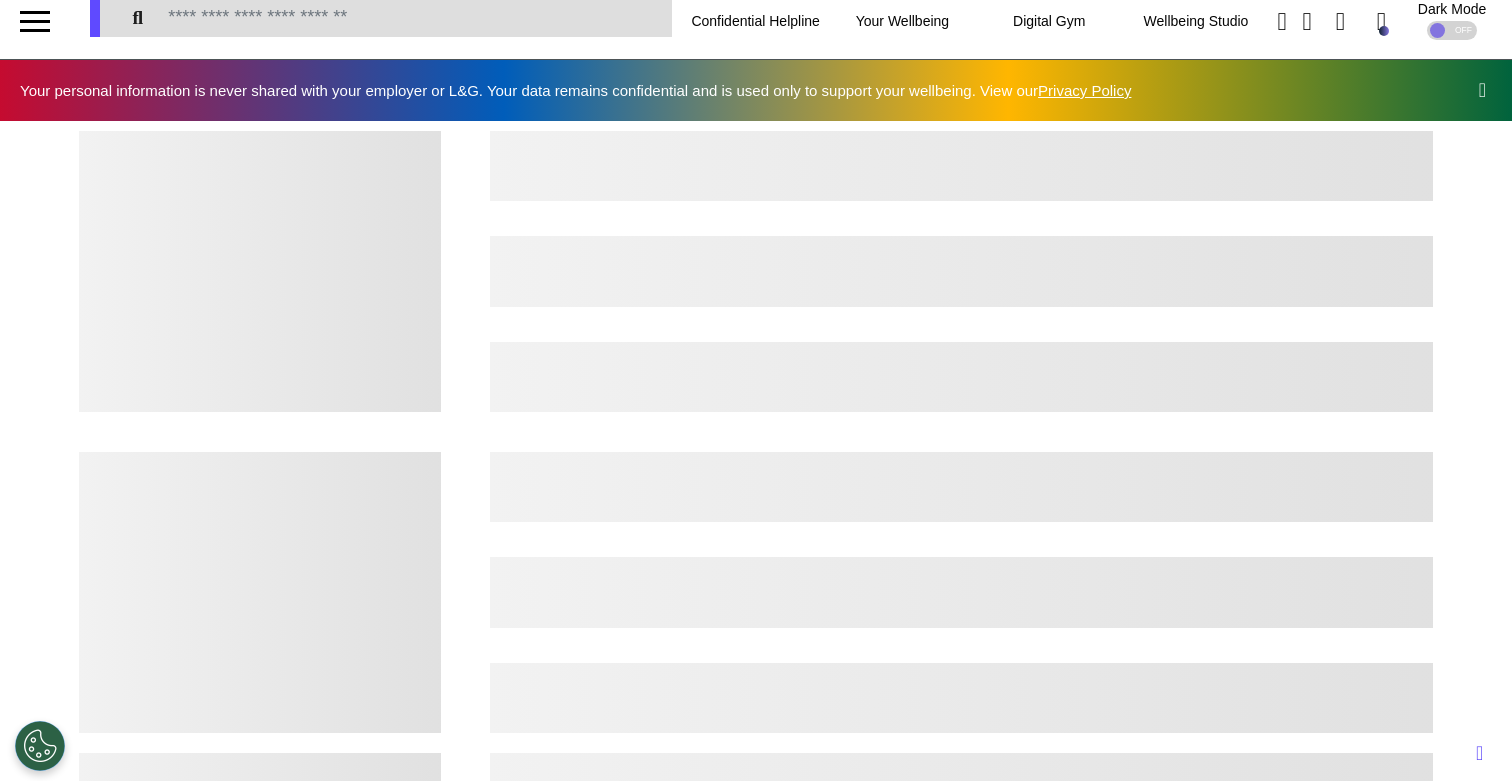 scroll, scrollTop: 0, scrollLeft: 0, axis: both 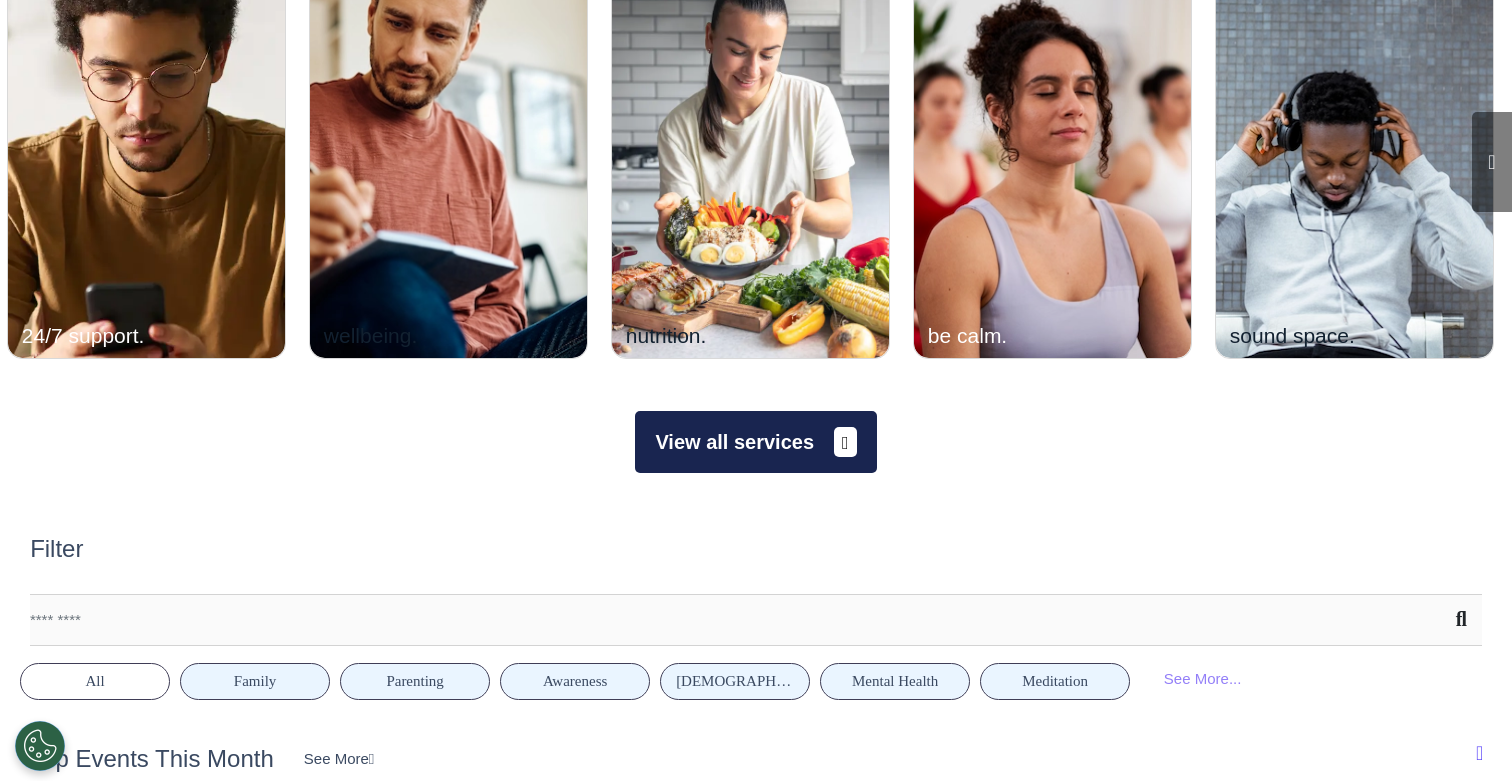 click on "View all services" at bounding box center [755, 442] 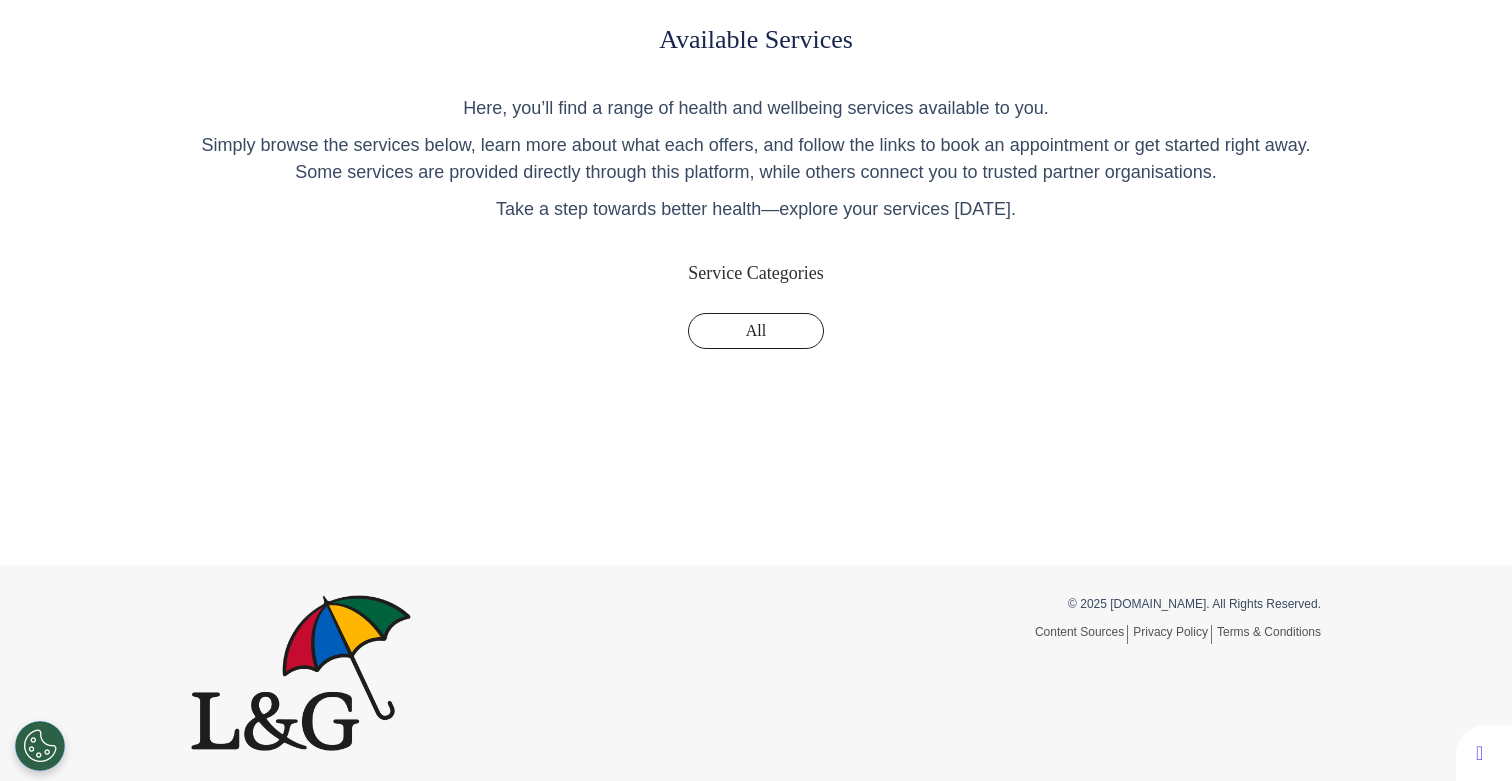 scroll, scrollTop: 0, scrollLeft: 0, axis: both 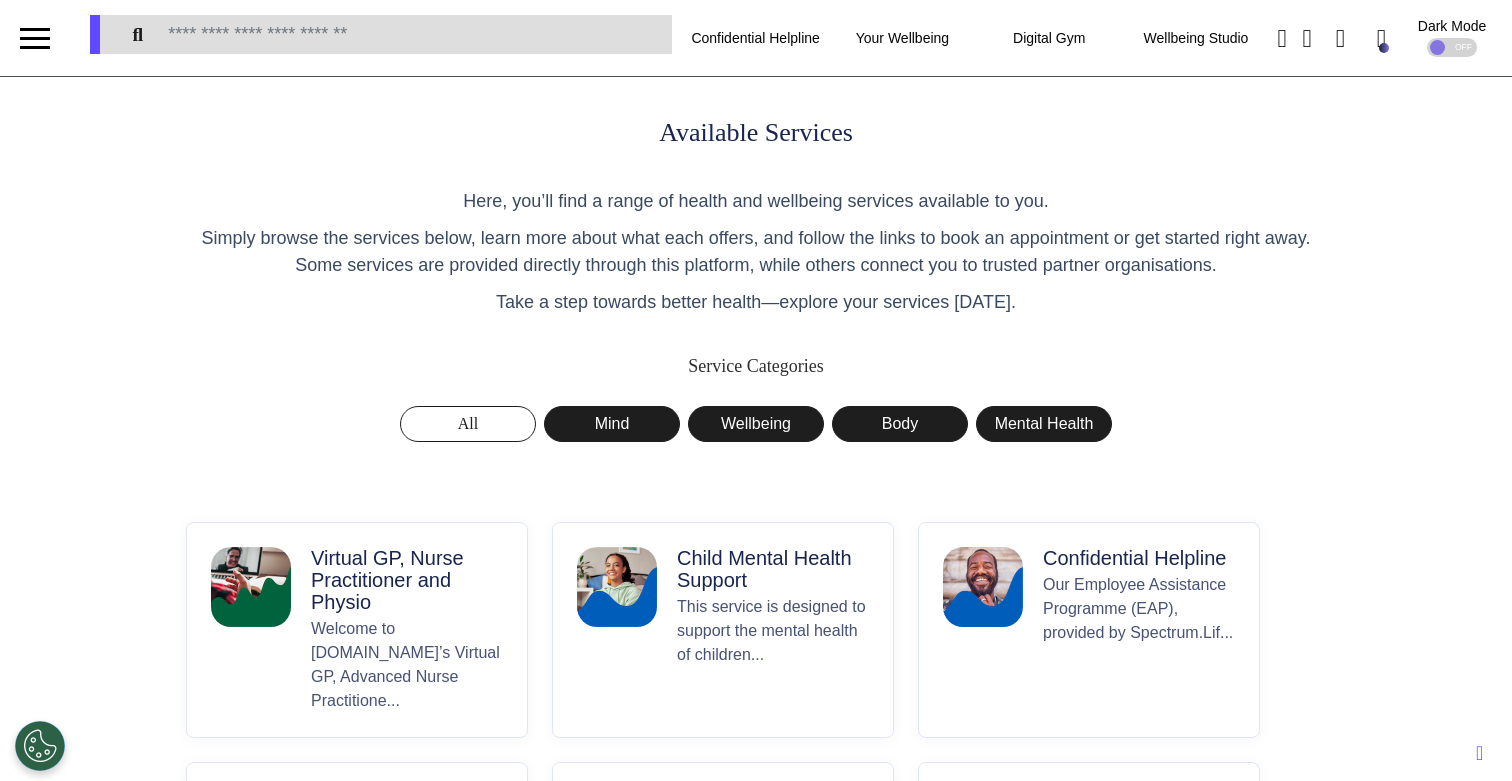click on "Virtual GP, Nurse Practitioner and Physio" at bounding box center (407, 580) 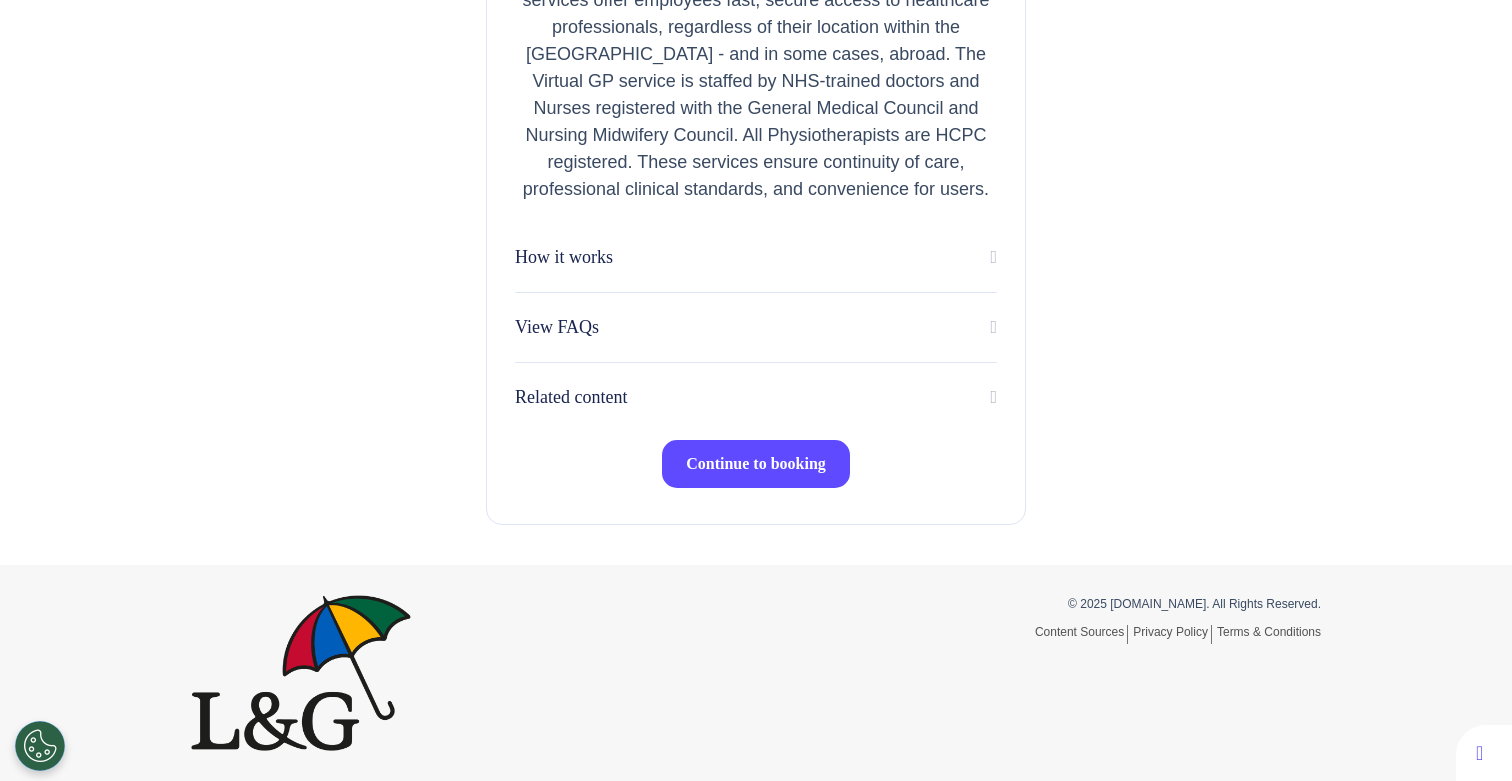 click on "Continue to booking" at bounding box center [756, 464] 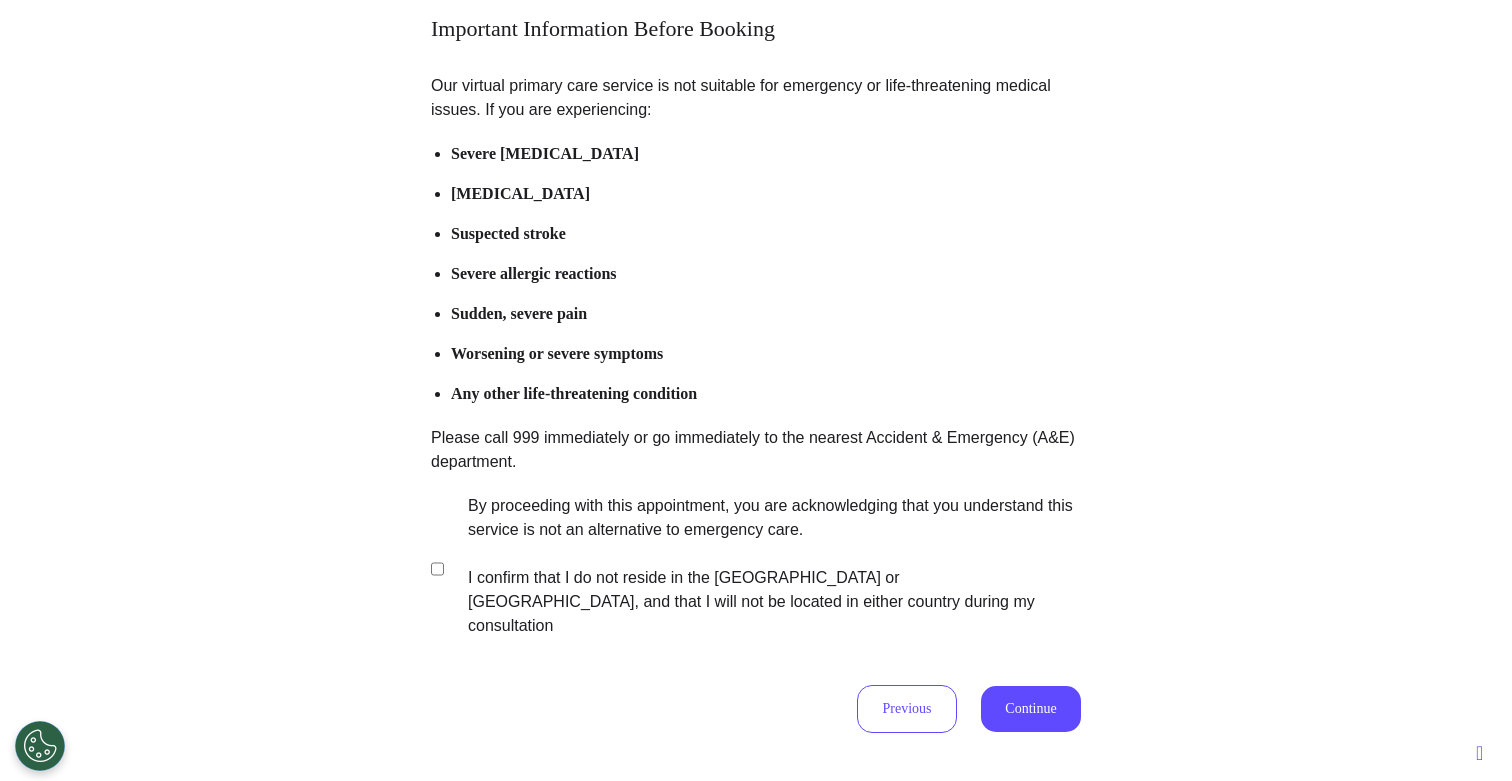 scroll, scrollTop: 392, scrollLeft: 0, axis: vertical 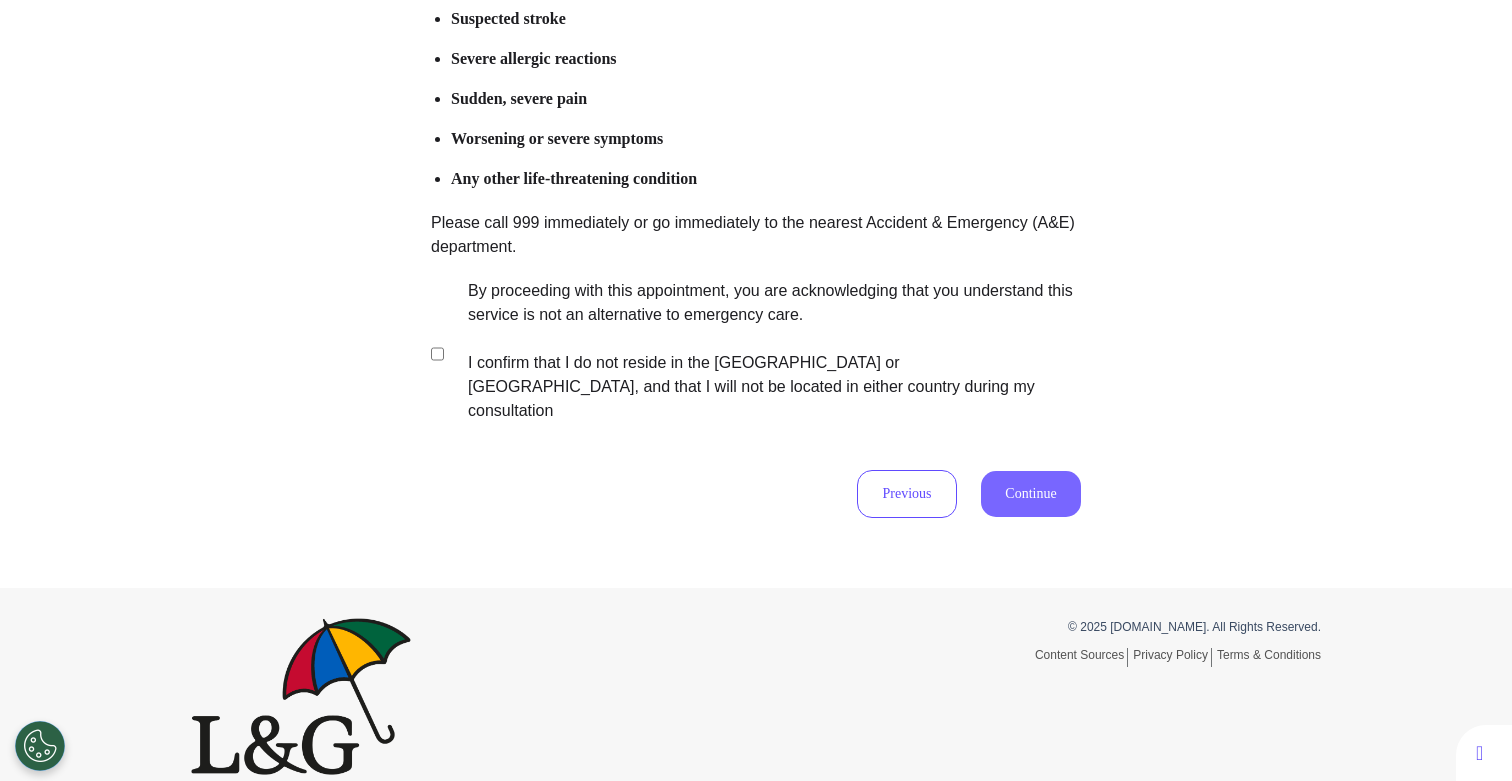 click on "Continue" at bounding box center [1031, 494] 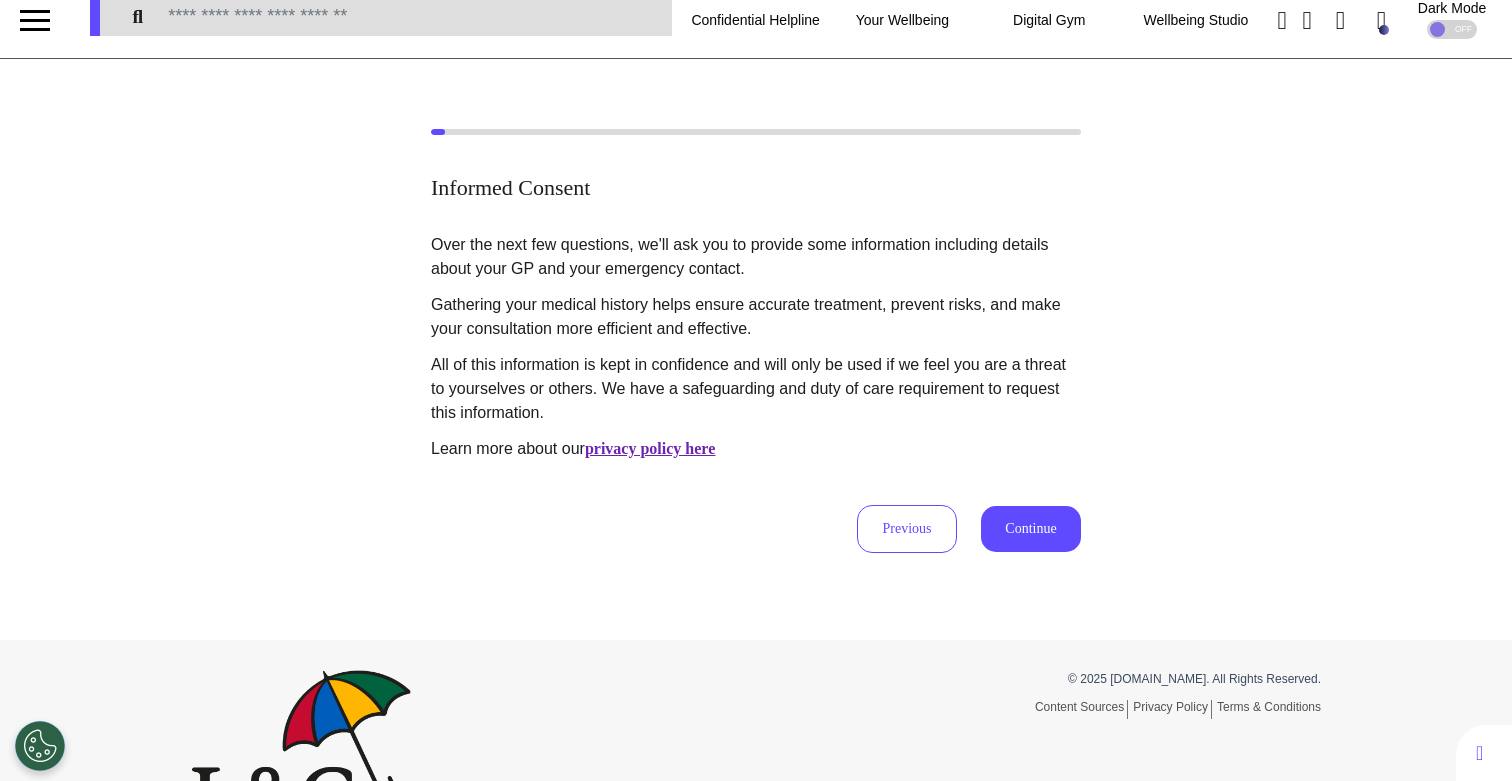 scroll, scrollTop: 0, scrollLeft: 0, axis: both 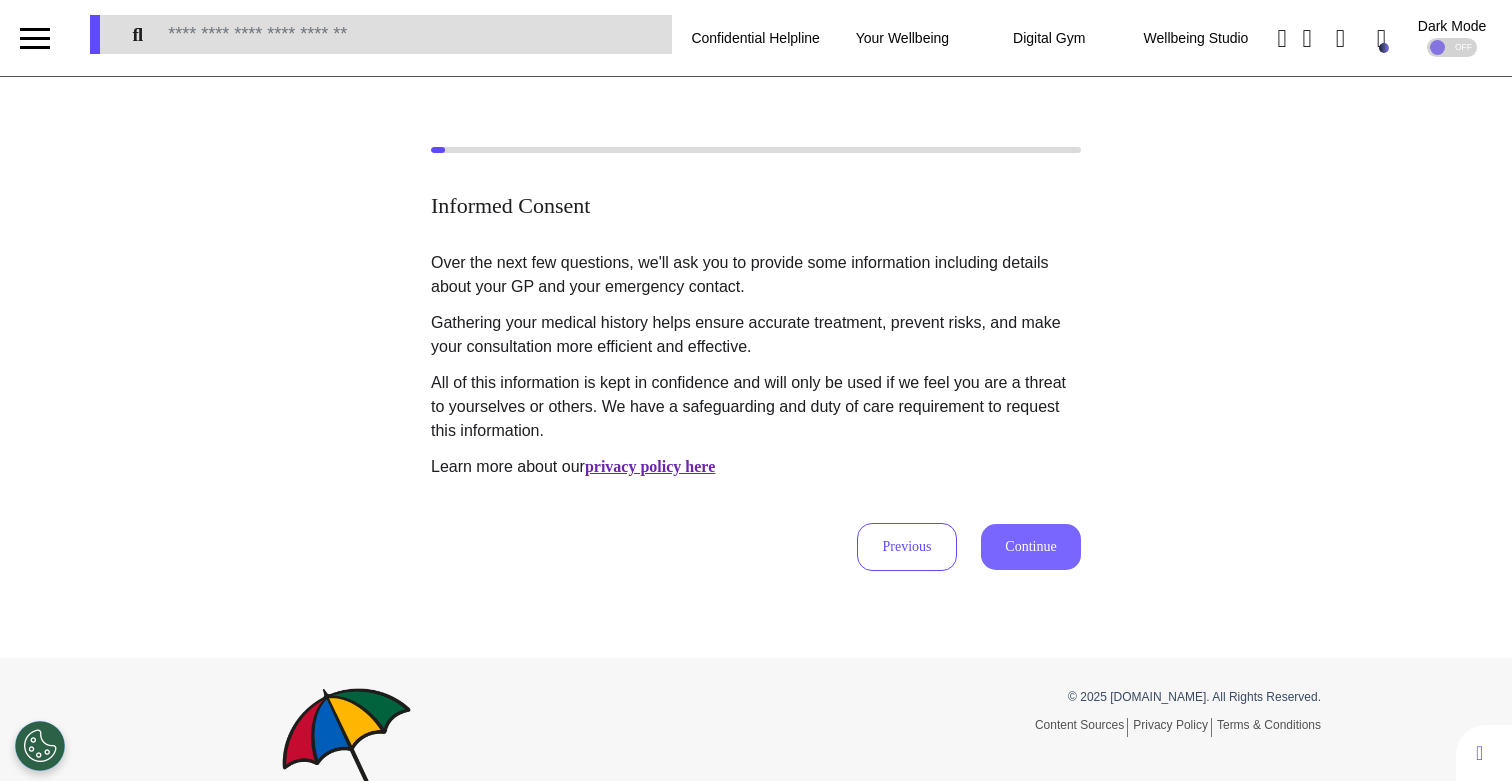click on "Continue" at bounding box center (1031, 547) 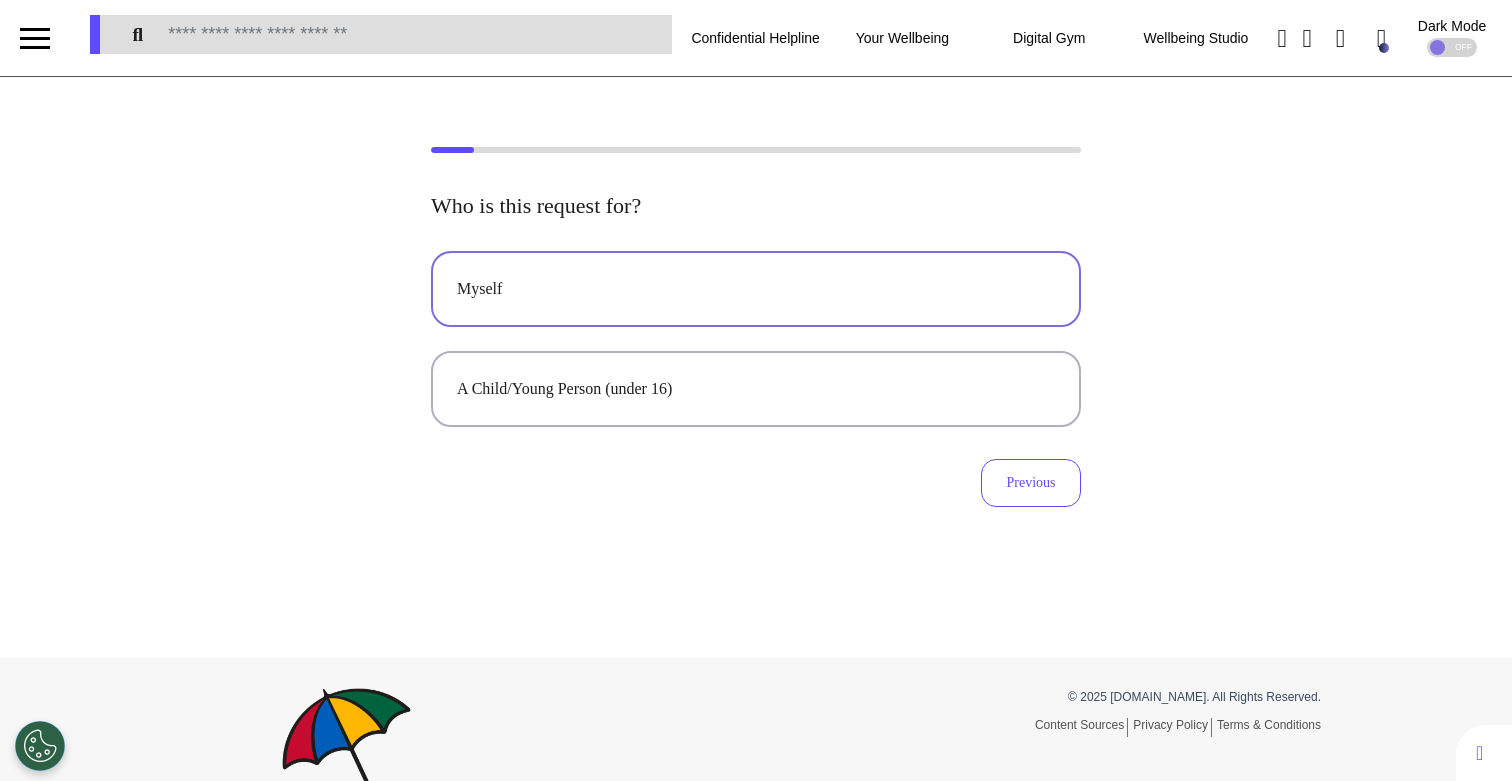 click on "Myself" at bounding box center (756, 289) 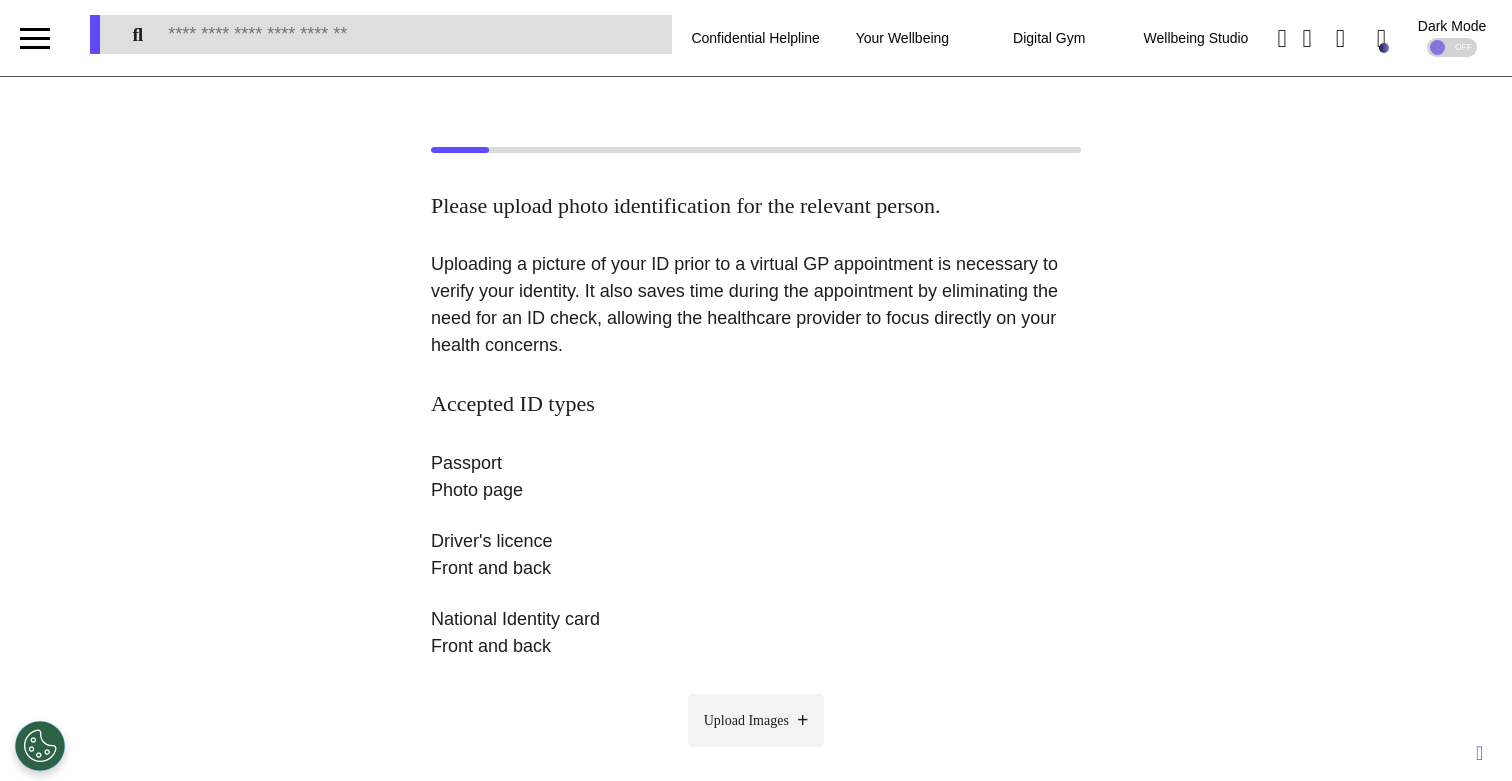 click on "Upload Images" at bounding box center [746, 720] 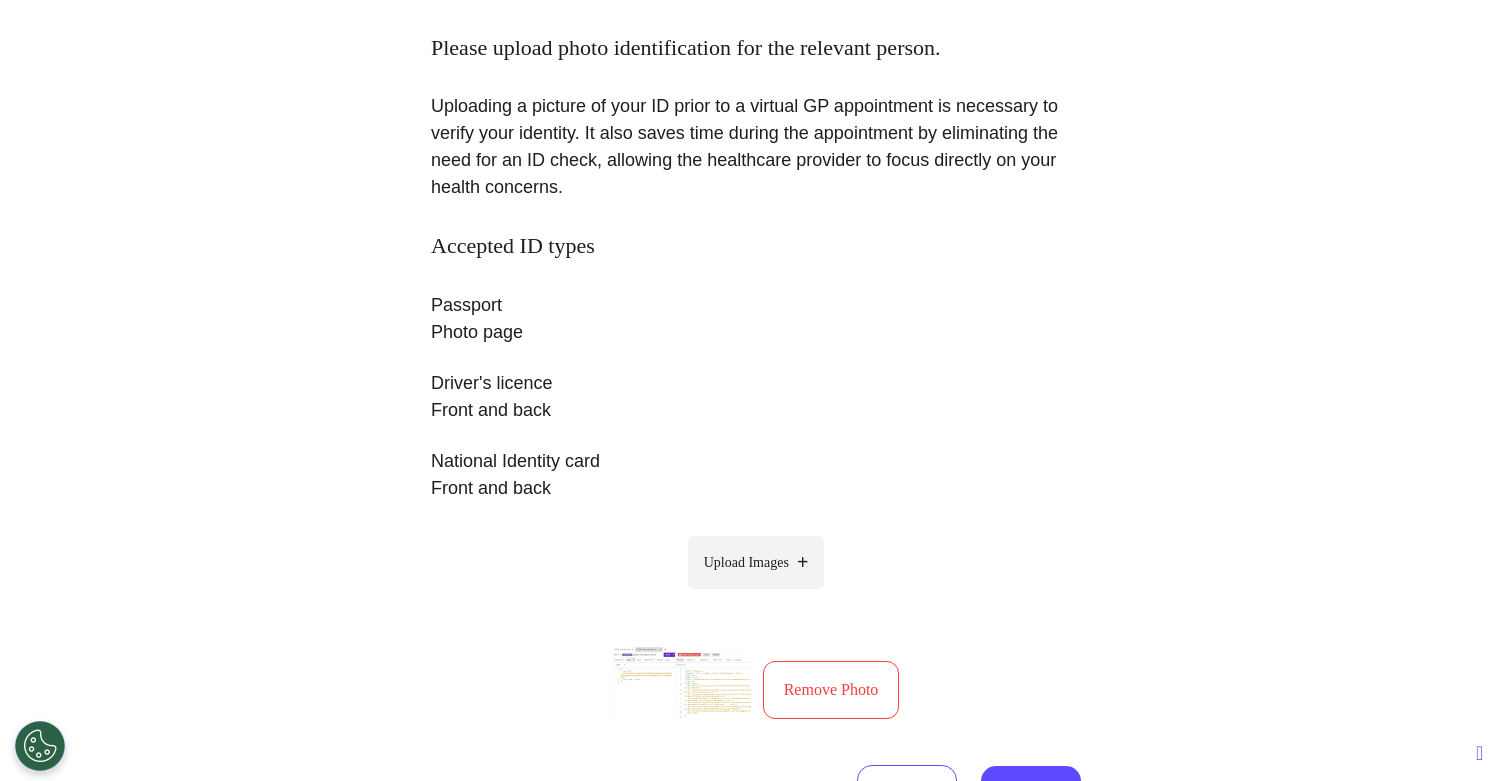 scroll, scrollTop: 362, scrollLeft: 0, axis: vertical 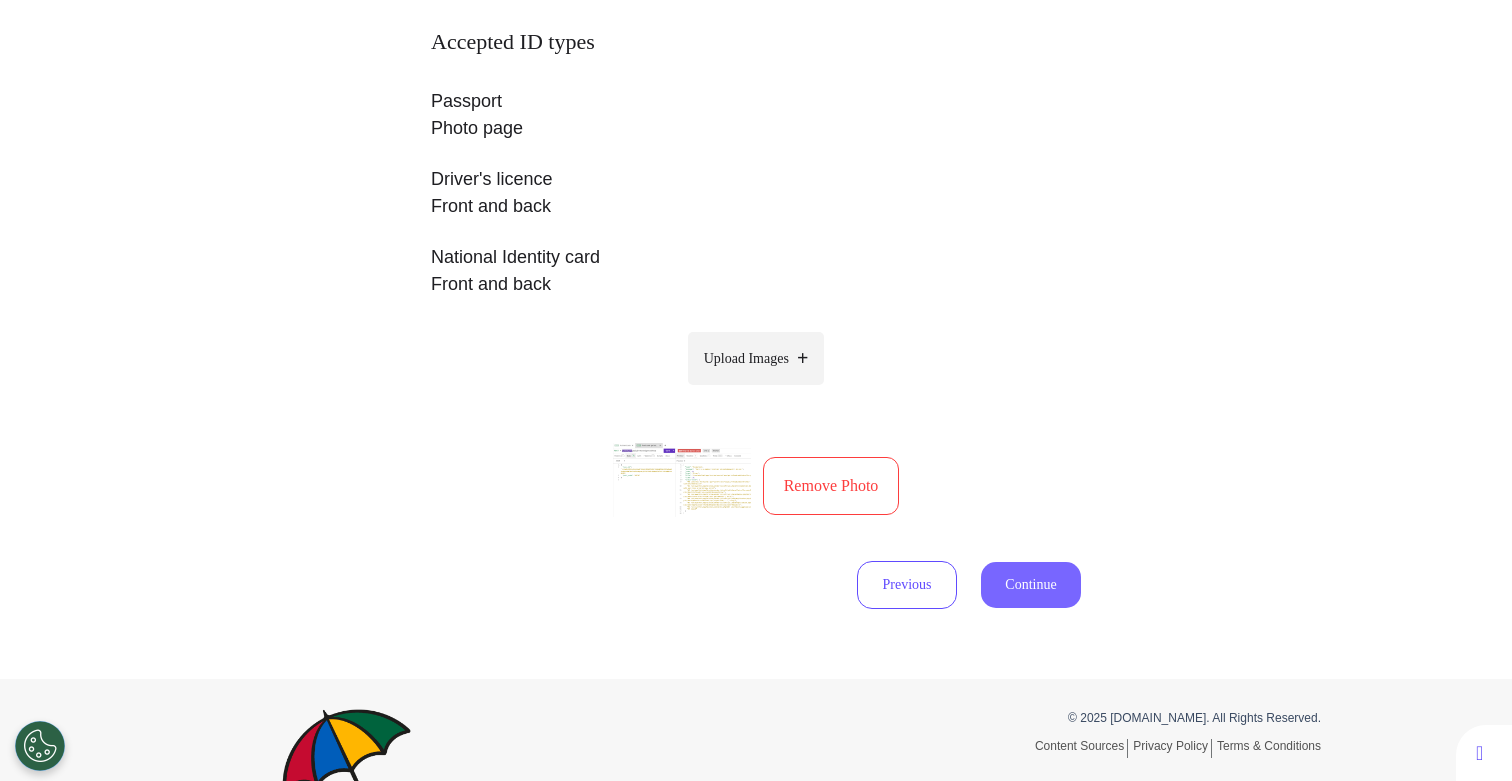 click on "Continue" at bounding box center [1031, 585] 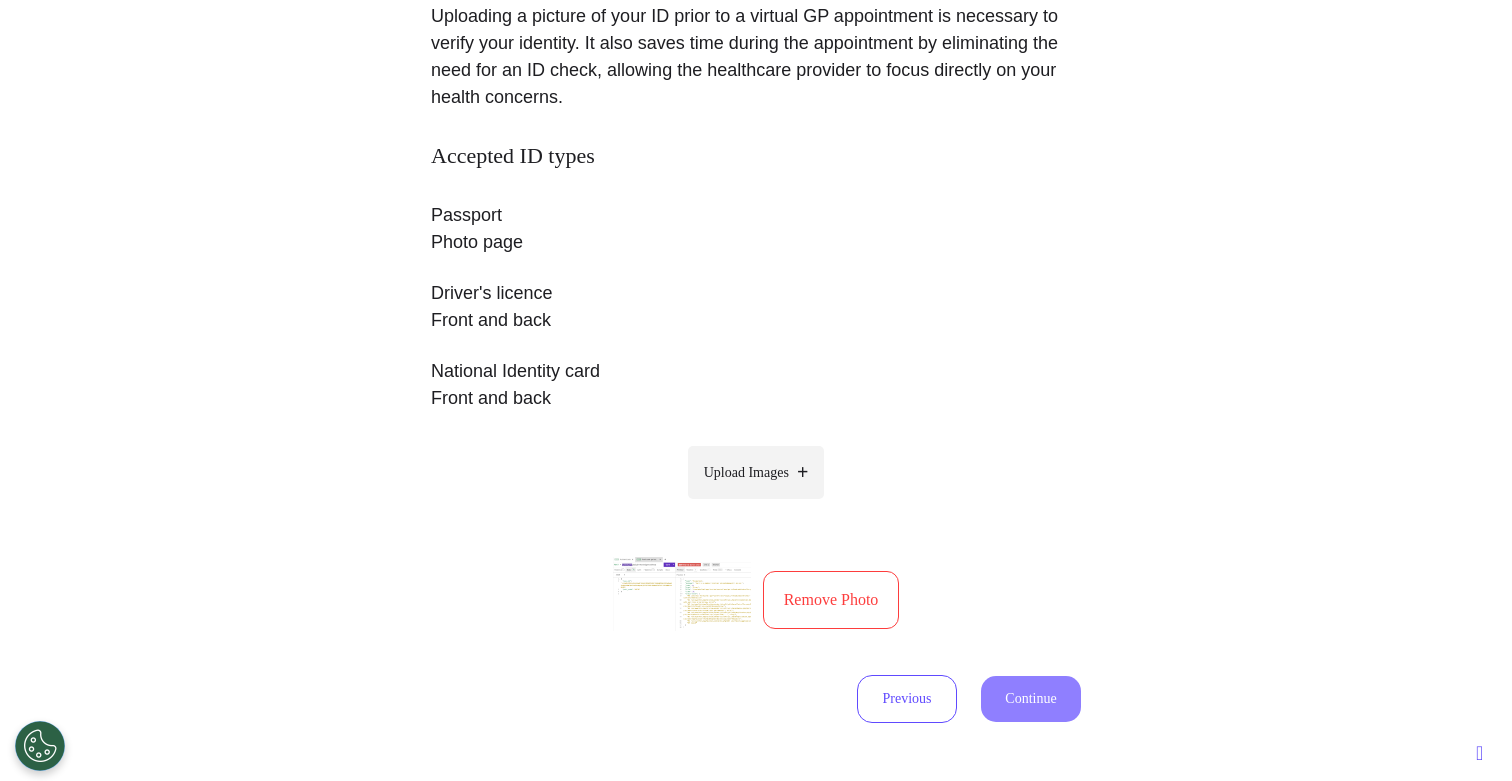 select on "******" 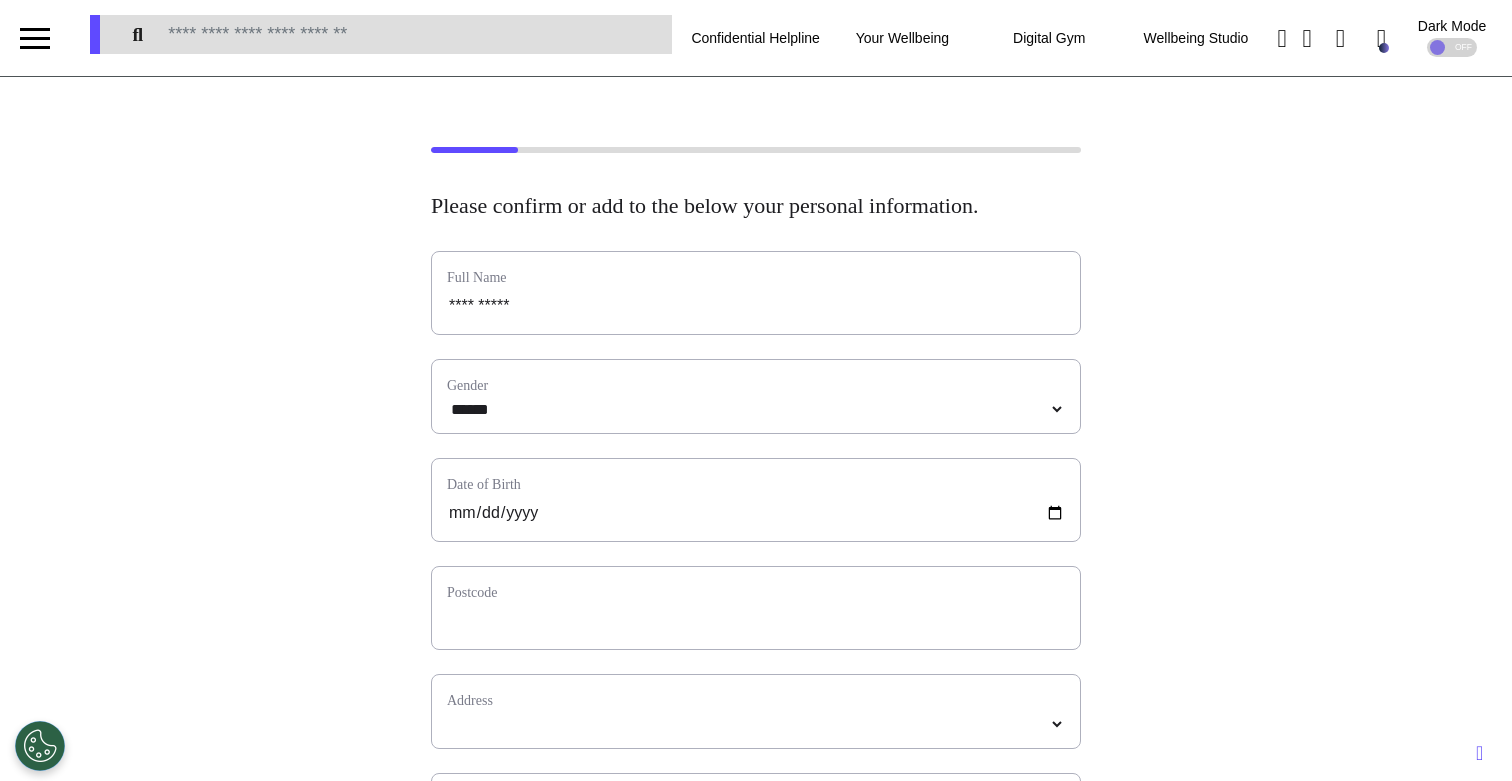 scroll, scrollTop: 4, scrollLeft: 0, axis: vertical 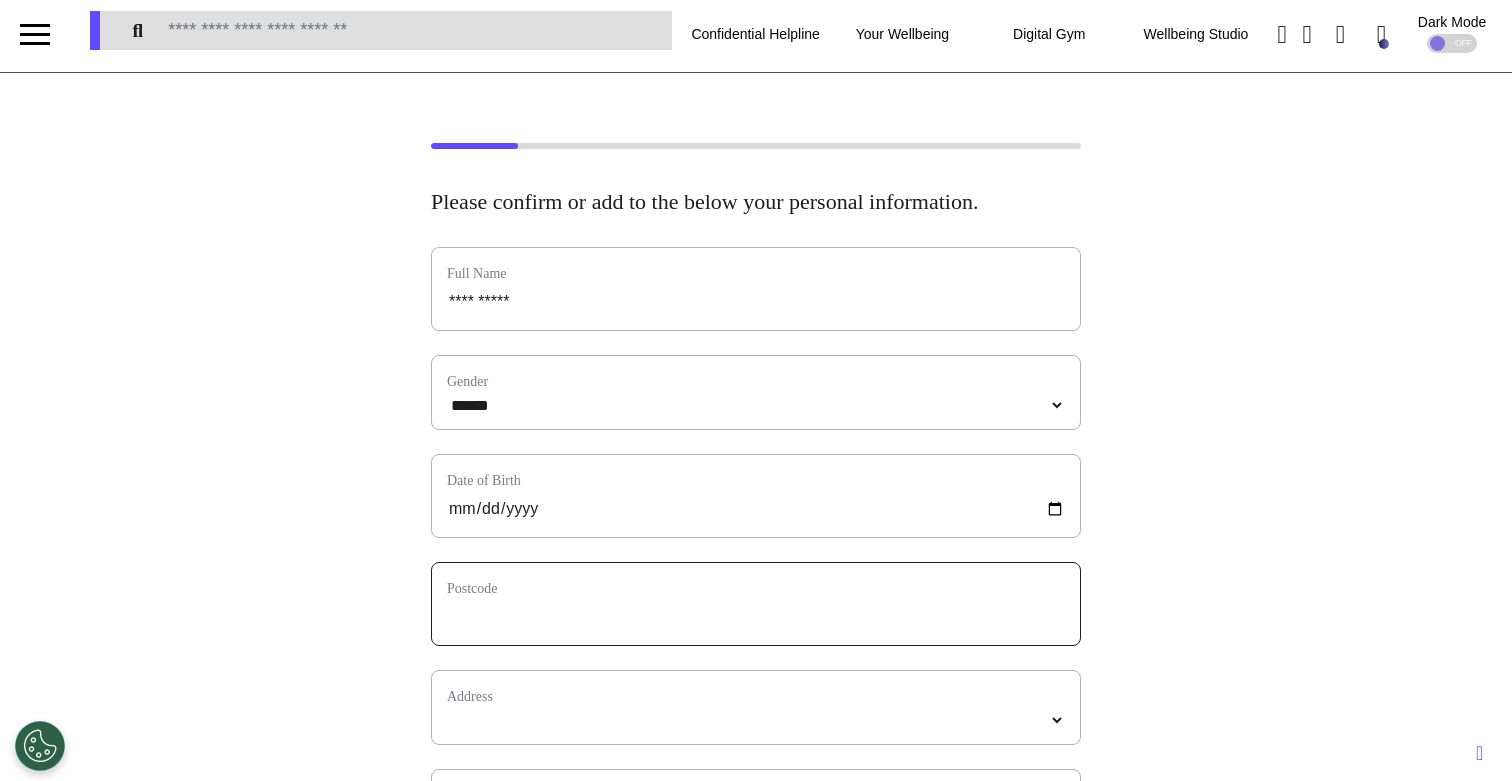 click at bounding box center [756, 617] 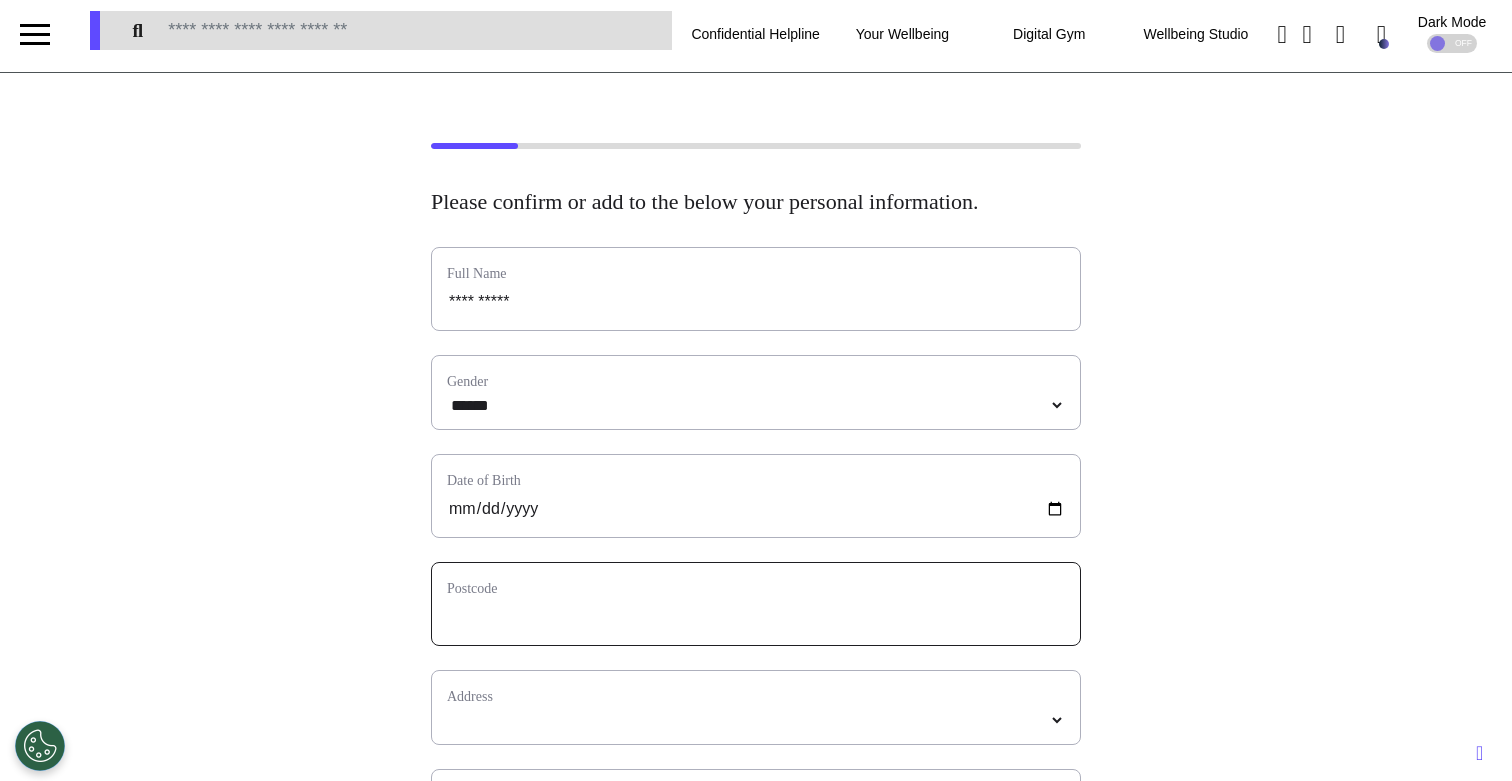 type on "*" 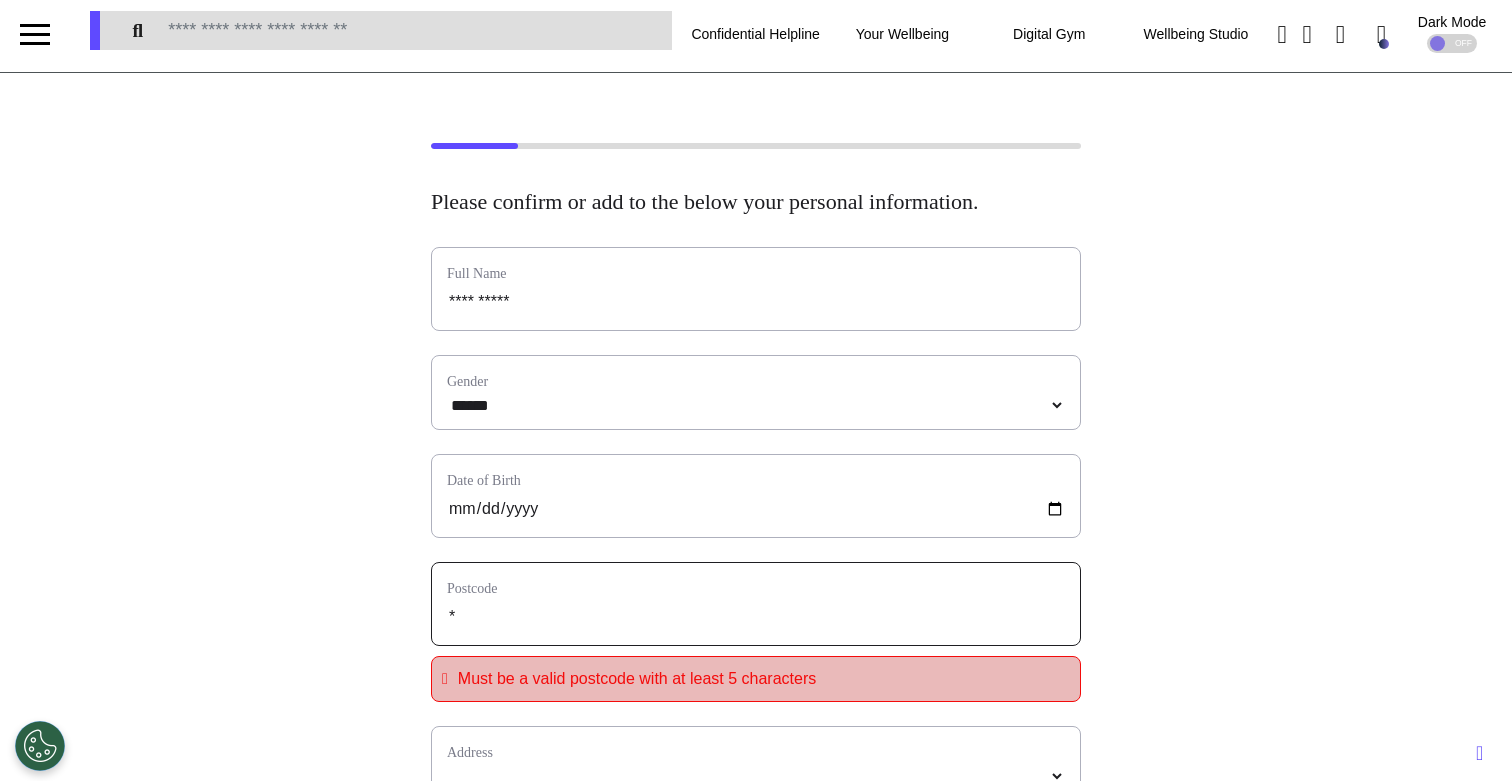 type on "**" 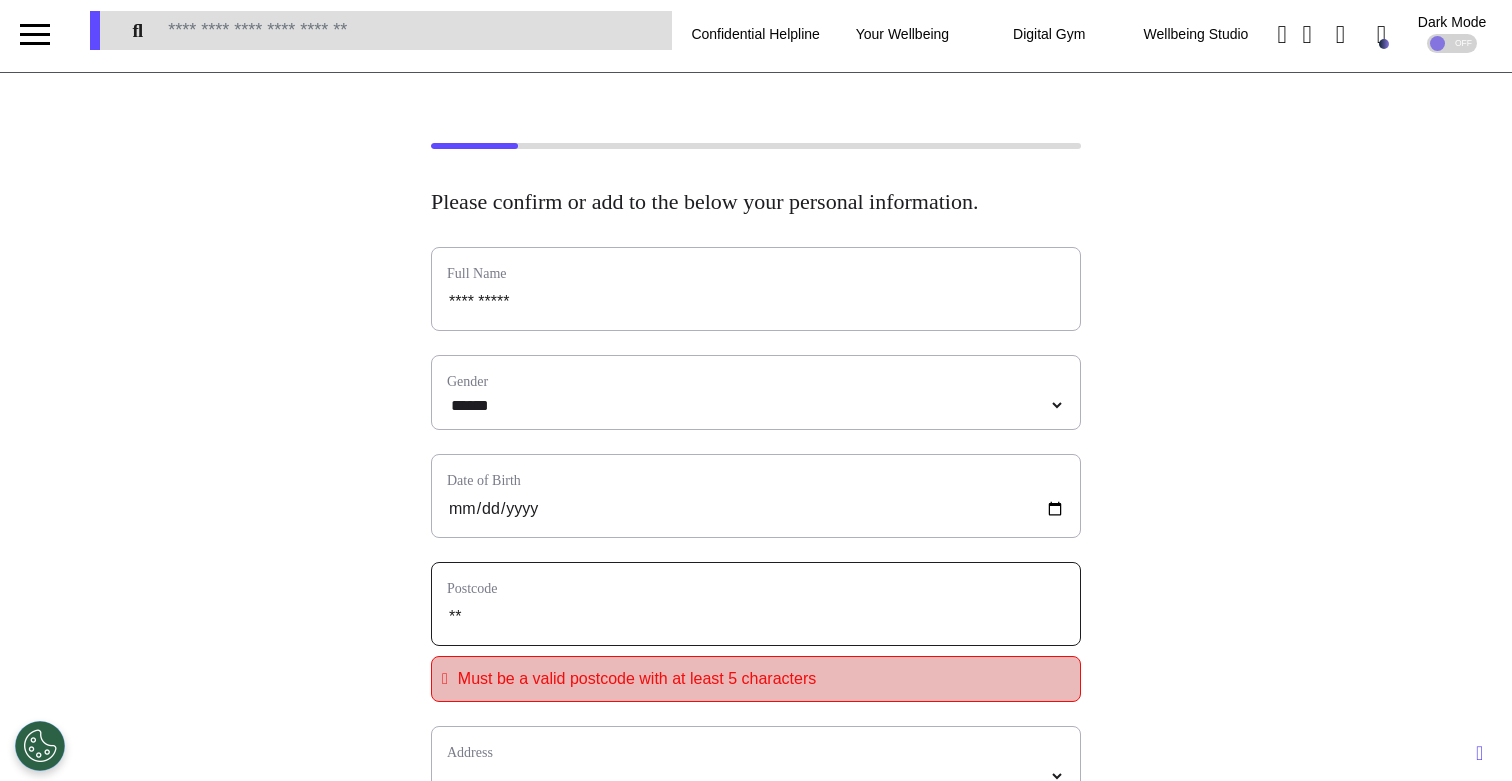type on "***" 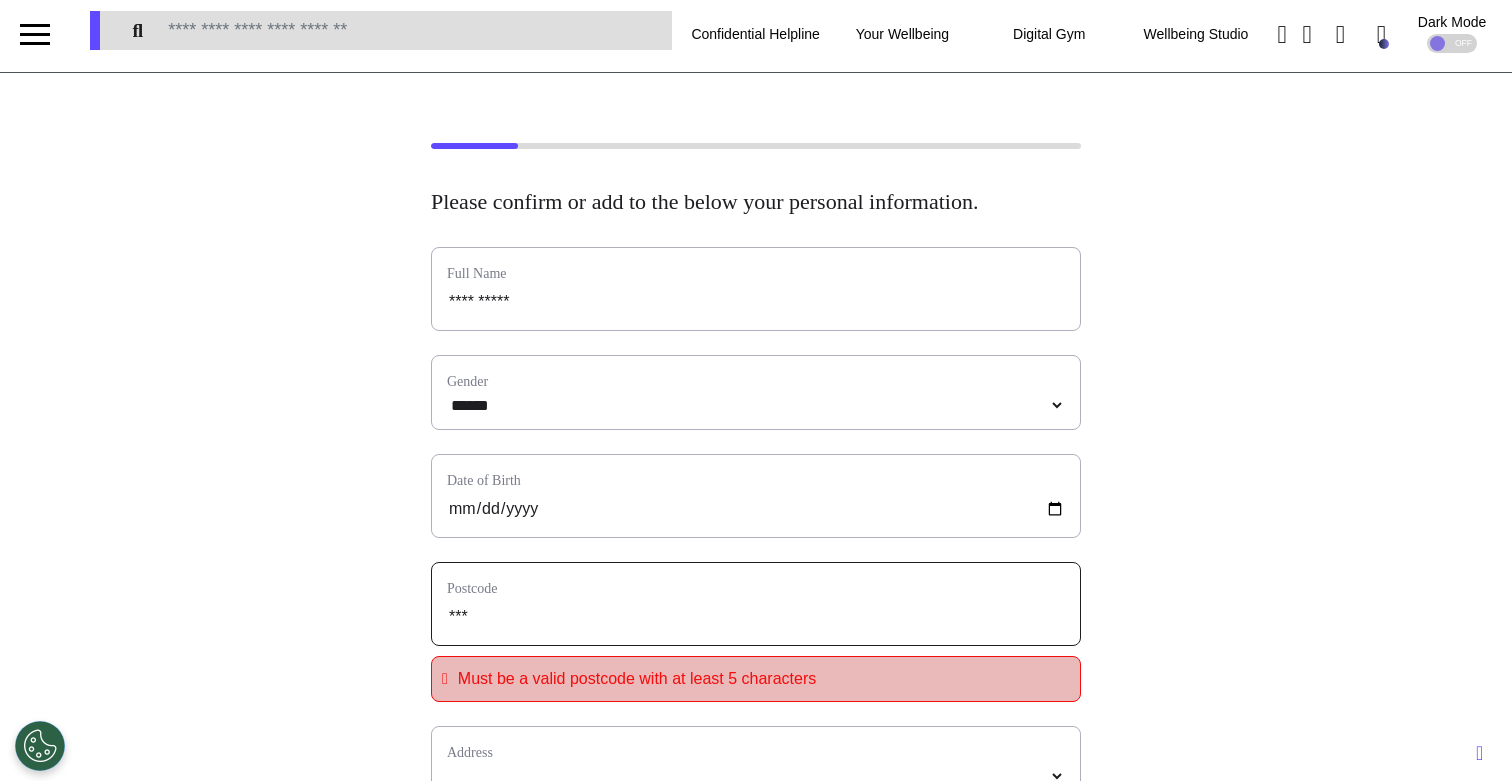 type on "****" 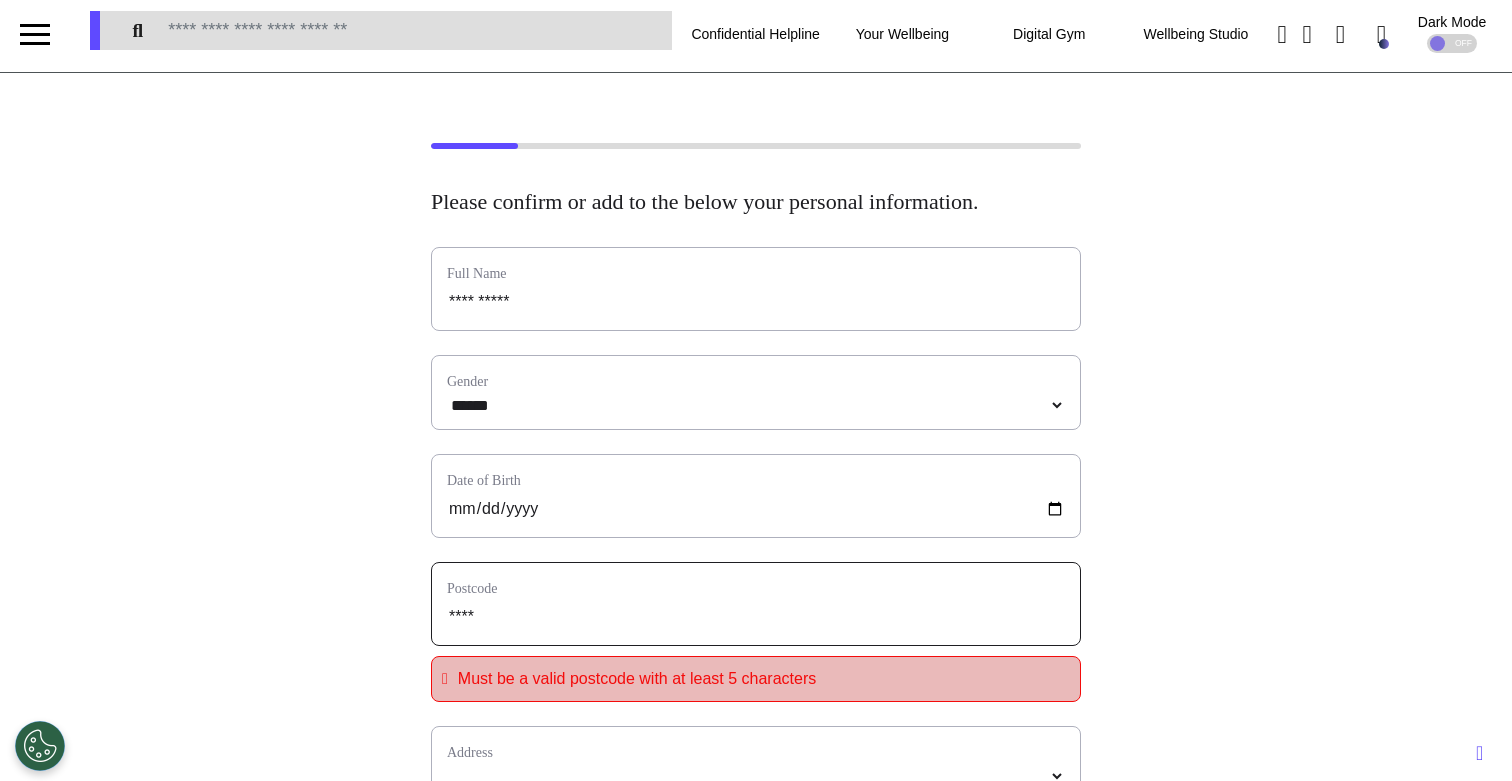 type on "*****" 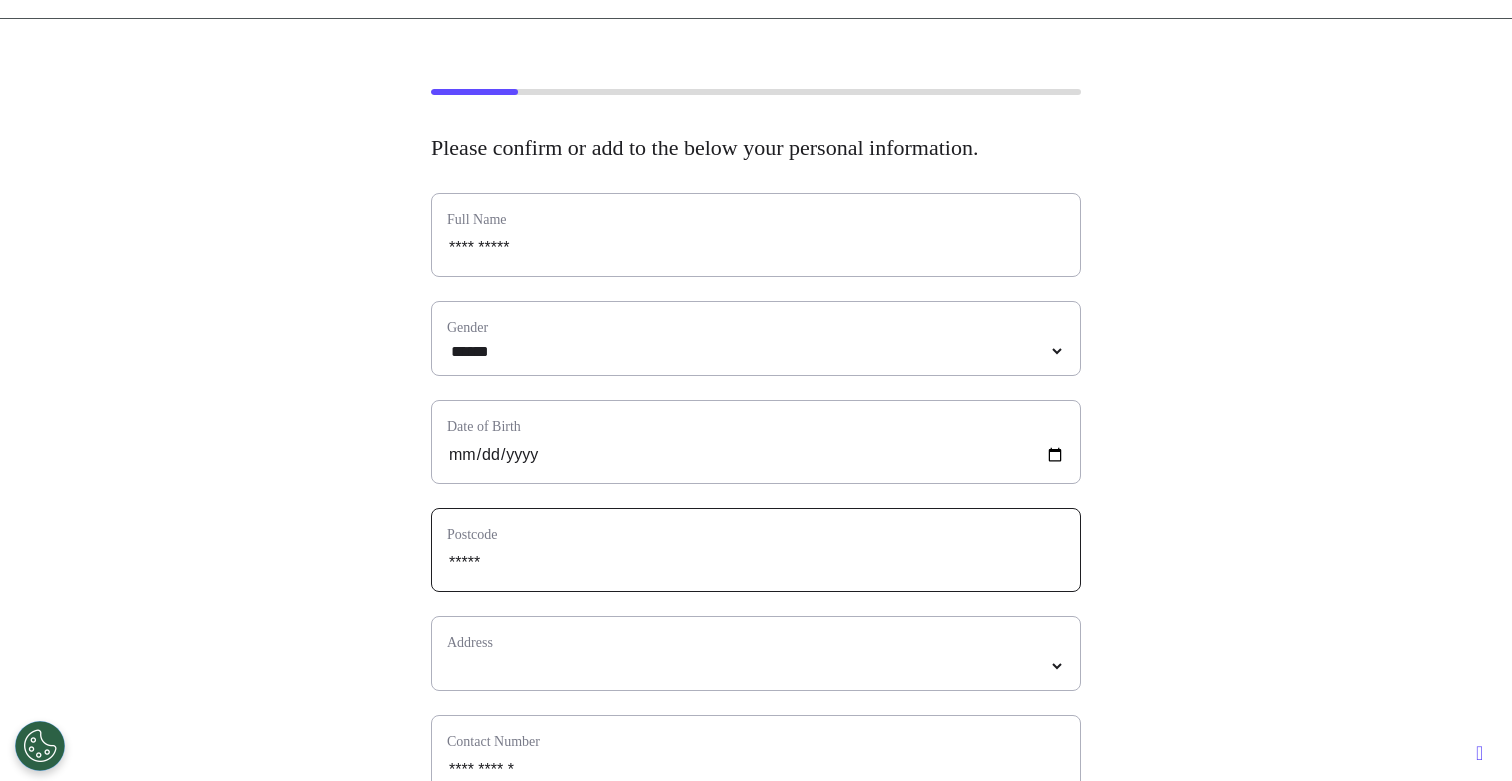 scroll, scrollTop: 63, scrollLeft: 0, axis: vertical 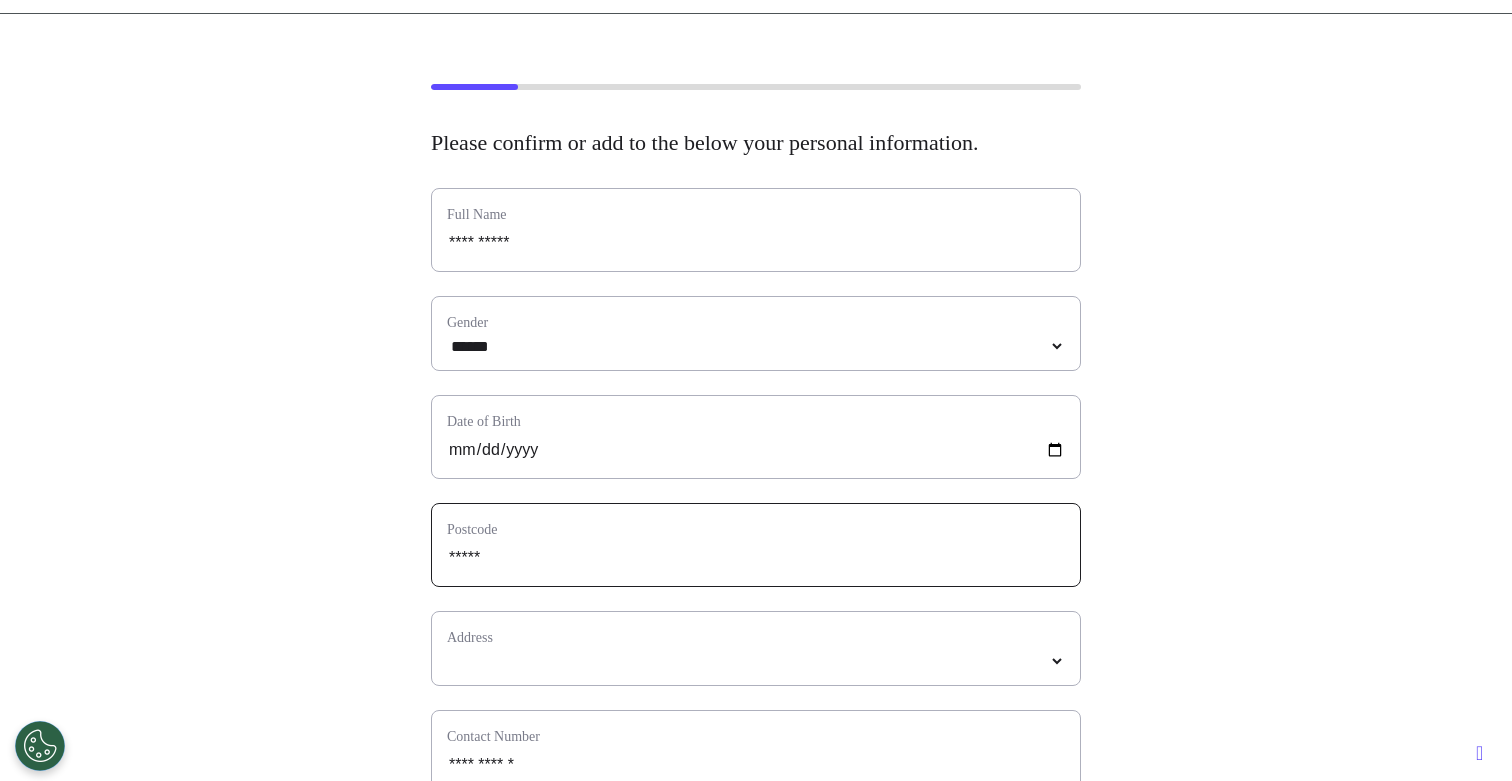 type on "*****" 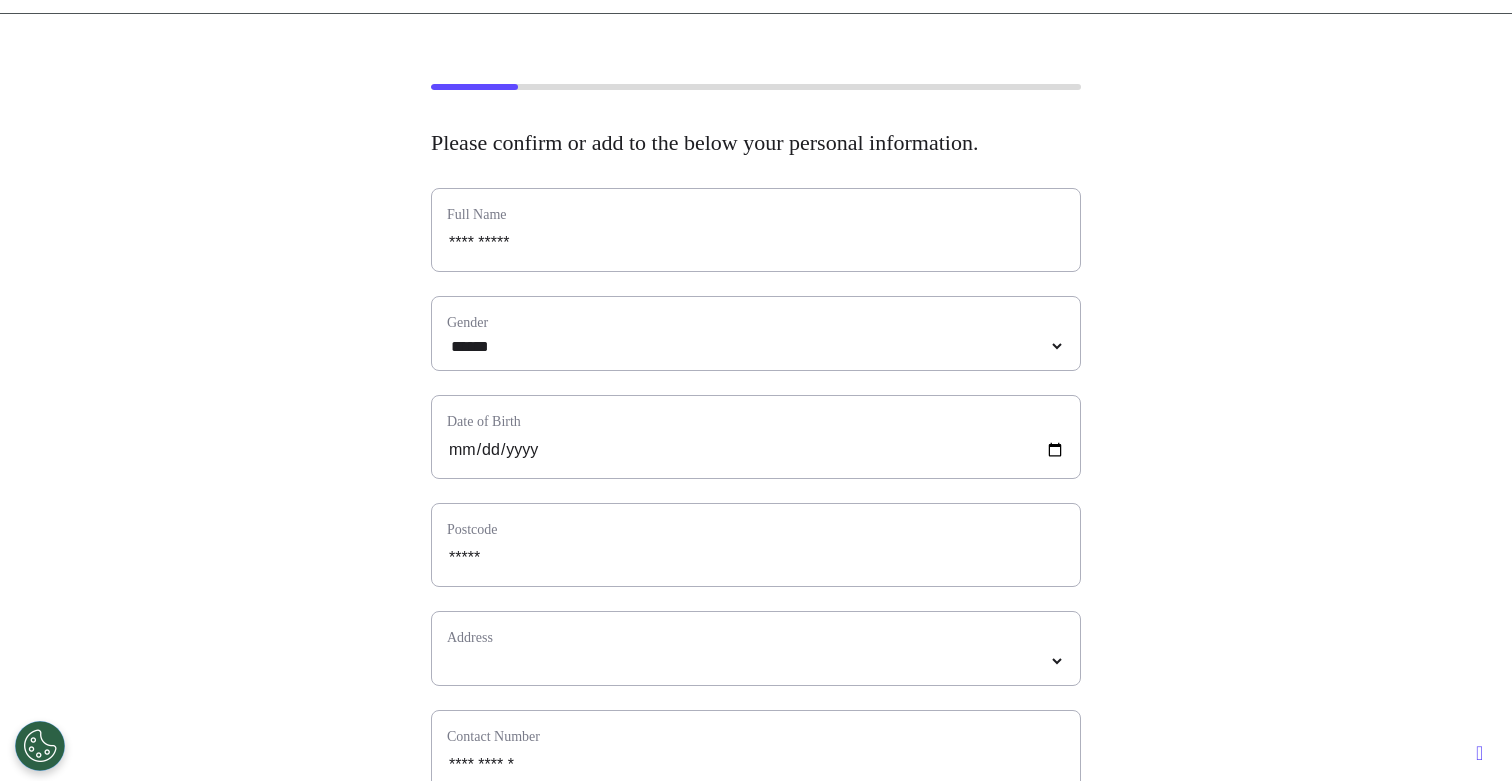 click on "Address" at bounding box center (756, 648) 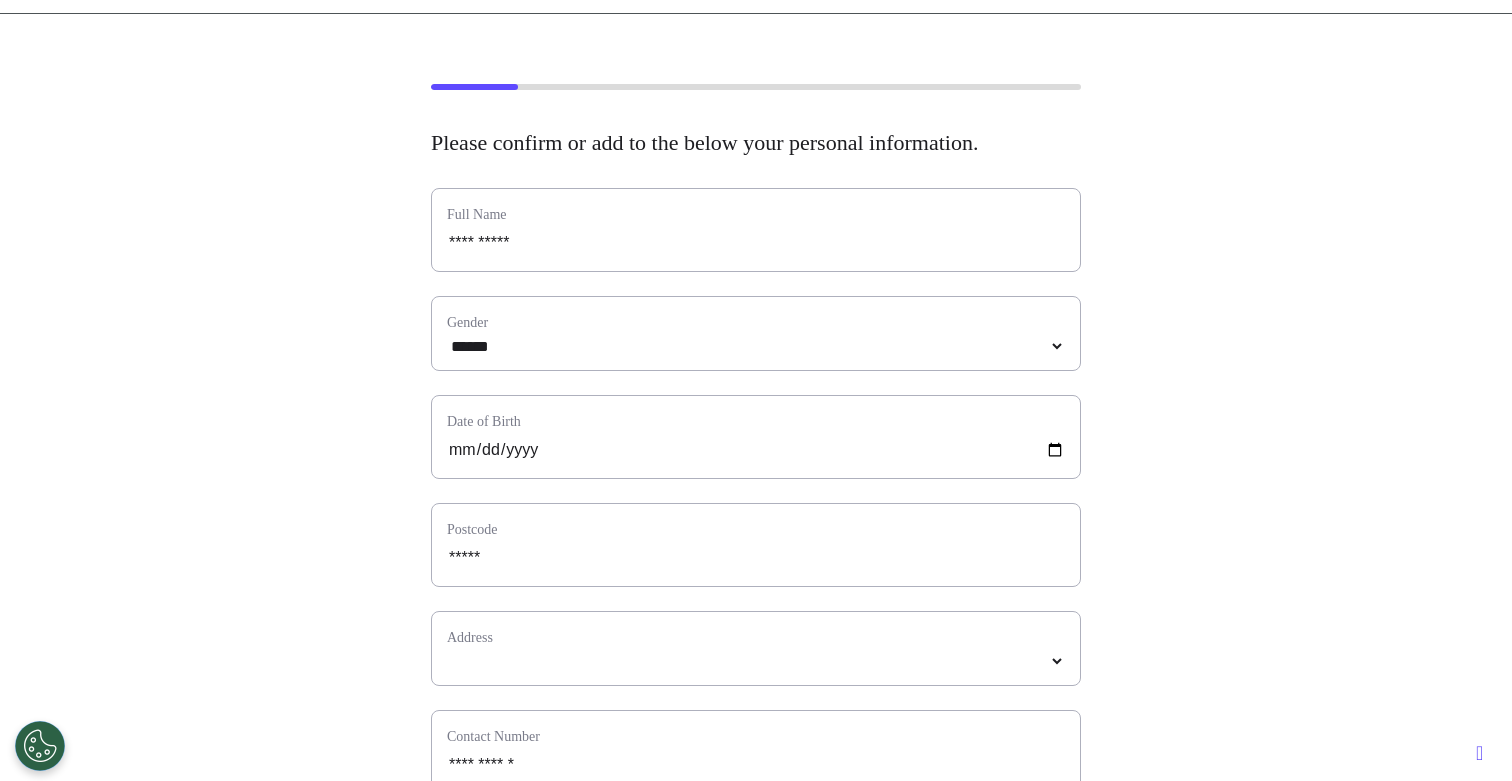 click on "**********" at bounding box center (756, 648) 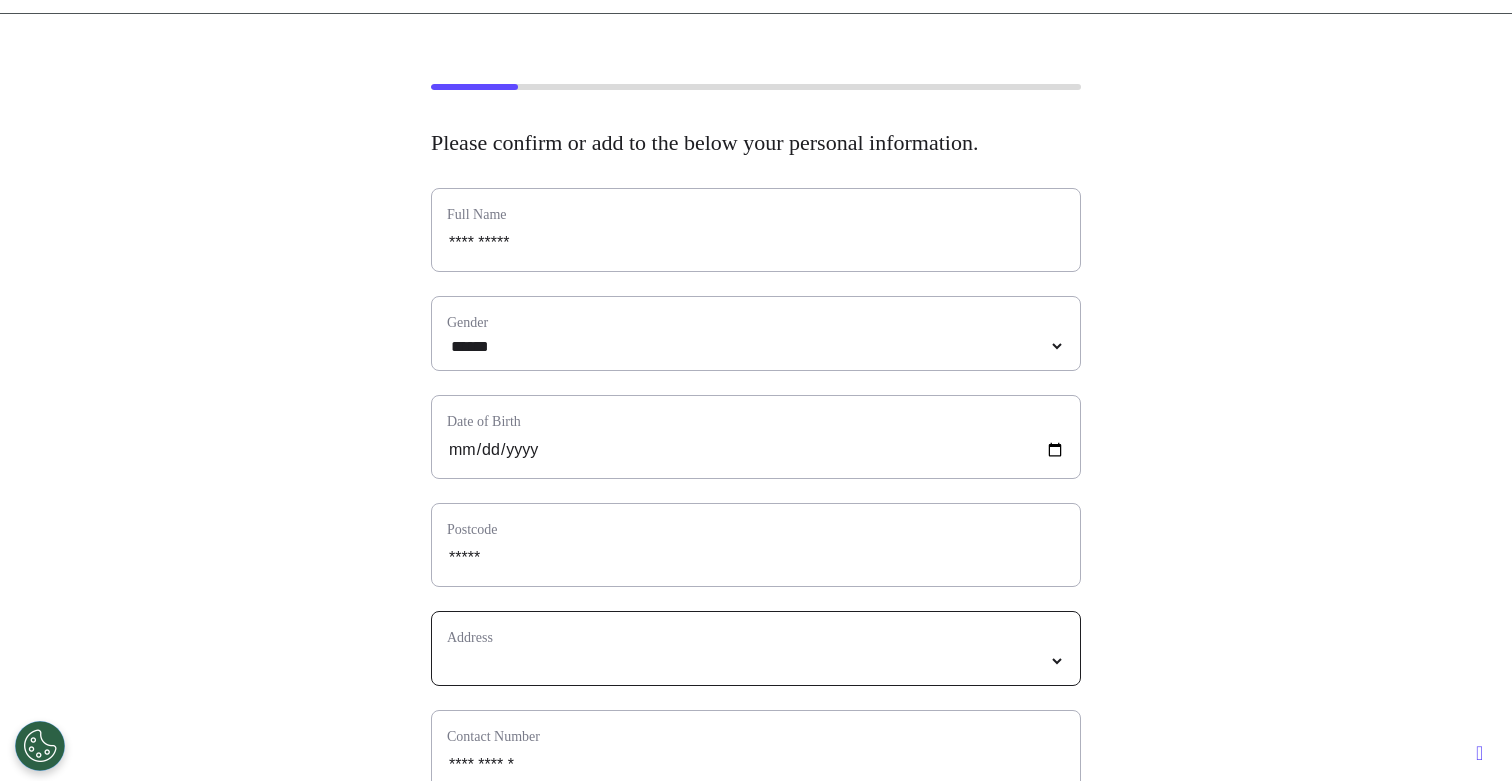 click on "**********" at bounding box center [756, 661] 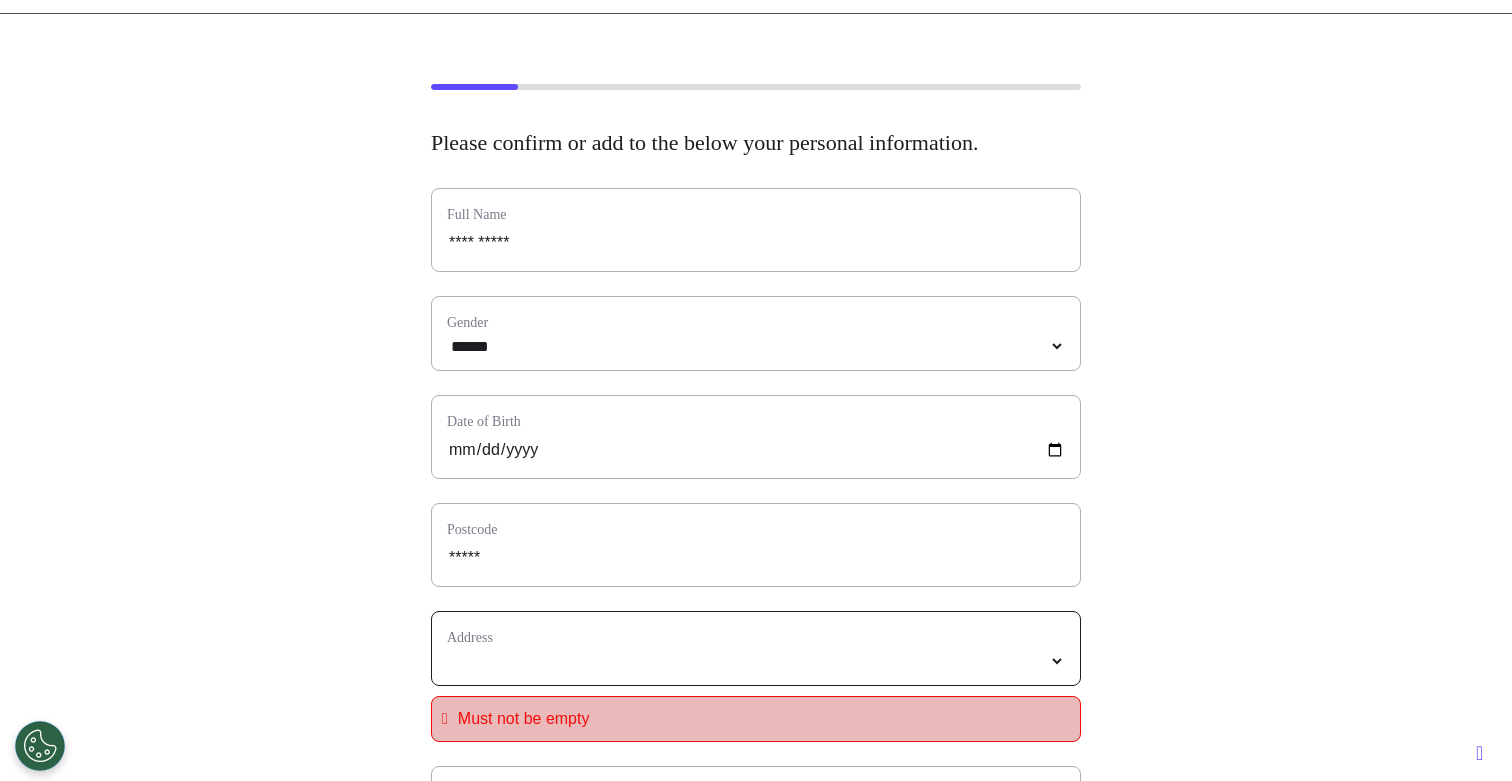 select on "**********" 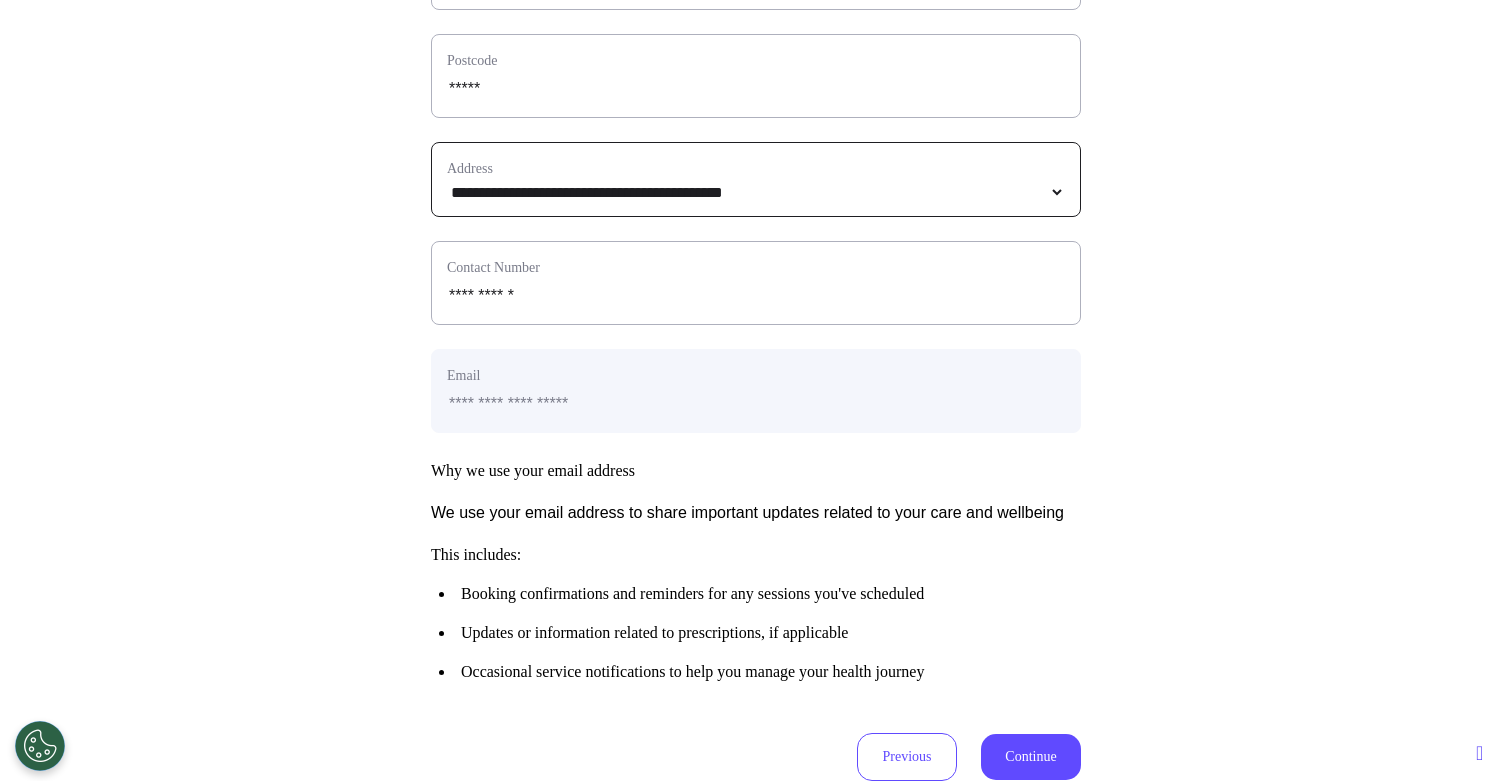 scroll, scrollTop: 881, scrollLeft: 0, axis: vertical 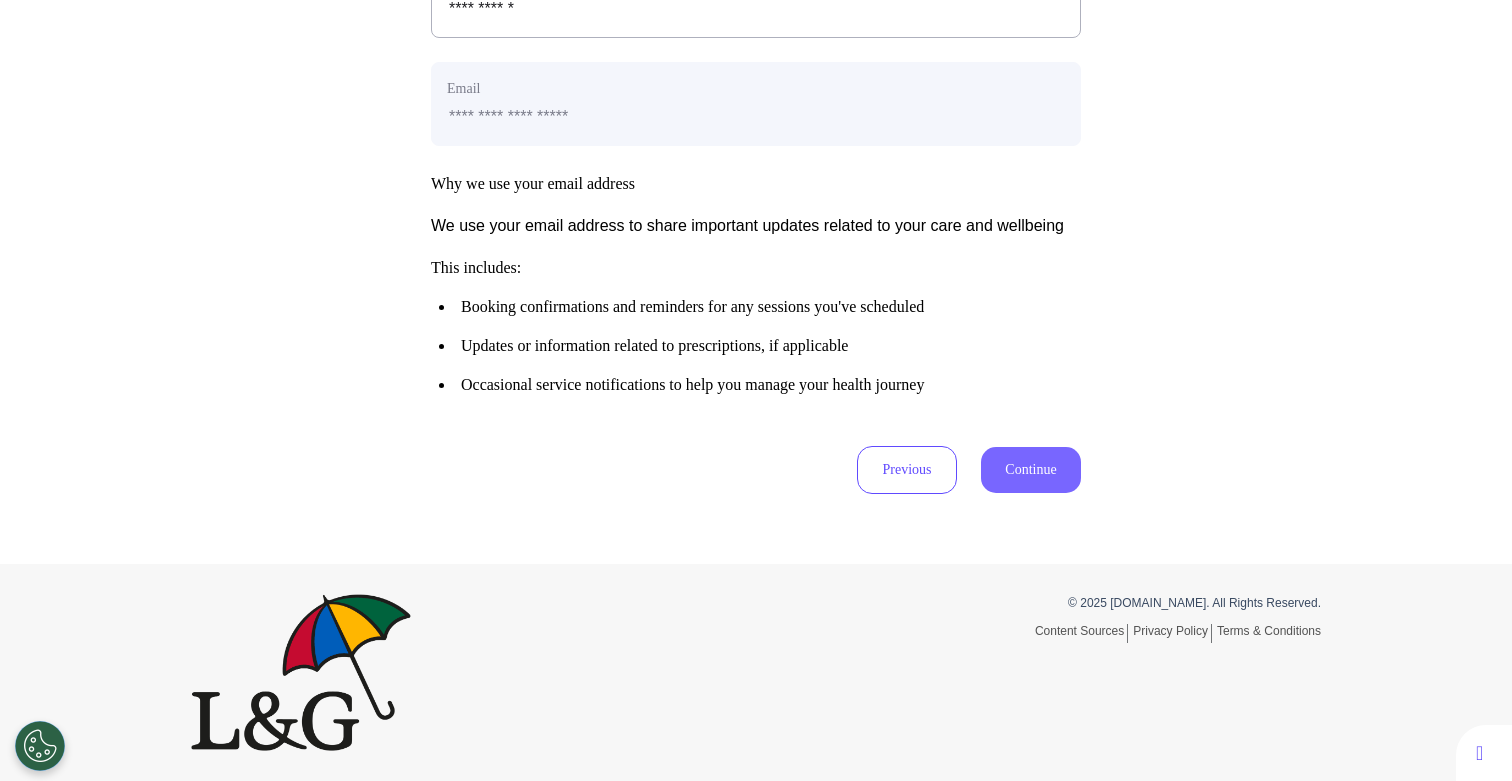 click on "Continue" at bounding box center [1031, 470] 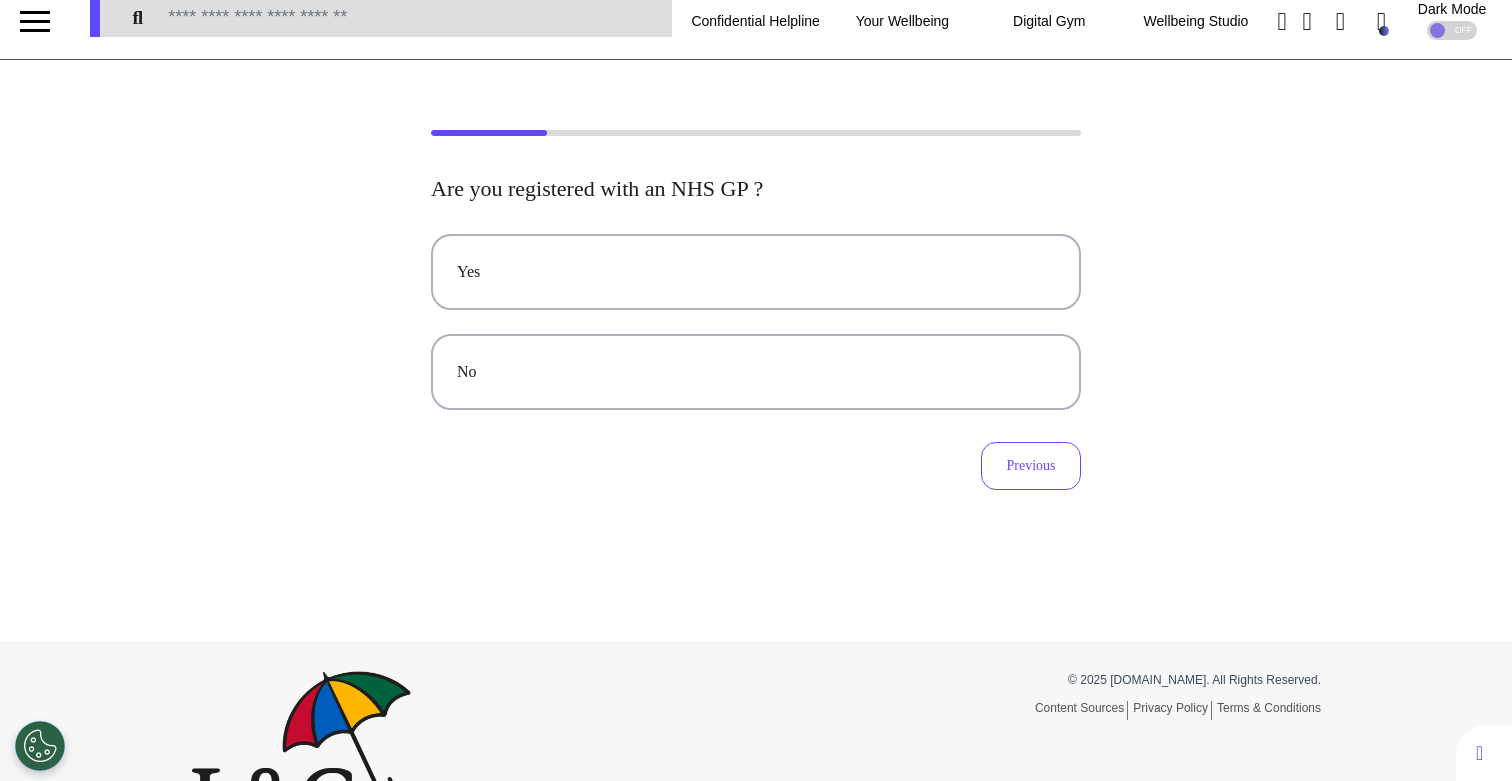 scroll, scrollTop: 0, scrollLeft: 0, axis: both 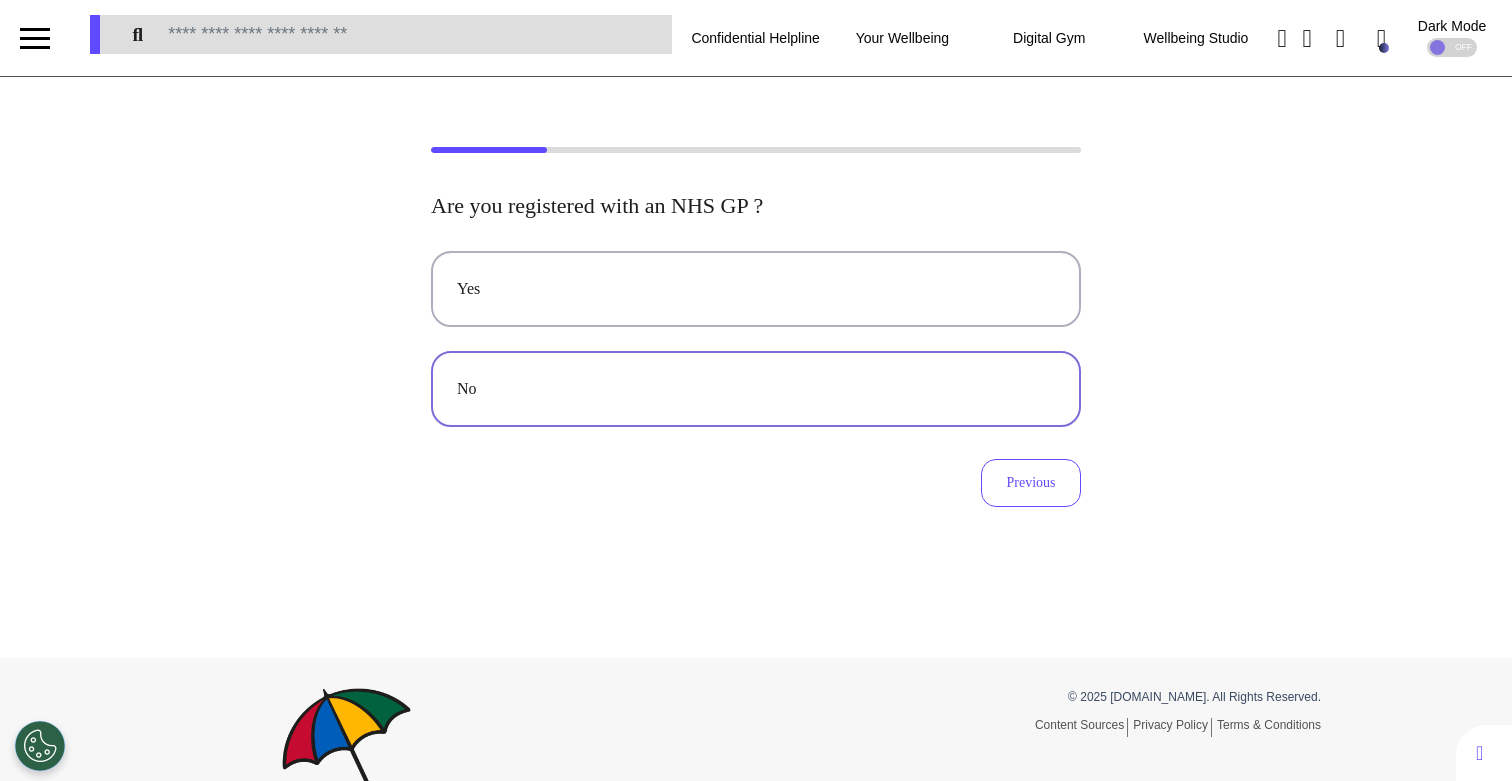 click on "No" at bounding box center [756, 389] 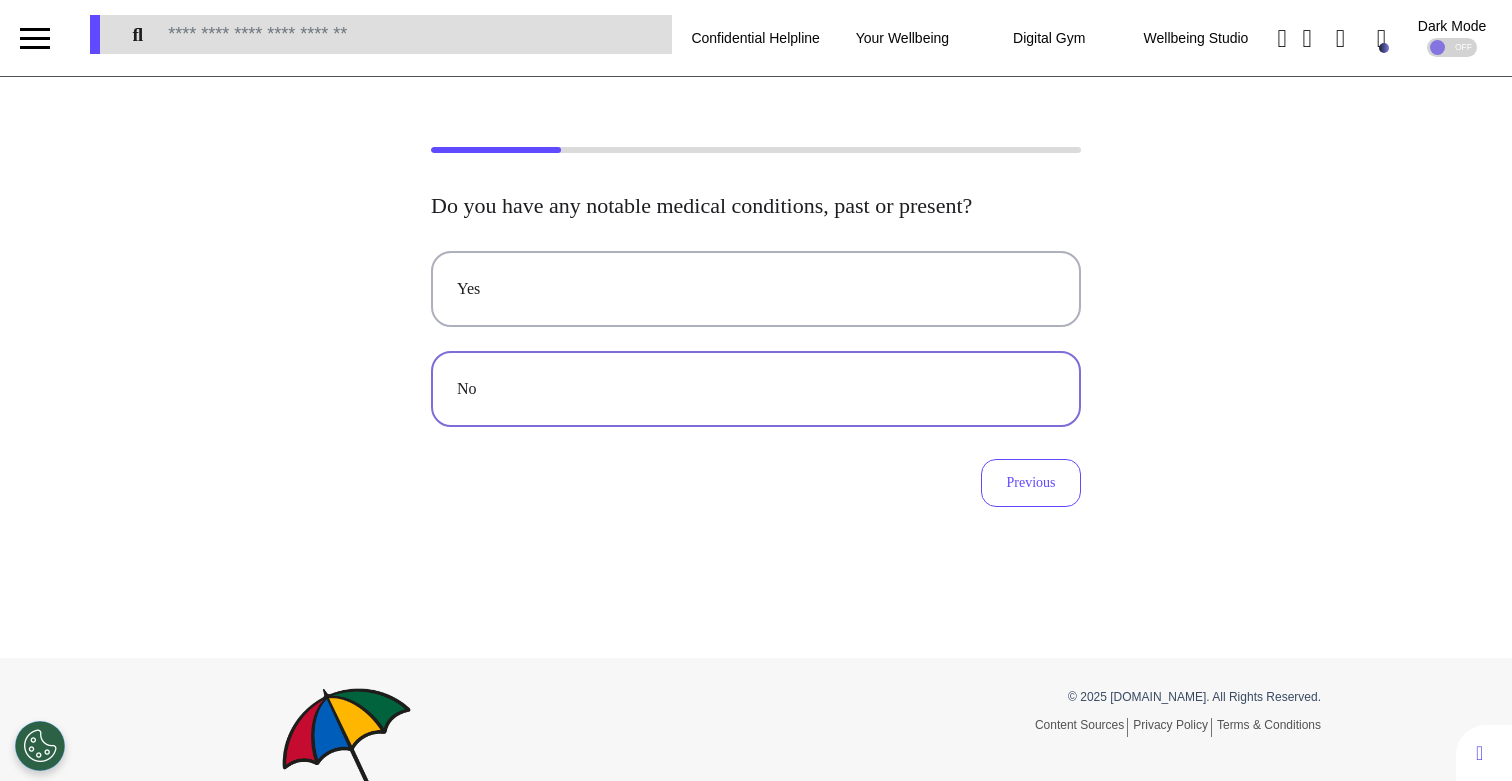 click on "No" at bounding box center [756, 389] 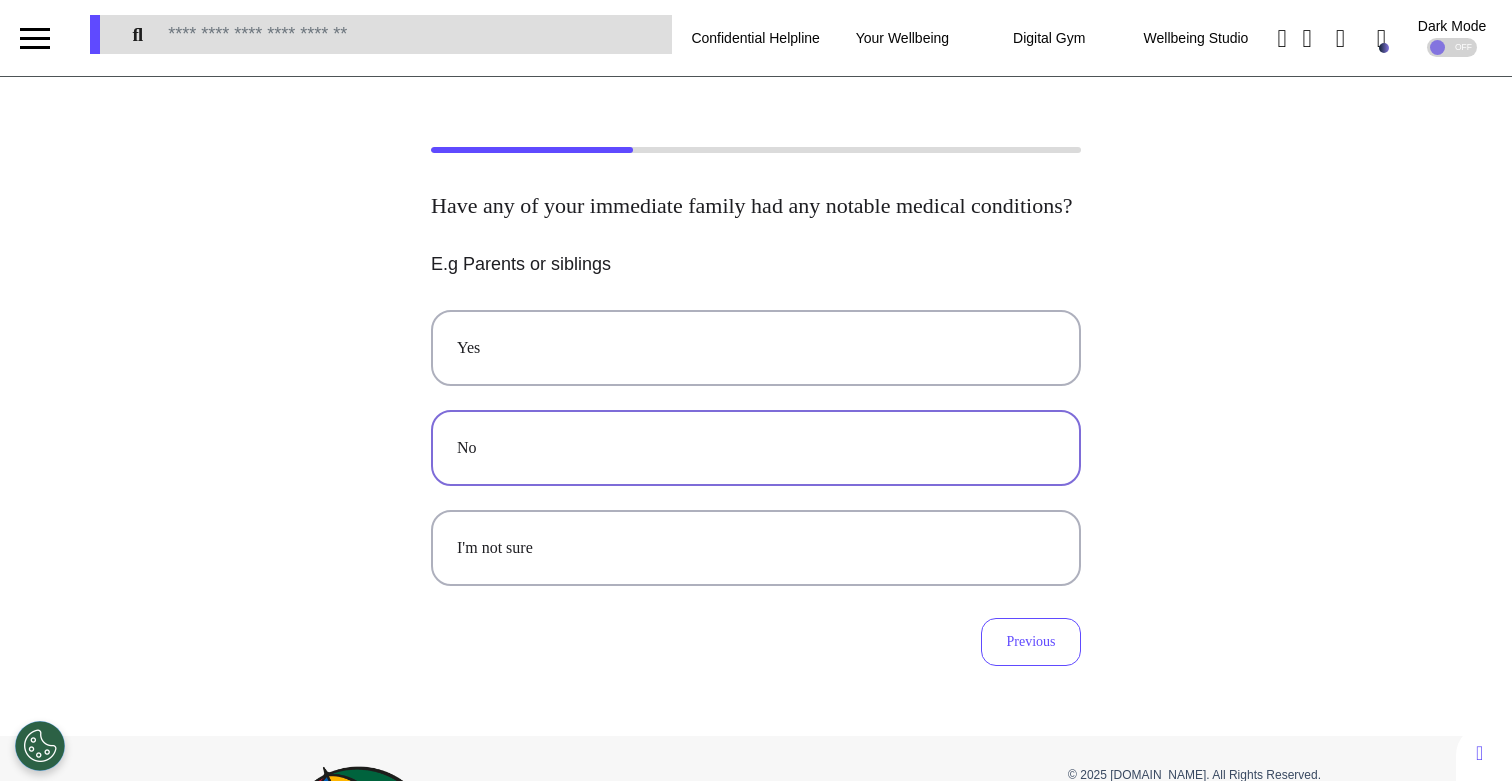 click on "No" at bounding box center (756, 448) 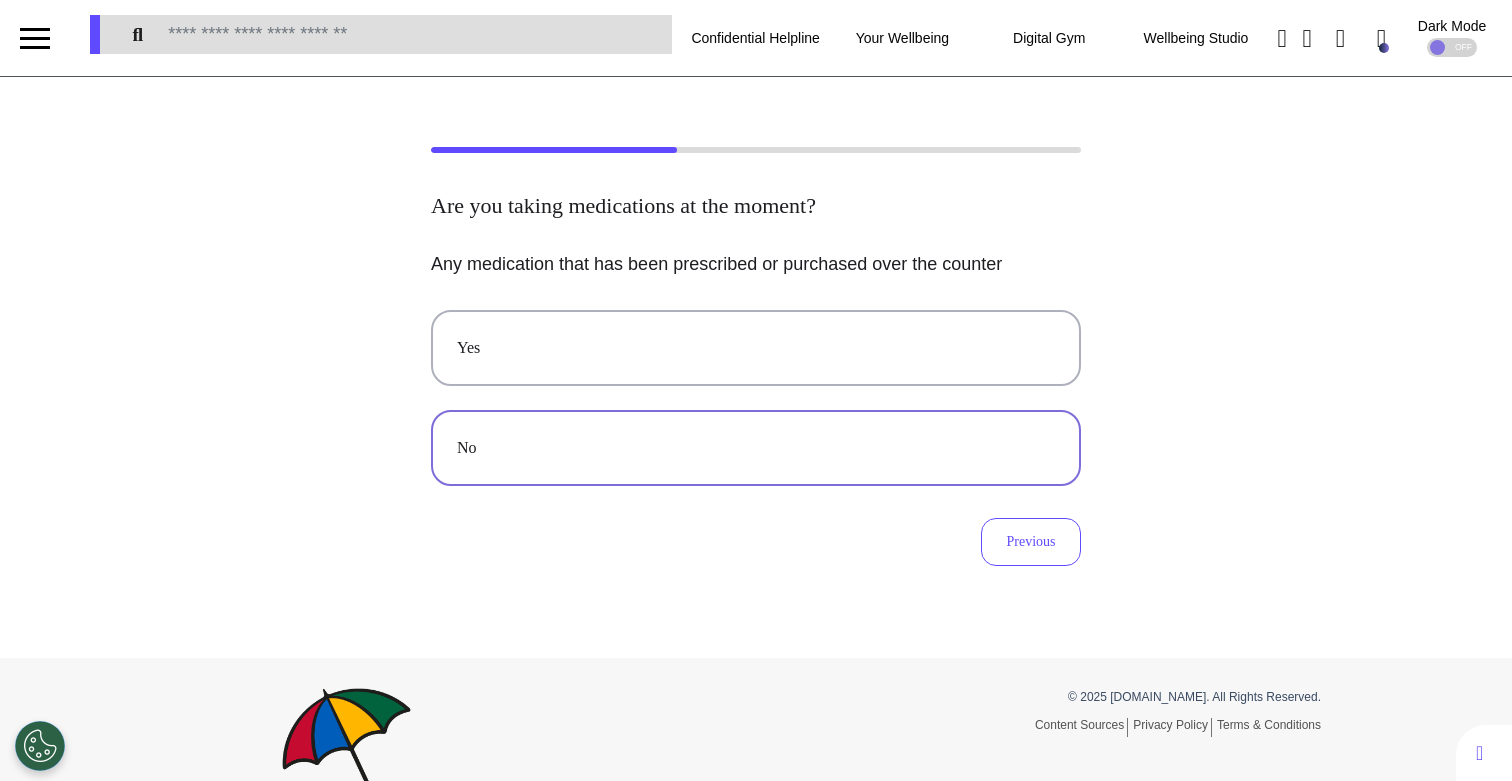 click on "No" at bounding box center [756, 448] 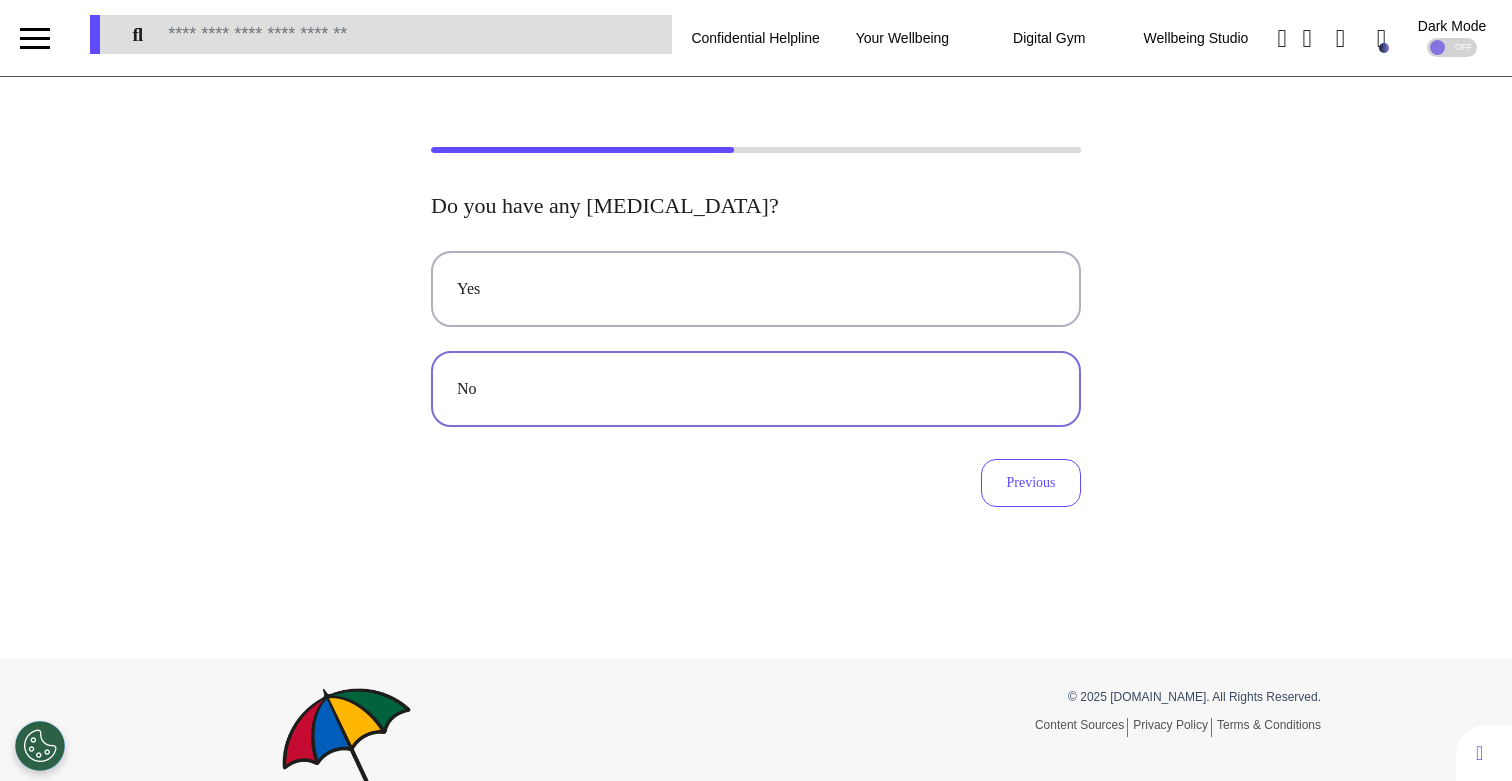 click on "No" at bounding box center (756, 389) 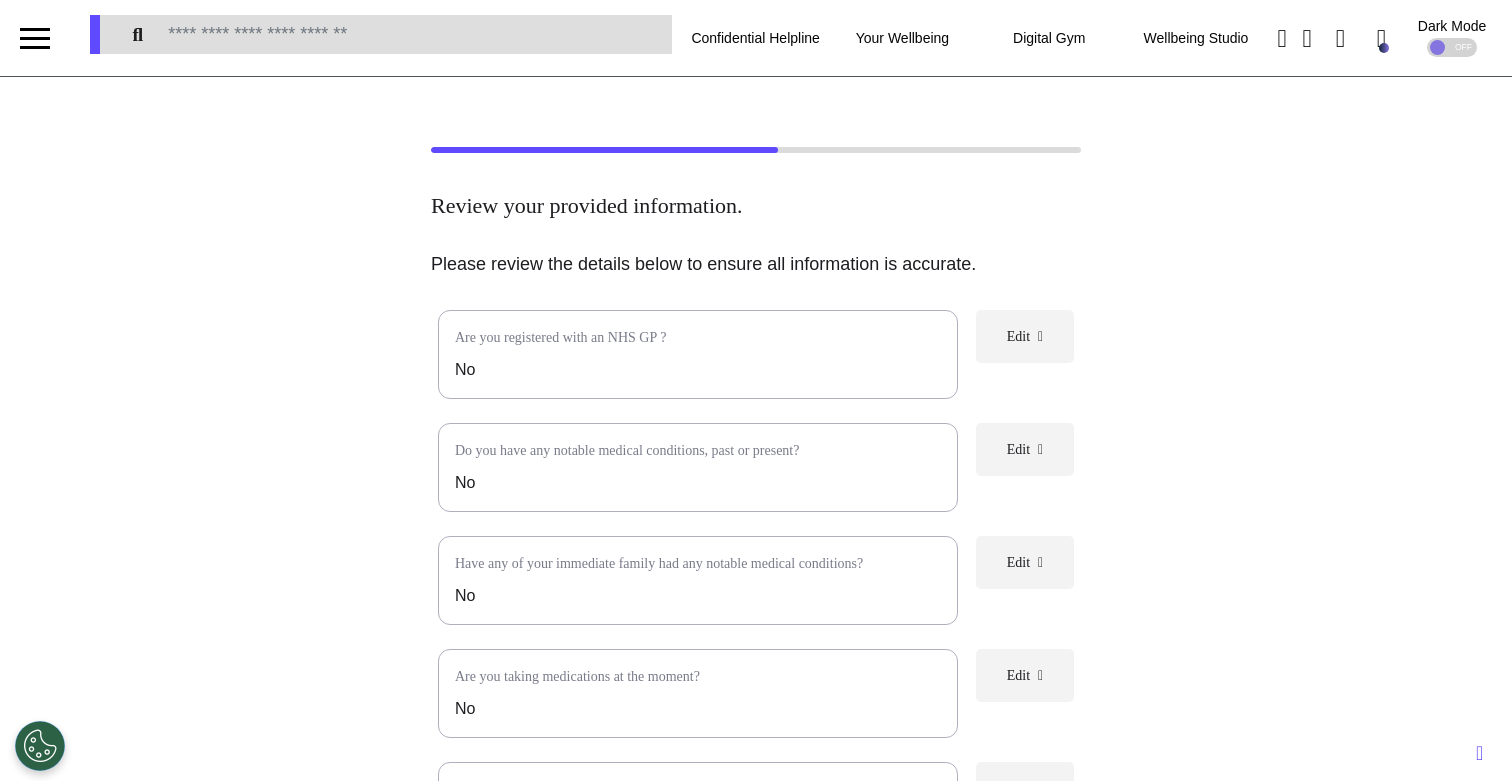 scroll, scrollTop: 458, scrollLeft: 0, axis: vertical 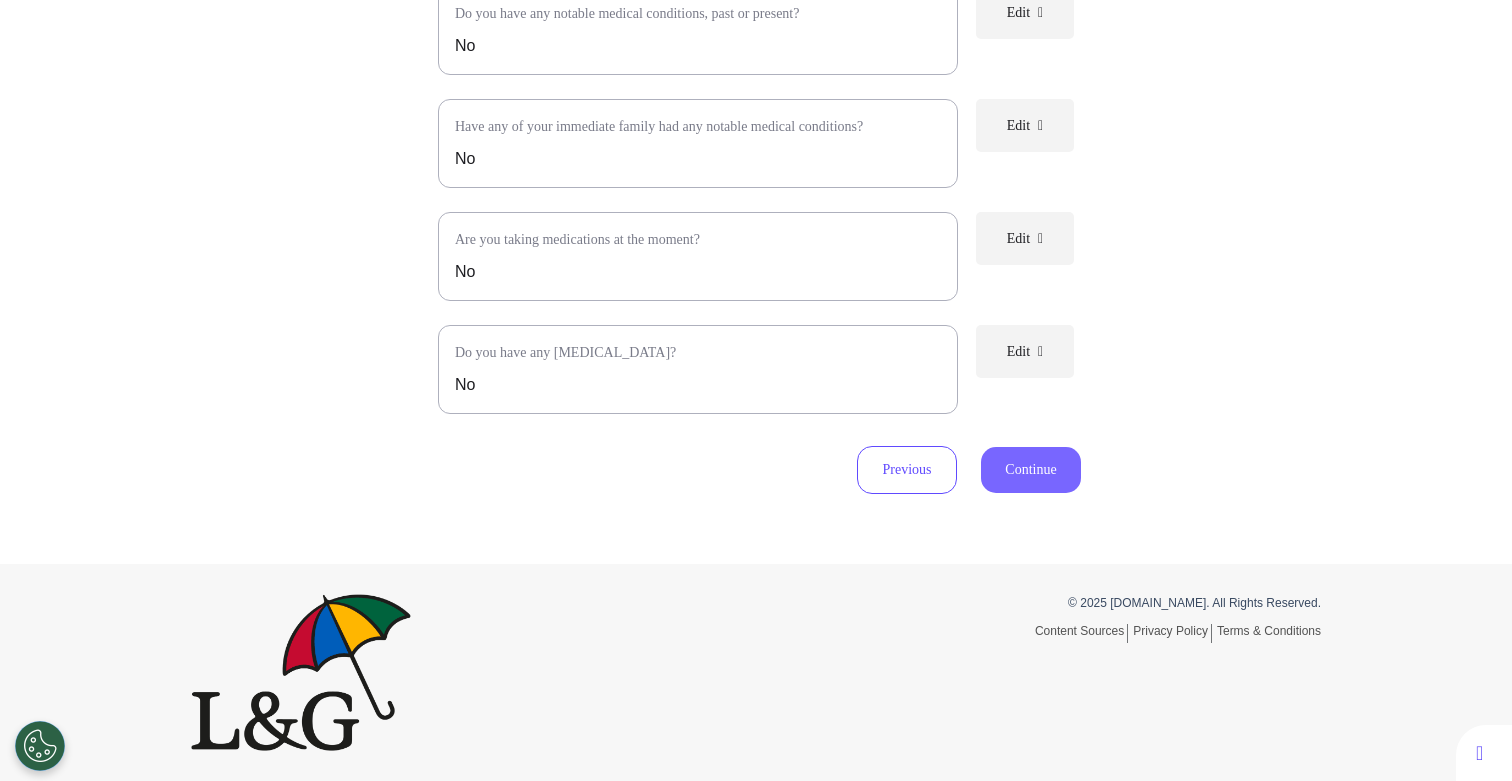 click on "Continue" at bounding box center (1031, 470) 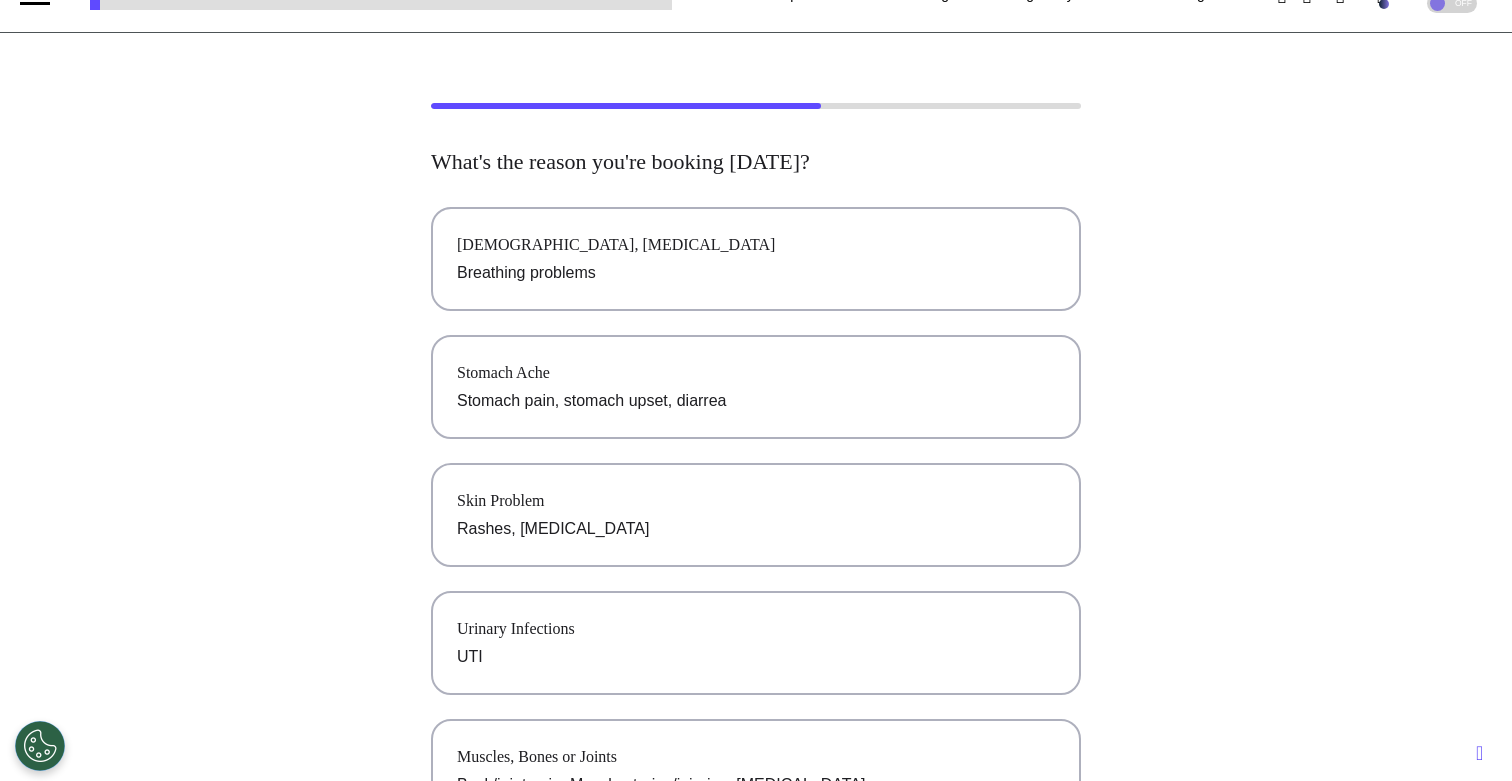 scroll, scrollTop: 49, scrollLeft: 0, axis: vertical 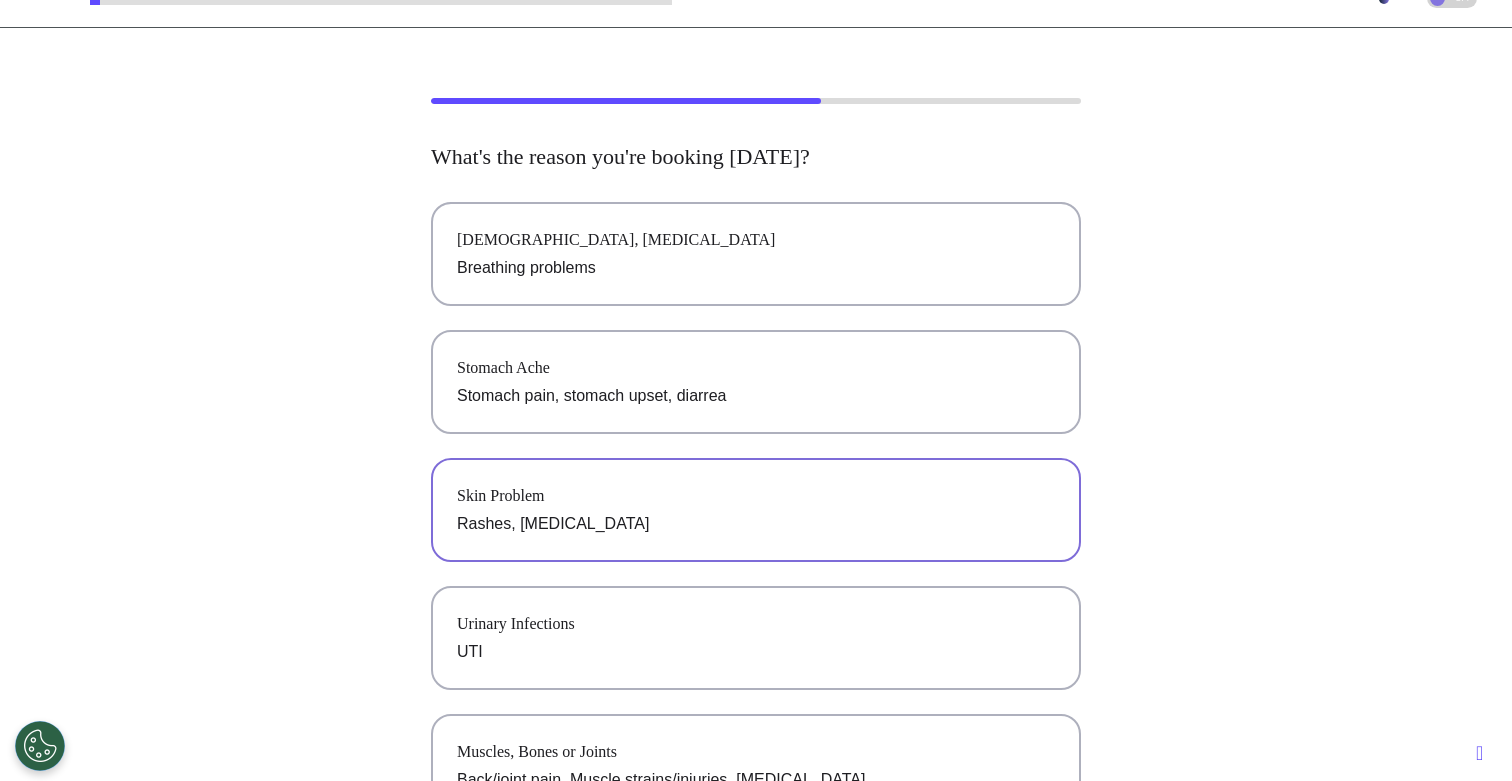 click on "Rashes, [MEDICAL_DATA]" at bounding box center [756, 524] 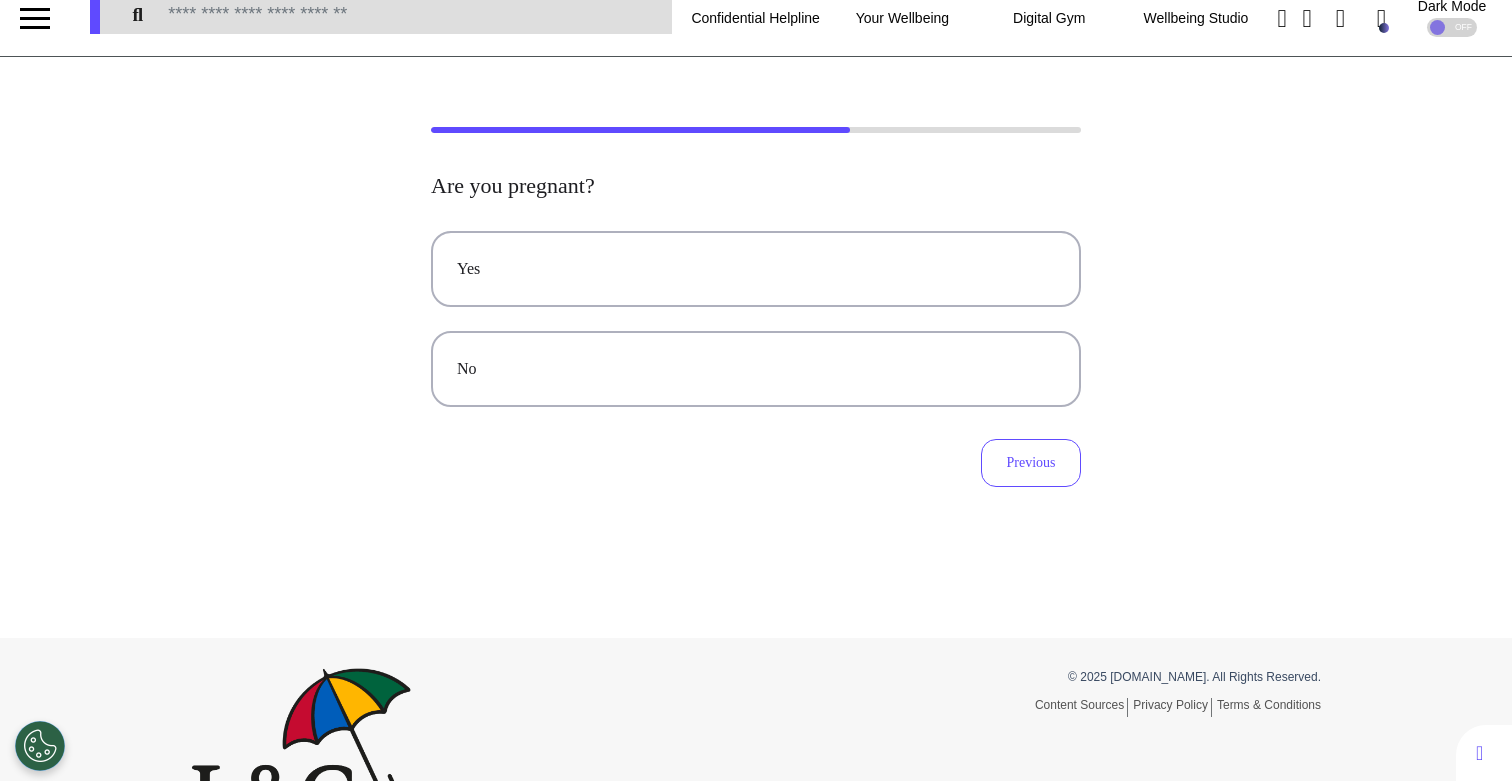 scroll, scrollTop: 0, scrollLeft: 0, axis: both 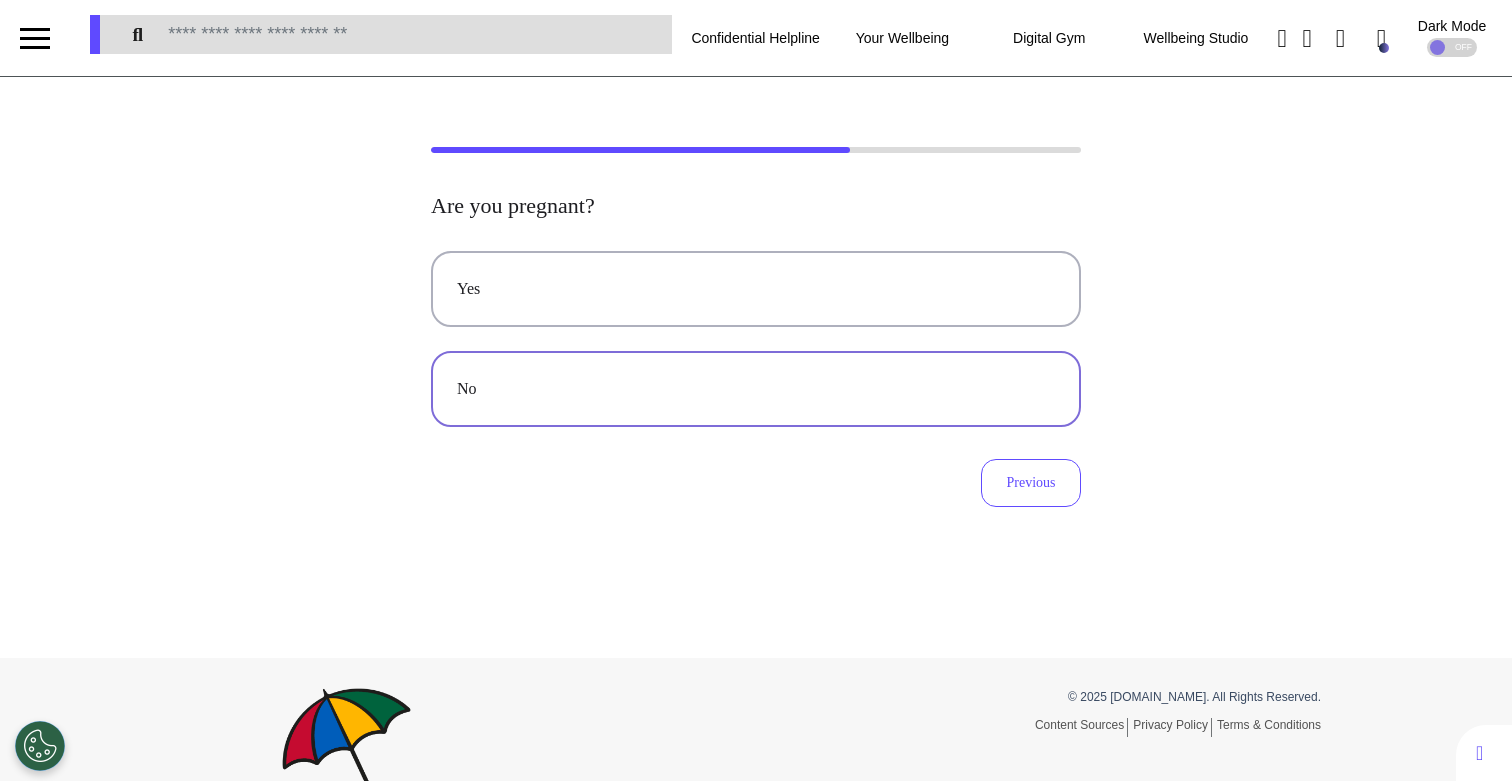 click on "No" at bounding box center (756, 389) 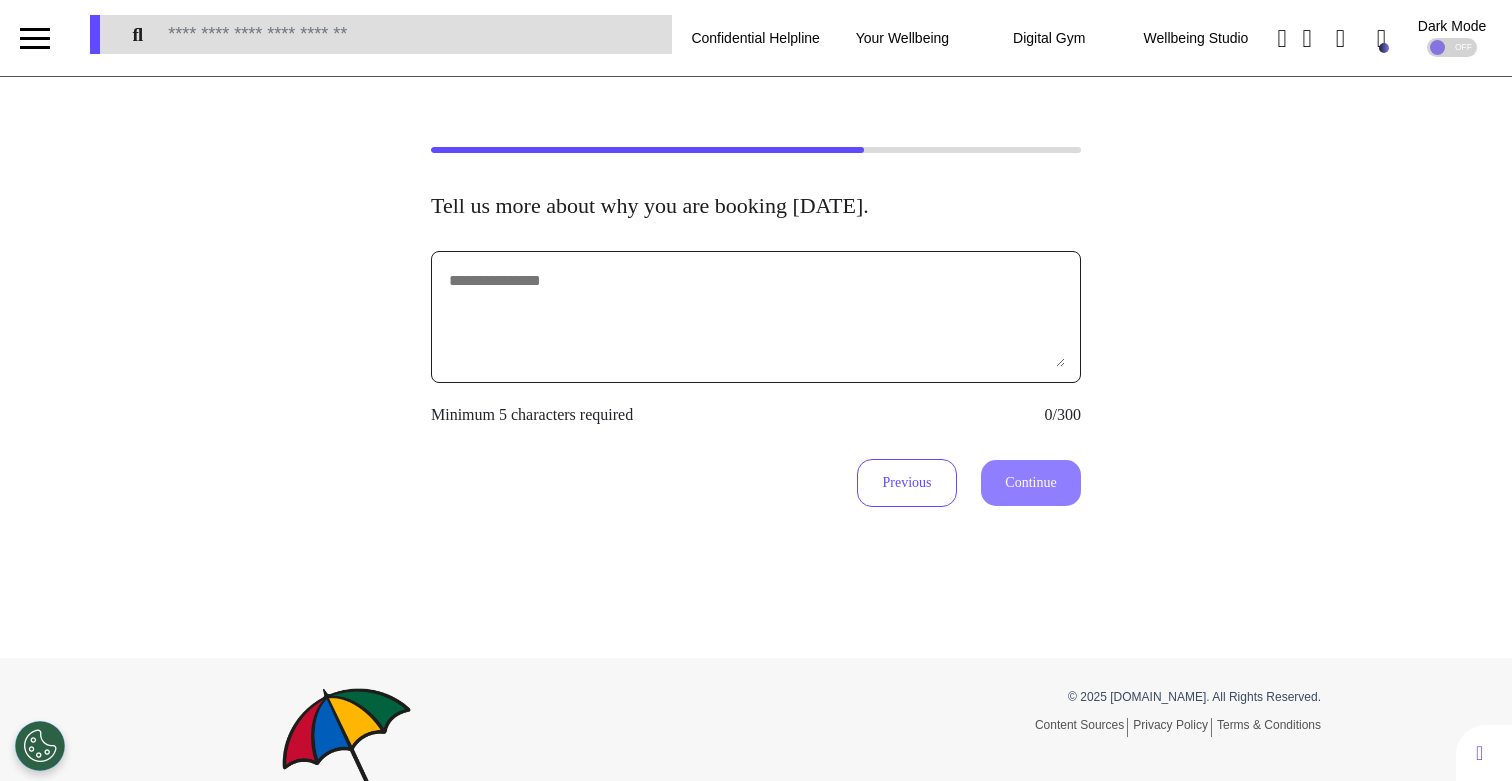 click at bounding box center [756, 317] 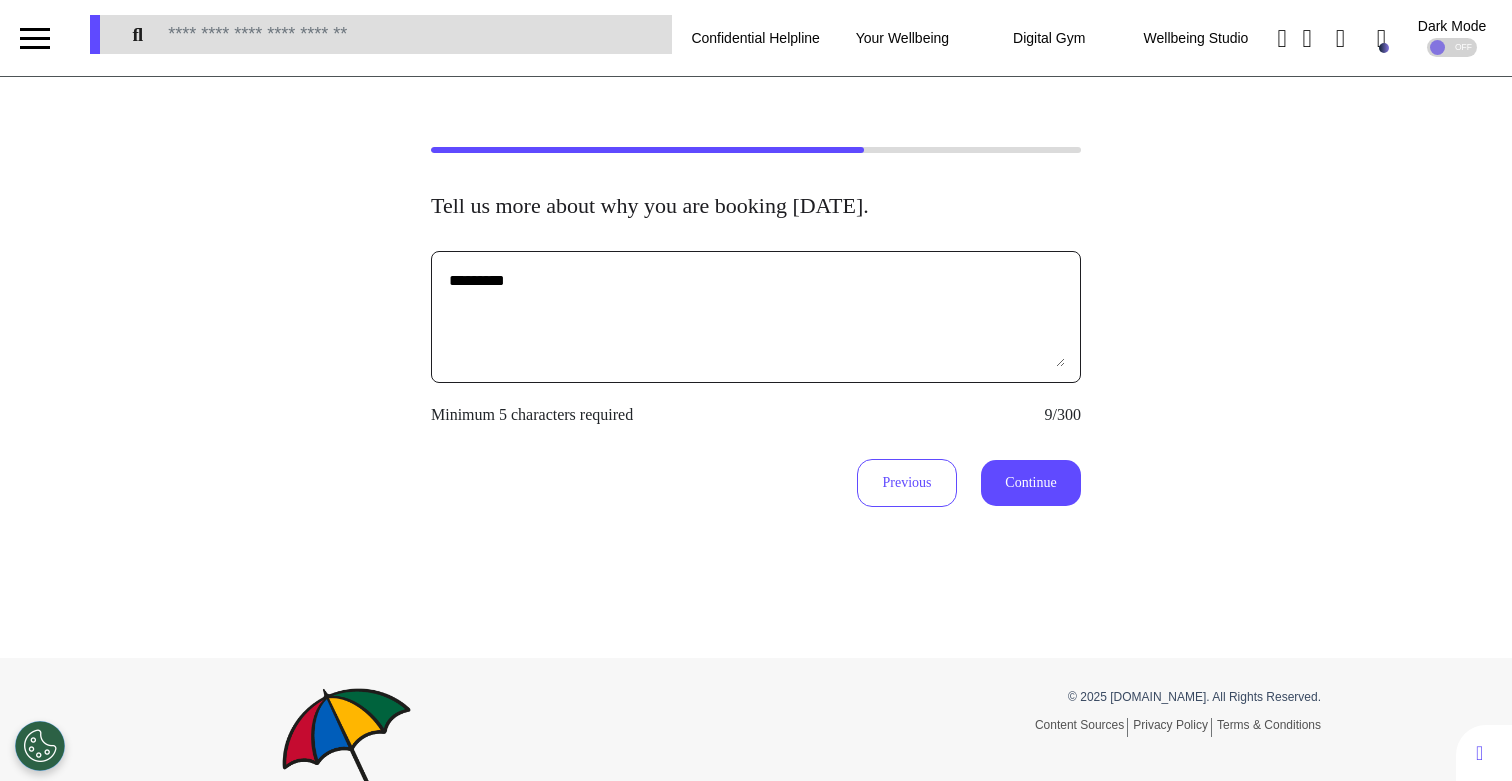 type on "*********" 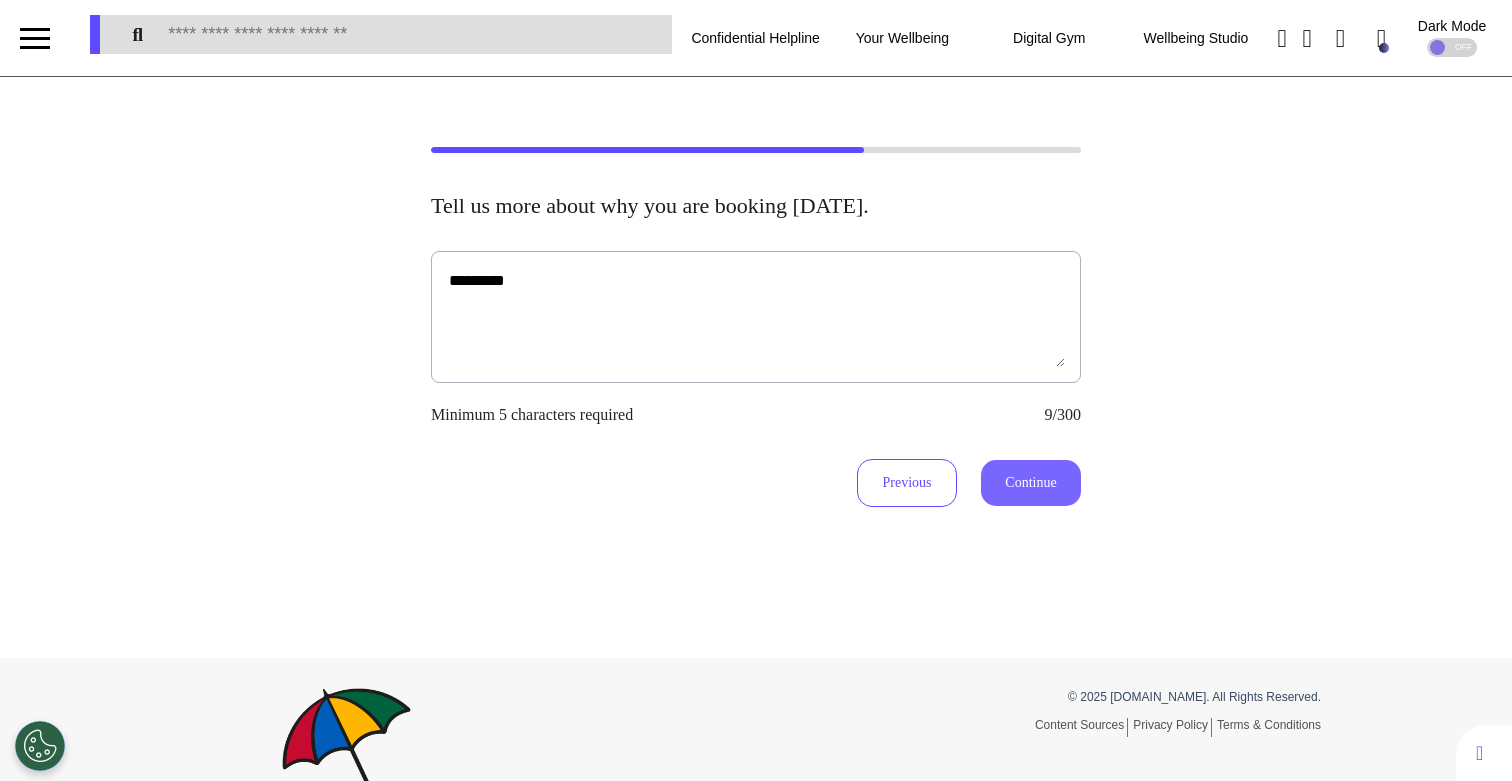 type 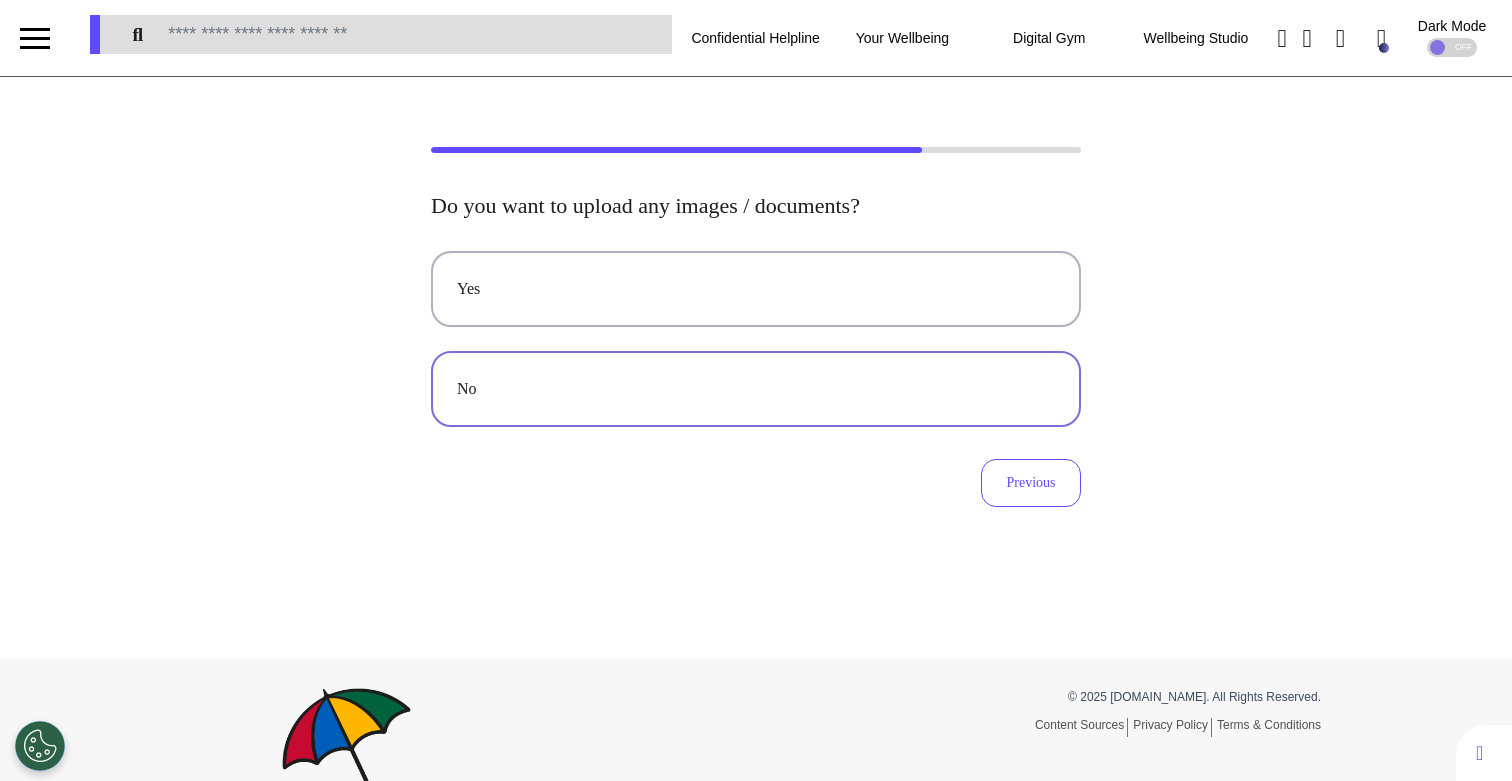 click on "No" at bounding box center (756, 389) 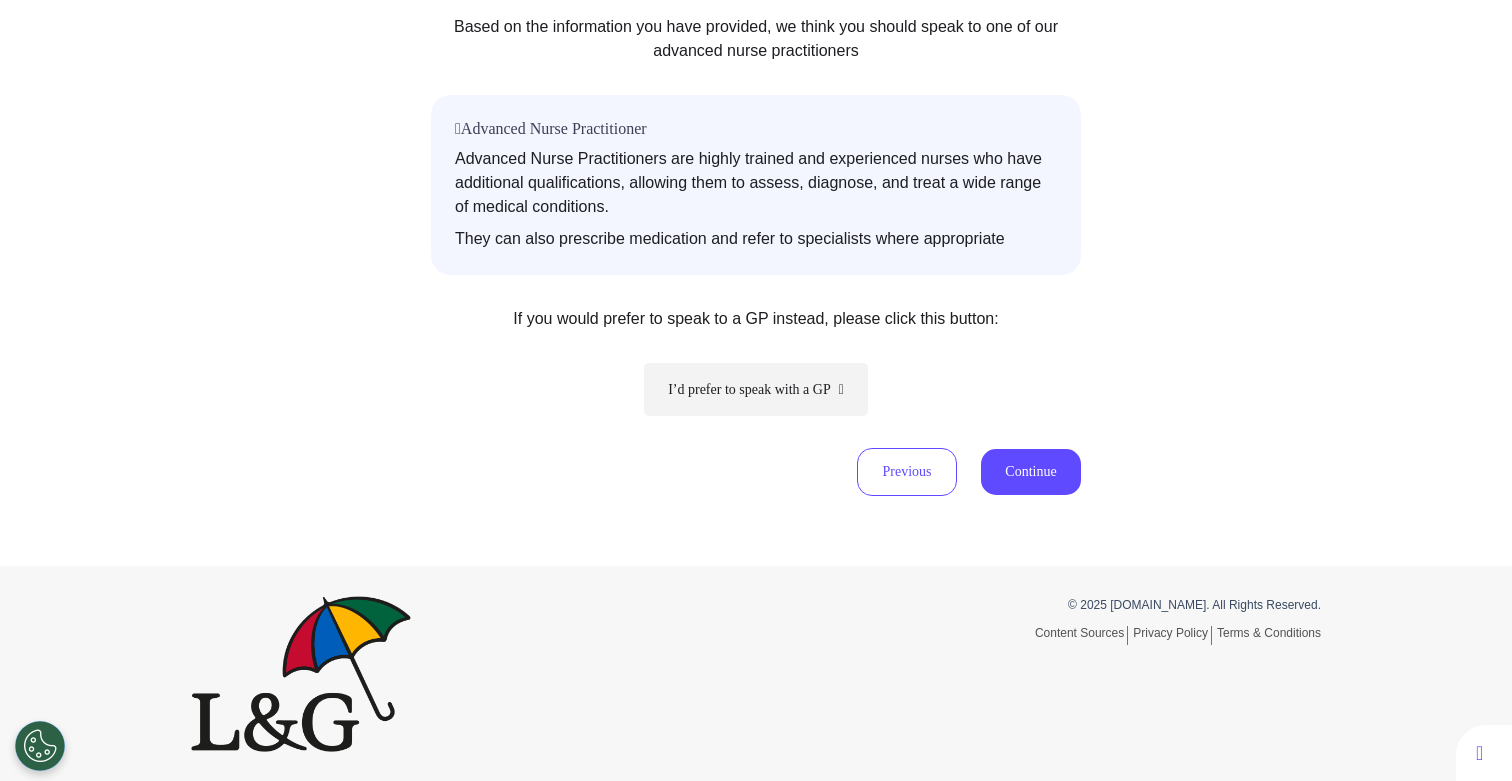 scroll, scrollTop: 331, scrollLeft: 0, axis: vertical 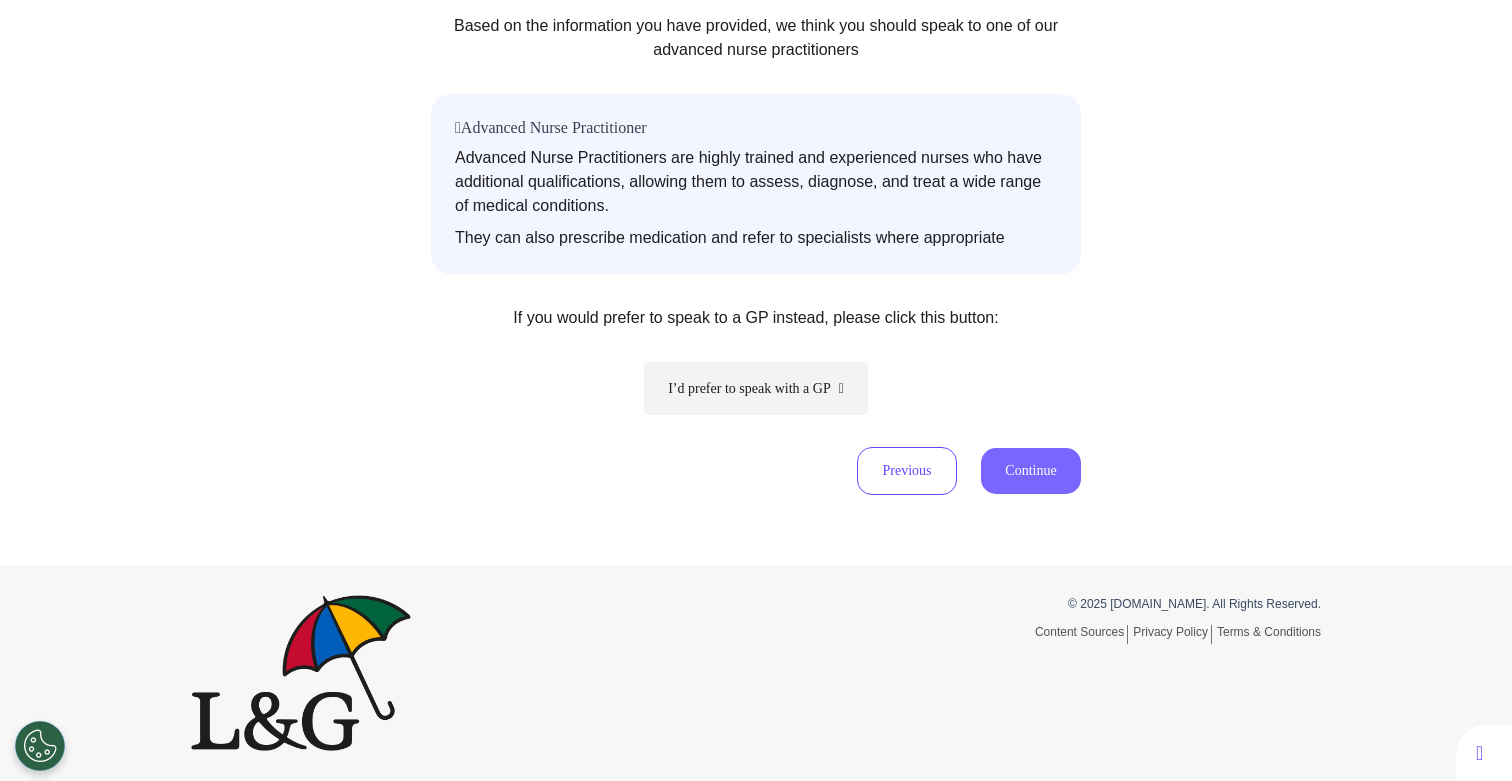 click on "Continue" at bounding box center [1031, 471] 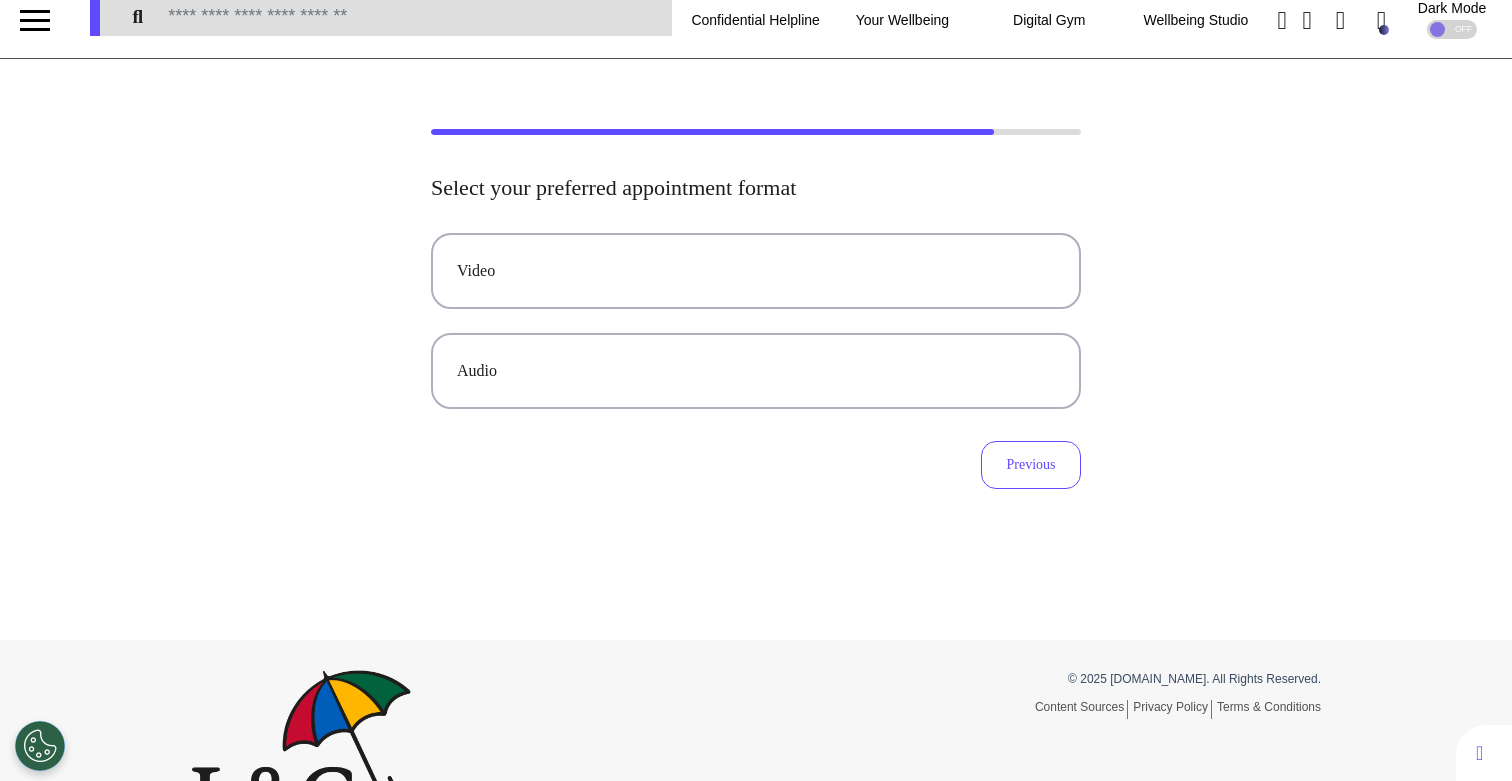 scroll, scrollTop: 0, scrollLeft: 0, axis: both 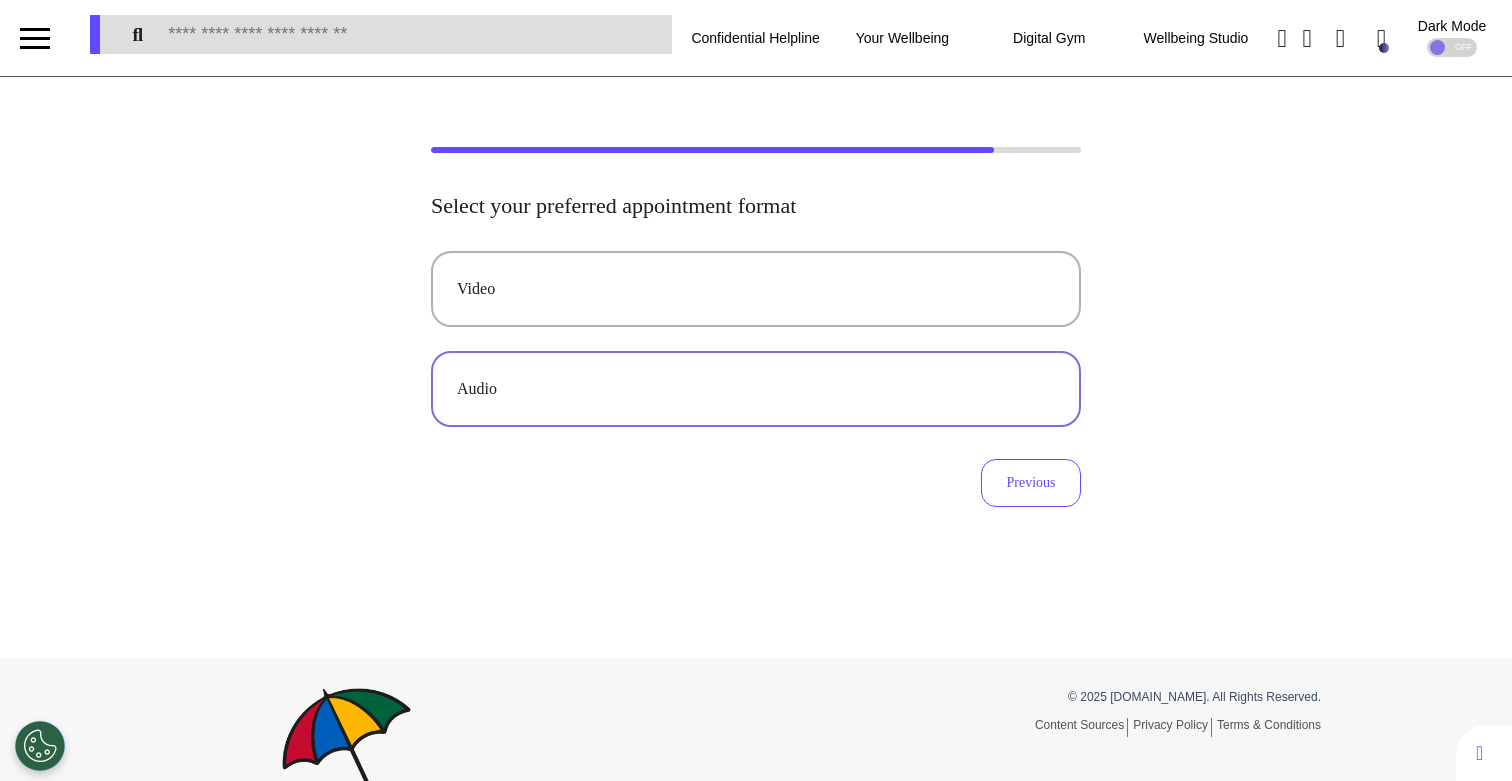 click on "Audio" at bounding box center (756, 389) 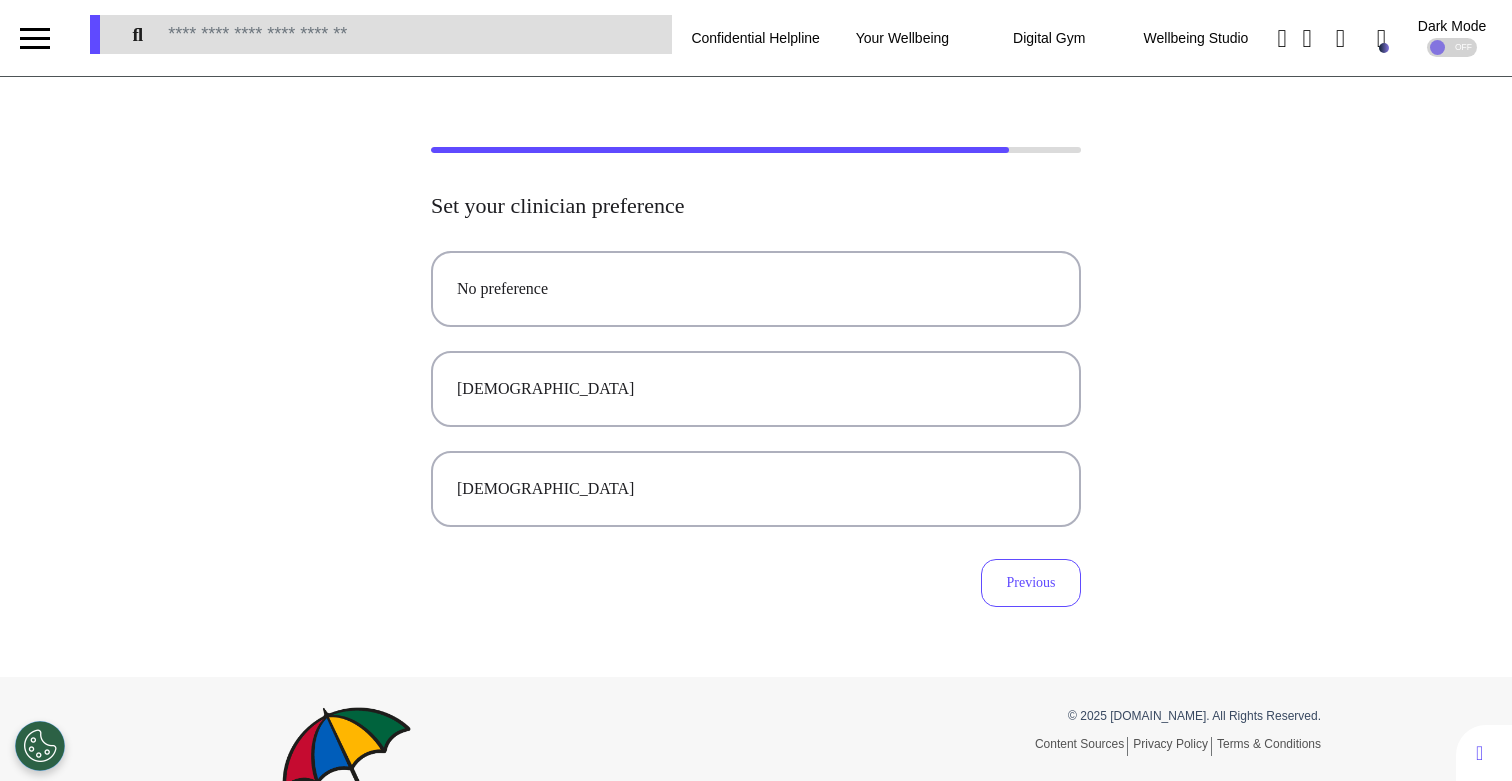 click on "[DEMOGRAPHIC_DATA]" at bounding box center [756, 389] 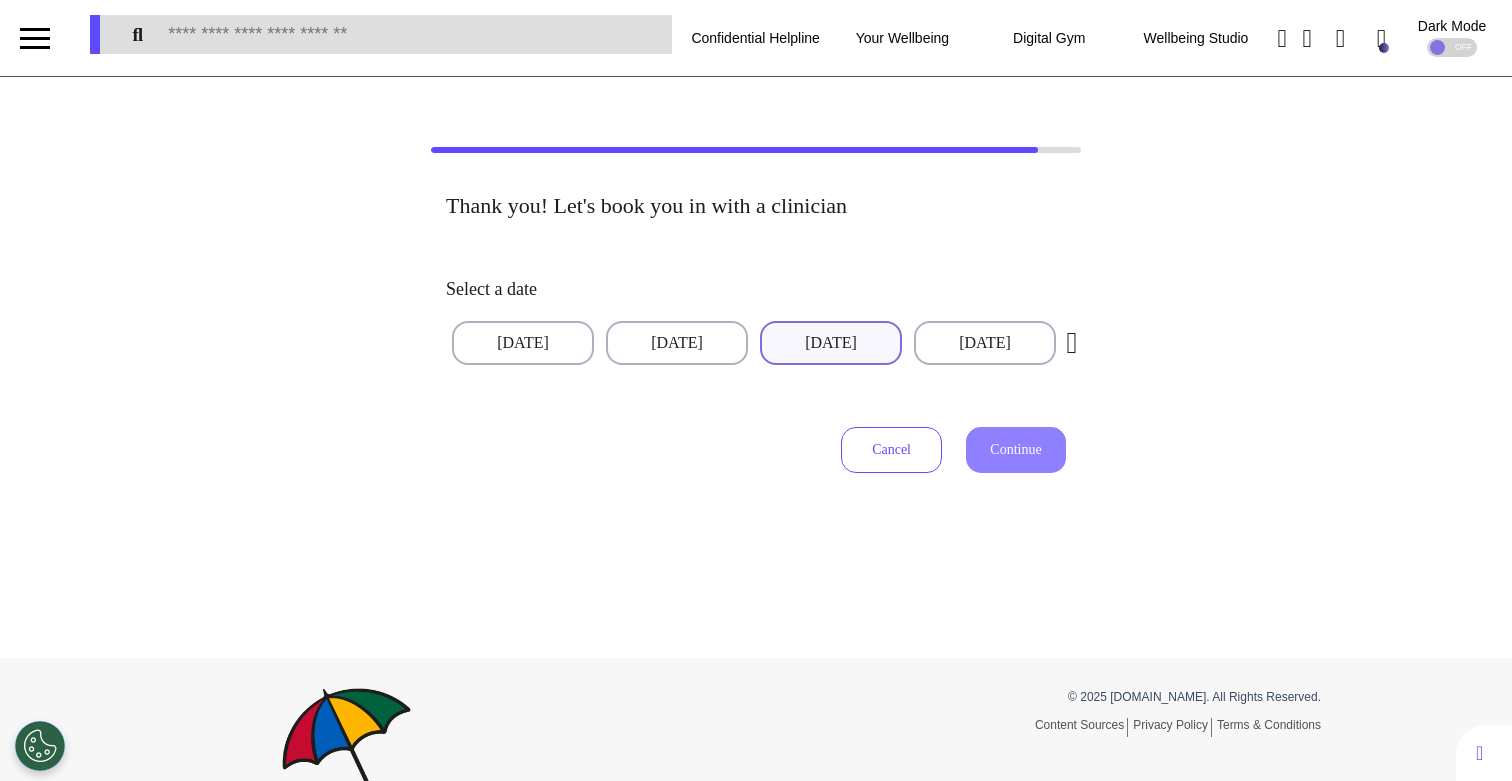 click on "[DATE]" at bounding box center [831, 343] 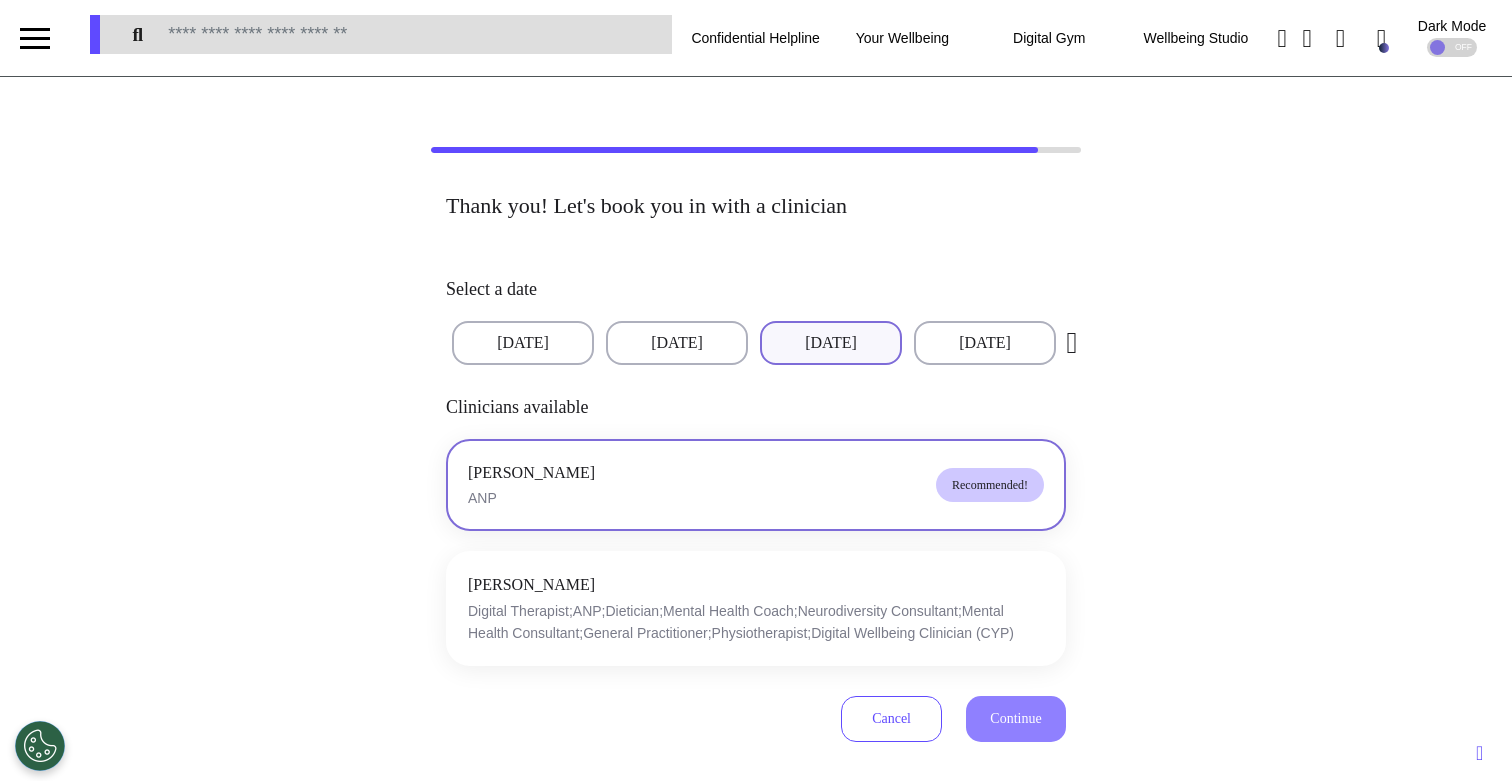 click on "[PERSON_NAME] ANP Recommended!" at bounding box center (756, 485) 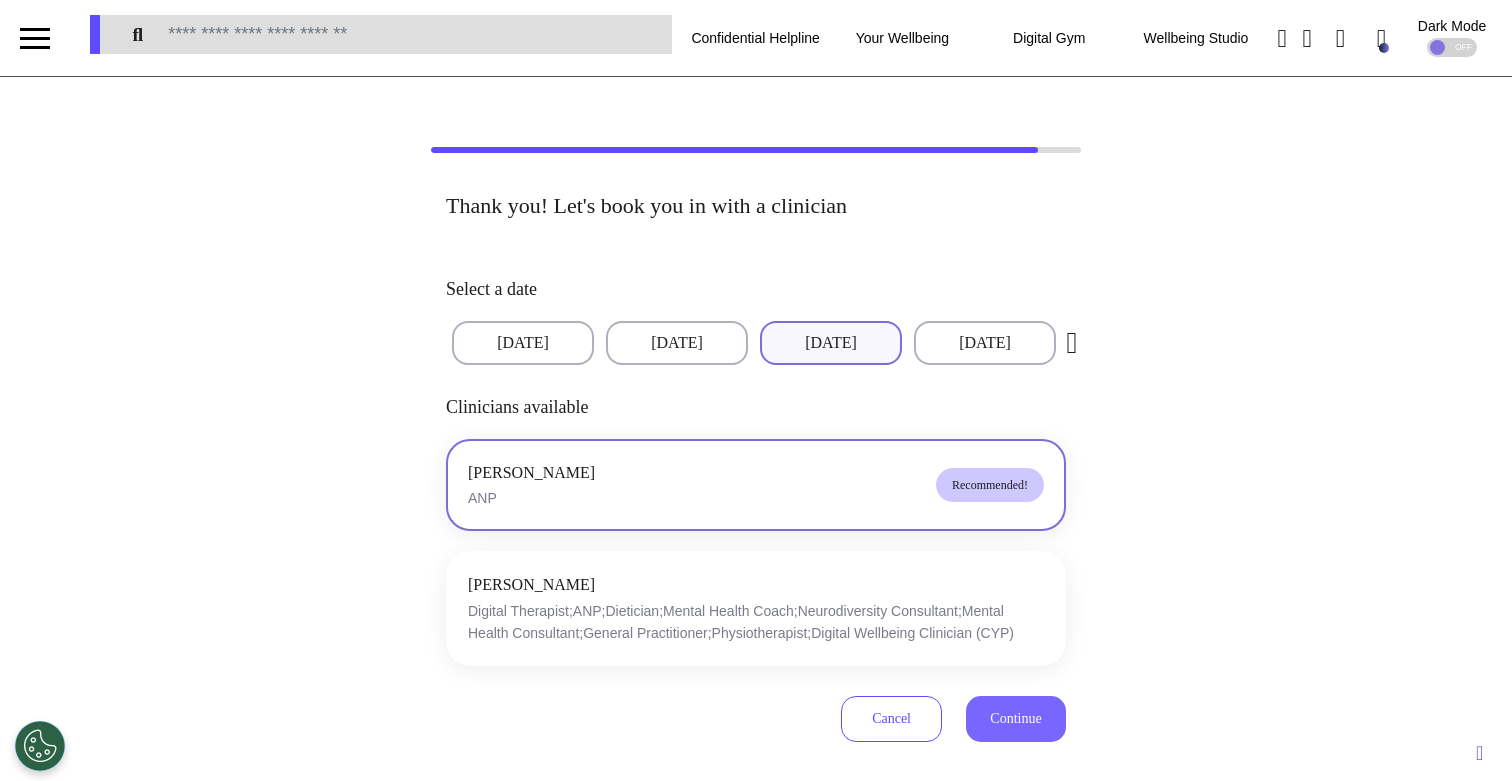click on "Continue" at bounding box center [1015, 718] 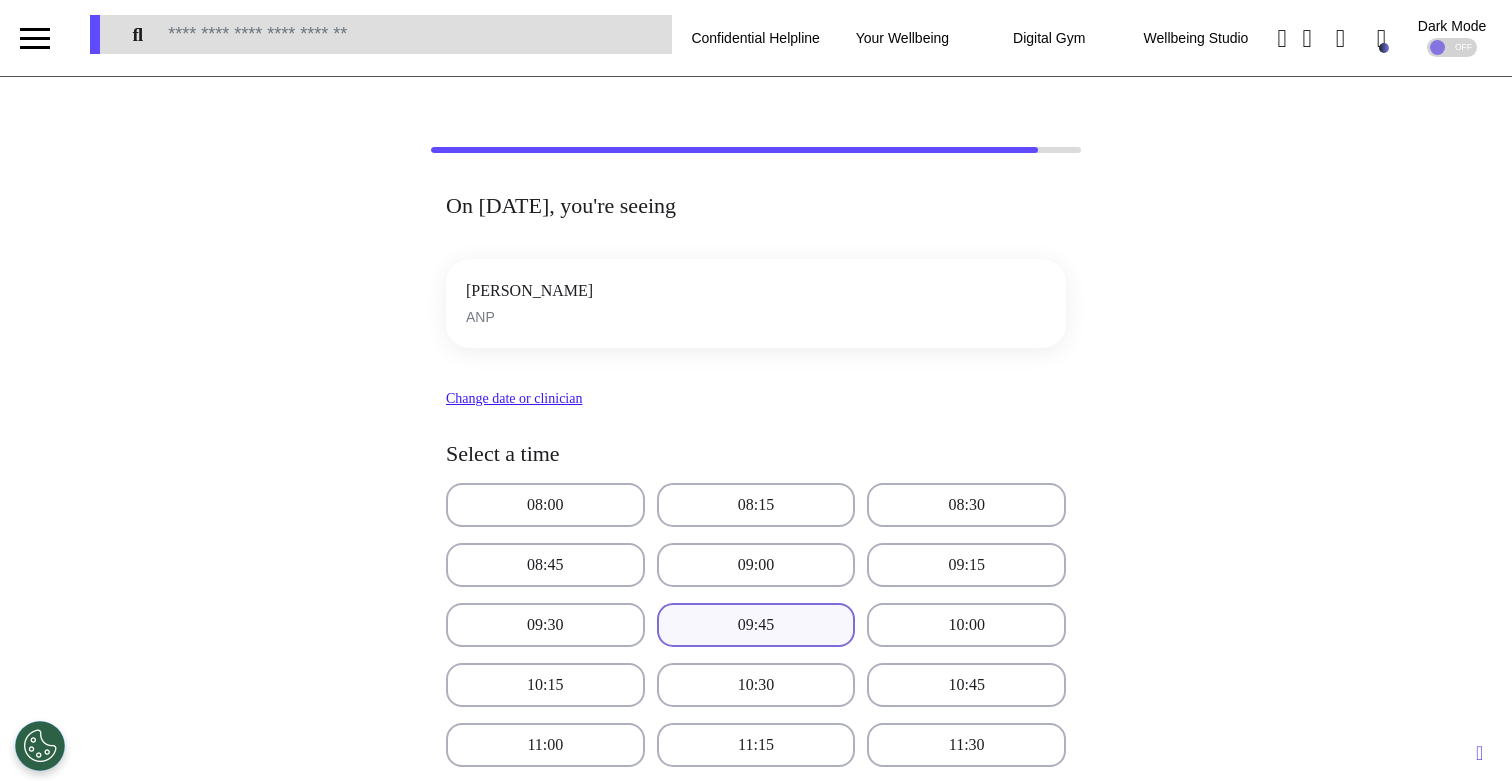 click on "09:45" at bounding box center [756, 625] 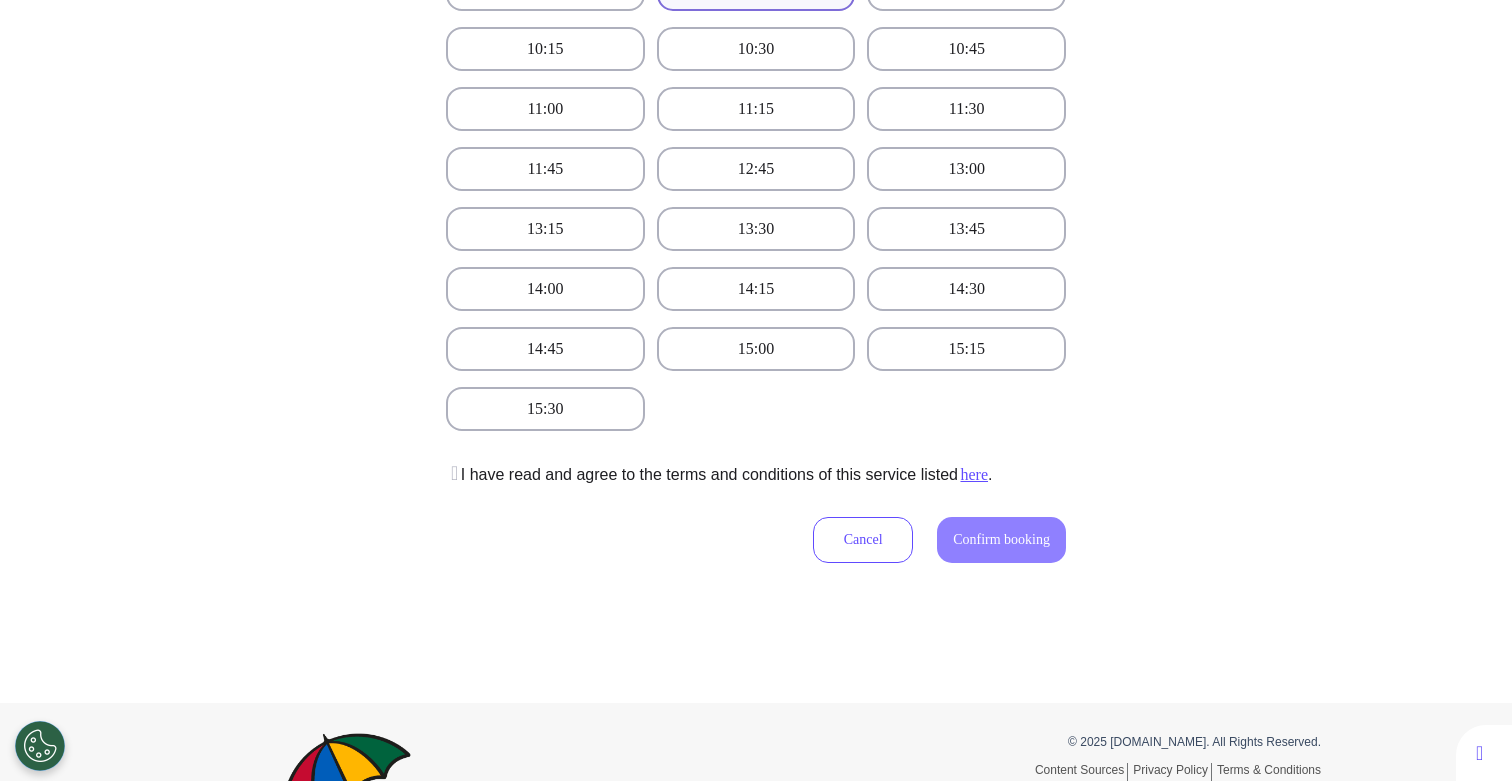 scroll, scrollTop: 775, scrollLeft: 0, axis: vertical 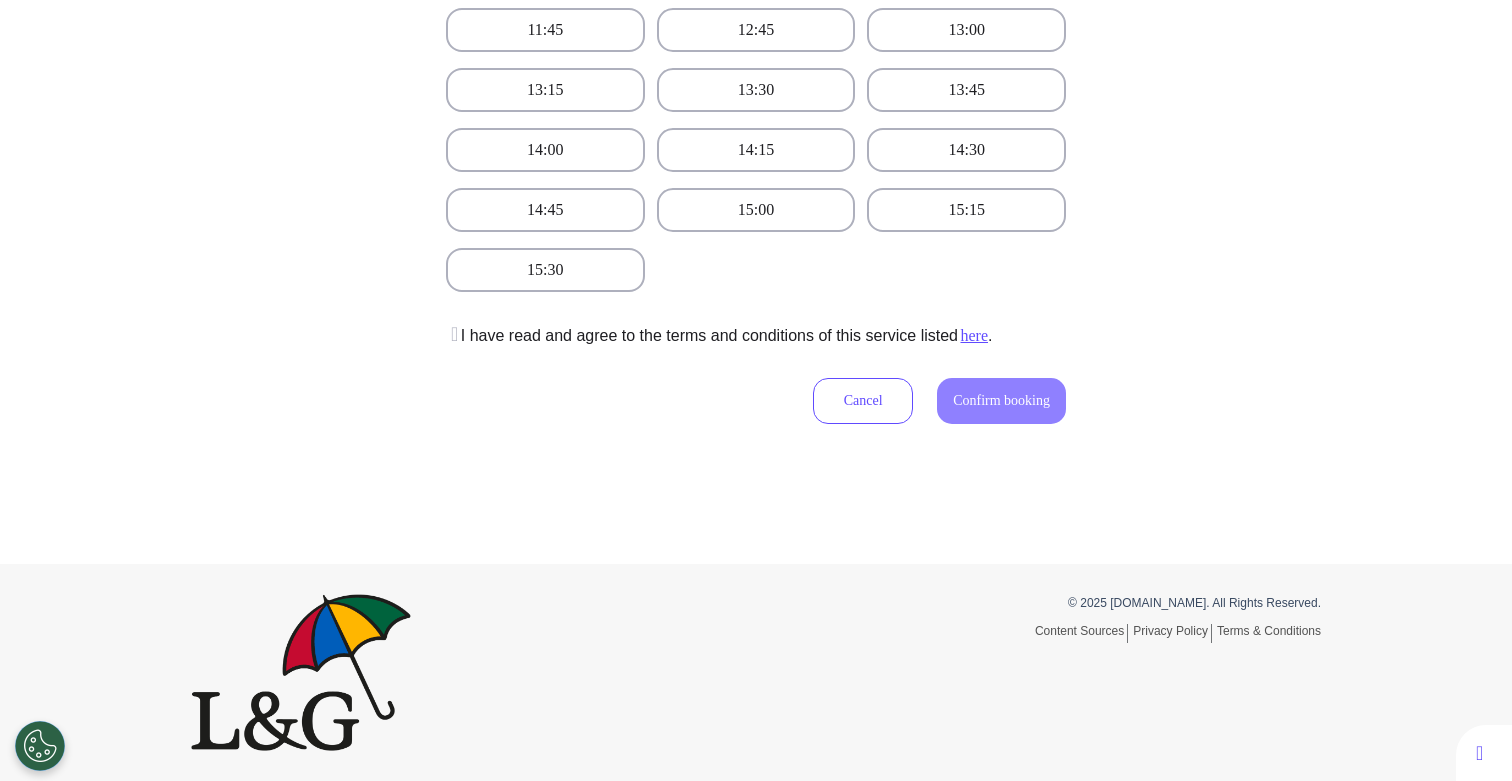 click on "I have read and agree to the terms and conditions of this service listed  here ." at bounding box center (719, 336) 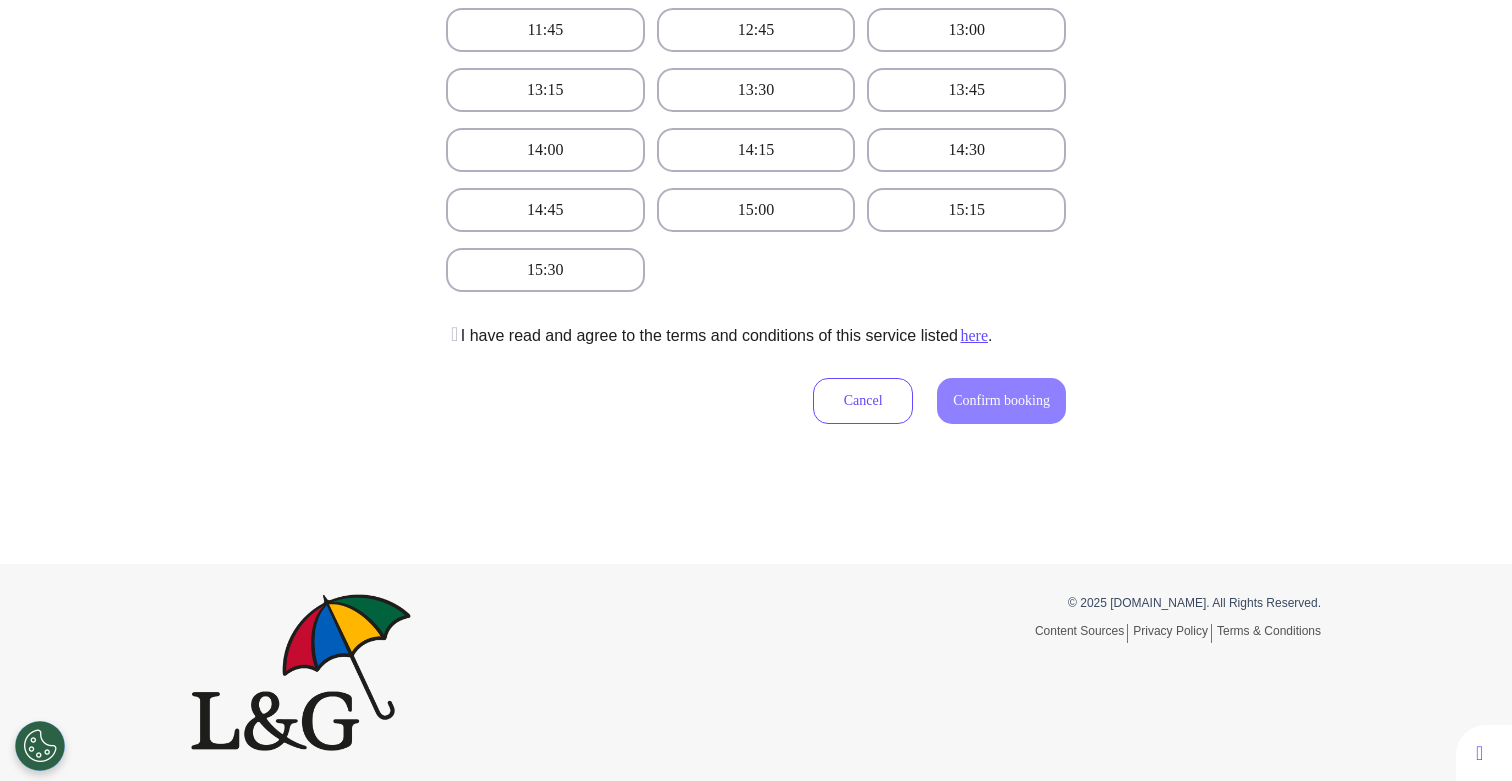 click at bounding box center (452, 334) 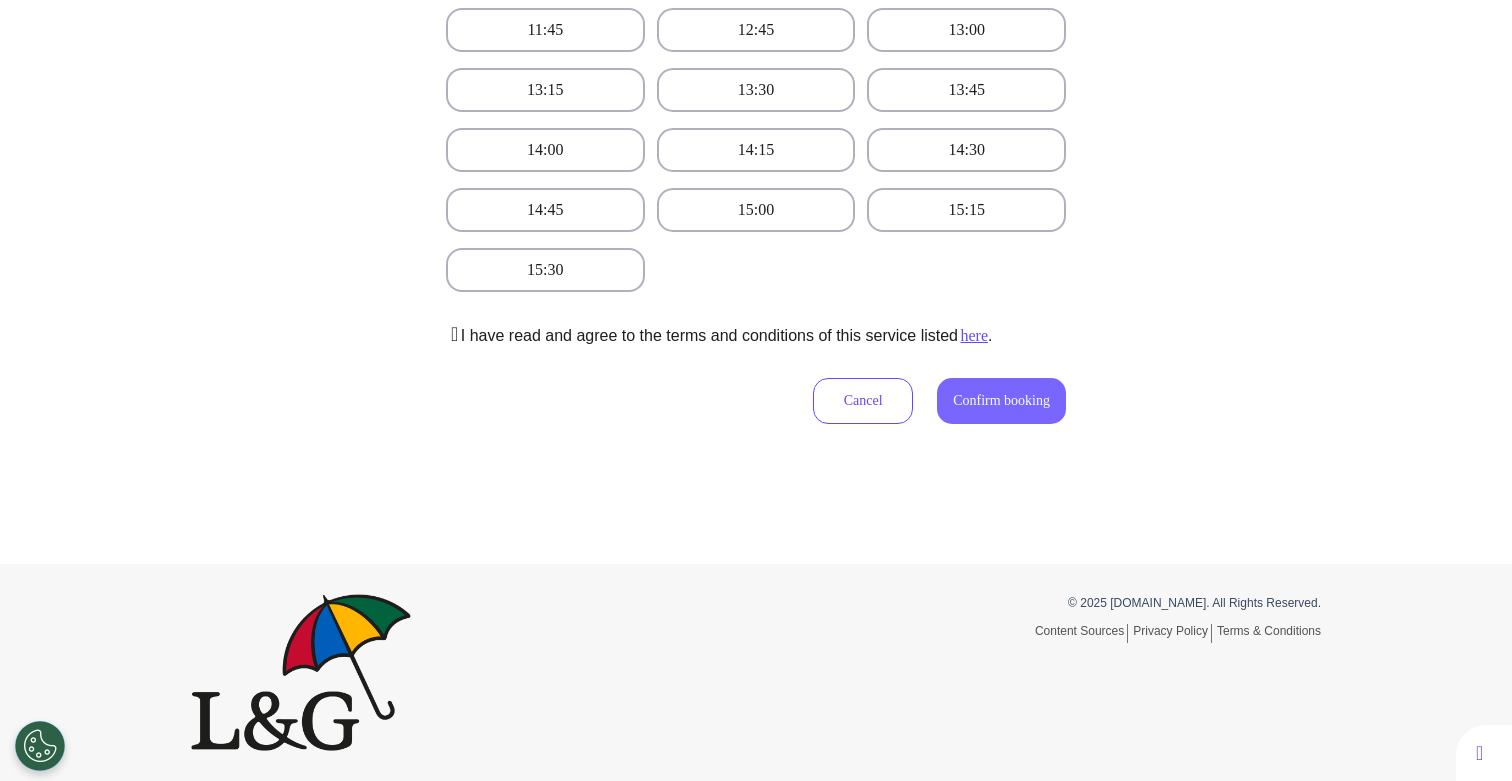 click on "Confirm booking" at bounding box center (1001, 400) 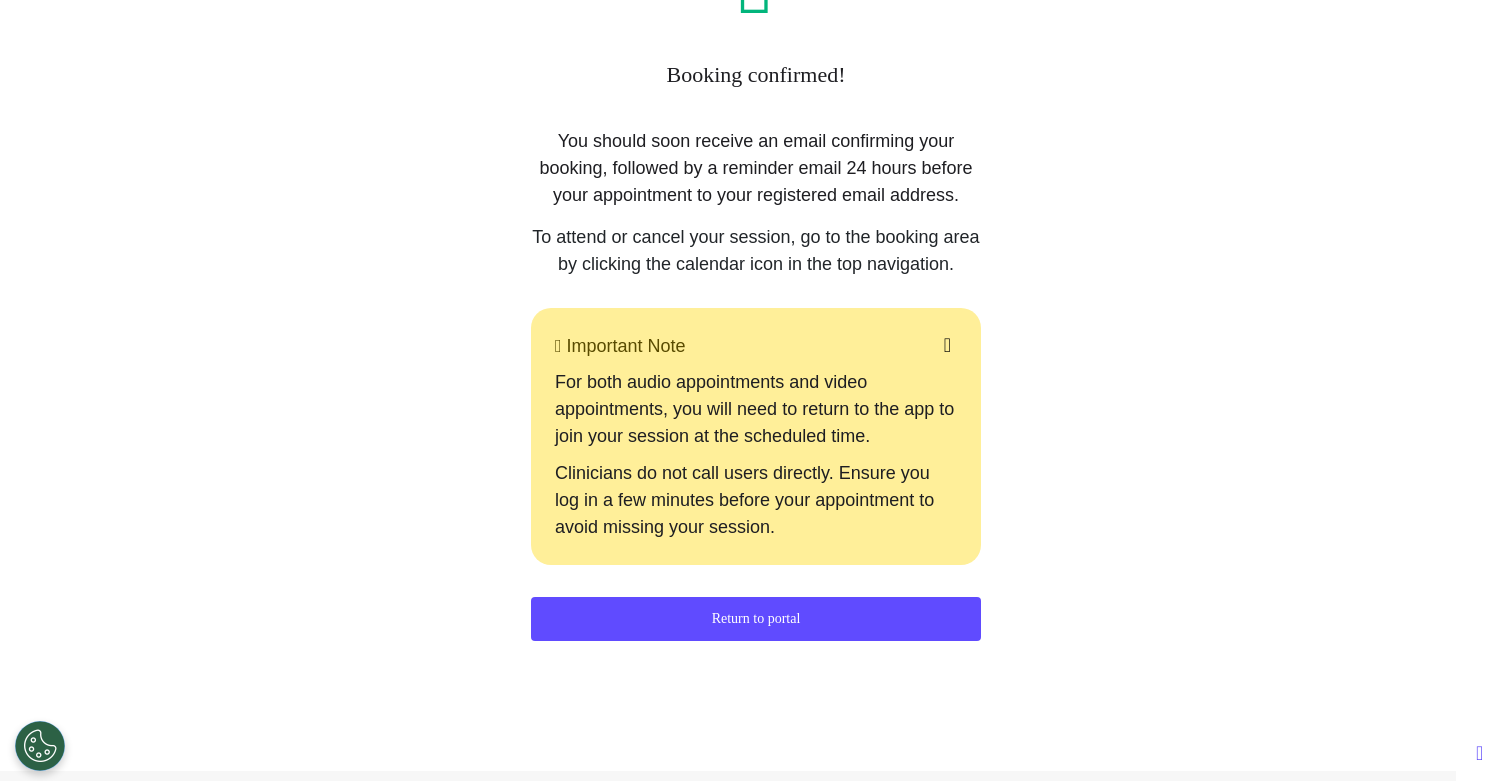 scroll, scrollTop: 207, scrollLeft: 0, axis: vertical 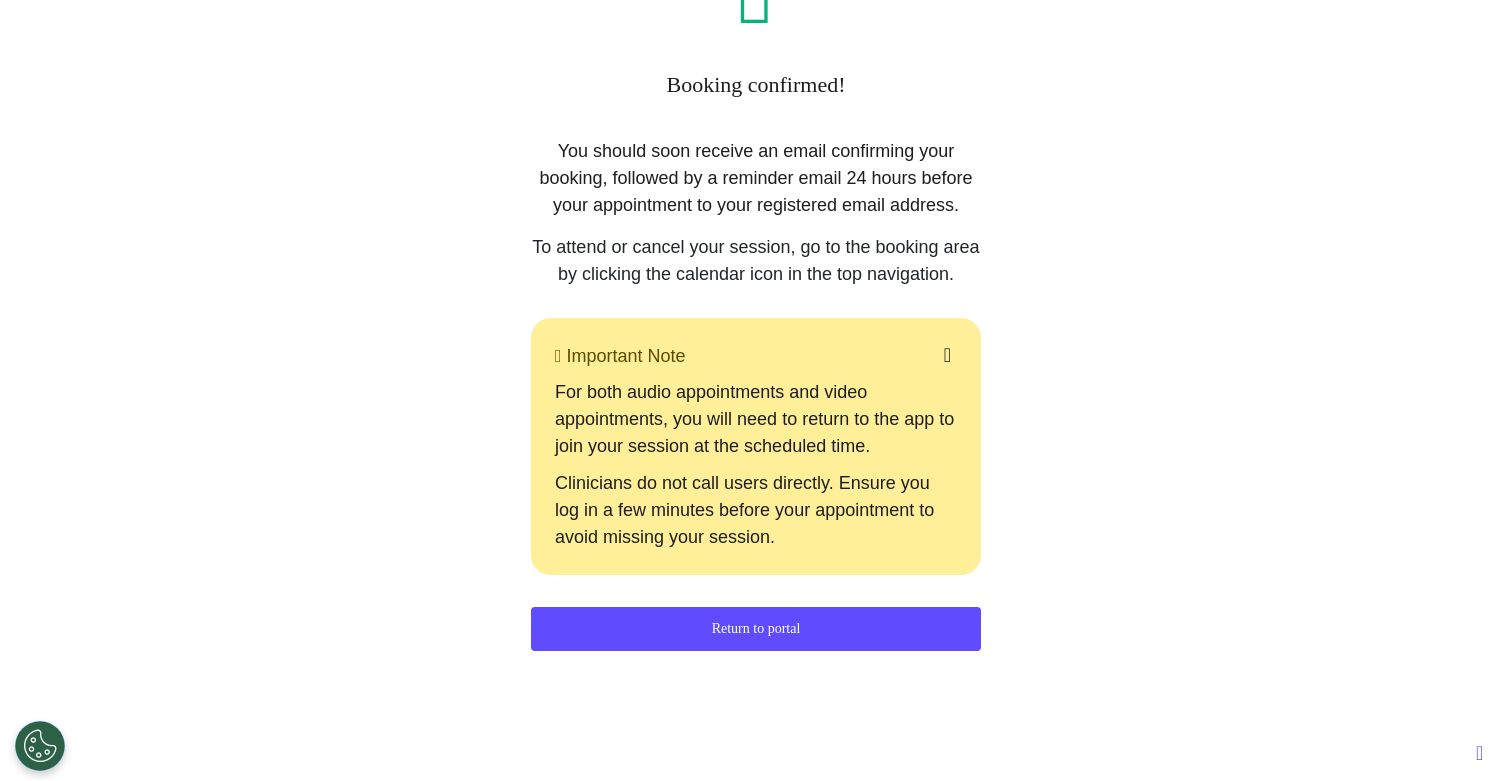 click on "Return to portal" at bounding box center [756, 629] 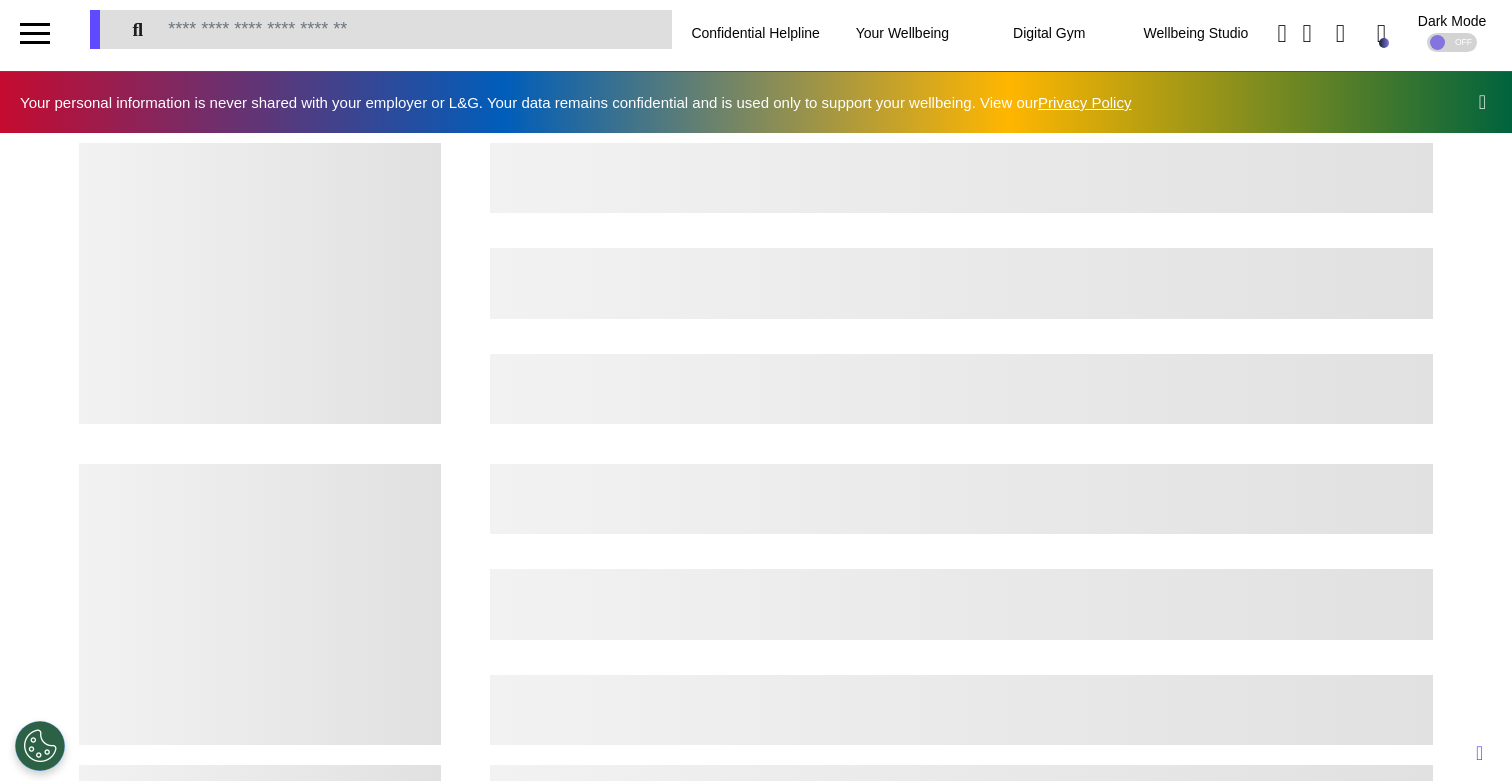 scroll, scrollTop: 0, scrollLeft: 0, axis: both 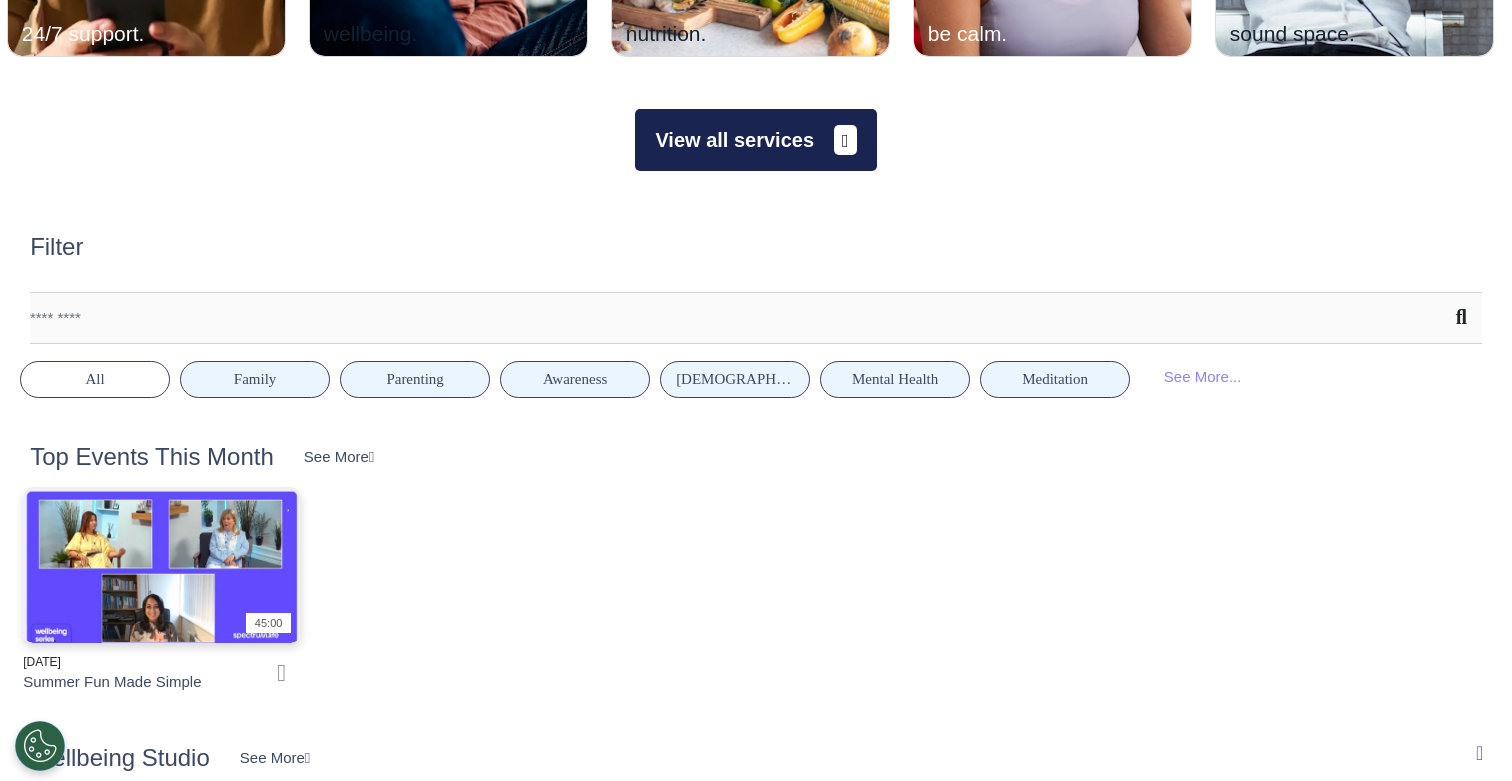 click on "View all services" at bounding box center (755, 140) 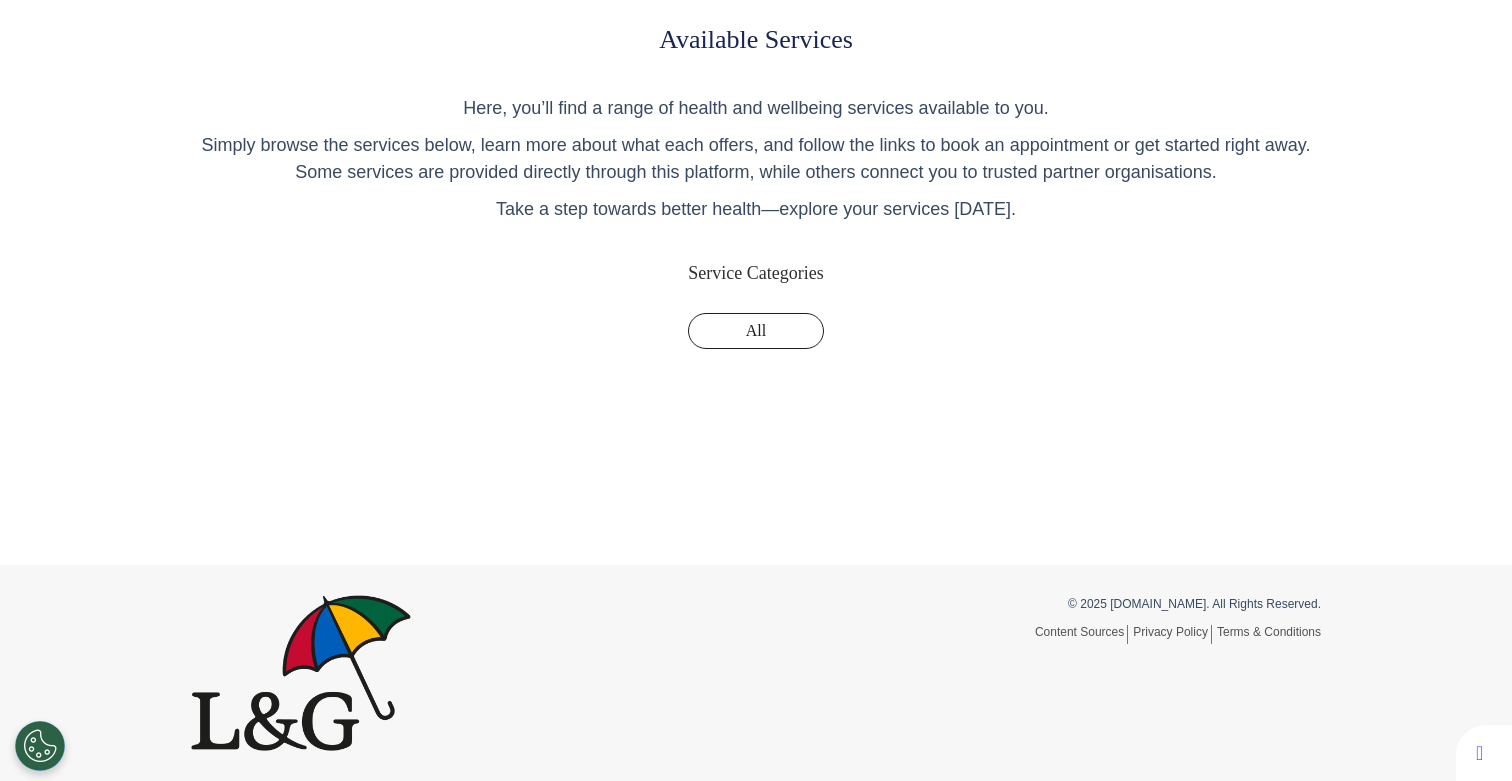scroll, scrollTop: 0, scrollLeft: 0, axis: both 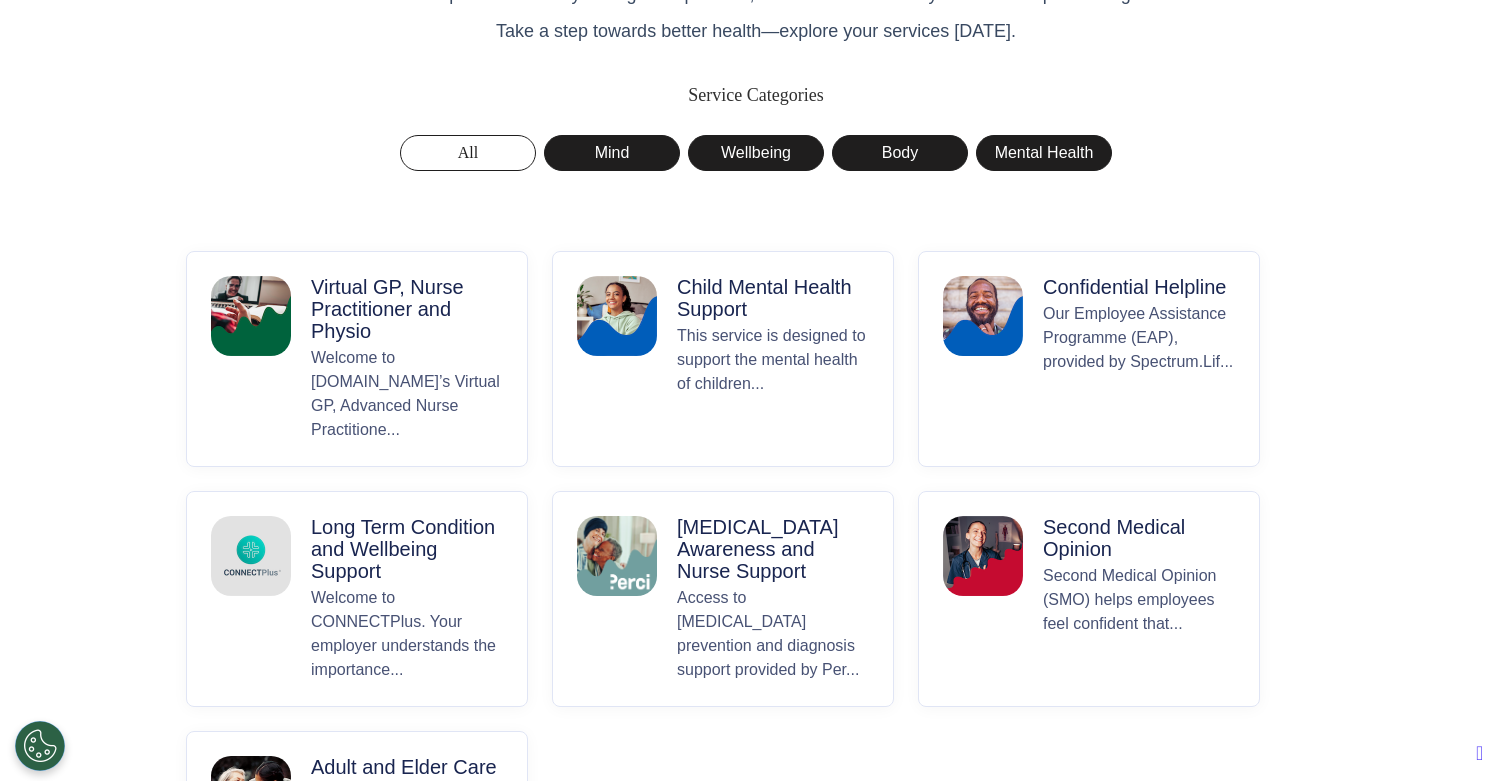 click on "Welcome to [DOMAIN_NAME]’s Virtual GP, Advanced Nurse Practitione..." at bounding box center (407, 394) 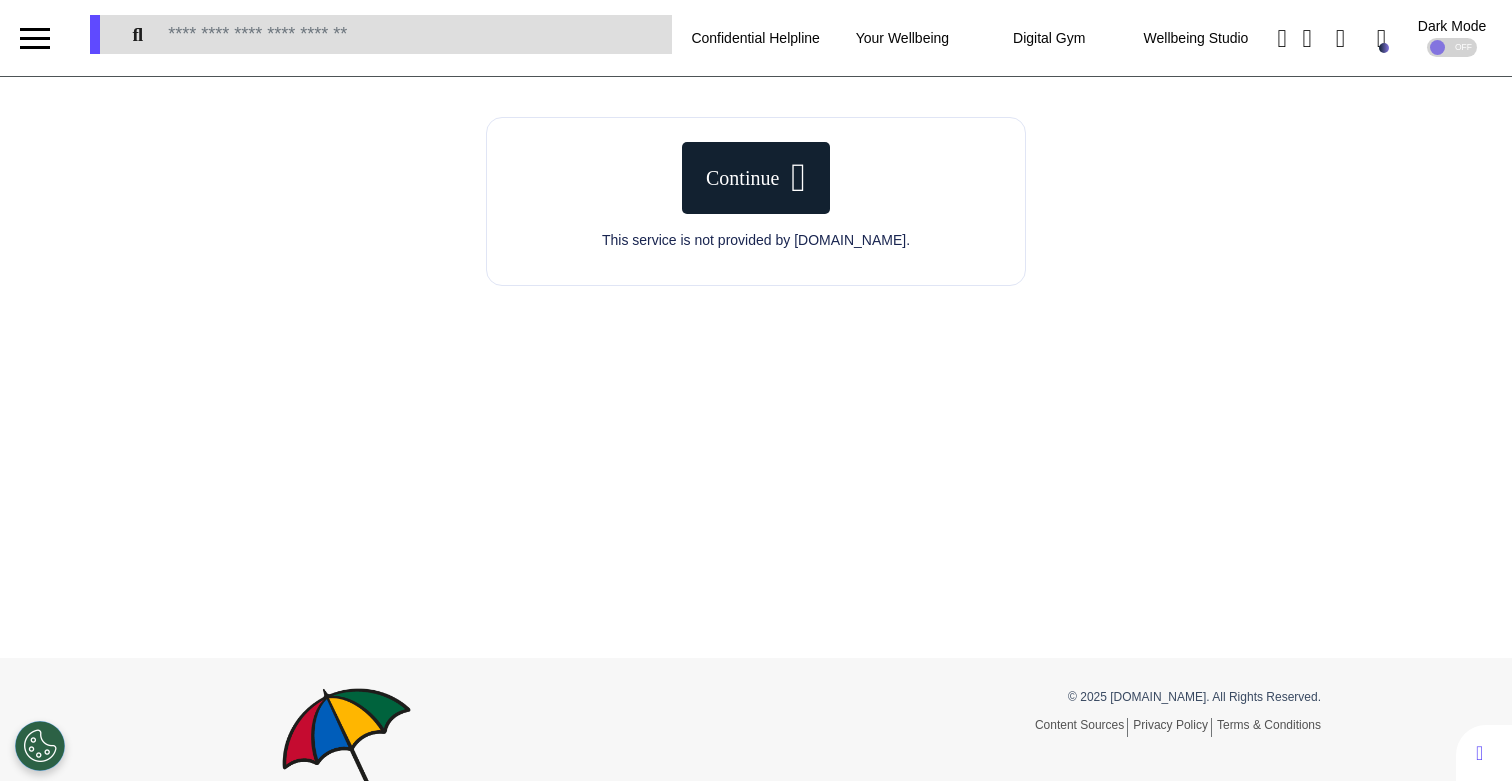 scroll, scrollTop: 0, scrollLeft: 0, axis: both 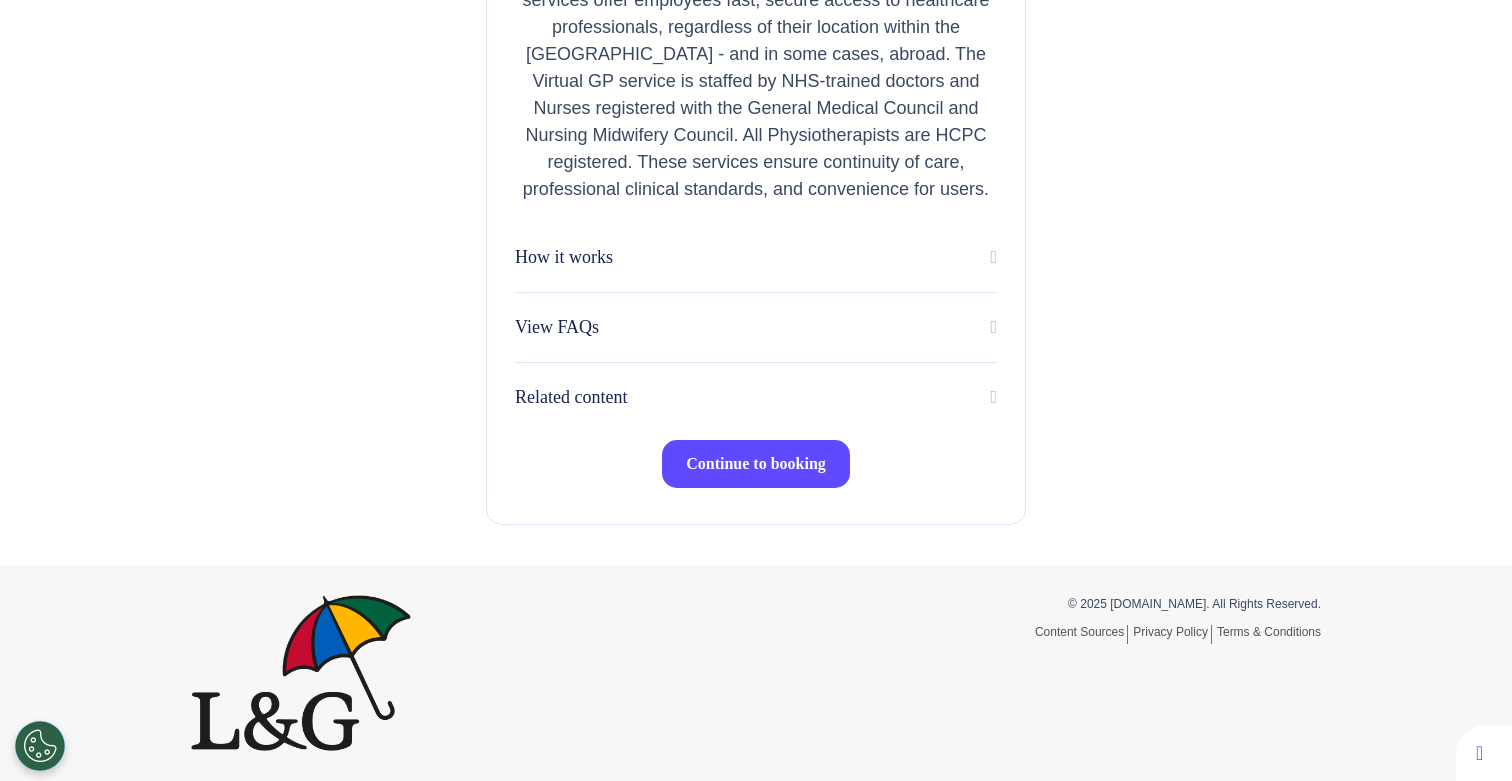 click on "Continue to booking" at bounding box center [756, 463] 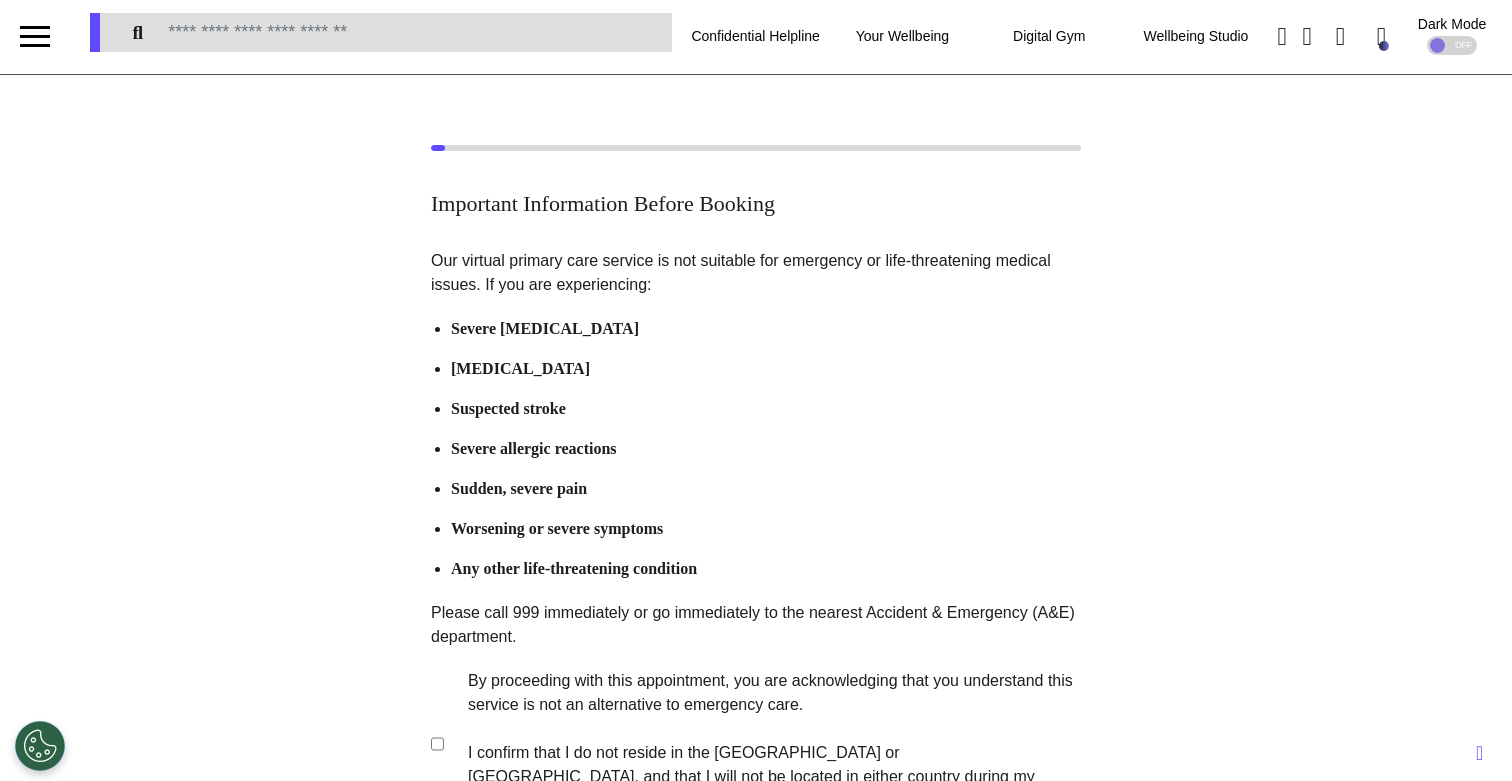 scroll, scrollTop: 4, scrollLeft: 0, axis: vertical 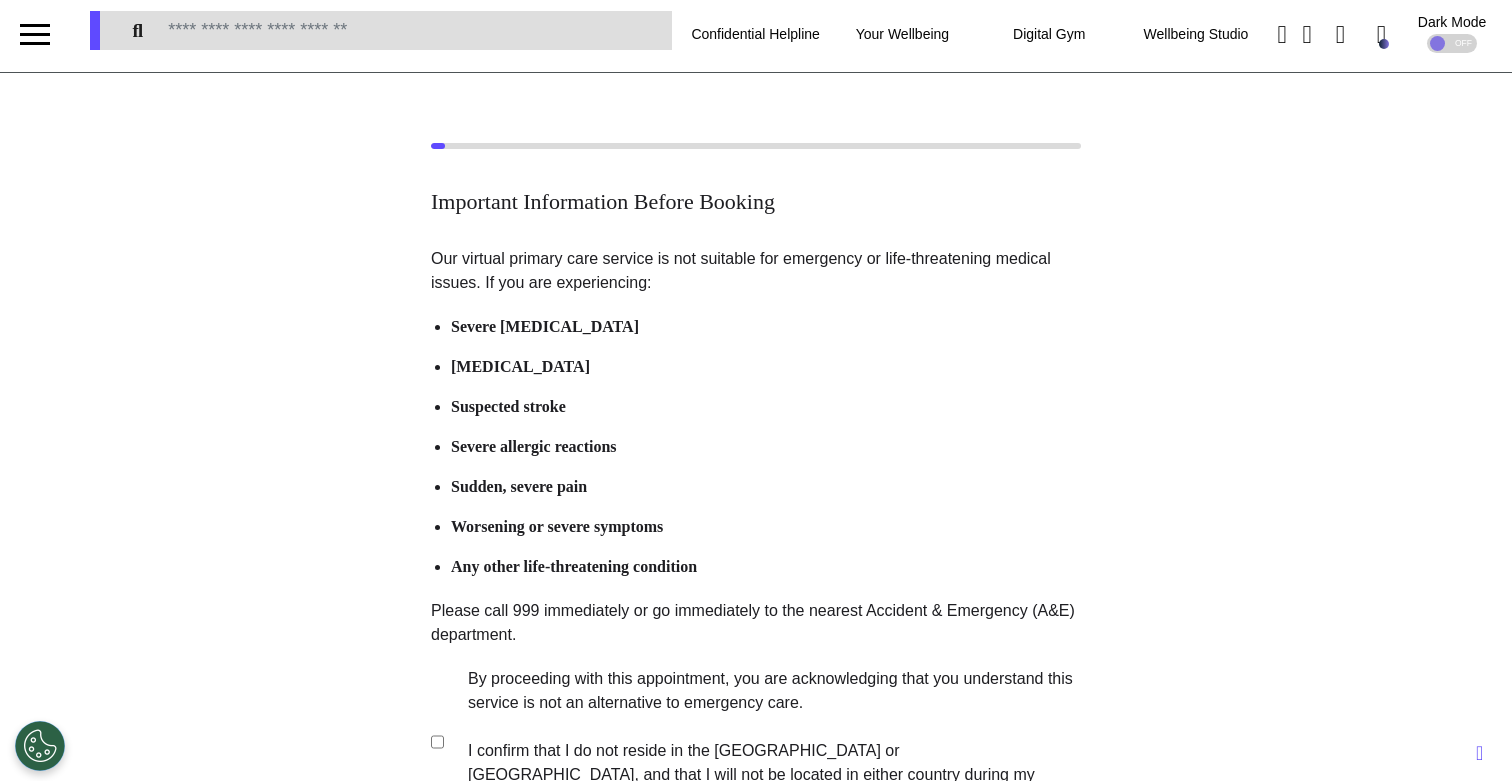 click on "By proceeding with this appointment, you are acknowledging that you understand this service is not an alternative to emergency care. I confirm that I do not reside in the [GEOGRAPHIC_DATA] or [GEOGRAPHIC_DATA], and that I will not be located in either country during my consultation" at bounding box center [761, 739] 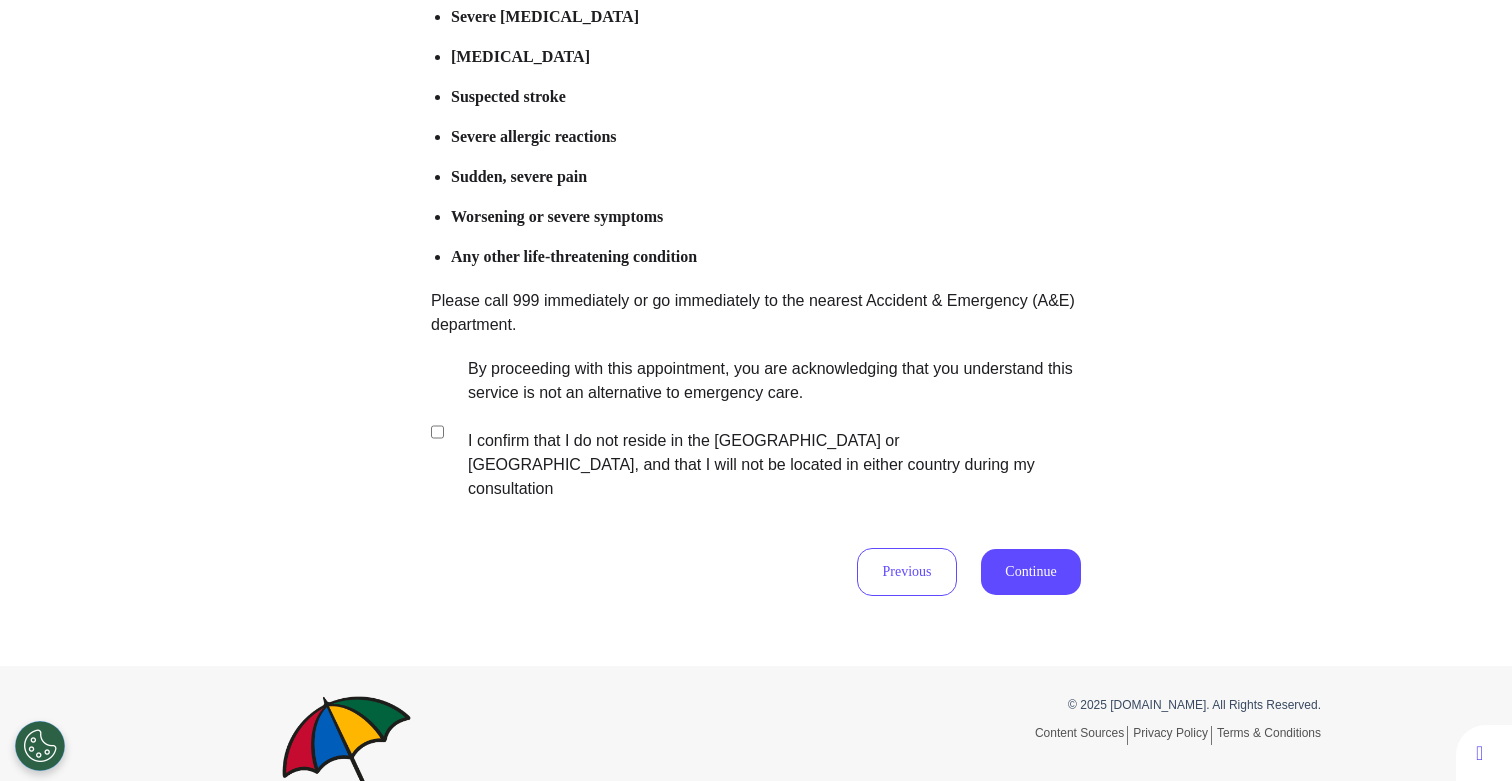 scroll, scrollTop: 323, scrollLeft: 0, axis: vertical 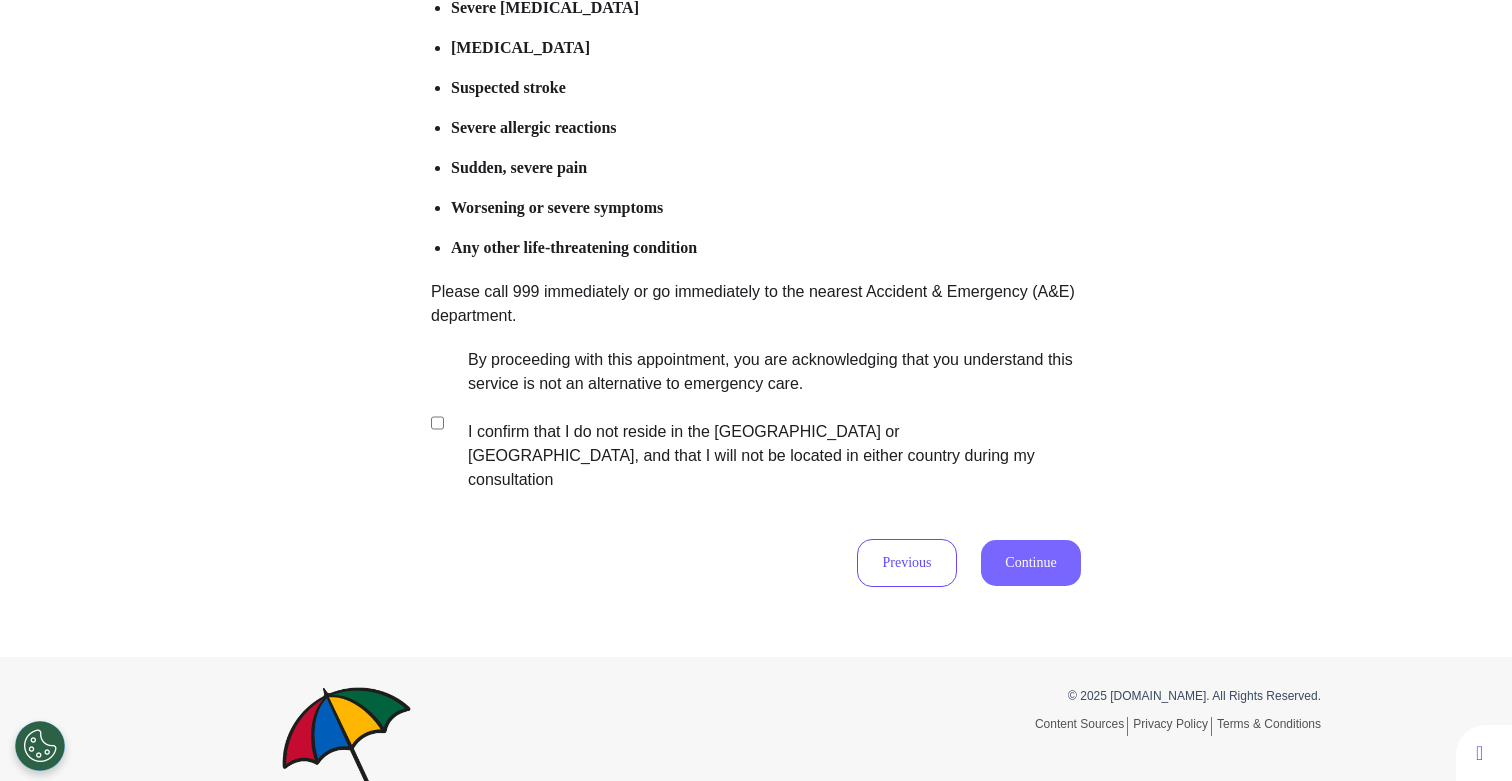 click on "Continue" at bounding box center (1031, 563) 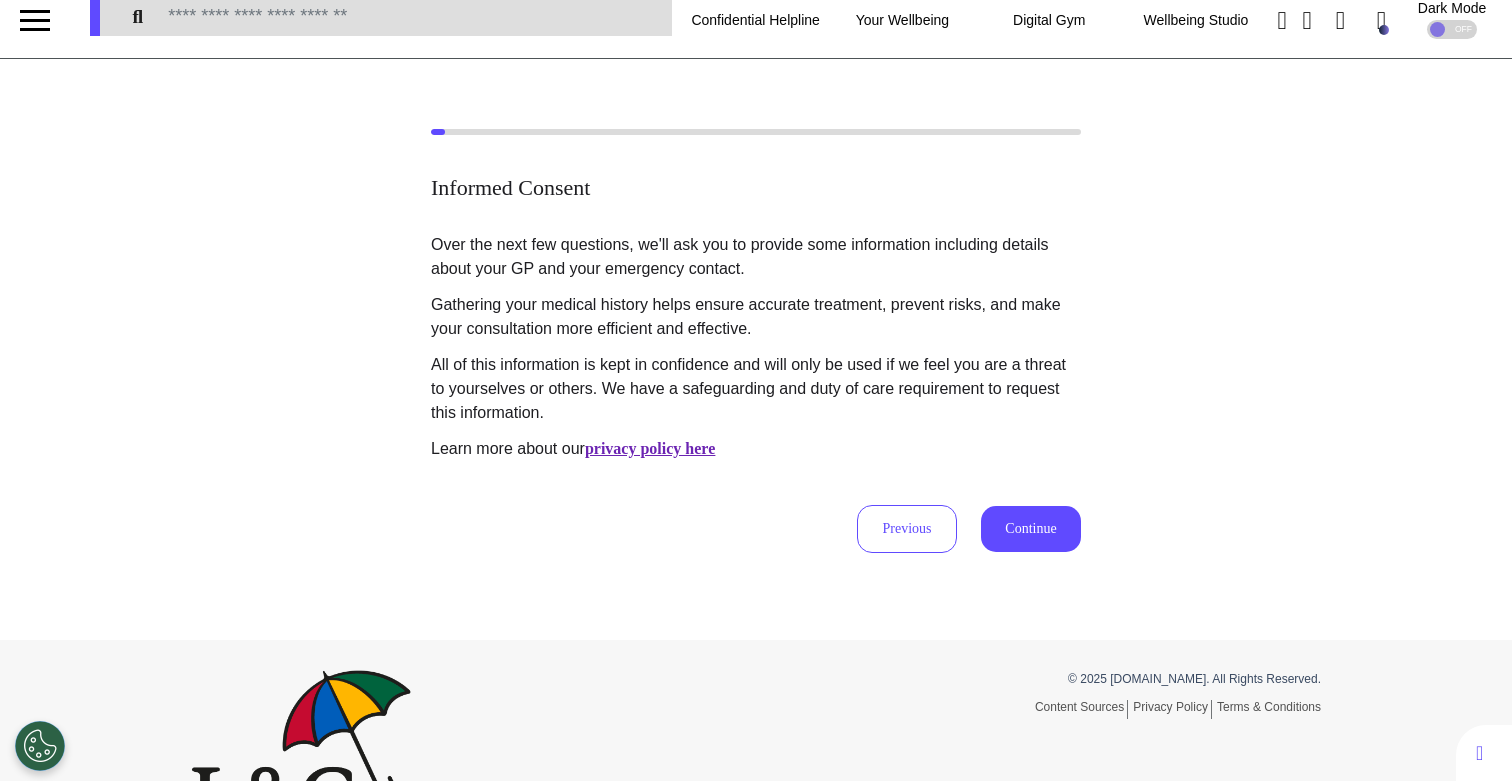 scroll, scrollTop: 0, scrollLeft: 0, axis: both 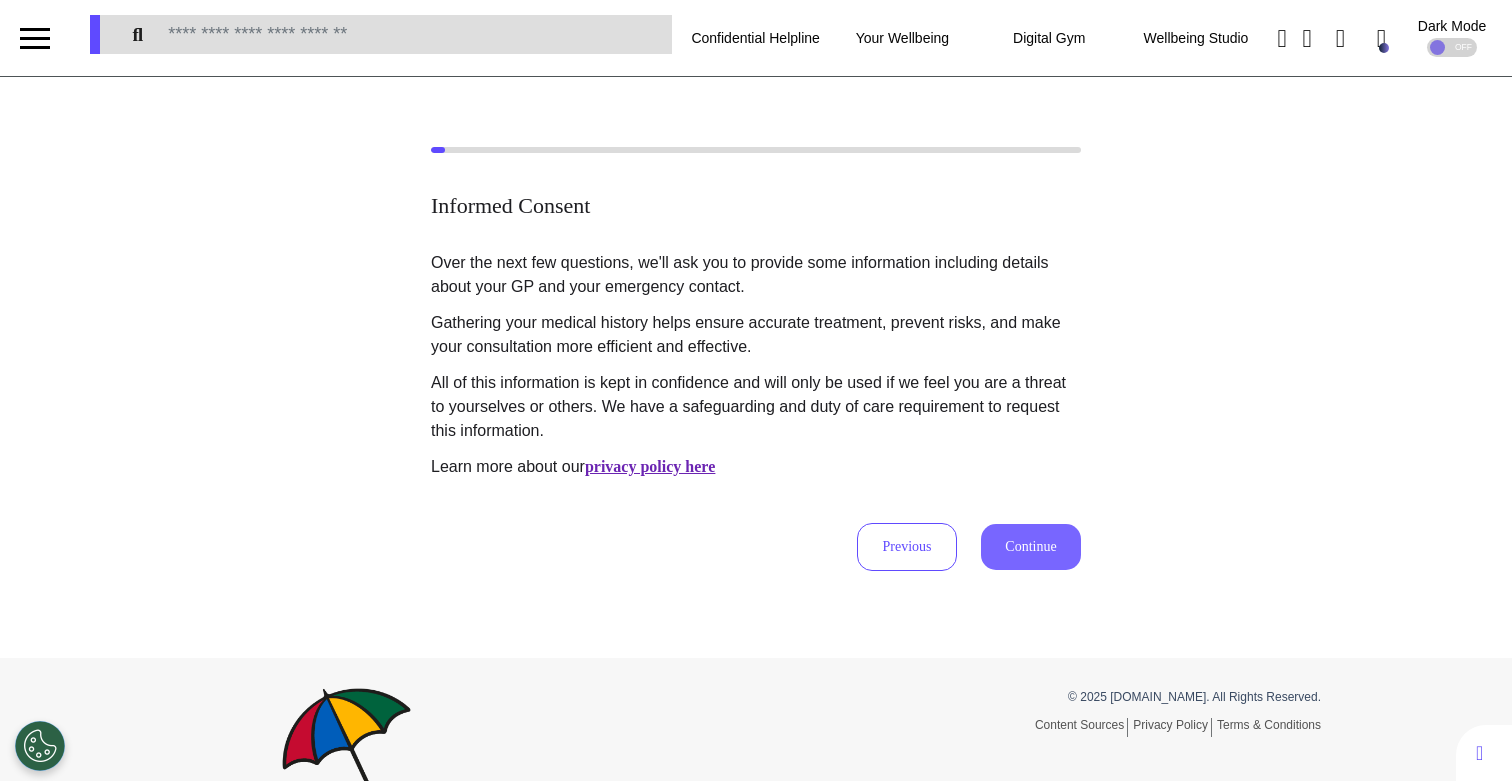 click on "Continue" at bounding box center [1031, 547] 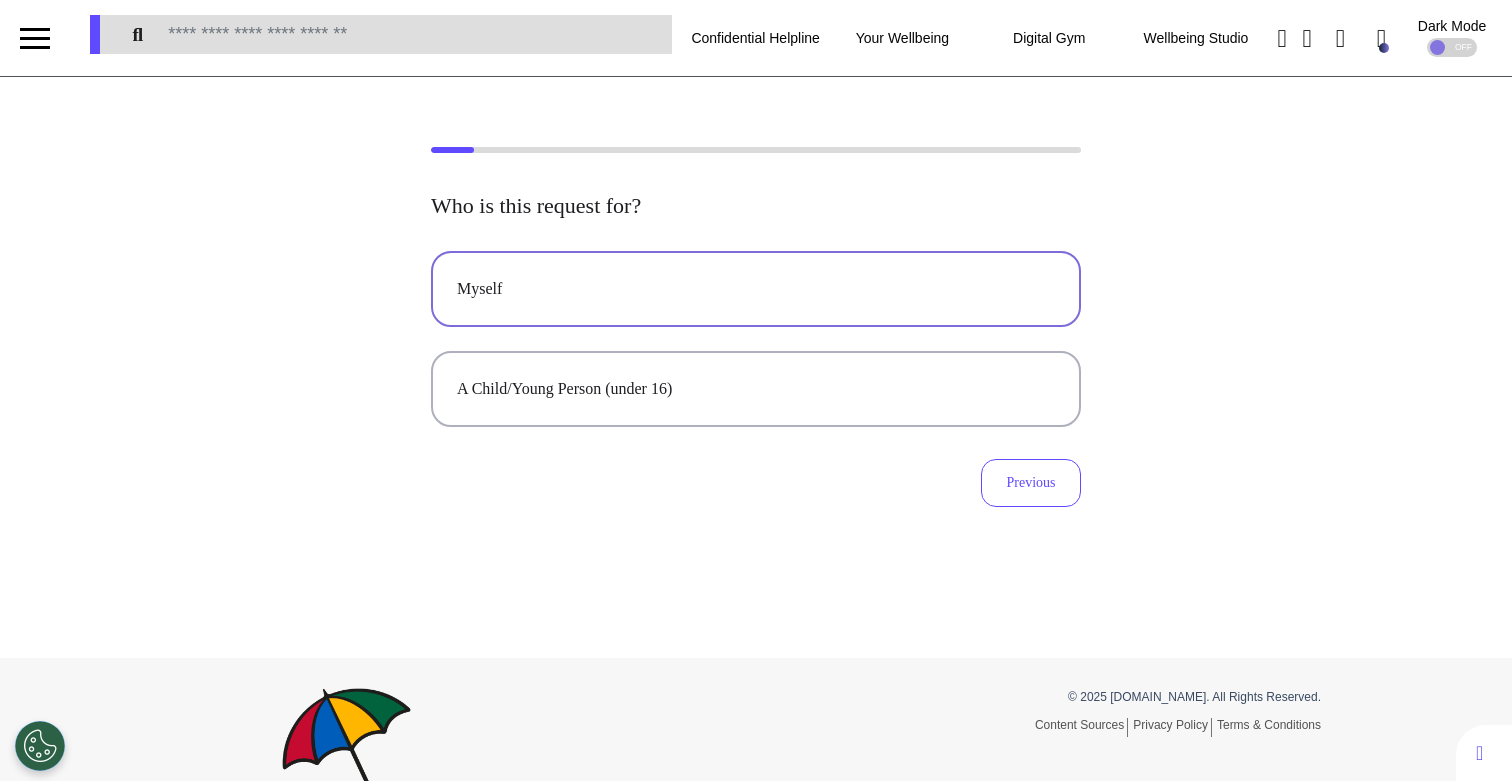 click on "Myself" at bounding box center [756, 289] 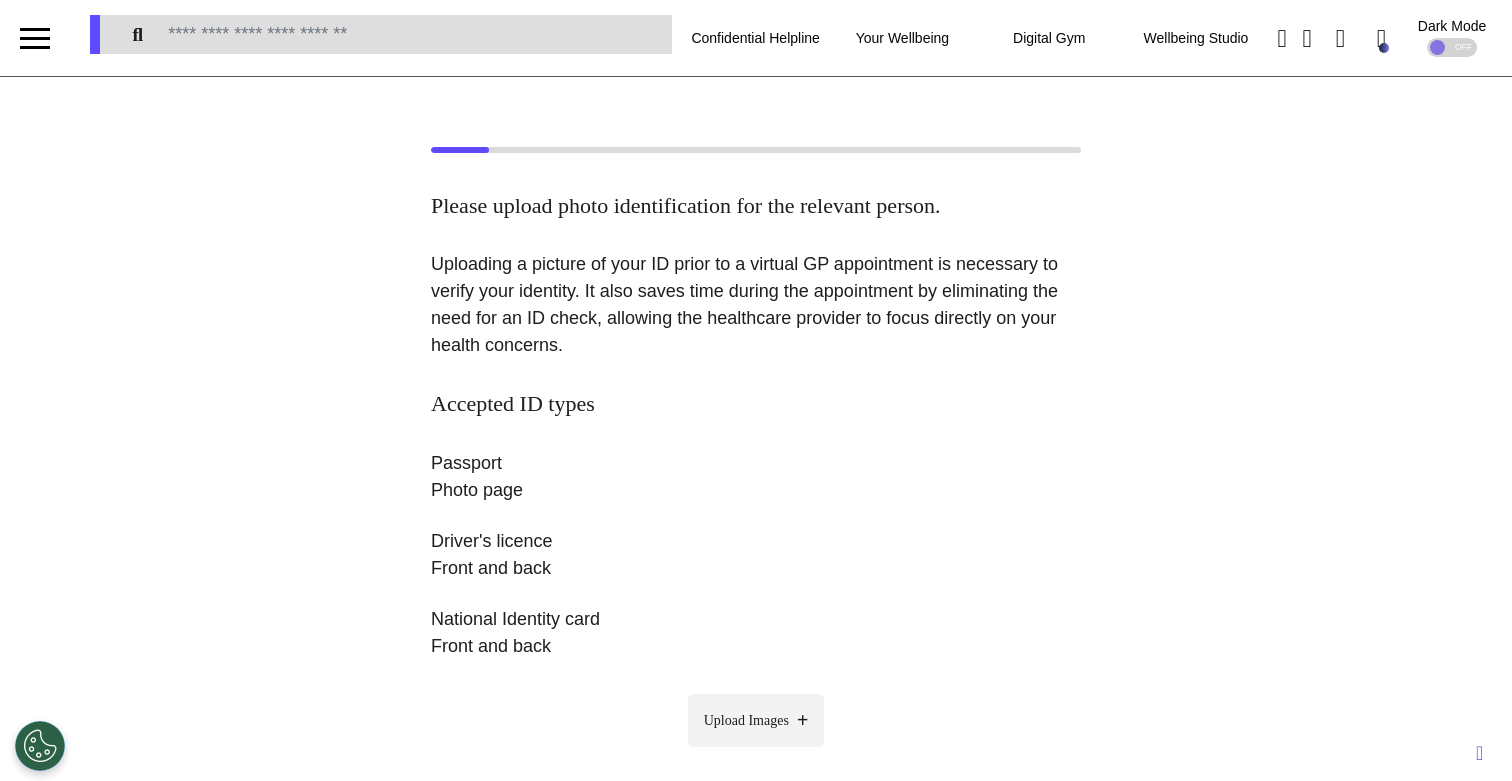 click on "Uploading a picture of your ID prior to a virtual GP appointment is necessary to verify your identity. It also saves time during the appointment by eliminating the need for an ID check, allowing the healthcare provider to focus directly on your health concerns." at bounding box center [756, 305] 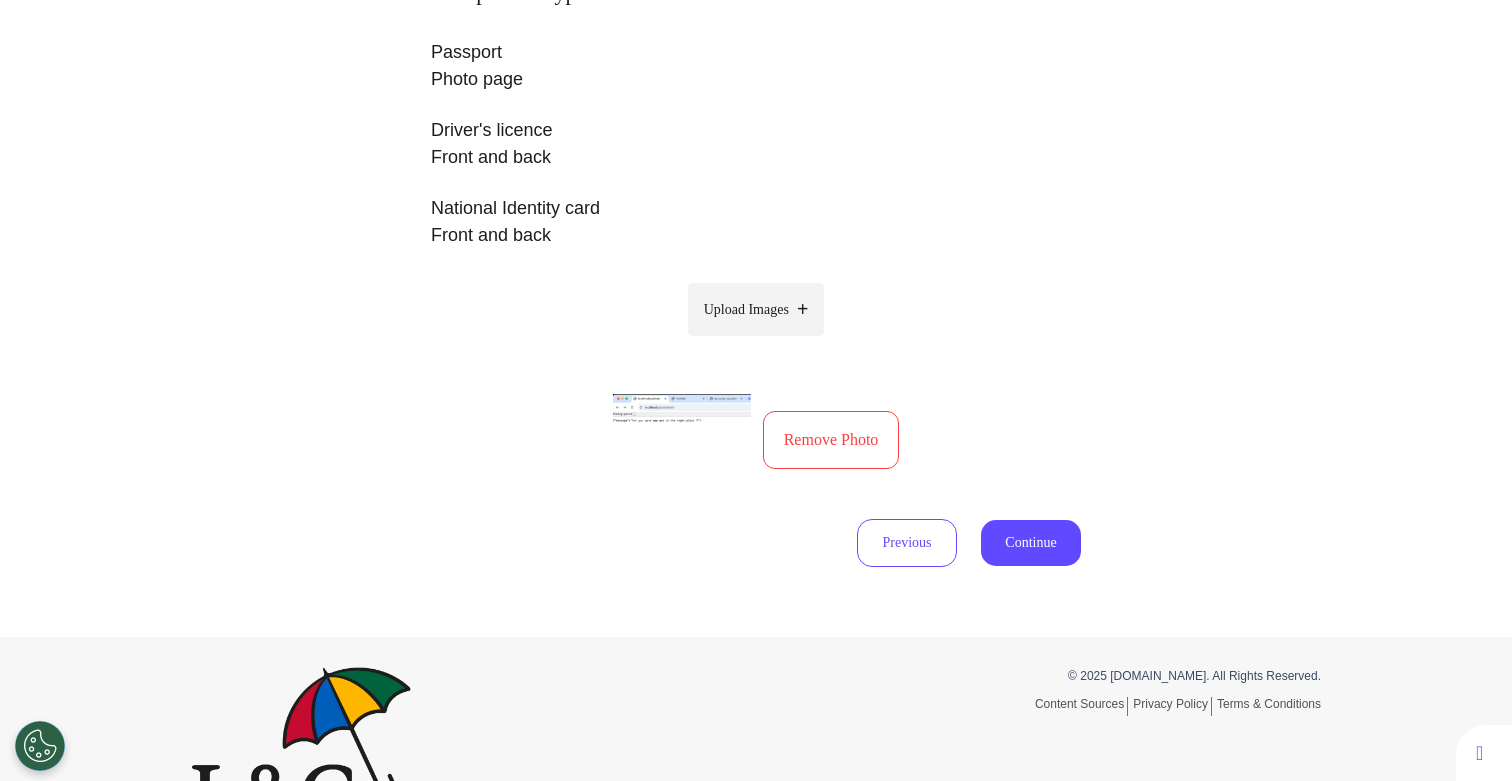 scroll, scrollTop: 444, scrollLeft: 0, axis: vertical 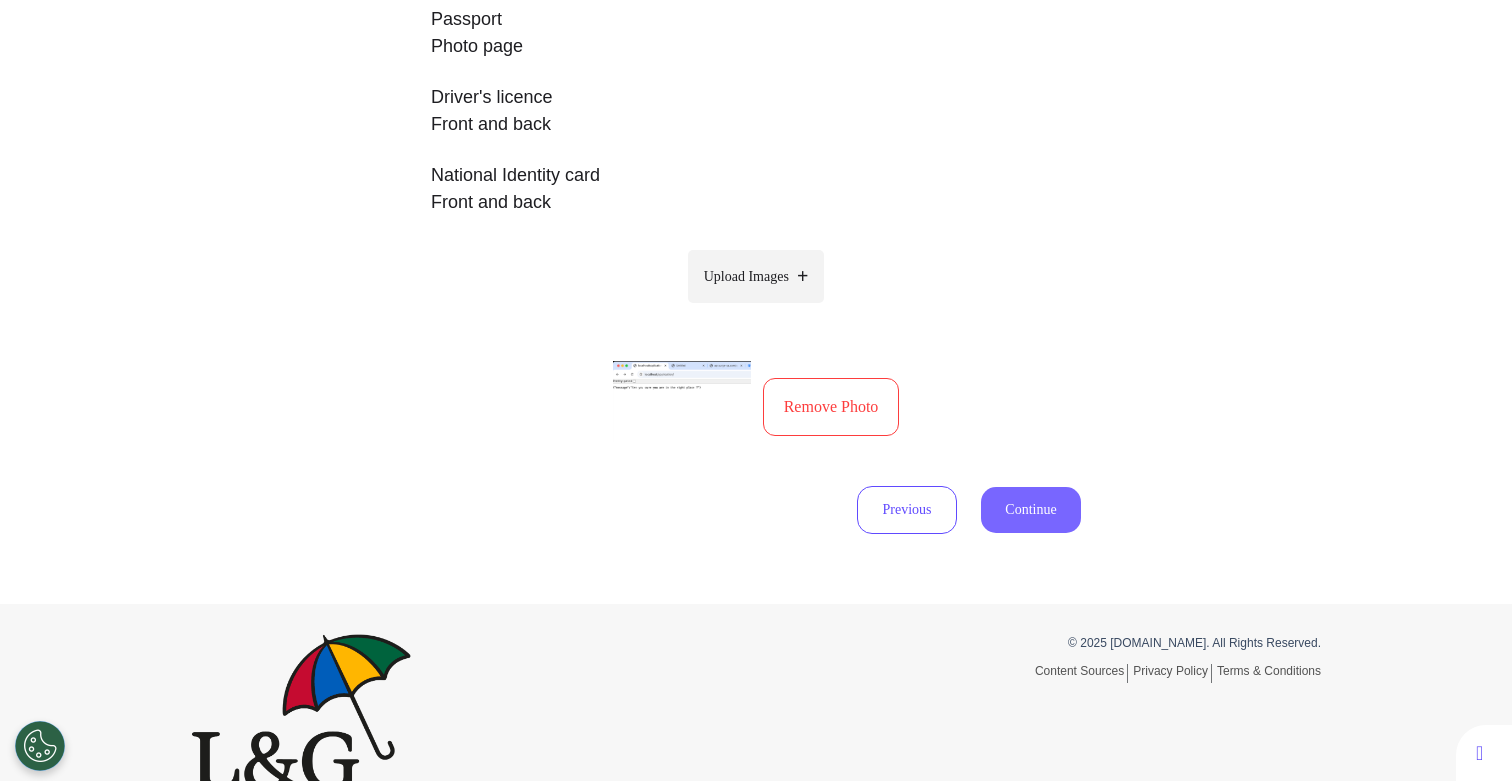 click on "Continue" at bounding box center [1031, 510] 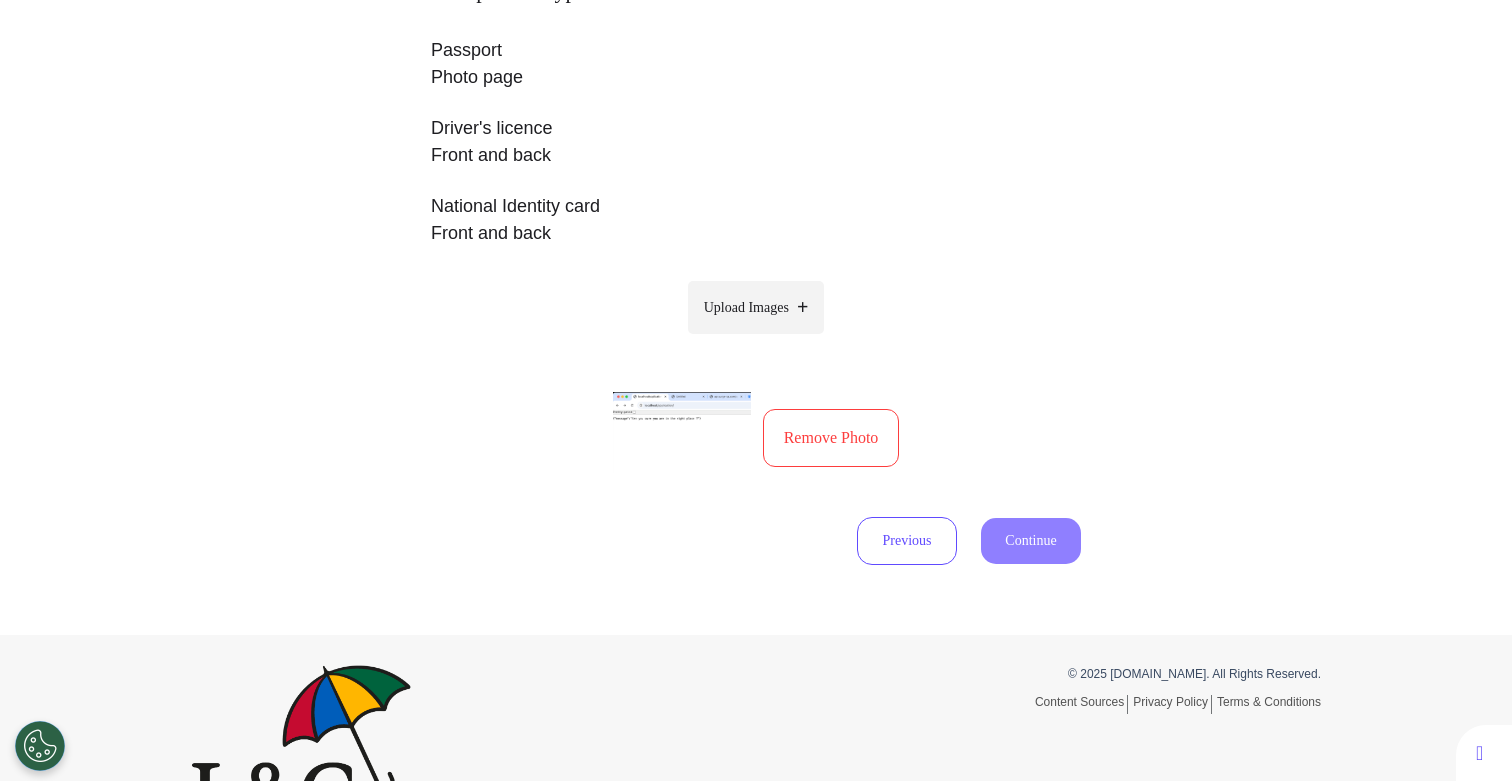 select on "******" 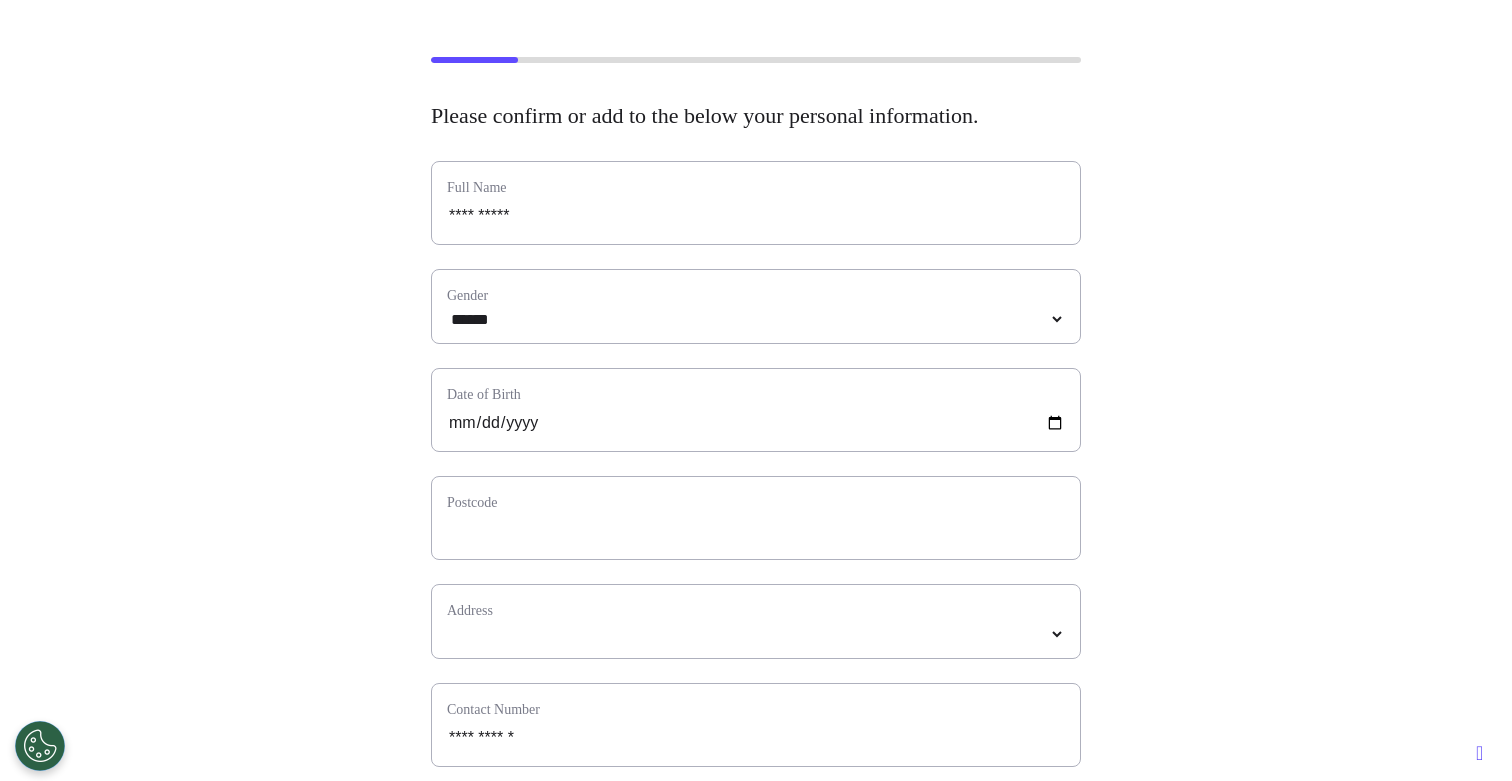 scroll, scrollTop: 0, scrollLeft: 0, axis: both 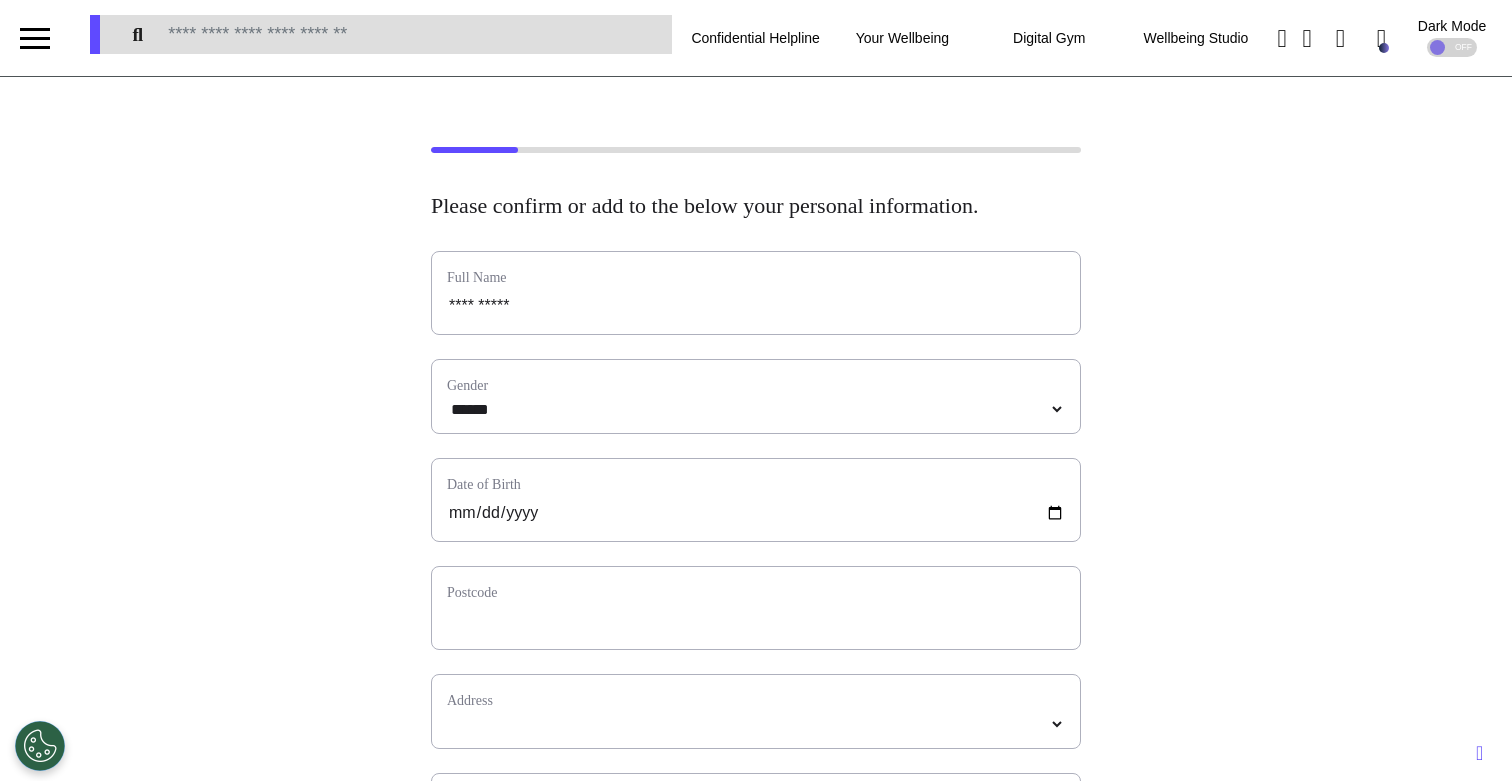 click on "Postcode" at bounding box center [756, 608] 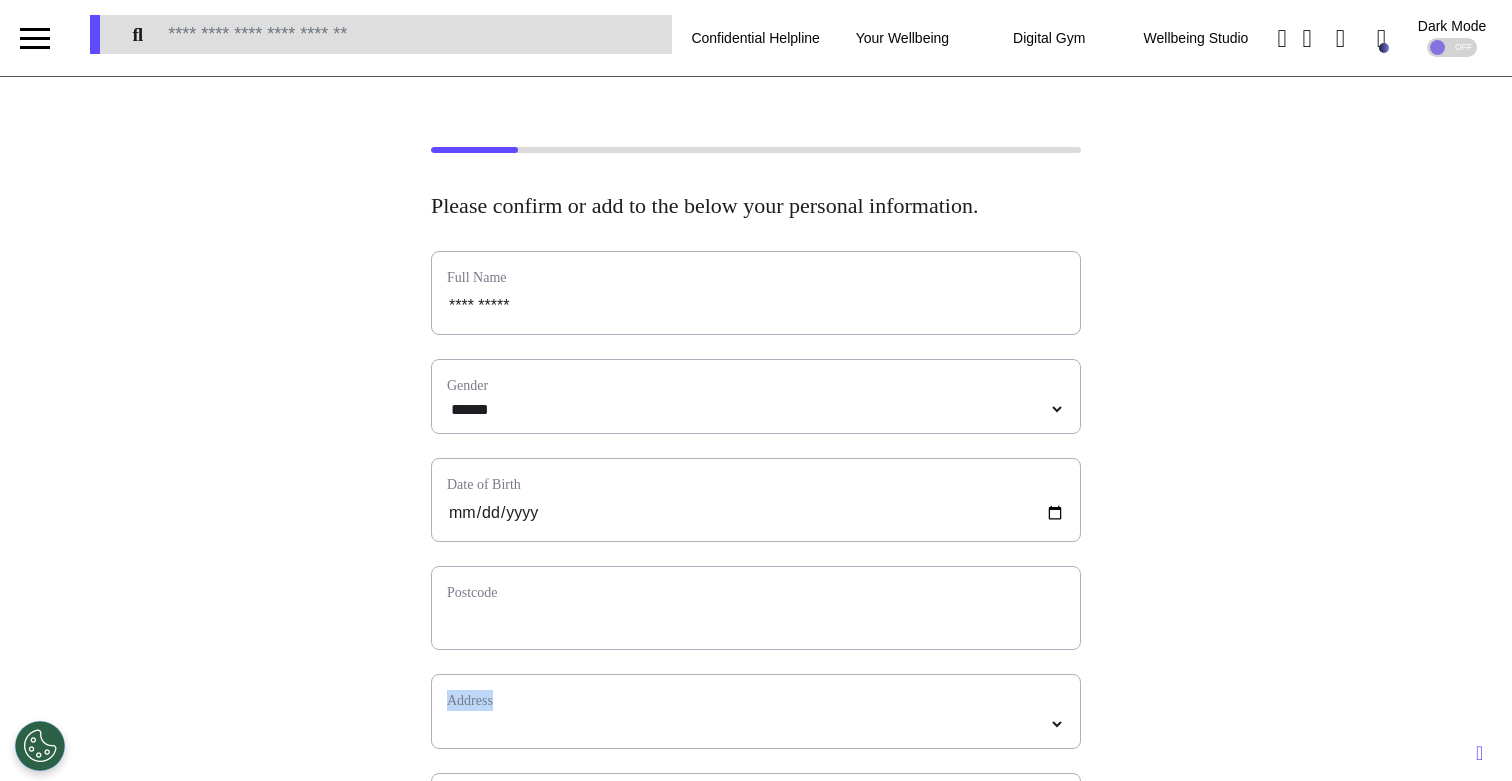 click on "Postcode" at bounding box center [756, 608] 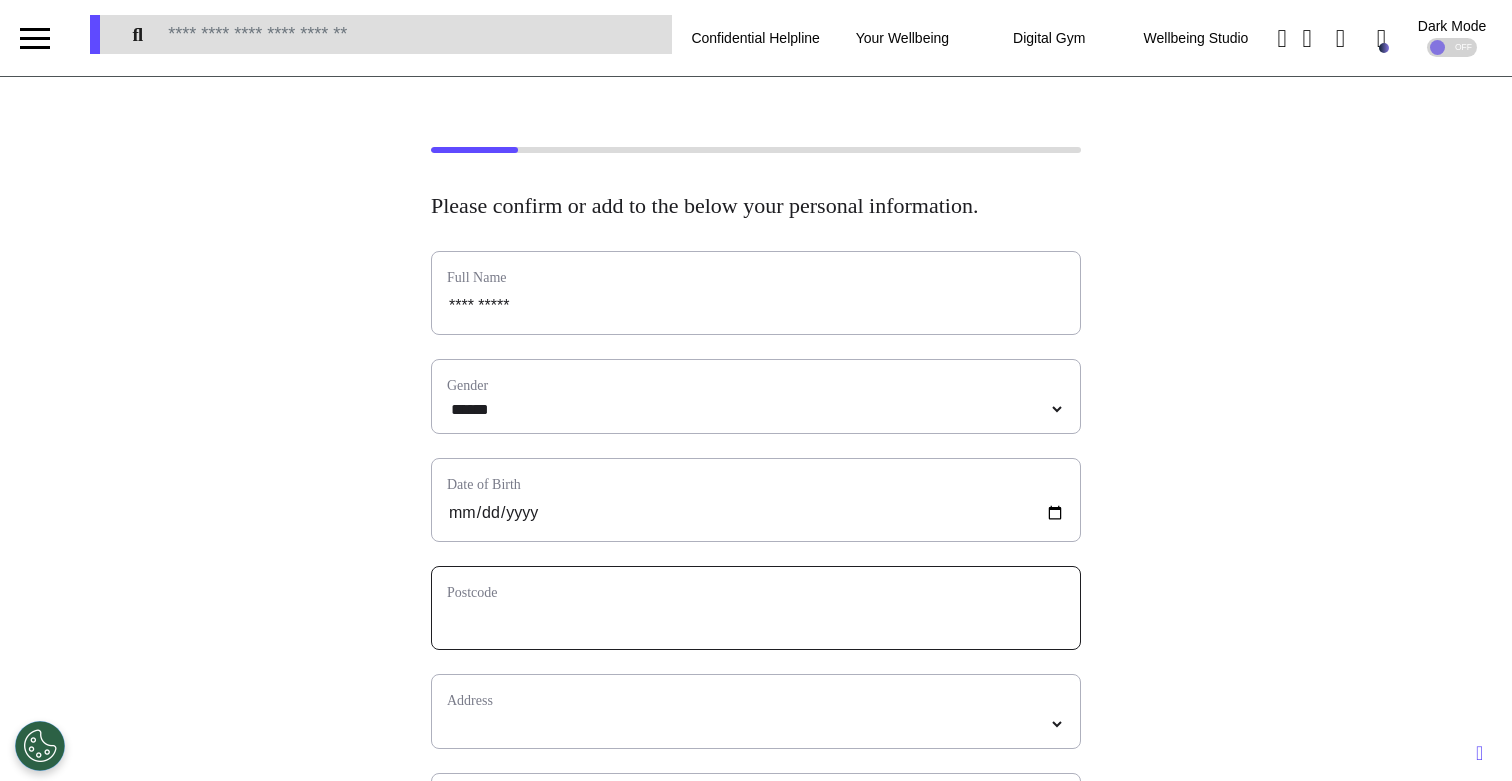 click at bounding box center (756, 621) 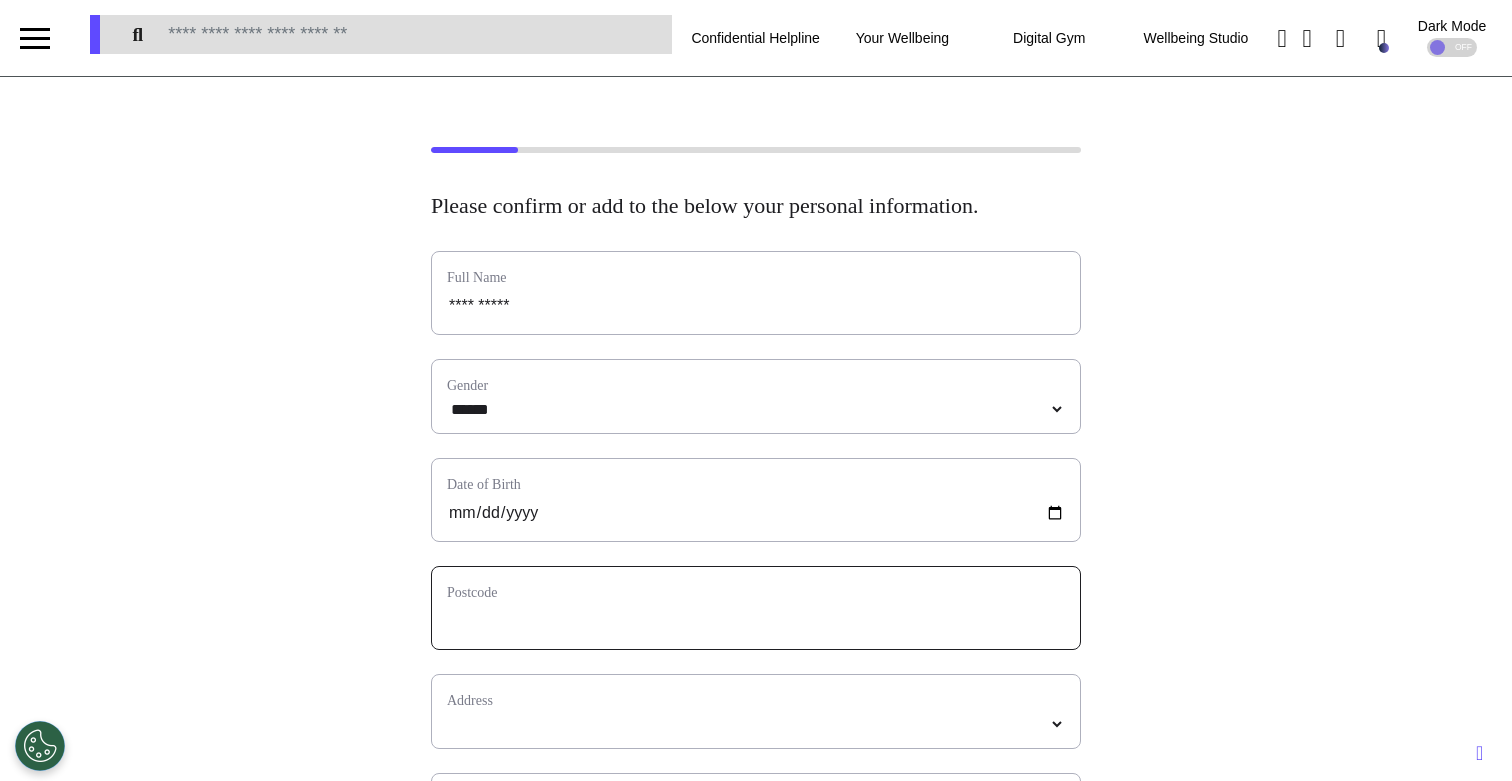 type on "*" 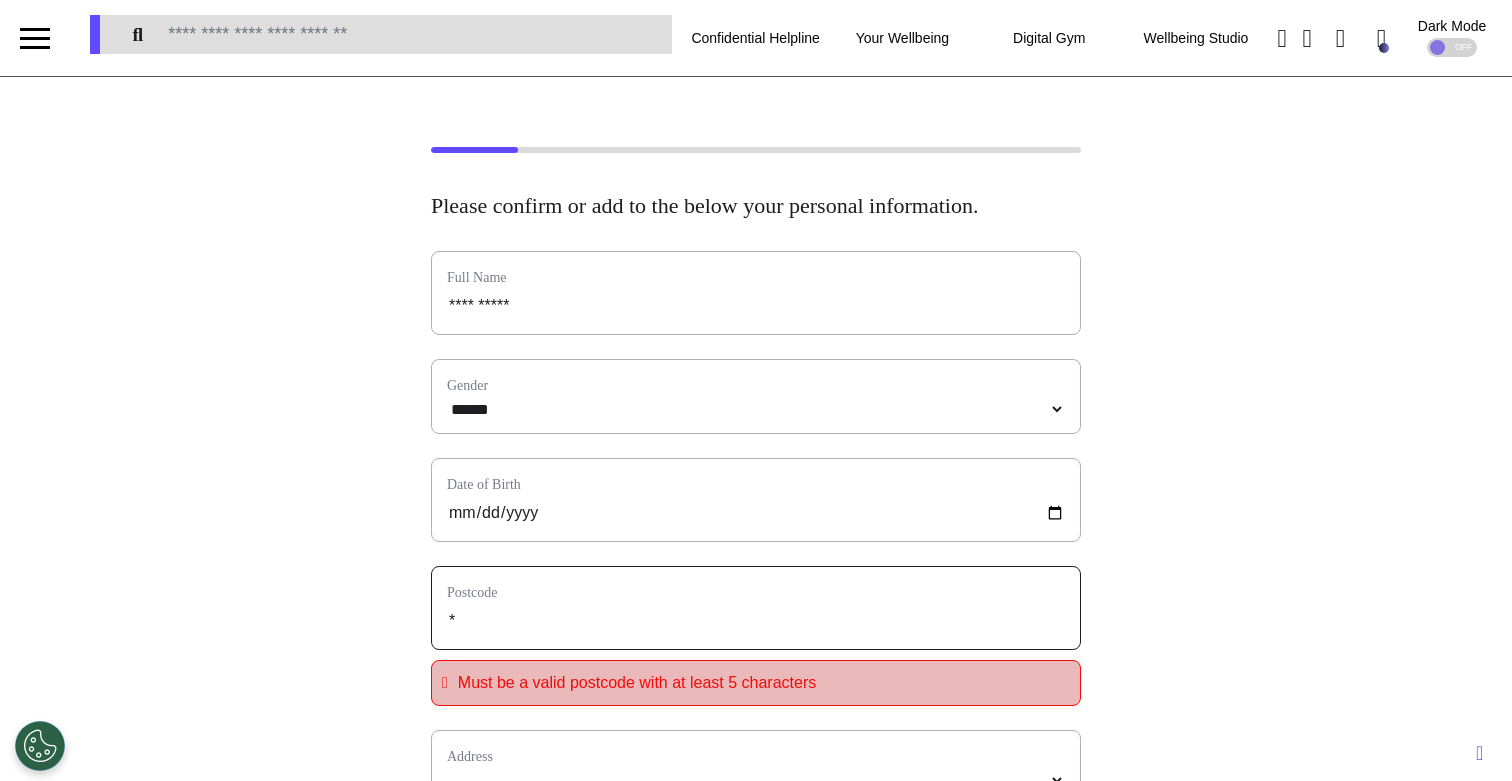 type on "**" 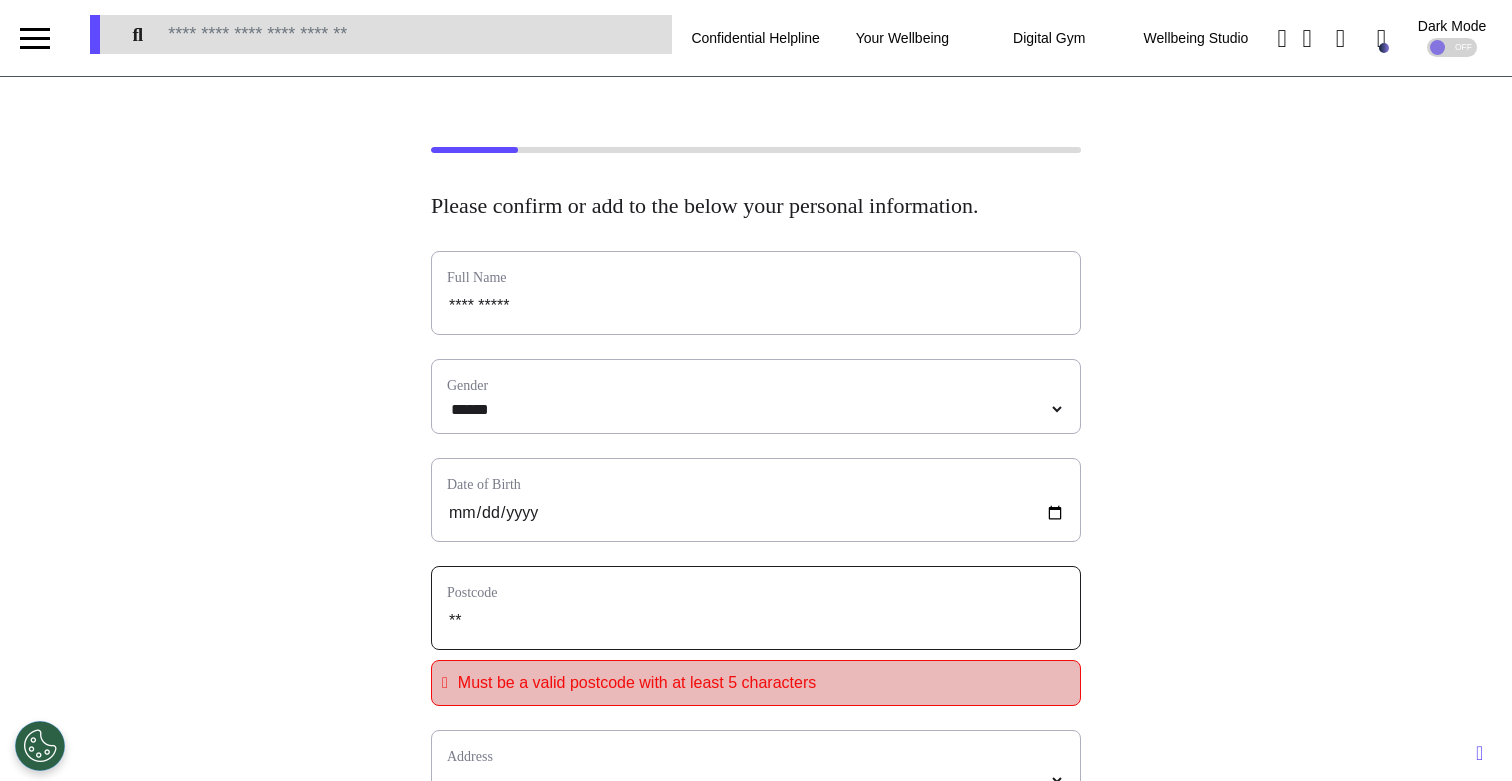 type on "***" 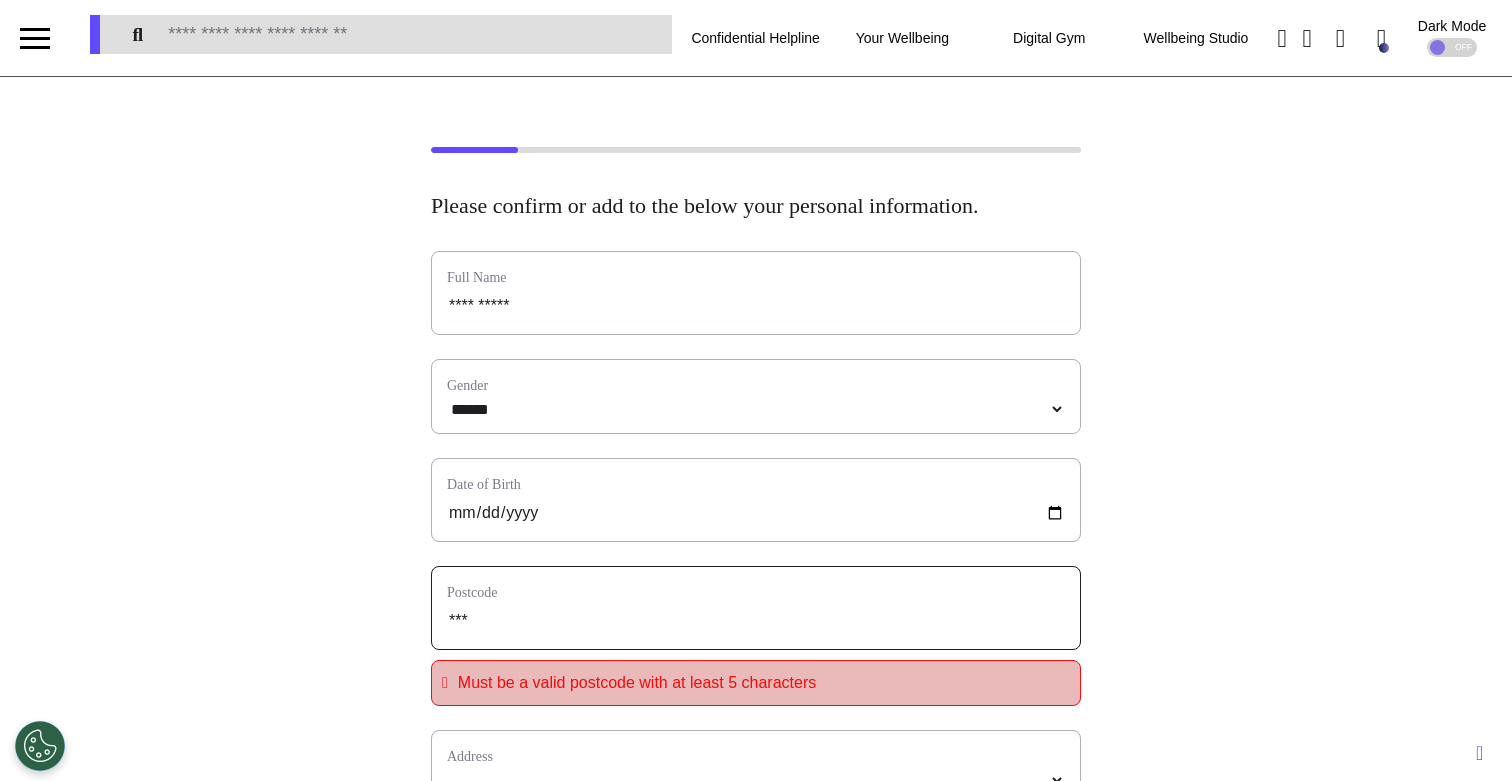 type on "****" 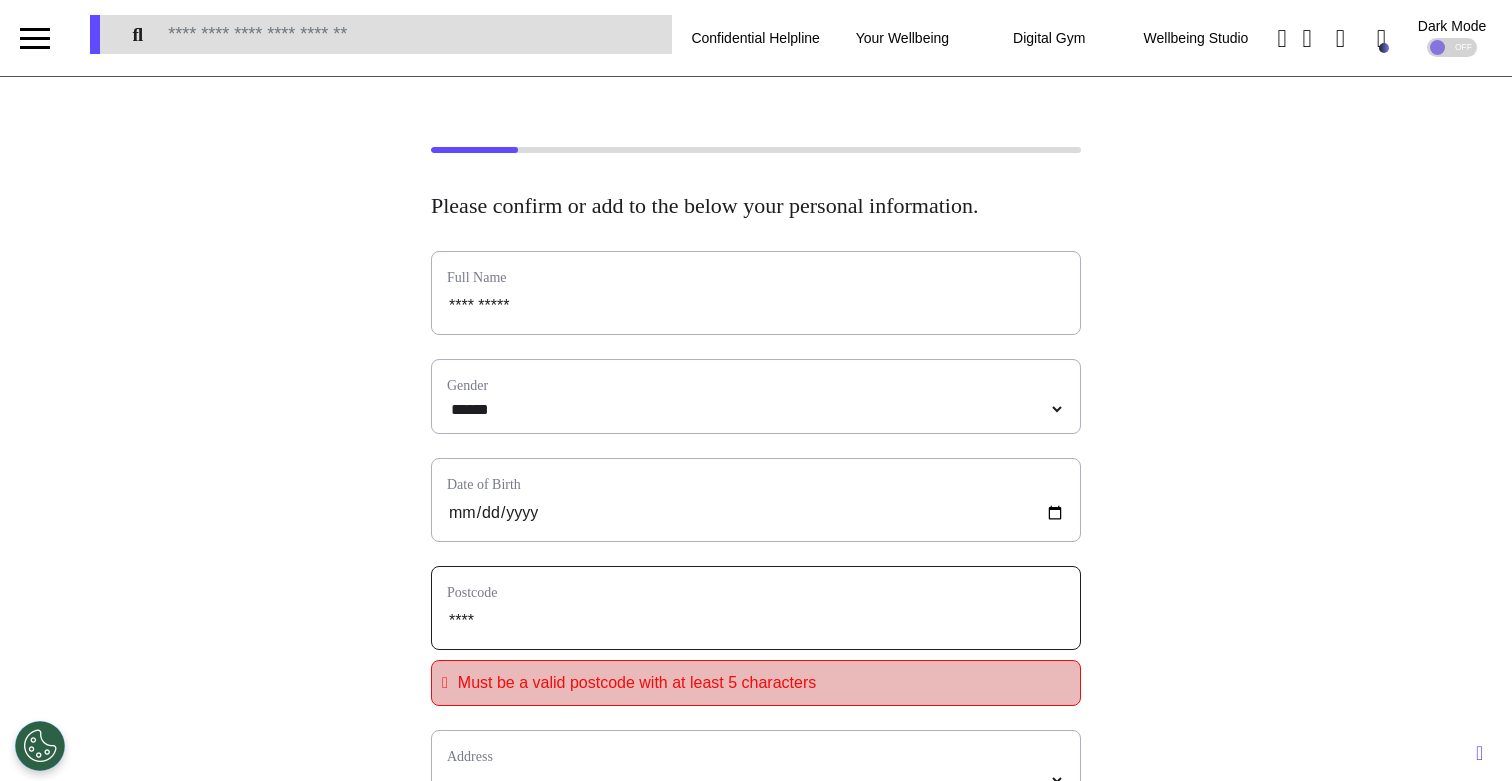 type on "*****" 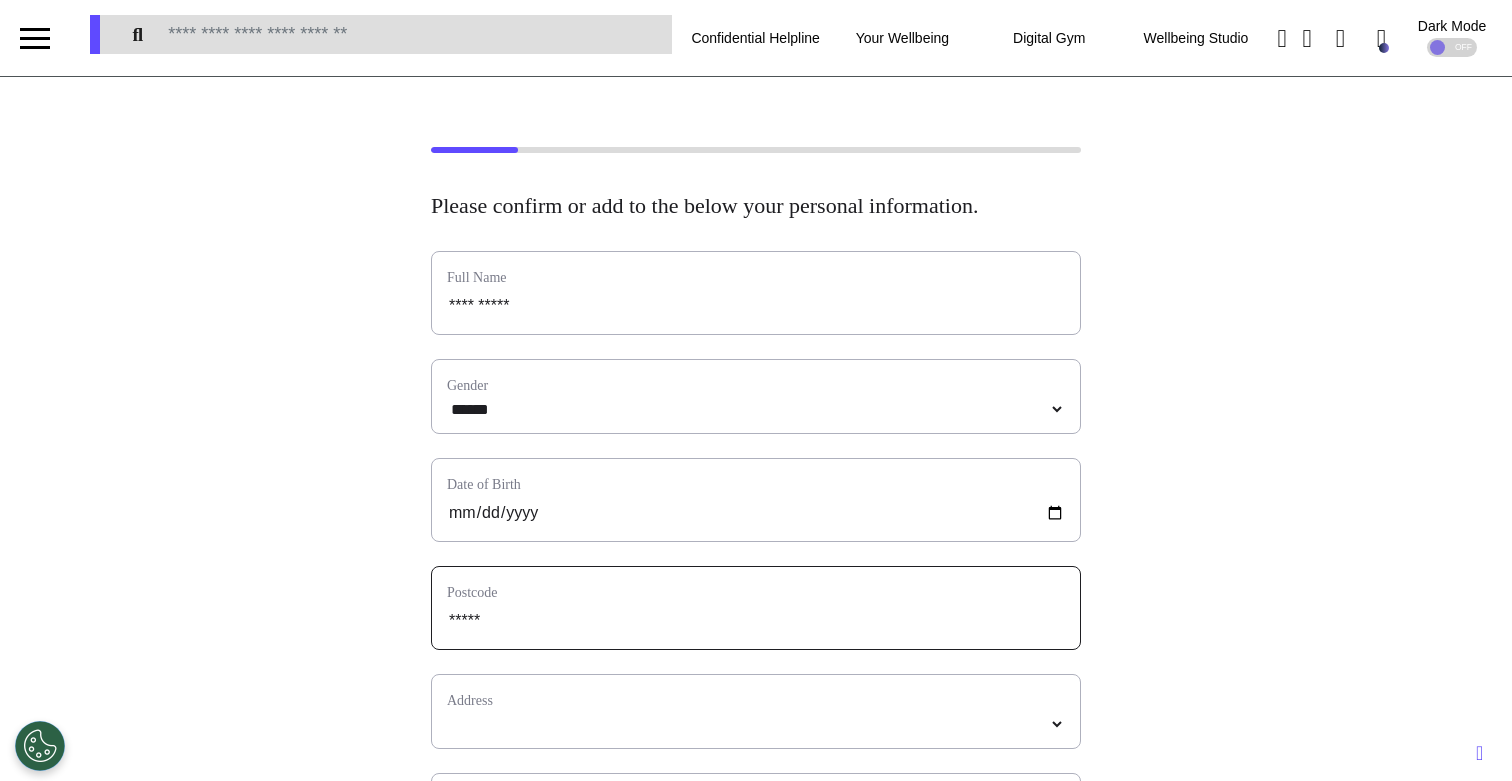 type on "*****" 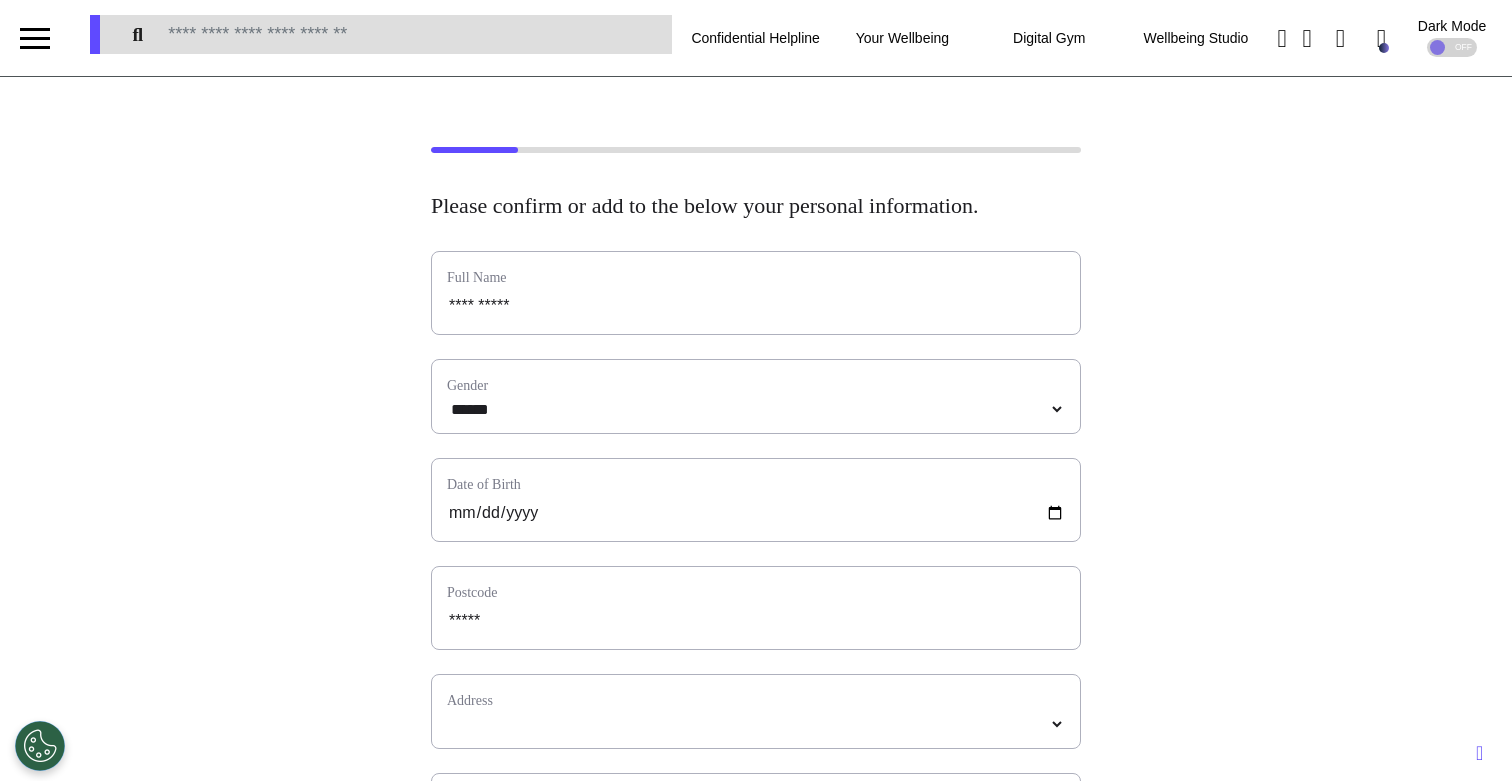 click on "Address" at bounding box center [756, 700] 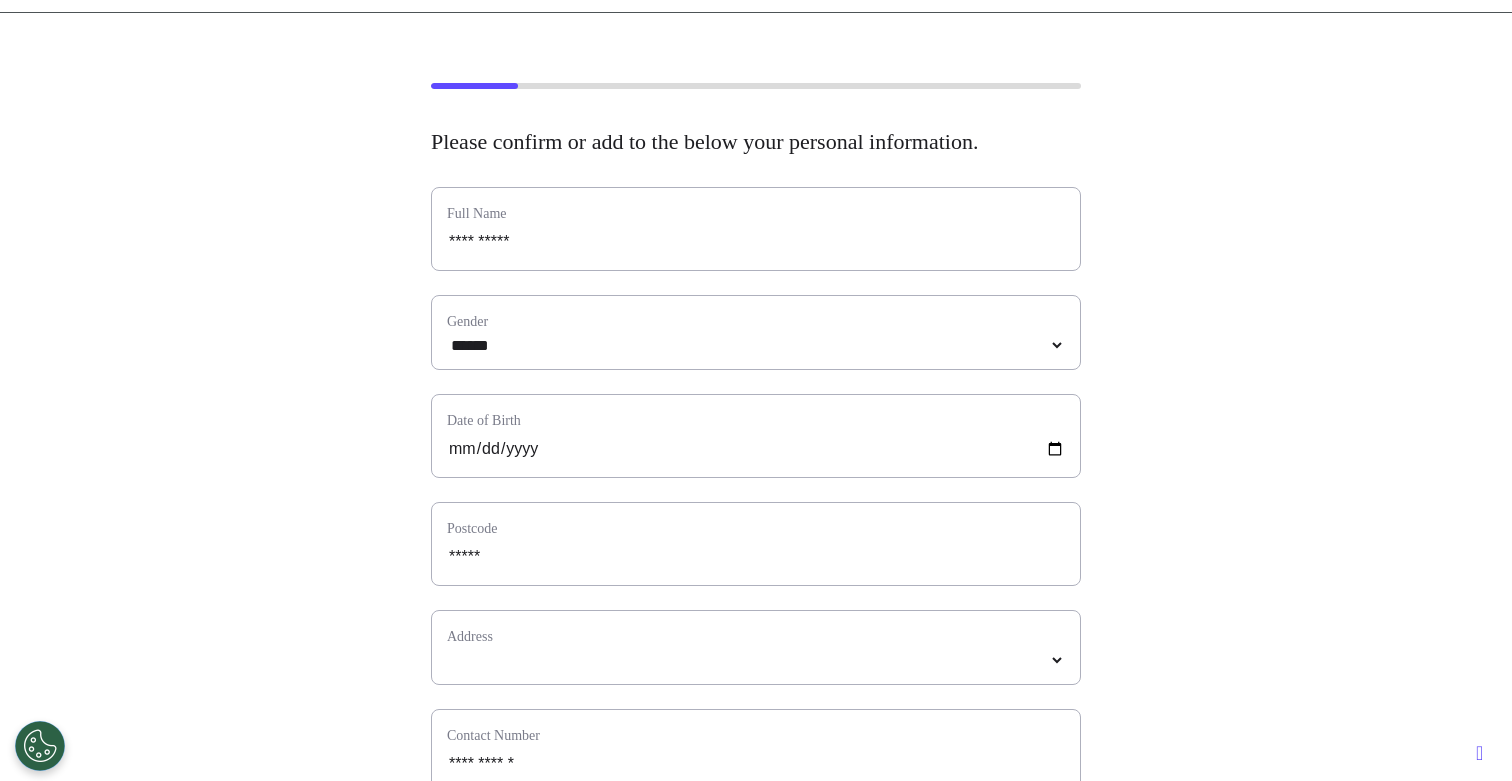 scroll, scrollTop: 49, scrollLeft: 0, axis: vertical 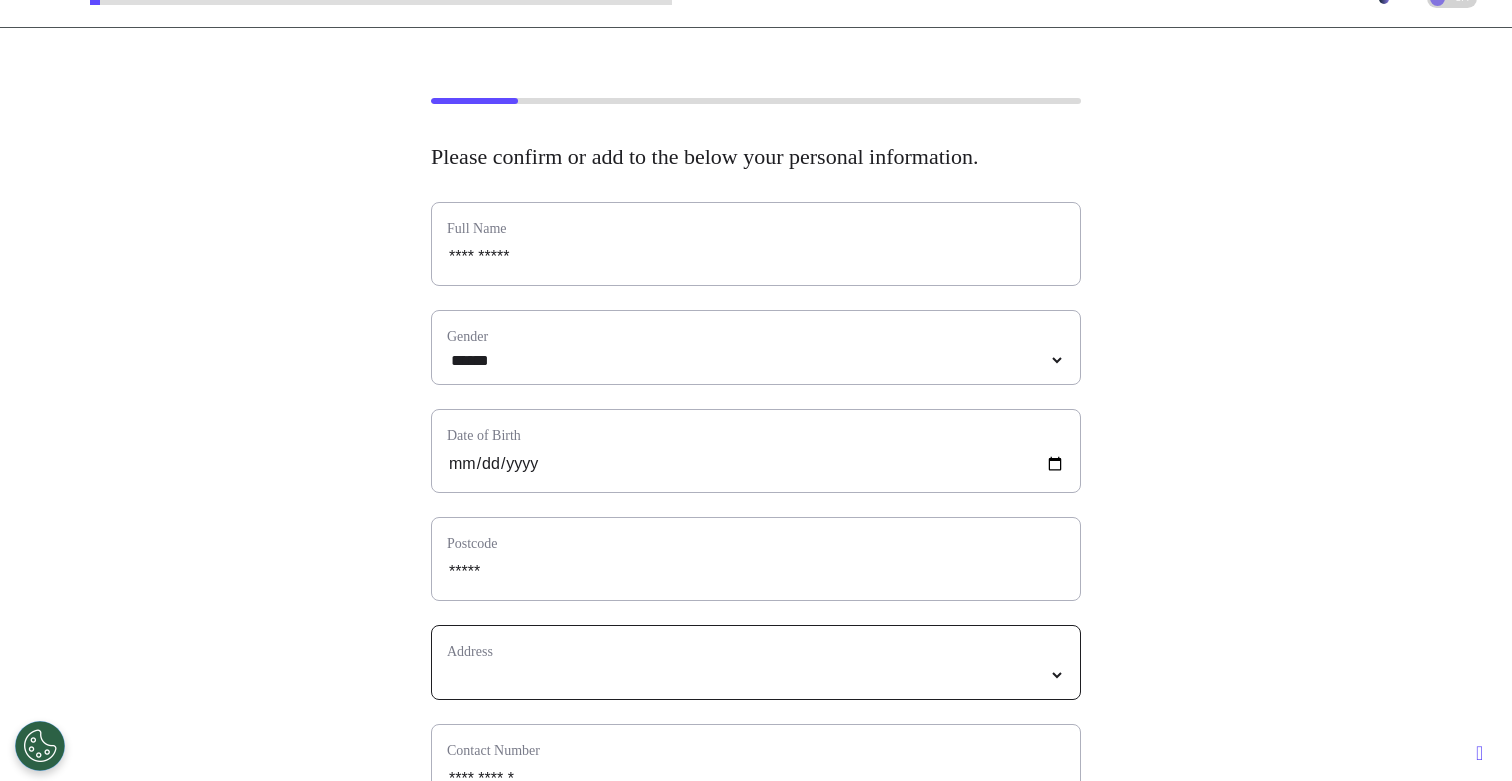 click on "**********" at bounding box center [756, 675] 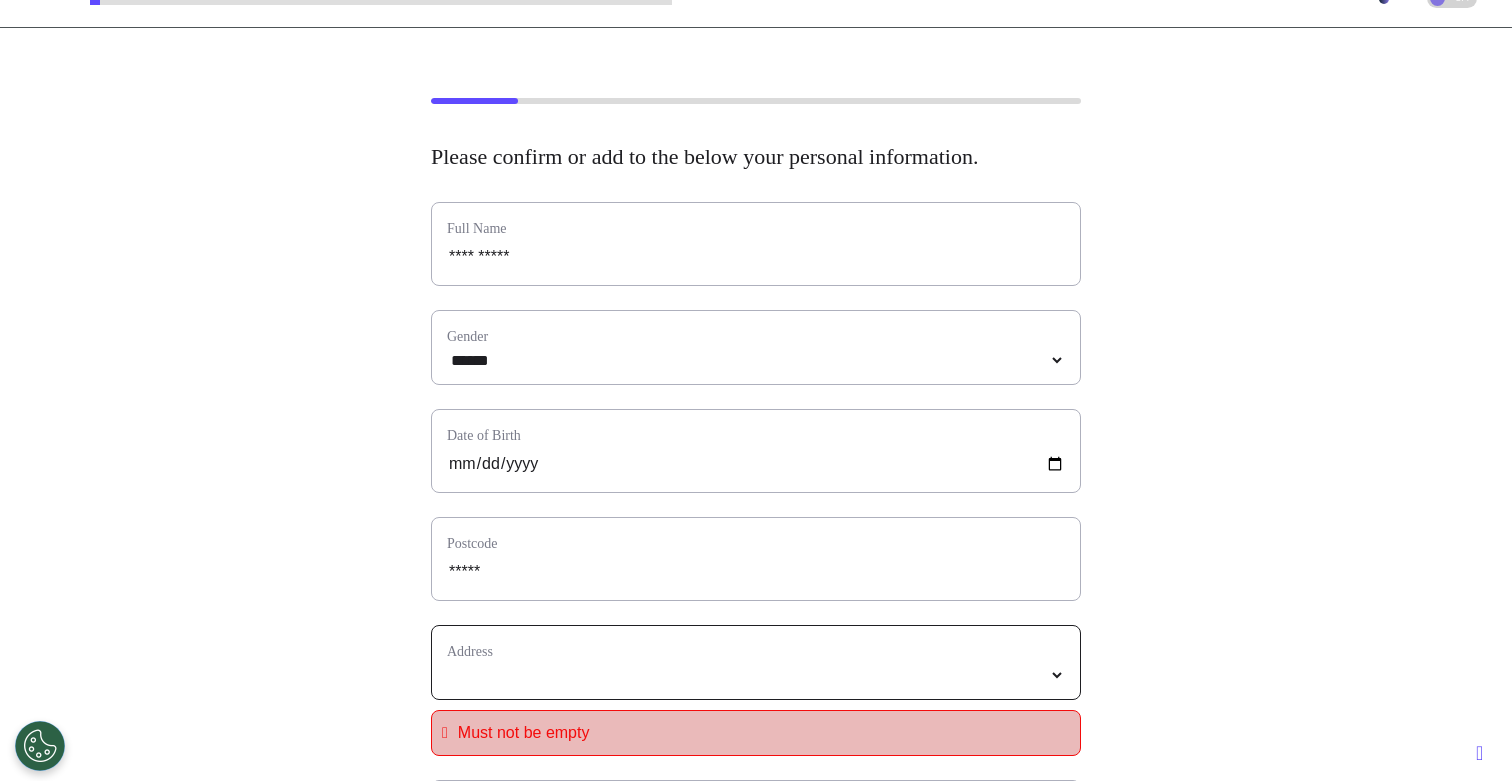 select on "**********" 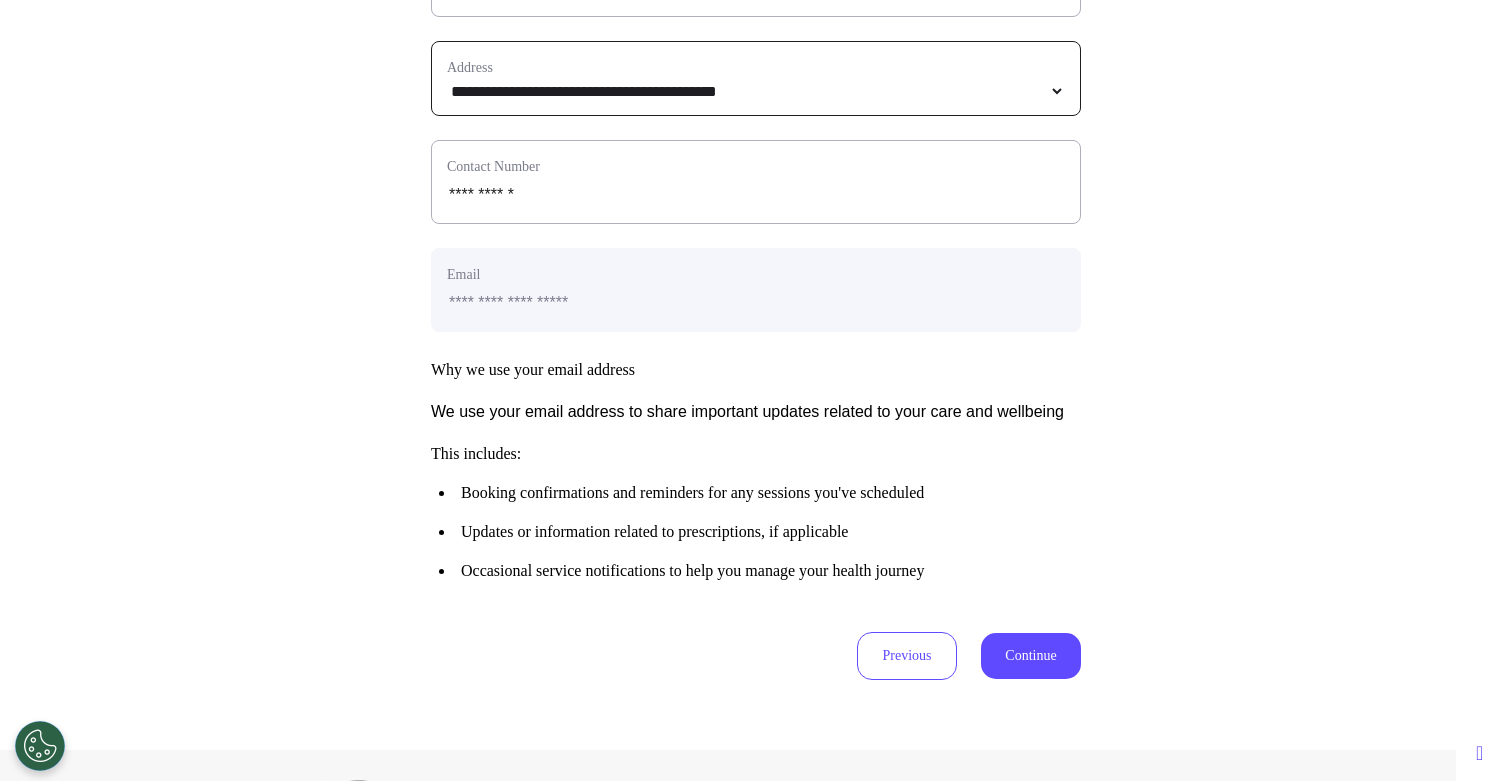 scroll, scrollTop: 642, scrollLeft: 0, axis: vertical 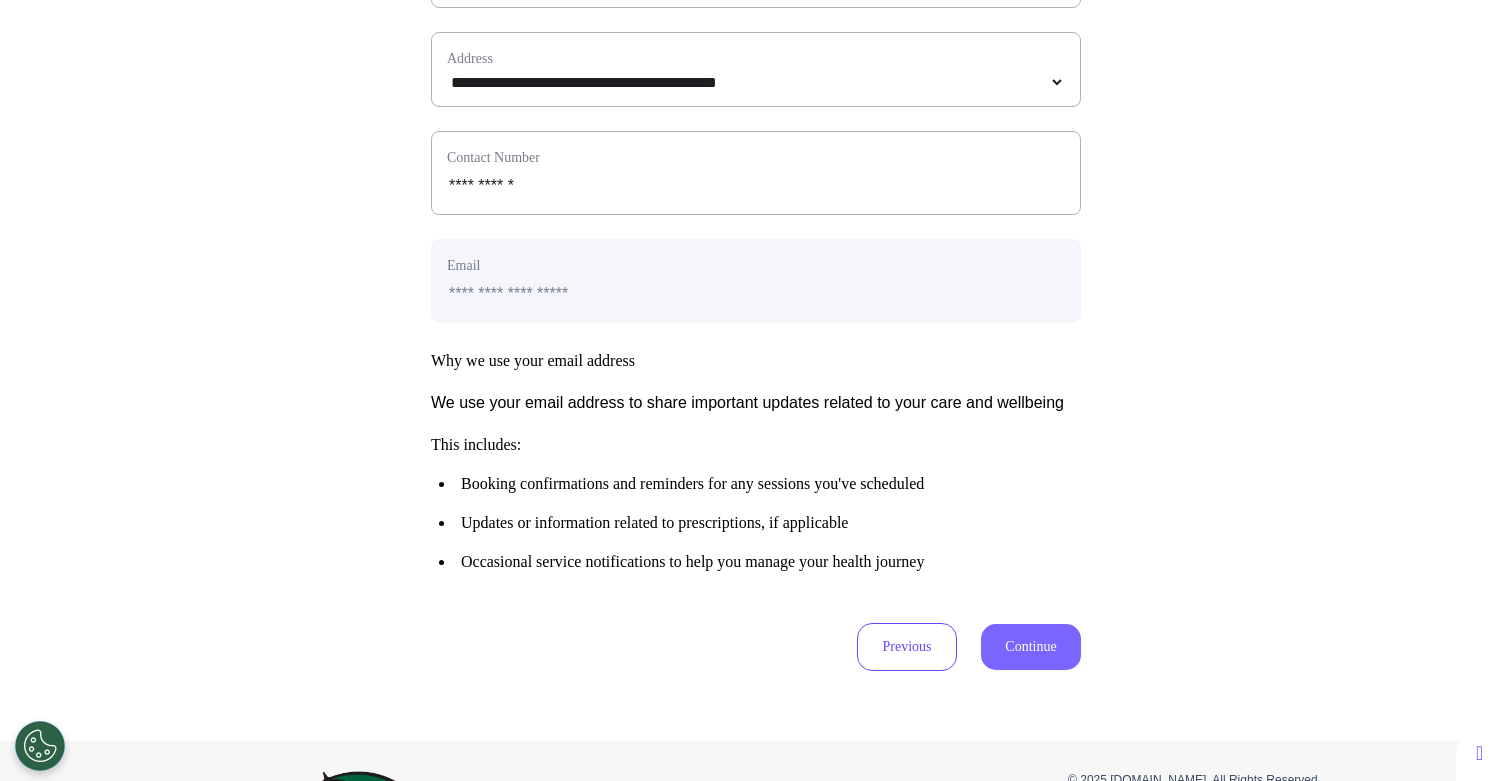 click on "Continue" at bounding box center [1031, 647] 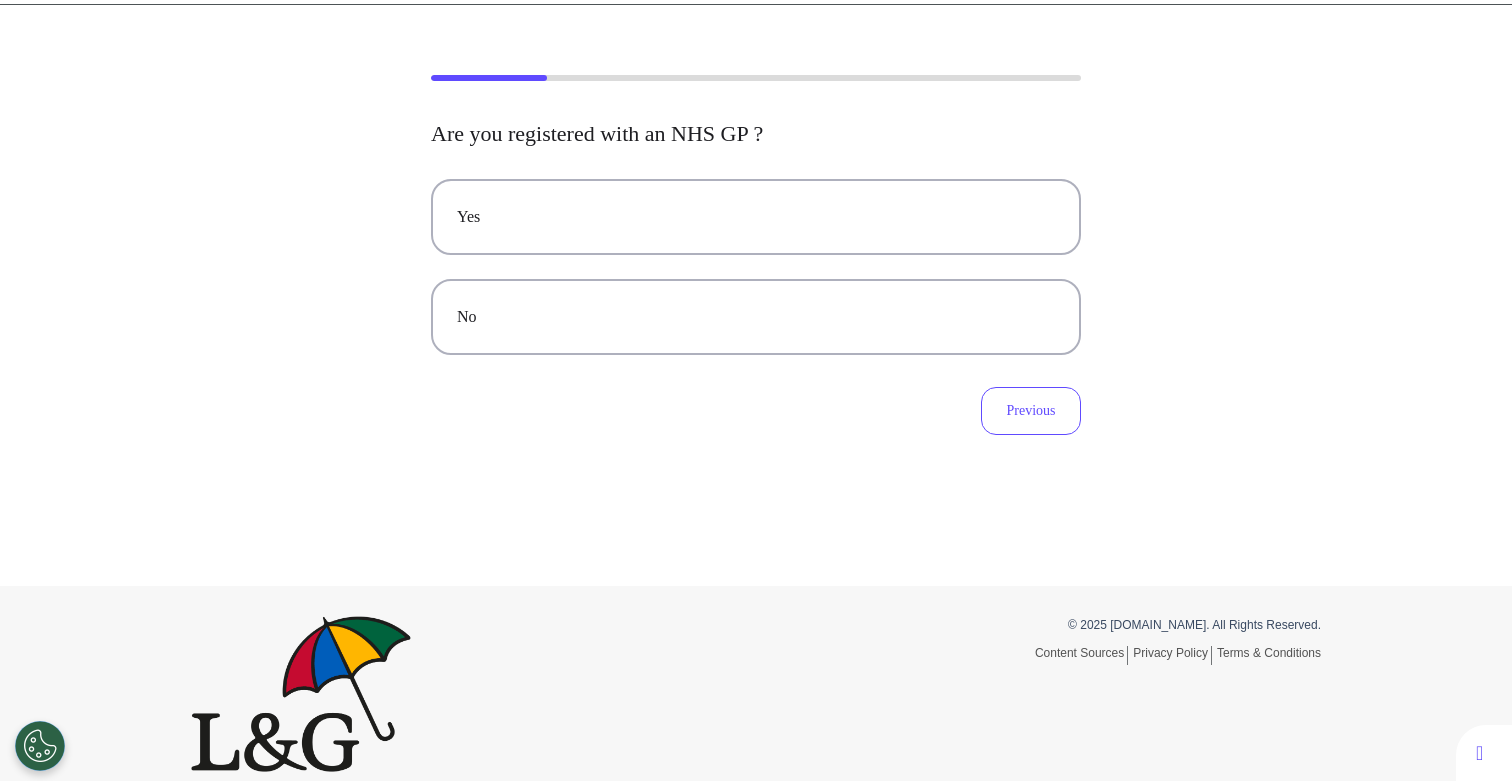 scroll, scrollTop: 0, scrollLeft: 0, axis: both 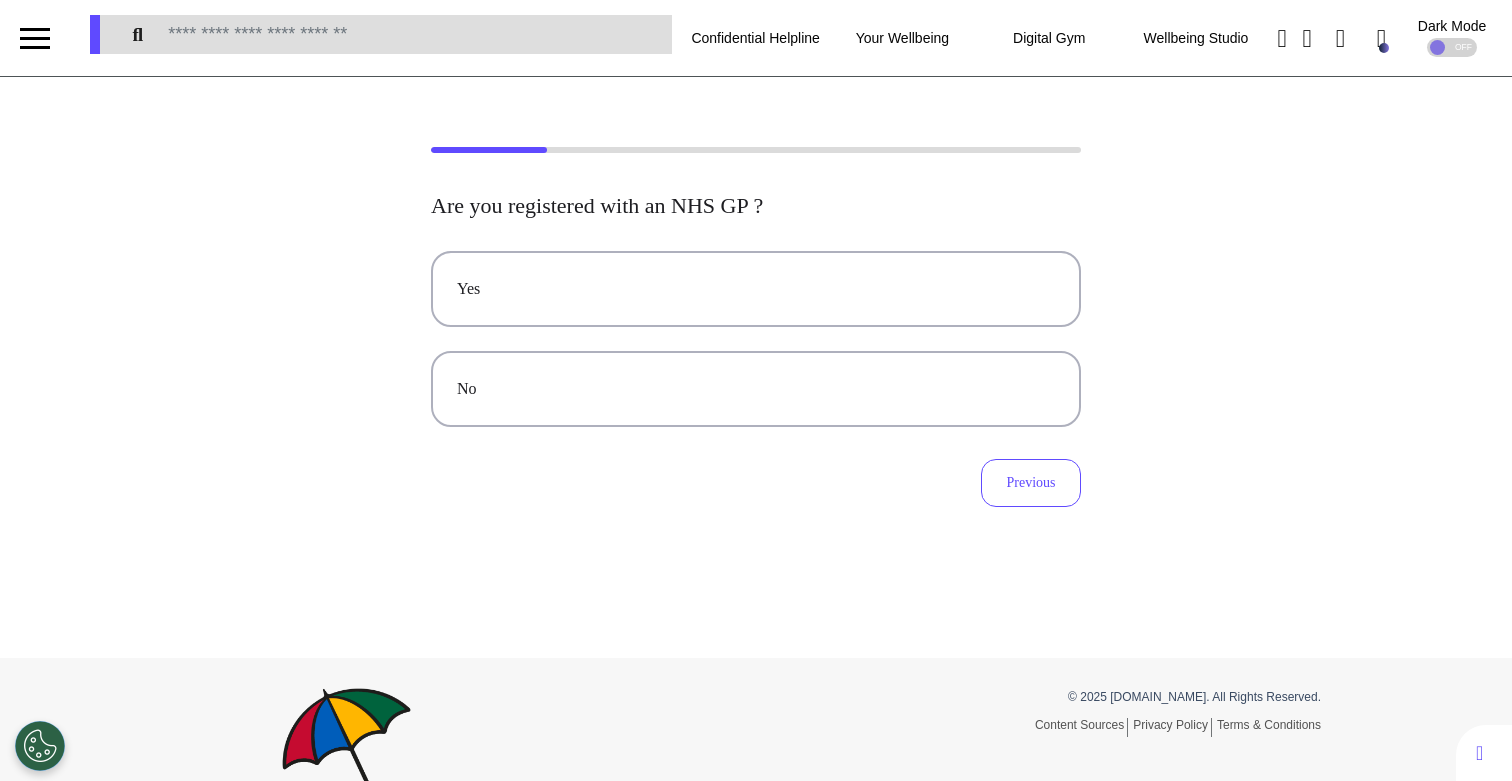 click on "No" at bounding box center (756, 389) 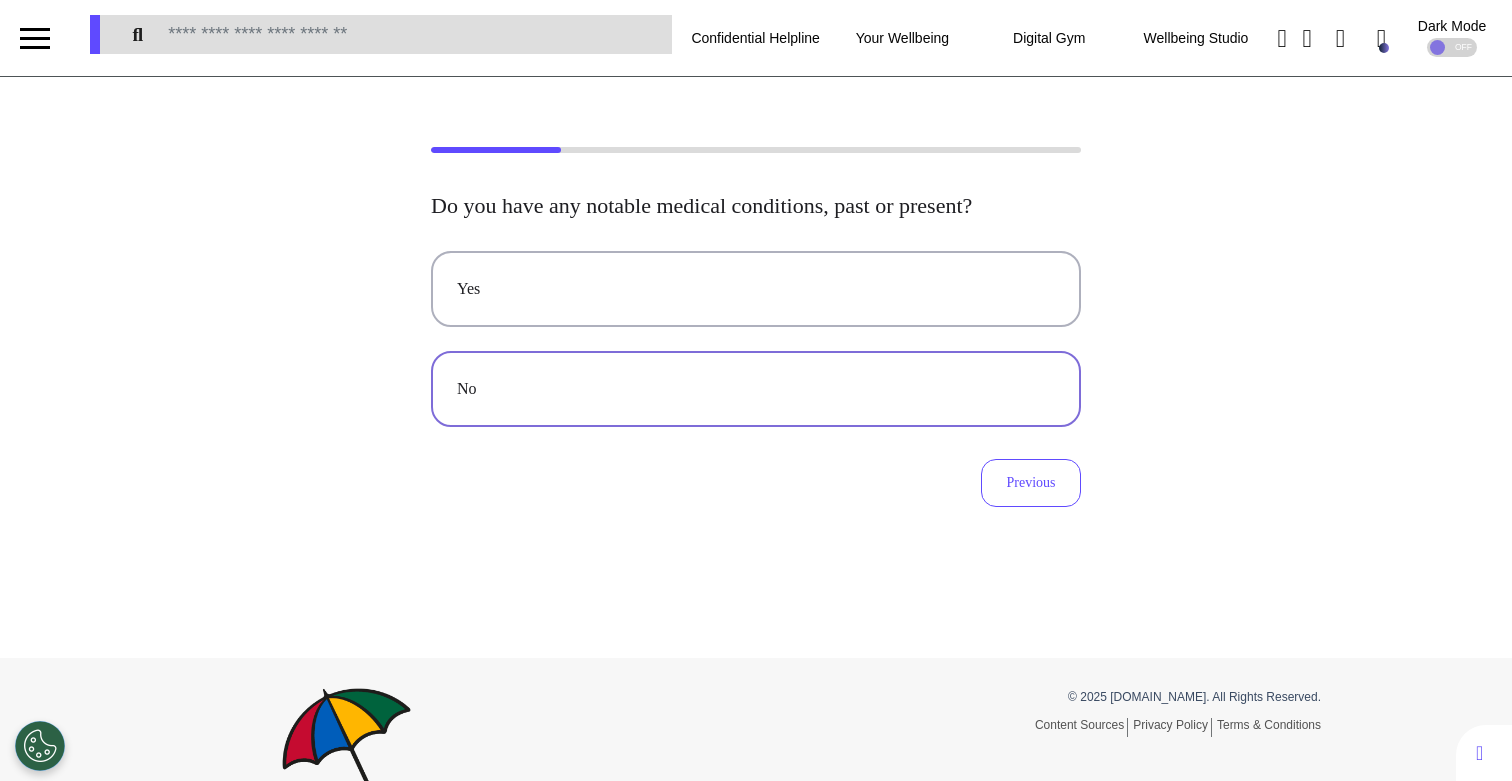 click on "No" at bounding box center [756, 389] 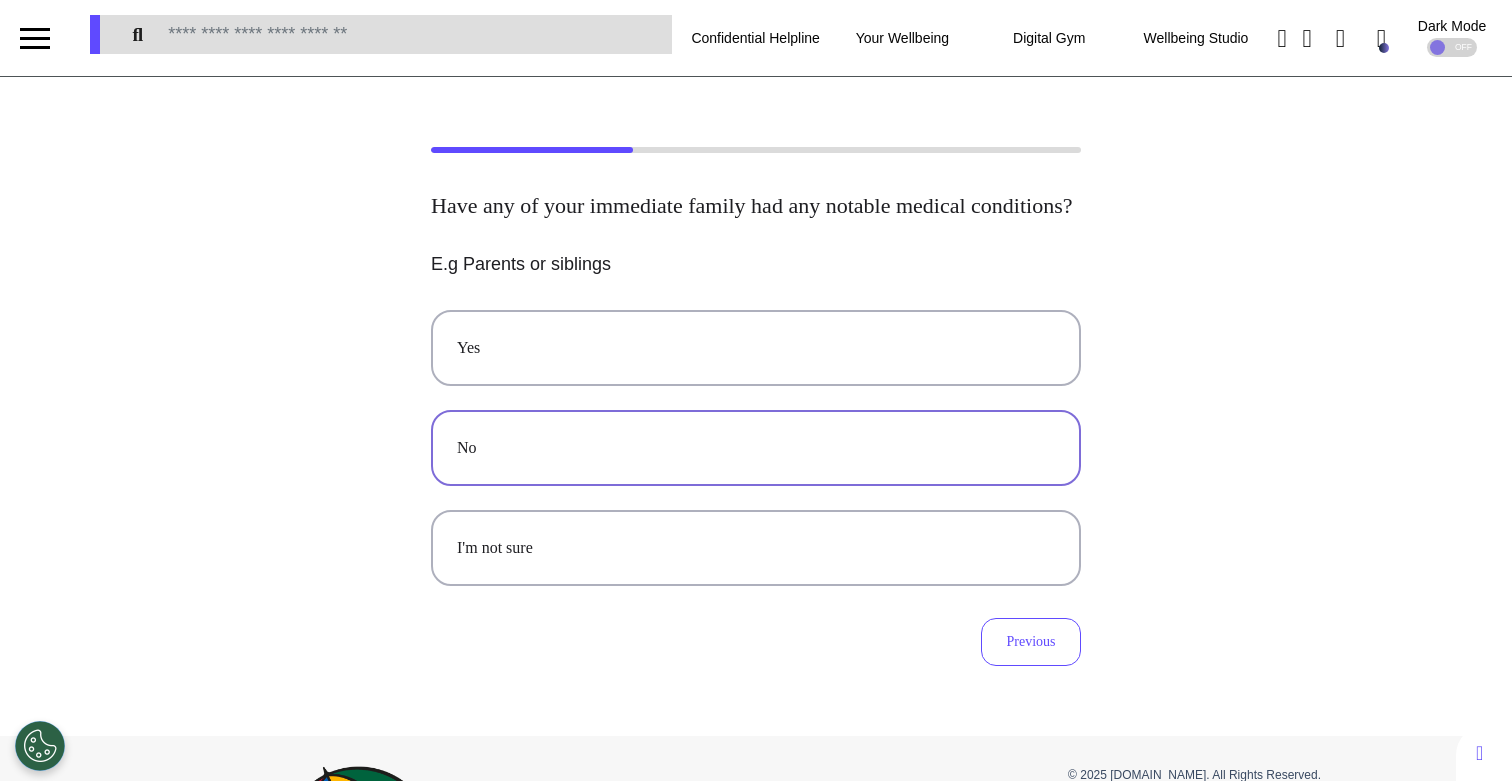 click on "No" at bounding box center (756, 448) 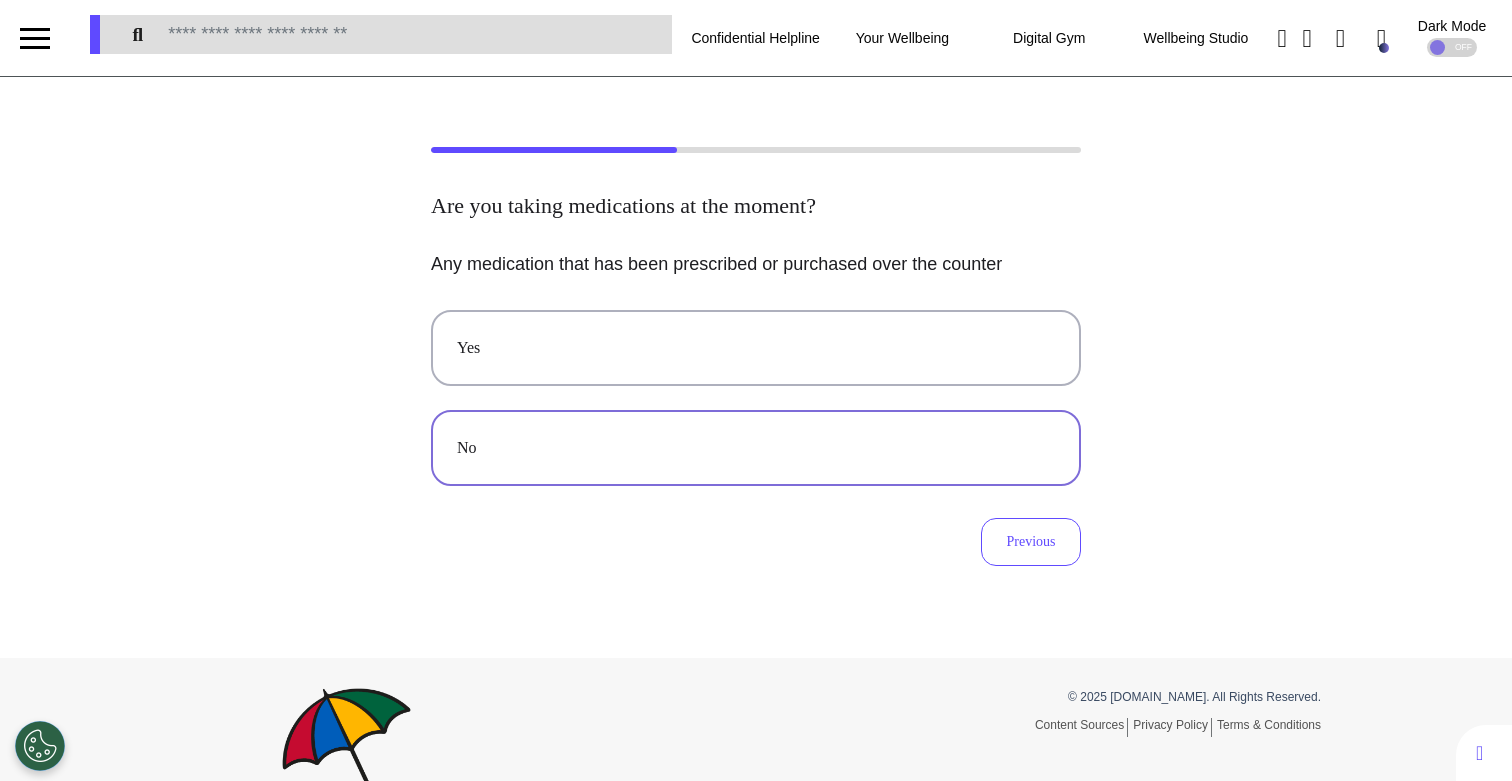 click on "No" at bounding box center [756, 448] 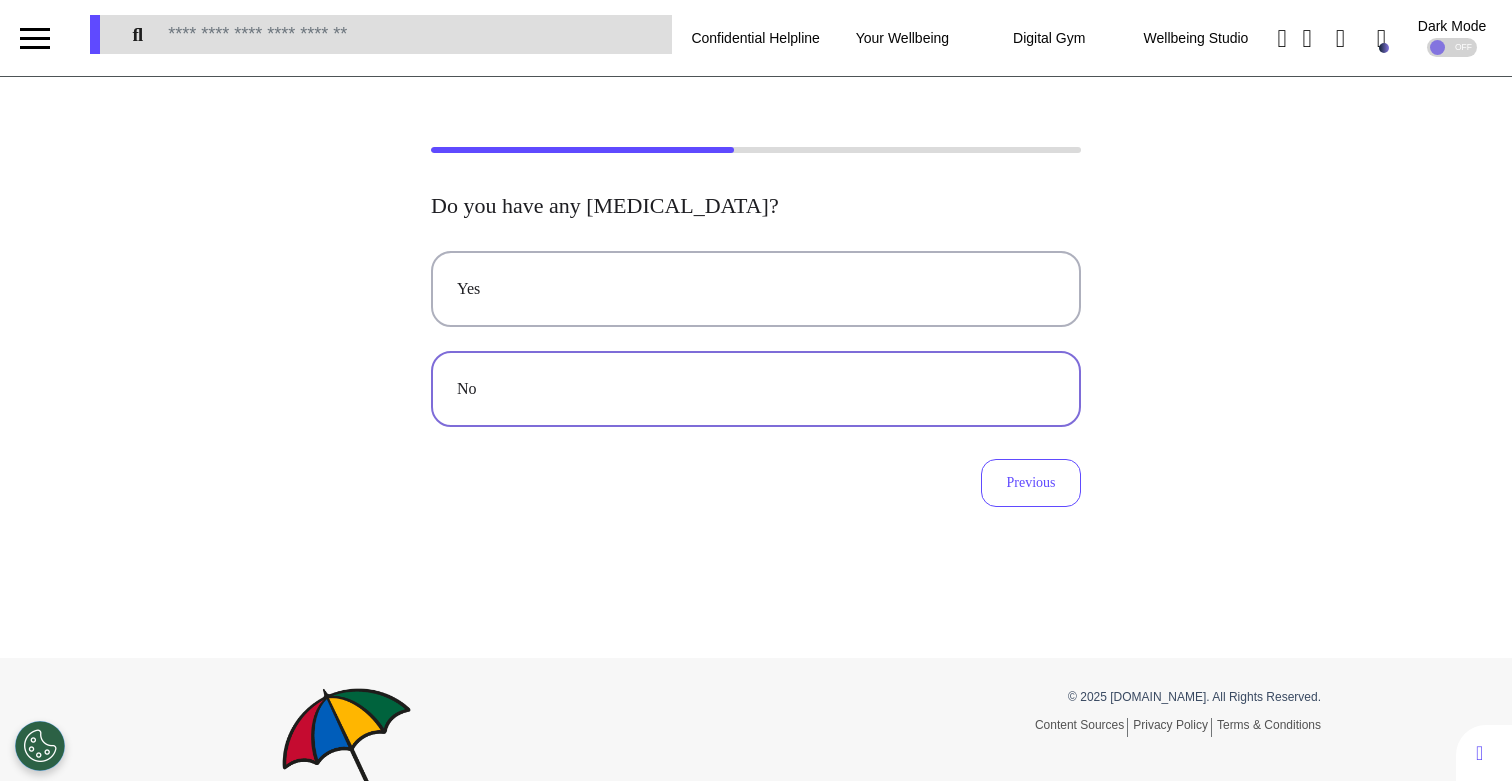 click on "No" at bounding box center [756, 389] 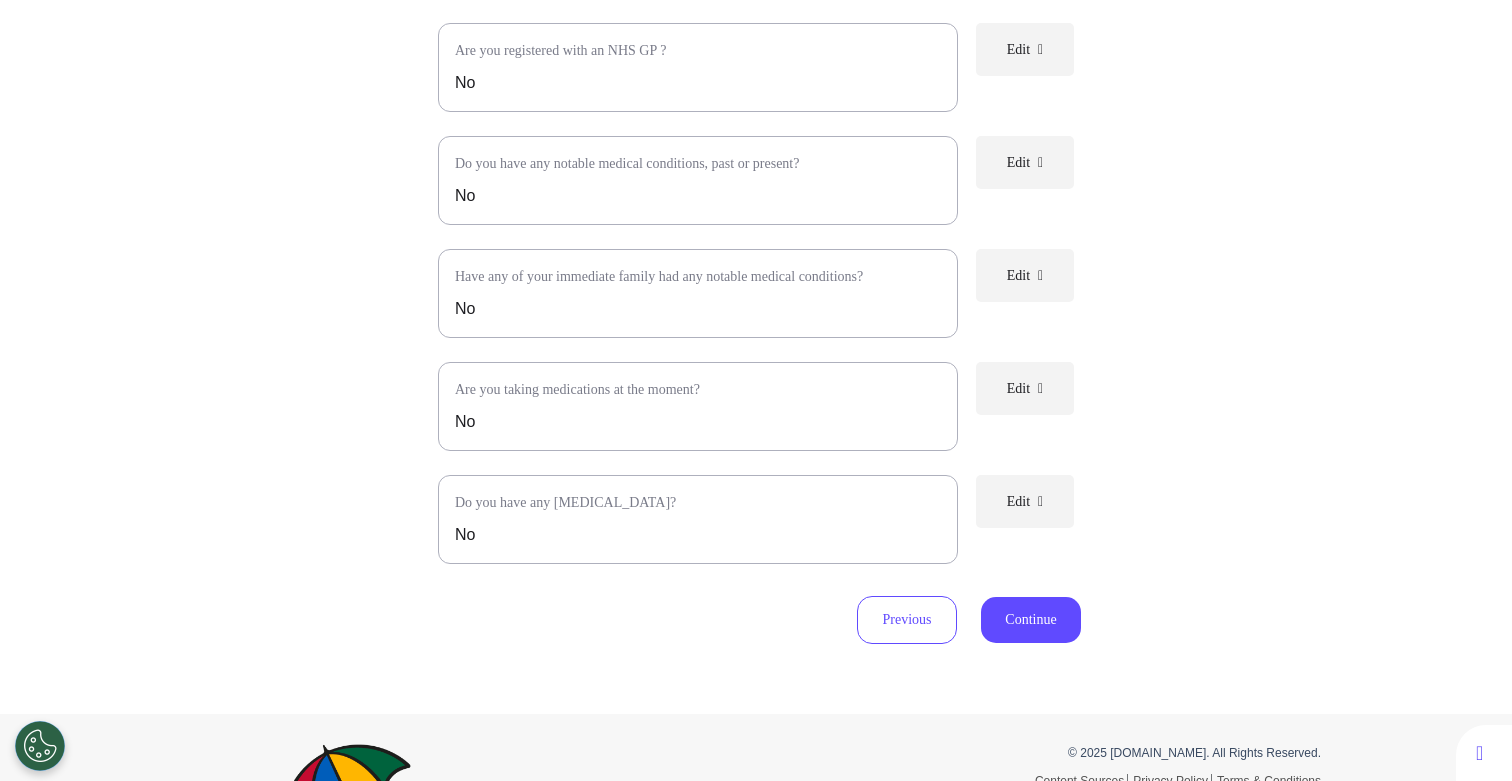 scroll, scrollTop: 458, scrollLeft: 0, axis: vertical 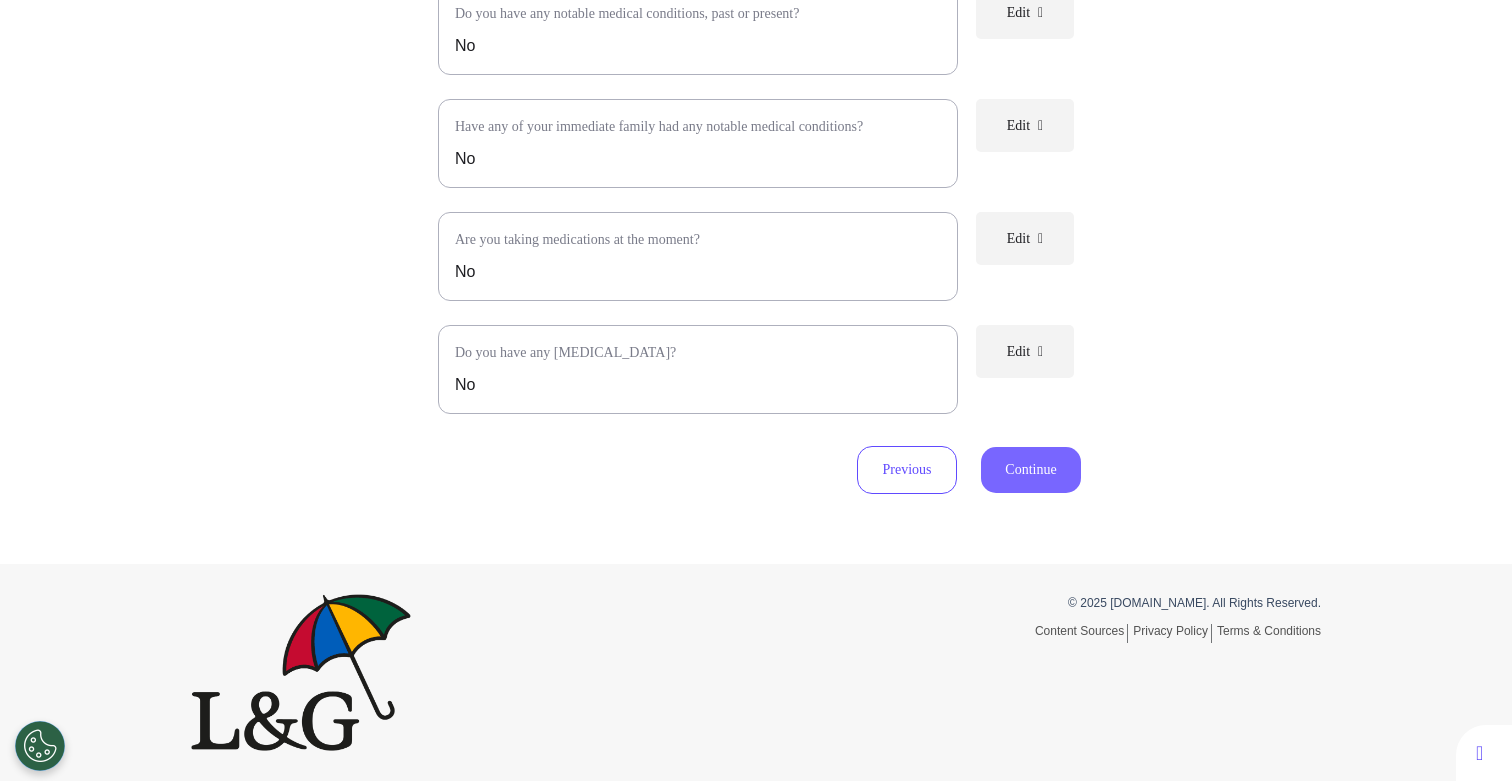 click on "Continue" at bounding box center (1031, 470) 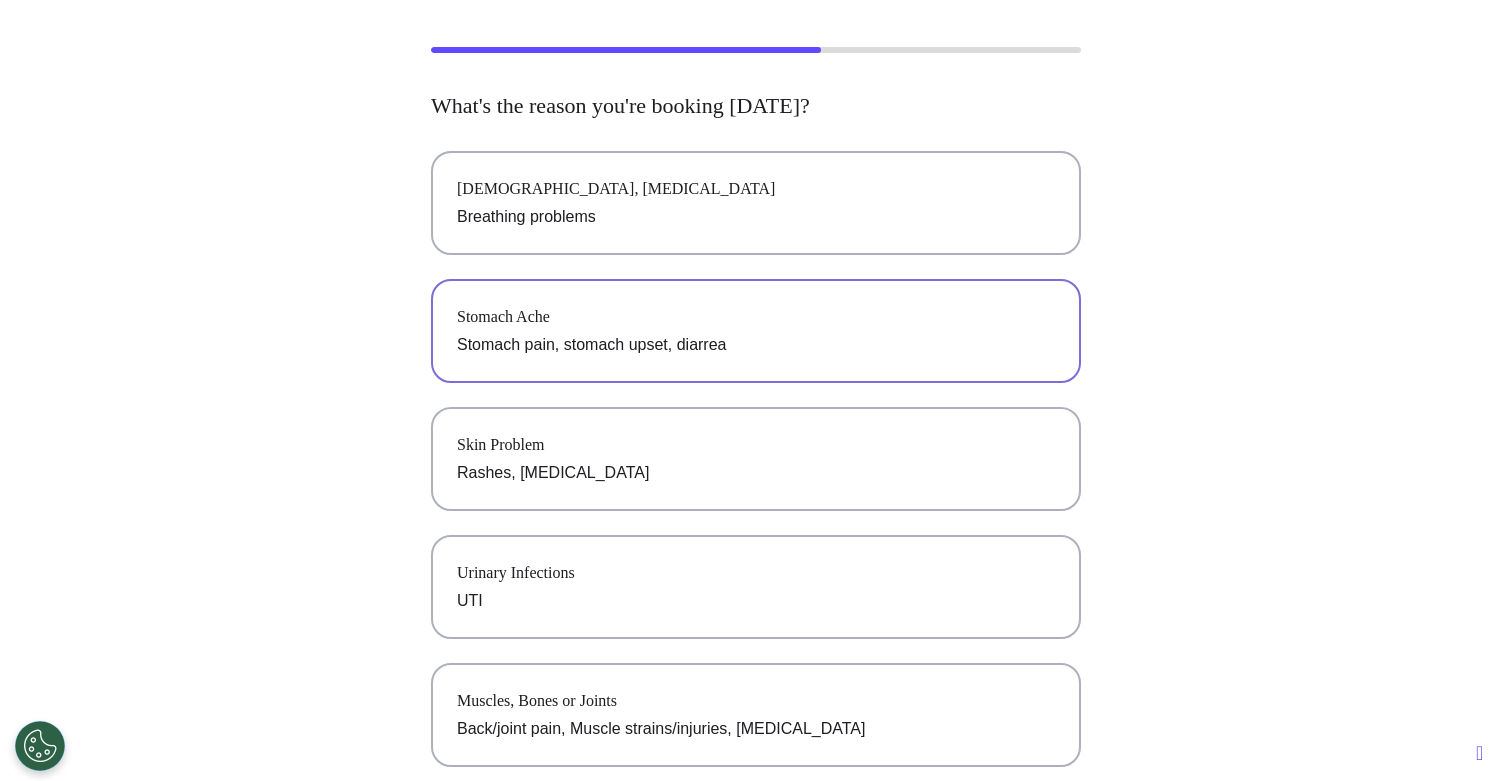 scroll, scrollTop: 0, scrollLeft: 0, axis: both 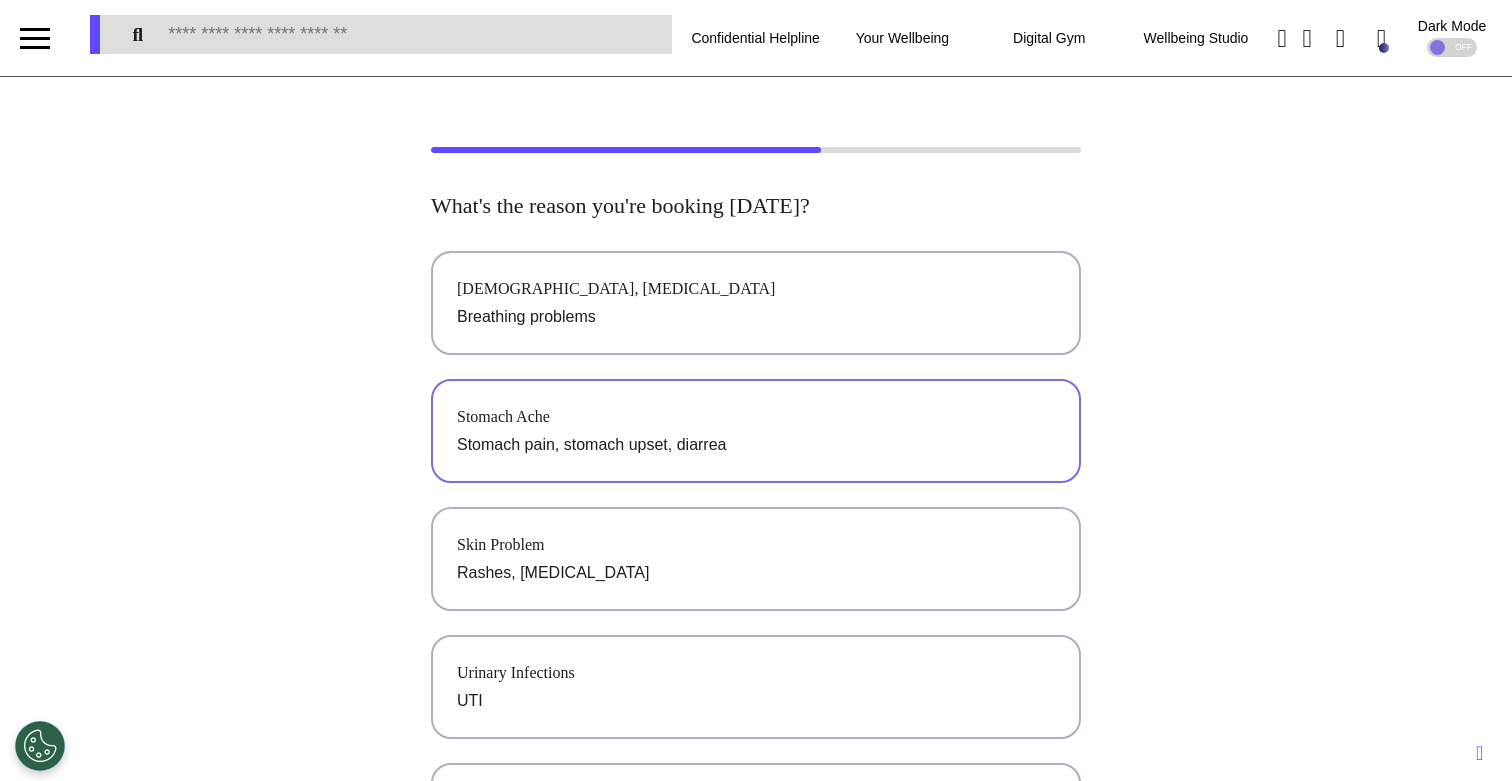 click on "Stomach Ache" at bounding box center (756, 417) 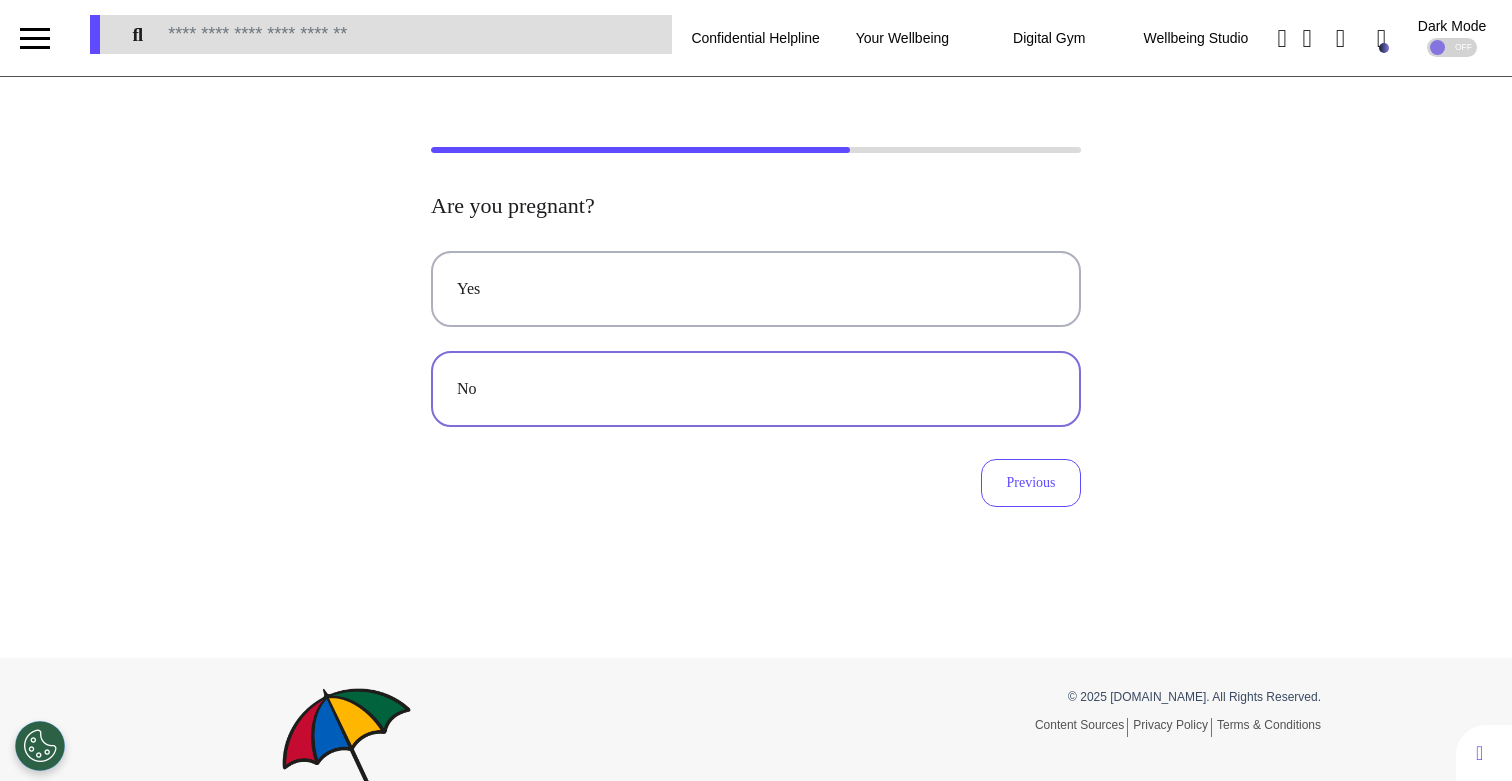 click on "No" at bounding box center (756, 389) 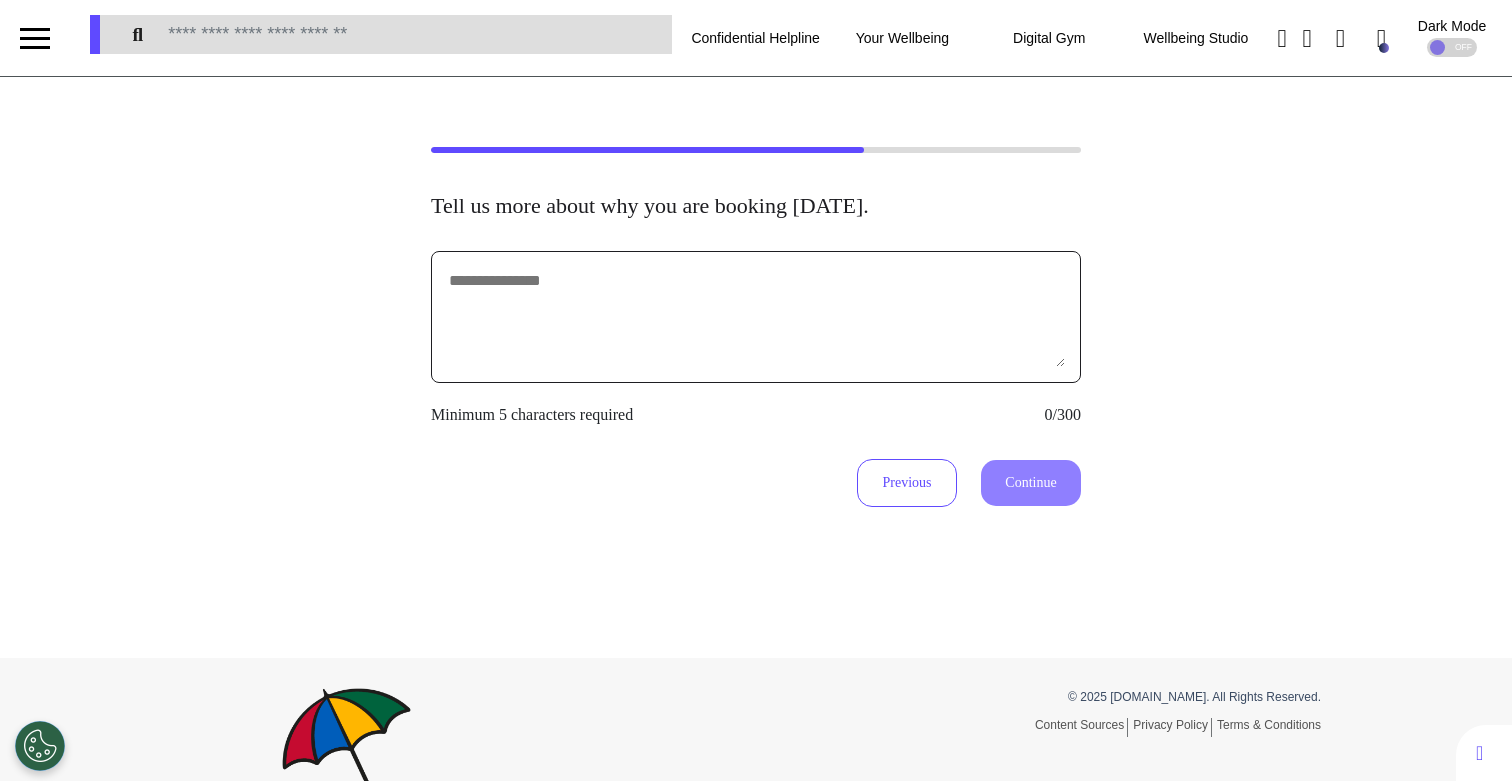 click at bounding box center [756, 317] 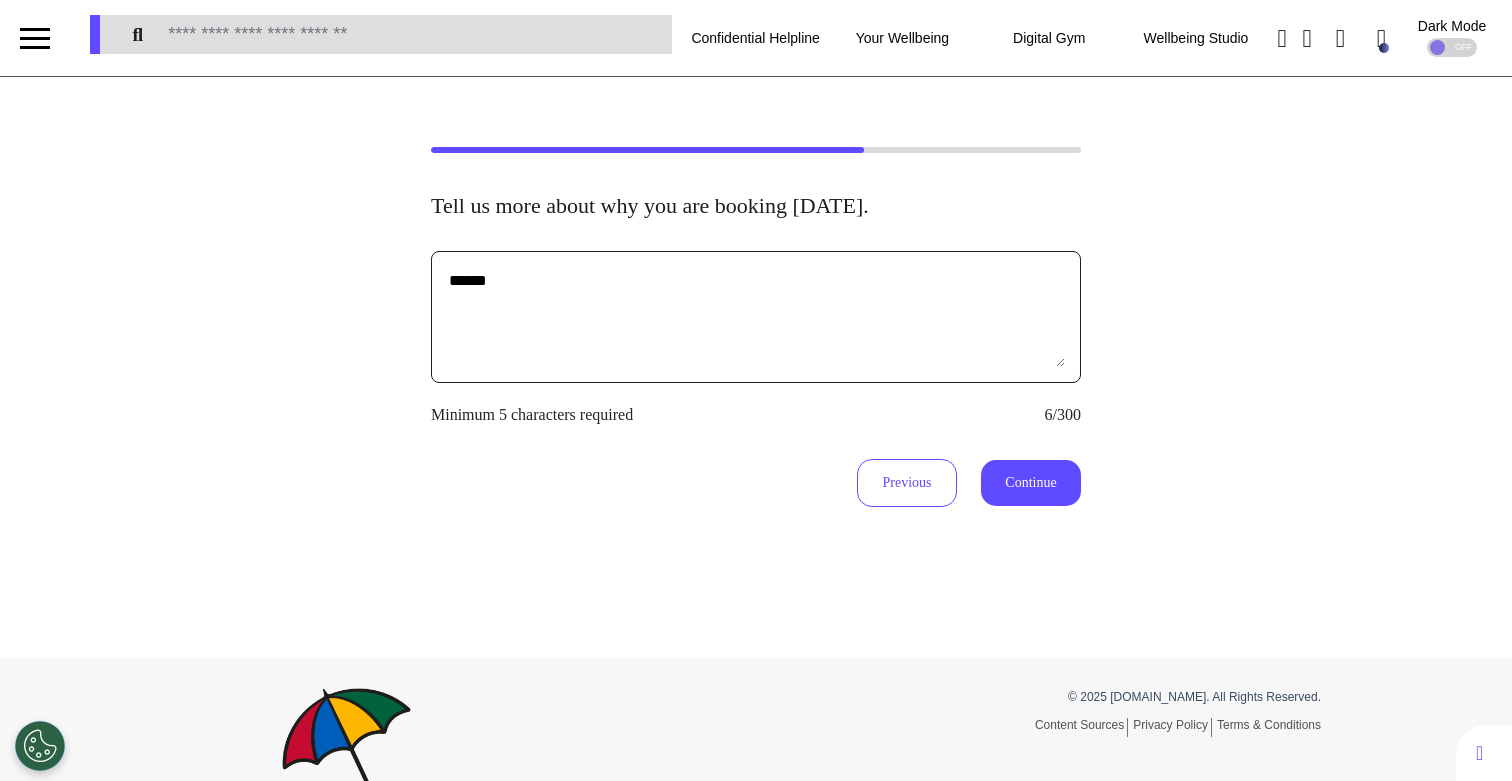 type on "******" 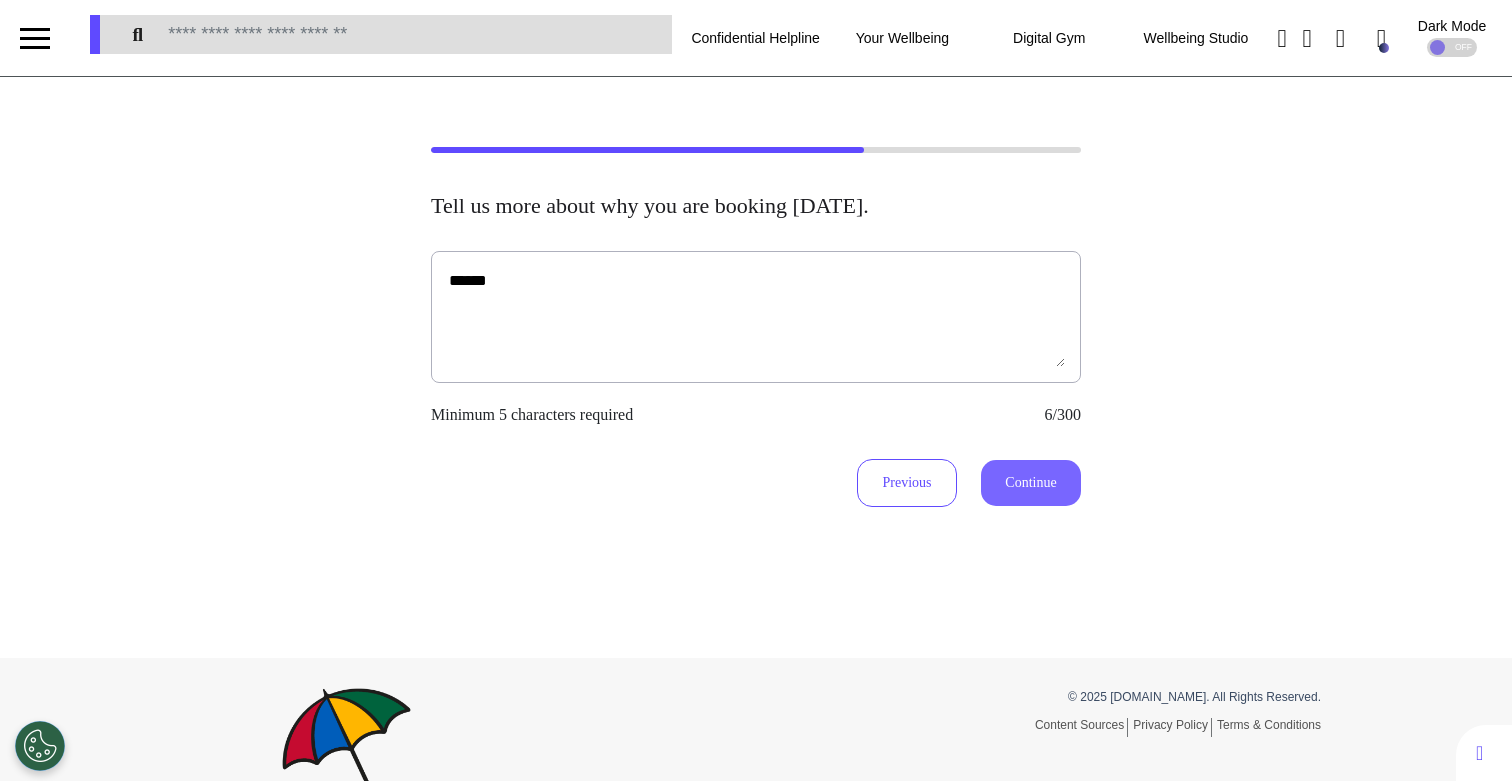 click on "Continue" at bounding box center (1031, 483) 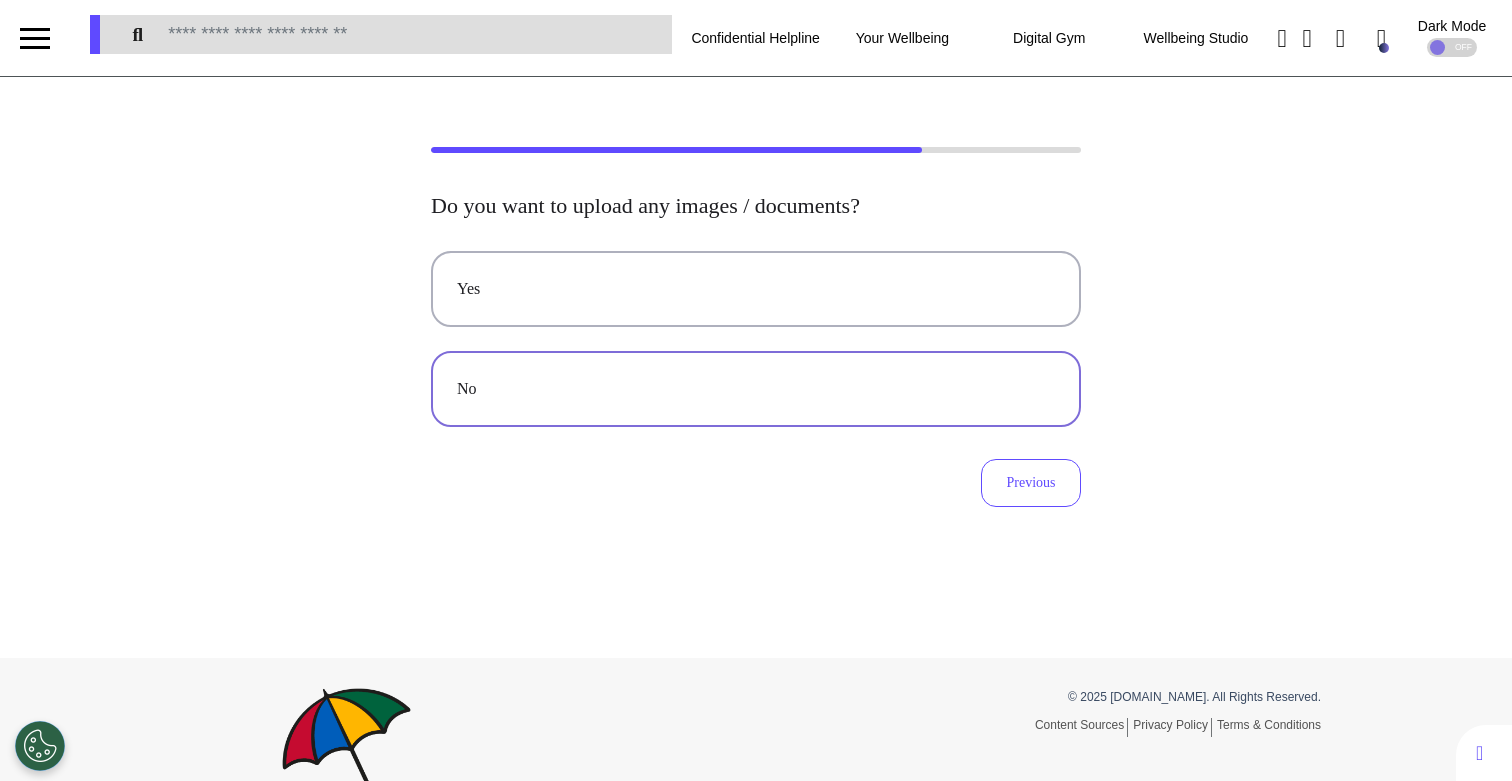 click on "No" at bounding box center (756, 389) 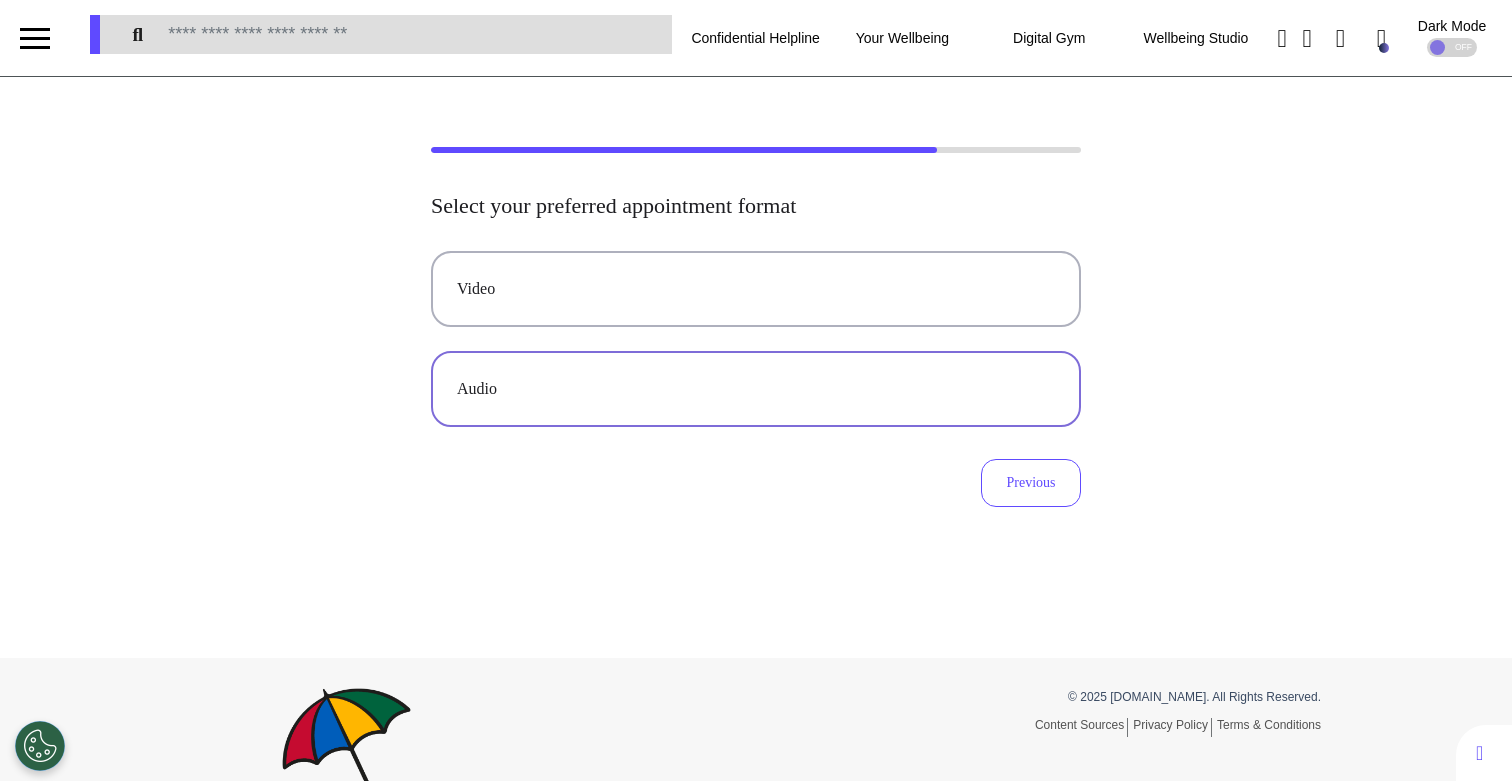 click on "Audio" at bounding box center (756, 389) 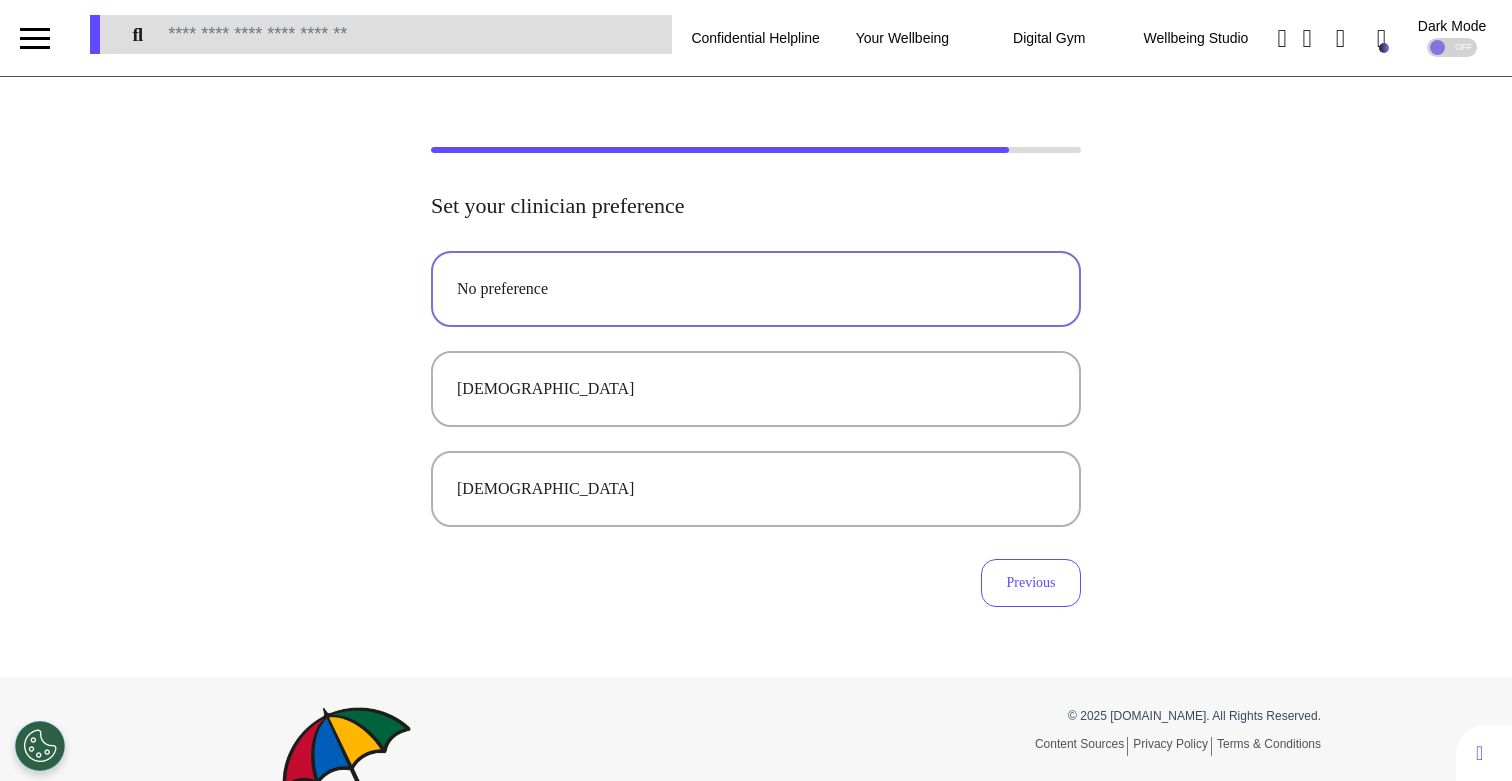 click on "No preference" at bounding box center [756, 289] 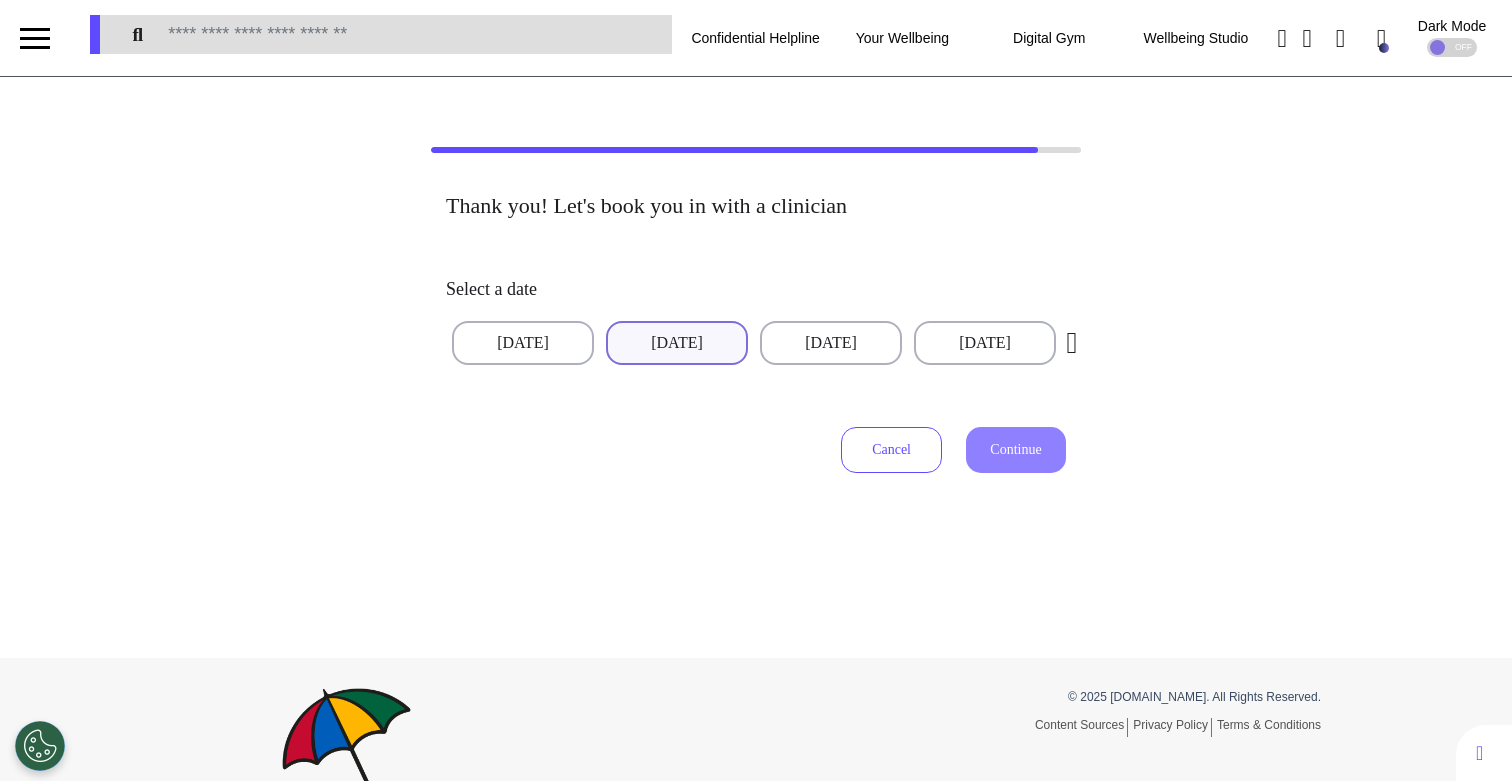 click on "[DATE]" at bounding box center (677, 343) 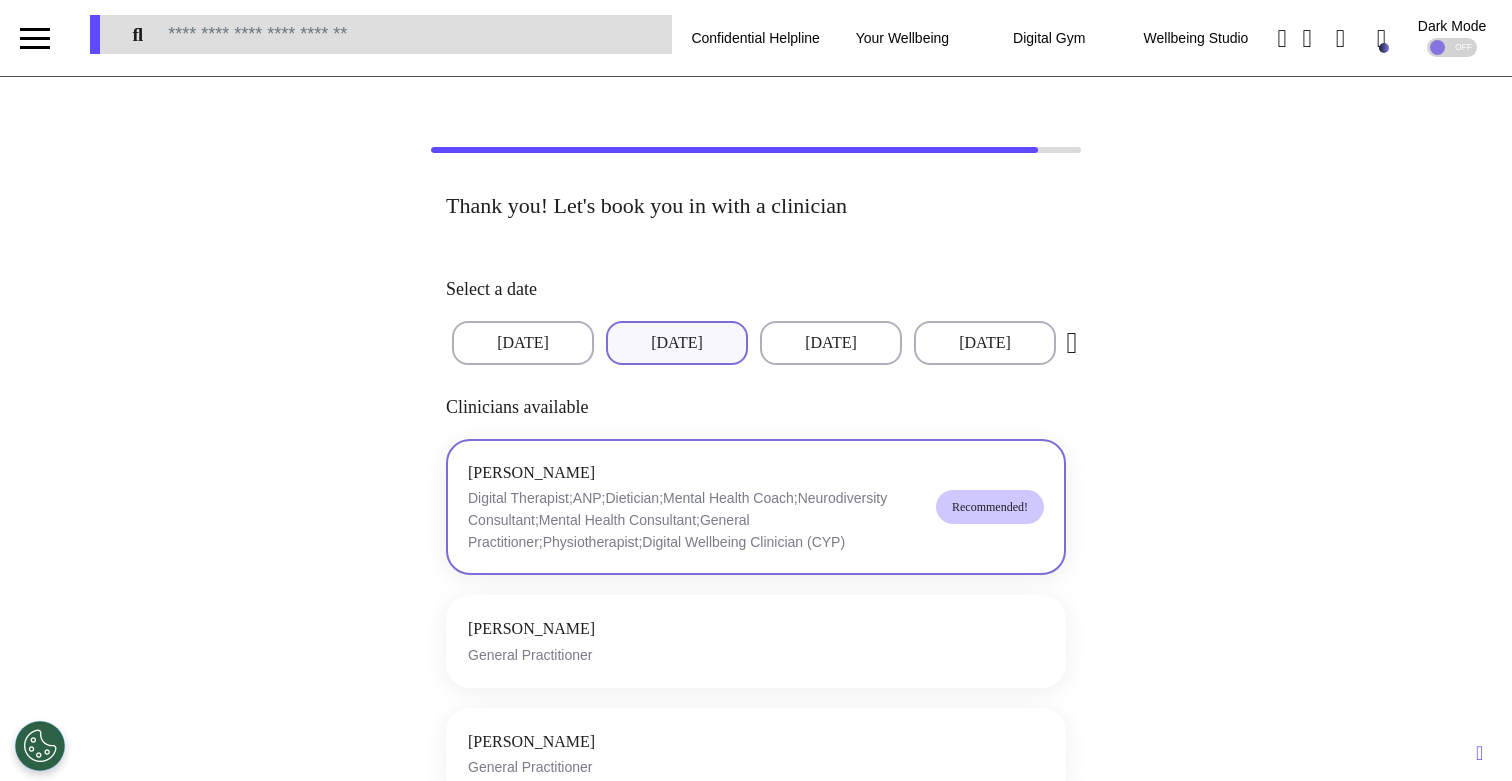 click on "[PERSON_NAME] Digital Therapist;ANP;Dietician;Mental Health Coach;Neurodiversity Consultant;Mental Health Consultant;General Practitioner;Physiotherapist;Digital Wellbeing Clinician (CYP) Recommended!" at bounding box center (756, 507) 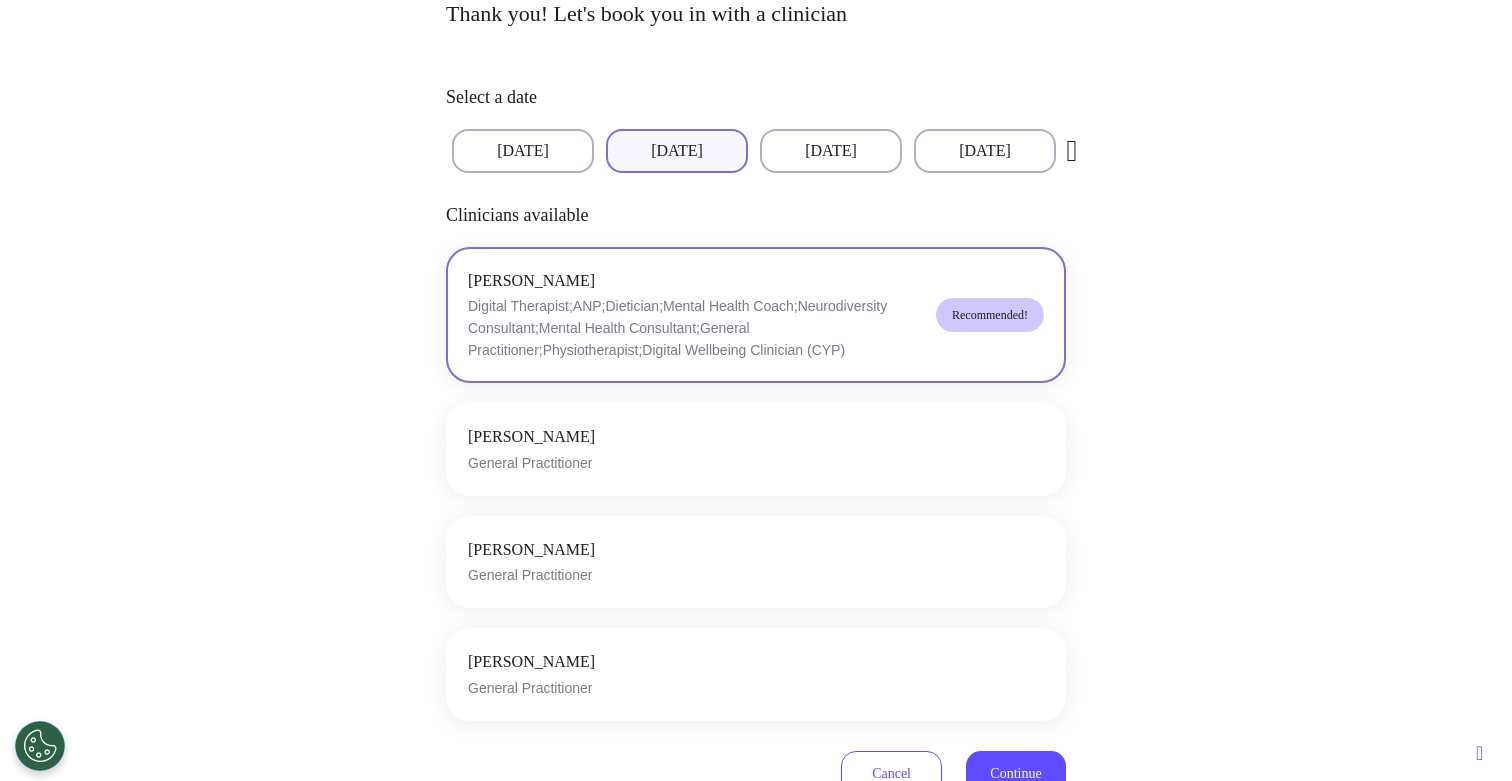 scroll, scrollTop: 194, scrollLeft: 0, axis: vertical 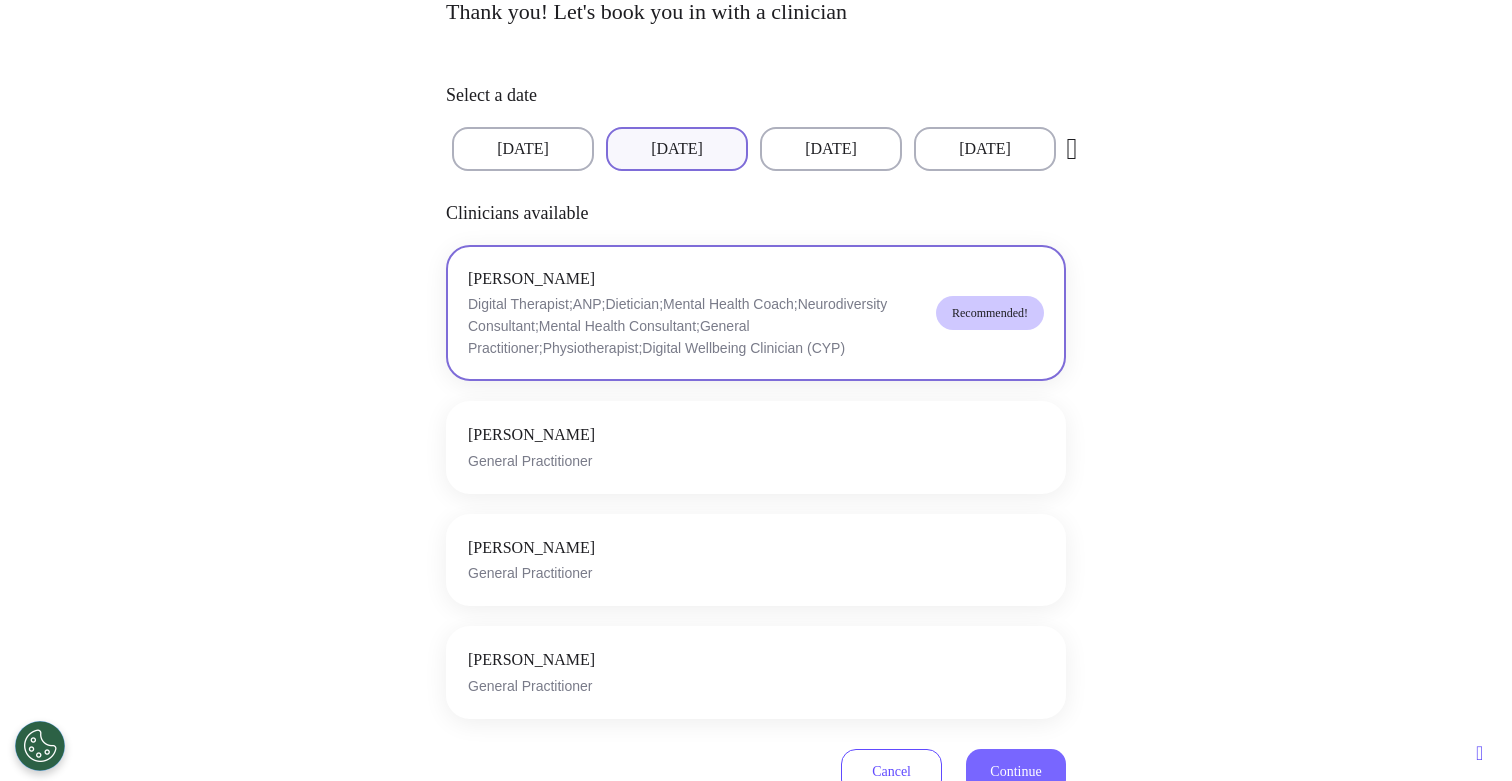 click on "Continue" at bounding box center (1016, 772) 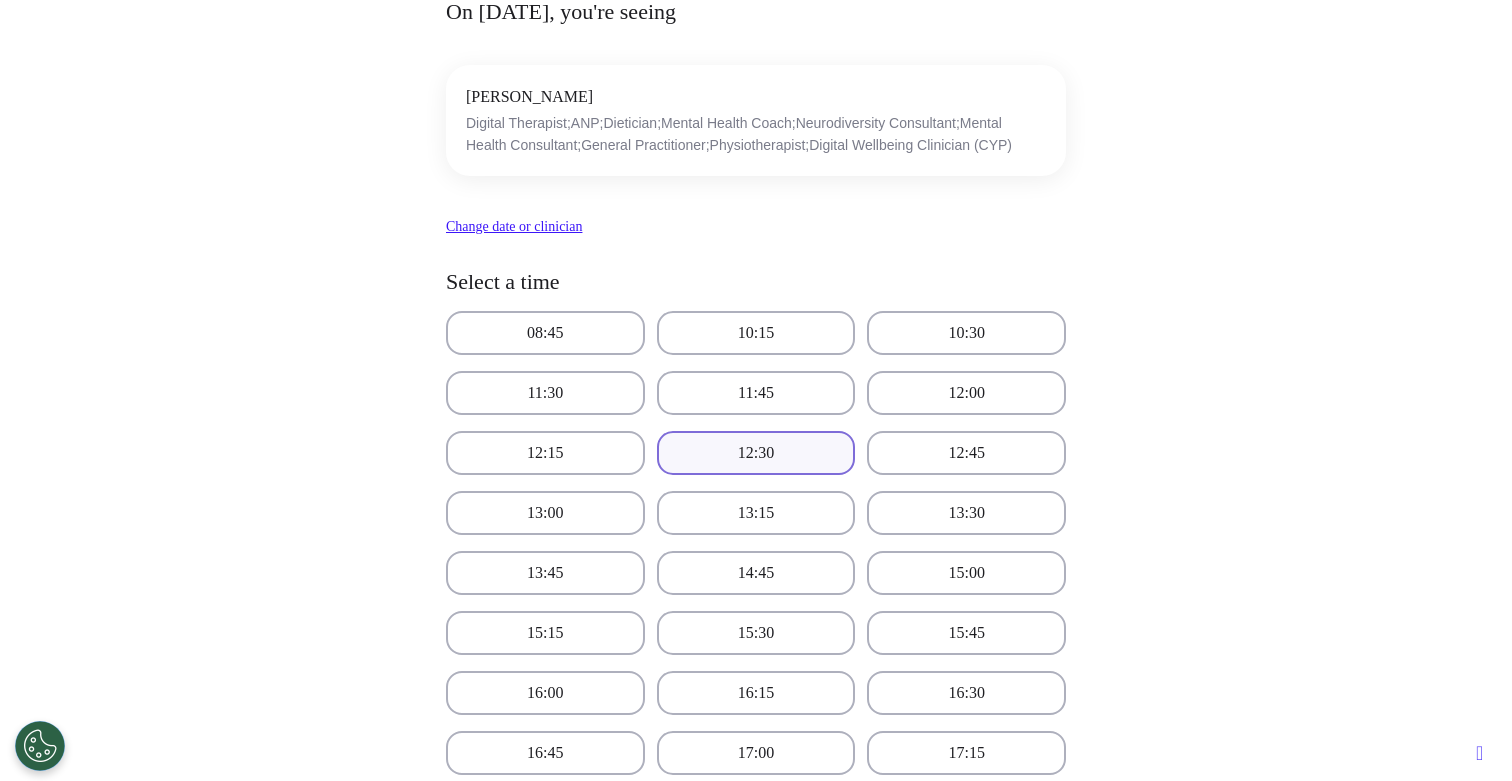 click on "12:30" at bounding box center [756, 453] 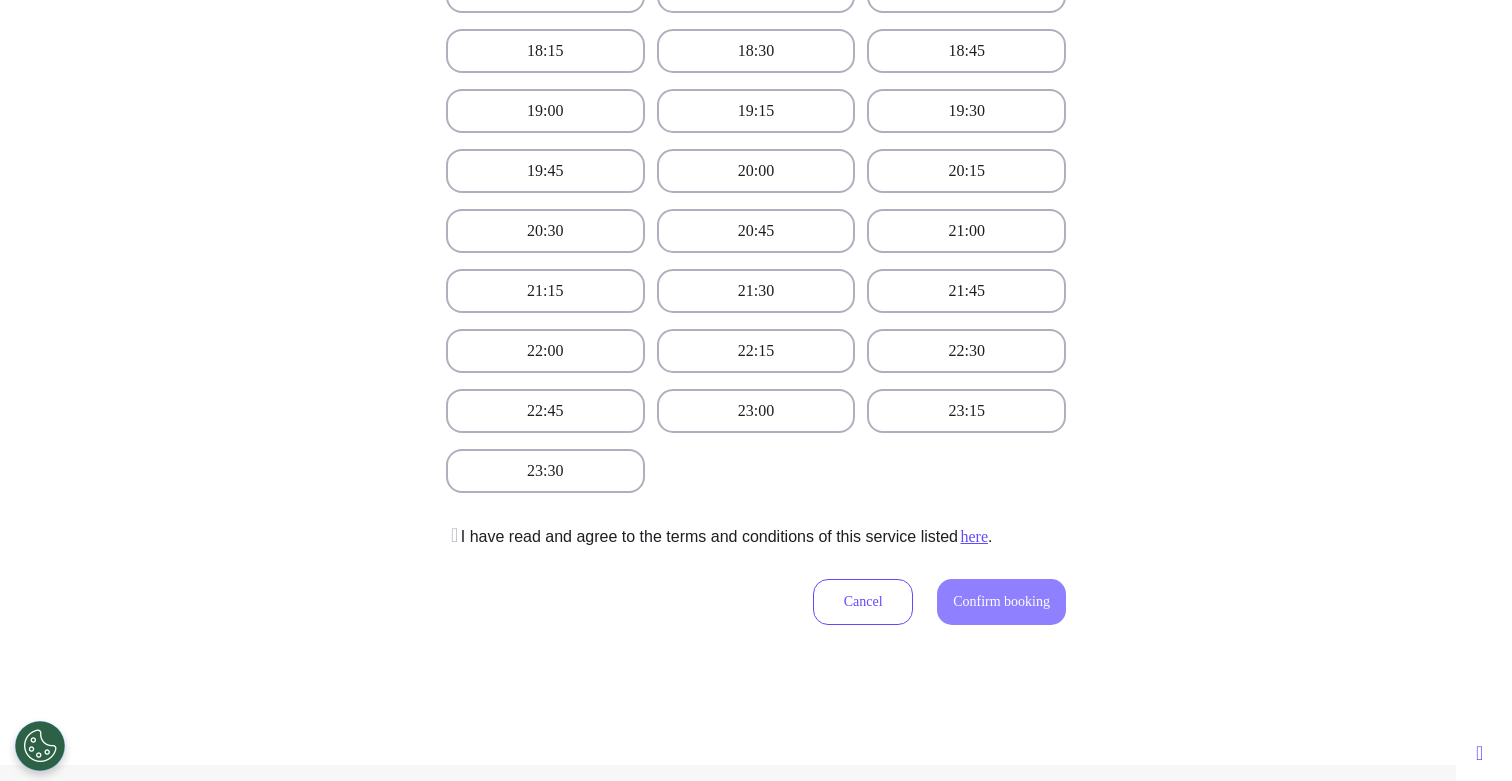 scroll, scrollTop: 1119, scrollLeft: 0, axis: vertical 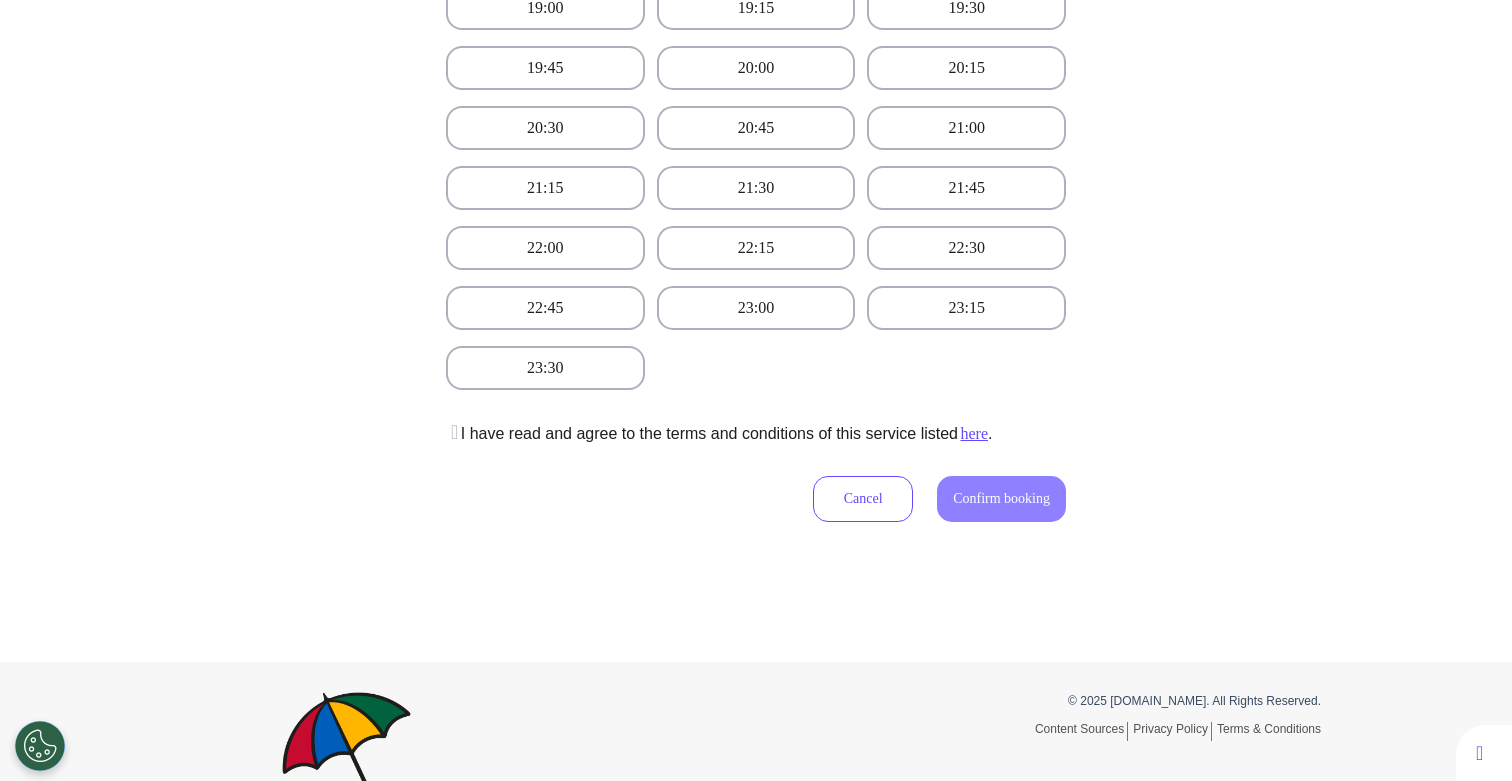 click on "I have read and agree to the terms and conditions of this service listed  here ." at bounding box center [719, 434] 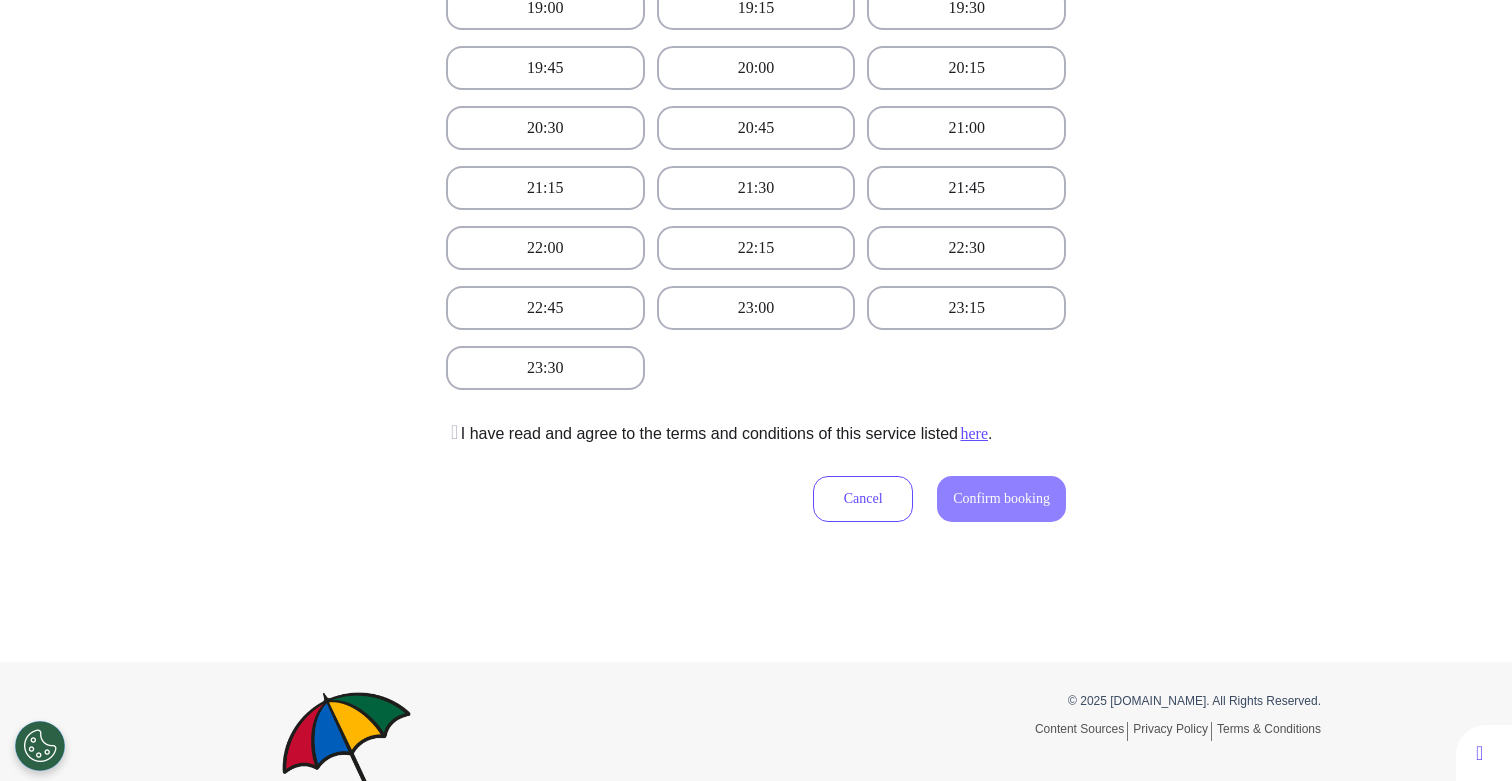 click at bounding box center (452, 432) 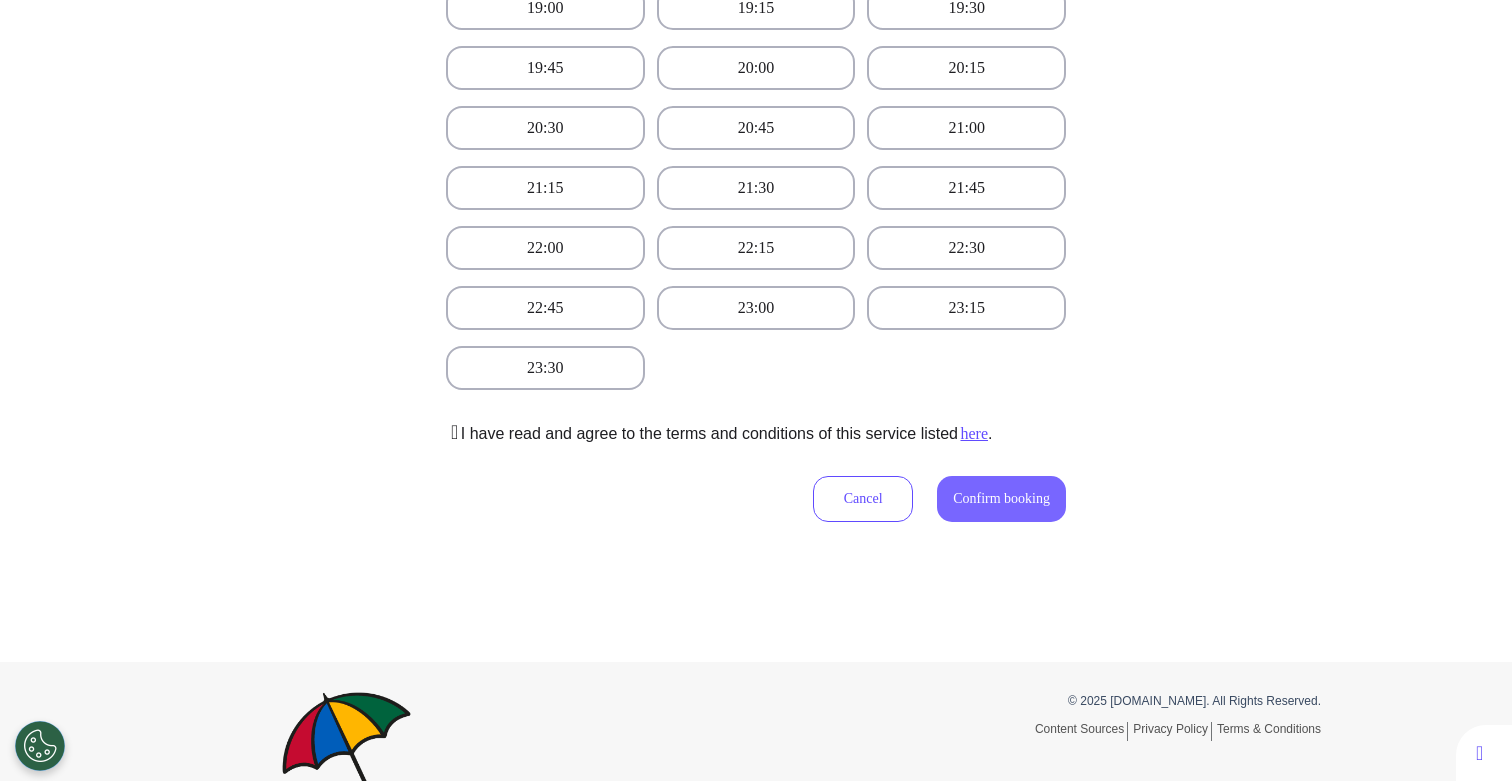 click on "Confirm booking" at bounding box center [1001, 498] 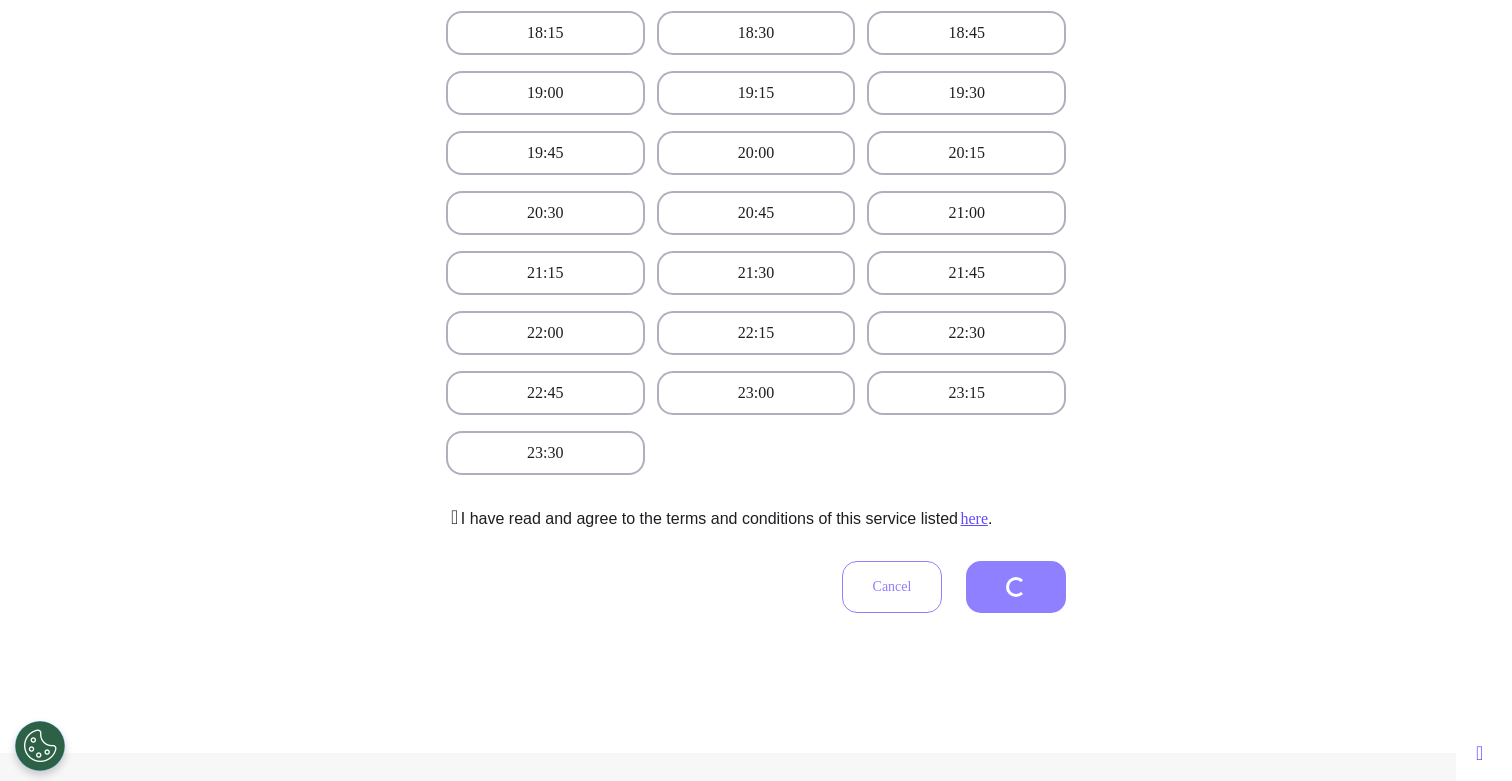 scroll, scrollTop: 451, scrollLeft: 0, axis: vertical 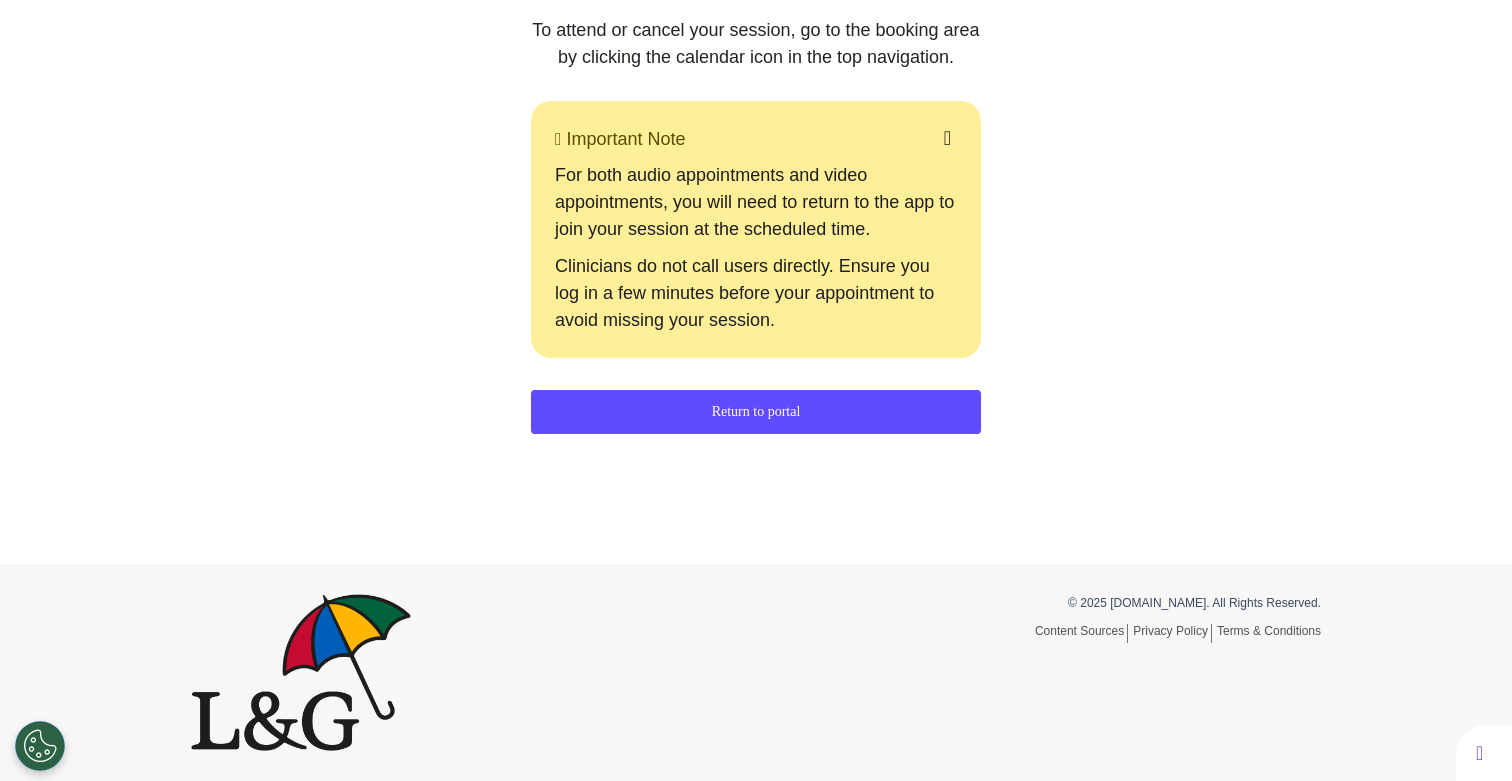 click on "Return to portal" at bounding box center (756, 412) 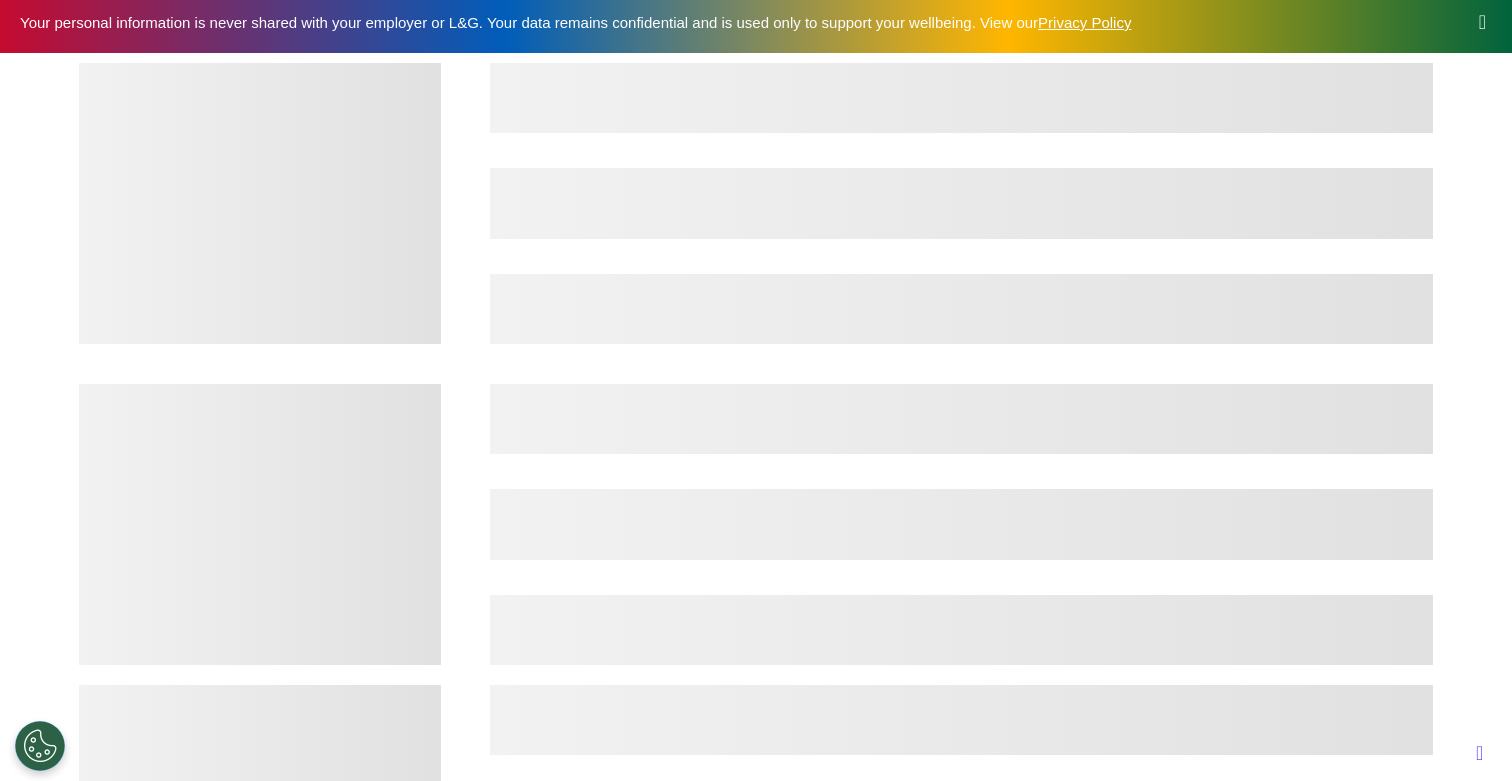 scroll, scrollTop: 0, scrollLeft: 0, axis: both 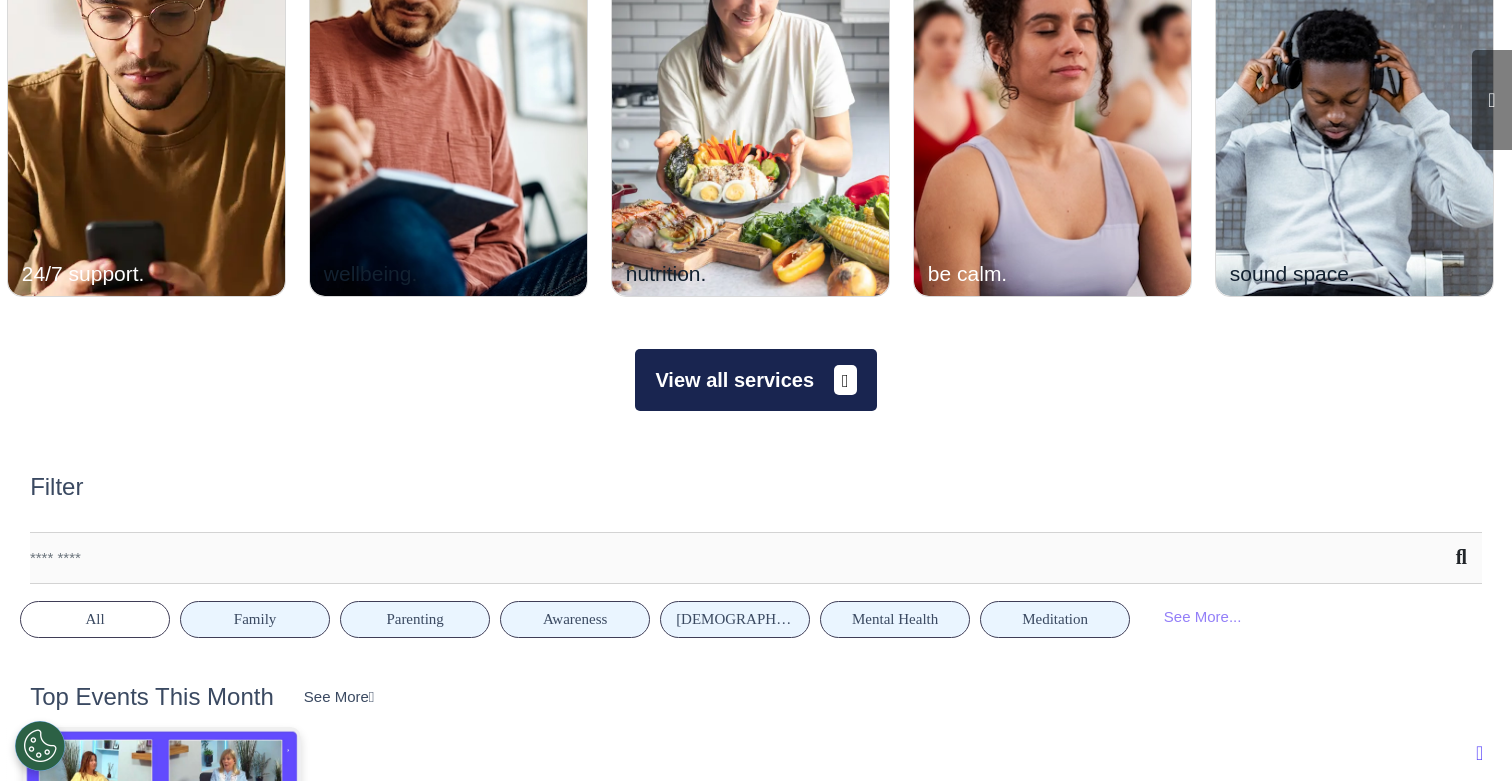 click on "View all services" at bounding box center [755, 380] 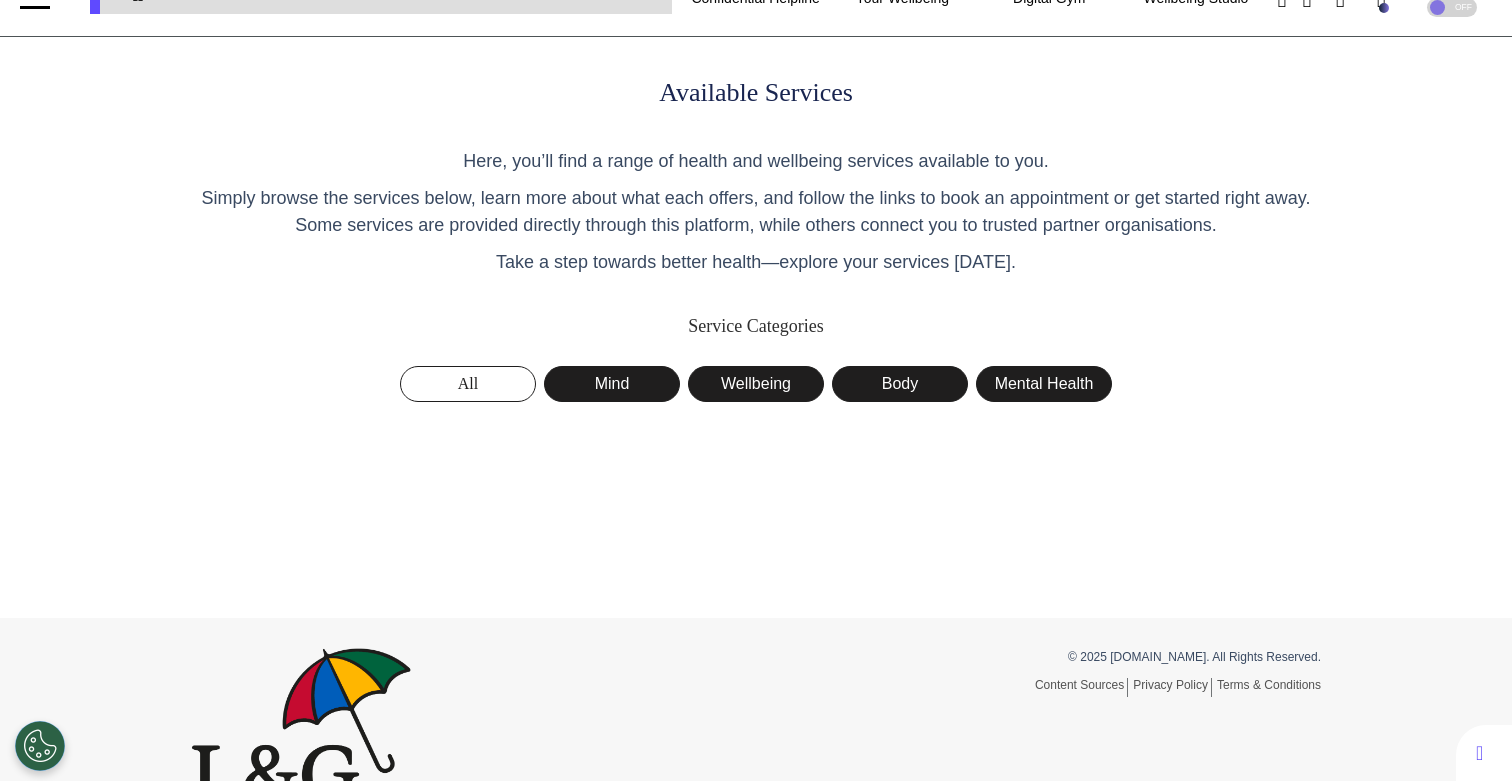 scroll, scrollTop: 41, scrollLeft: 0, axis: vertical 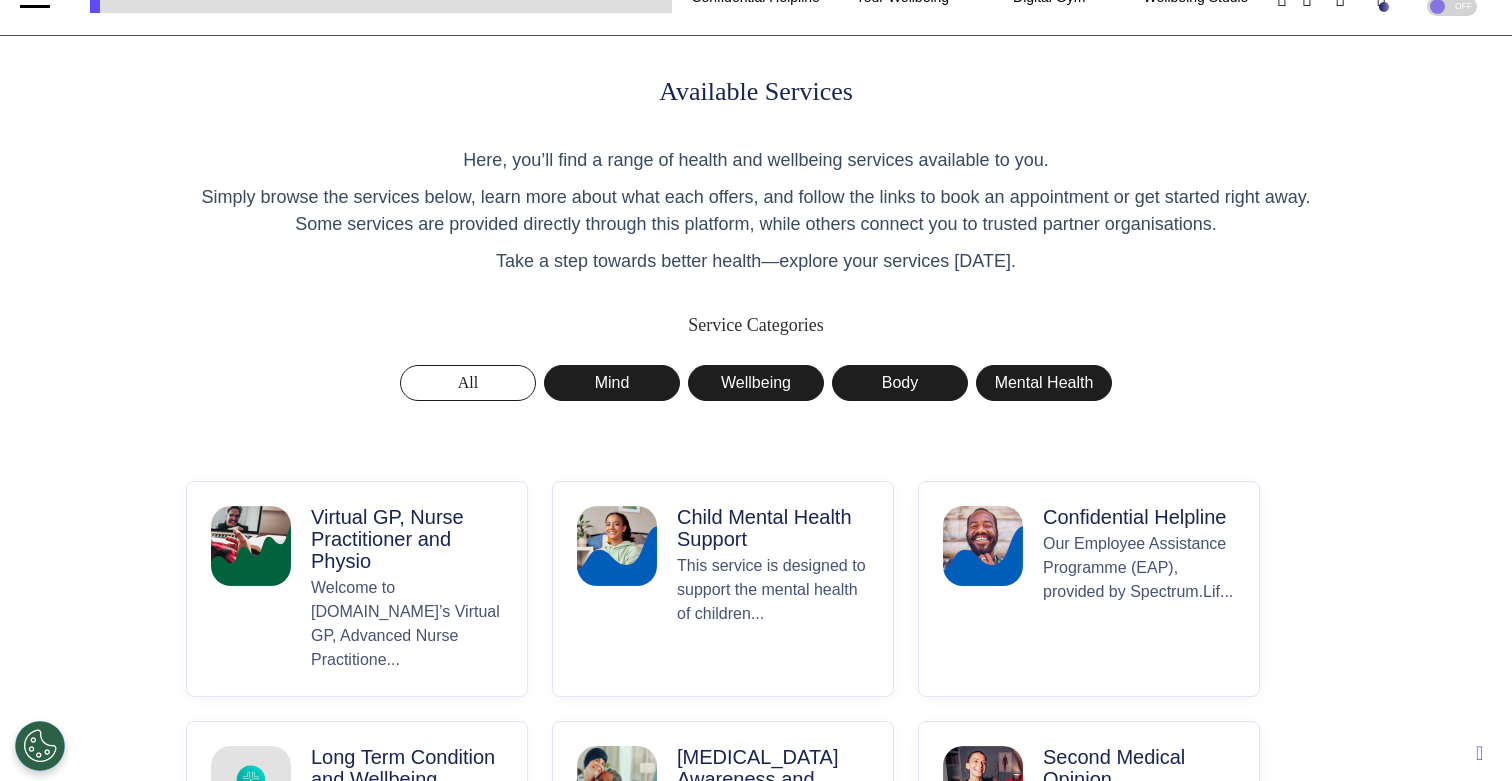 click on "Virtual GP, Nurse Practitioner and Physio" at bounding box center [407, 539] 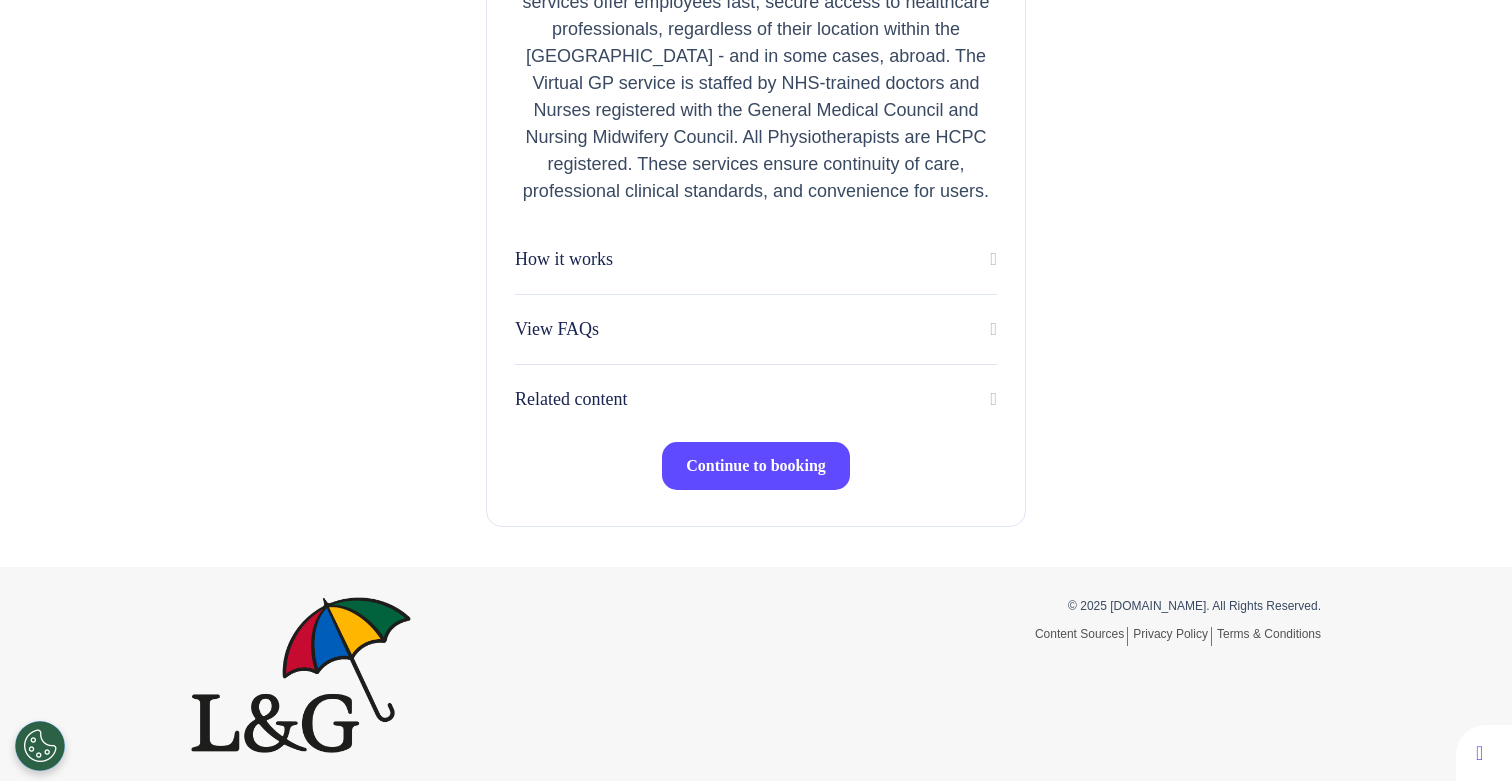 click on "Continue to booking" at bounding box center (756, 466) 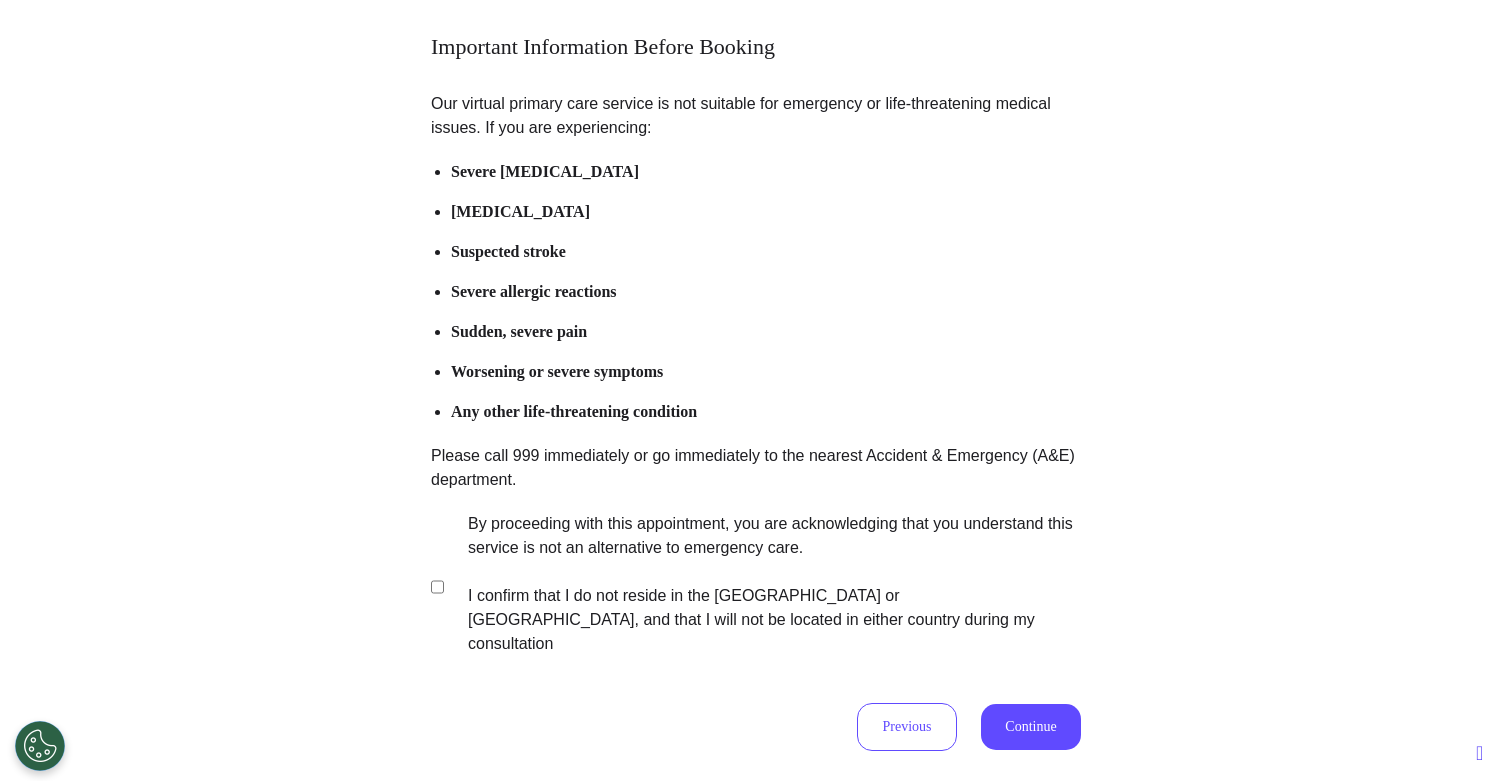 scroll, scrollTop: 392, scrollLeft: 0, axis: vertical 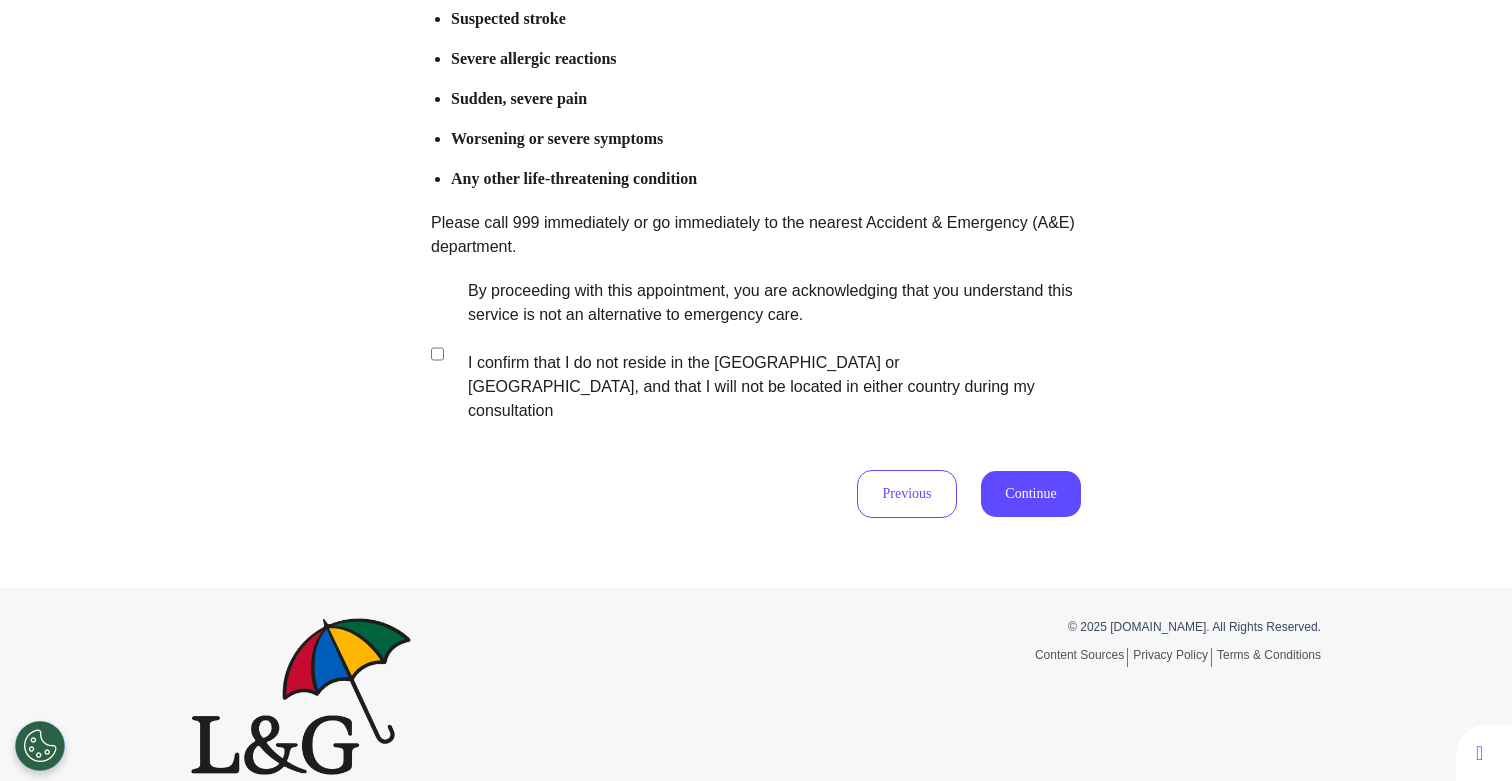 click on "By proceeding with this appointment, you are acknowledging that you understand this service is not an alternative to emergency care. I confirm that I do not reside in the [GEOGRAPHIC_DATA] or [GEOGRAPHIC_DATA], and that I will not be located in either country during my consultation" at bounding box center [761, 351] 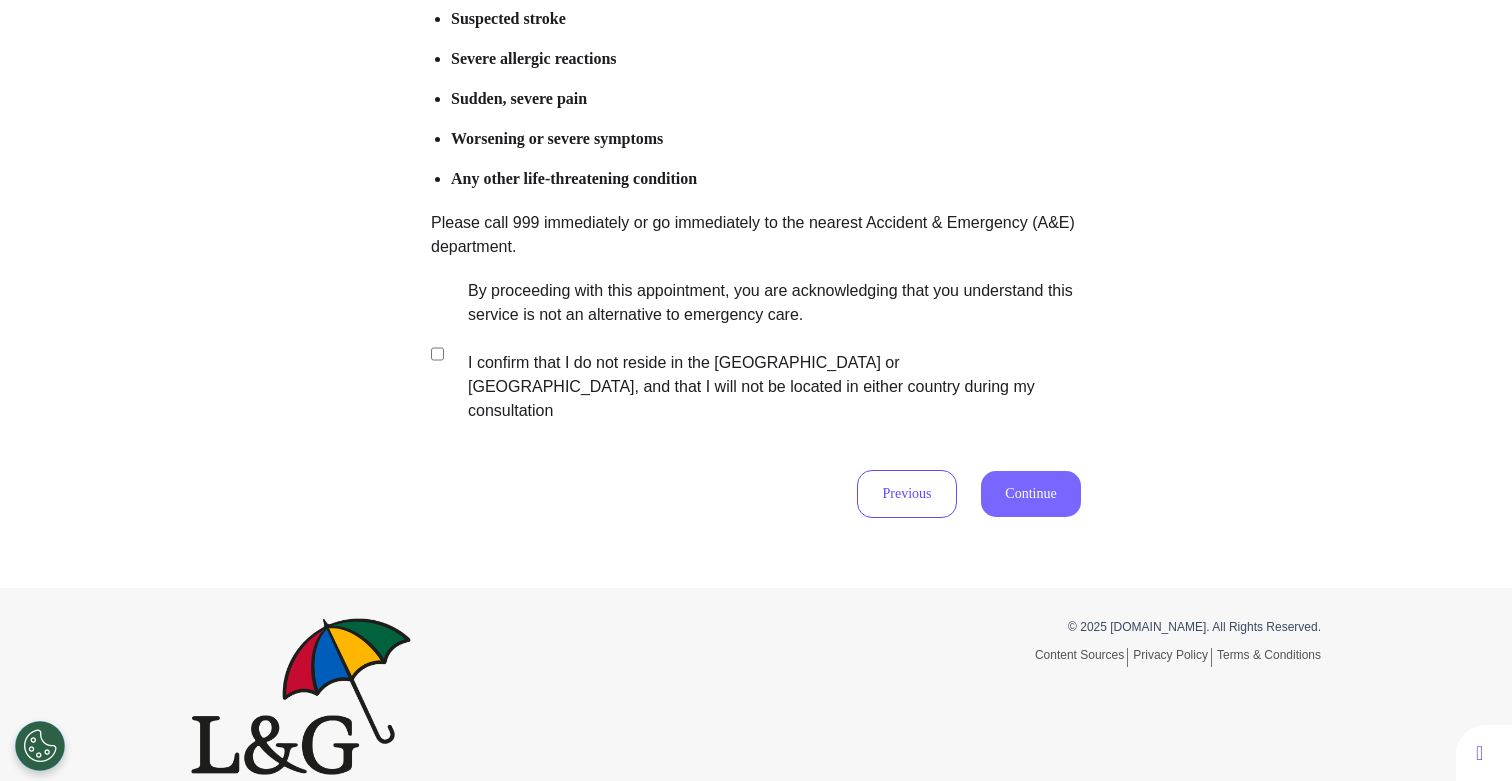 click on "Continue" at bounding box center [1031, 494] 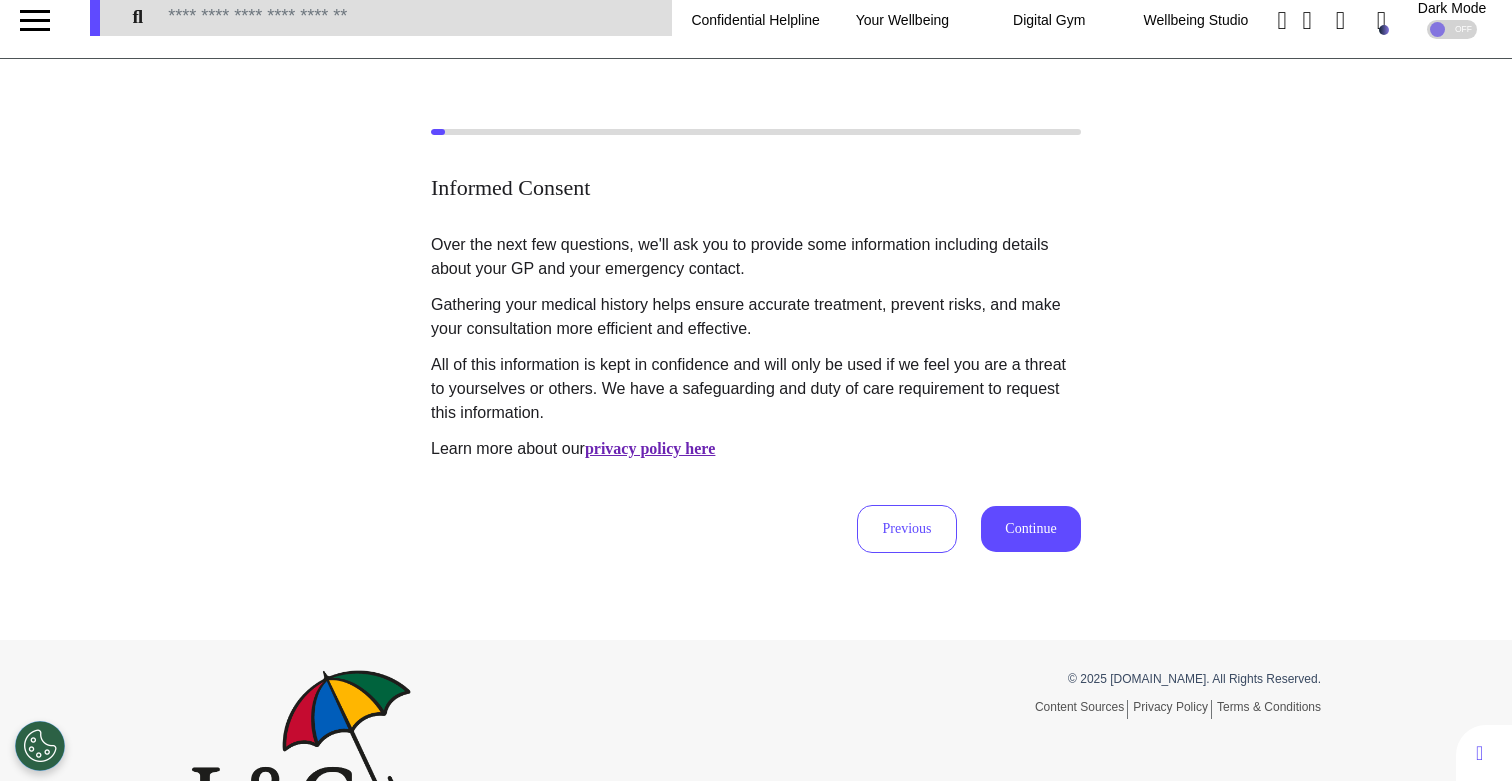 scroll, scrollTop: 0, scrollLeft: 0, axis: both 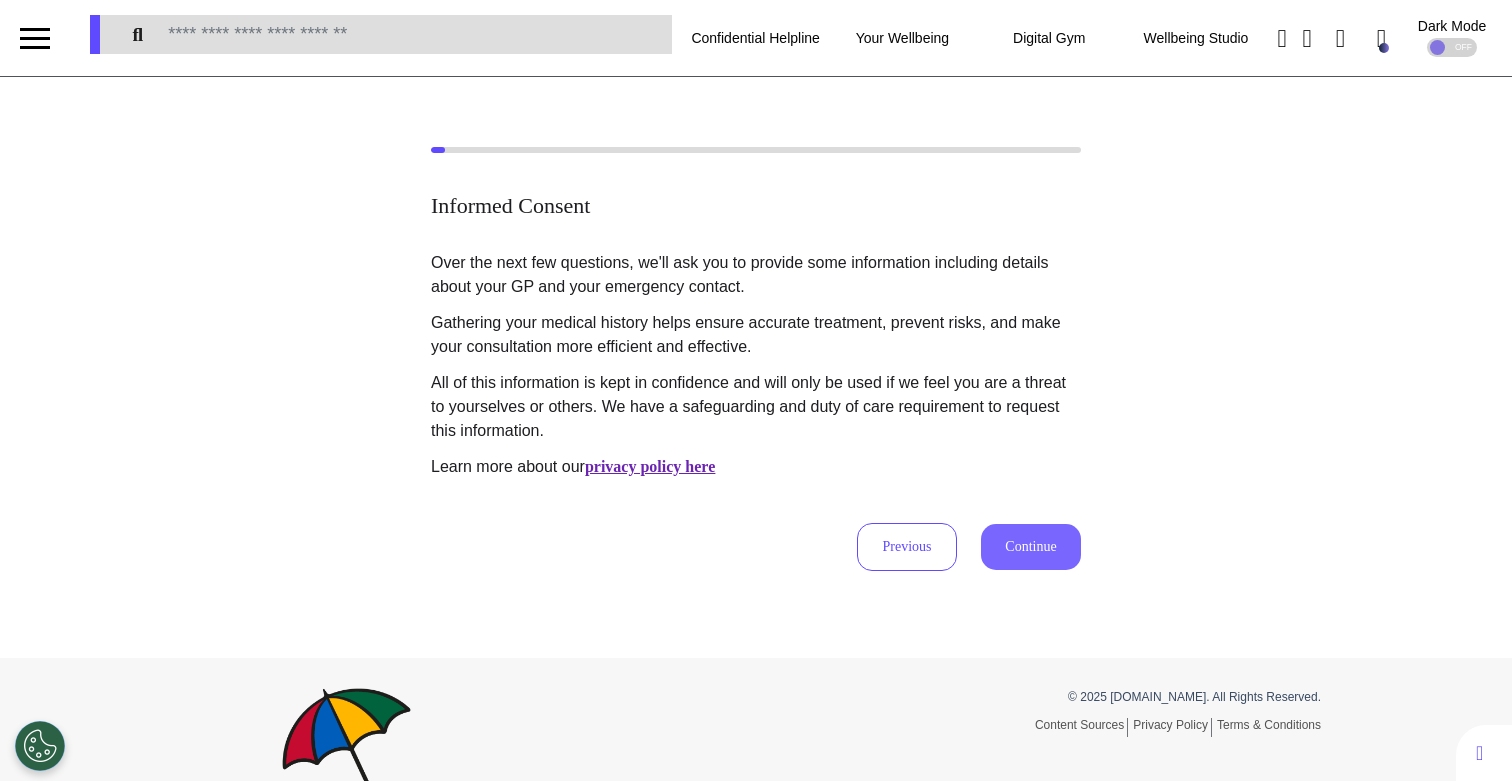 click on "Continue" at bounding box center (1031, 547) 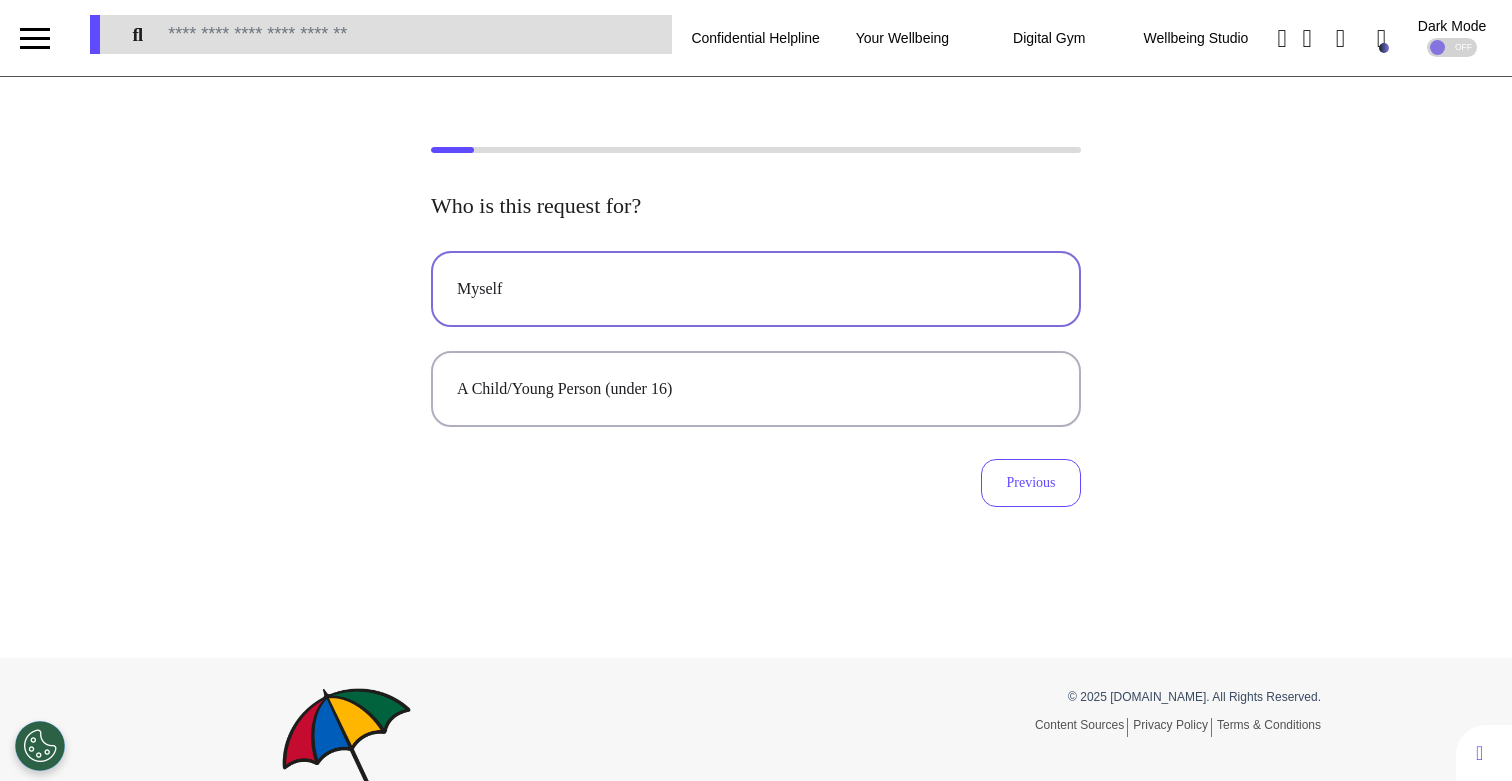click on "Myself" at bounding box center [756, 289] 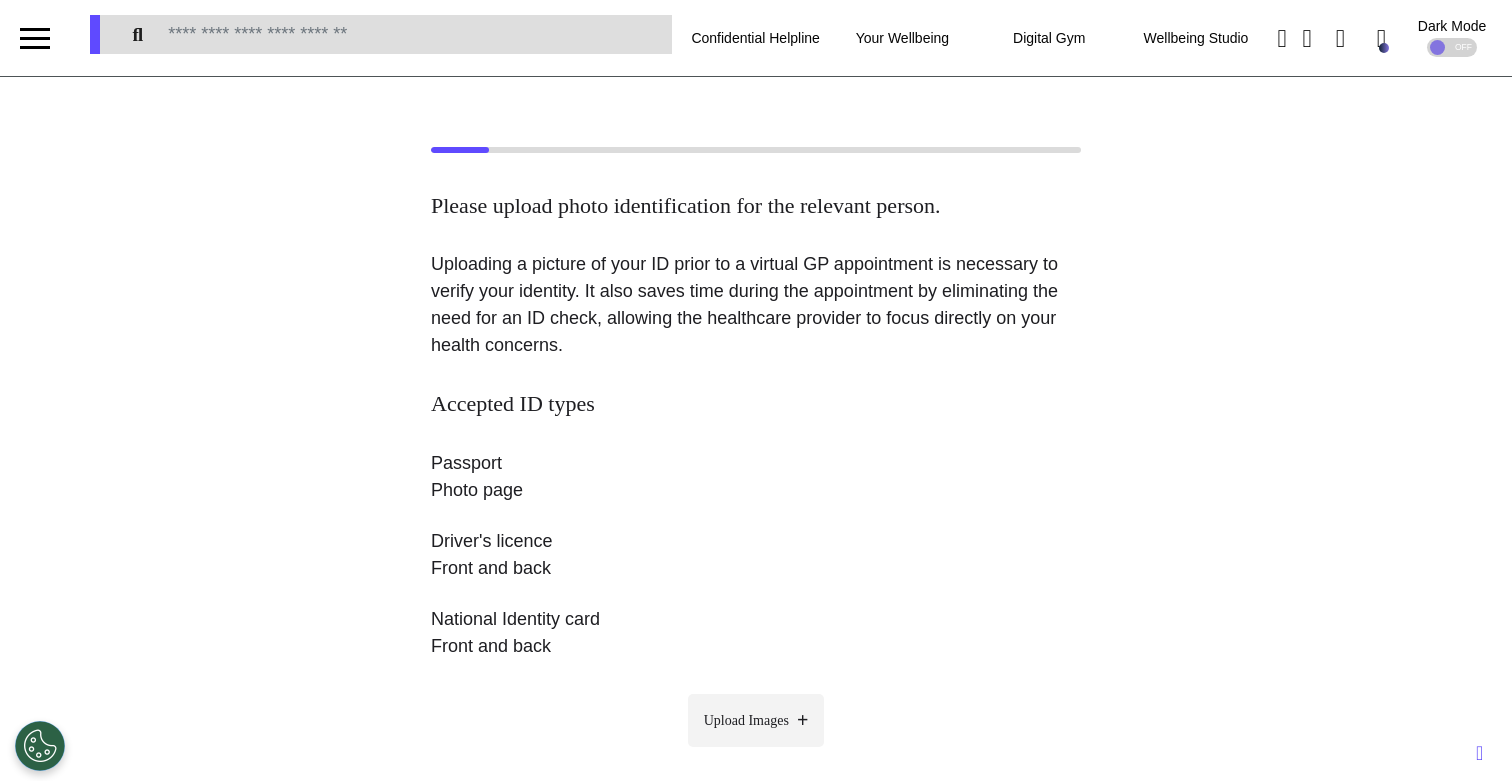 click on "Upload Images" at bounding box center [746, 720] 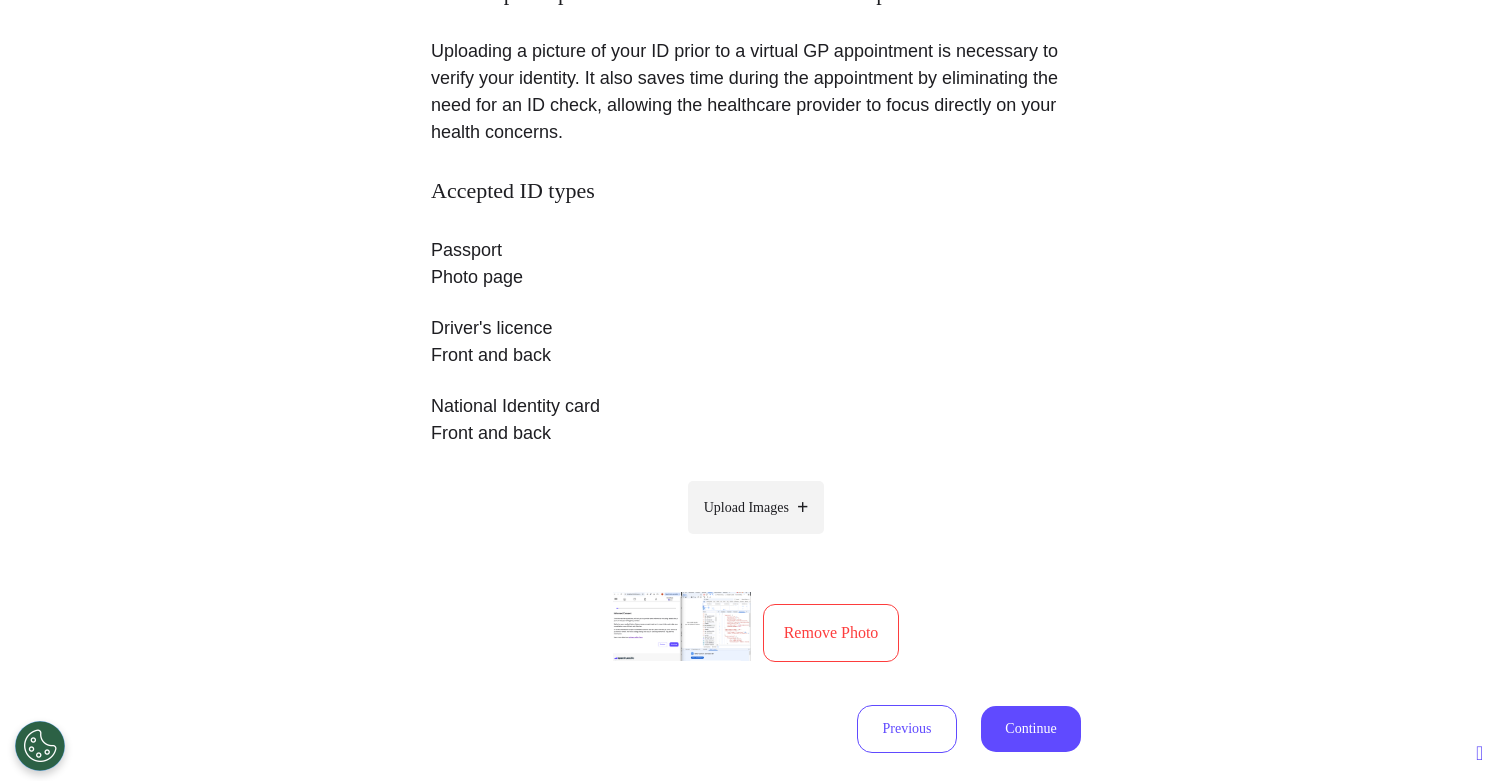 scroll, scrollTop: 273, scrollLeft: 0, axis: vertical 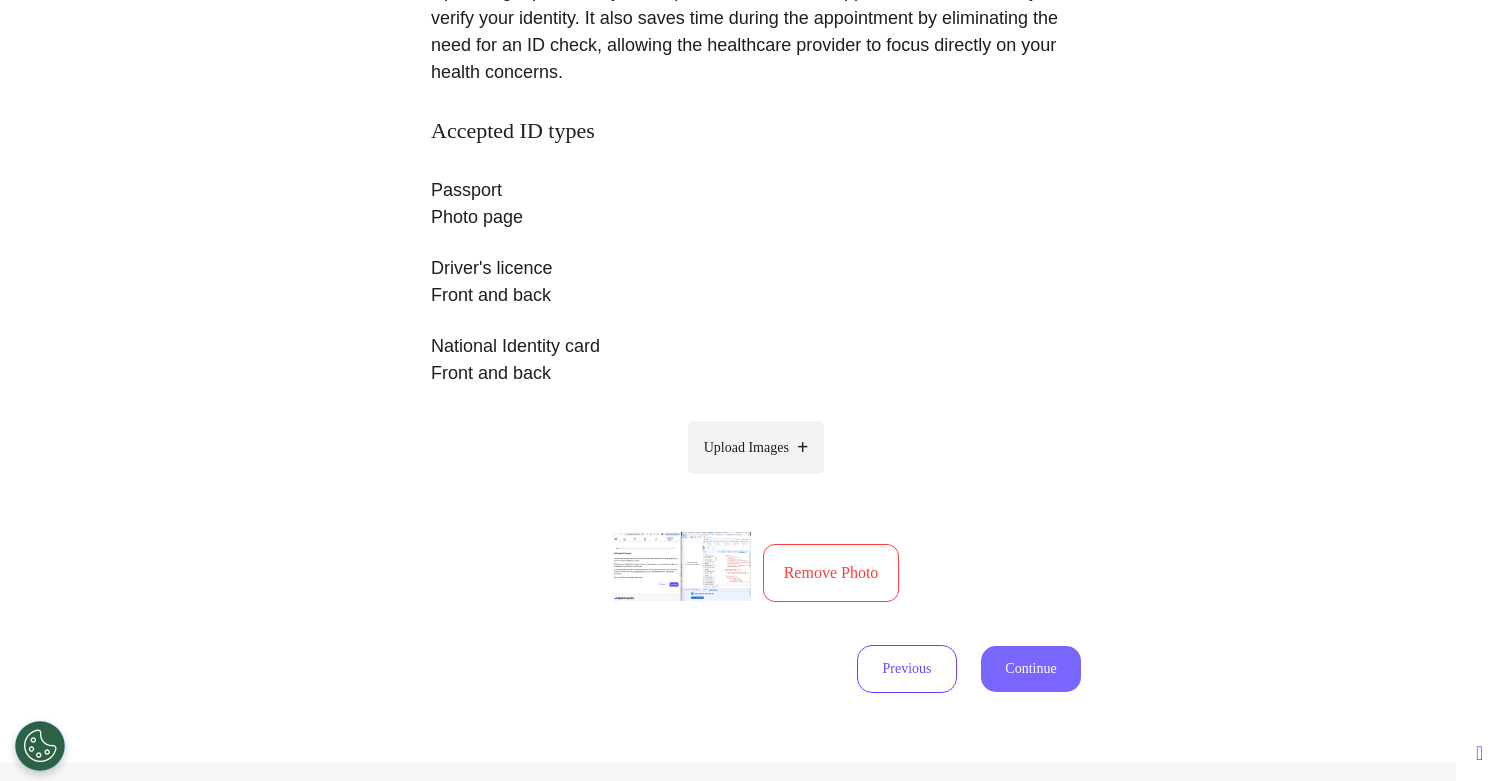 click on "Continue" at bounding box center [1031, 669] 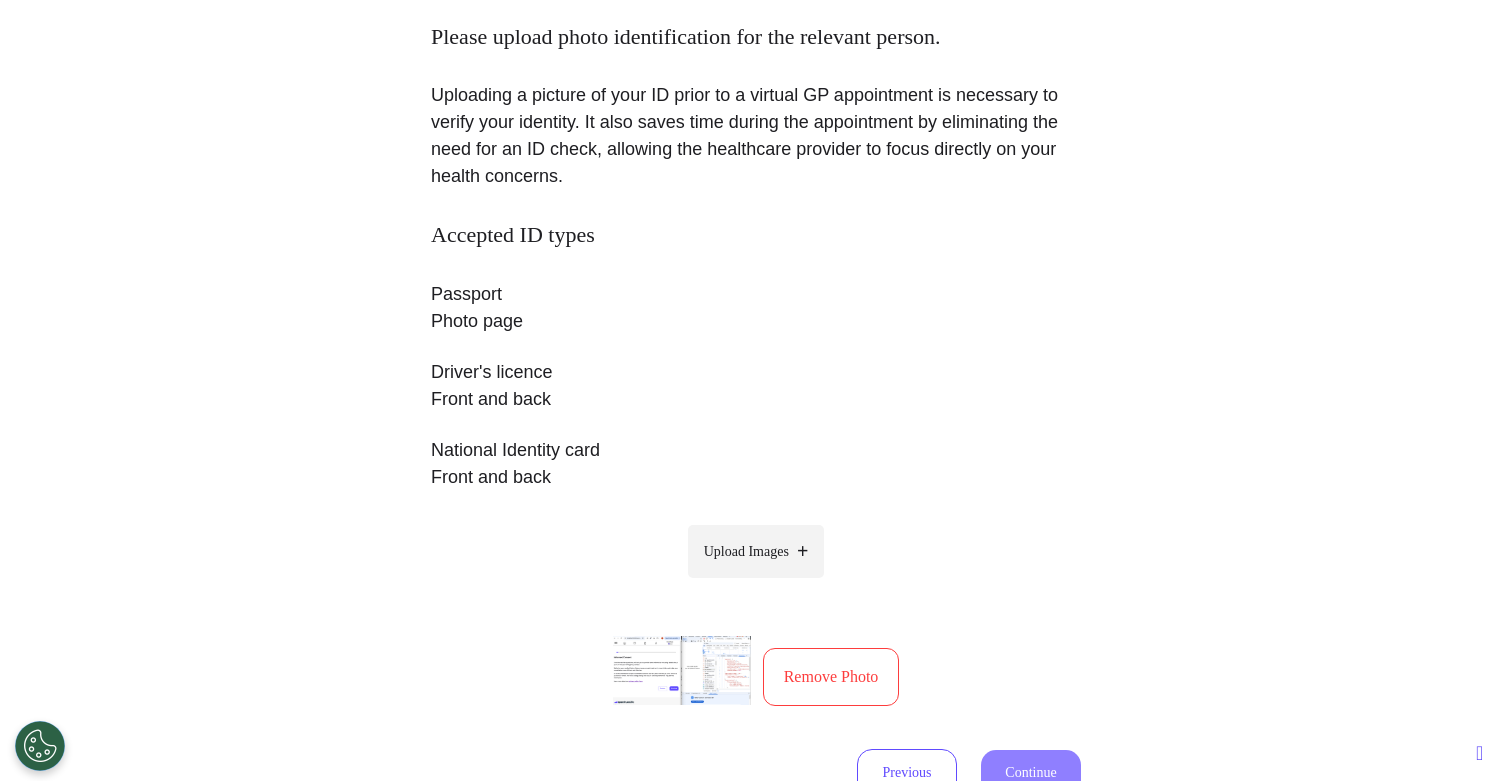 select on "******" 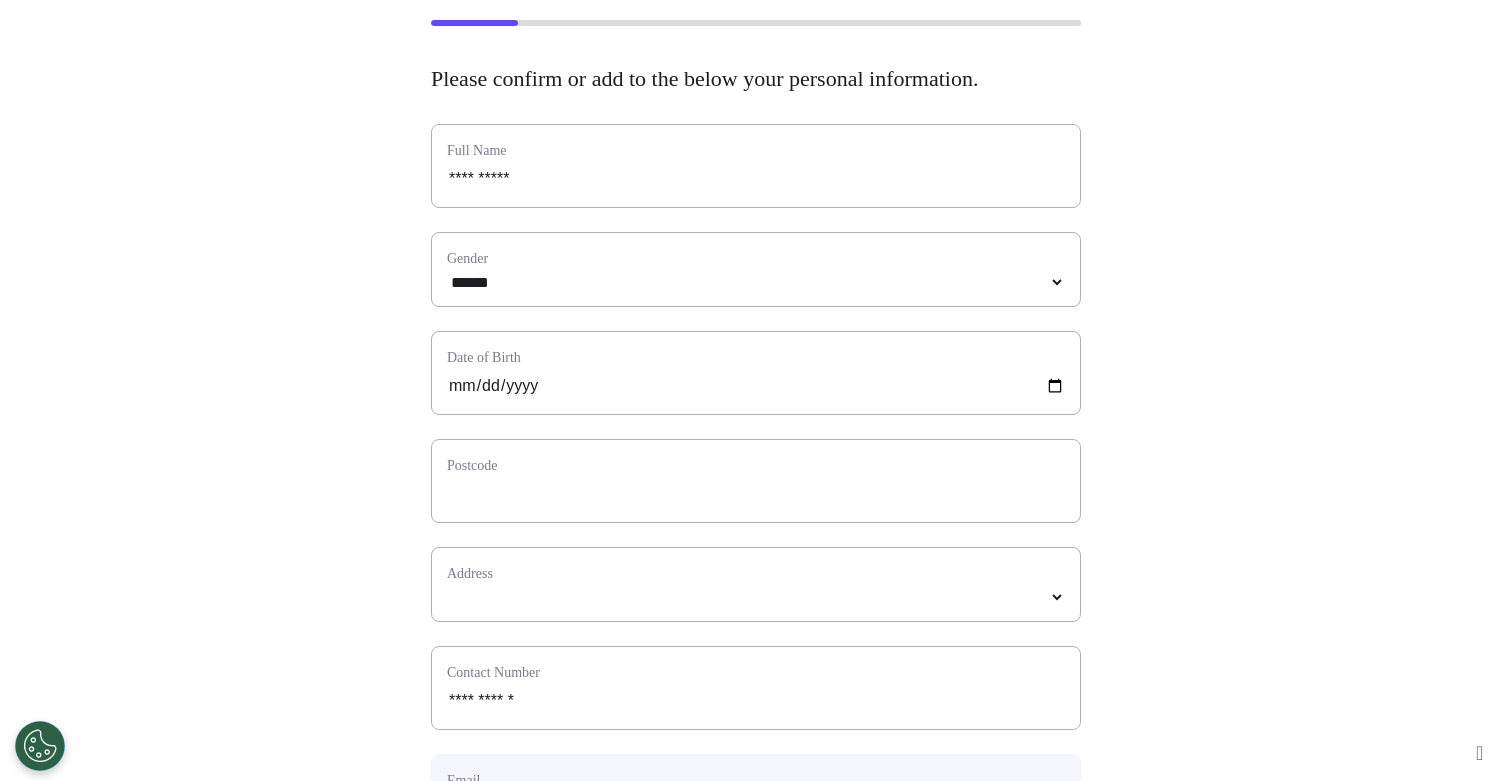 scroll, scrollTop: 133, scrollLeft: 0, axis: vertical 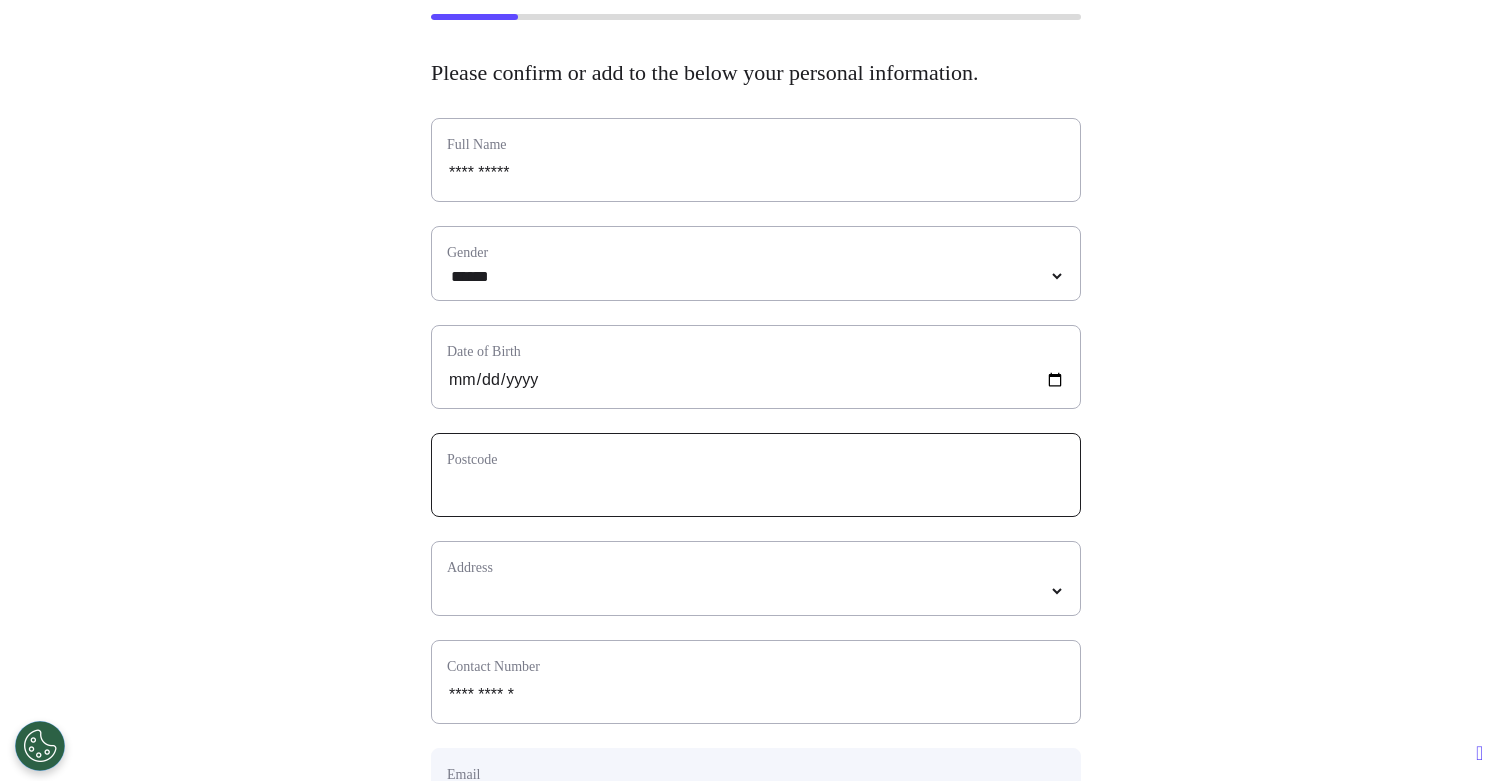 click at bounding box center (756, 488) 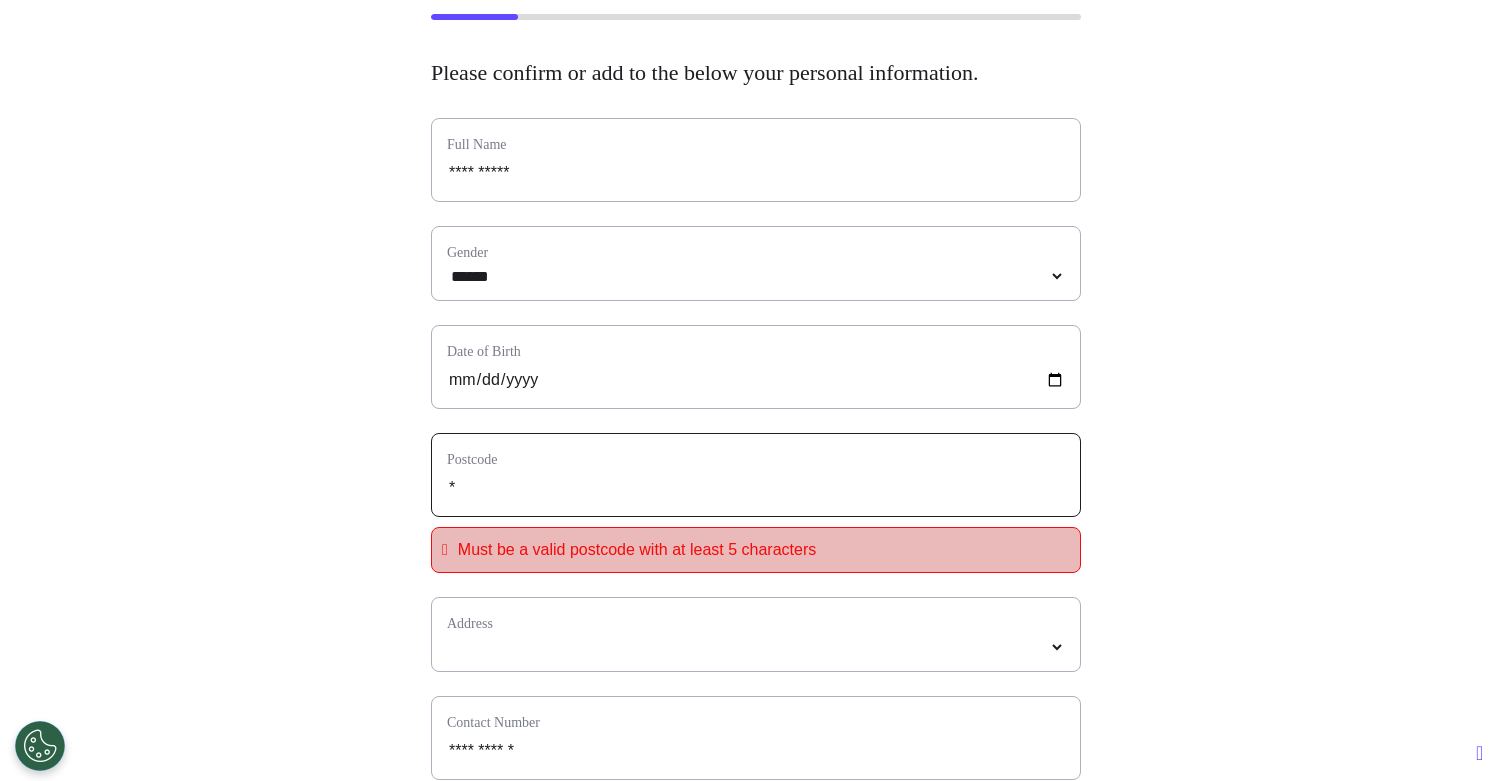 type on "**" 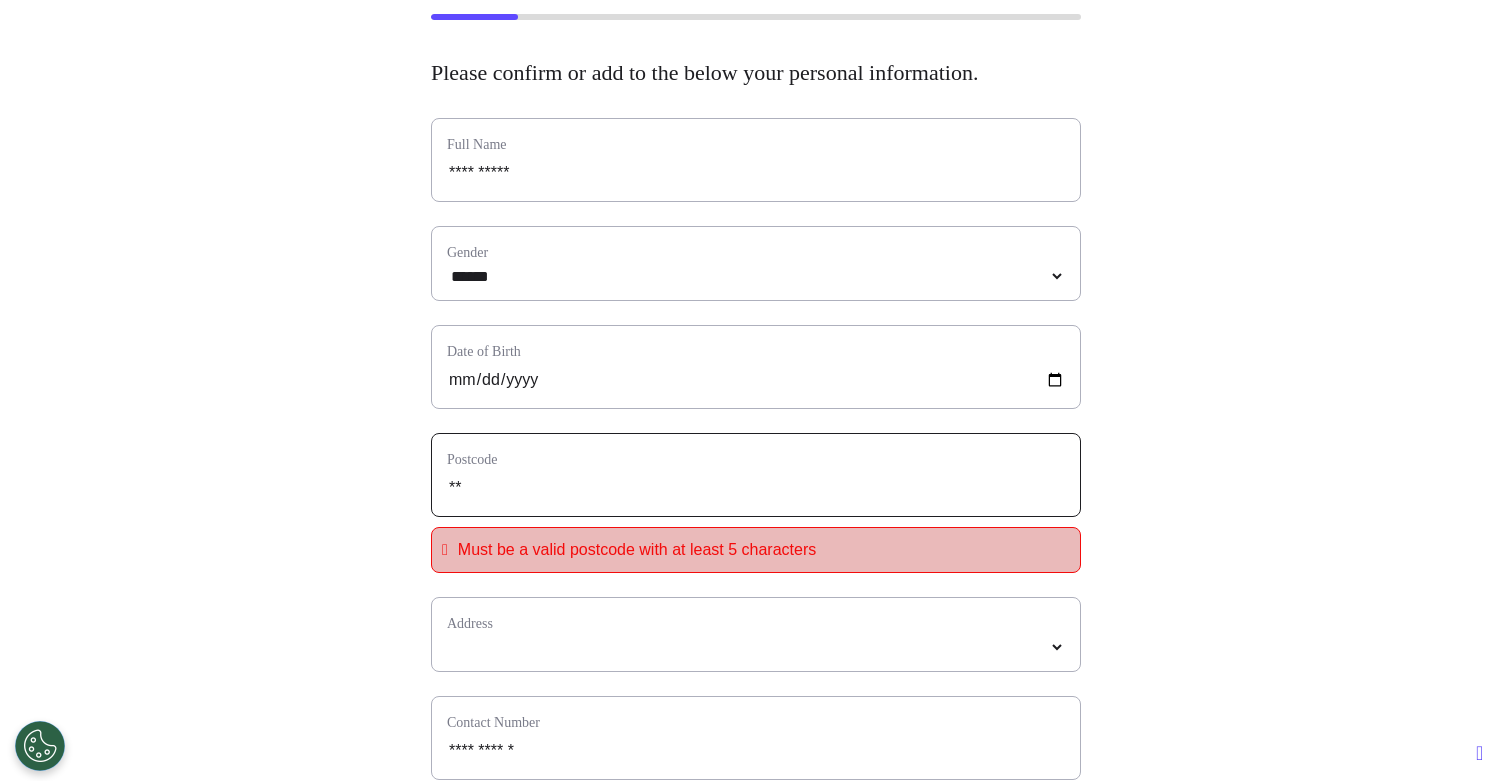 type on "***" 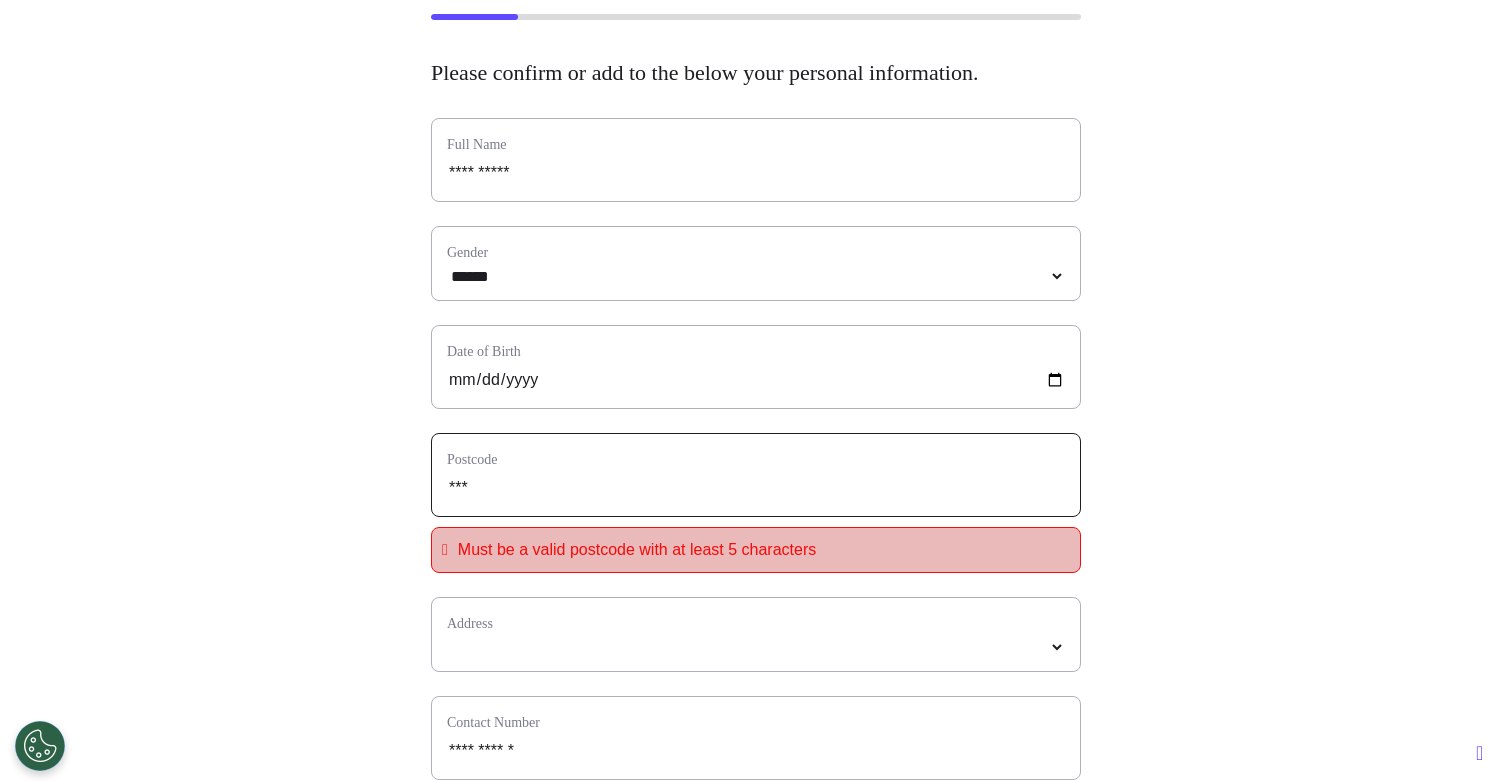 type on "****" 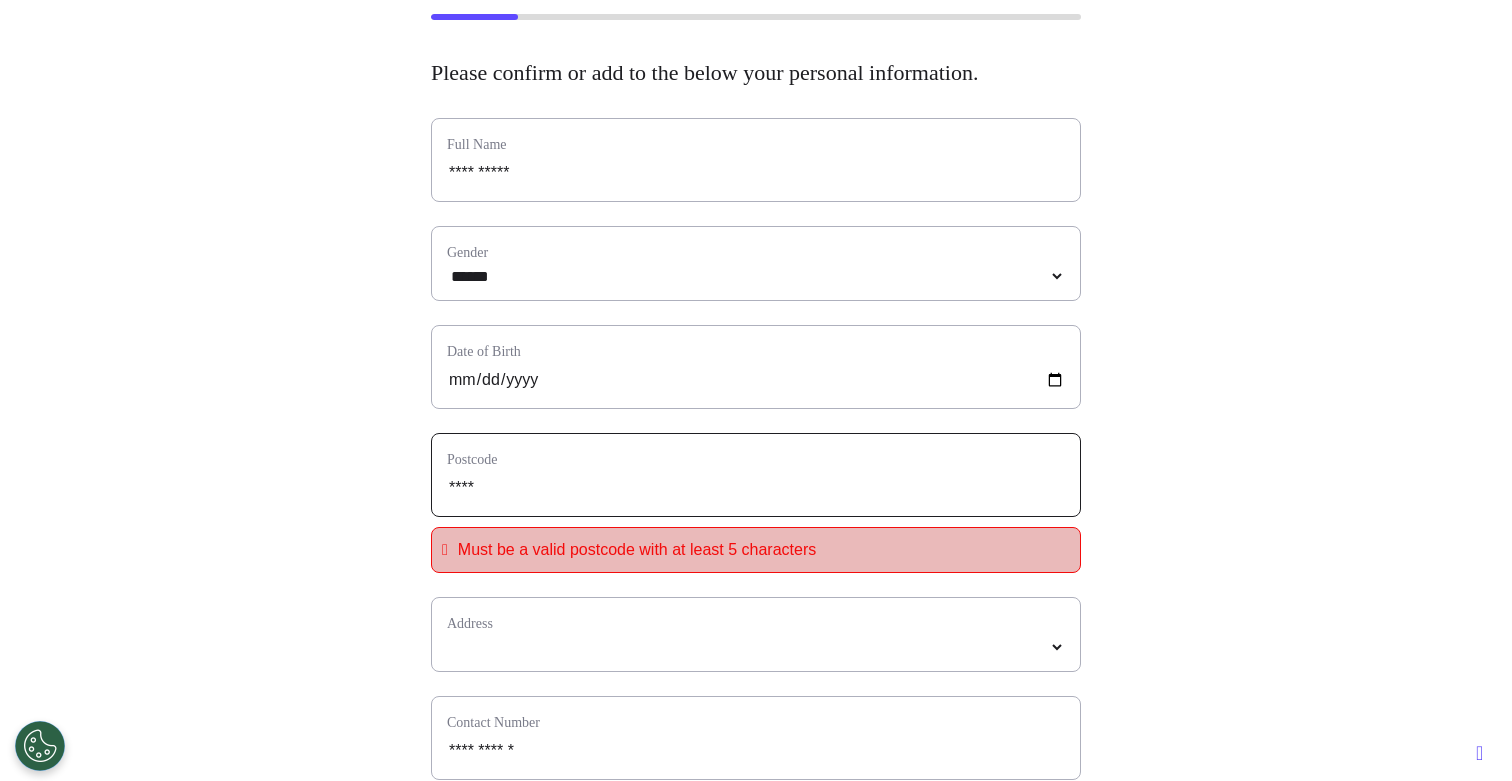 type on "*****" 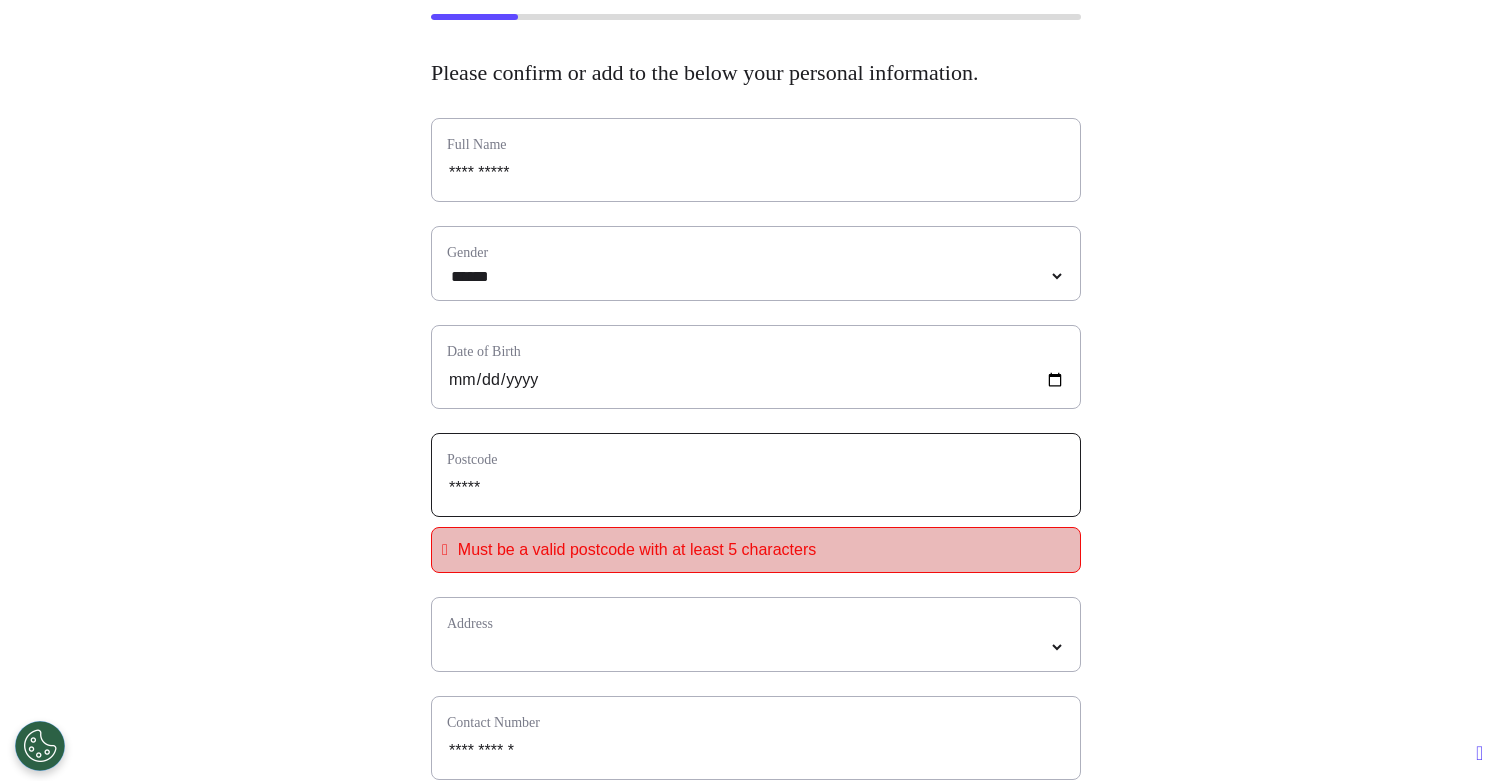 select 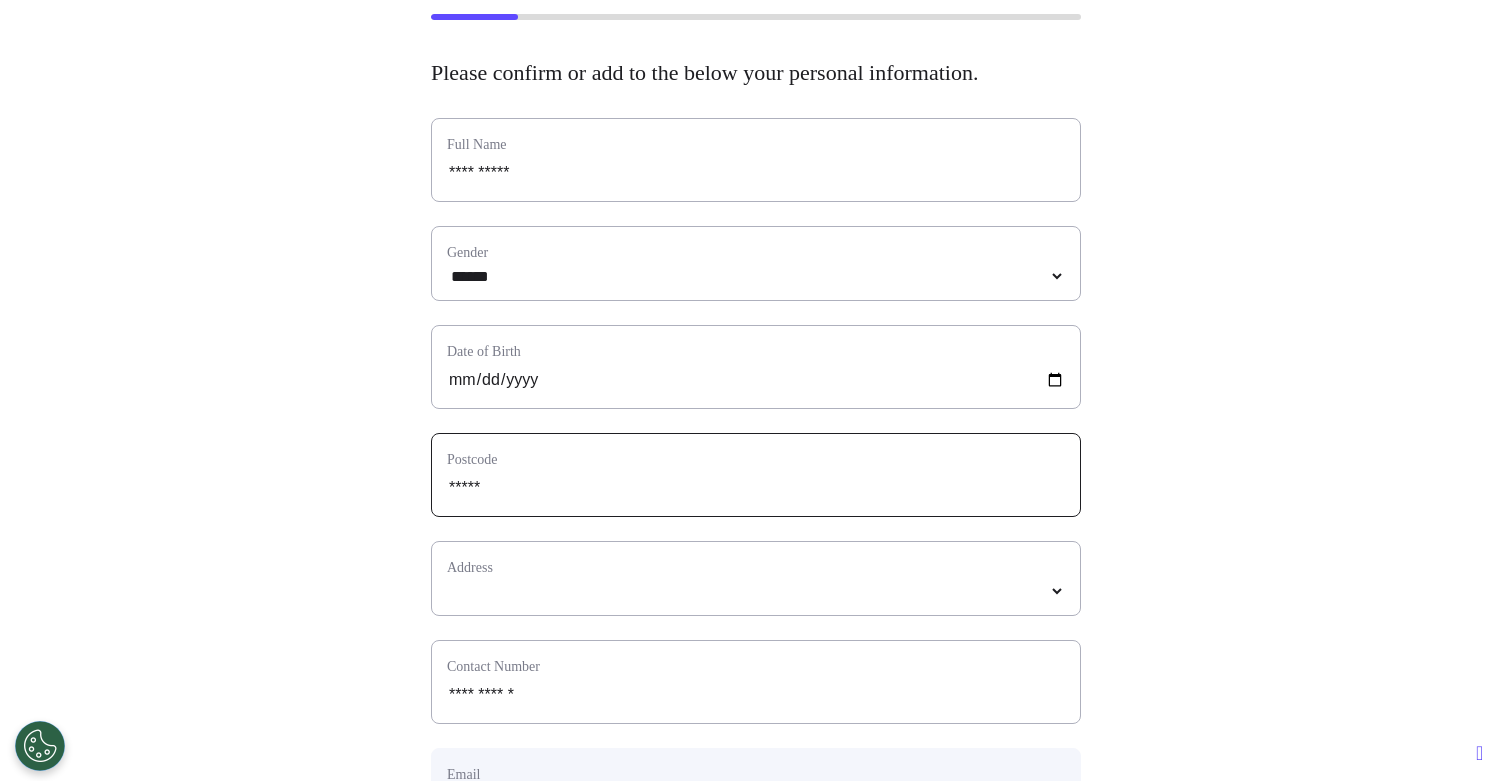 type on "*****" 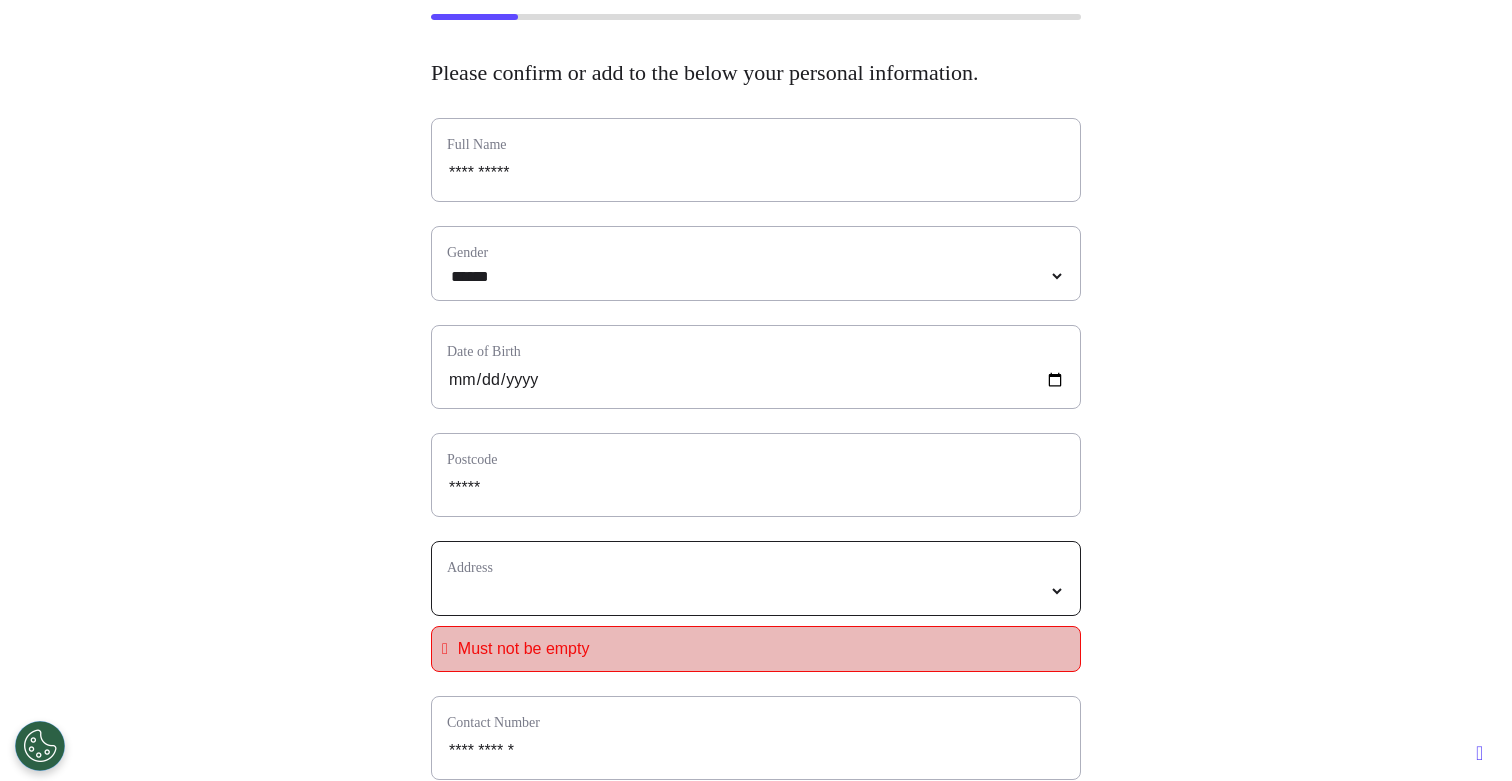 click at bounding box center (756, 591) 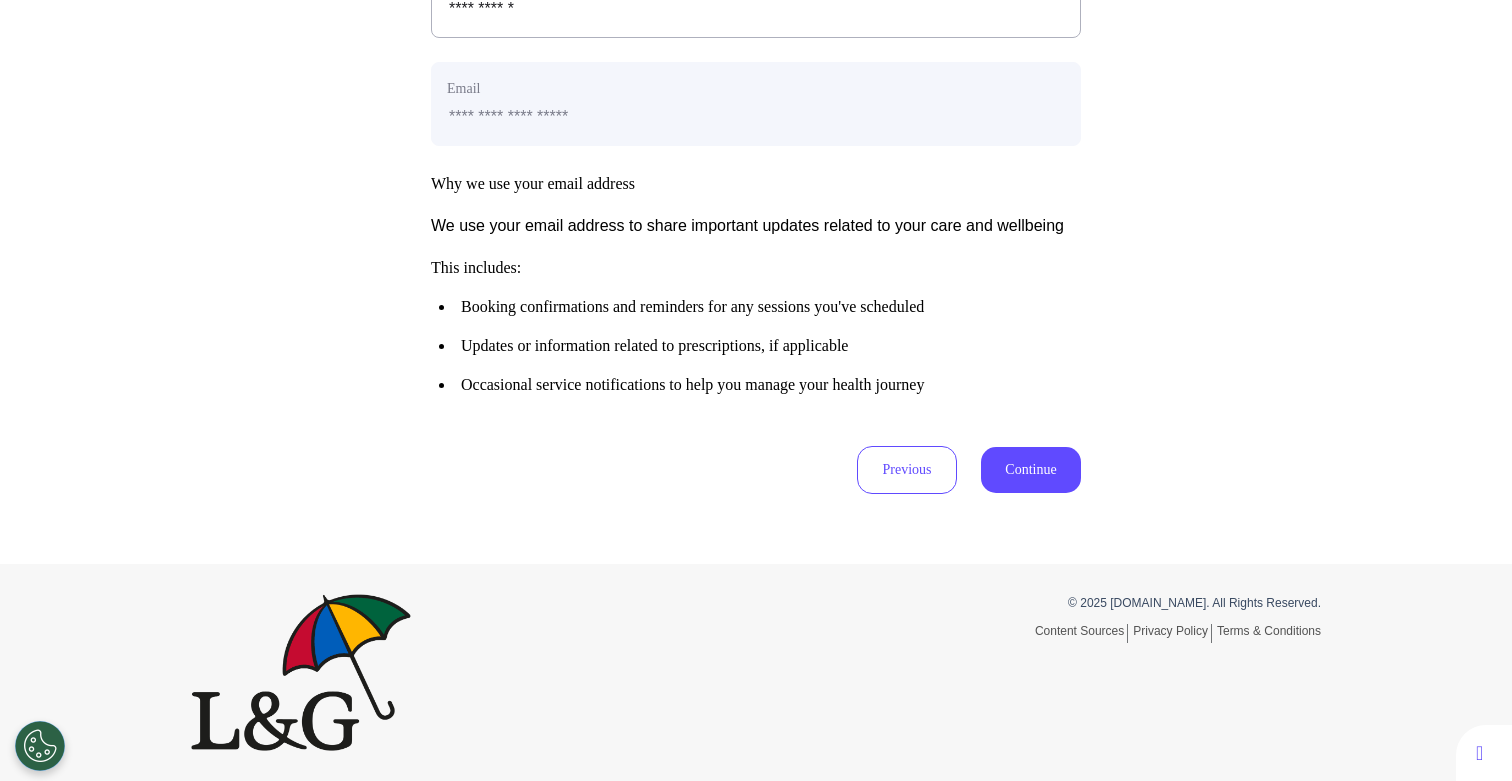 scroll, scrollTop: 881, scrollLeft: 0, axis: vertical 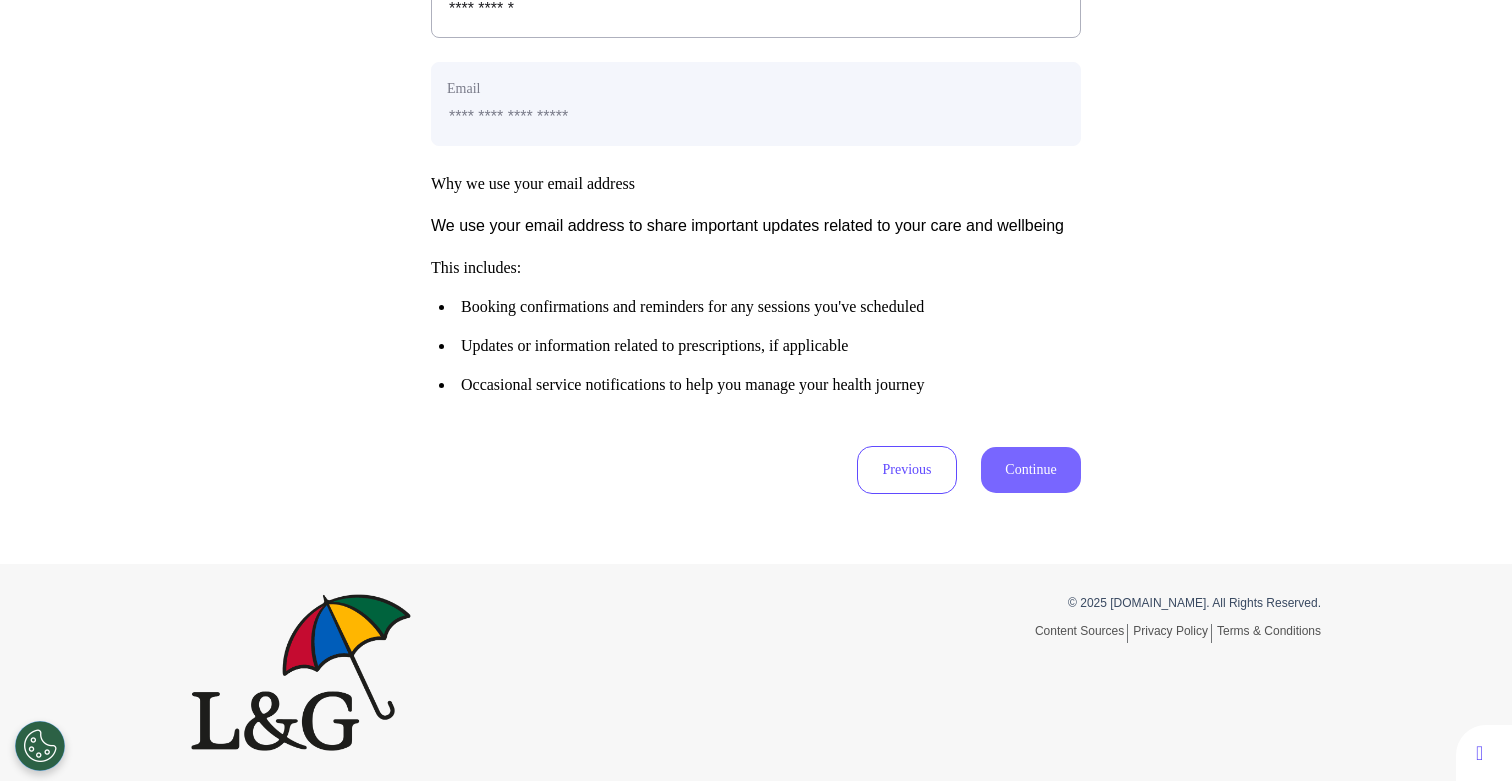 click on "Continue" at bounding box center (1031, 470) 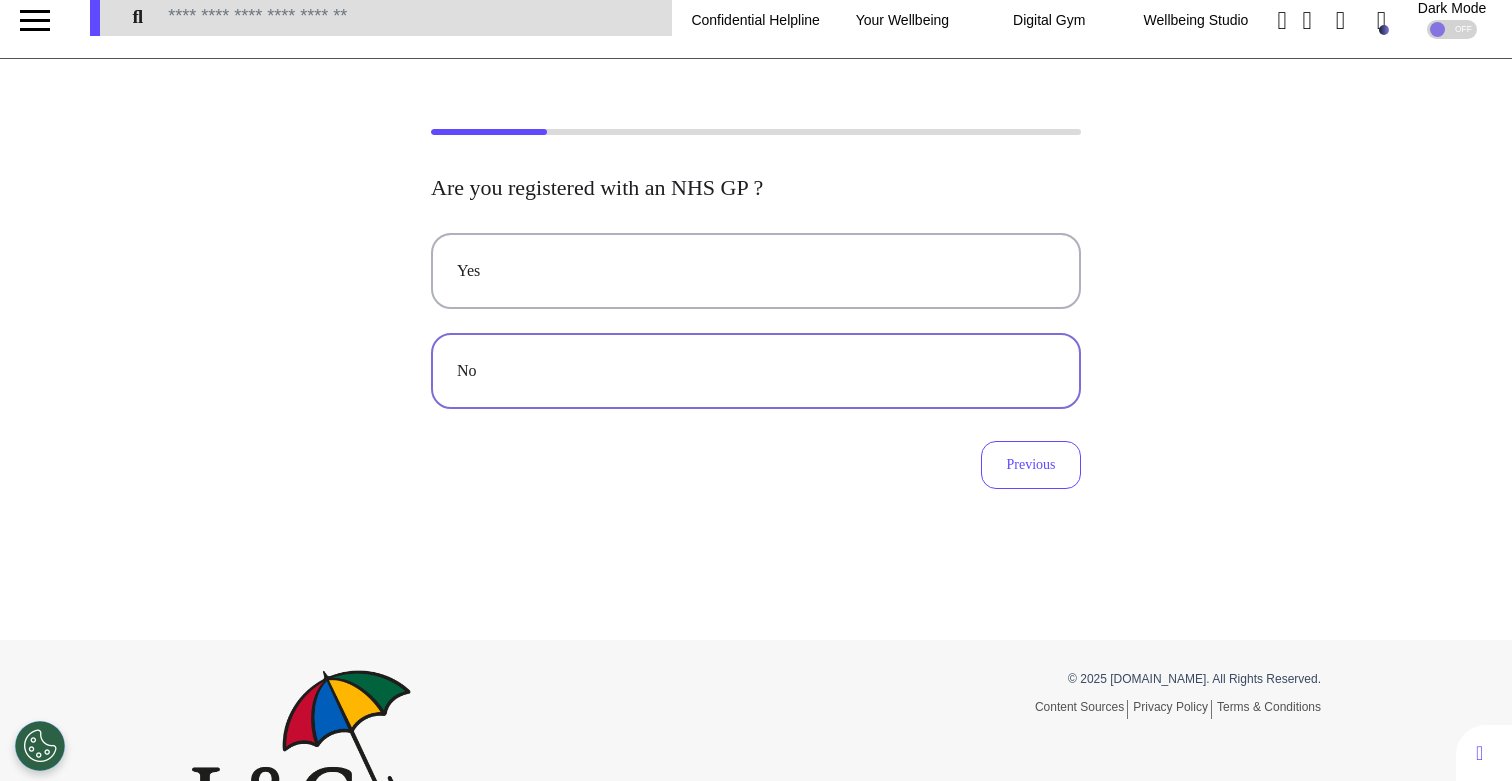scroll, scrollTop: 0, scrollLeft: 0, axis: both 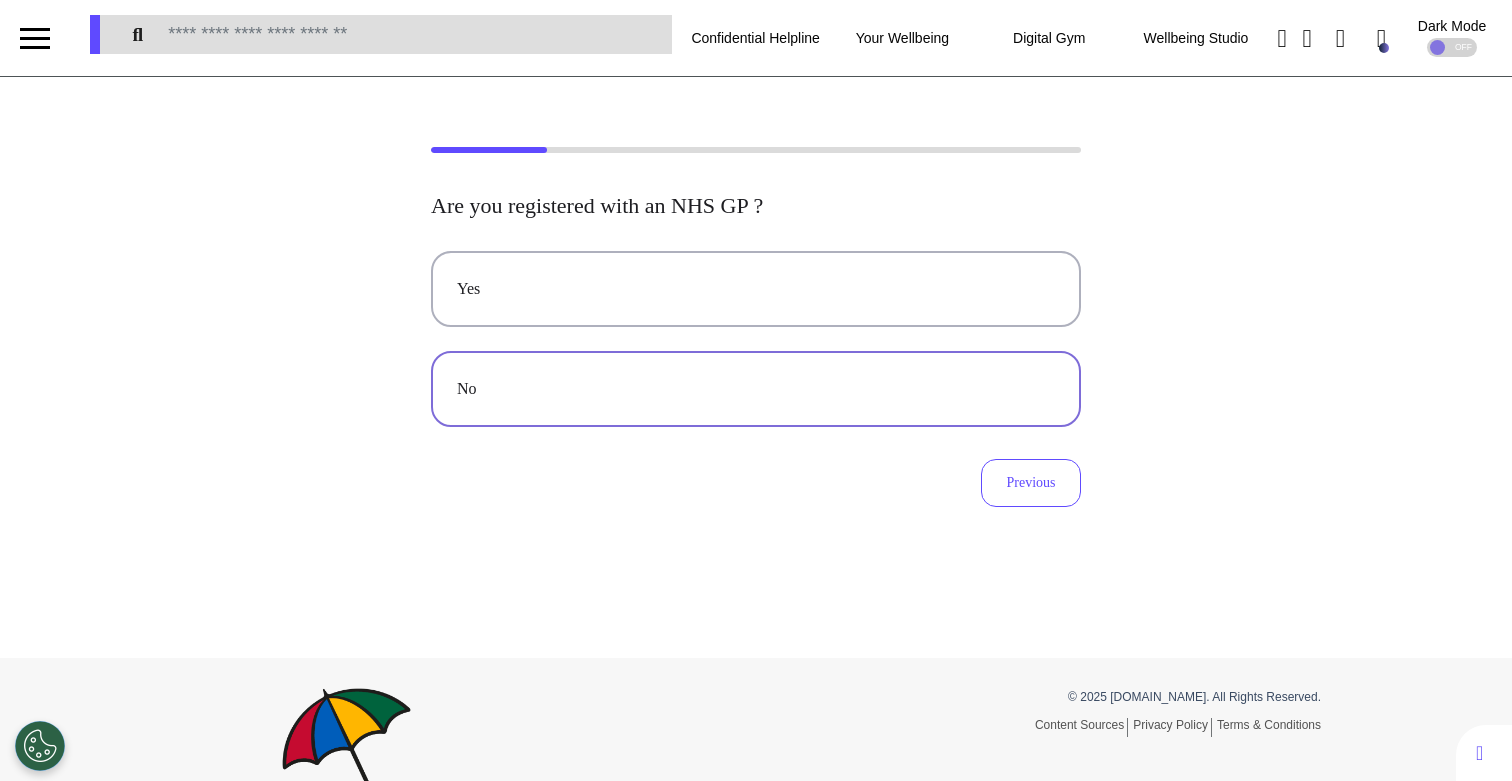 click on "No" at bounding box center [756, 389] 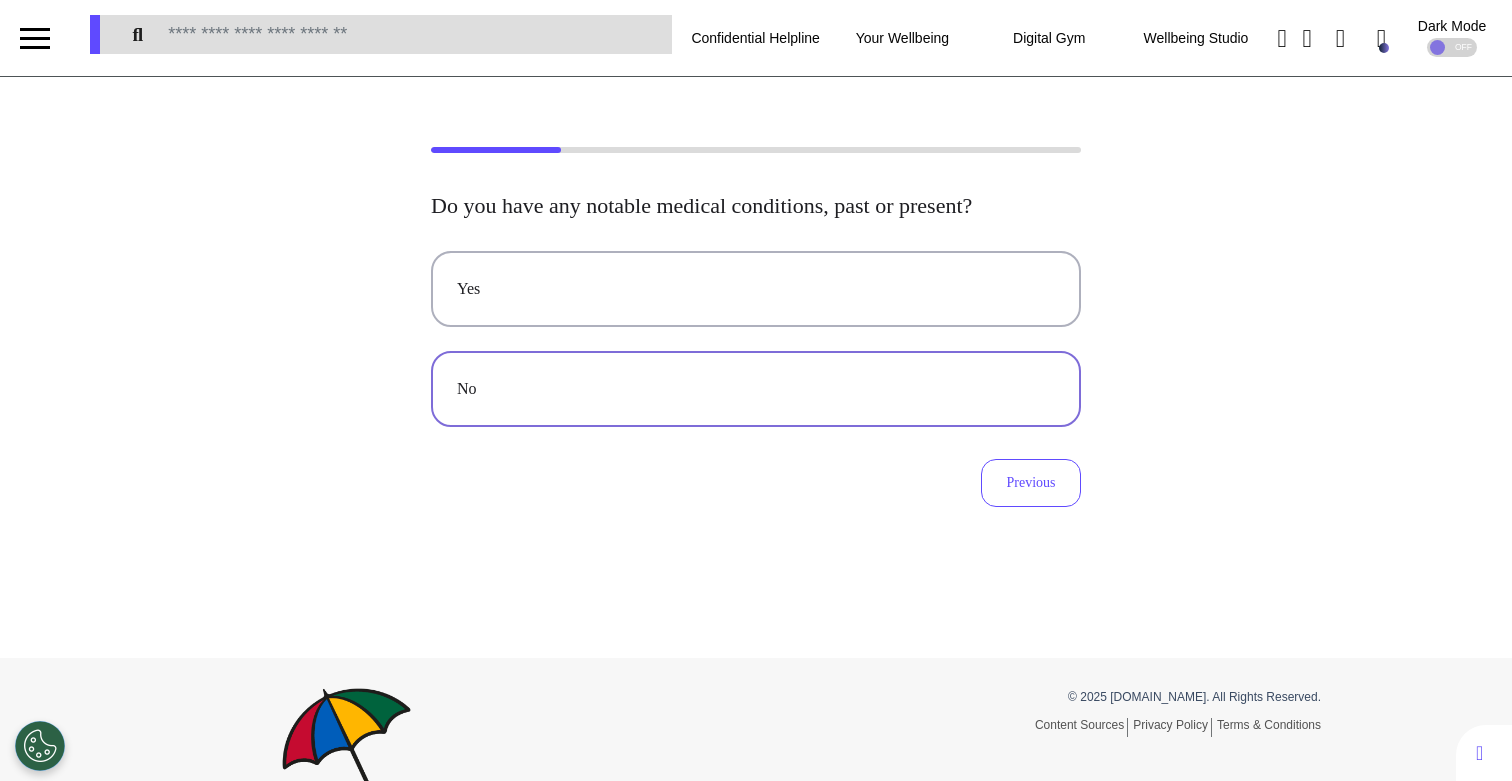 click on "No" at bounding box center (756, 389) 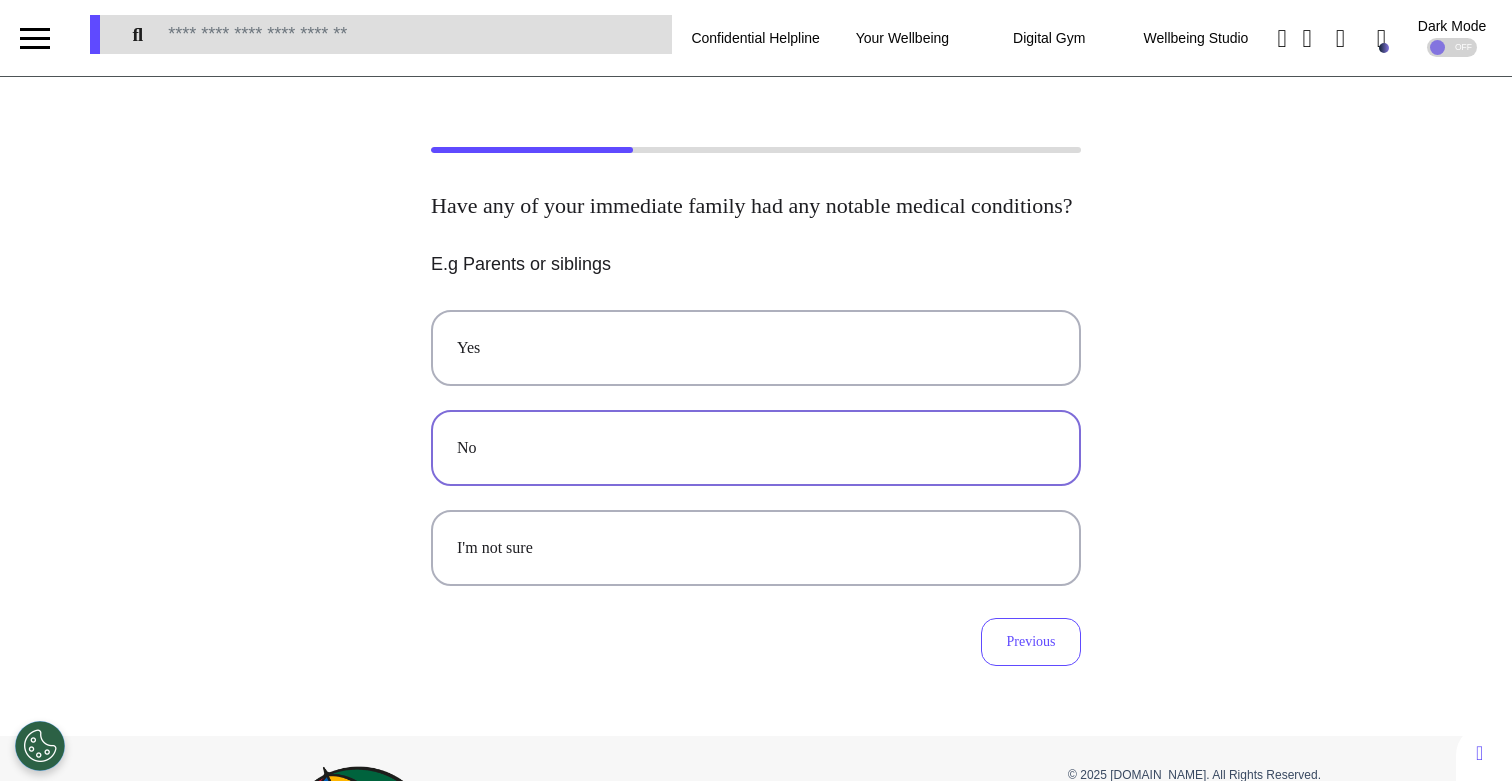click on "No" at bounding box center [756, 448] 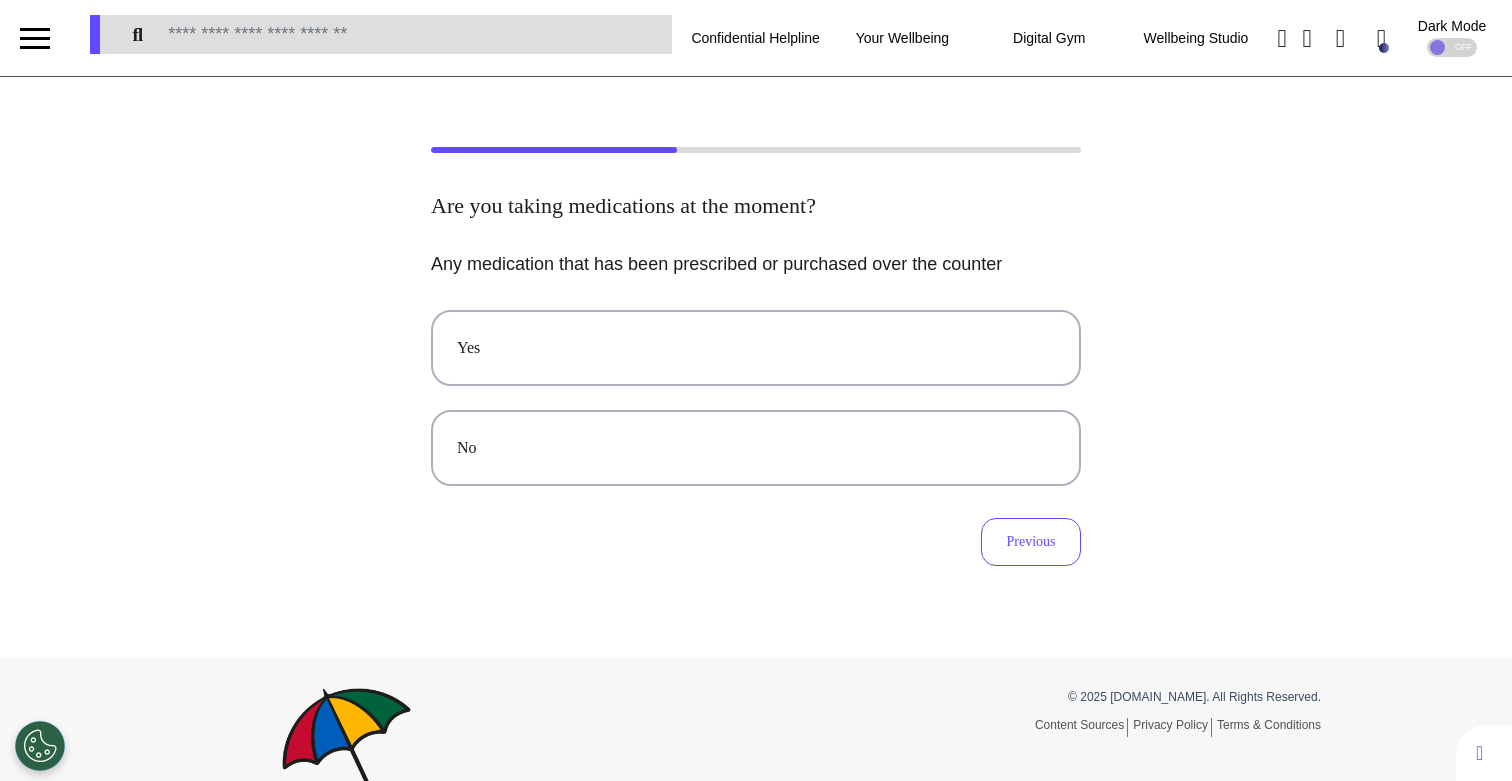 click on "No" at bounding box center [756, 448] 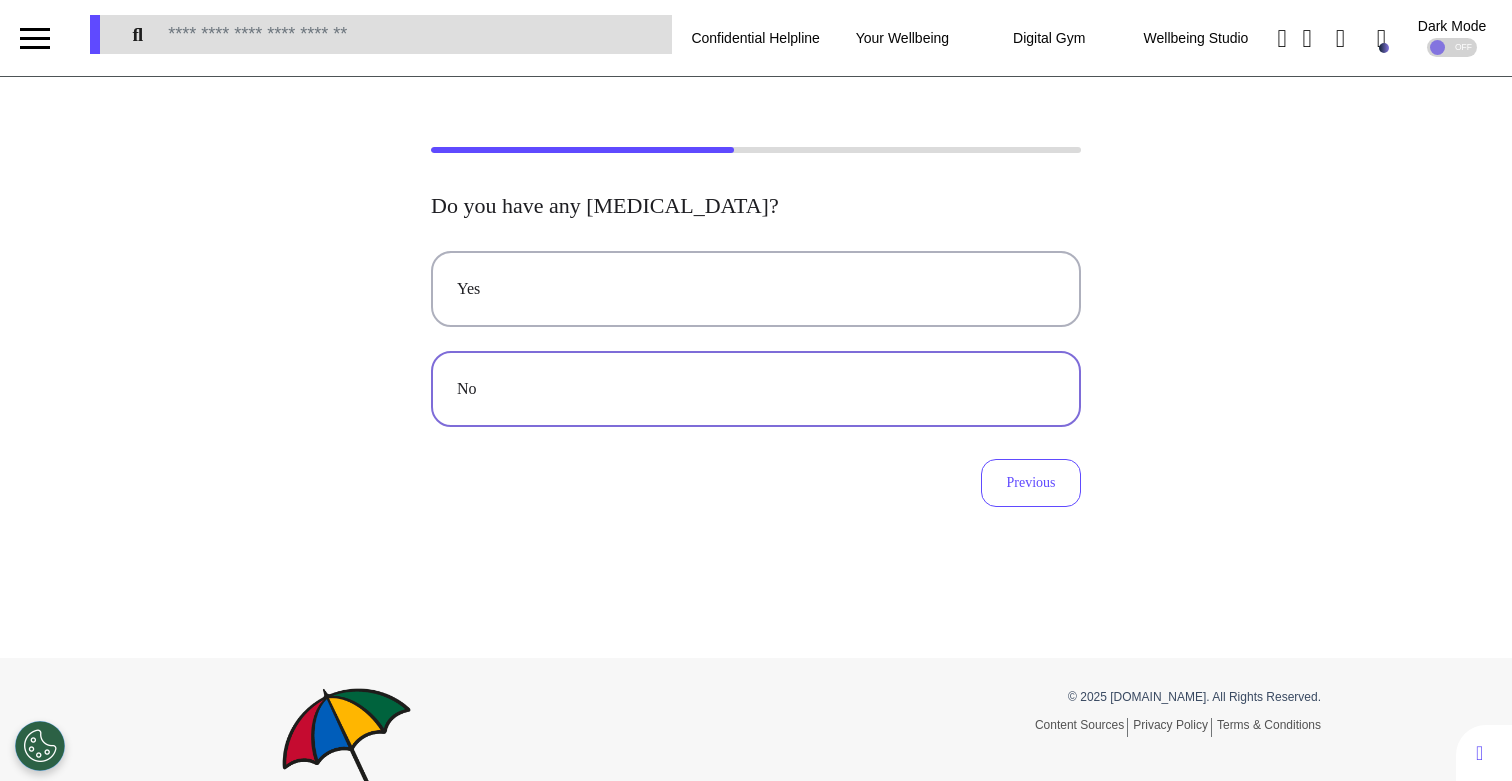 click on "No" at bounding box center (756, 389) 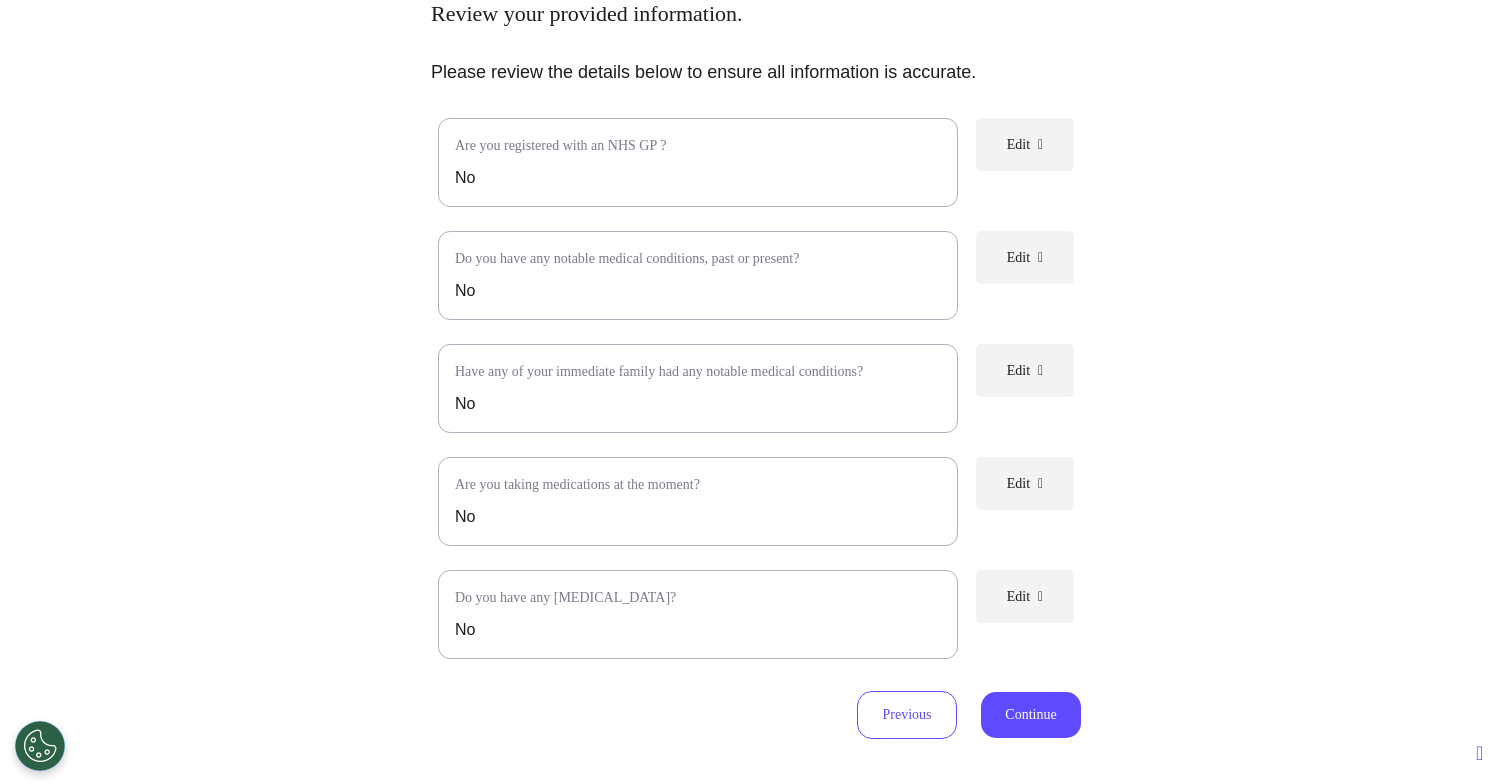 scroll, scrollTop: 458, scrollLeft: 0, axis: vertical 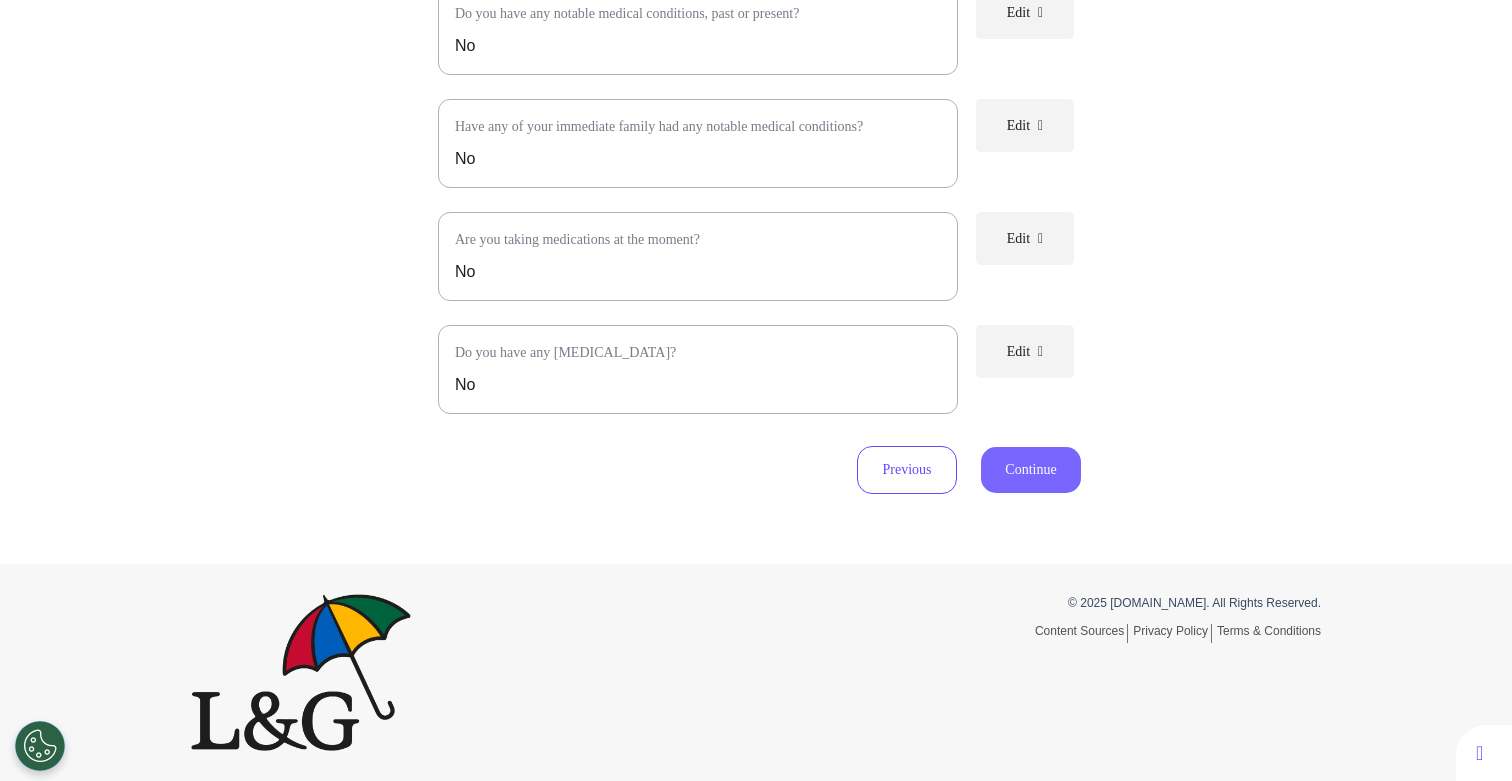 click on "Continue" at bounding box center (1031, 470) 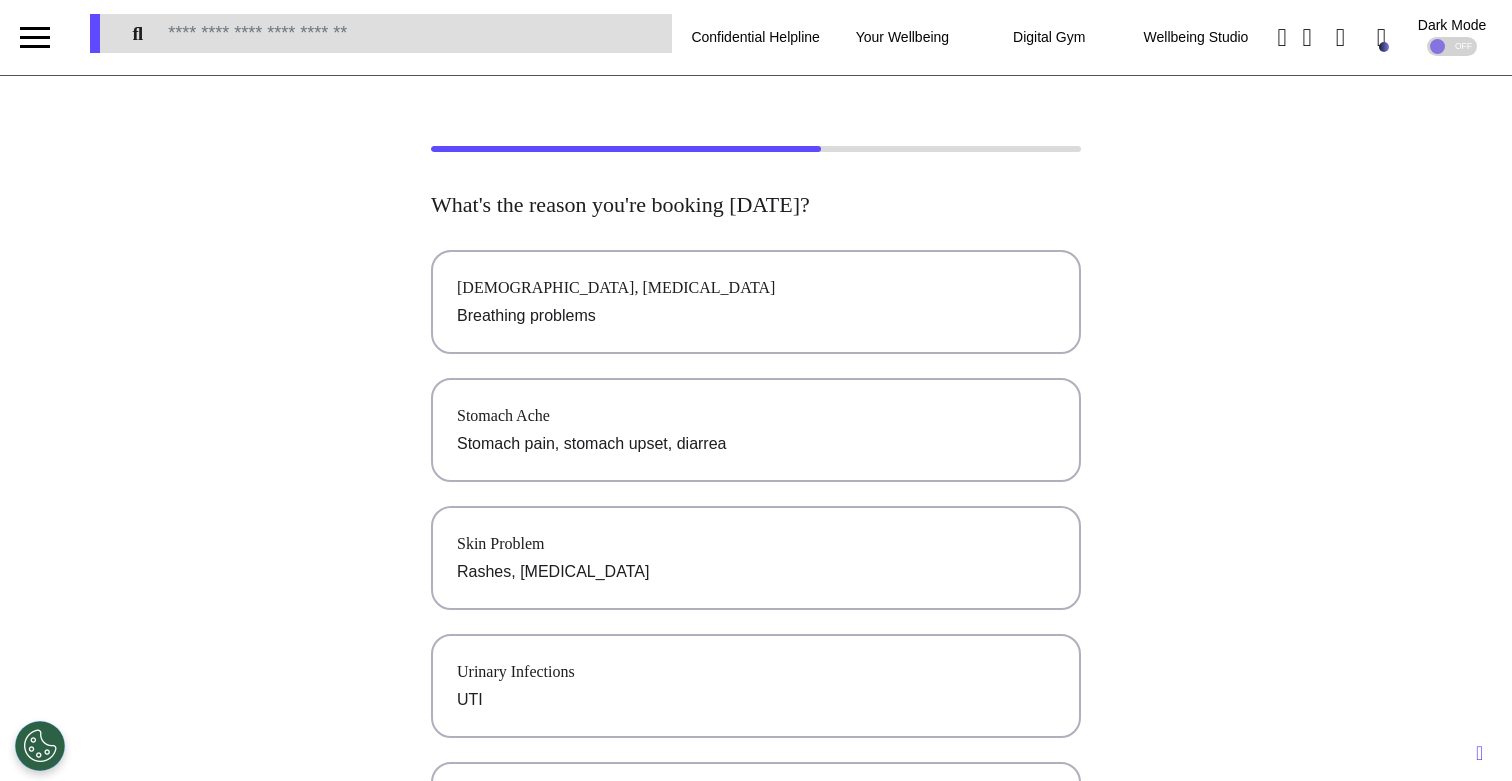 scroll, scrollTop: 0, scrollLeft: 0, axis: both 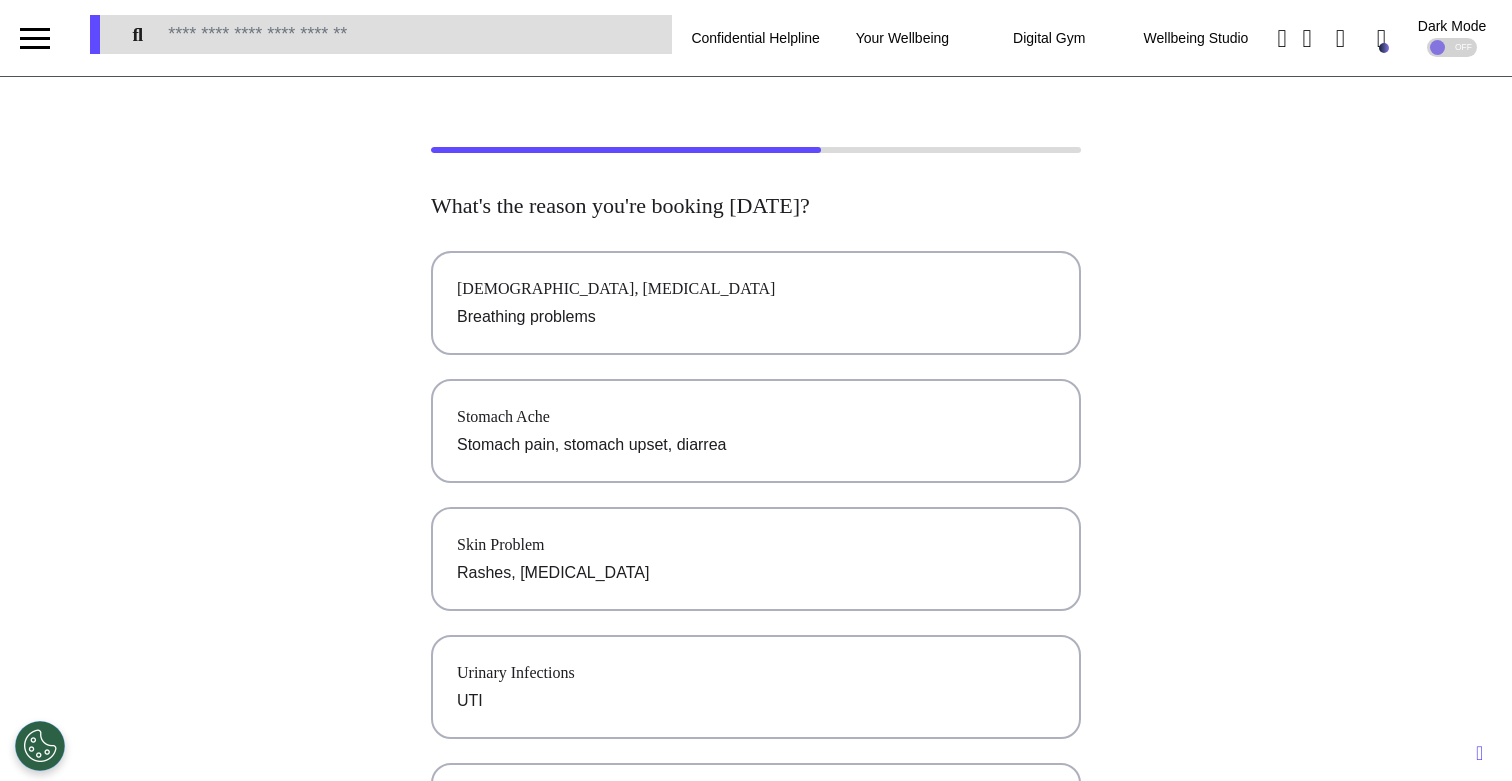 click on "Stomach Ache Stomach pain, stomach upset, diarrea" at bounding box center (756, 431) 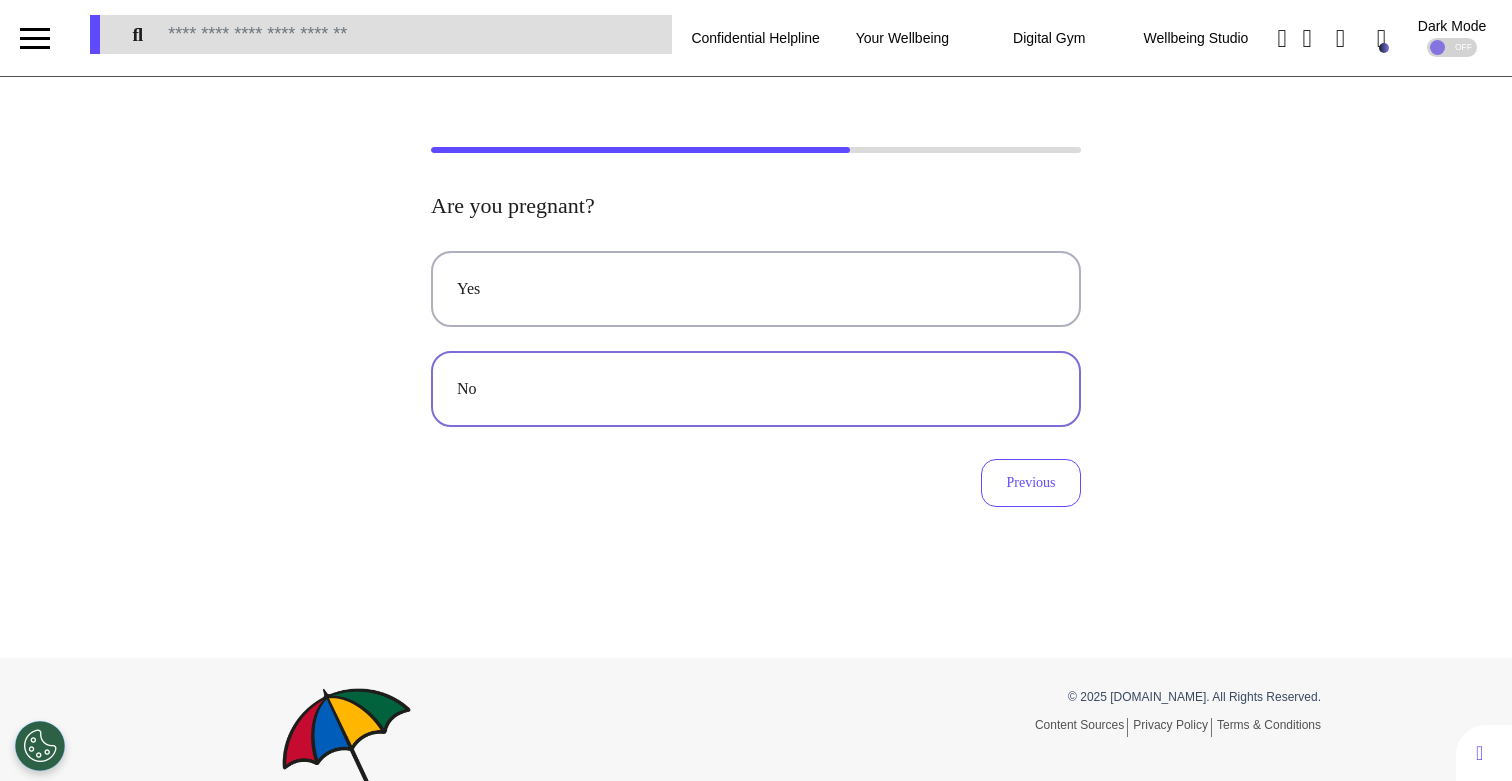 click on "No" at bounding box center (756, 389) 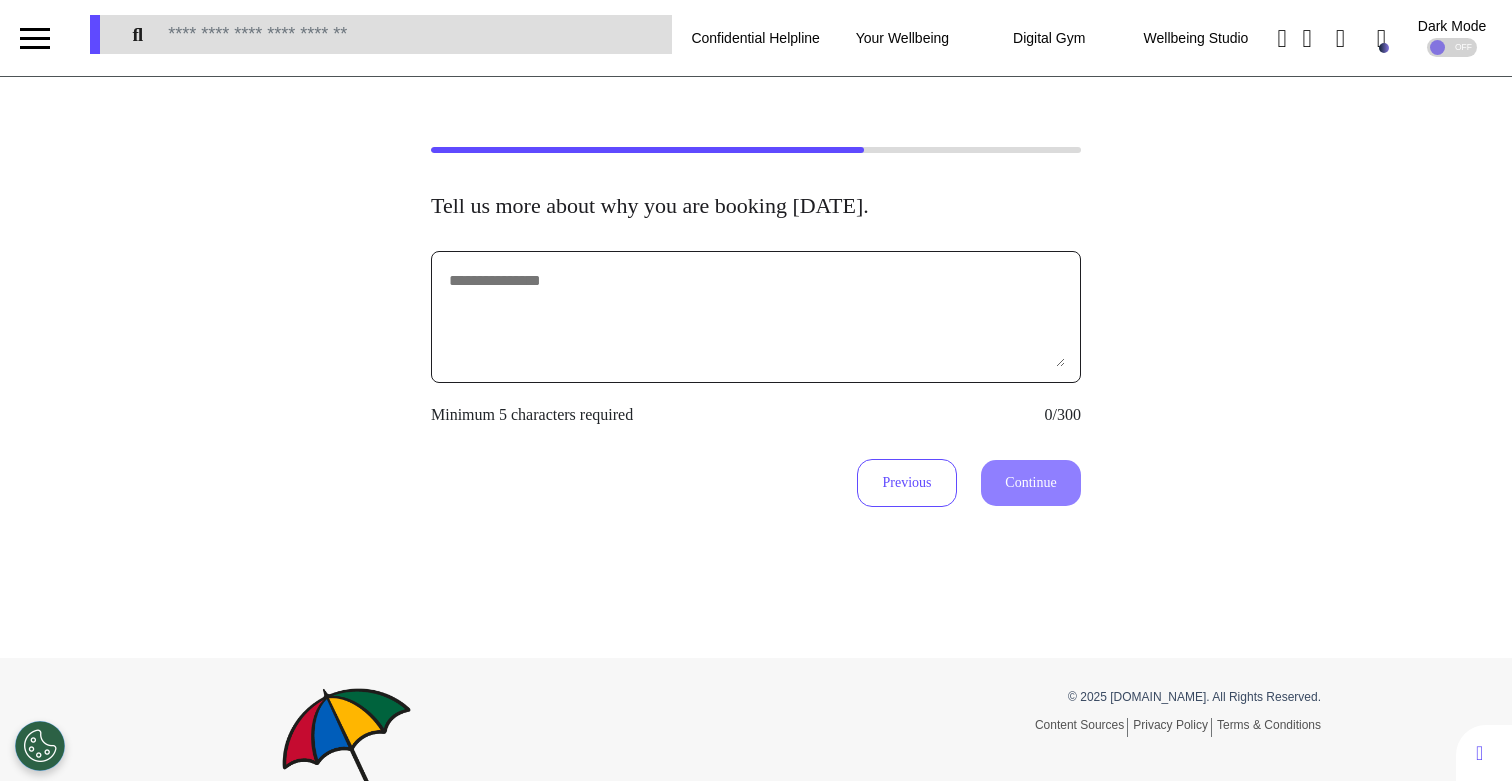 click at bounding box center [756, 317] 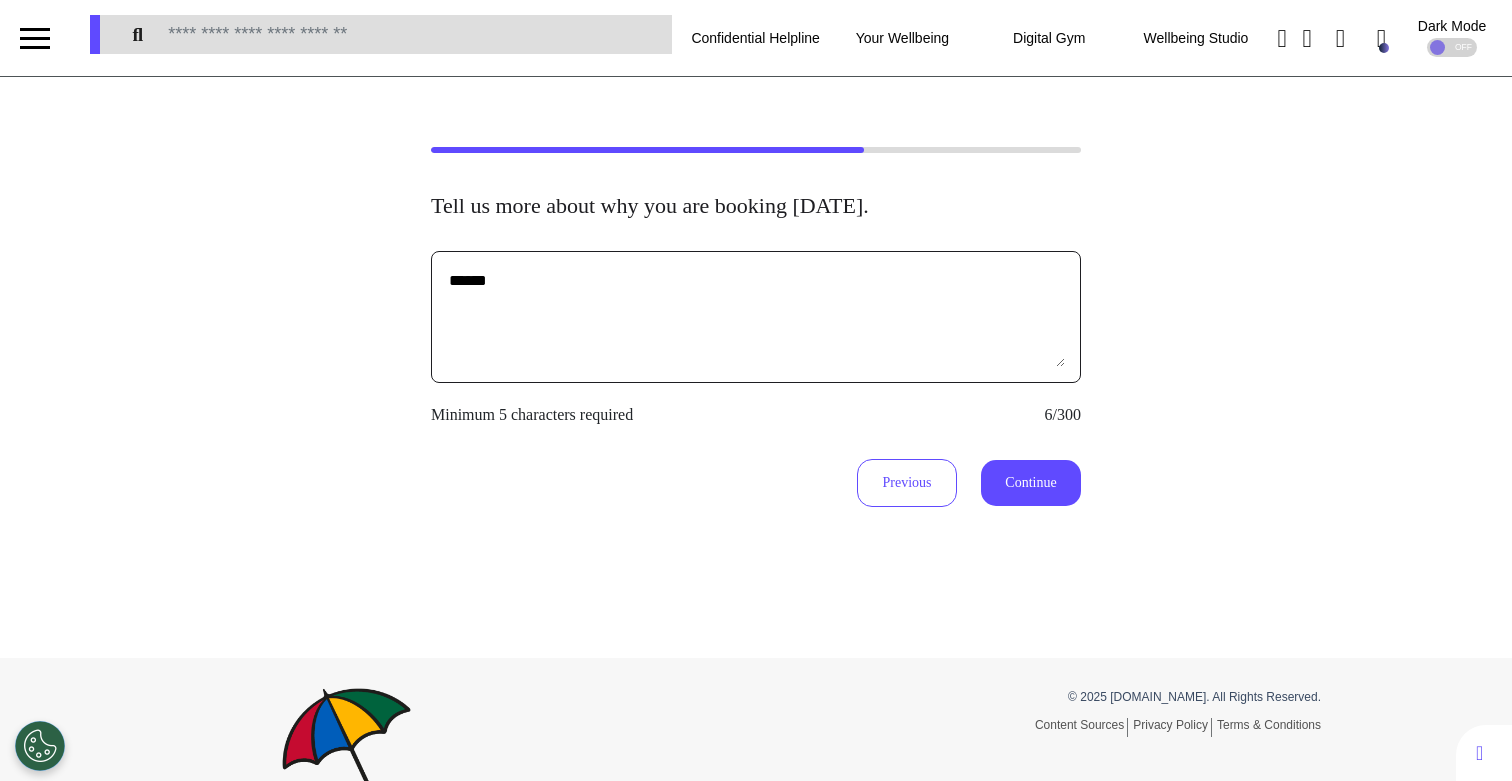 type on "******" 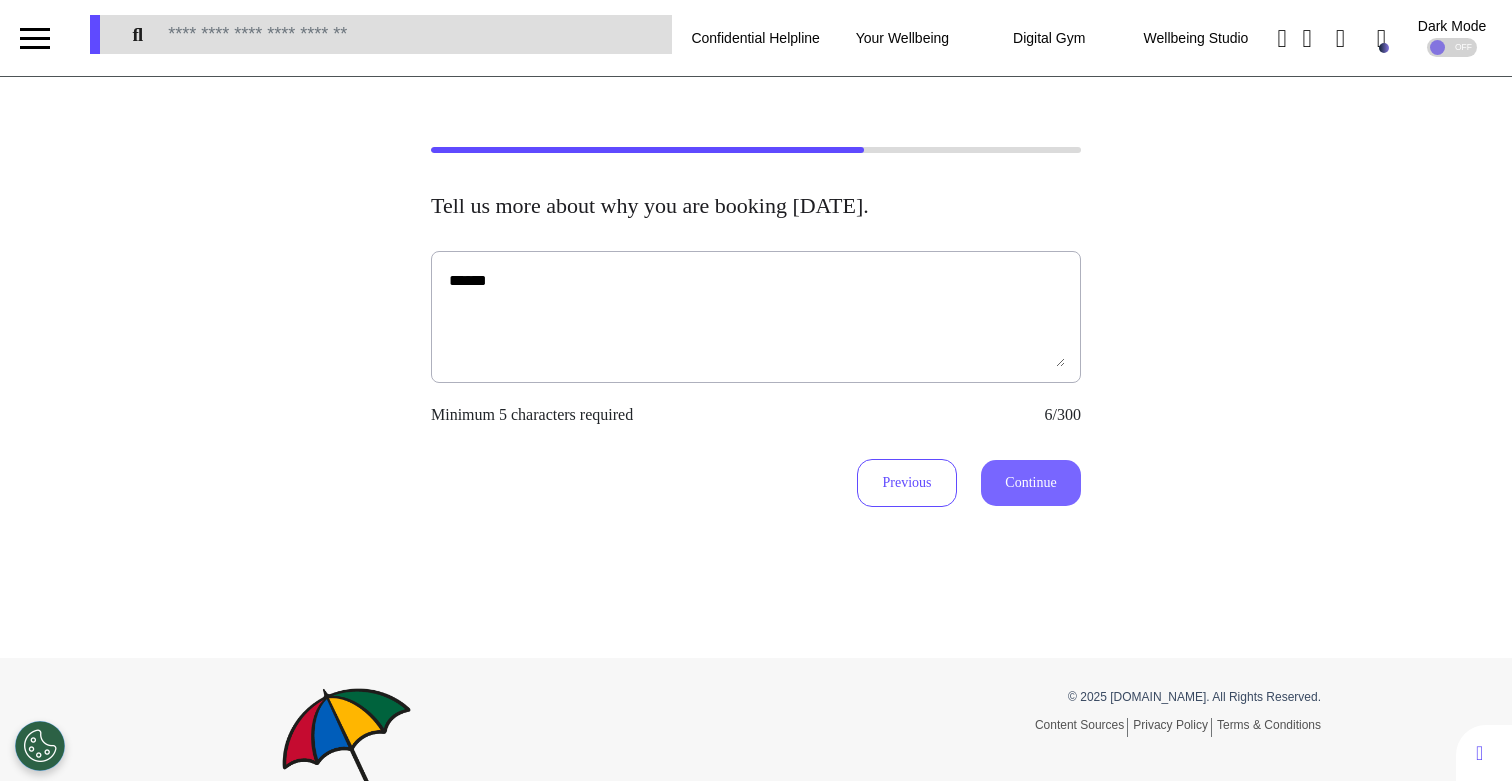 click on "Continue" at bounding box center [1031, 483] 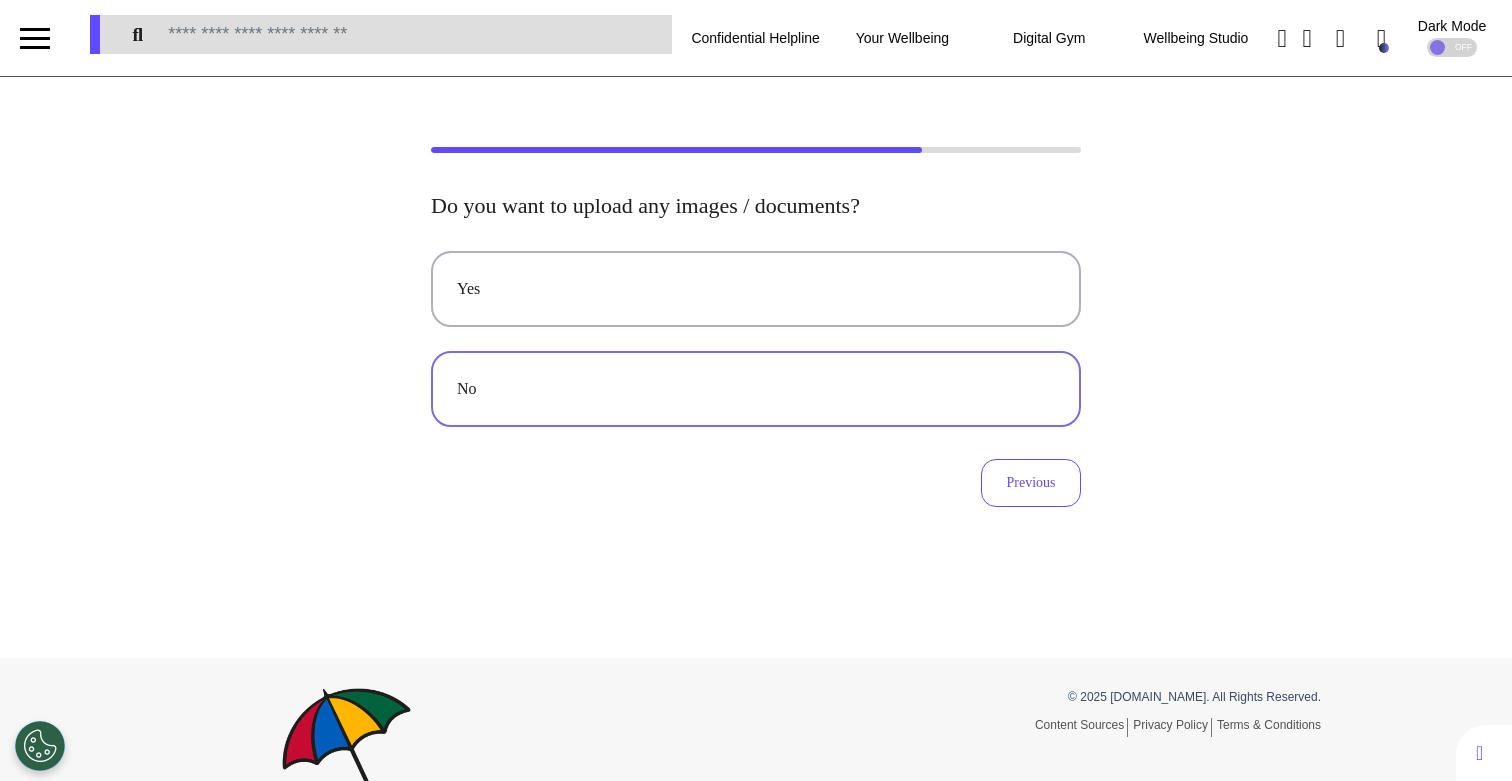 click on "No" at bounding box center [756, 389] 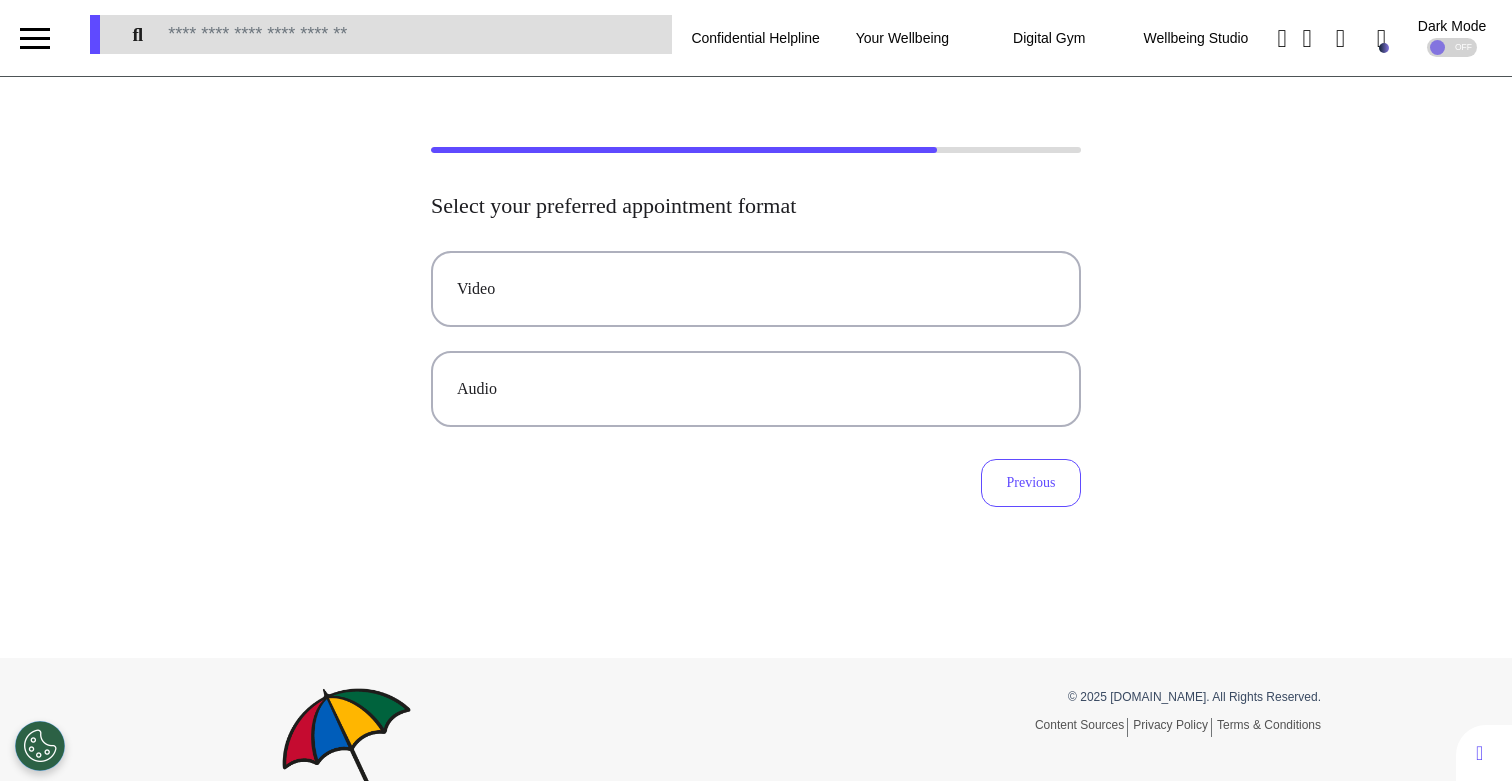 click on "Audio" at bounding box center [756, 389] 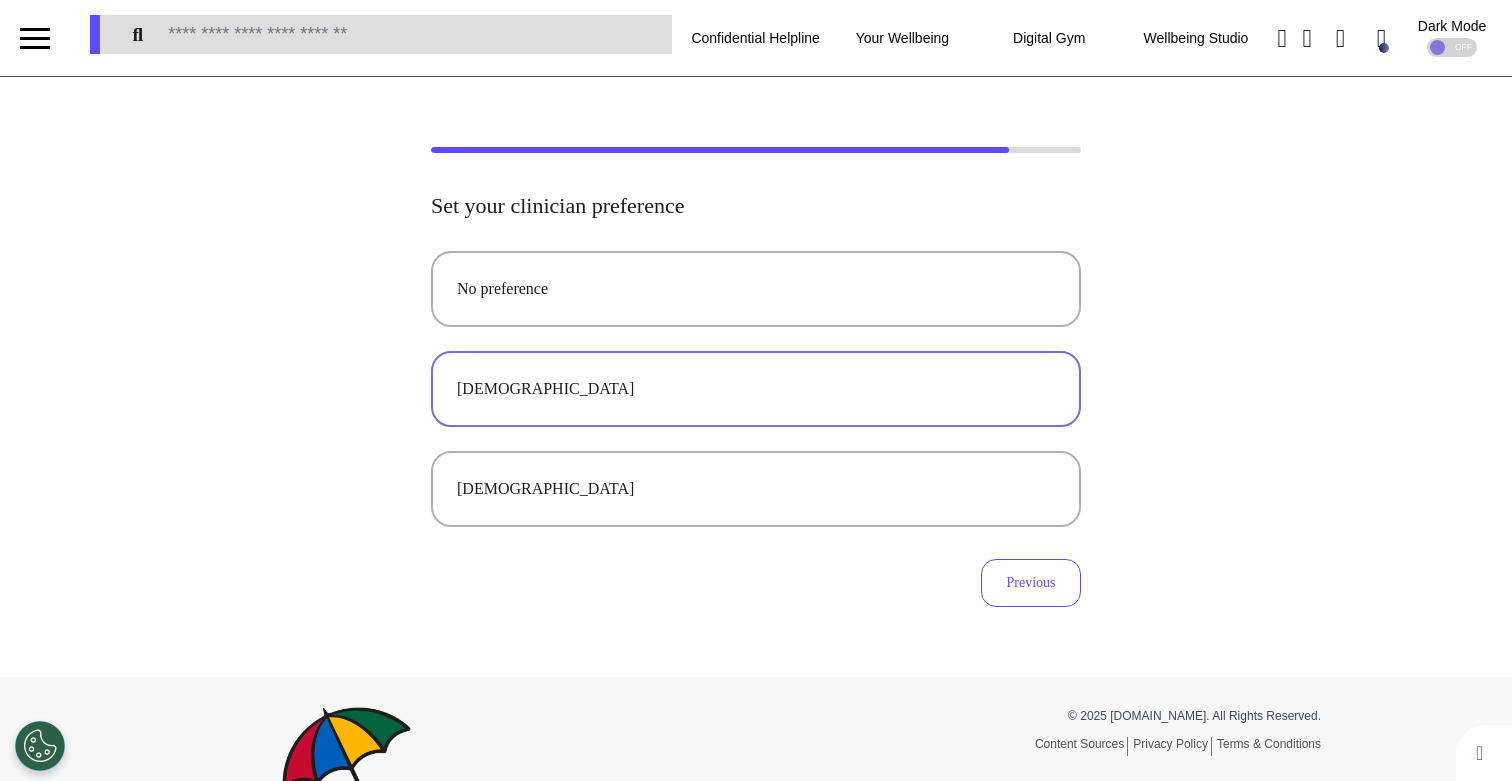 click on "[DEMOGRAPHIC_DATA]" at bounding box center [756, 389] 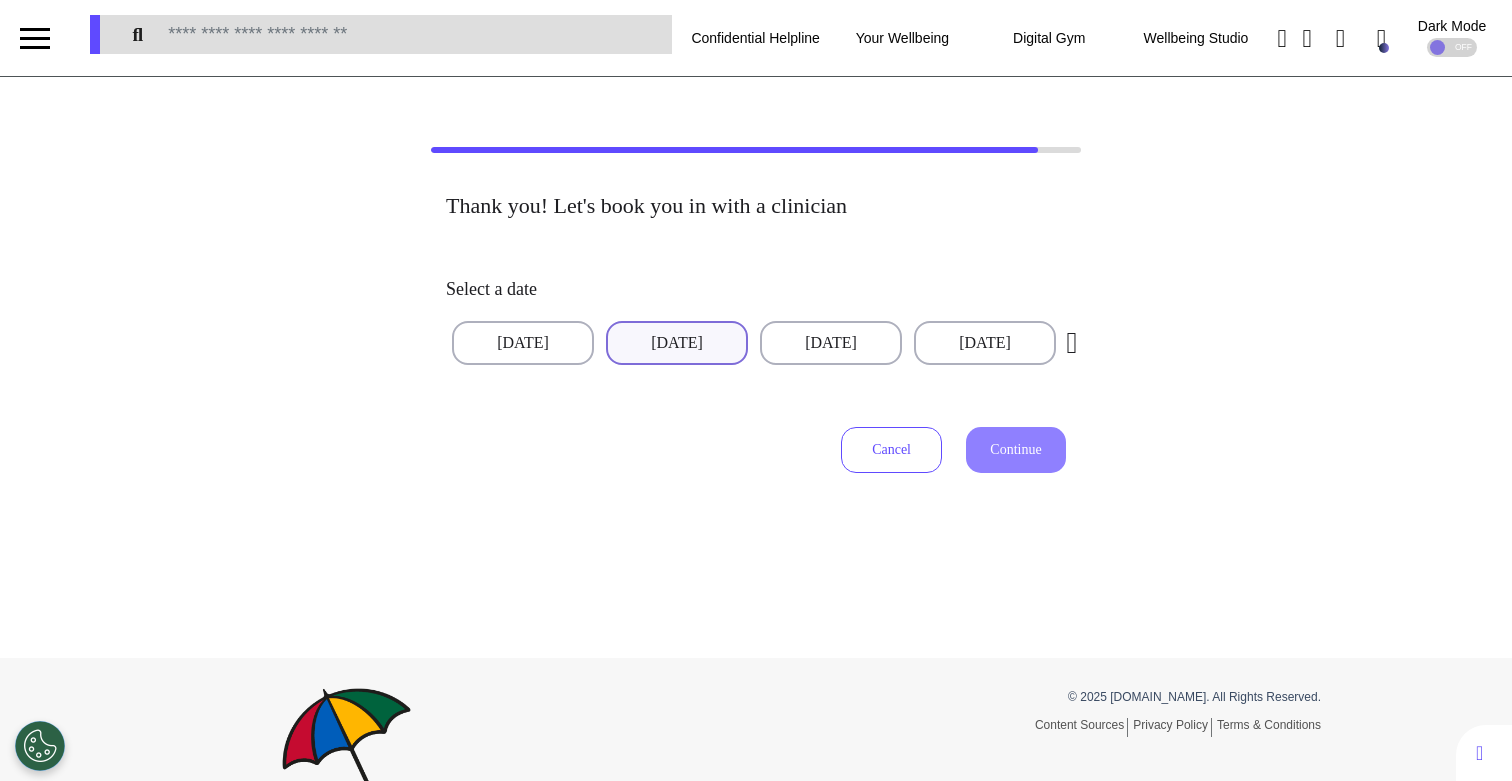 click on "[DATE]" at bounding box center [677, 343] 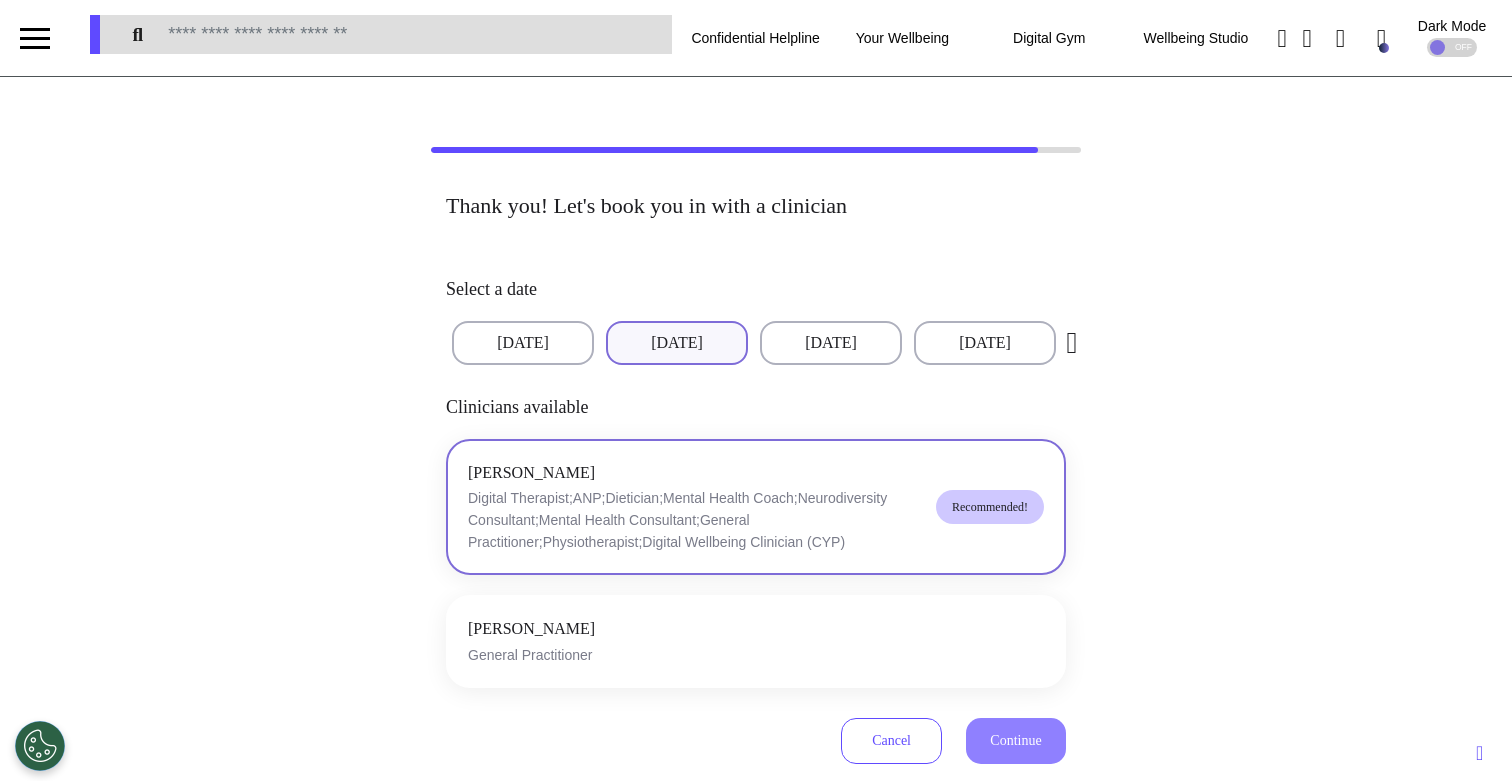 click on "Digital Therapist;ANP;Dietician;Mental Health Coach;Neurodiversity Consultant;Mental Health Consultant;General Practitioner;Physiotherapist;Digital Wellbeing Clinician (CYP)" at bounding box center (694, 520) 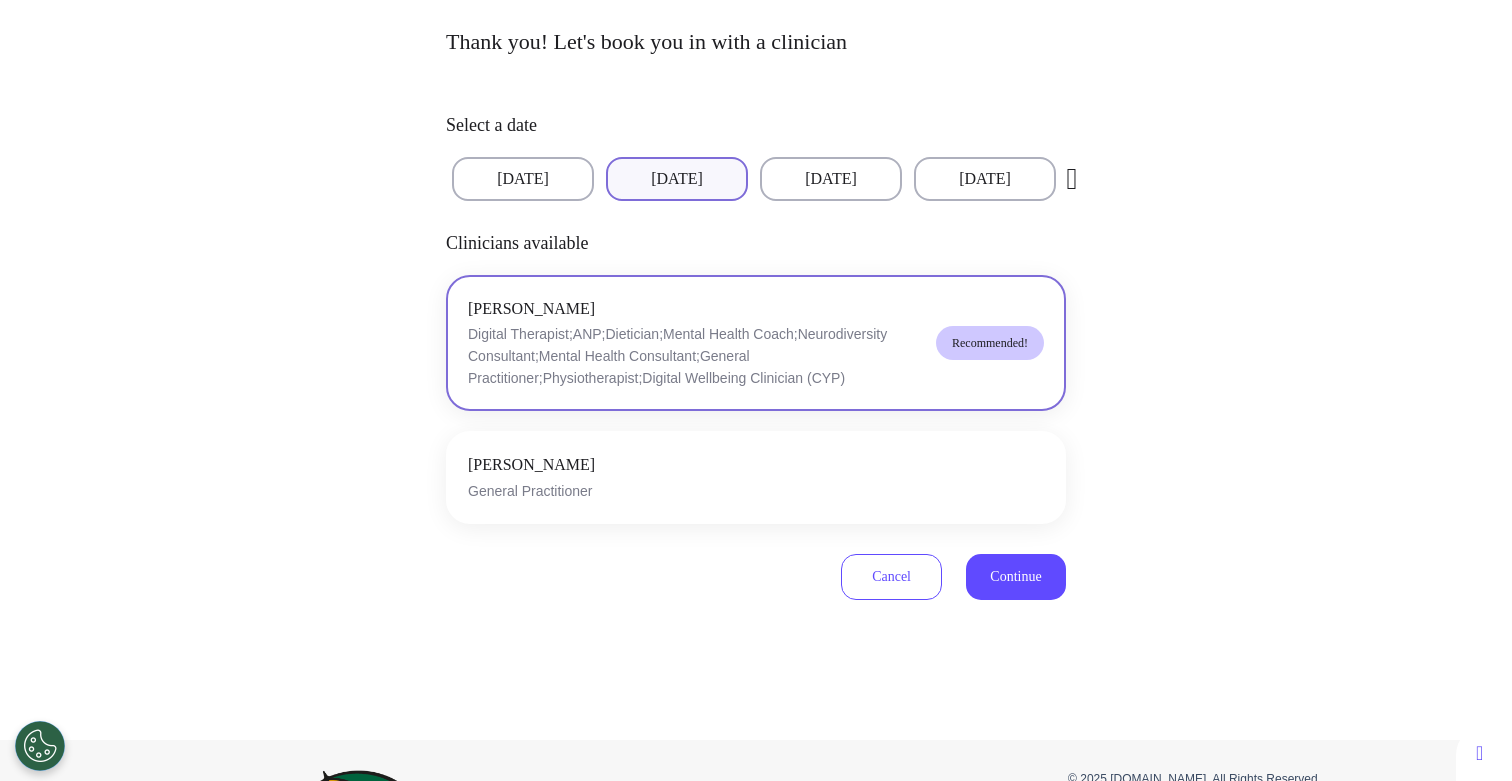 scroll, scrollTop: 201, scrollLeft: 0, axis: vertical 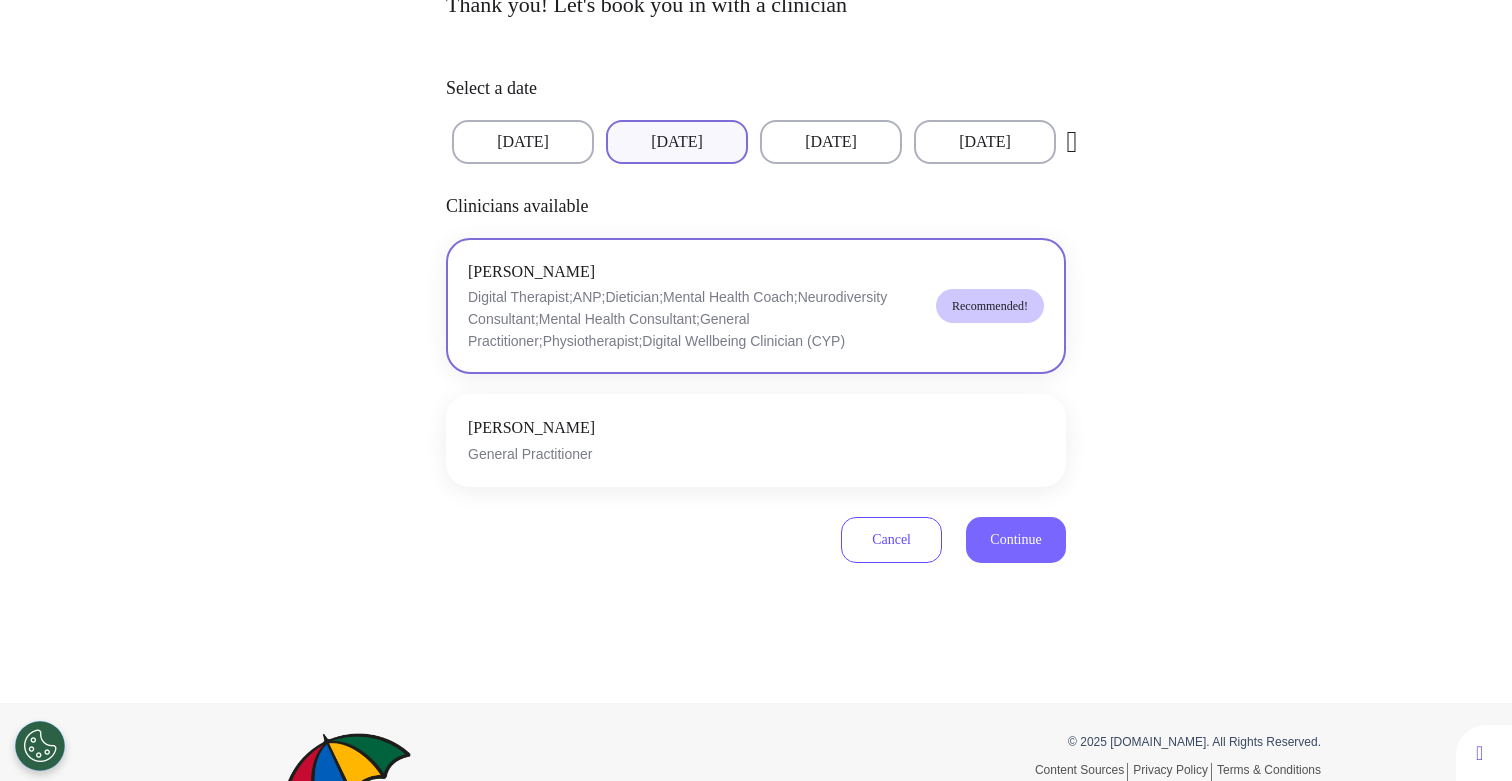click on "Continue" at bounding box center [1016, 540] 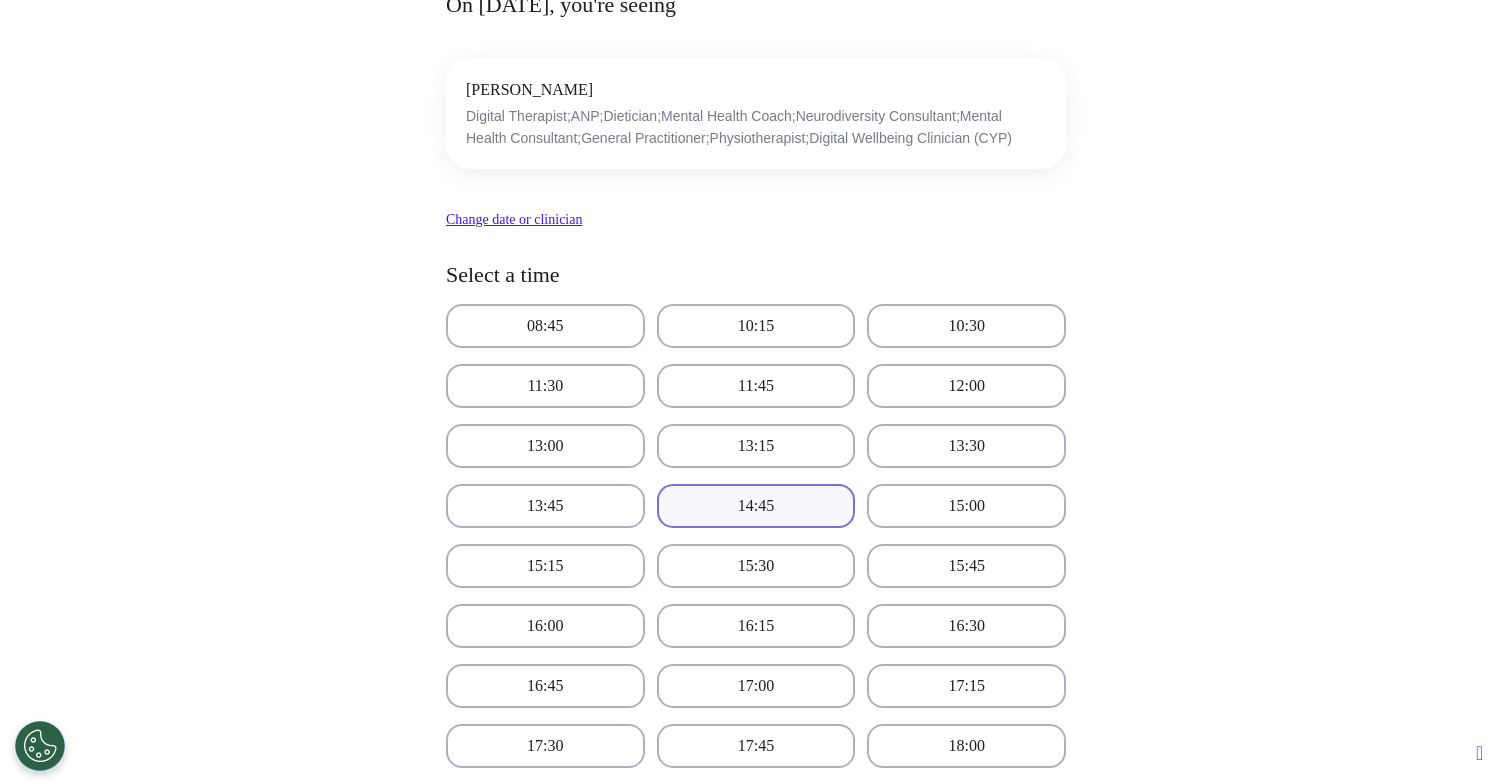 click on "14:45" at bounding box center (756, 506) 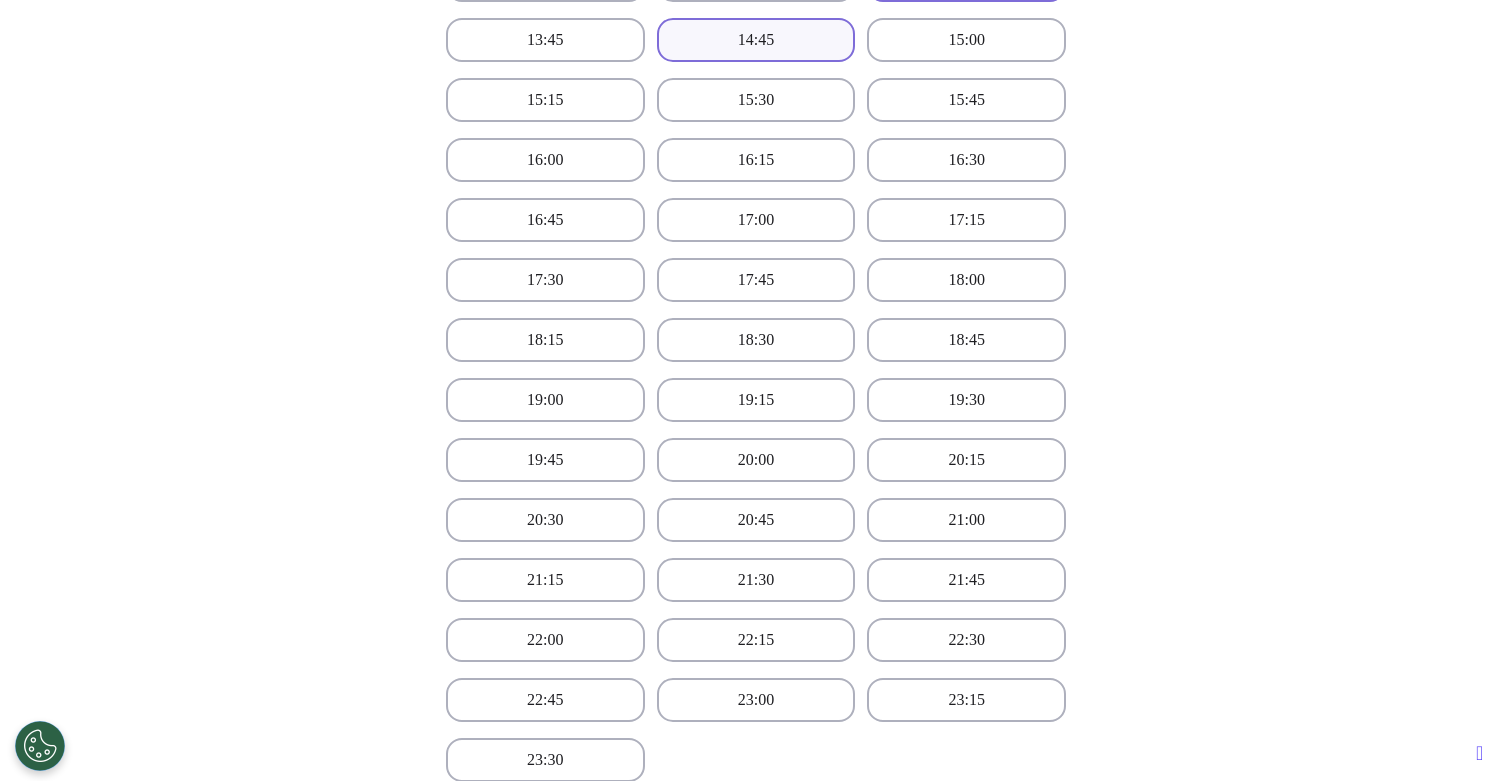scroll, scrollTop: 1157, scrollLeft: 0, axis: vertical 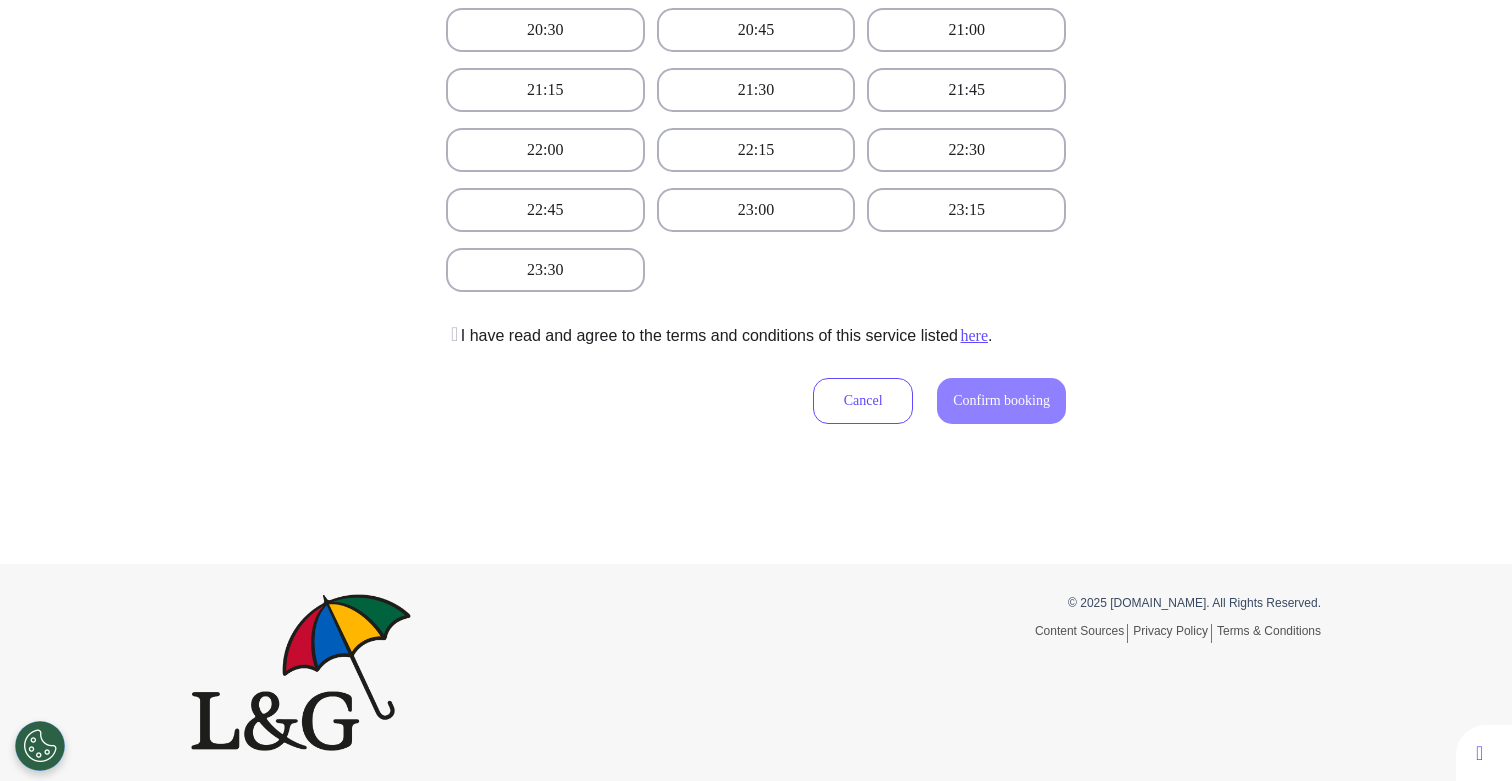 click on "I have read and agree to the terms and conditions of this service listed  here ." at bounding box center (719, 336) 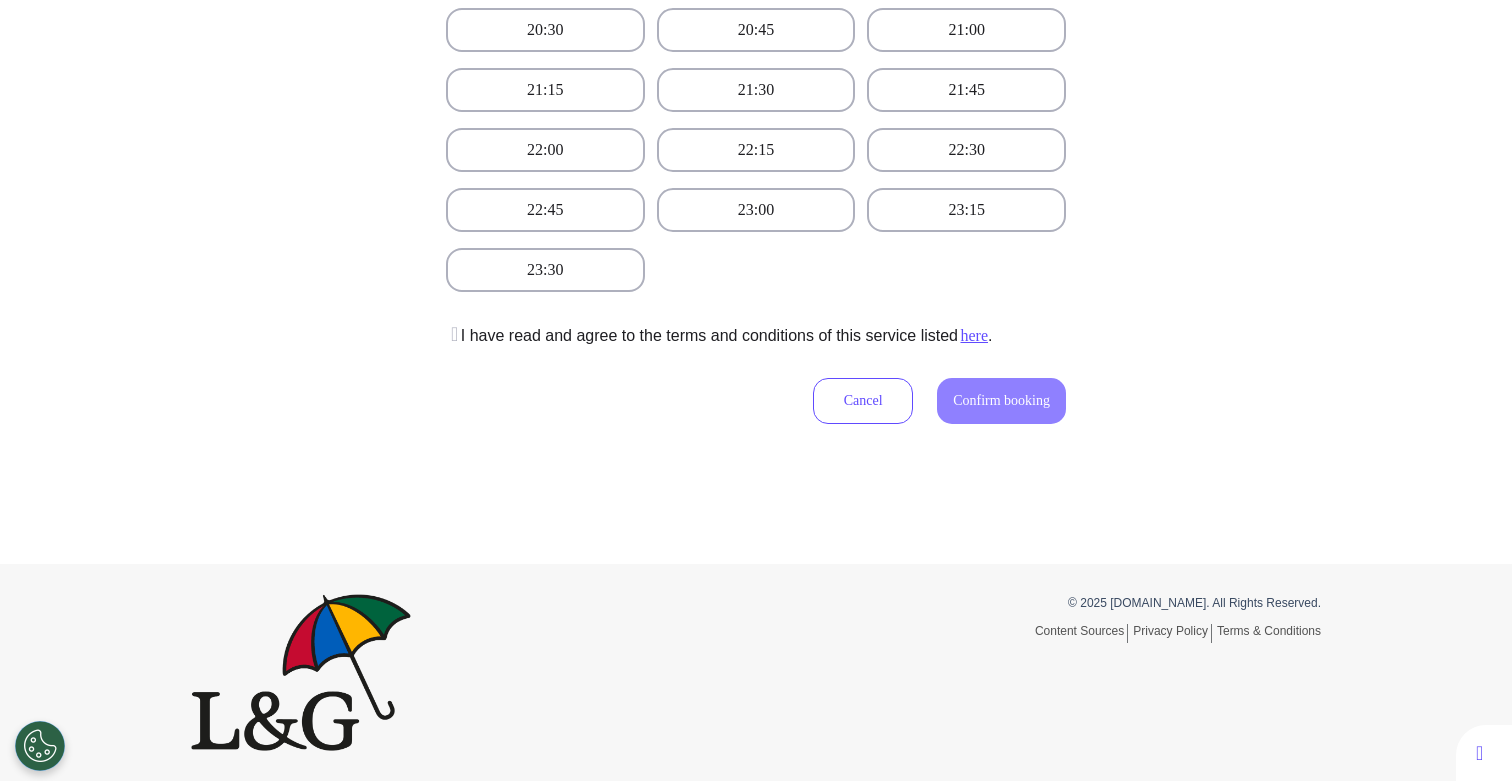 click at bounding box center (452, 334) 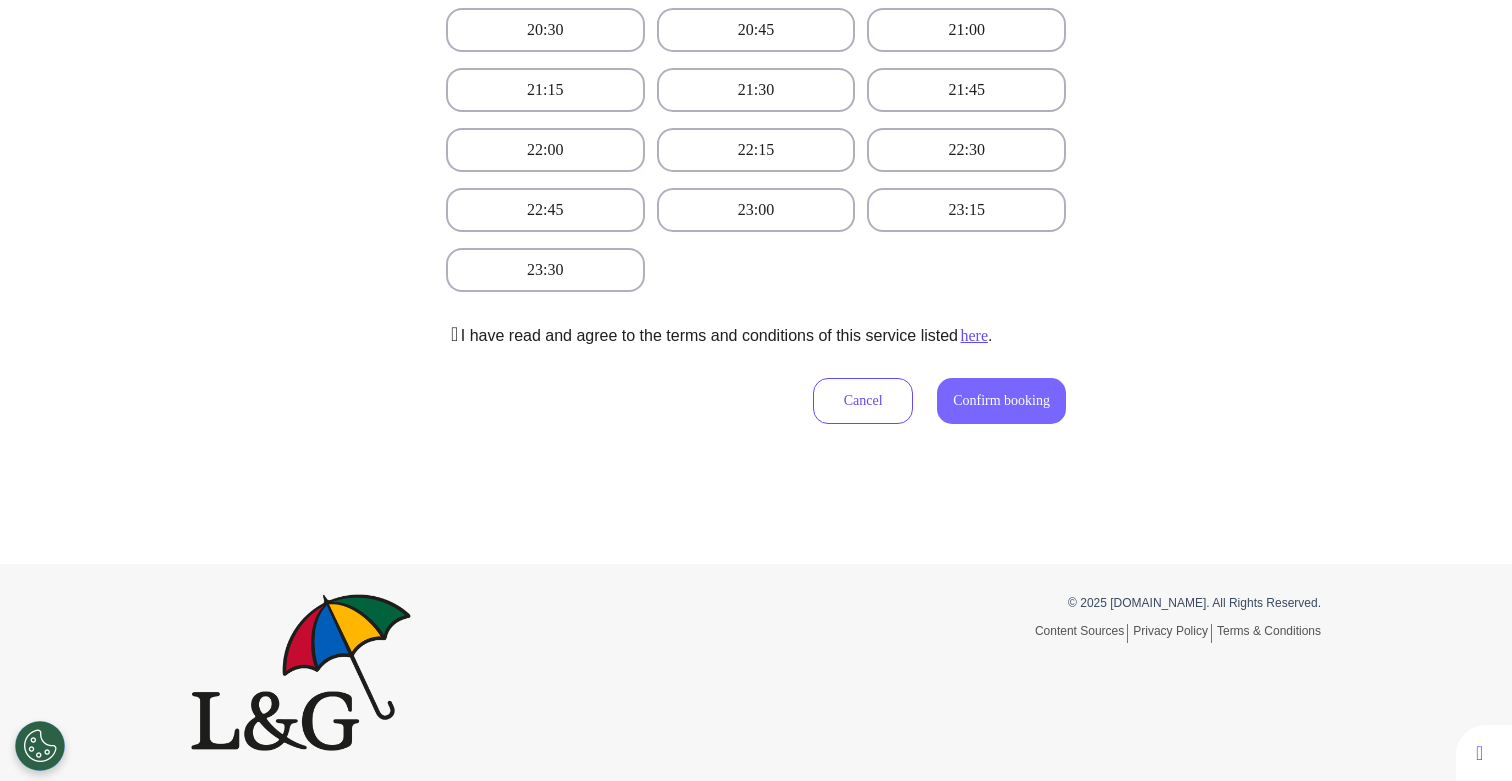 click on "Confirm booking" at bounding box center [1001, 400] 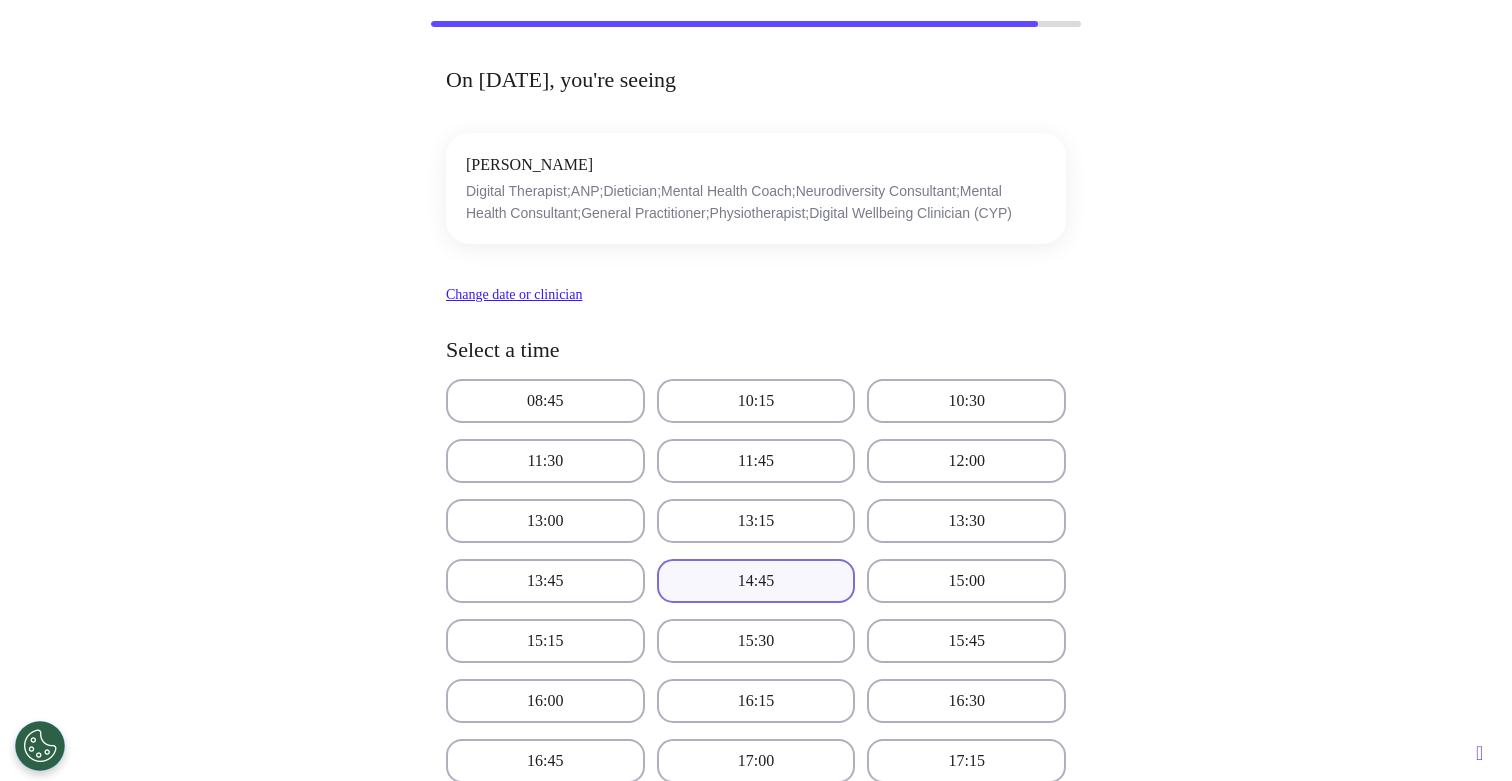 scroll, scrollTop: 72, scrollLeft: 0, axis: vertical 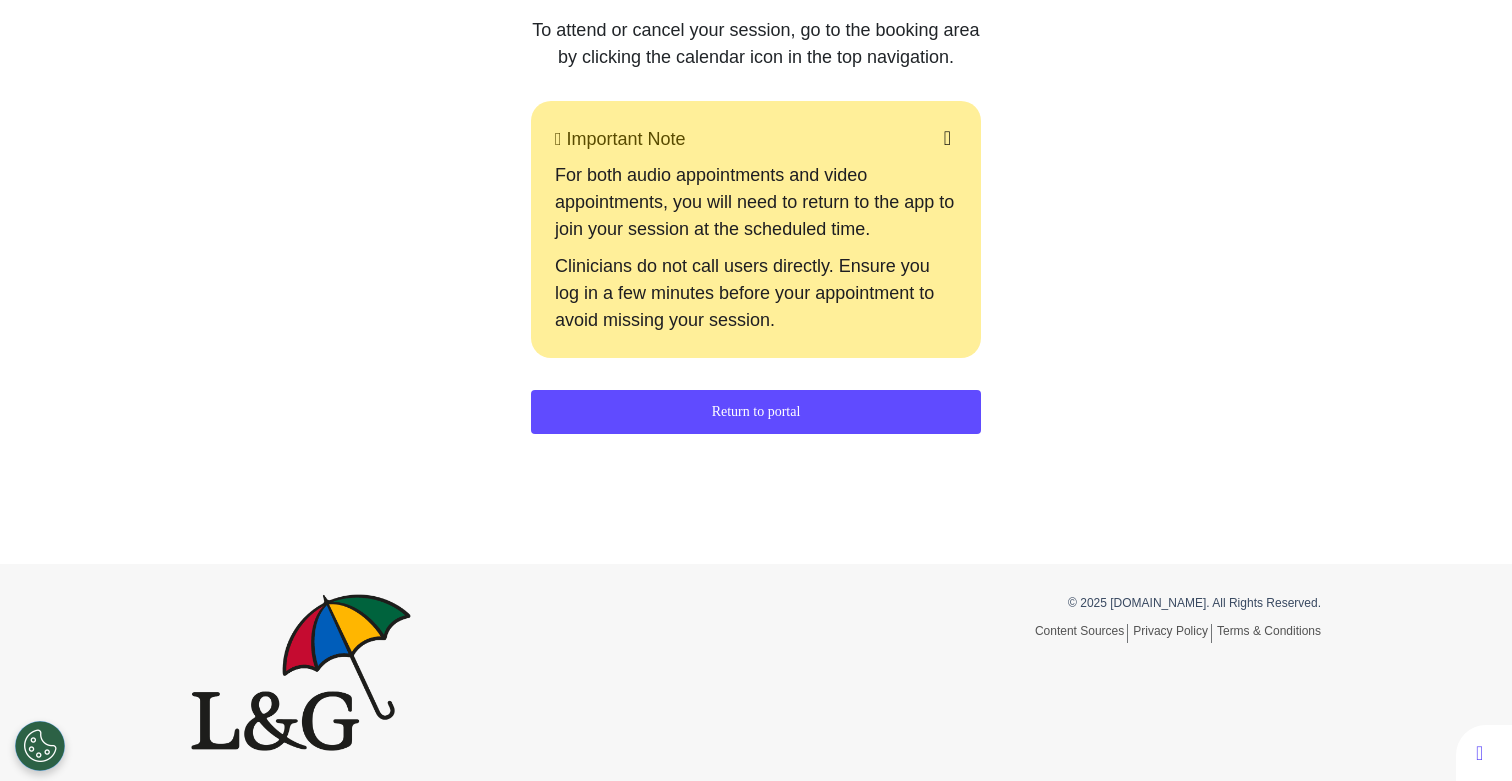 click on "Return to portal" at bounding box center (756, 412) 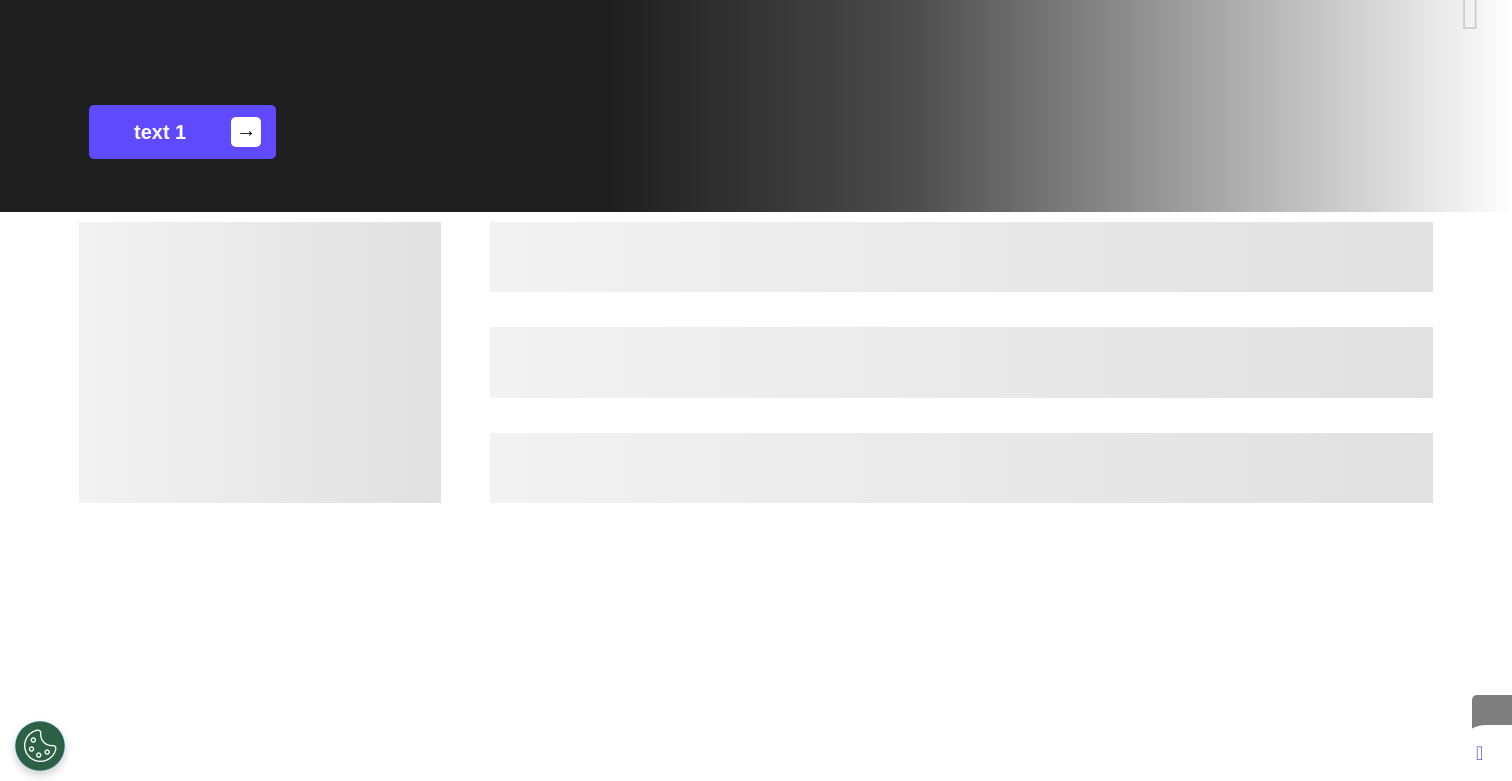 scroll, scrollTop: 334, scrollLeft: 0, axis: vertical 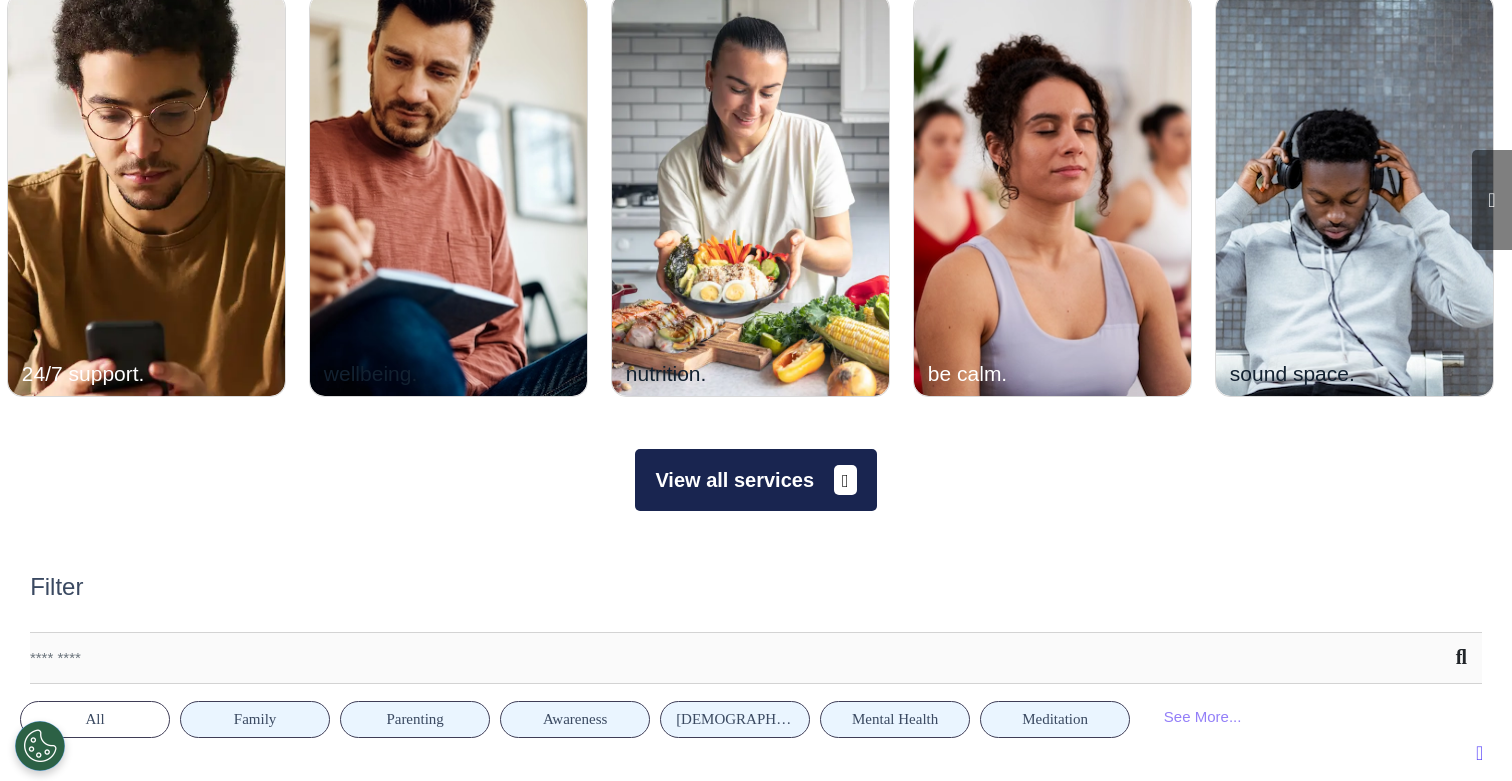 click on "View all services" at bounding box center [755, 480] 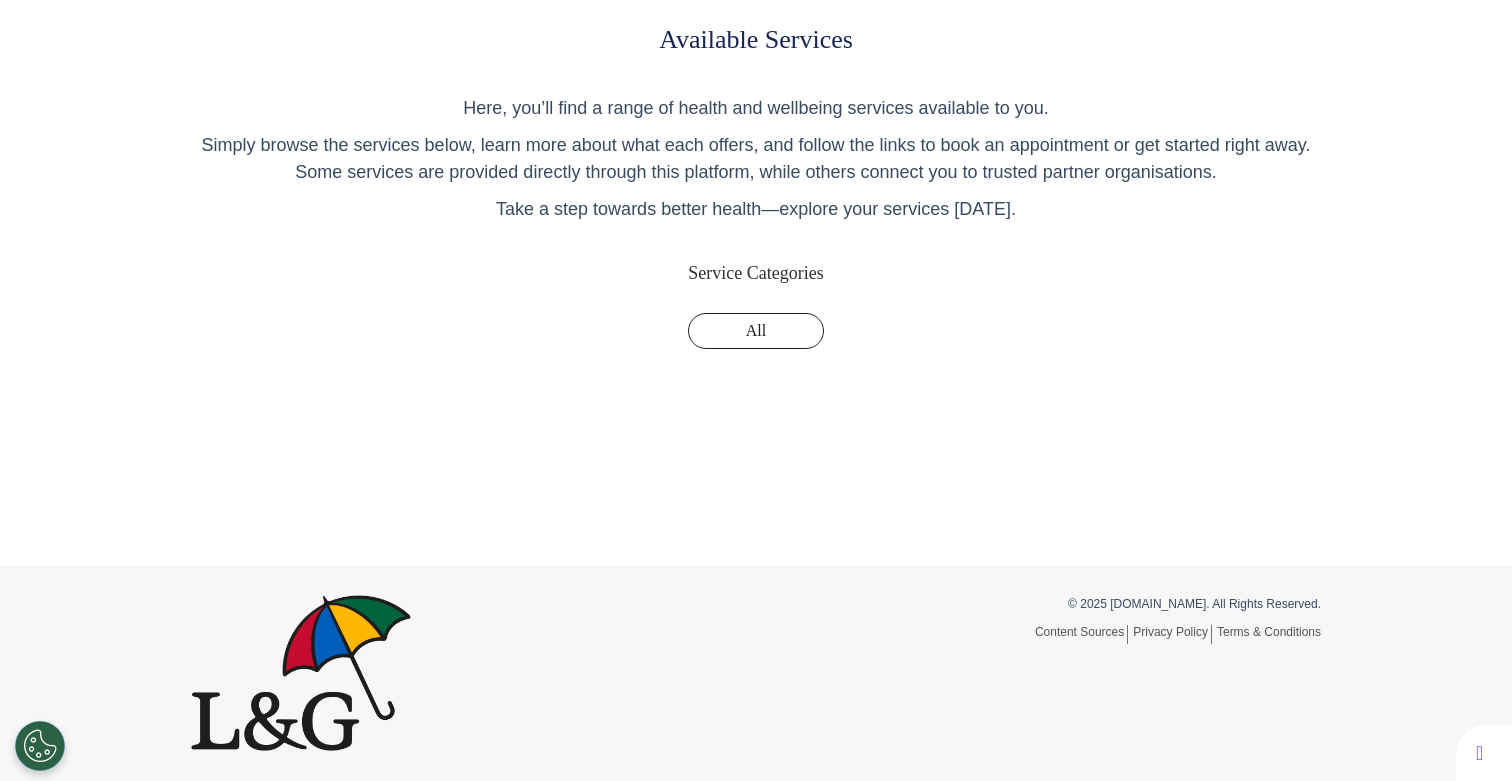 scroll, scrollTop: 0, scrollLeft: 0, axis: both 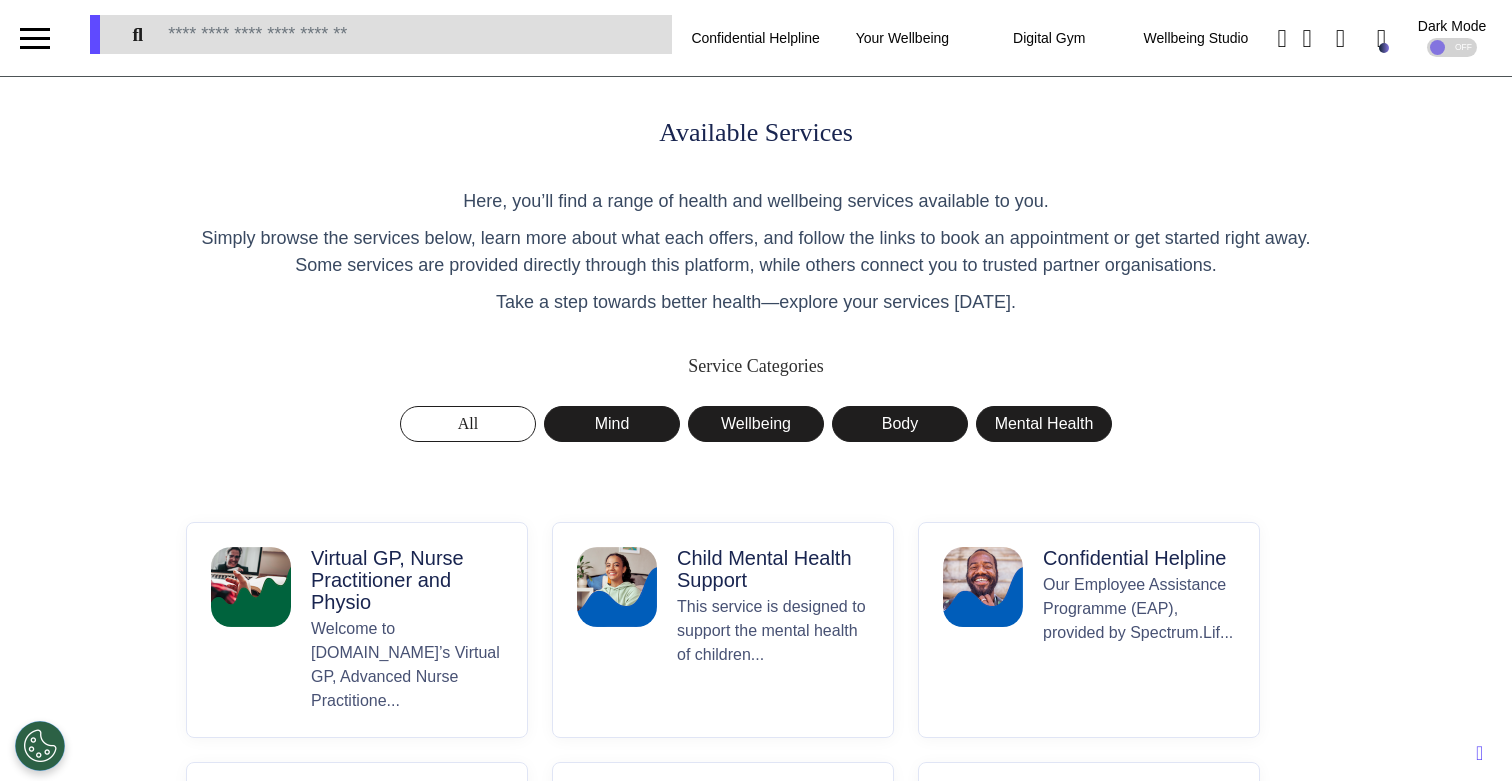 click on "Welcome to [DOMAIN_NAME]’s Virtual GP, Advanced Nurse Practitione..." at bounding box center (407, 665) 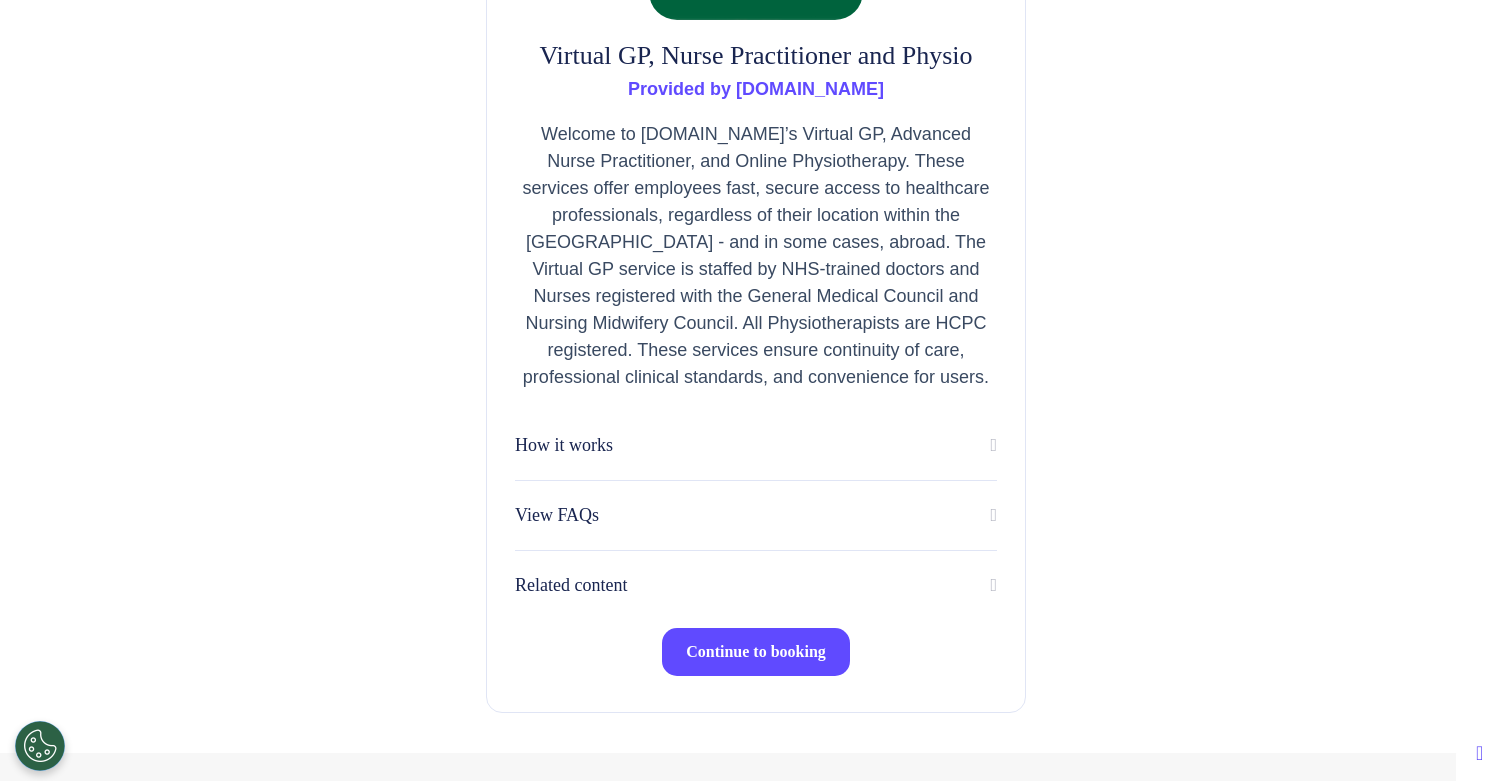 click on "Continue to booking" at bounding box center (756, 651) 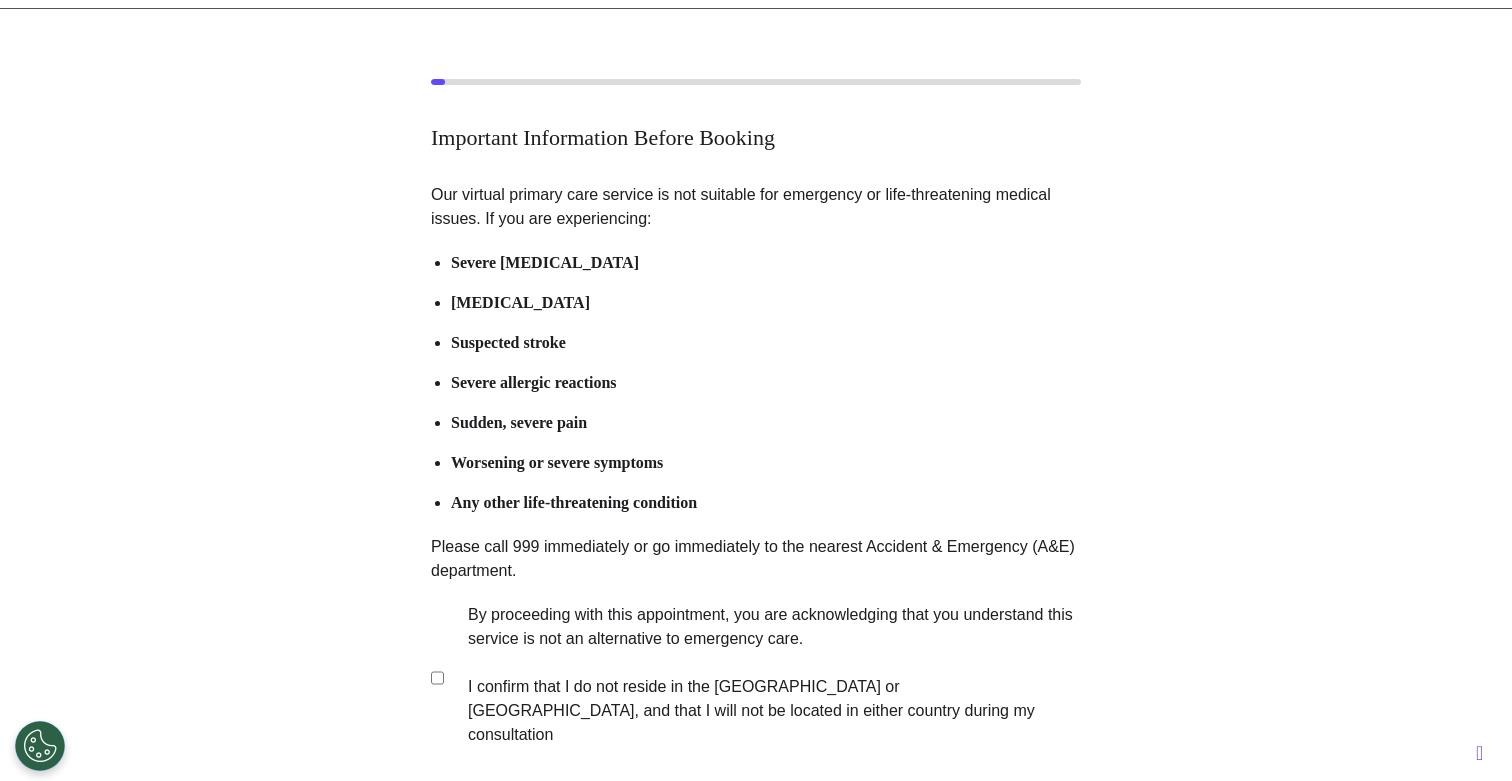 scroll, scrollTop: 70, scrollLeft: 0, axis: vertical 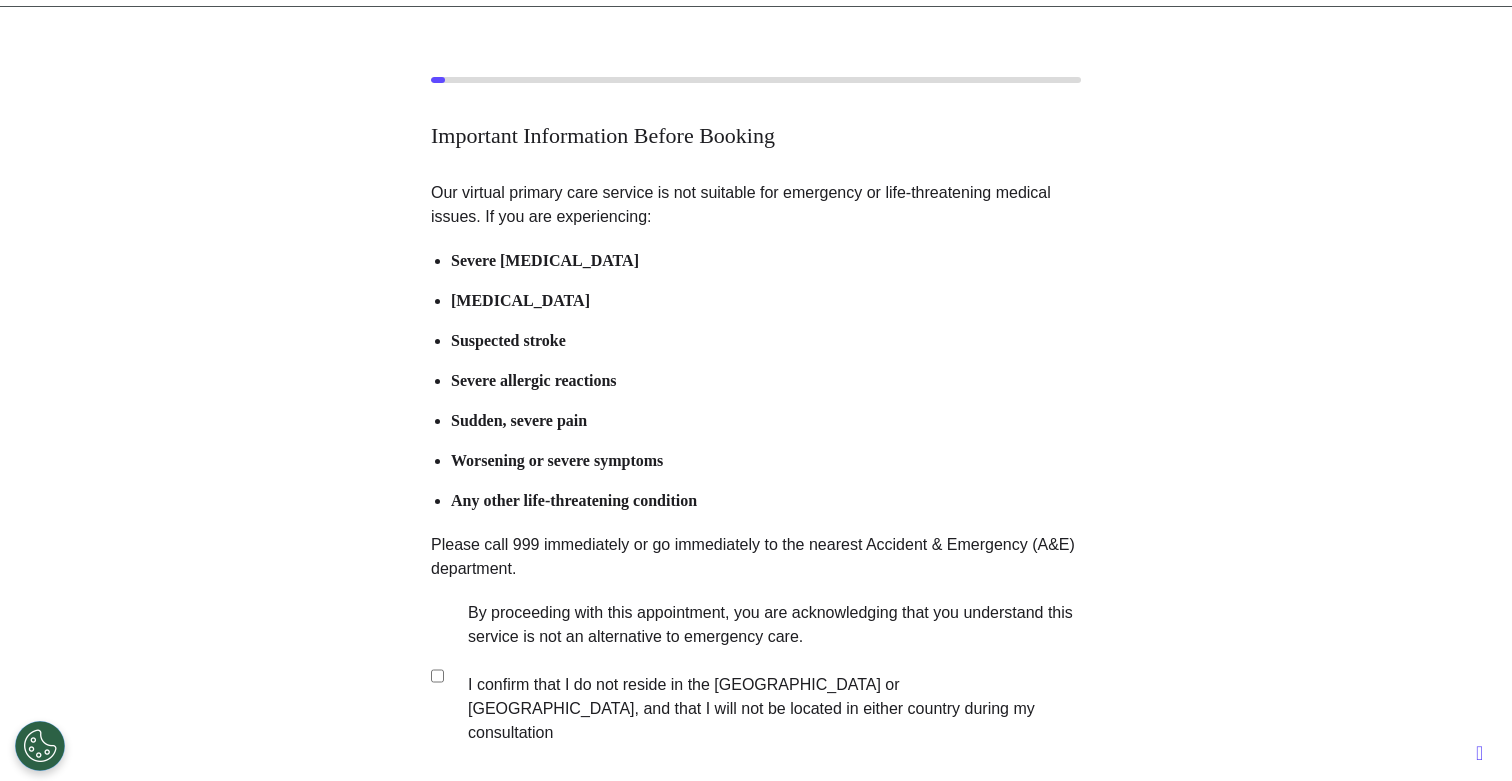 click on "By proceeding with this appointment, you are acknowledging that you understand this service is not an alternative to emergency care. I confirm that I do not reside in the [GEOGRAPHIC_DATA] or [GEOGRAPHIC_DATA], and that I will not be located in either country during my consultation" at bounding box center (761, 673) 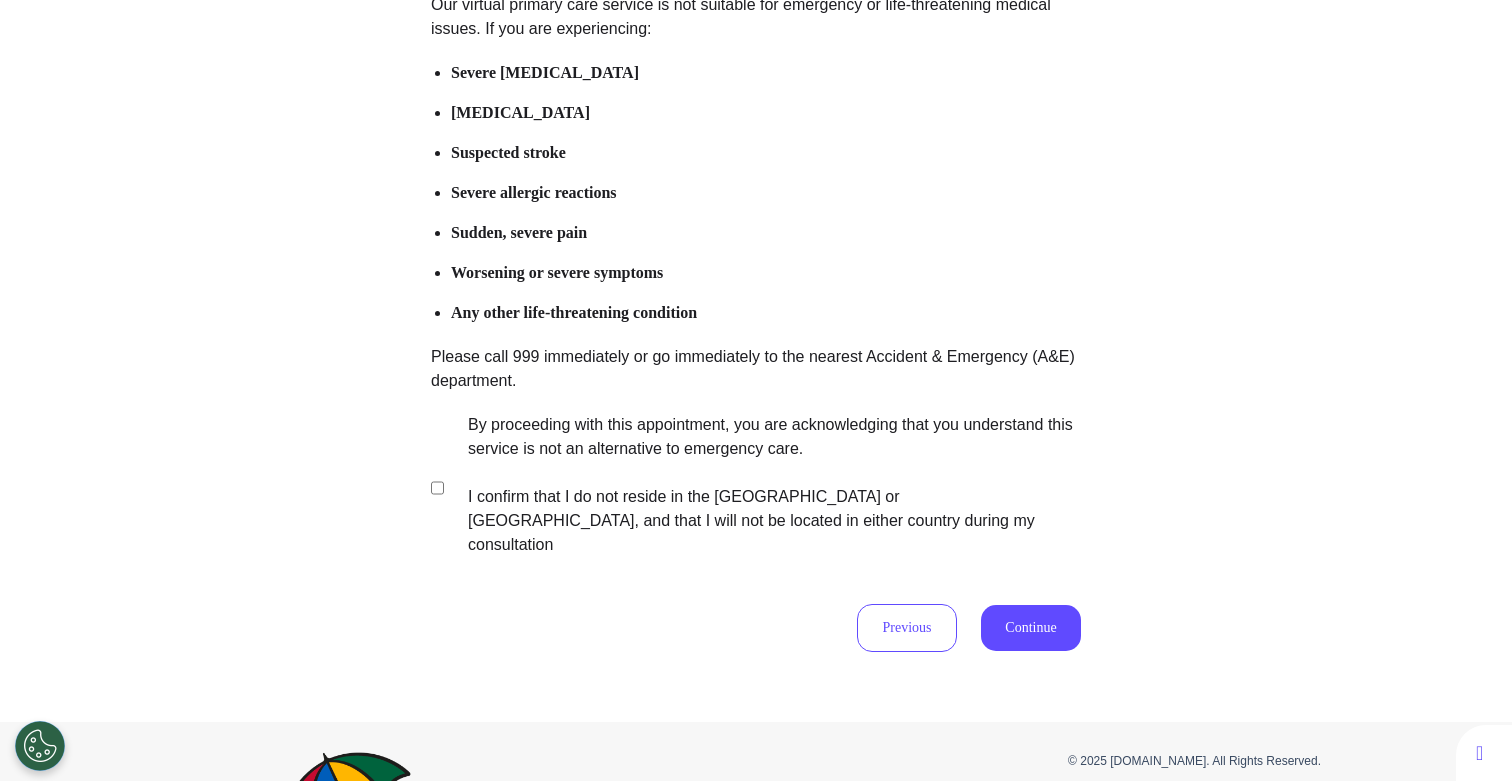 scroll, scrollTop: 369, scrollLeft: 0, axis: vertical 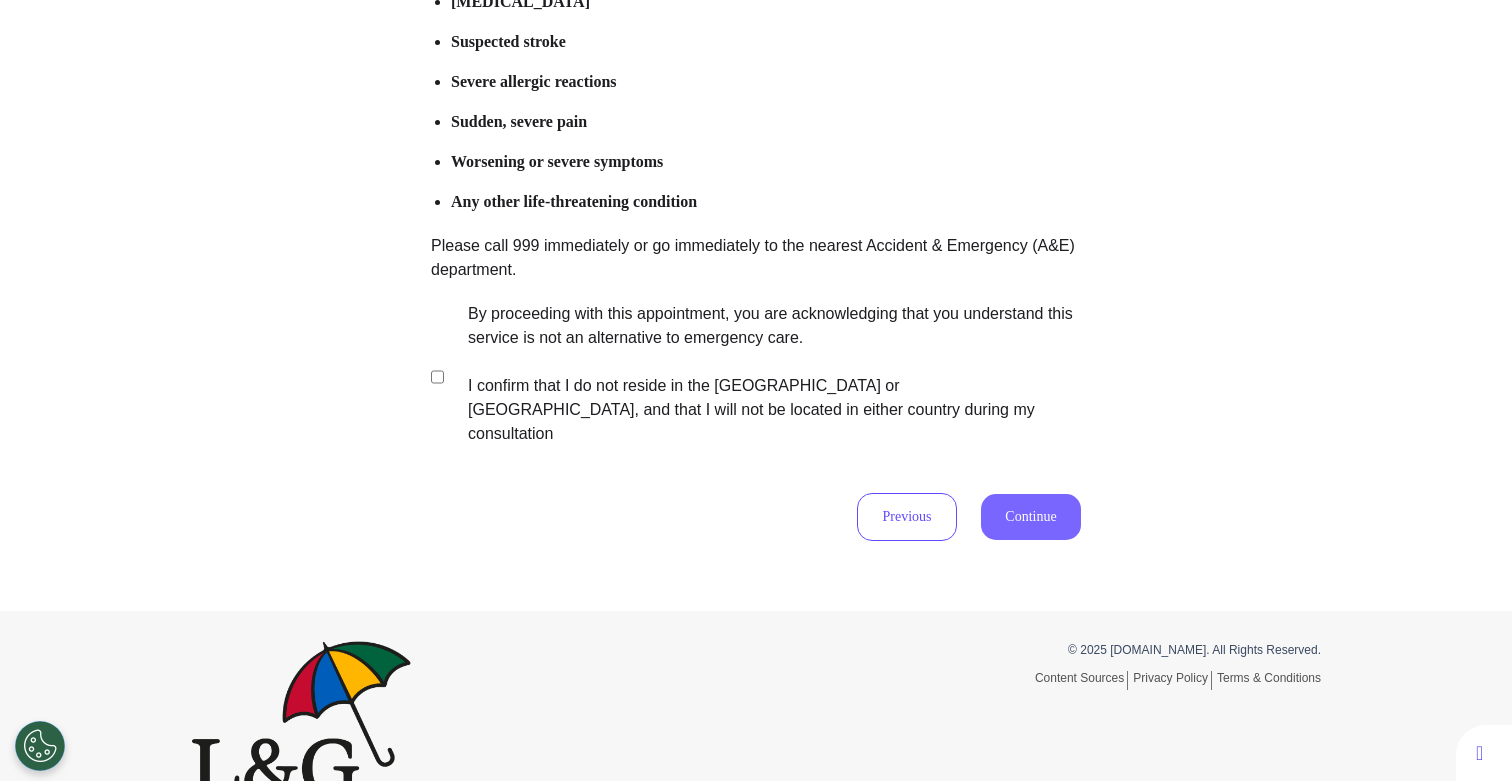 click on "Continue" at bounding box center (1031, 517) 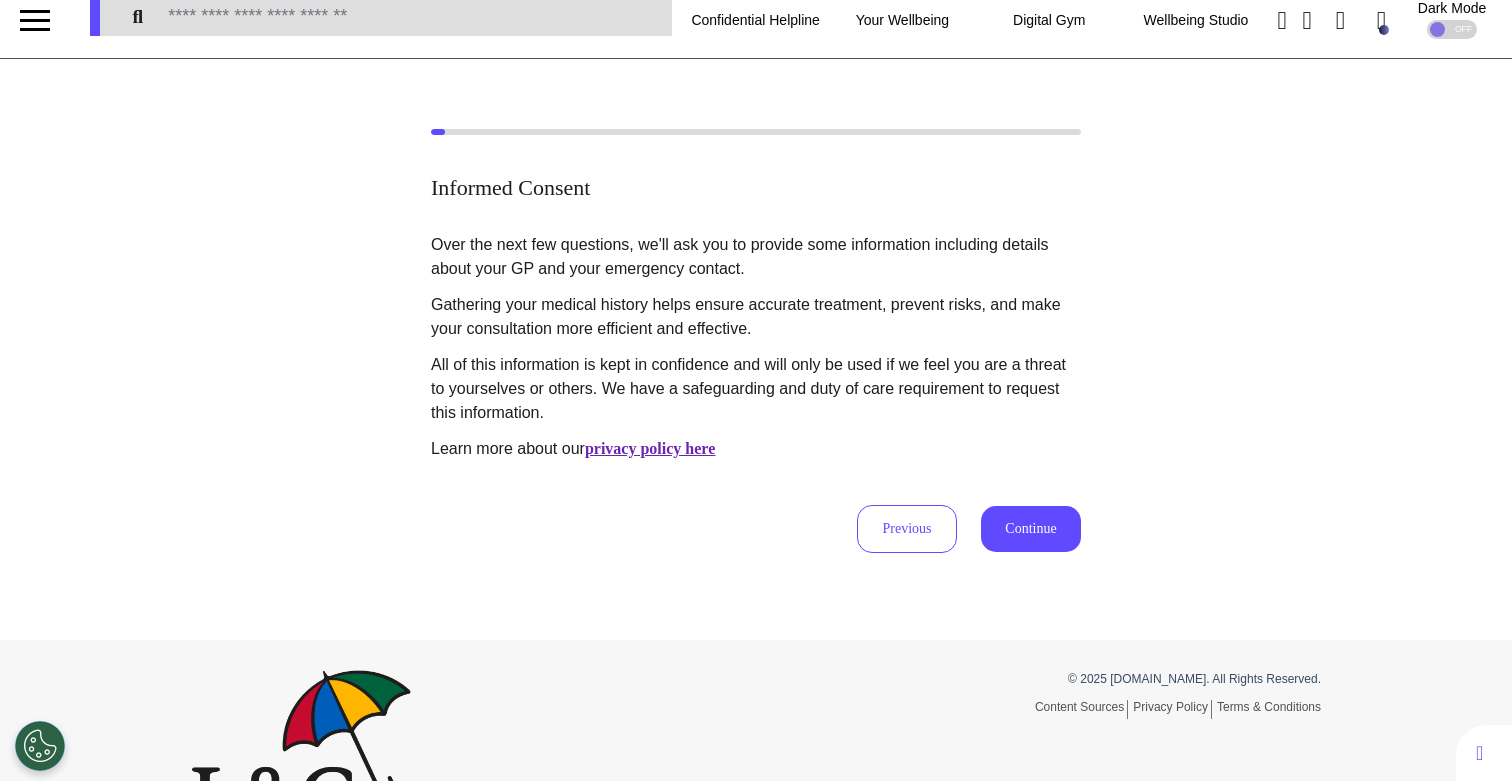 scroll, scrollTop: 0, scrollLeft: 0, axis: both 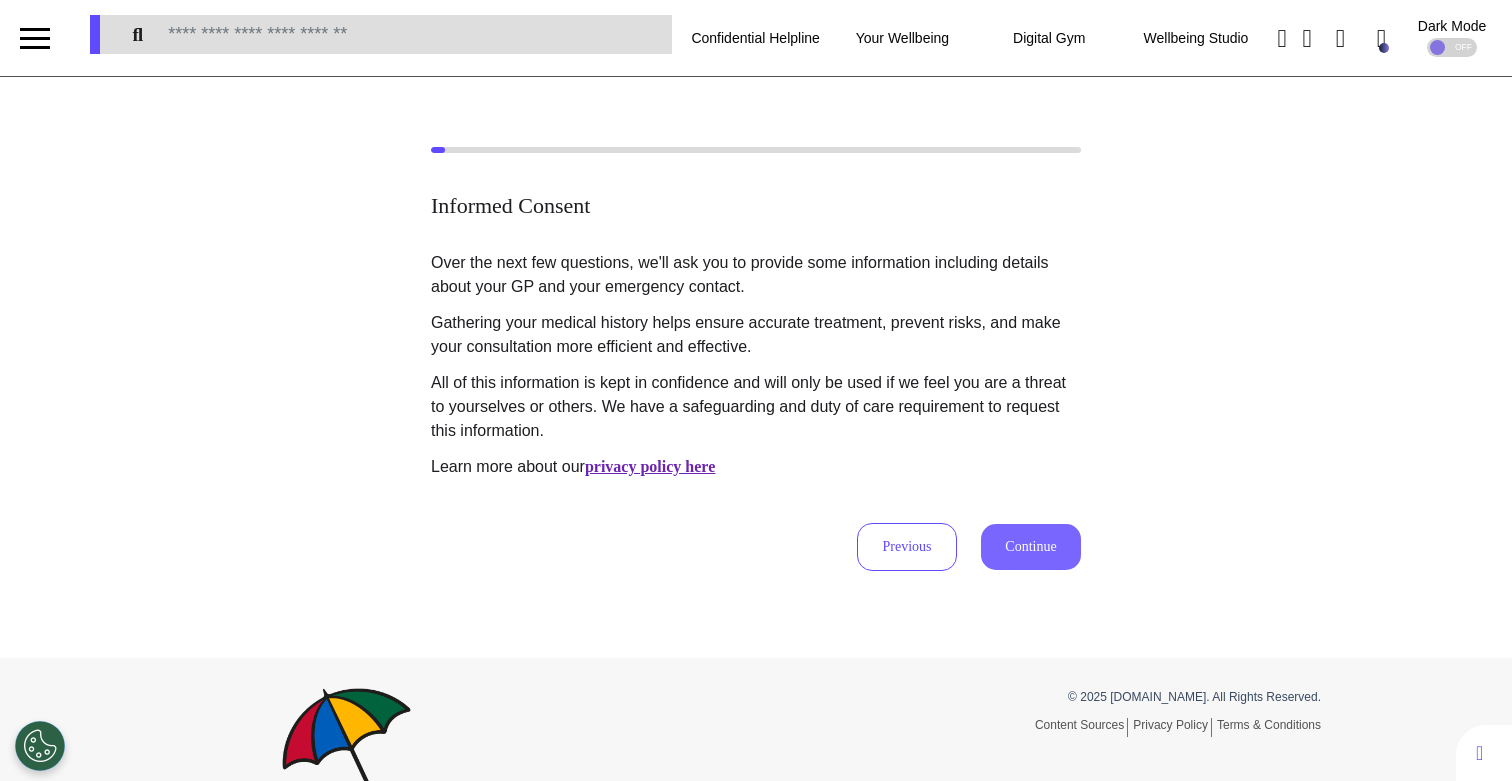 click on "Continue" at bounding box center [1031, 547] 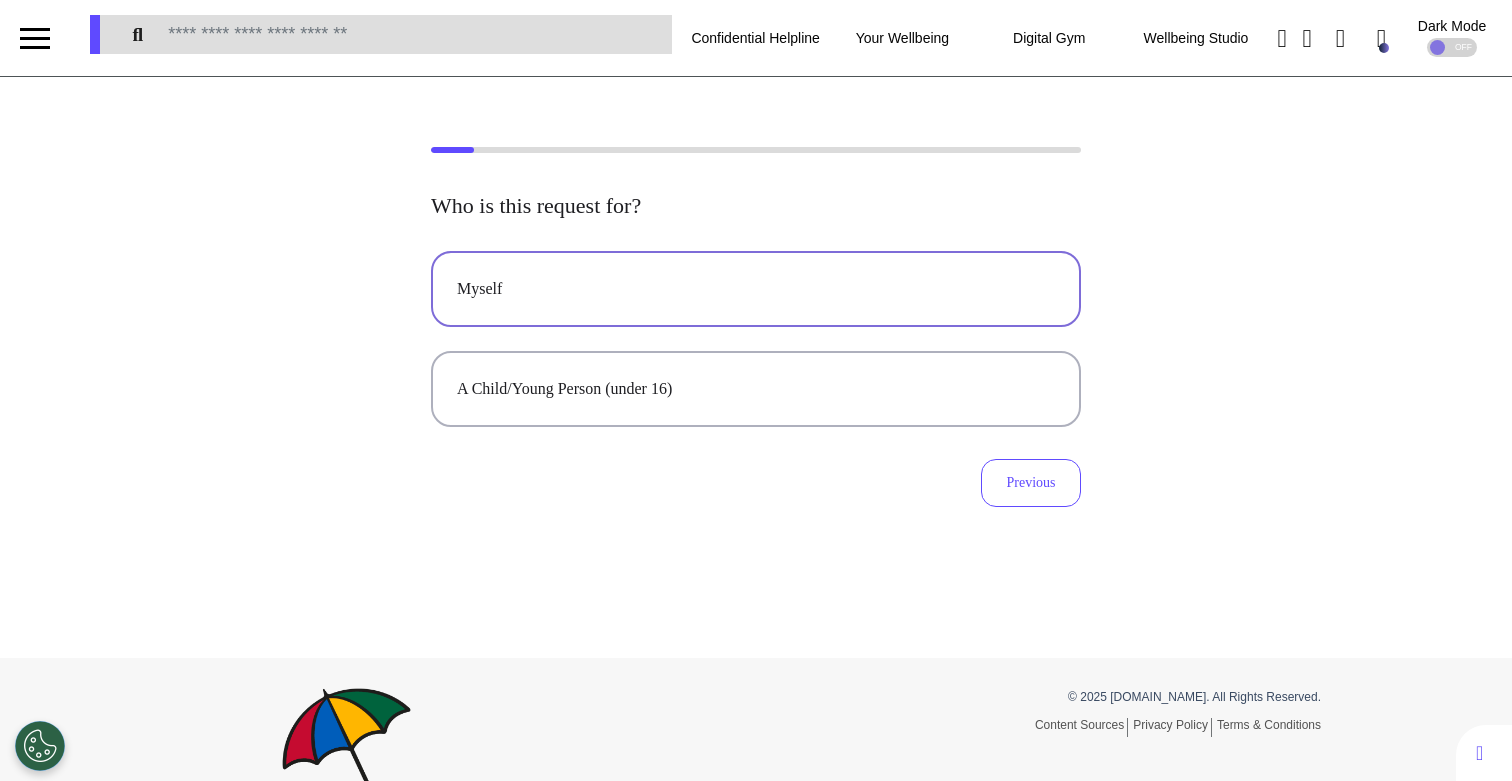 click on "Myself" at bounding box center [756, 289] 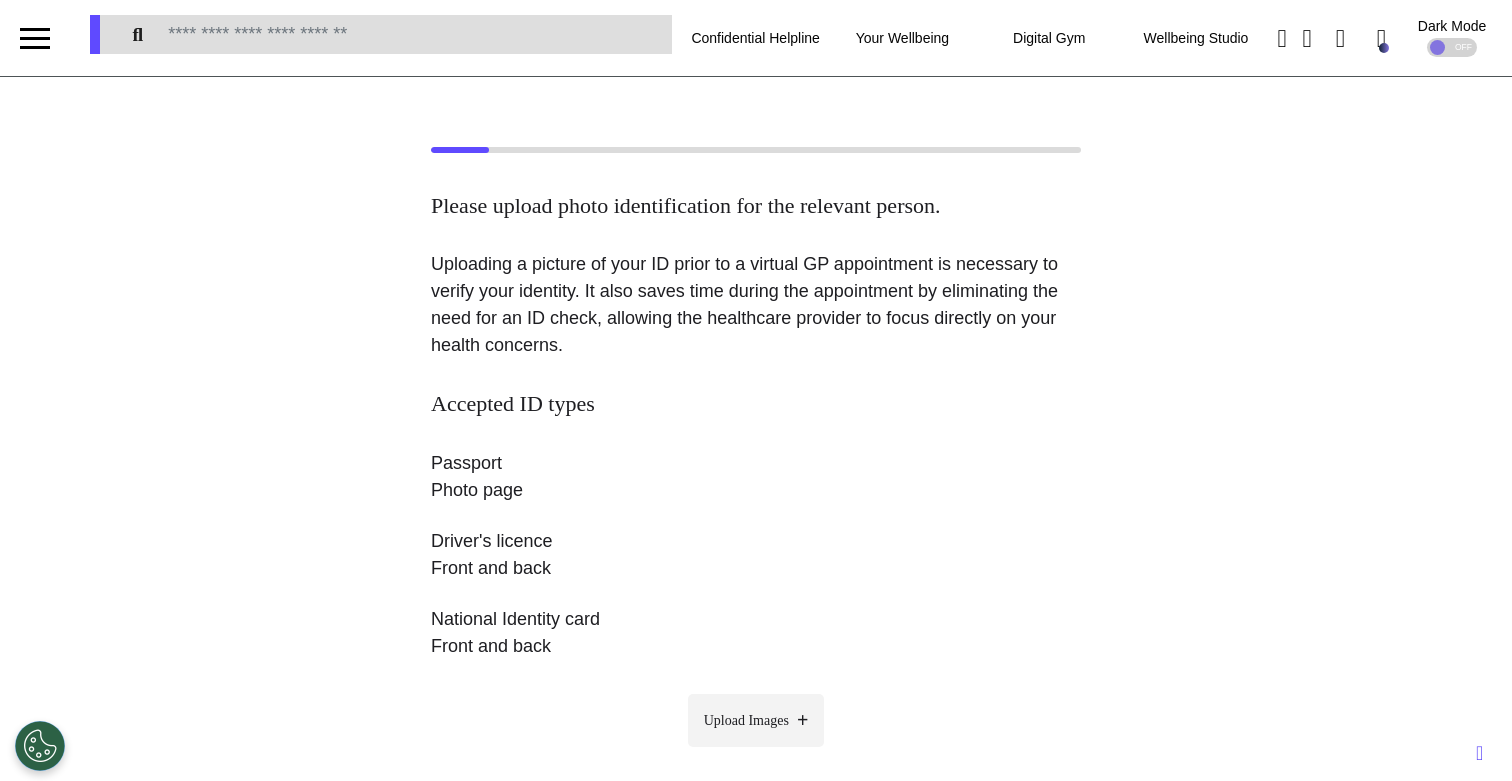 click on "Upload Images" at bounding box center [756, 720] 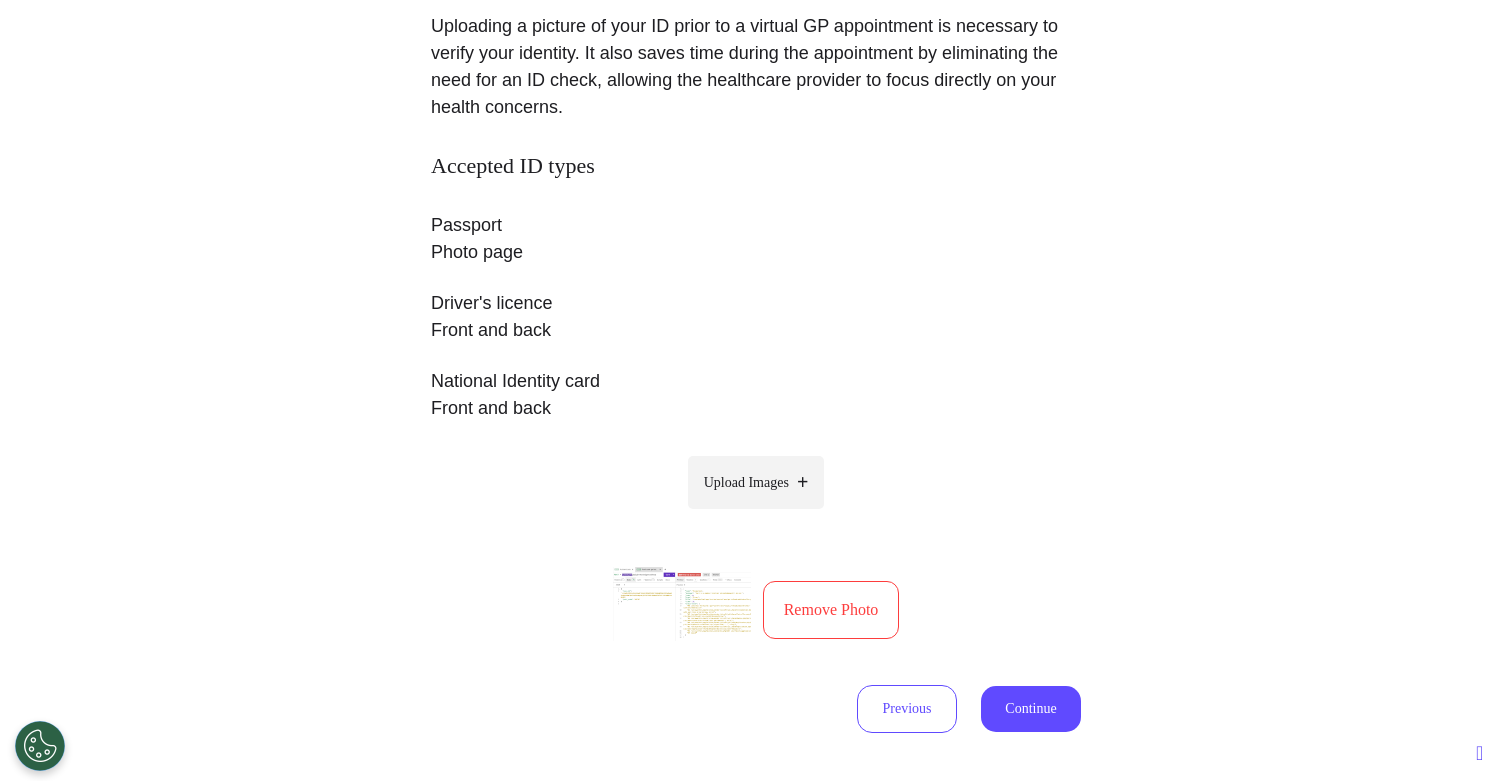 scroll, scrollTop: 476, scrollLeft: 0, axis: vertical 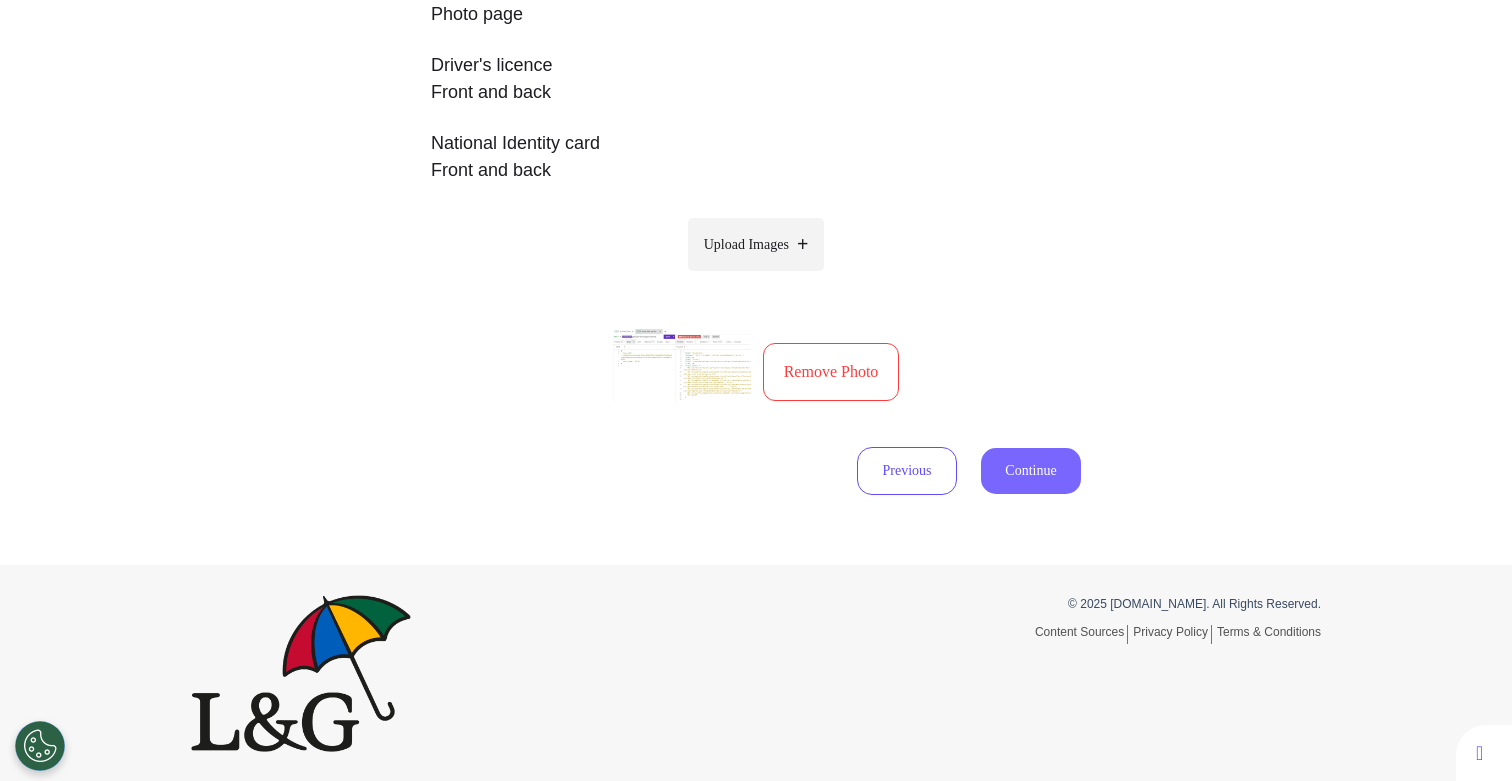 click on "Continue" at bounding box center [1031, 471] 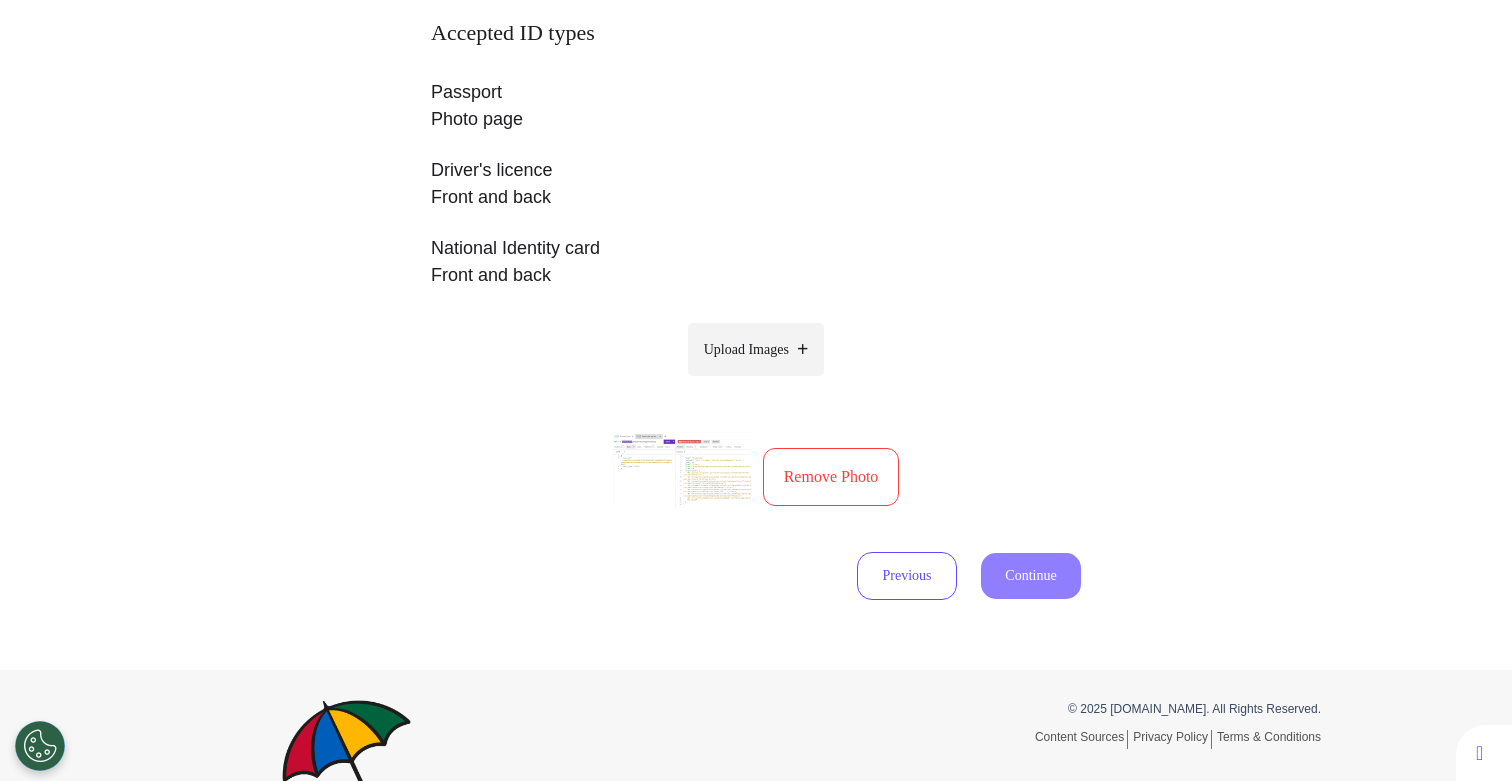 select on "******" 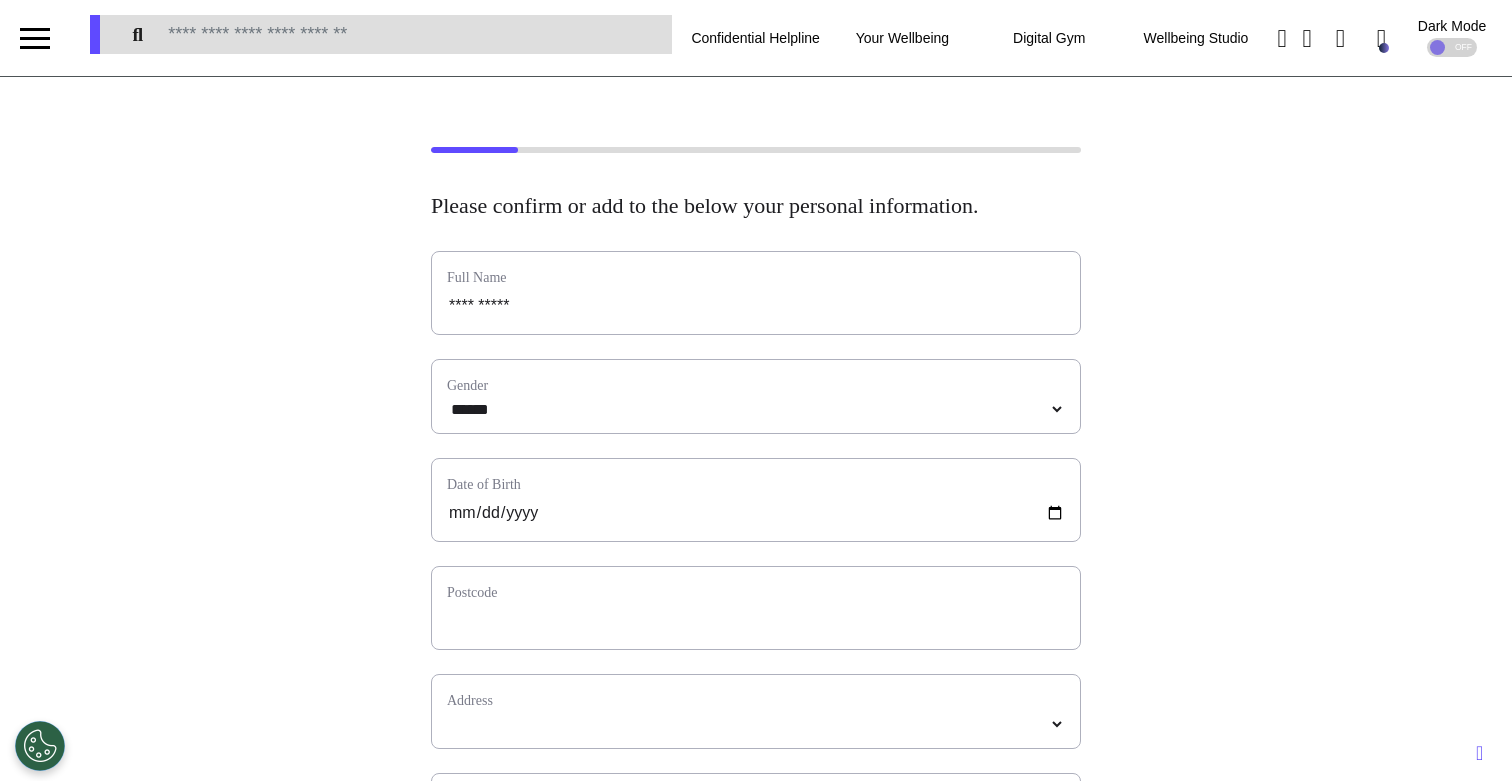 scroll, scrollTop: 0, scrollLeft: 0, axis: both 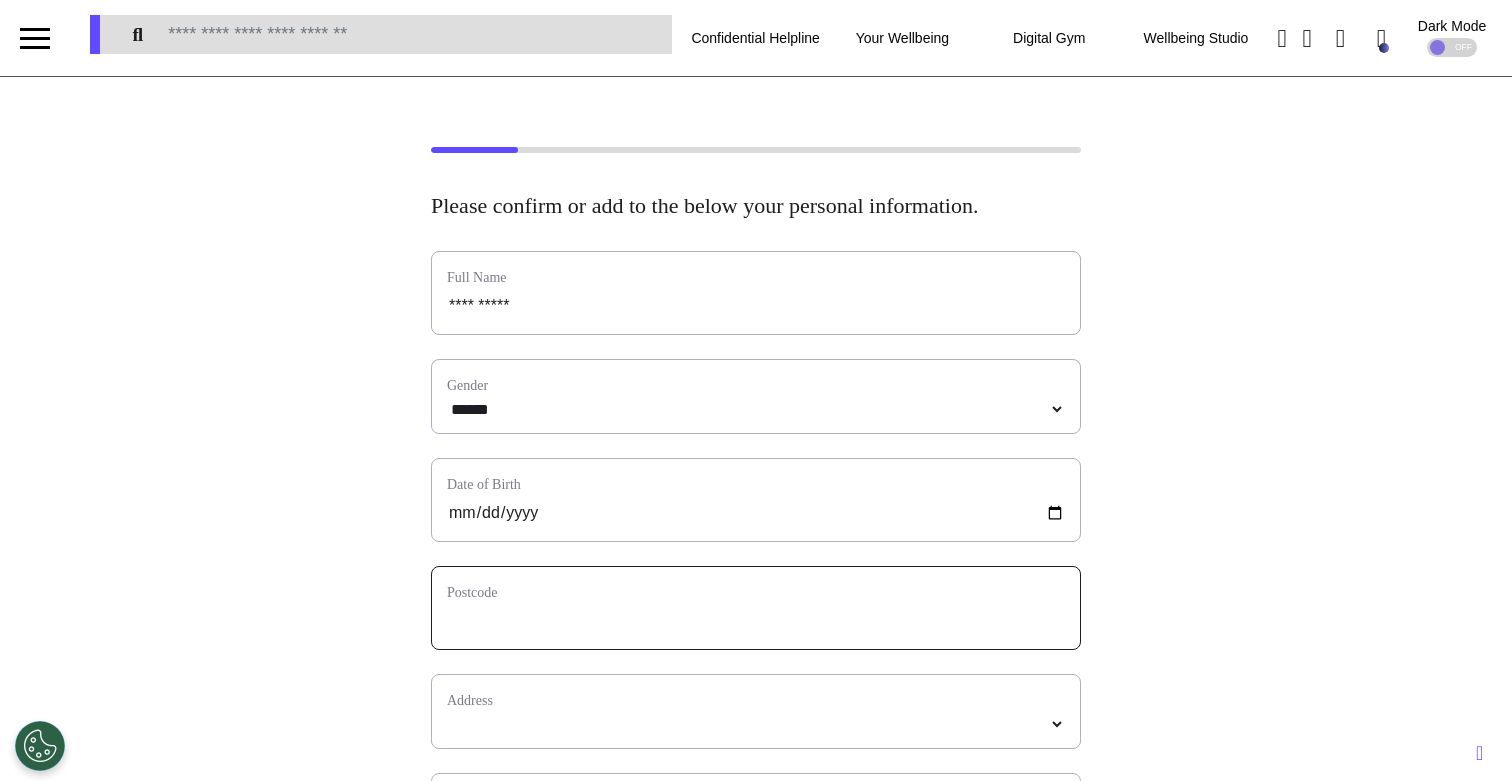 click at bounding box center (756, 621) 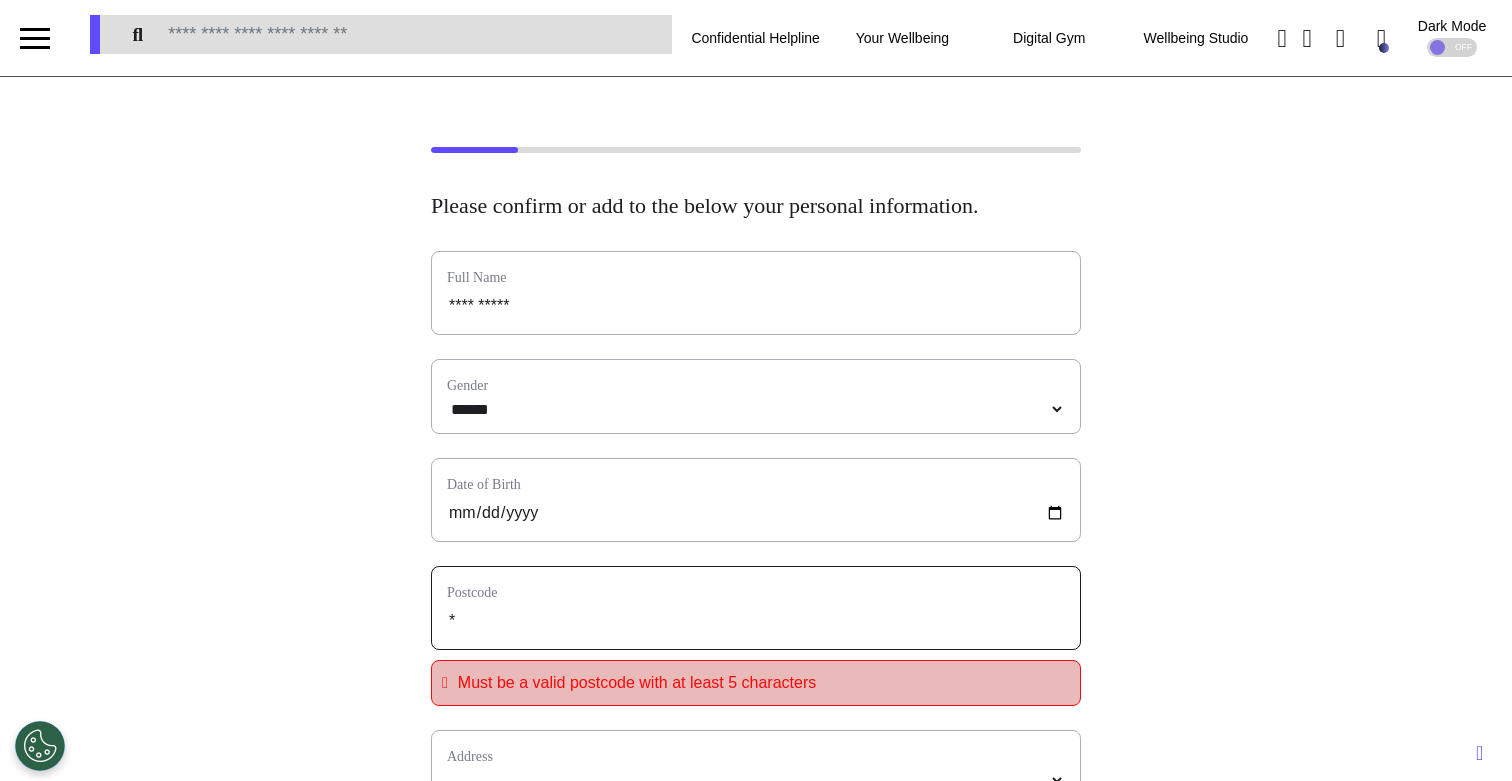 type on "**" 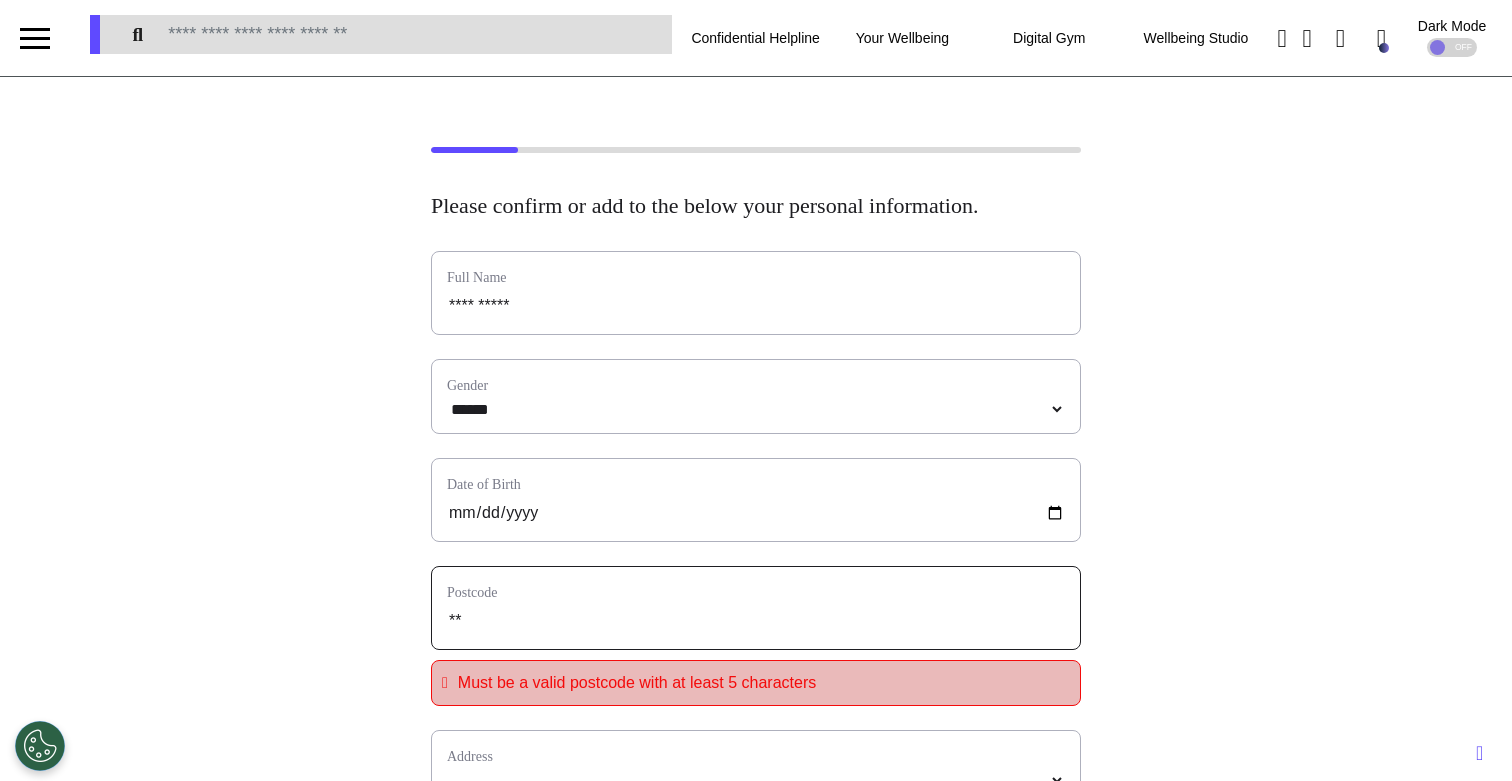 type on "***" 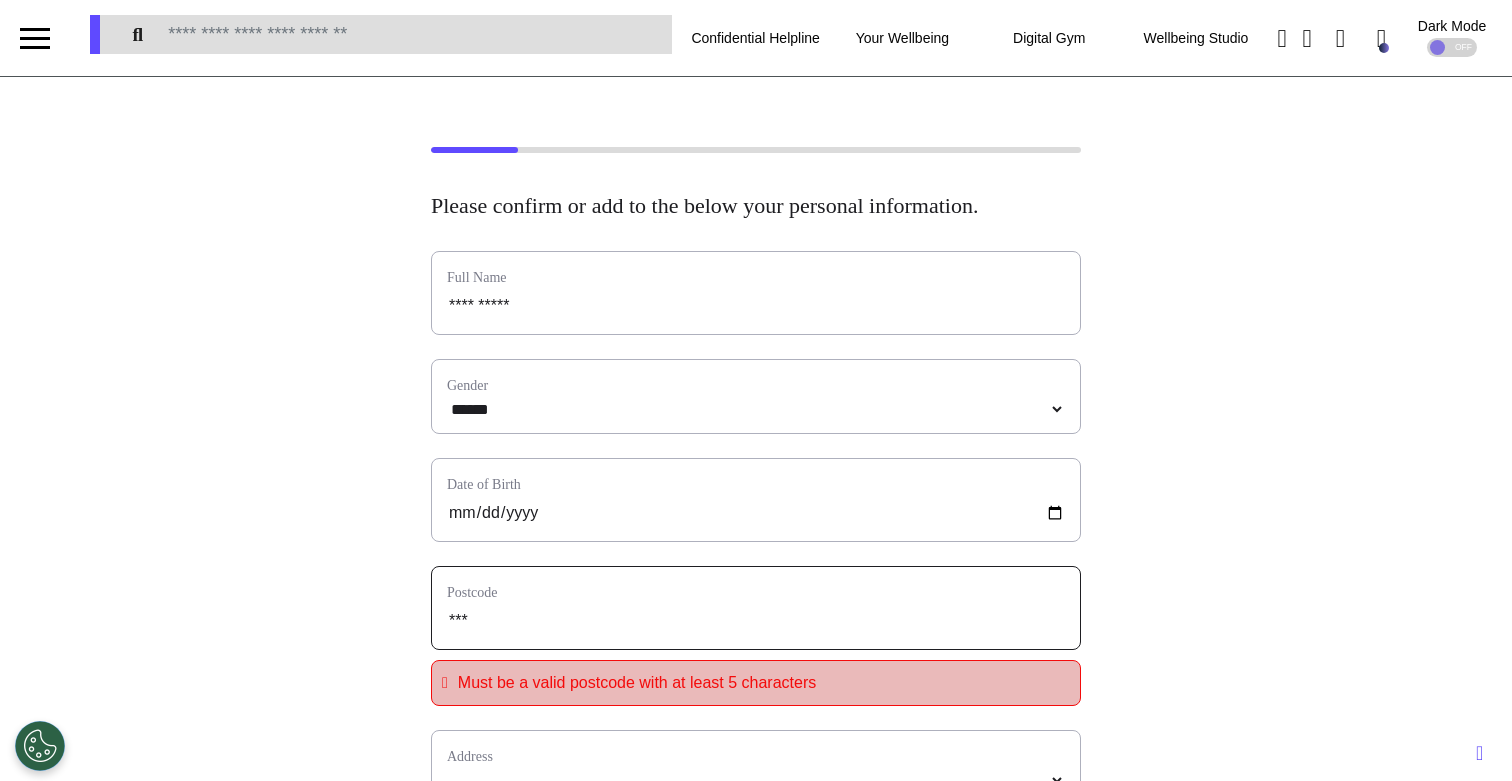 type on "****" 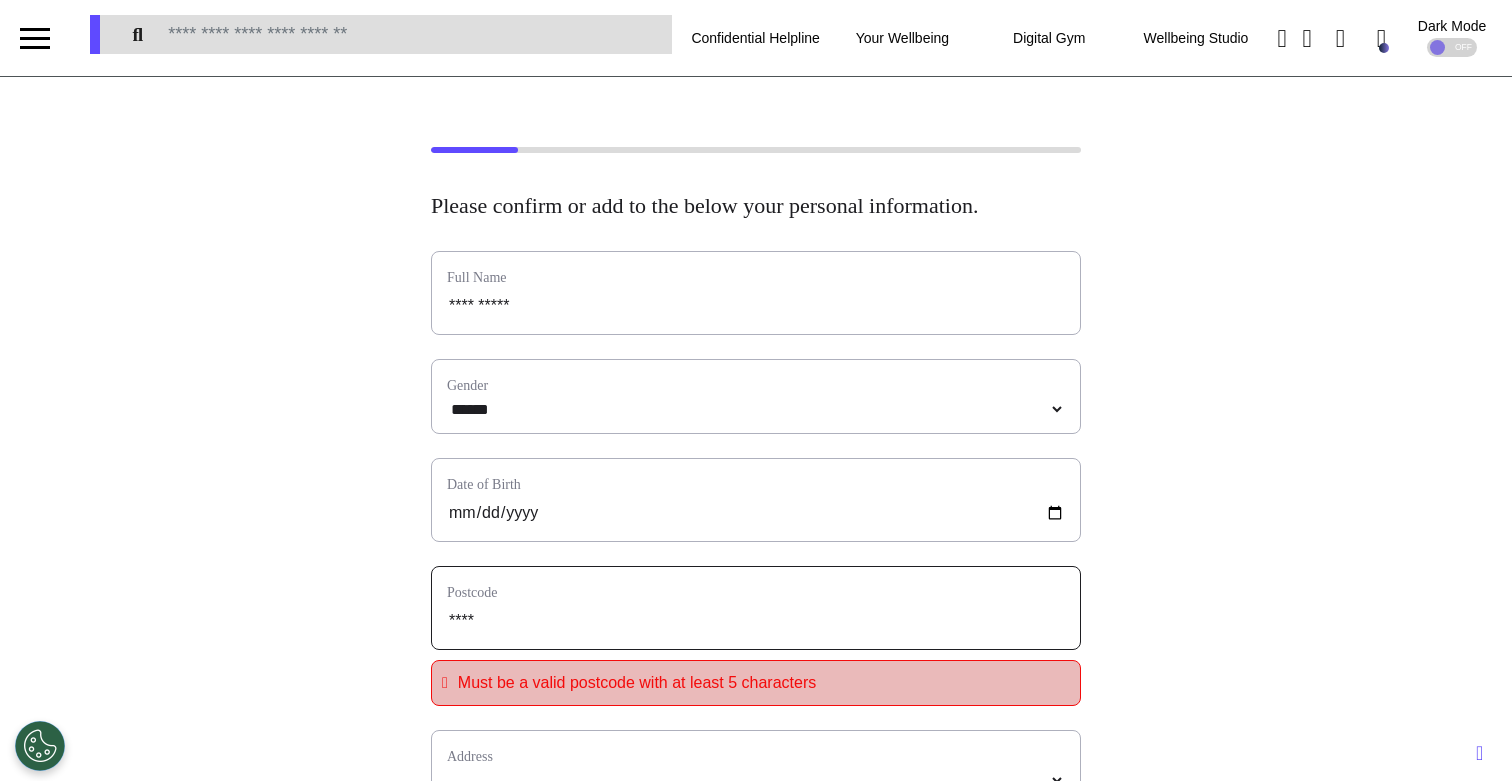 type on "*****" 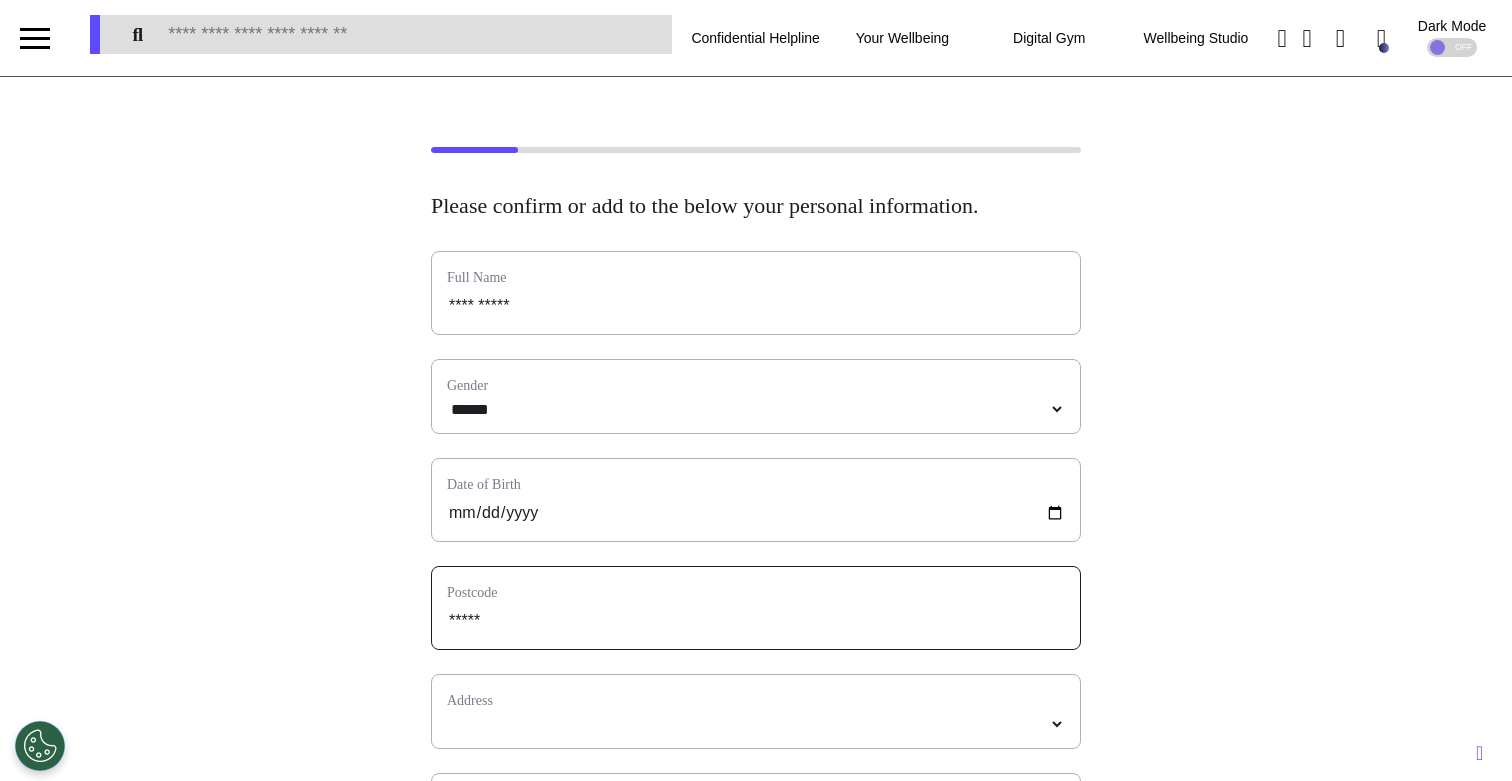 type on "*****" 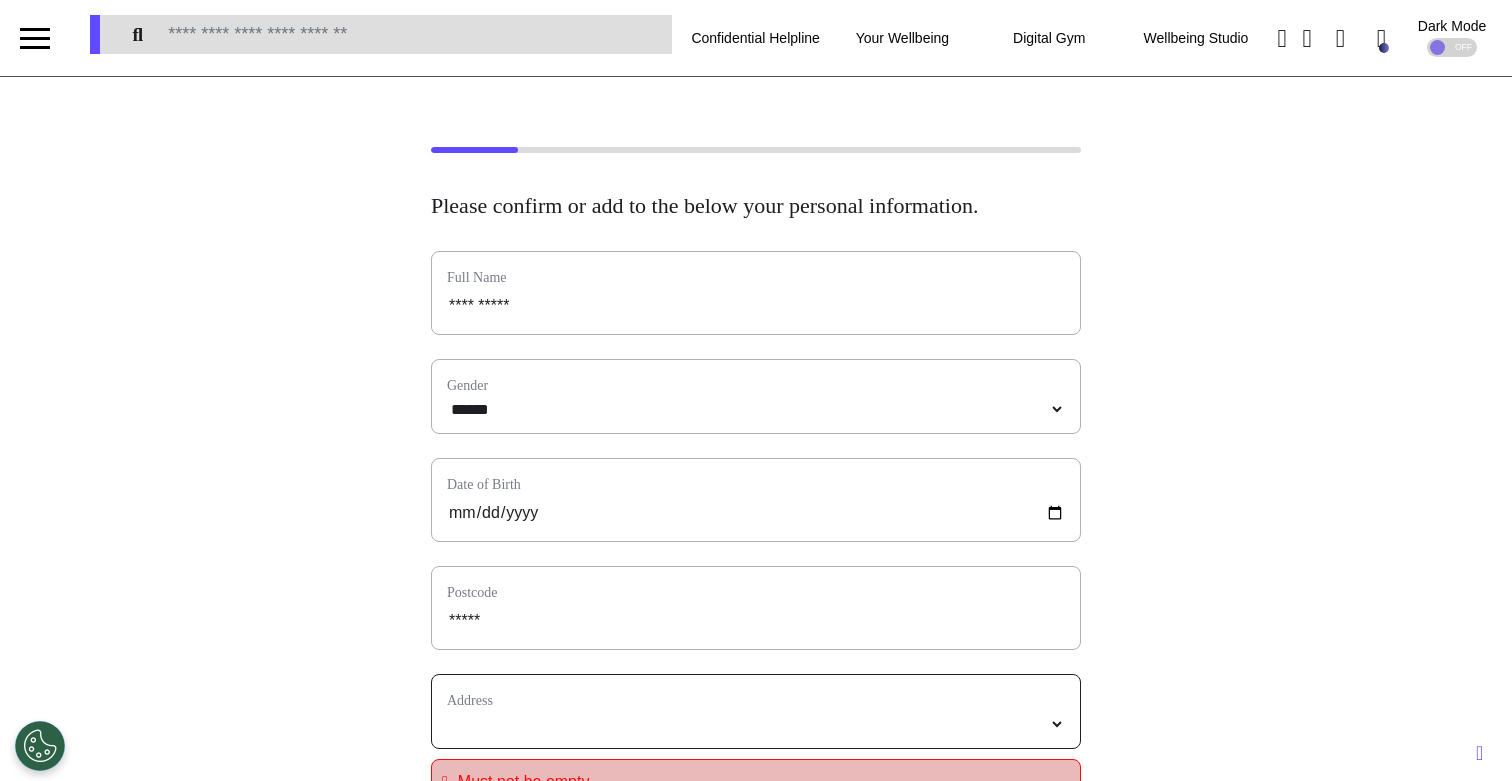 click at bounding box center [756, 724] 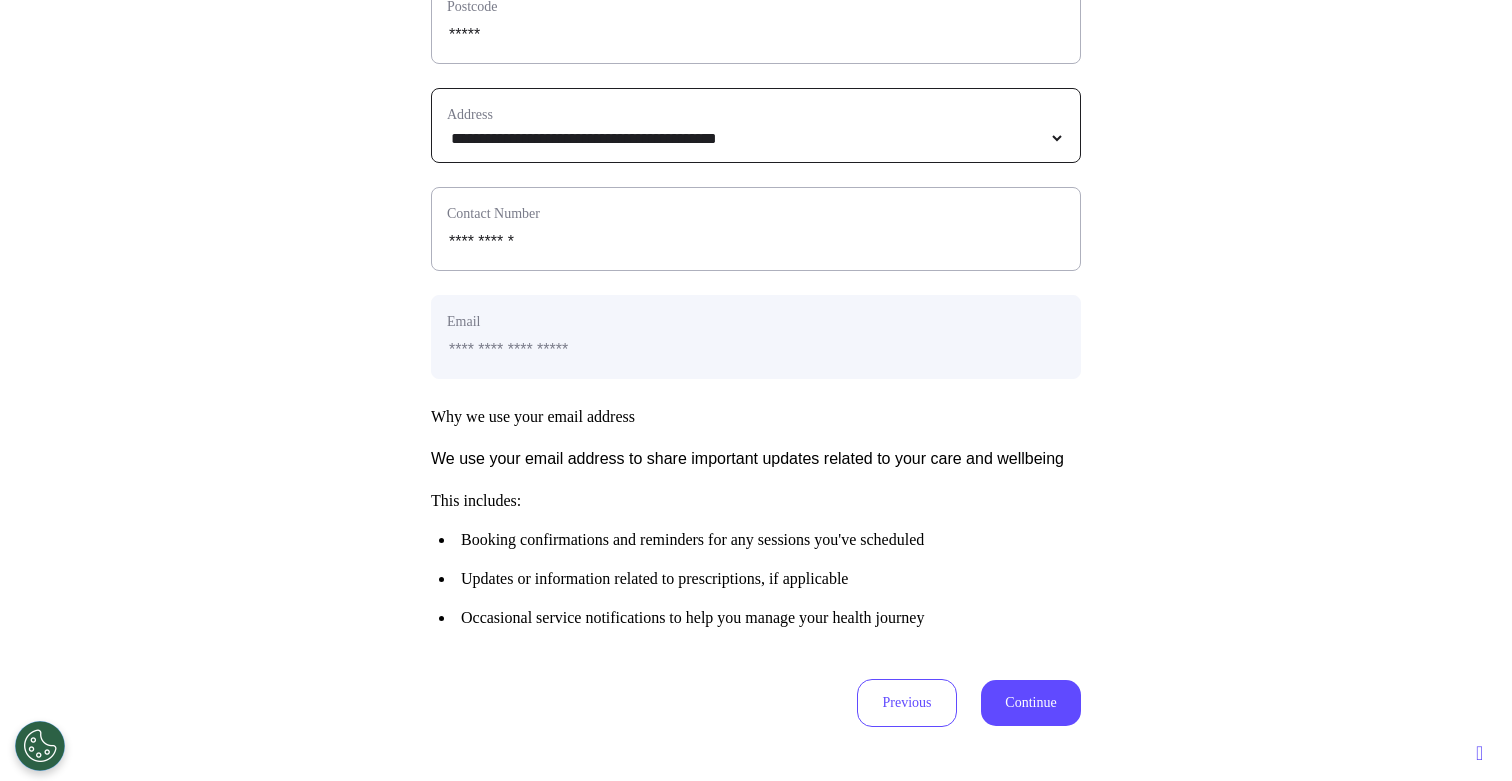scroll, scrollTop: 616, scrollLeft: 0, axis: vertical 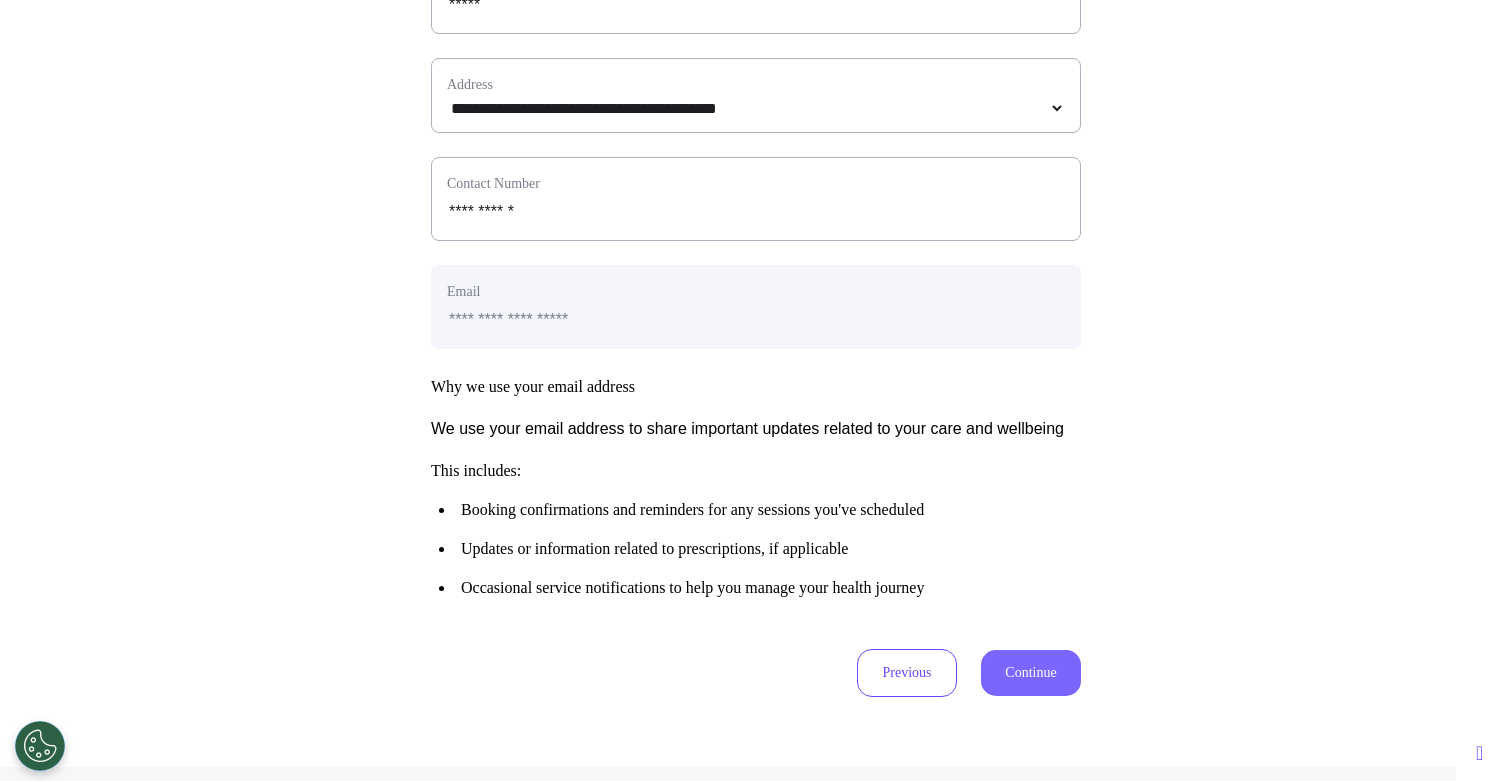 click on "Continue" at bounding box center (1031, 673) 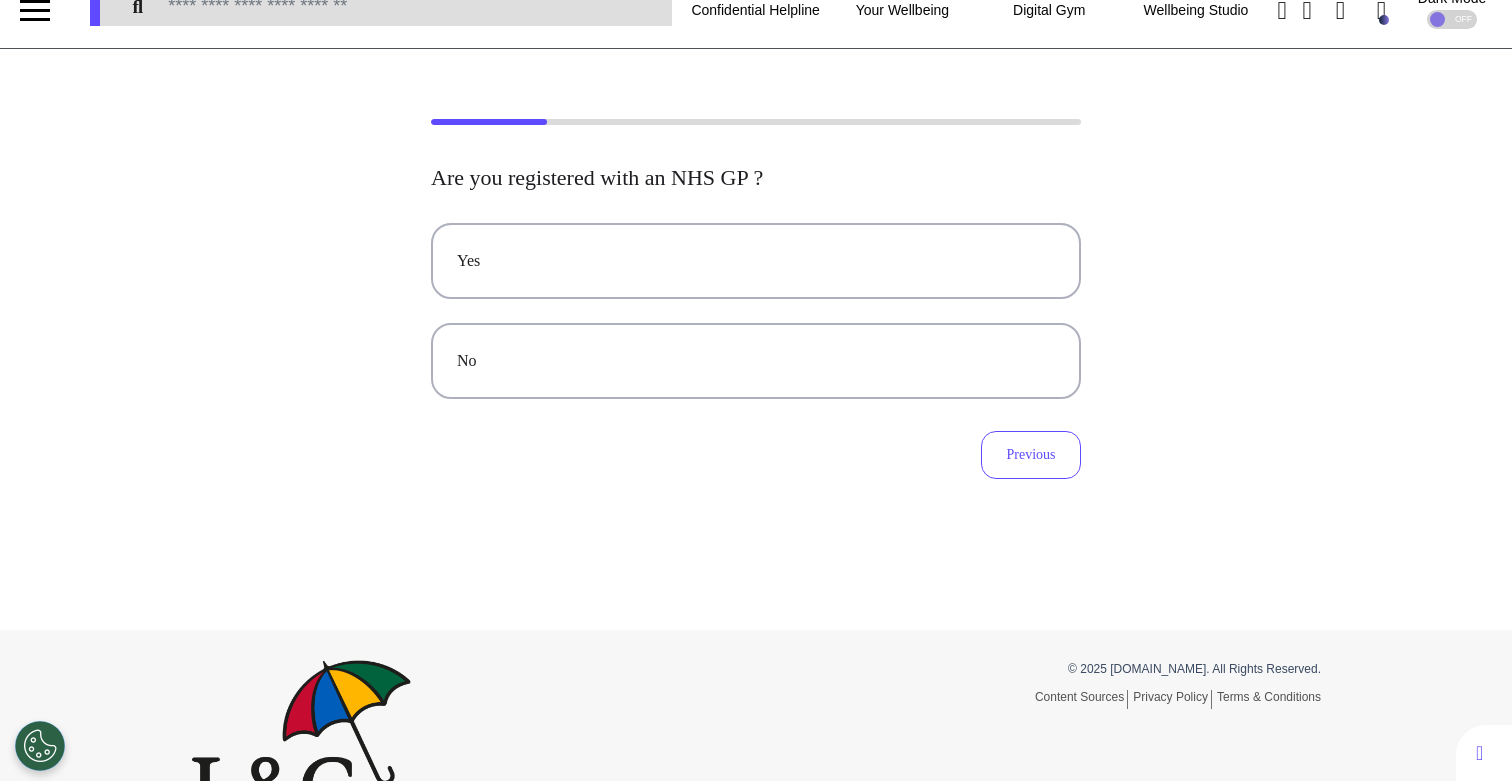 scroll, scrollTop: 0, scrollLeft: 0, axis: both 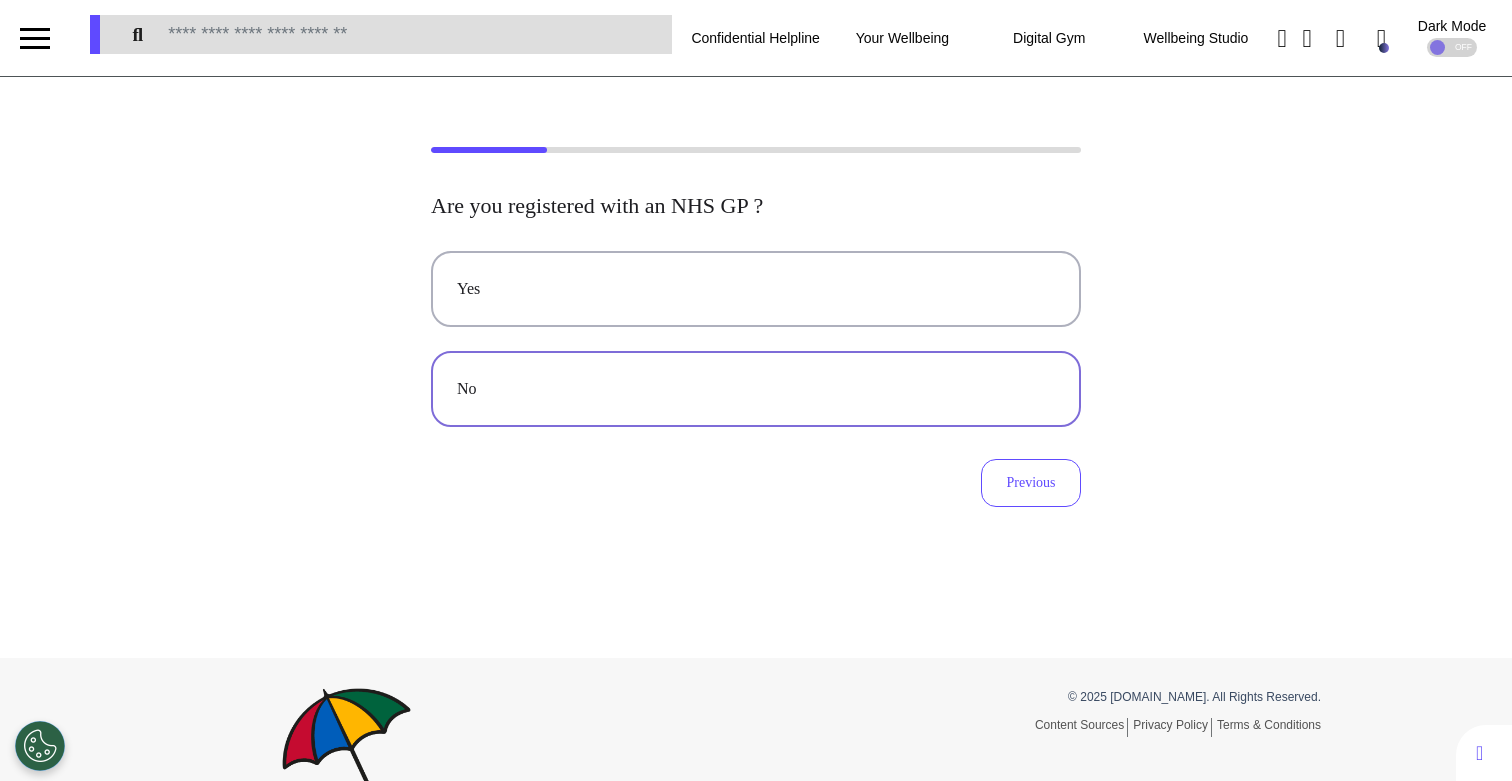 click on "No" at bounding box center (756, 389) 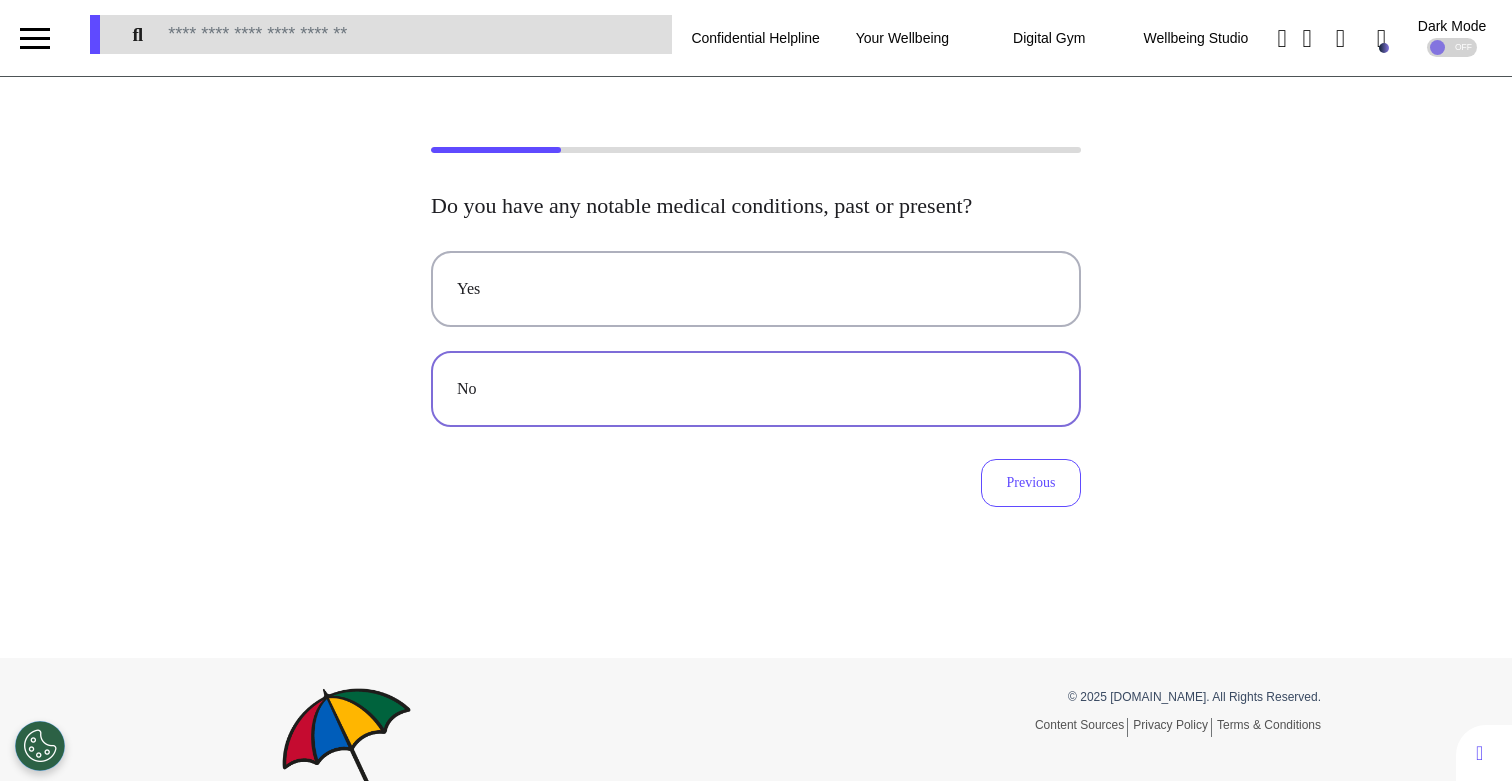 click on "No" at bounding box center [756, 389] 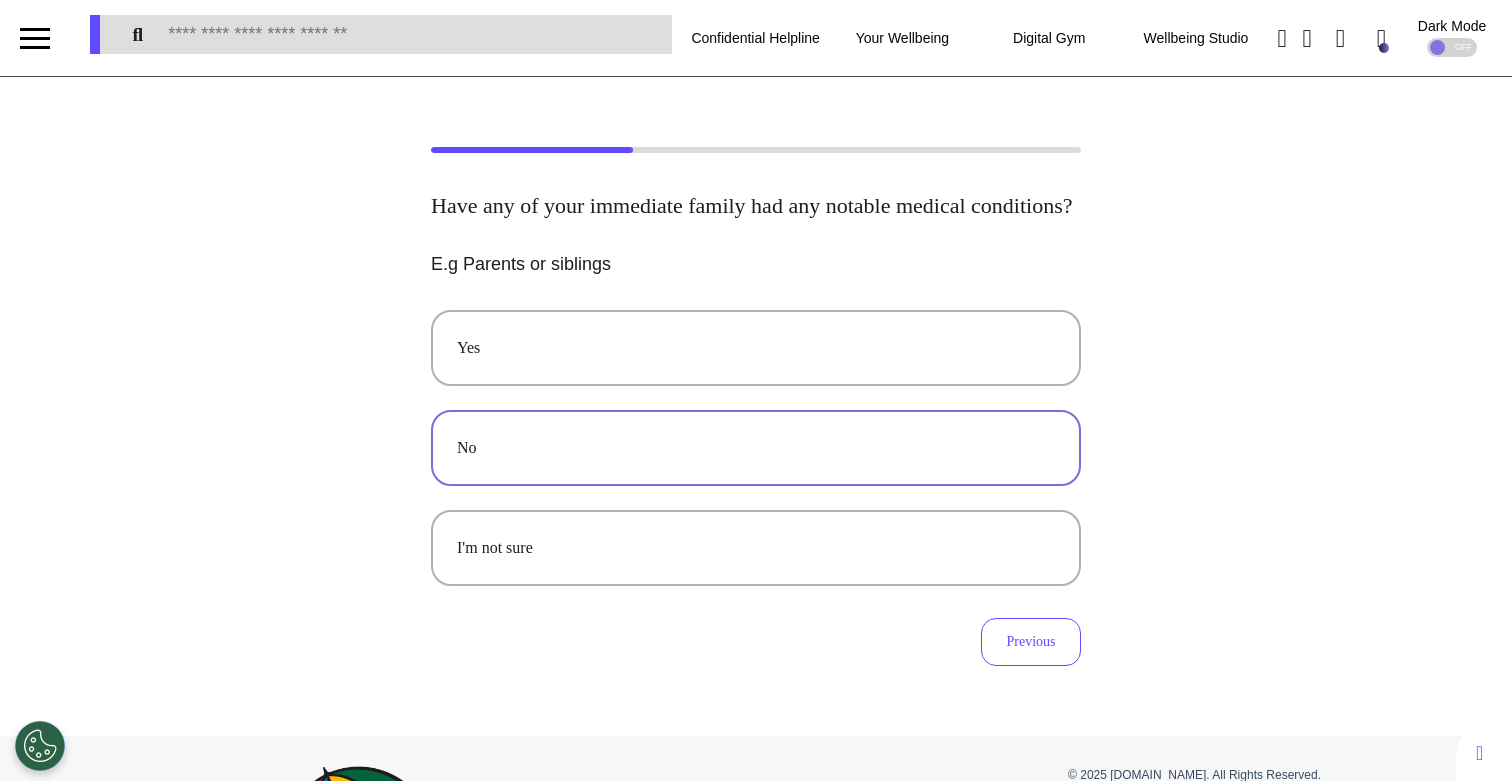 click on "No" at bounding box center (756, 448) 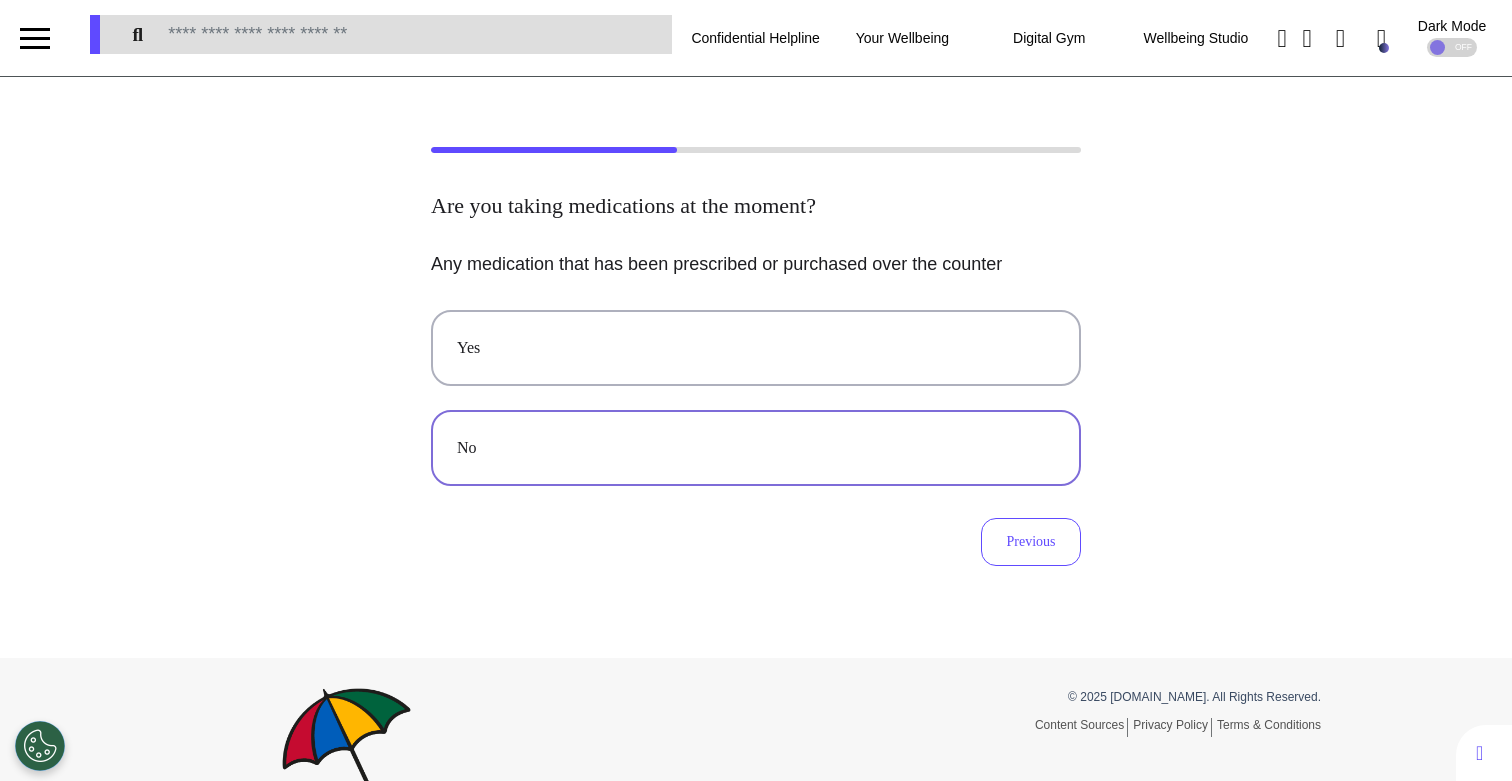 click on "No" at bounding box center [756, 448] 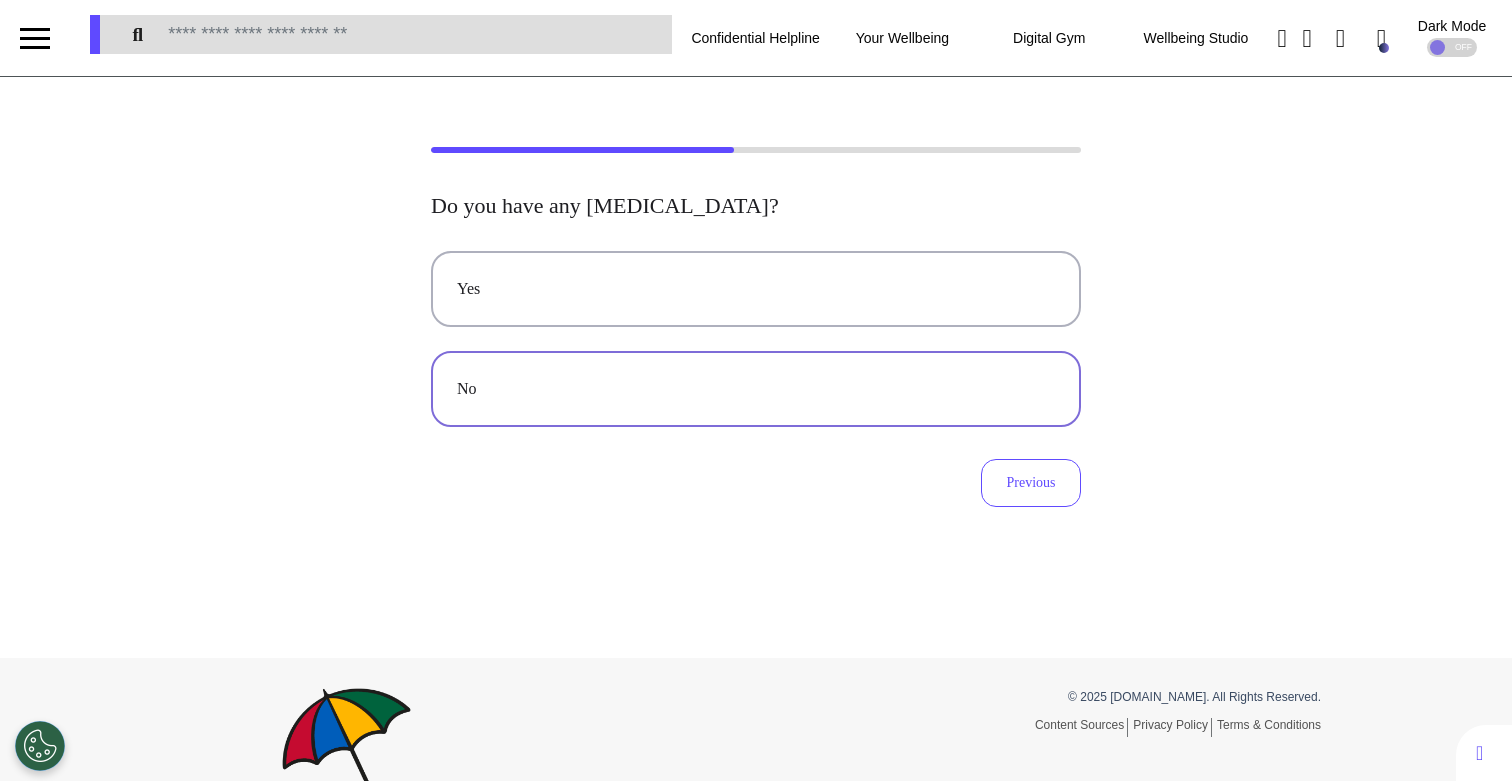 click on "No" at bounding box center [756, 389] 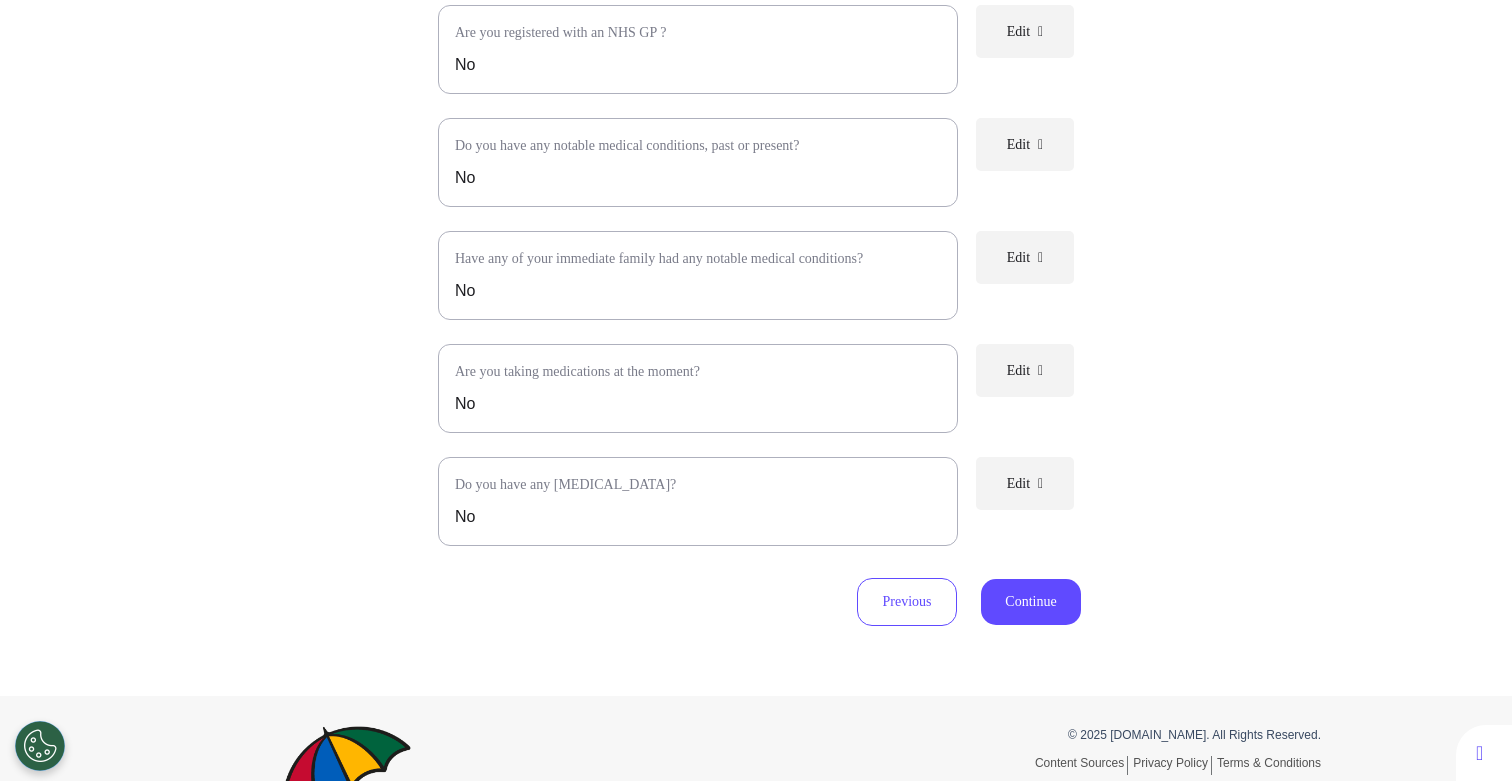 scroll, scrollTop: 458, scrollLeft: 0, axis: vertical 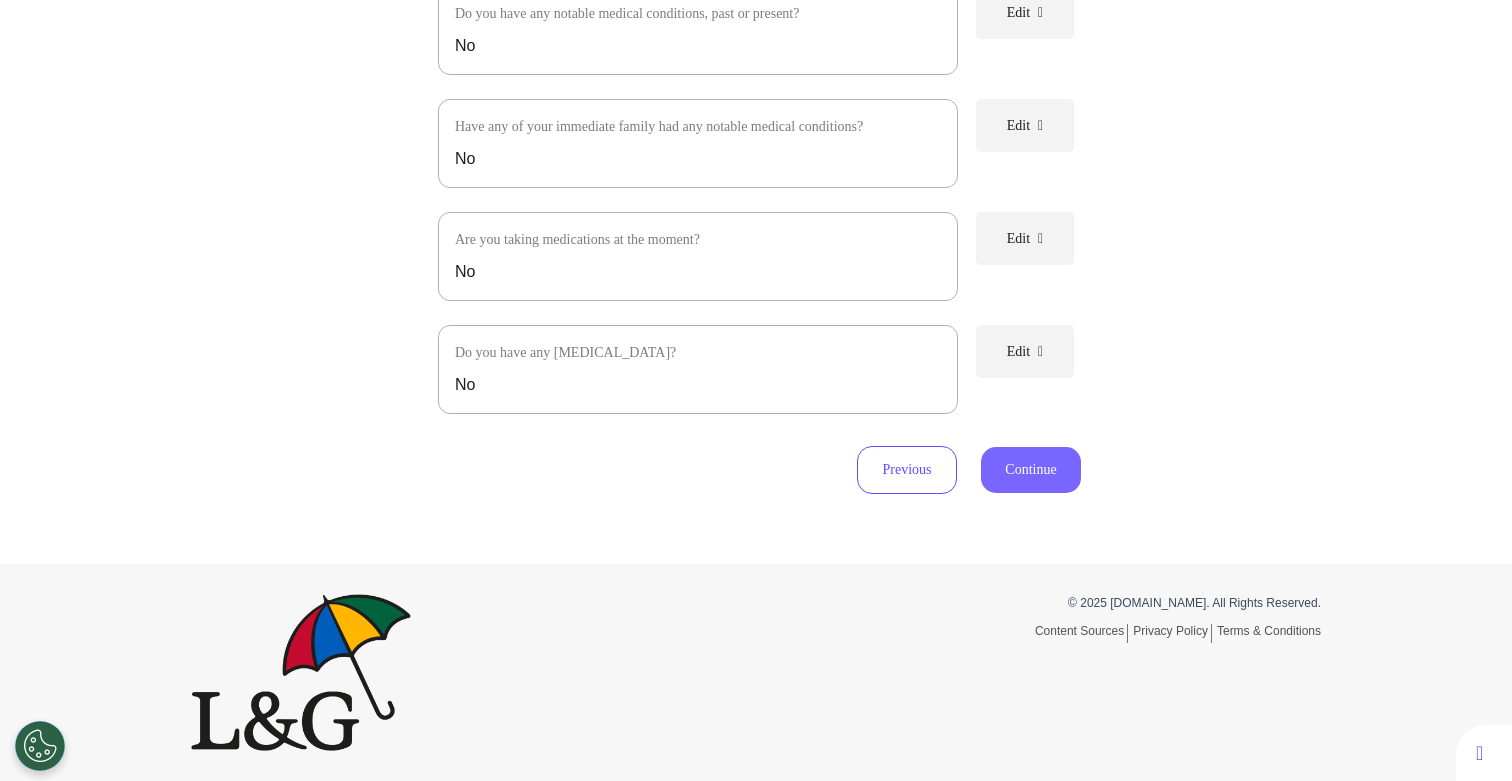 click on "Continue" at bounding box center [1031, 470] 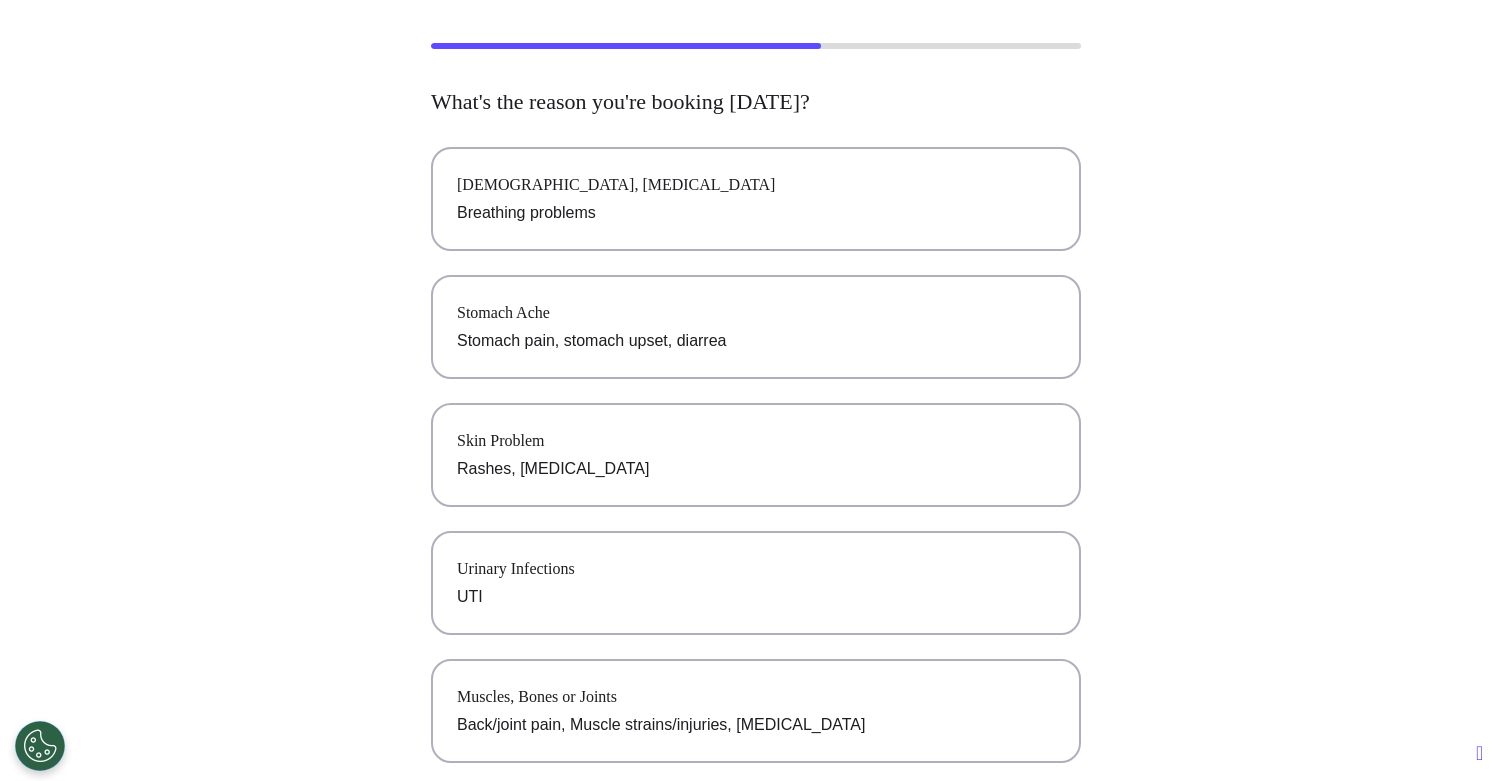 scroll, scrollTop: 130, scrollLeft: 0, axis: vertical 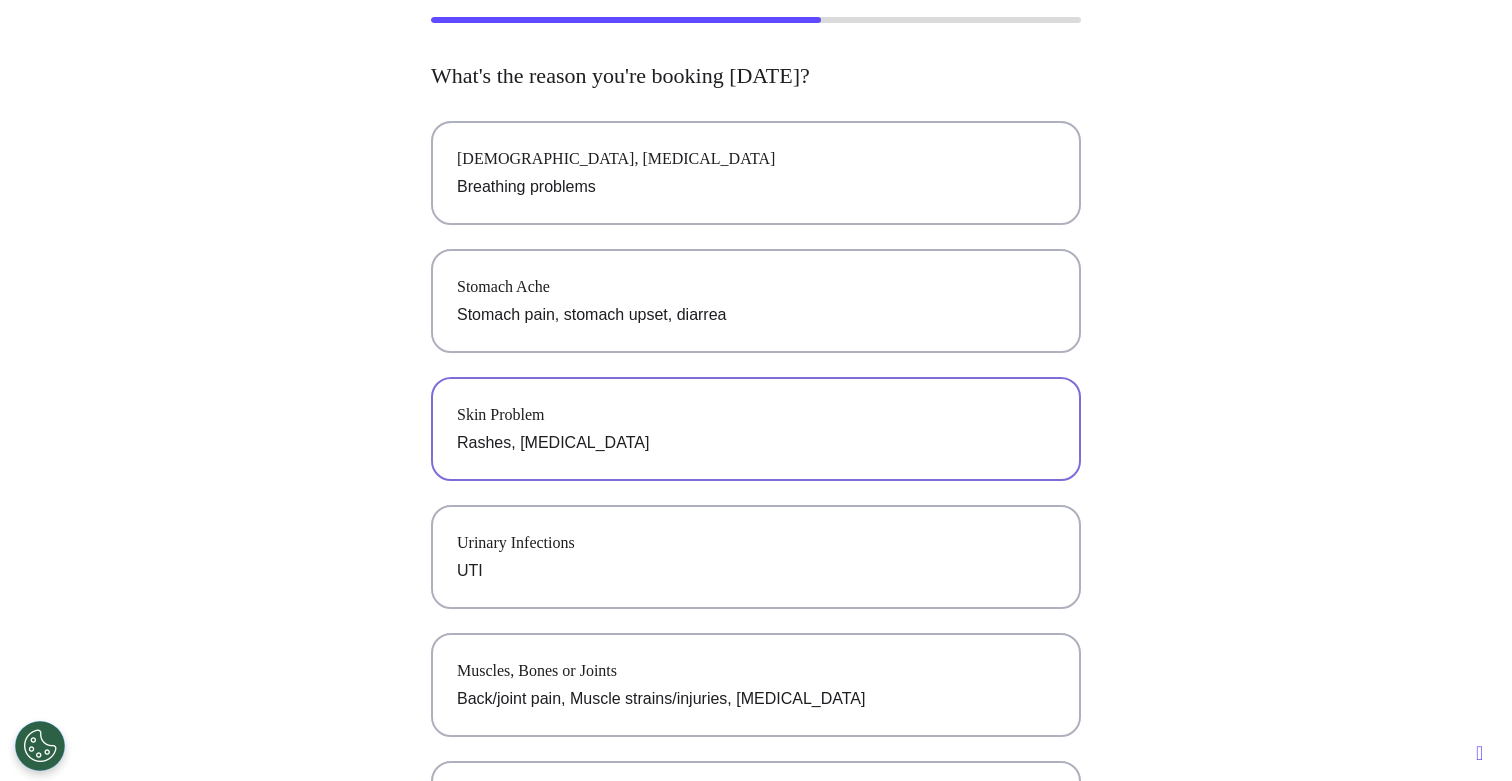 click on "Skin Problem" at bounding box center [756, 415] 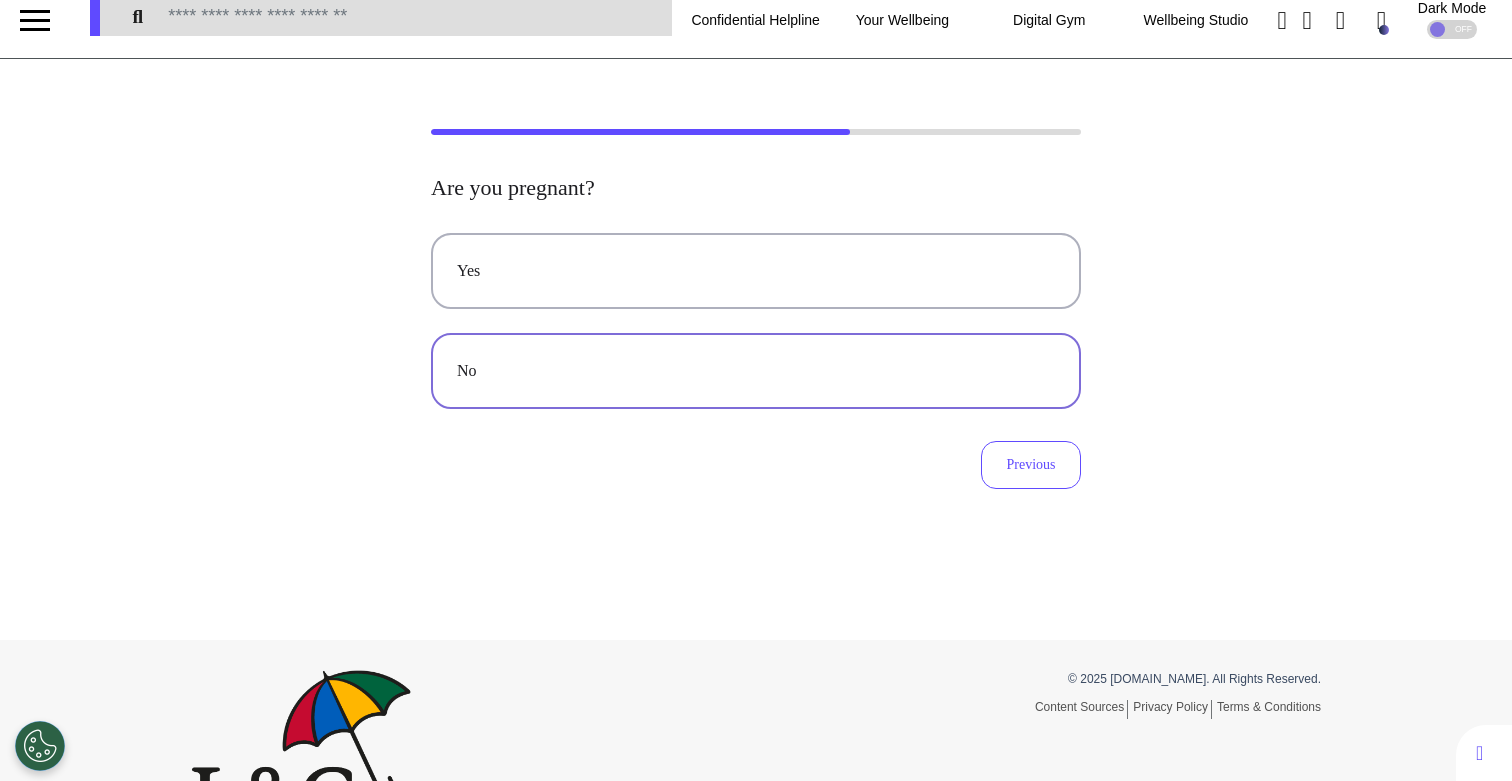 scroll, scrollTop: 0, scrollLeft: 0, axis: both 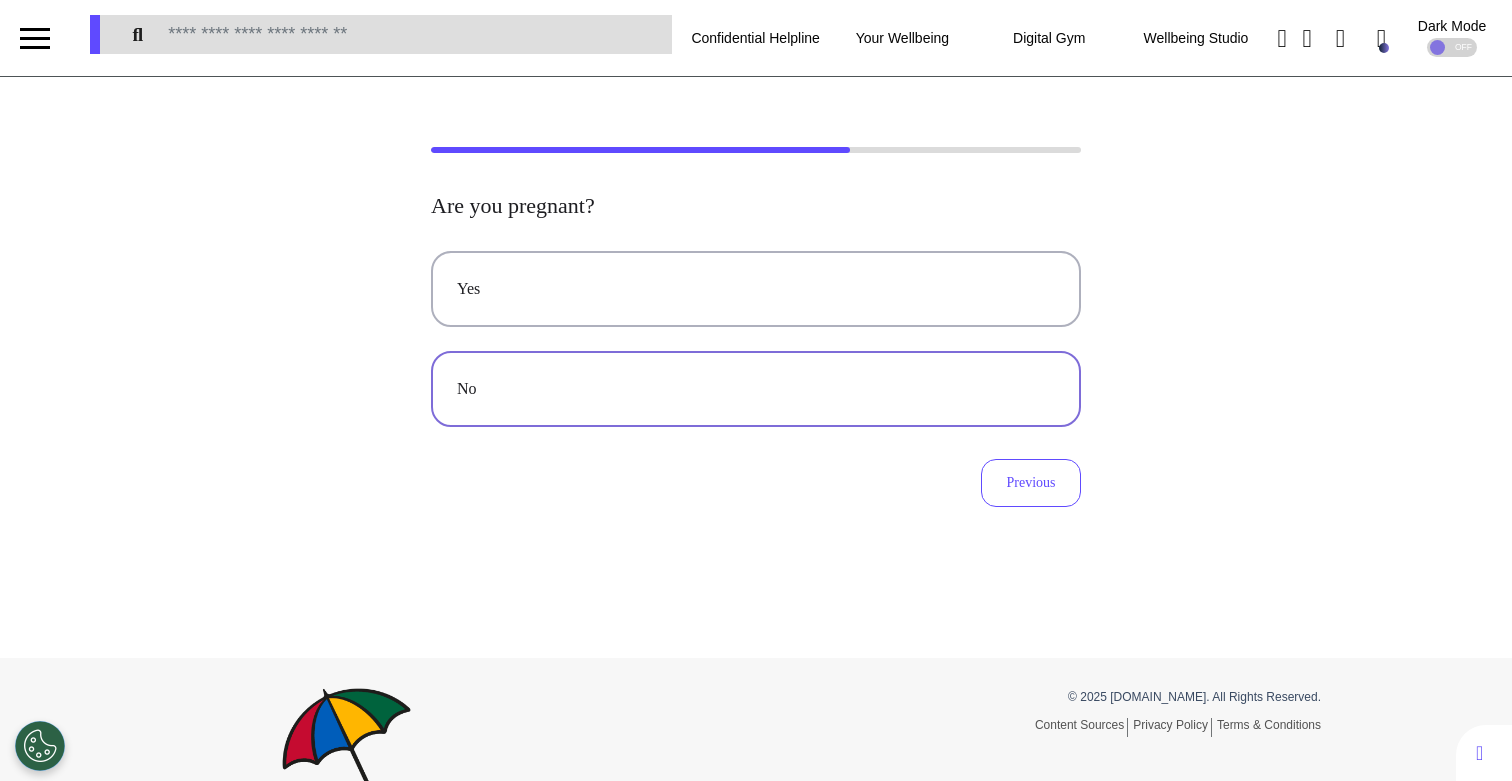 click on "No" at bounding box center [756, 389] 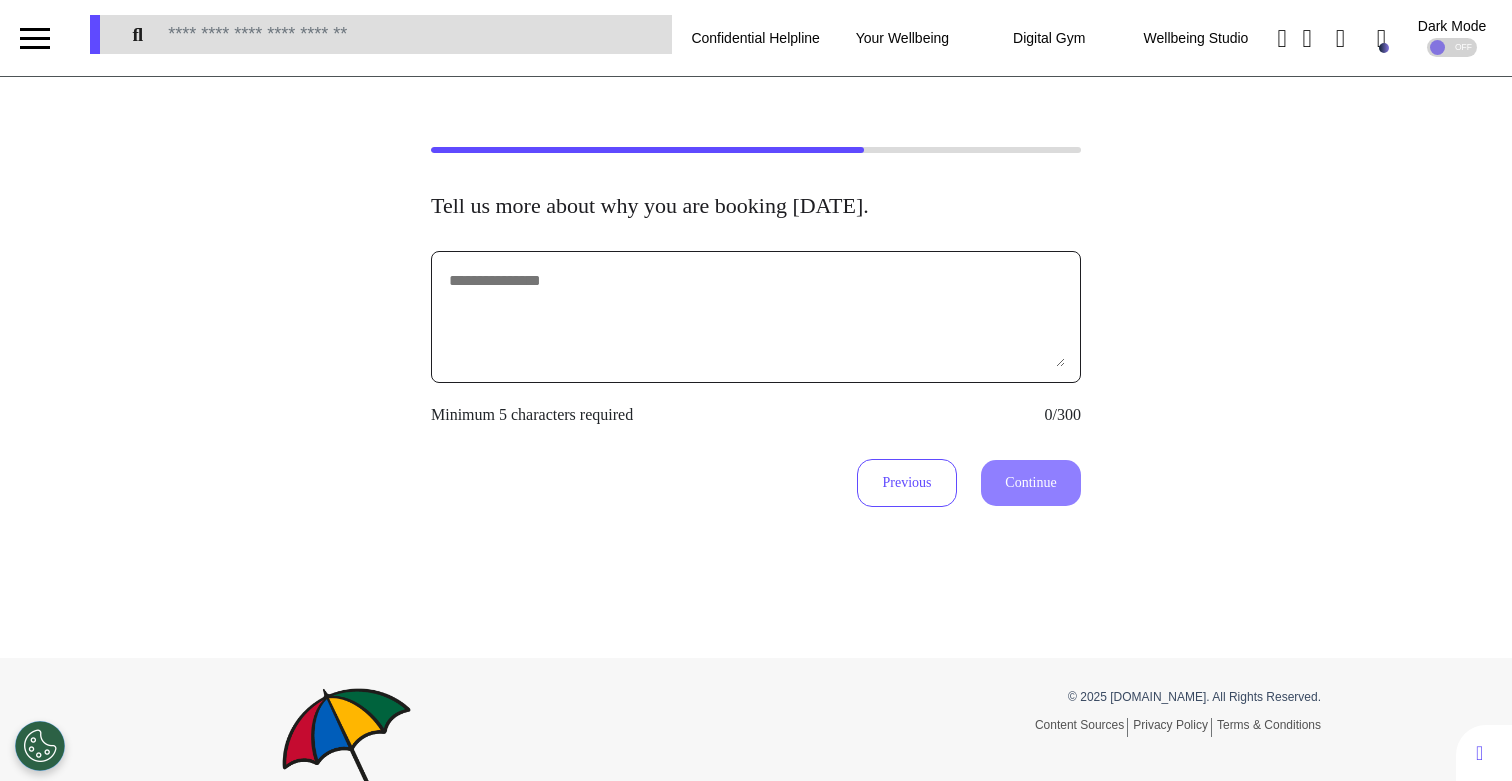 click at bounding box center (756, 317) 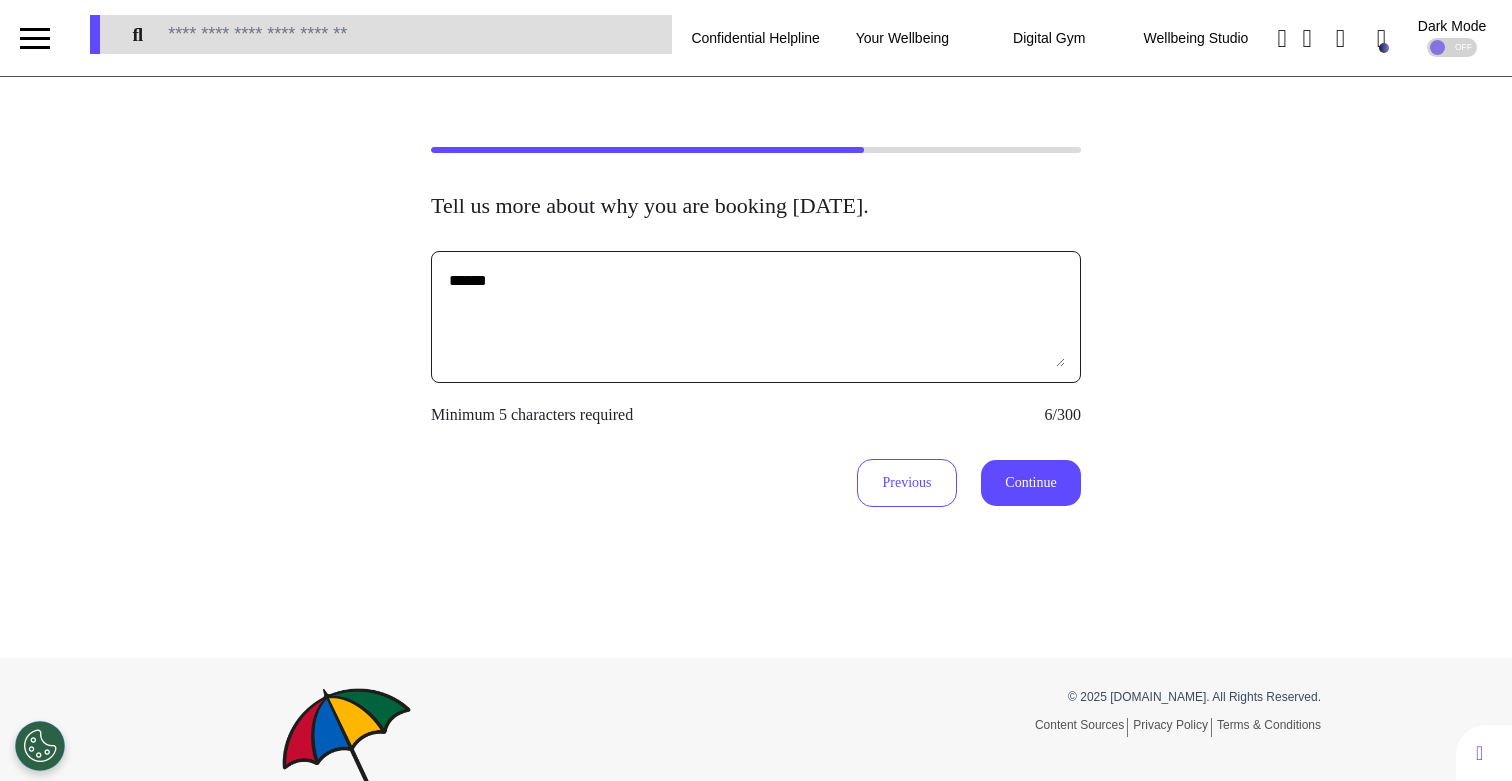 type on "******" 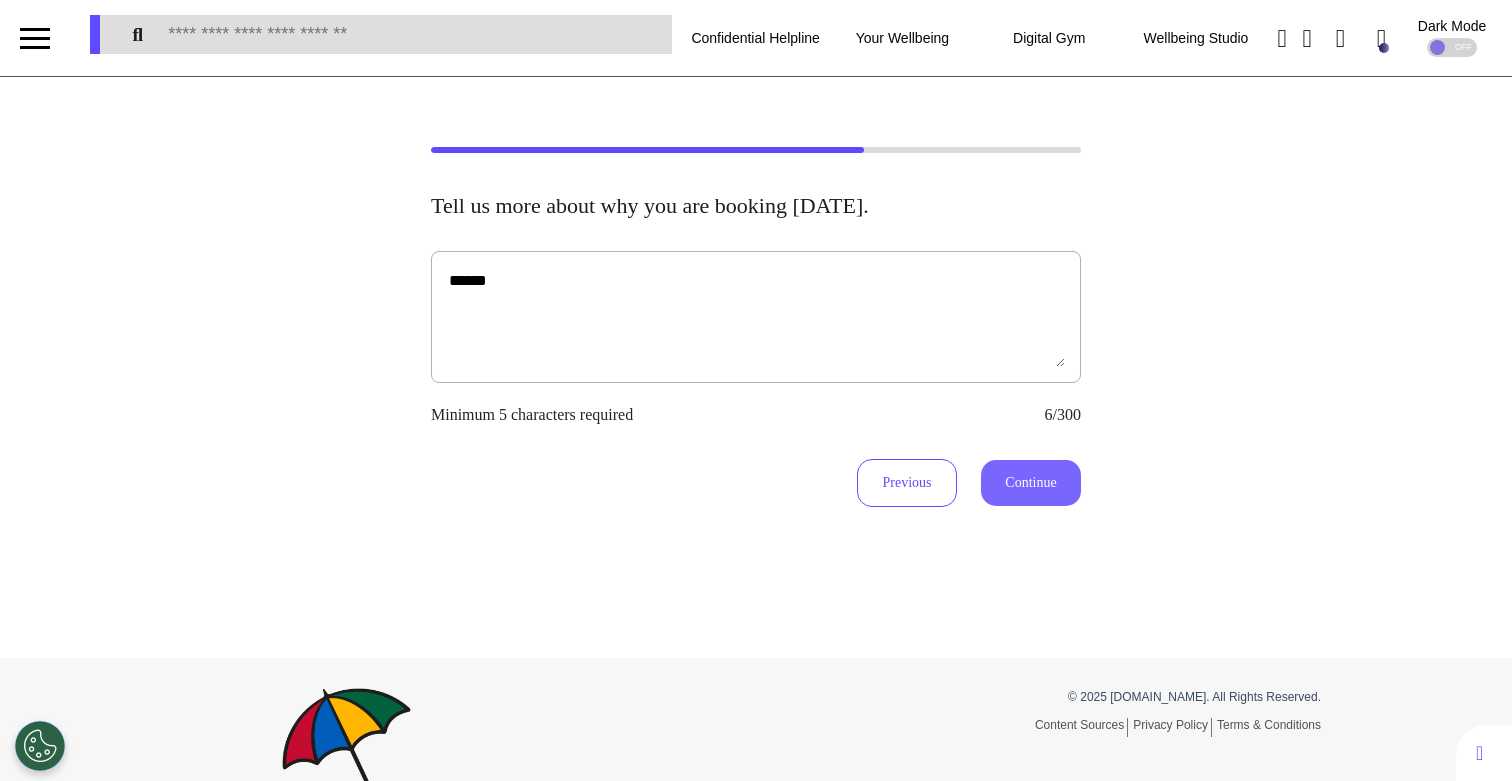 click on "Continue" at bounding box center [1031, 483] 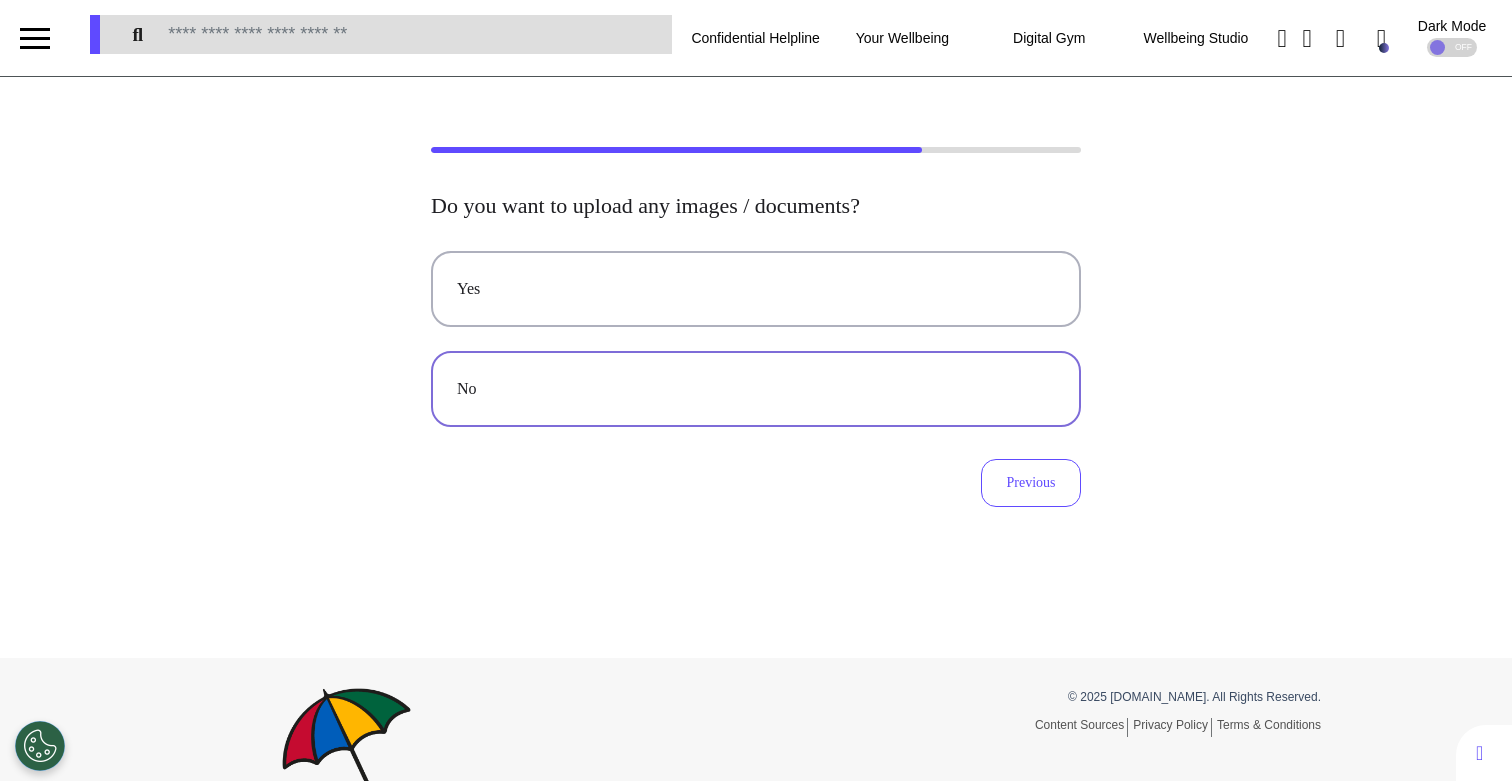 click on "No" at bounding box center [756, 389] 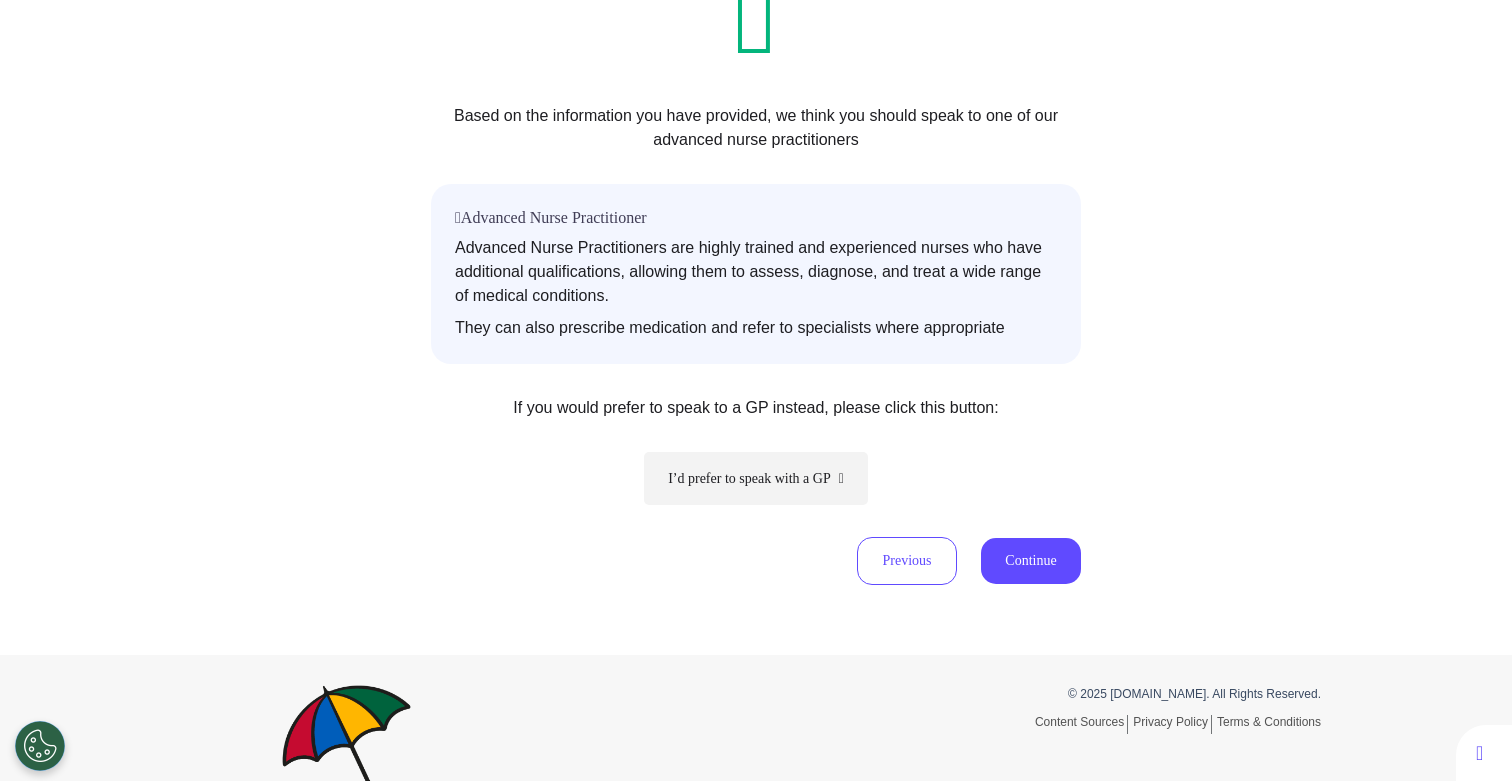 scroll, scrollTop: 331, scrollLeft: 0, axis: vertical 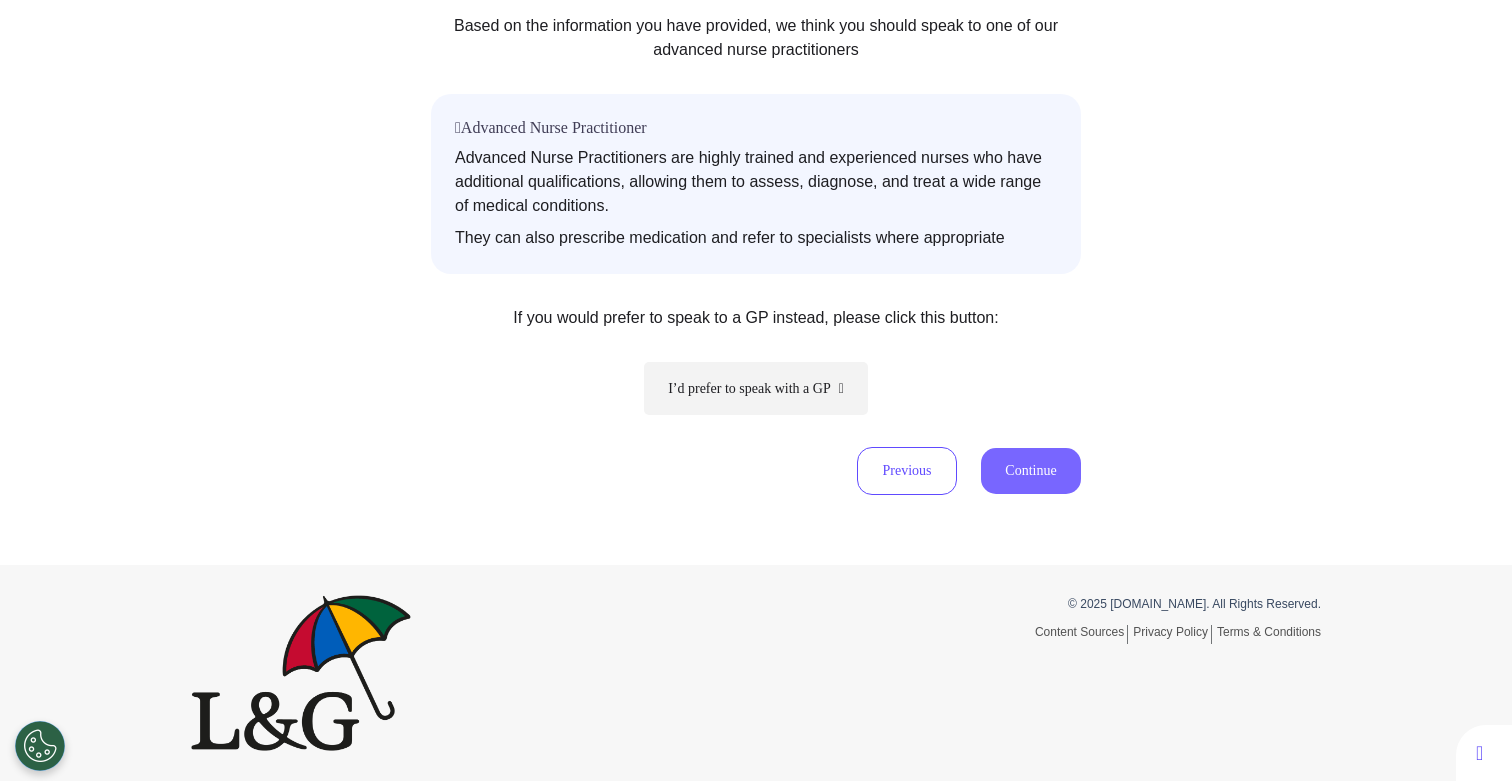 click on "Continue" at bounding box center (1031, 471) 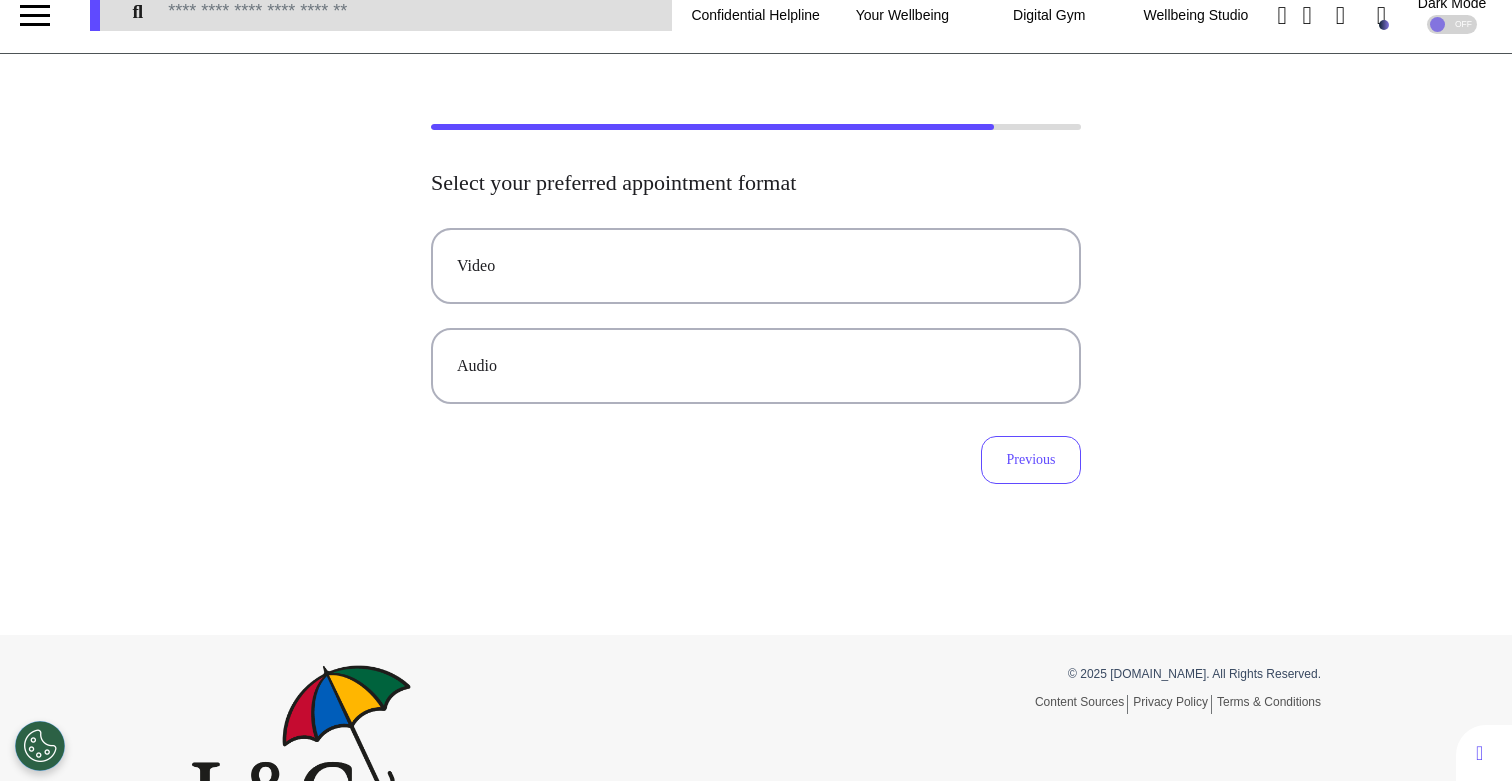 scroll, scrollTop: 0, scrollLeft: 0, axis: both 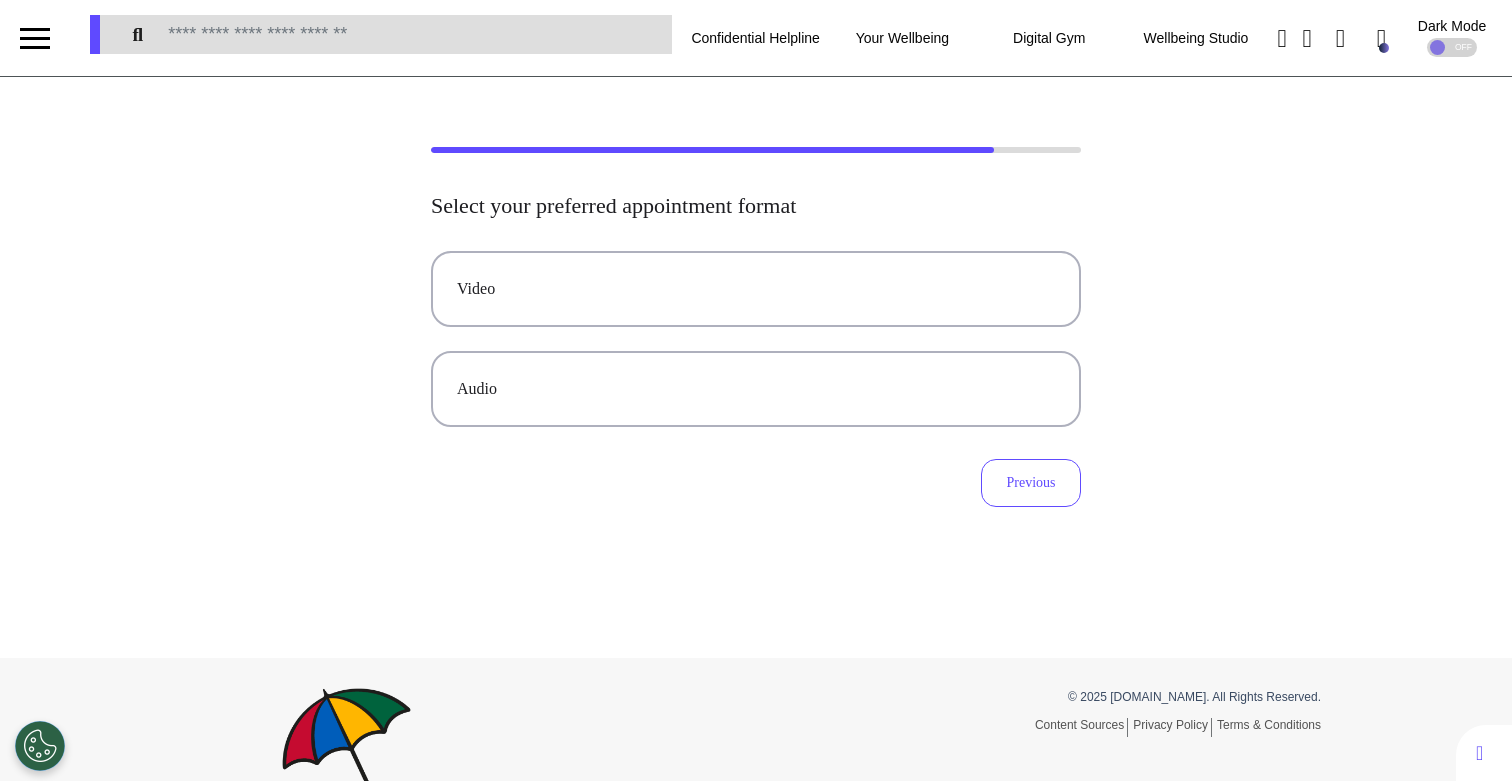 click on "Video Audio Previous" at bounding box center [756, 379] 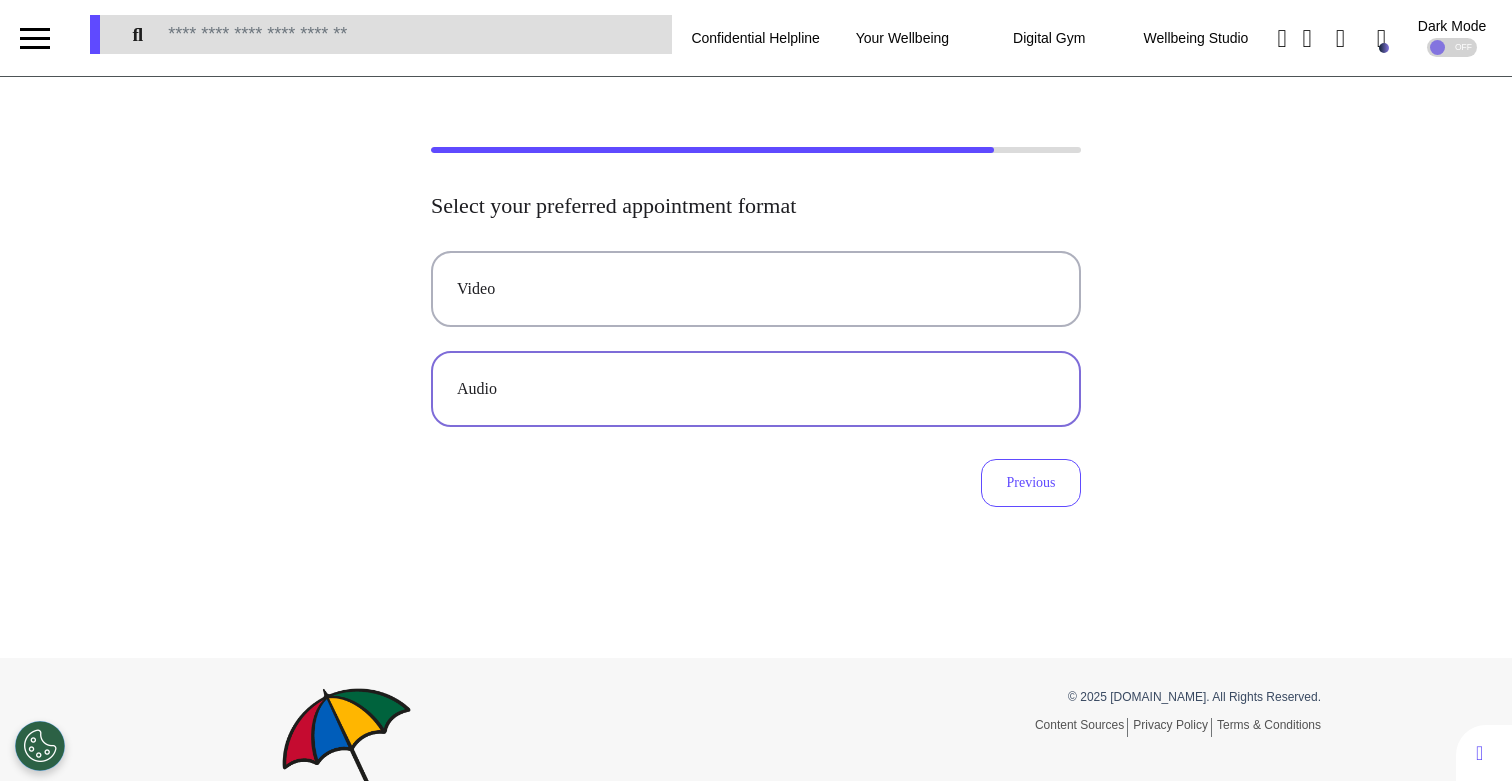 click on "Audio" at bounding box center (756, 389) 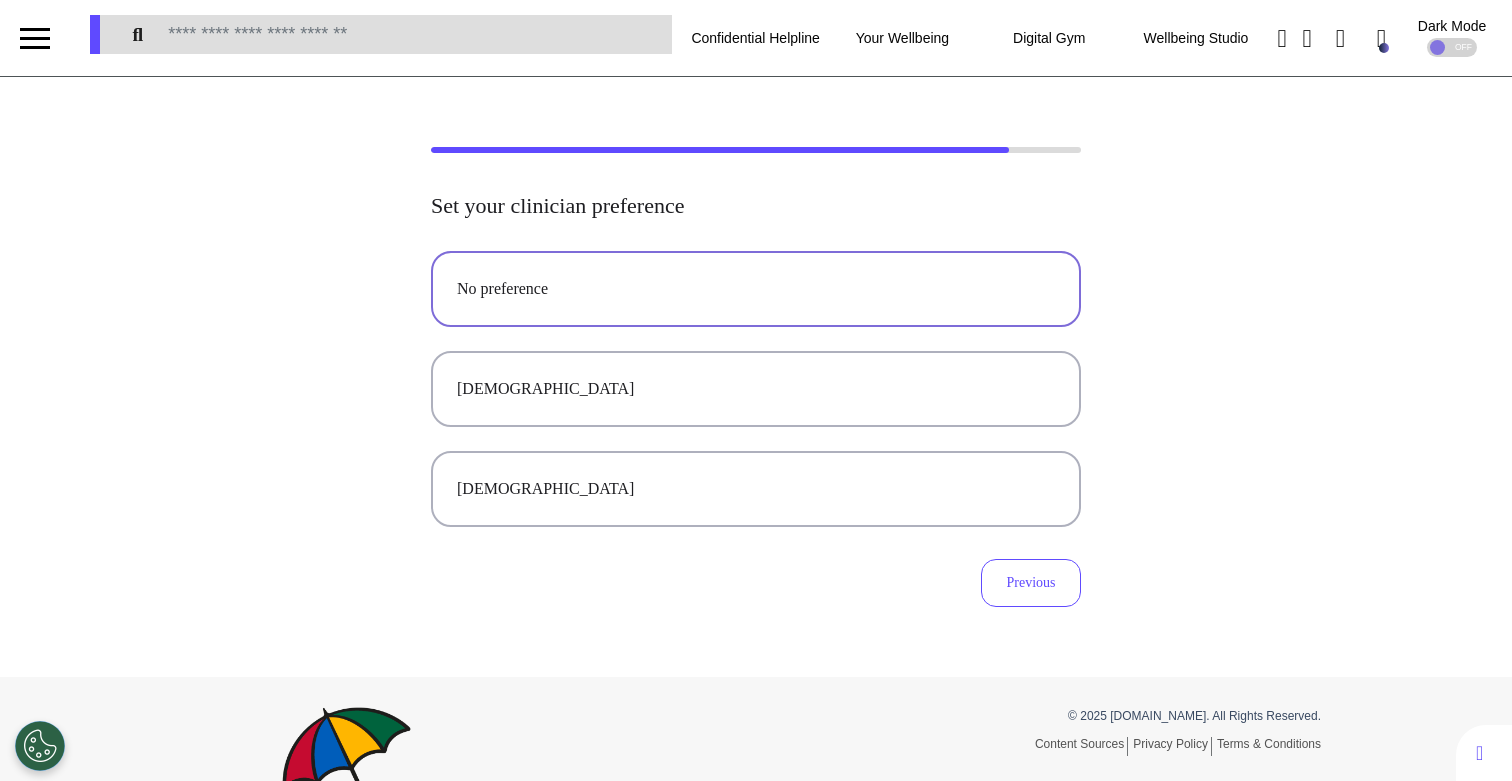 click on "No preference" at bounding box center (756, 289) 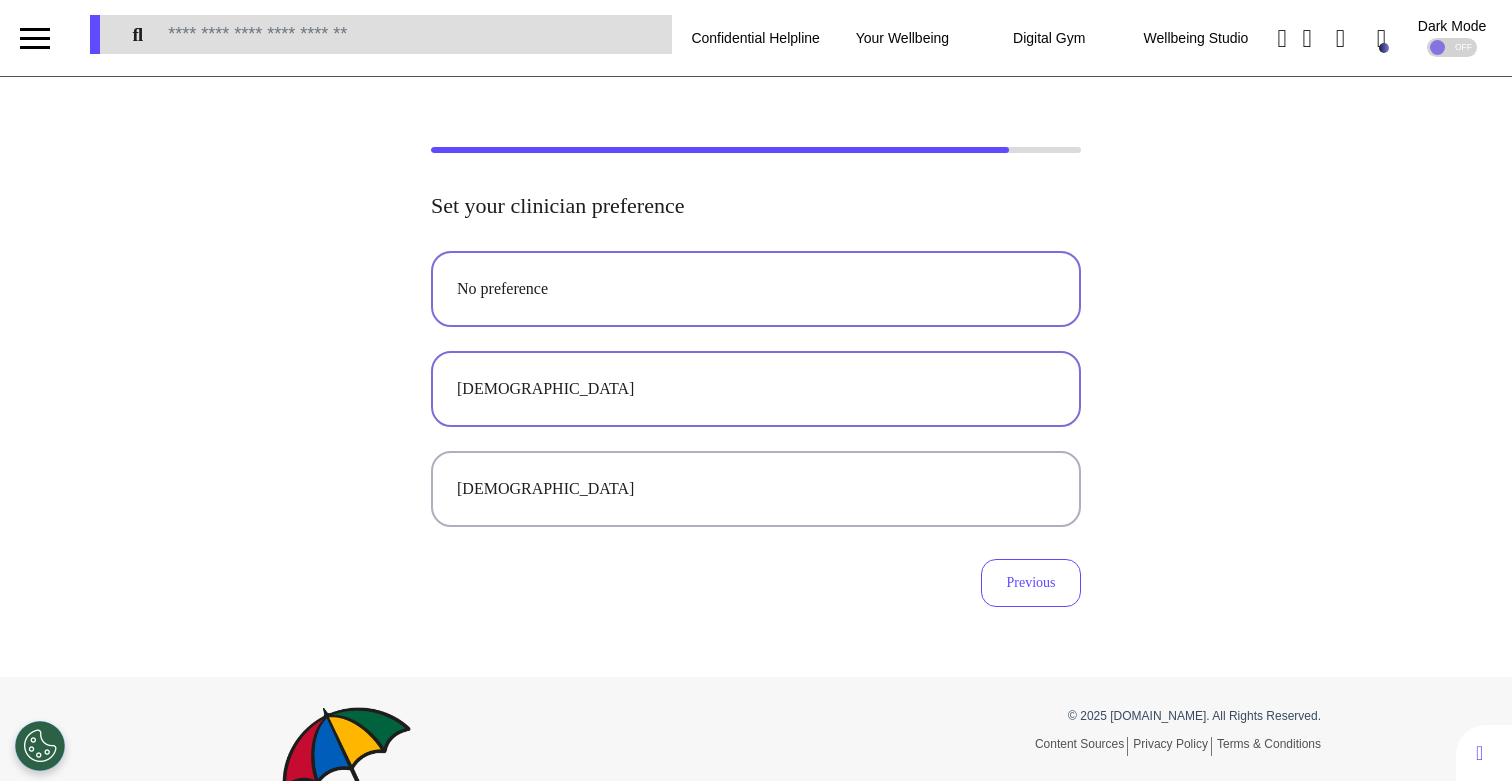 click on "[DEMOGRAPHIC_DATA]" at bounding box center (756, 389) 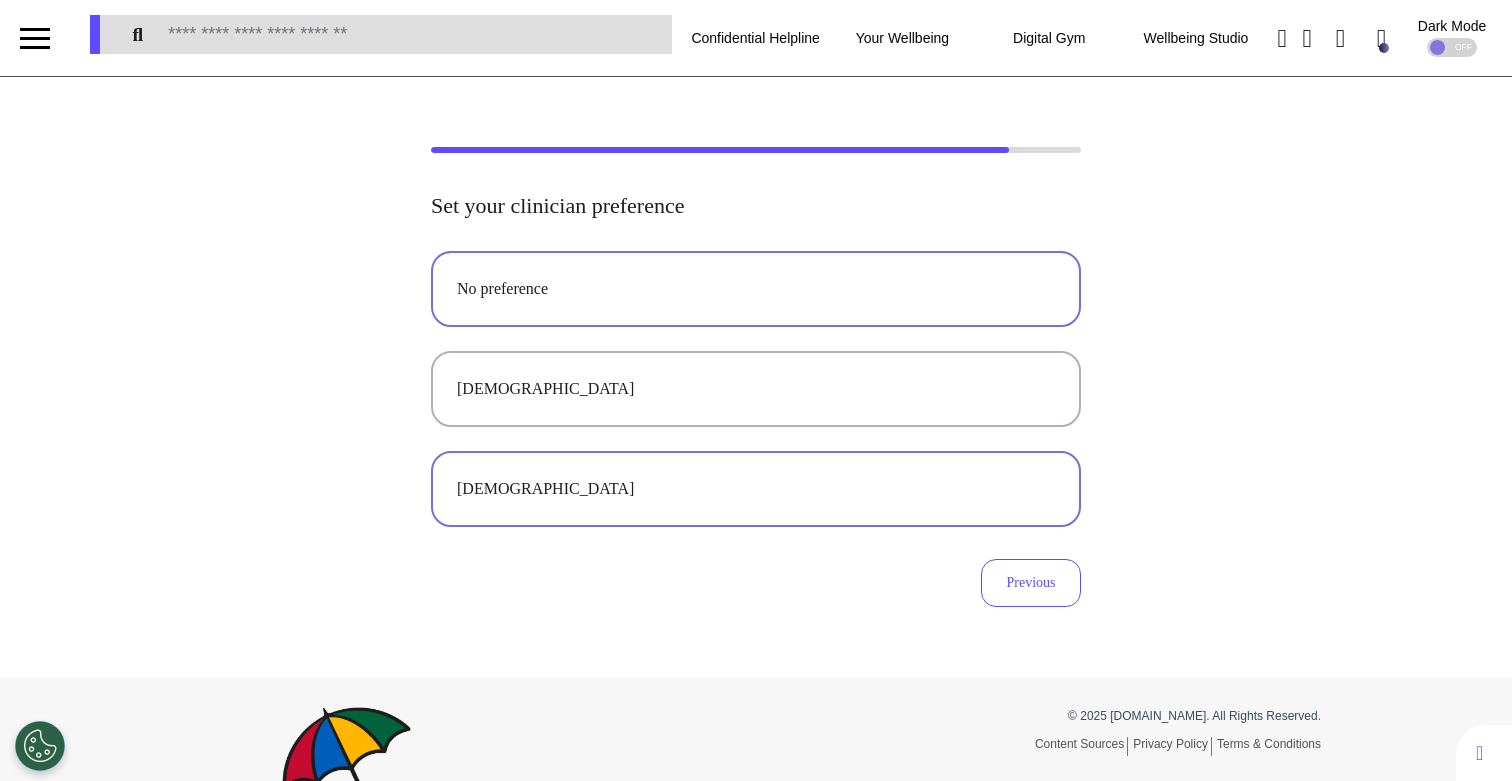 type 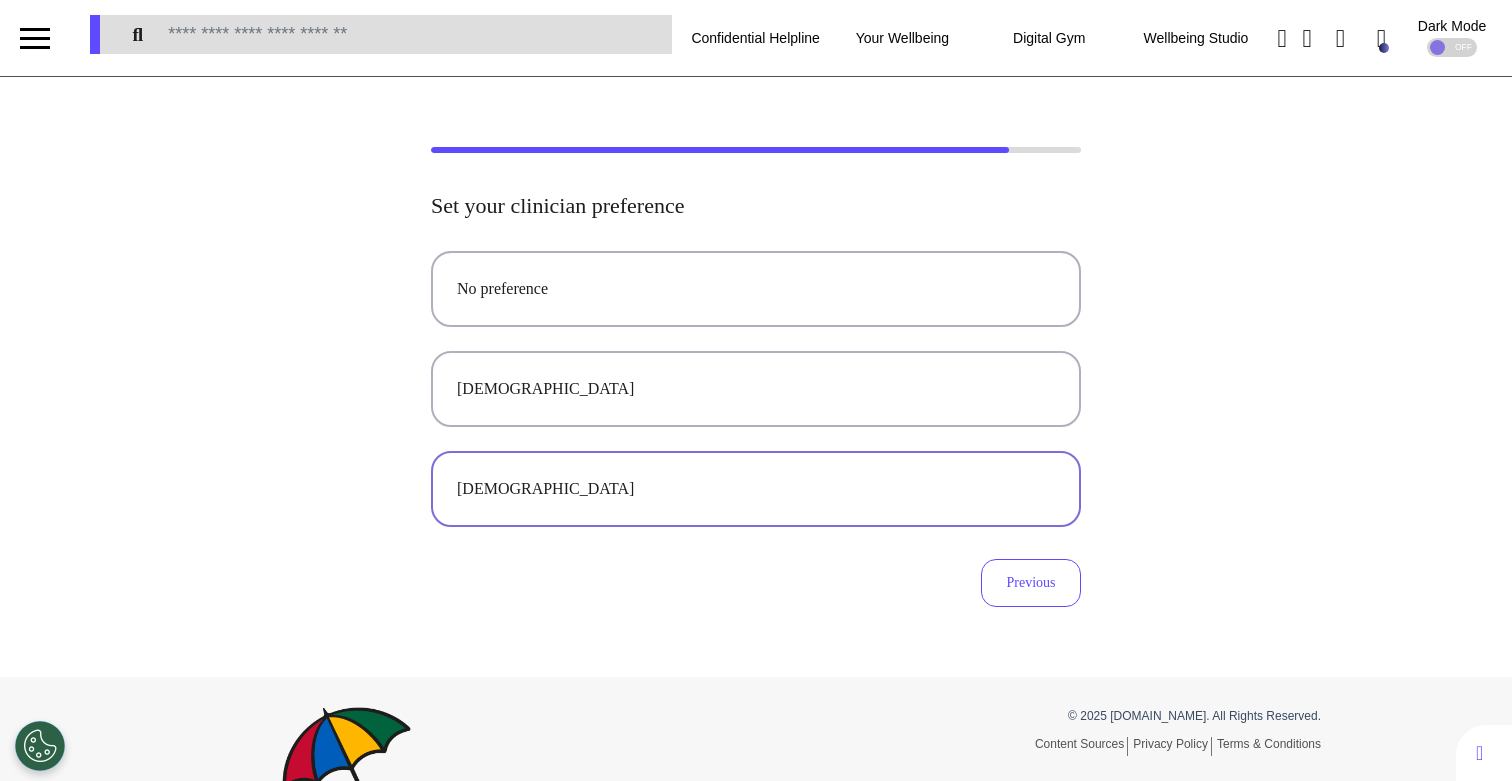 click on "[DEMOGRAPHIC_DATA]" at bounding box center (756, 489) 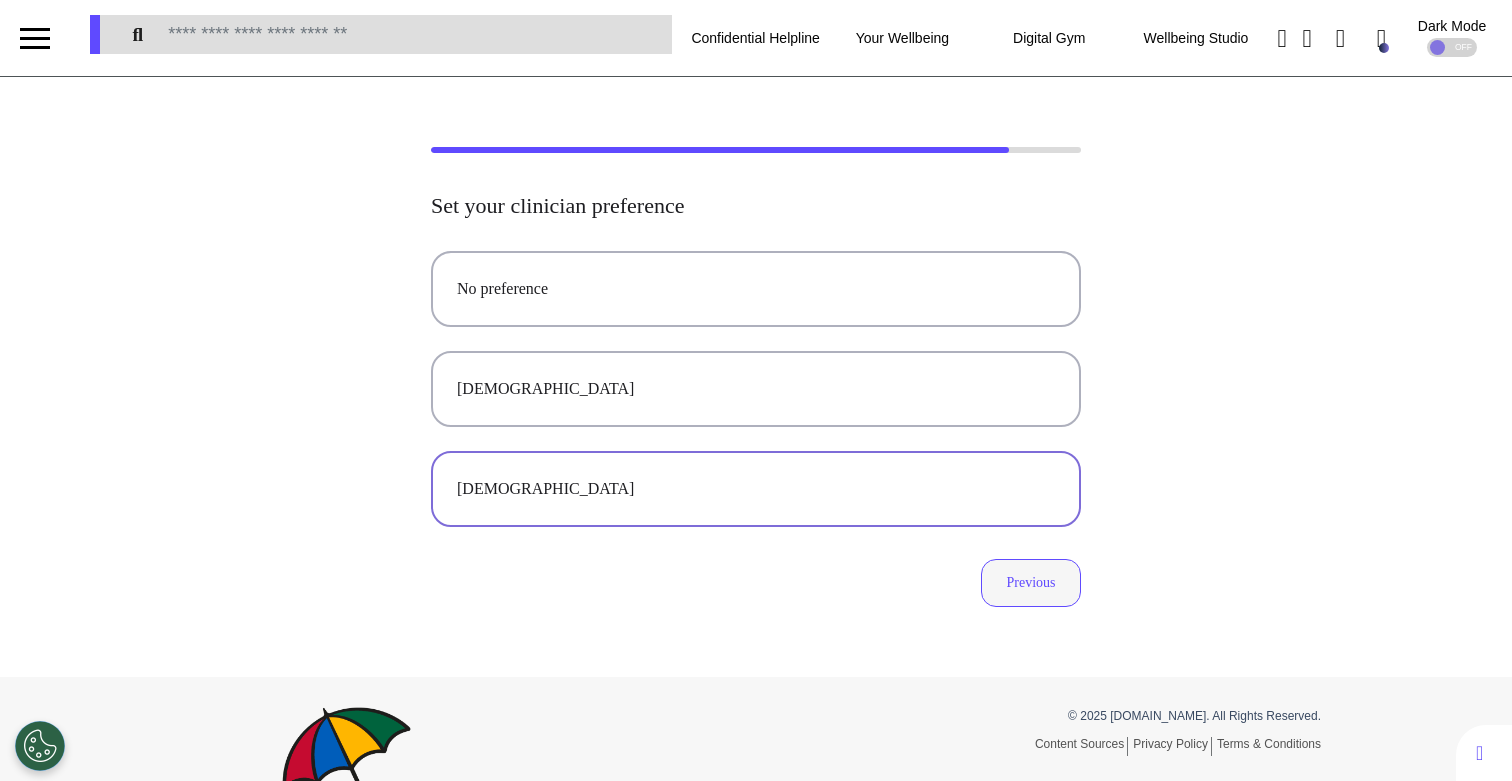 click on "Previous" at bounding box center [1031, 583] 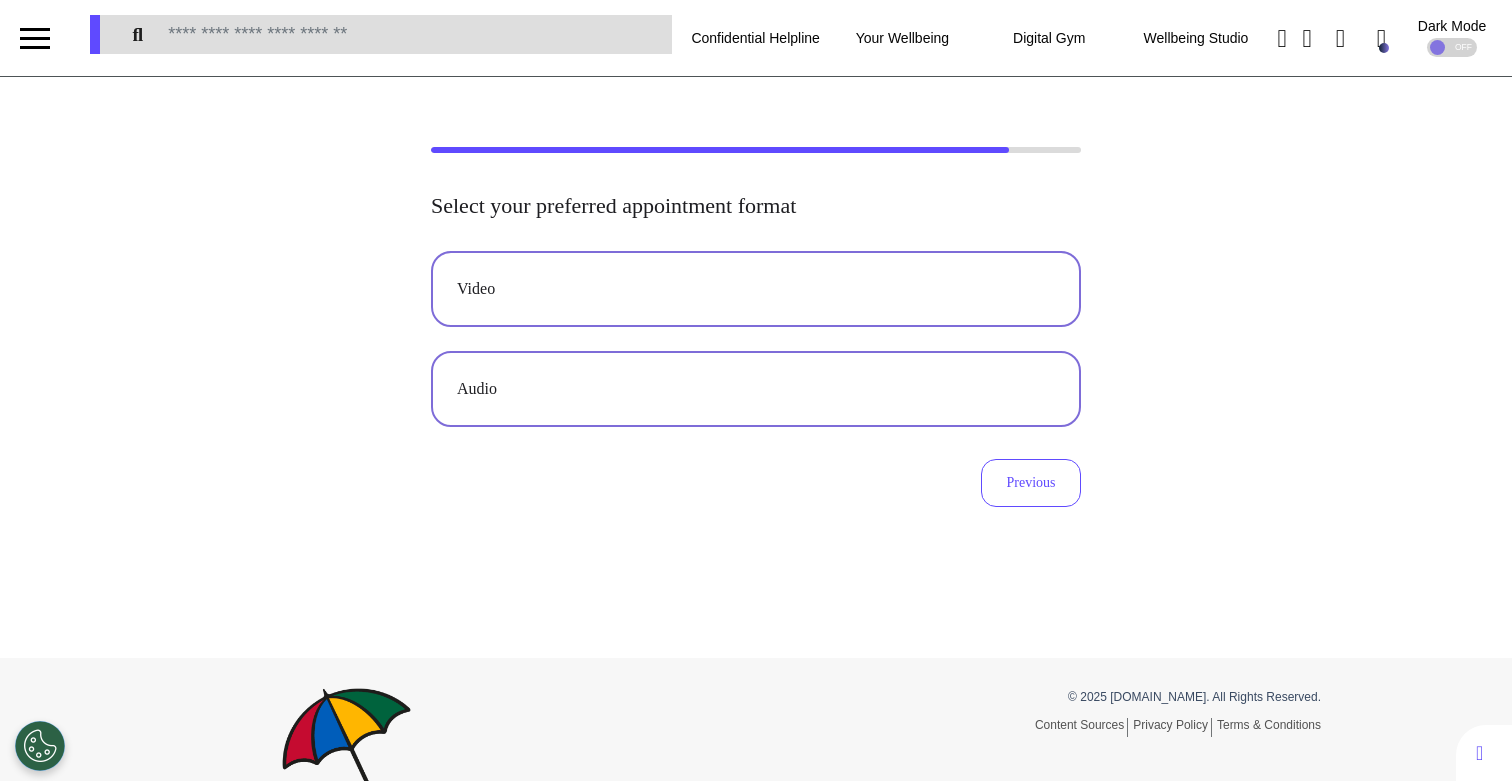 click on "Video" at bounding box center [756, 289] 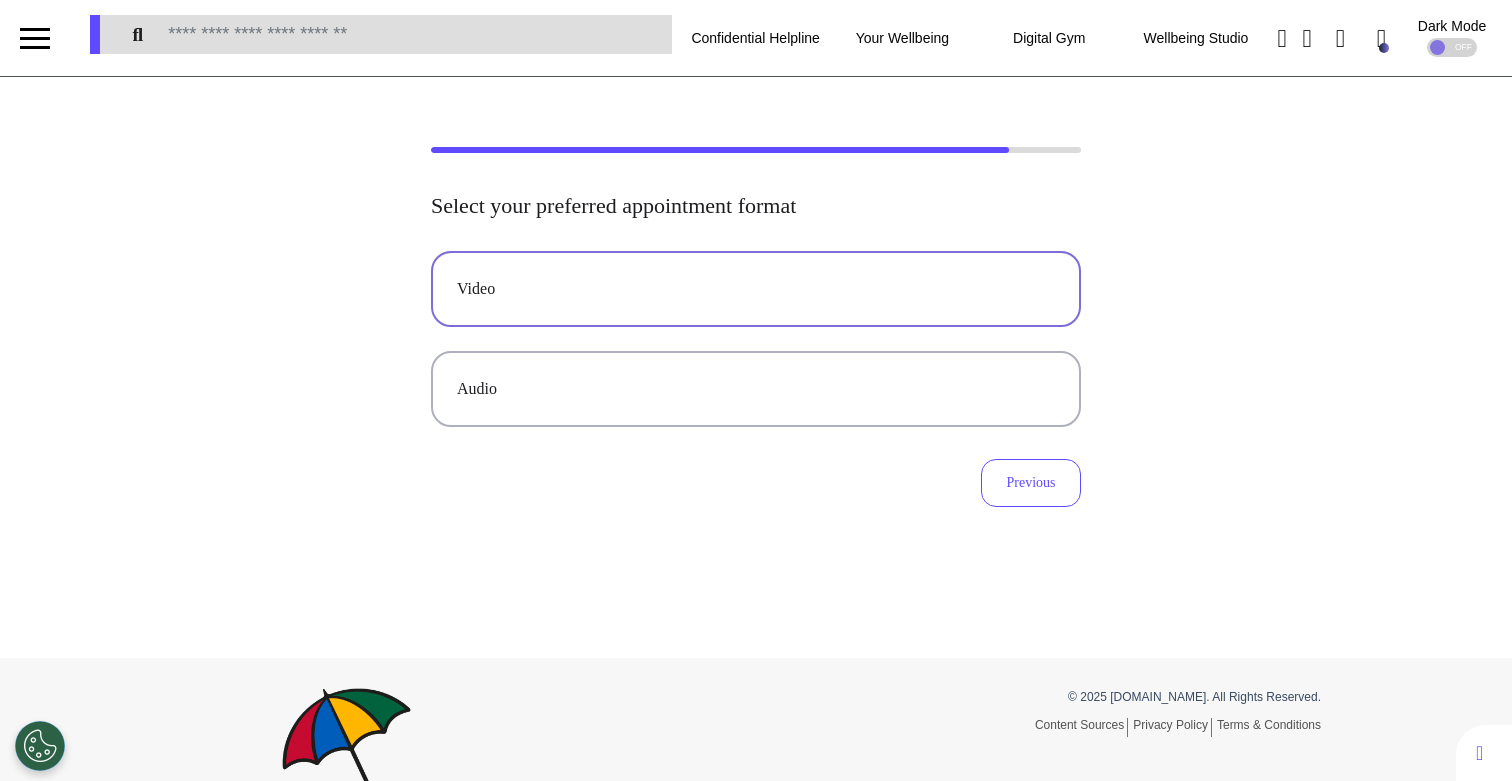 click on "Video" at bounding box center (756, 289) 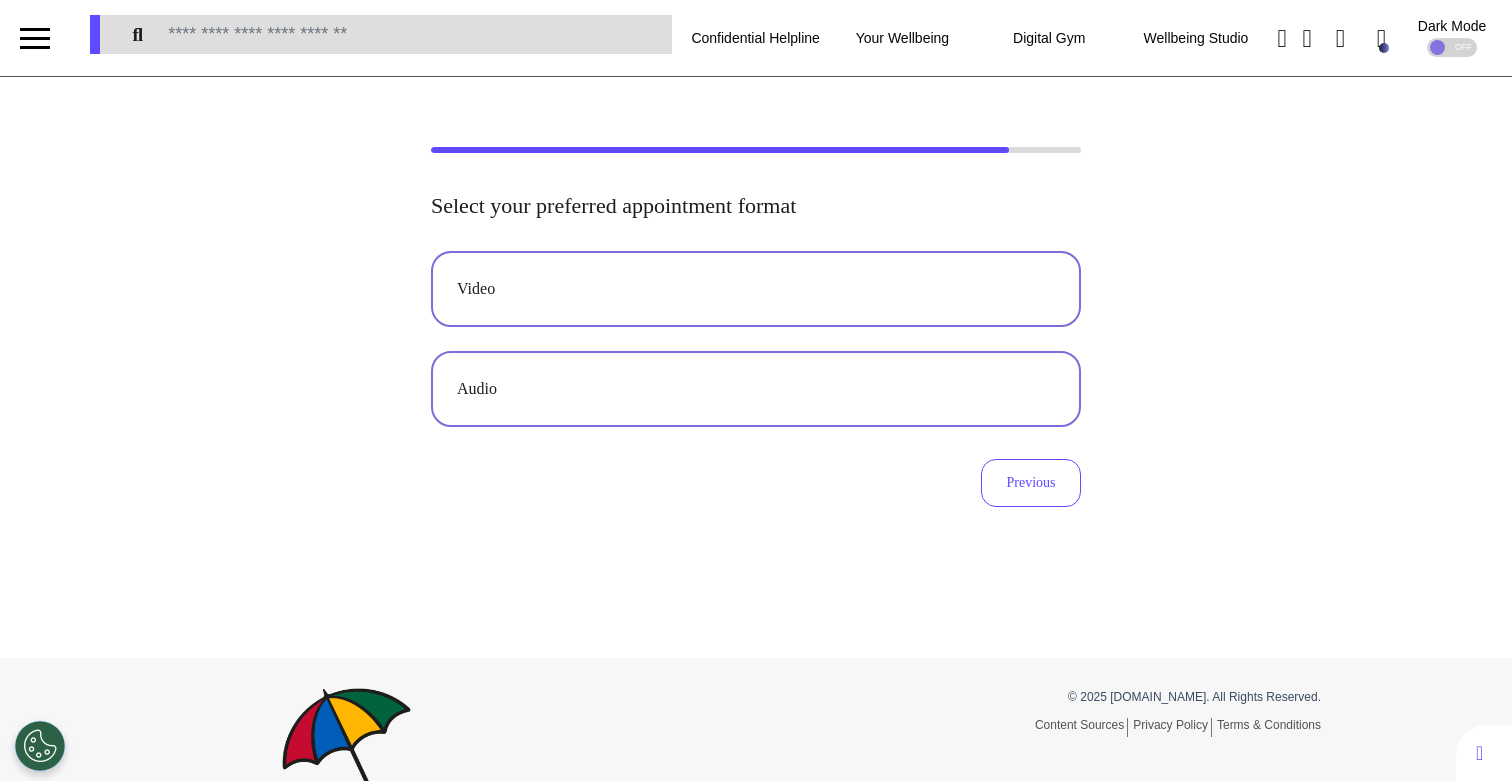 click on "Audio" at bounding box center [756, 389] 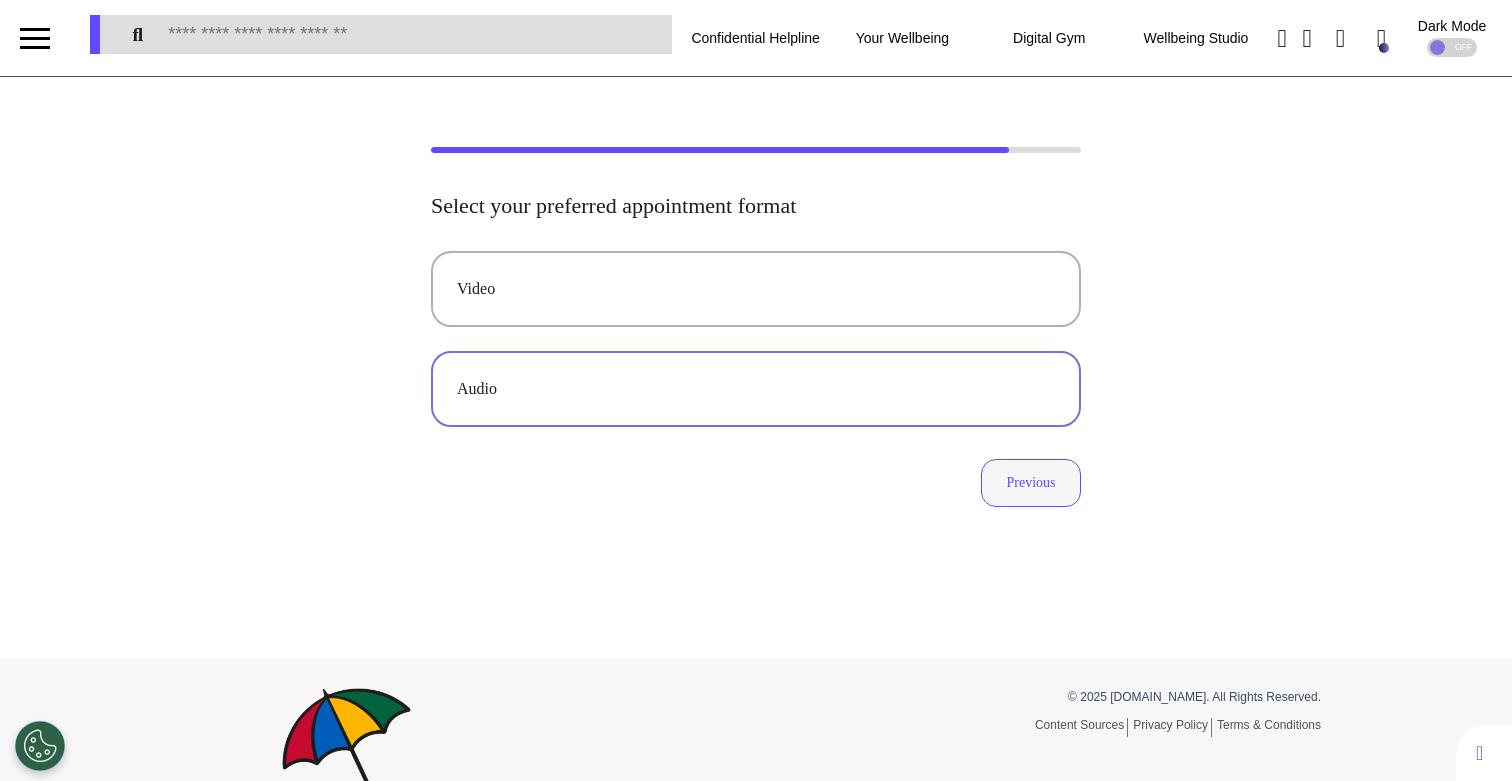 click on "Previous" at bounding box center [1031, 483] 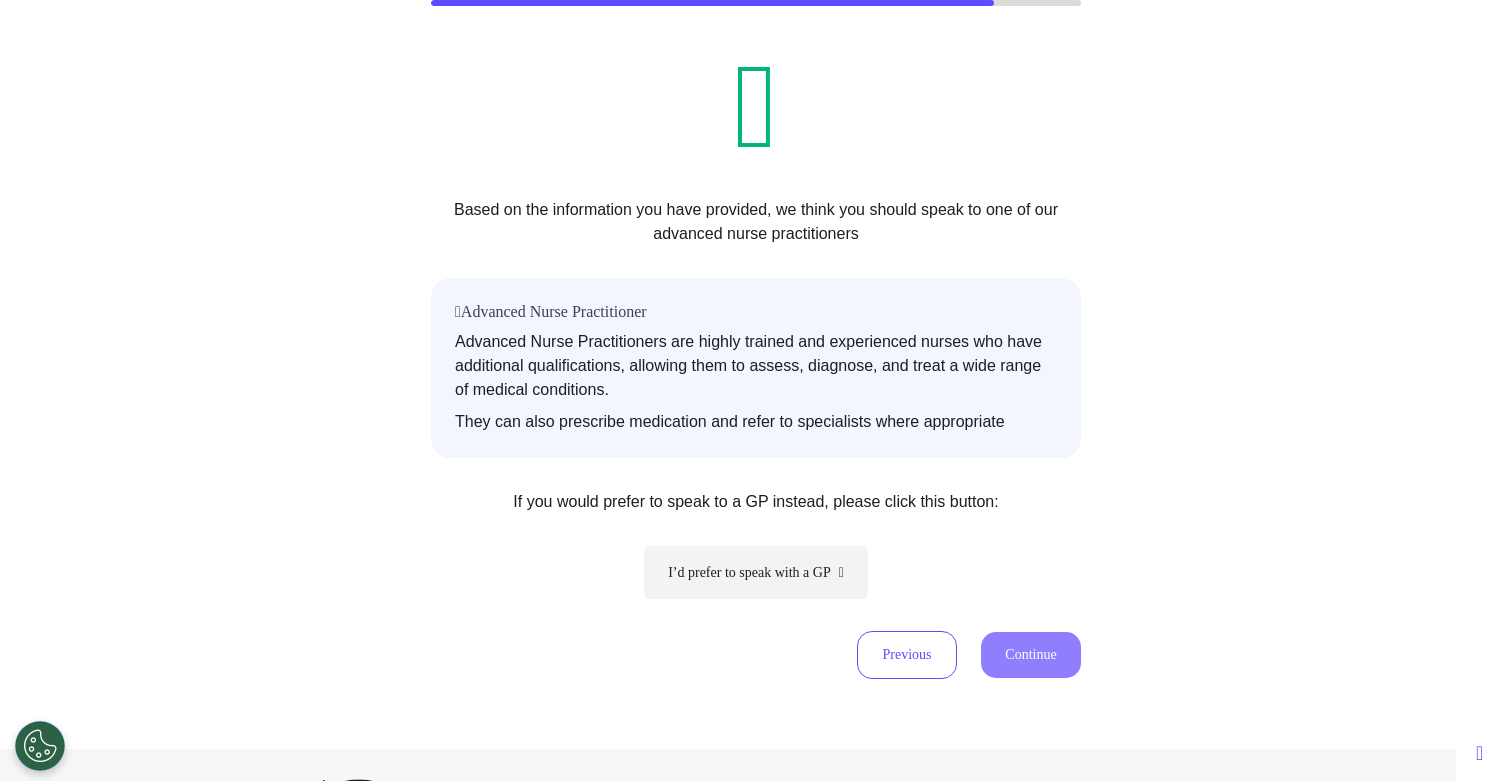 scroll, scrollTop: 183, scrollLeft: 0, axis: vertical 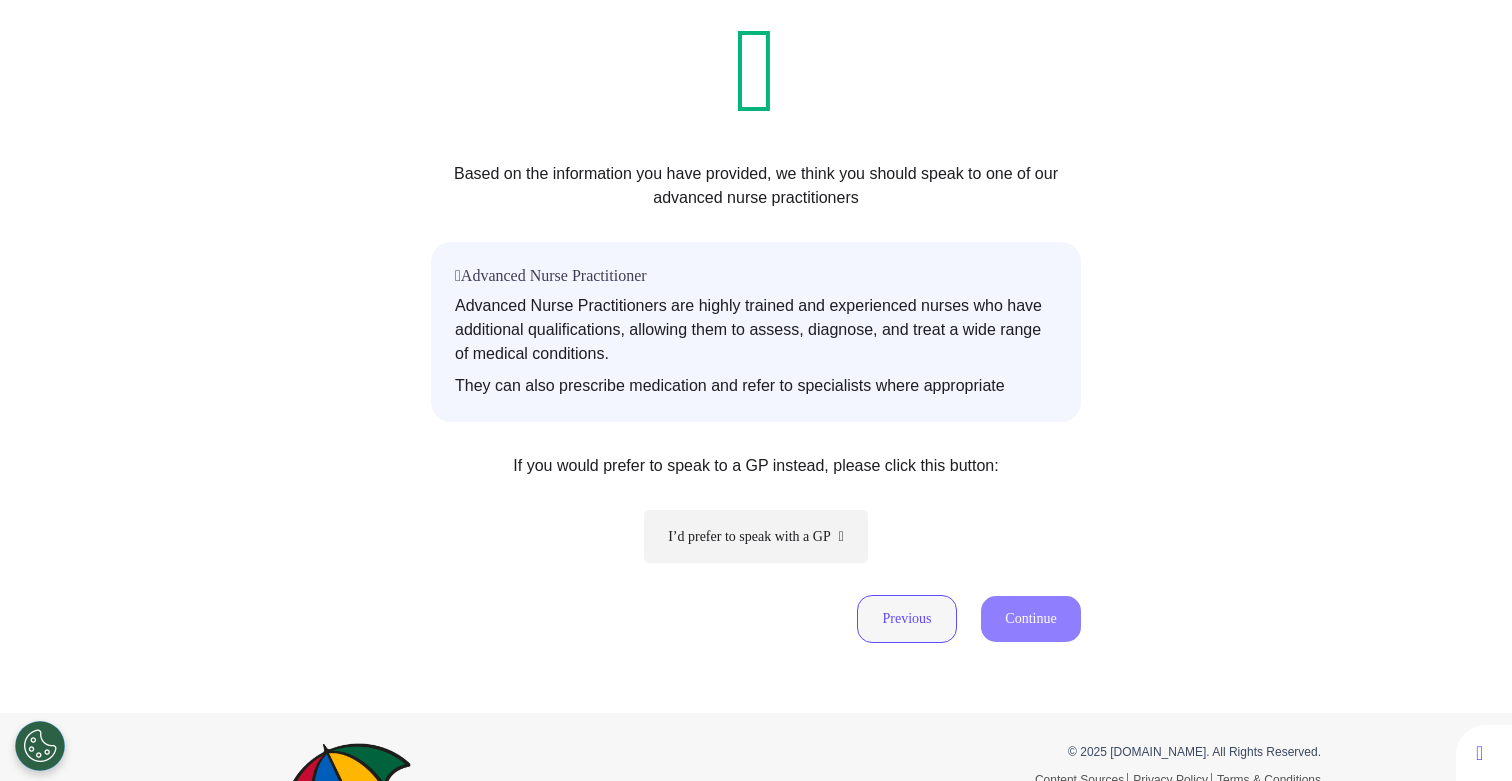 click on "Previous" at bounding box center (907, 619) 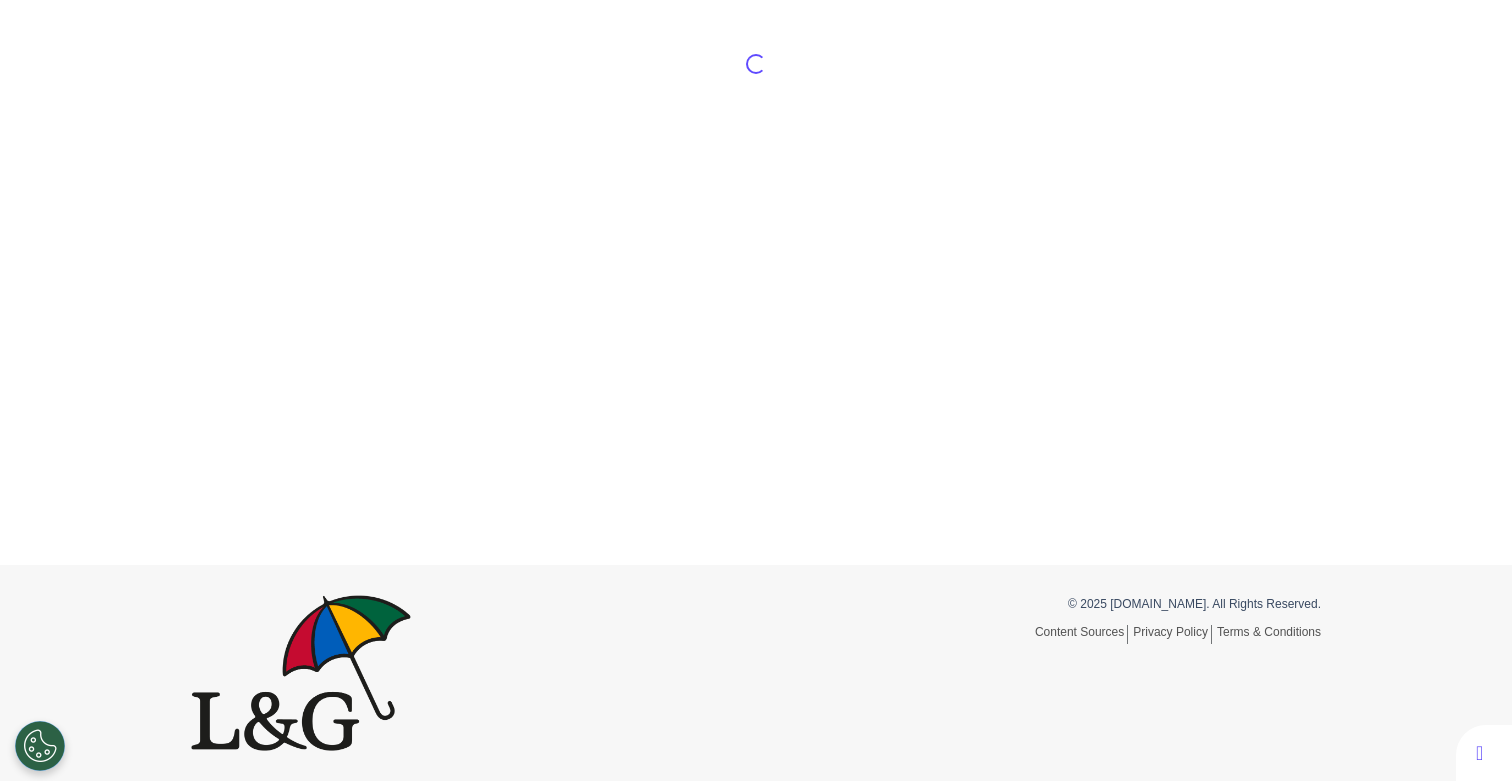 scroll, scrollTop: 93, scrollLeft: 0, axis: vertical 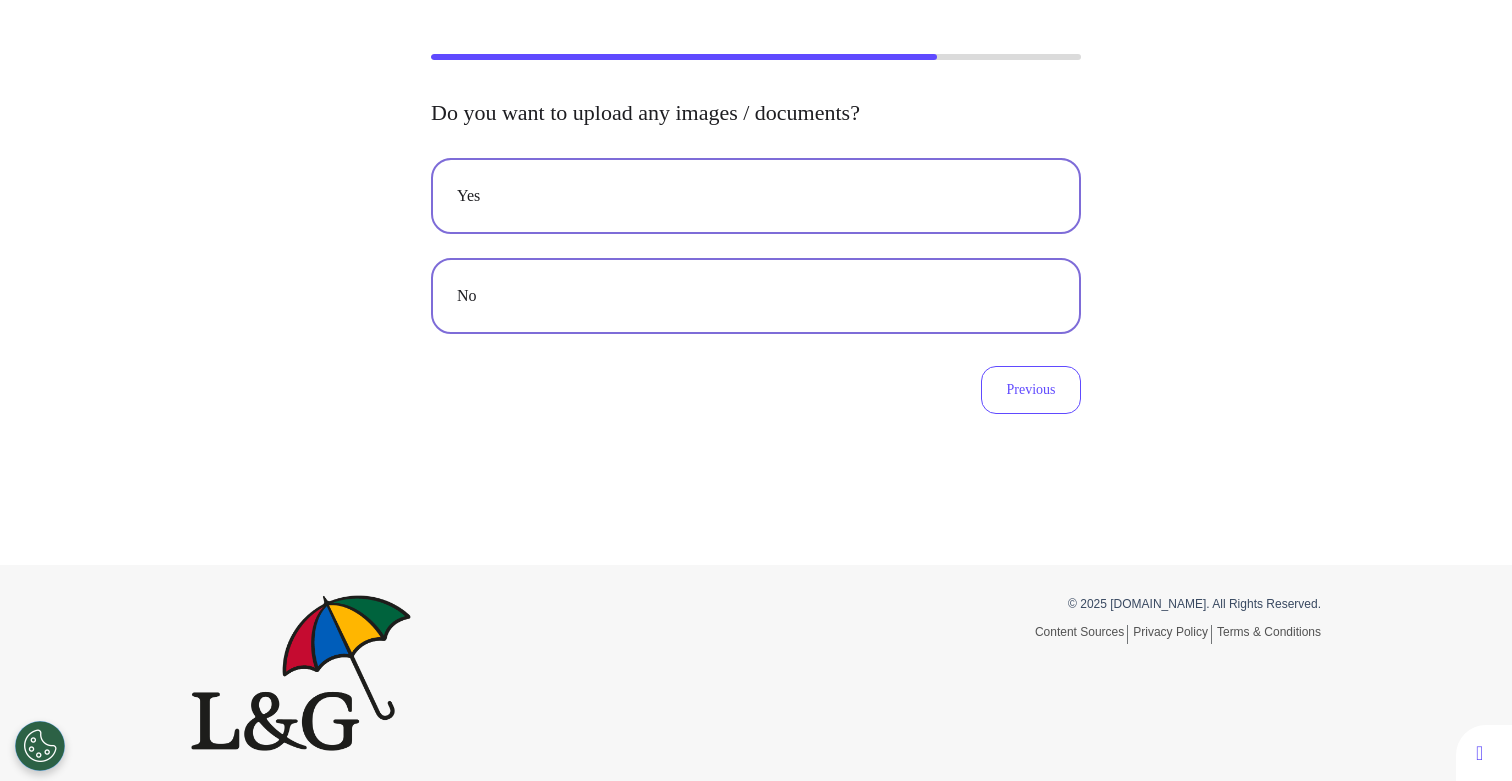 click on "Yes" at bounding box center [756, 196] 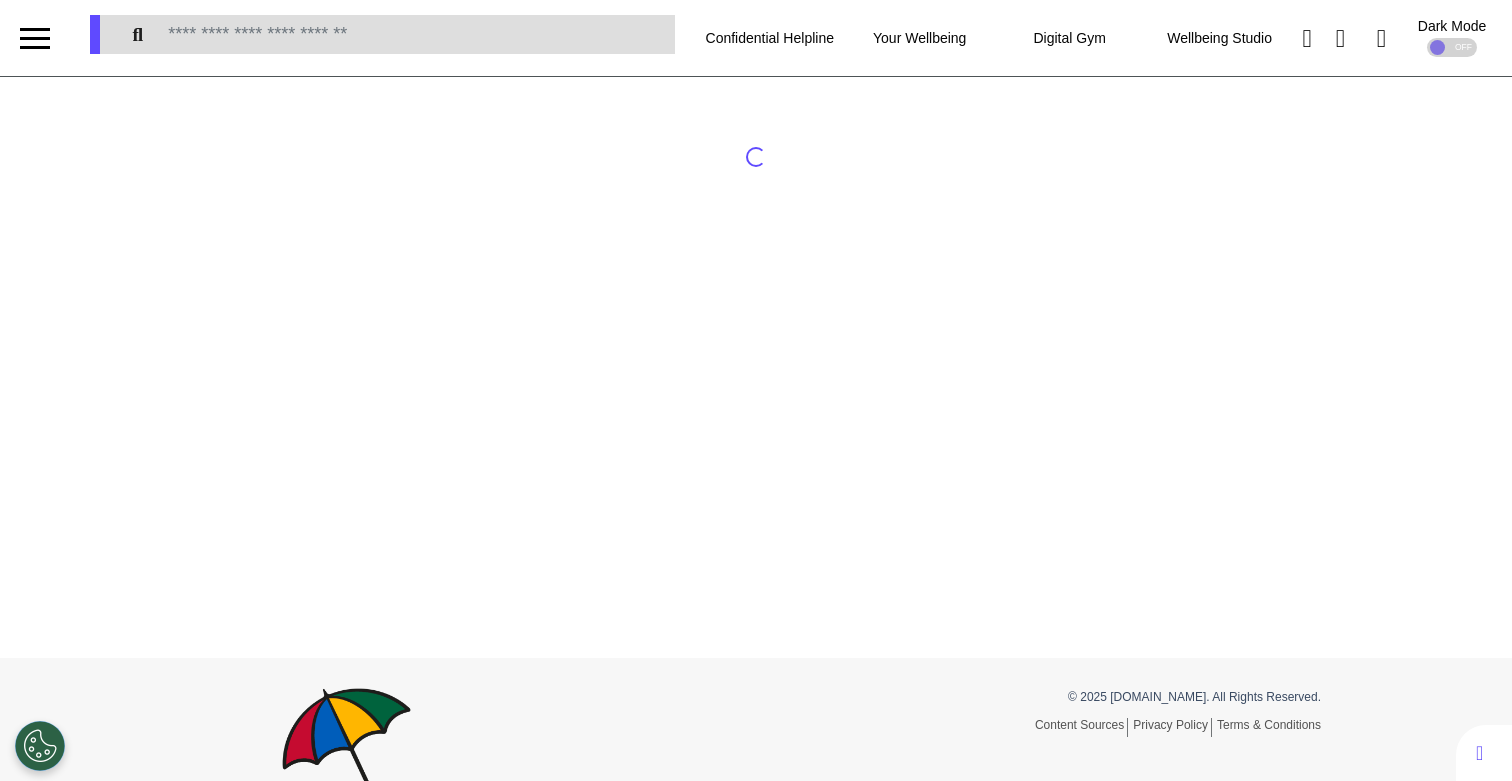 scroll, scrollTop: 0, scrollLeft: 0, axis: both 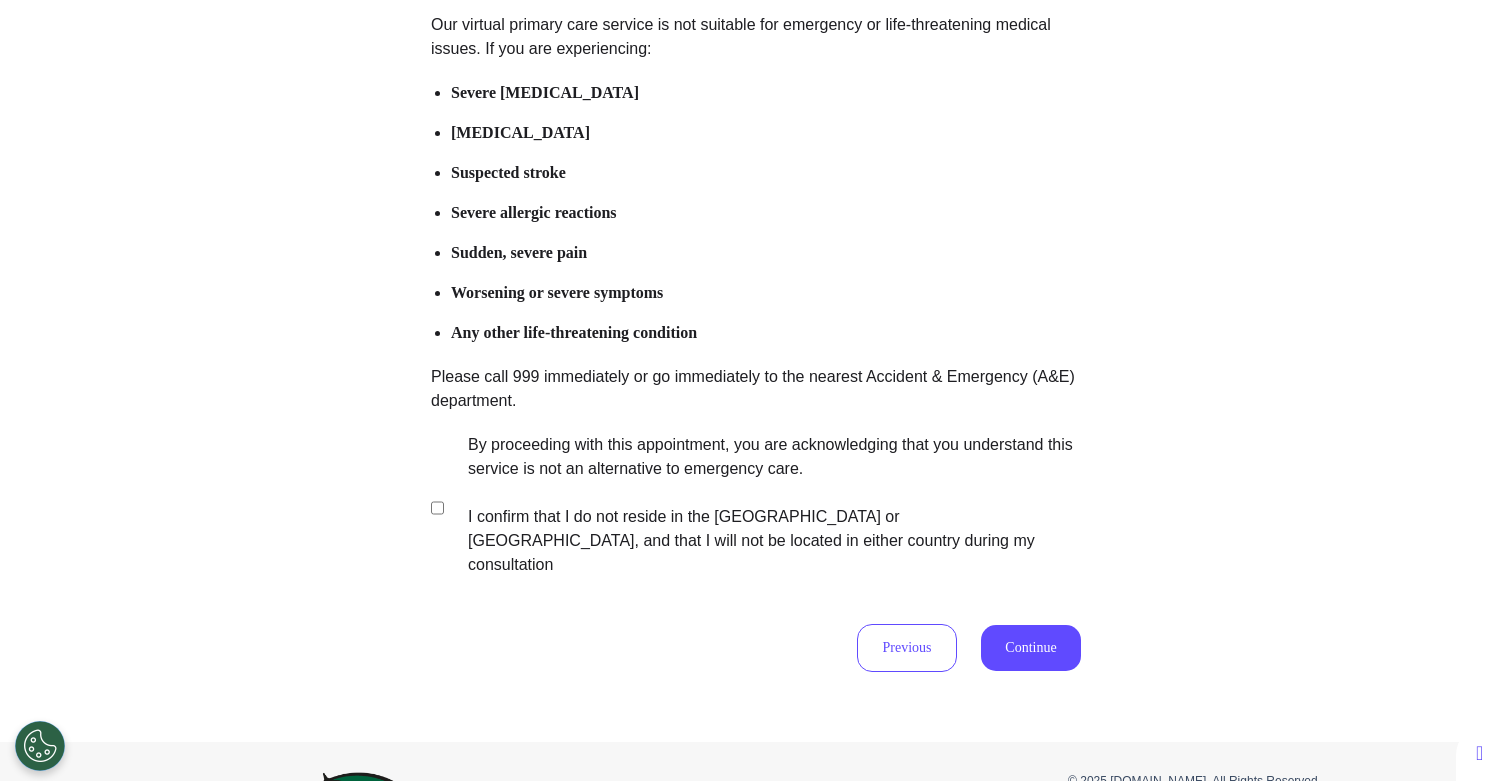 click on "By proceeding with this appointment, you are acknowledging that you understand this service is not an alternative to emergency care. I confirm that I do not reside in the [GEOGRAPHIC_DATA] or [GEOGRAPHIC_DATA], and that I will not be located in either country during my consultation" at bounding box center [761, 505] 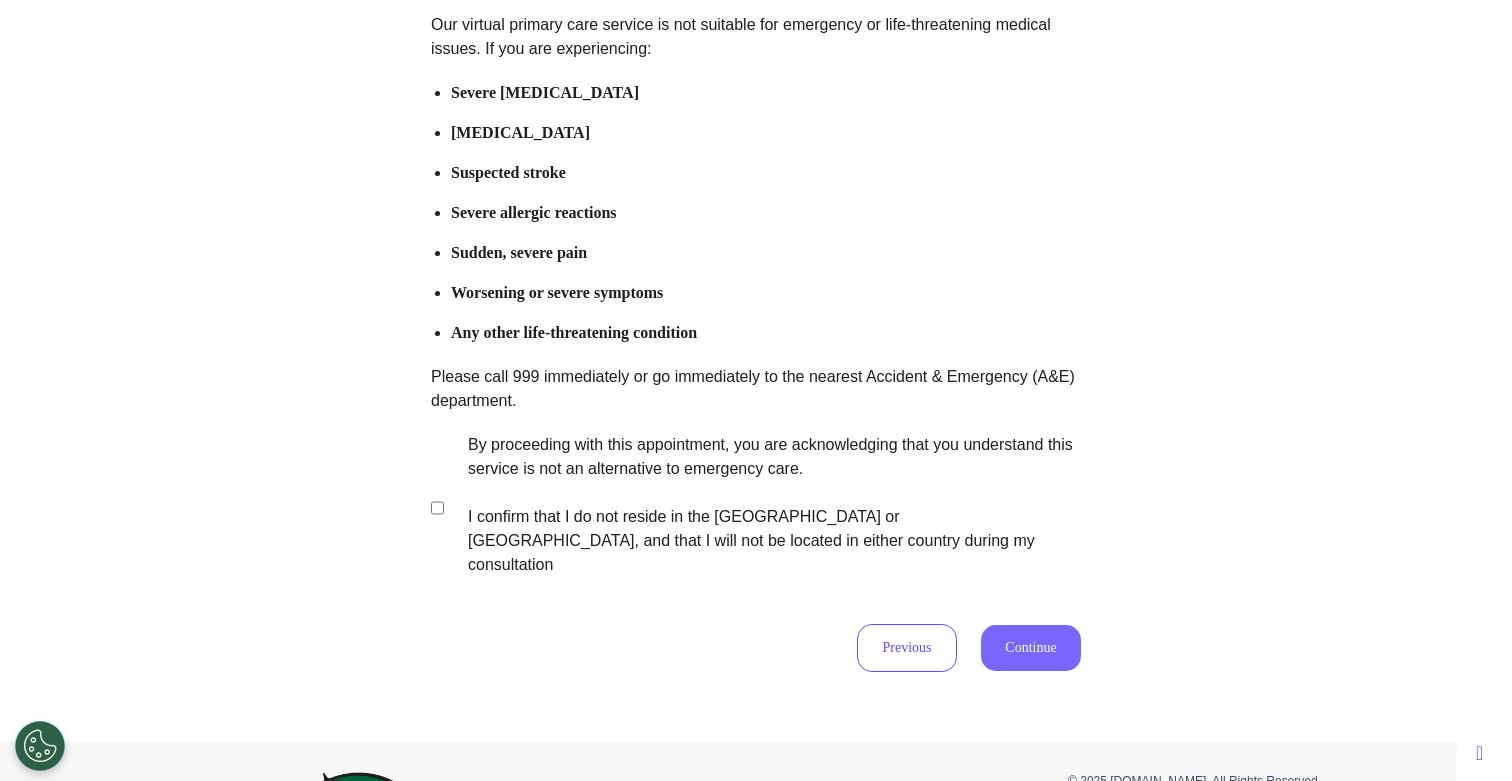 click on "Continue" at bounding box center [1031, 648] 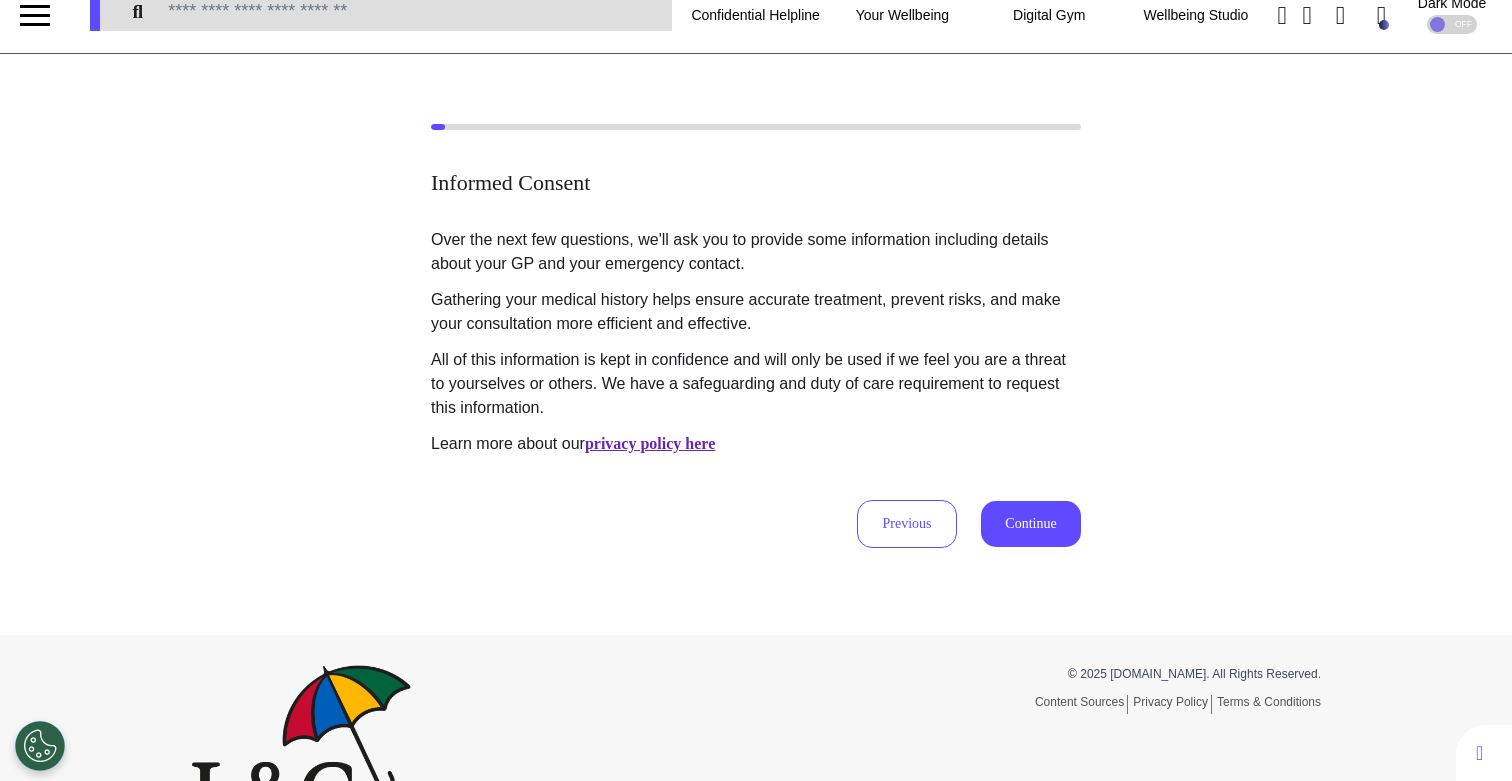 scroll, scrollTop: 0, scrollLeft: 0, axis: both 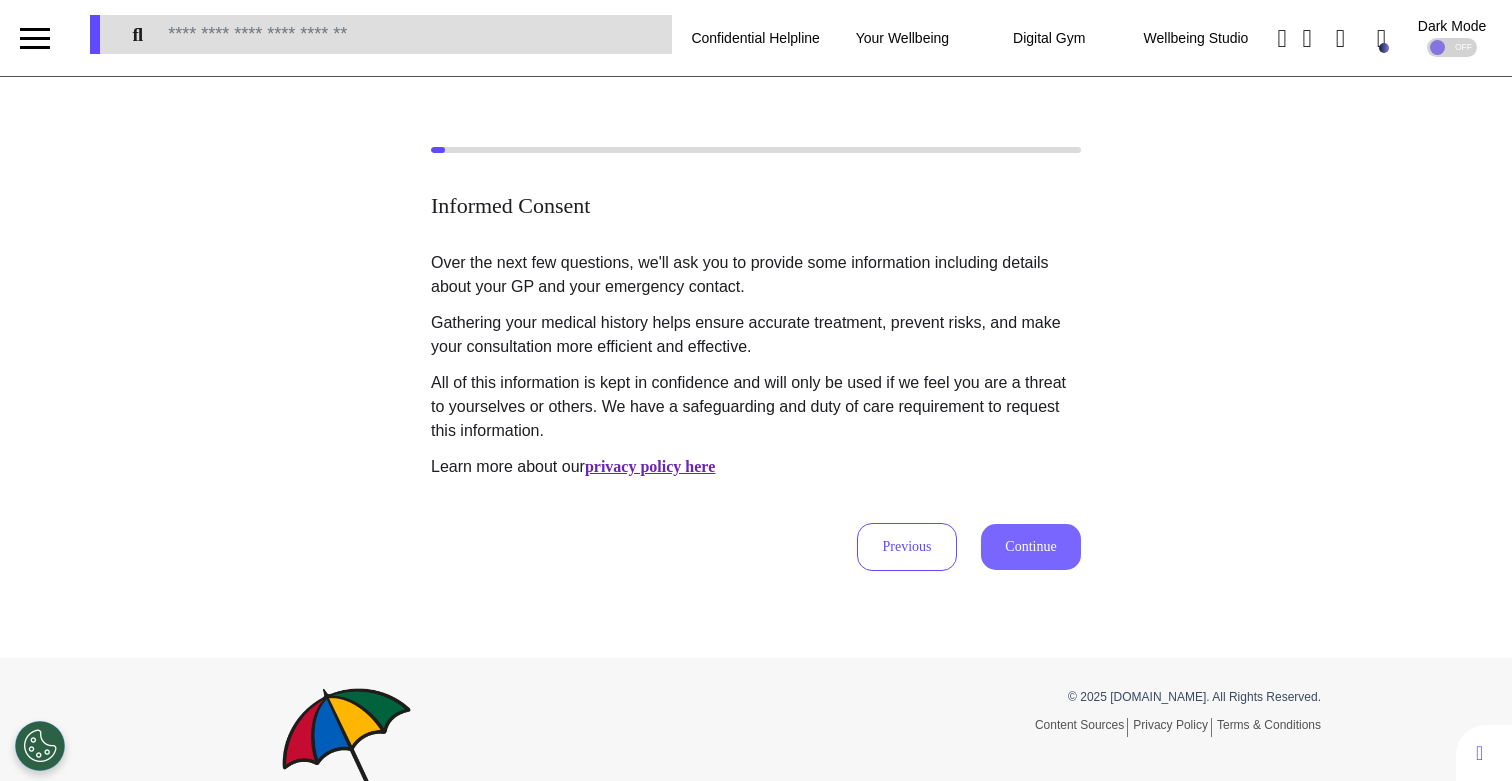 click on "Continue" at bounding box center [1031, 547] 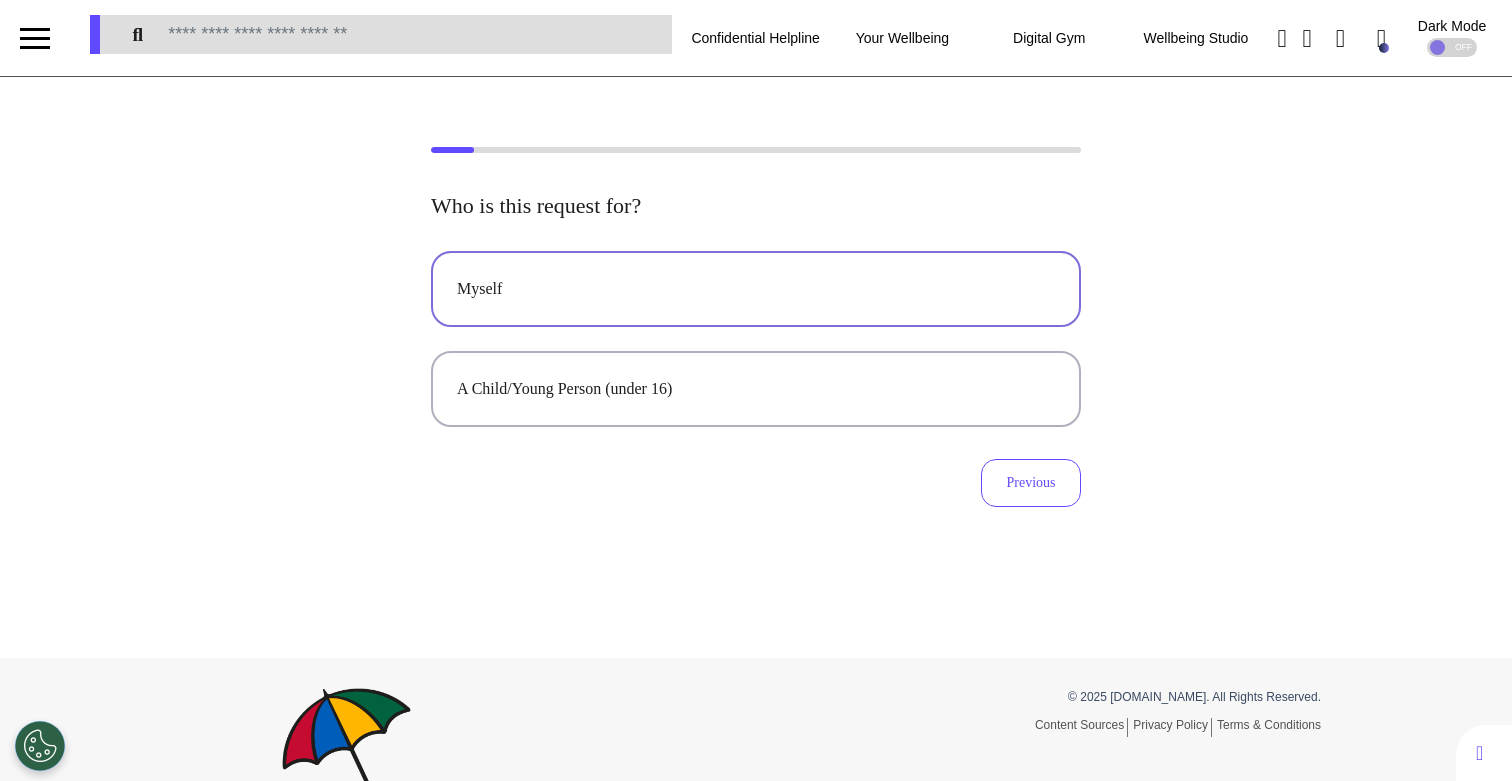 click on "Myself" at bounding box center [756, 289] 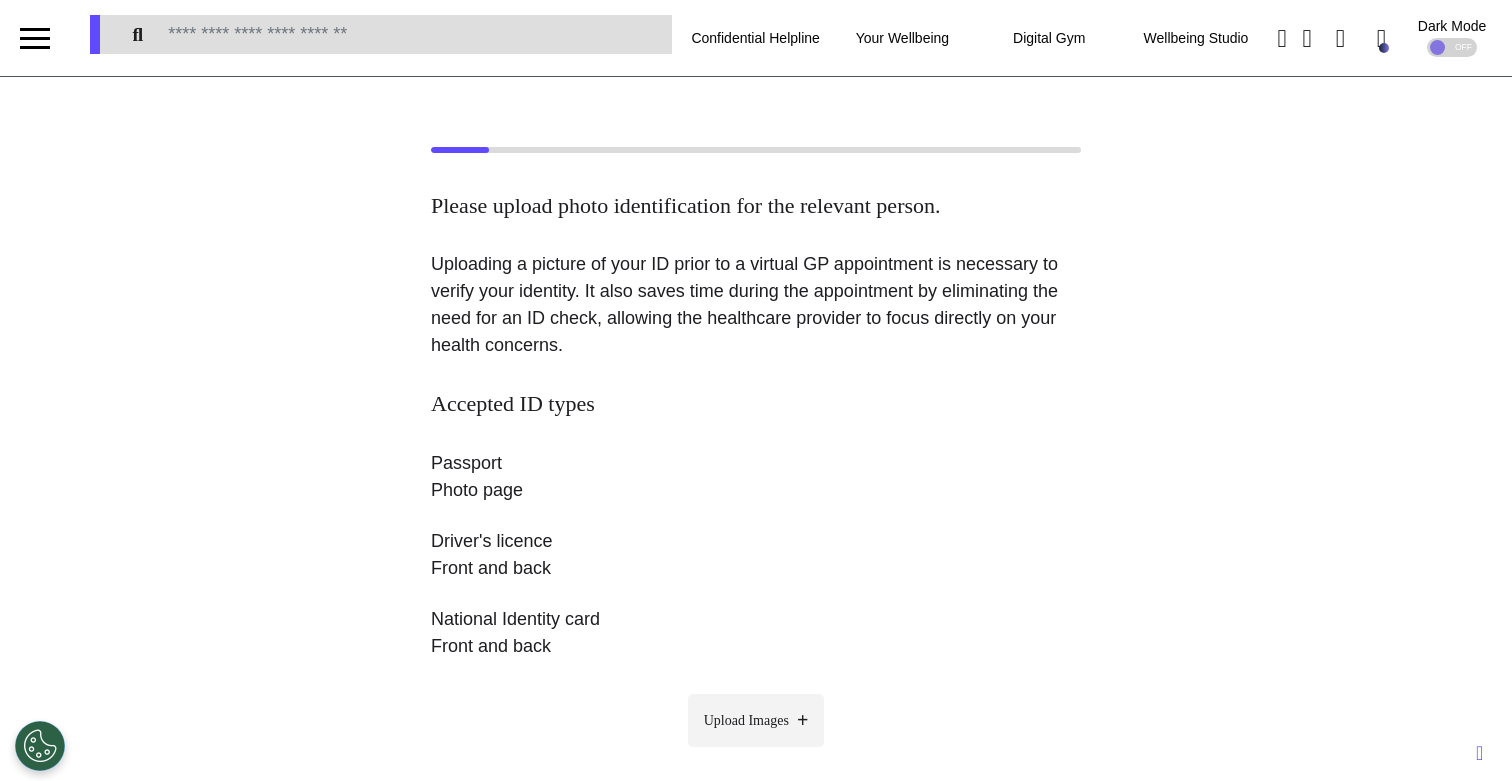 click on "Upload Images" at bounding box center (746, 720) 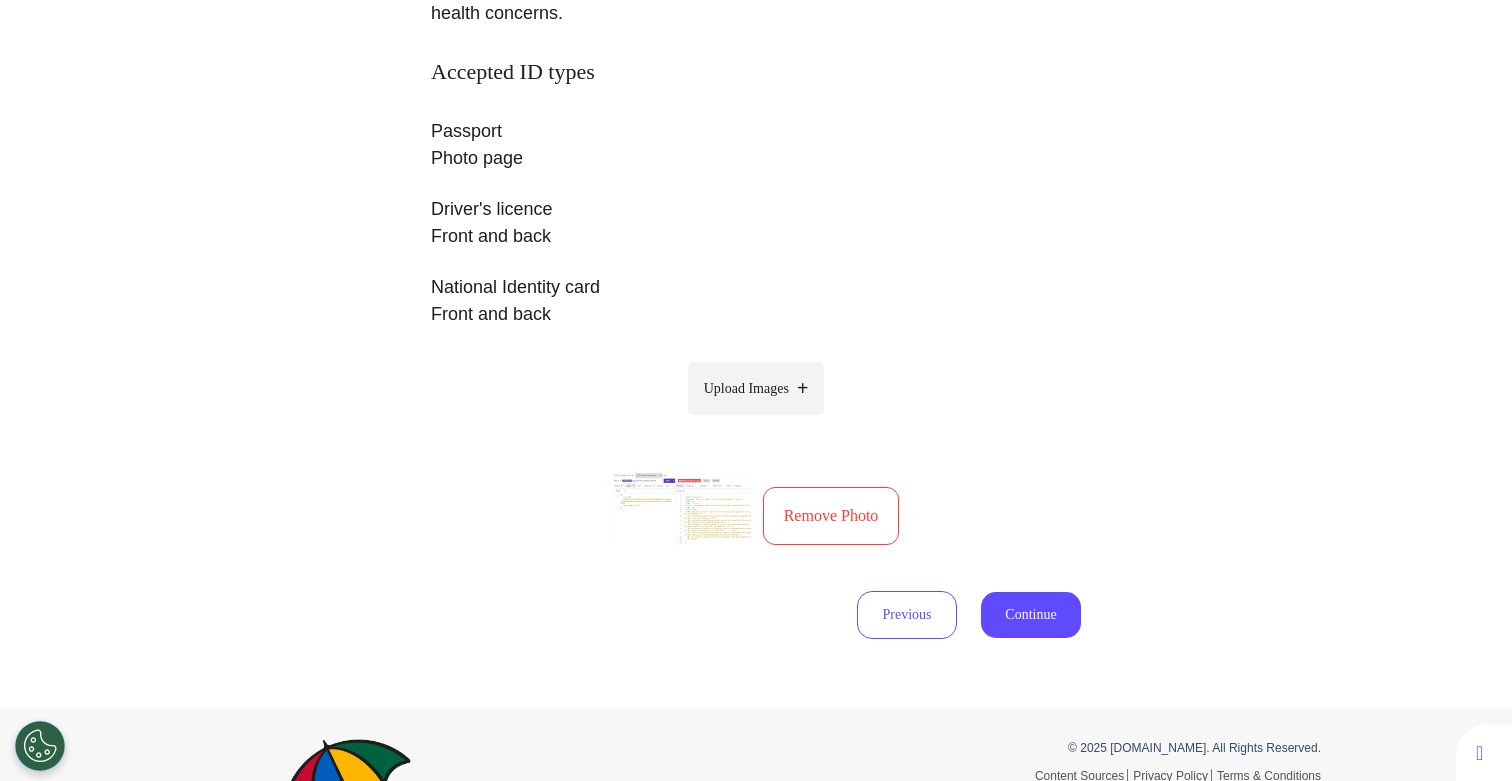 scroll, scrollTop: 476, scrollLeft: 0, axis: vertical 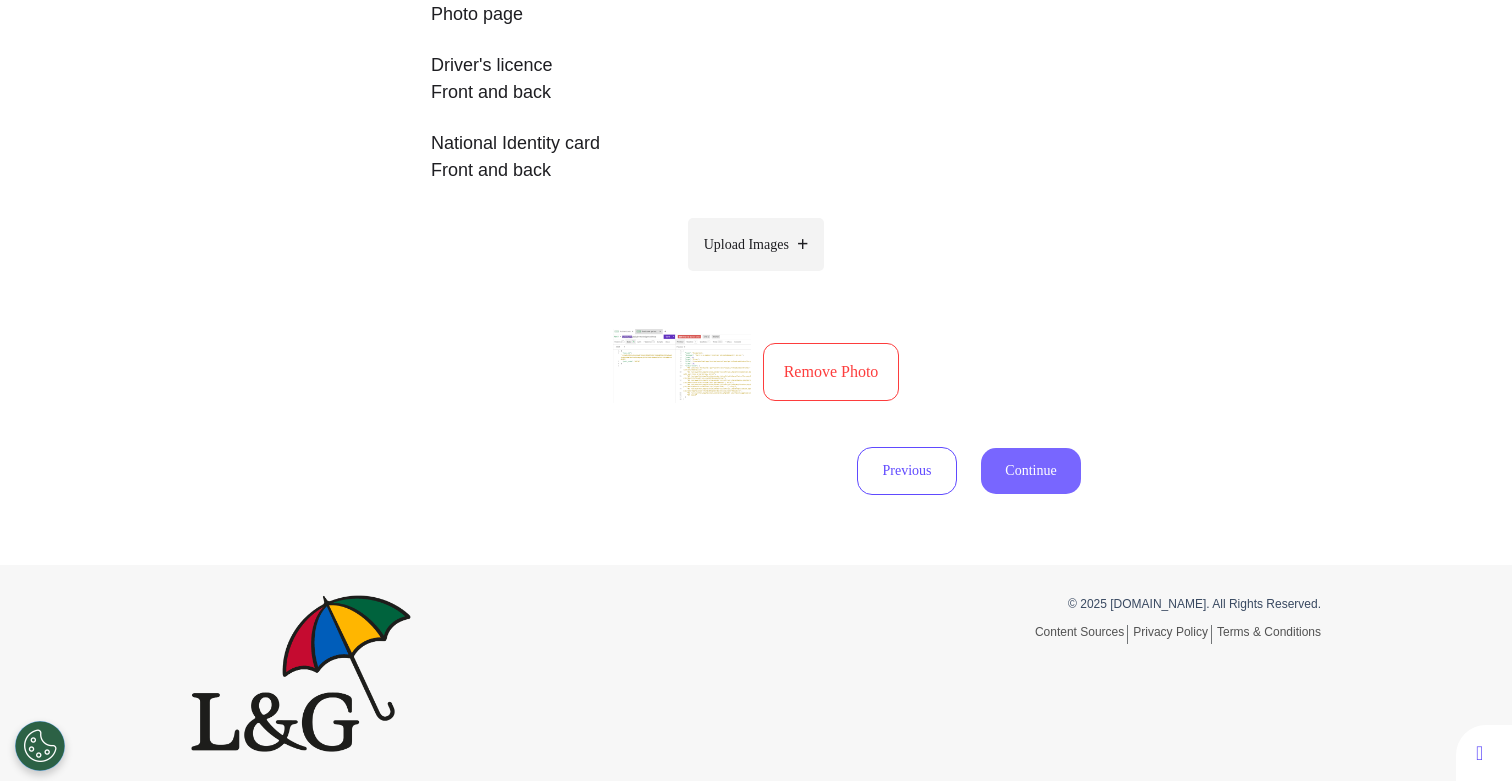 click on "Continue" at bounding box center [1031, 471] 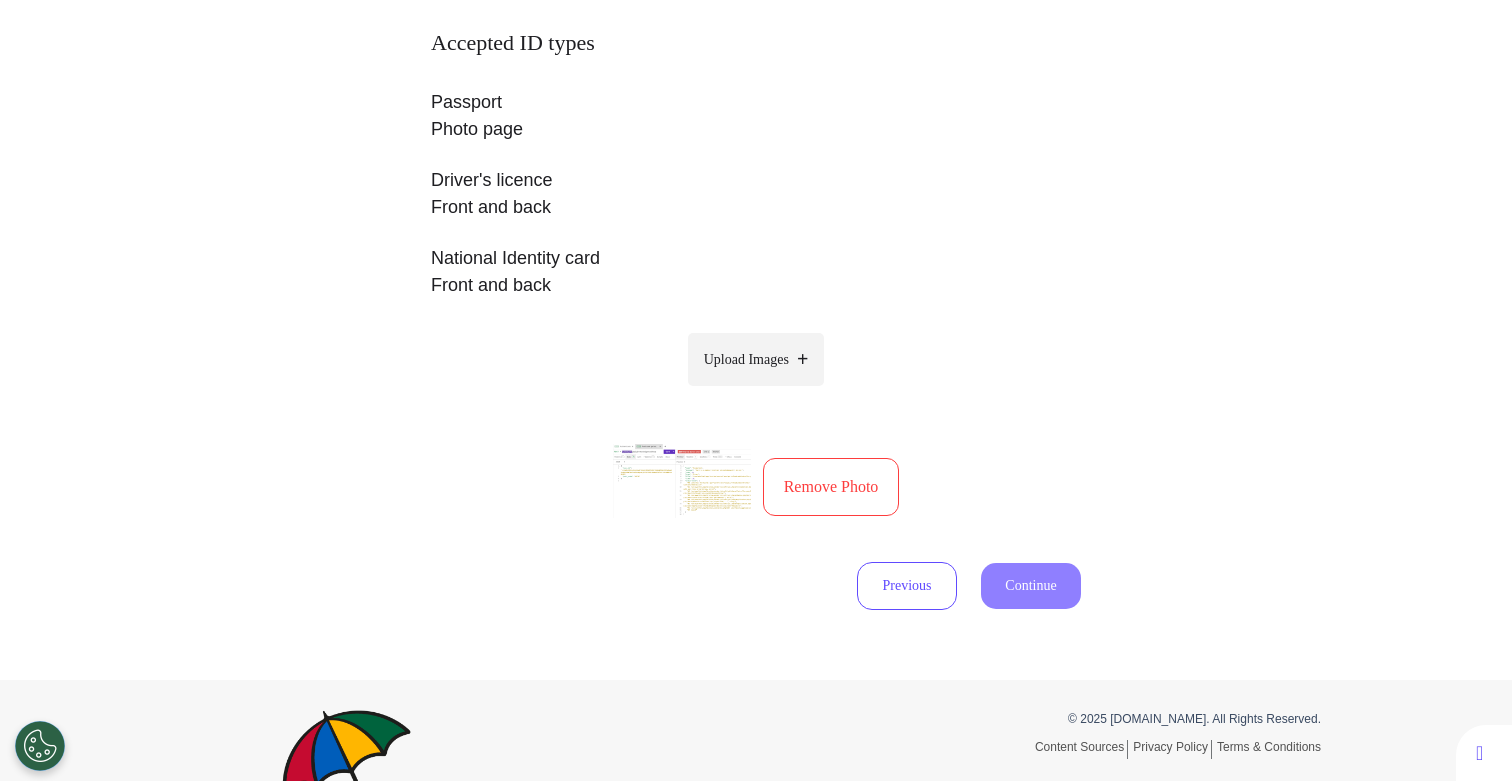 select on "******" 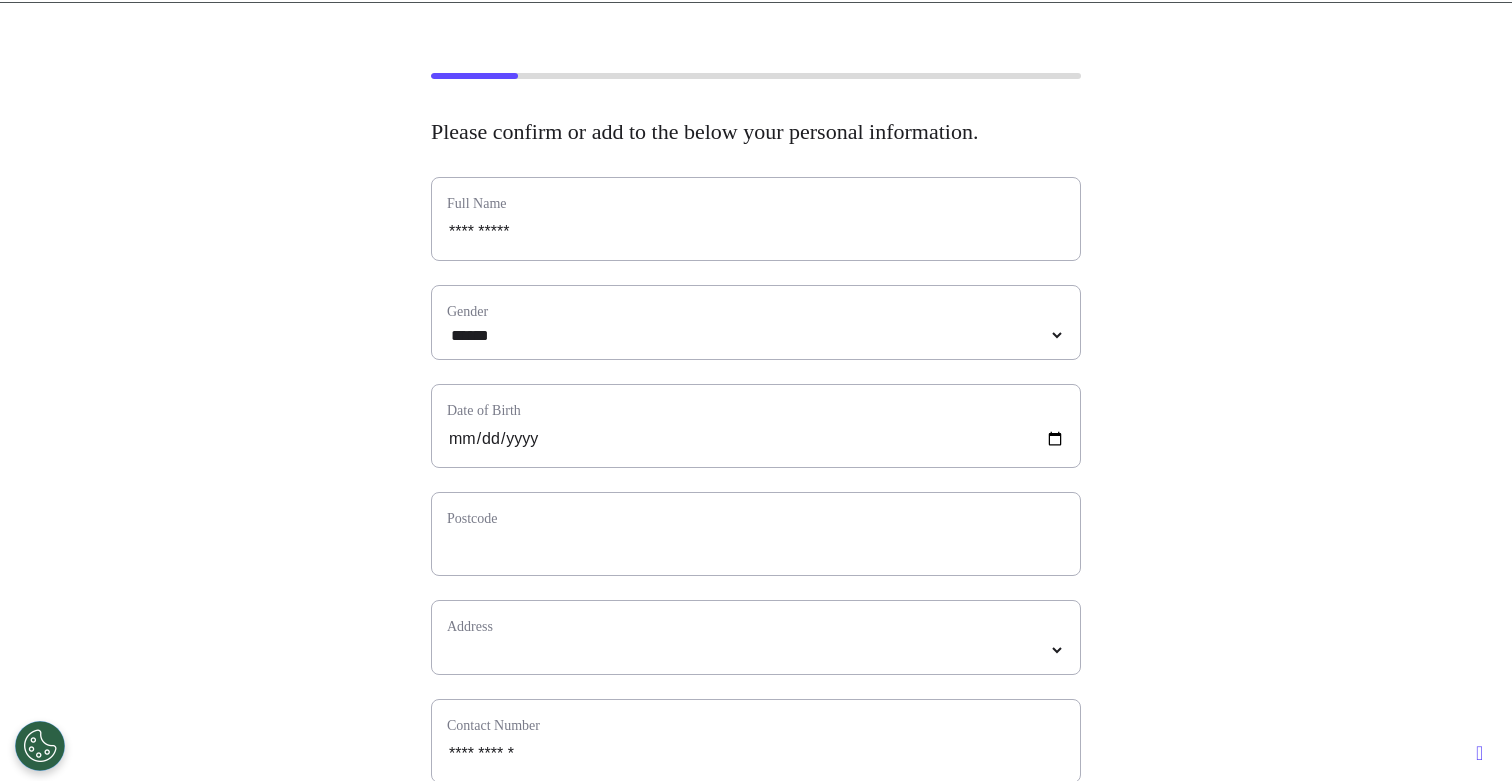 scroll, scrollTop: 80, scrollLeft: 0, axis: vertical 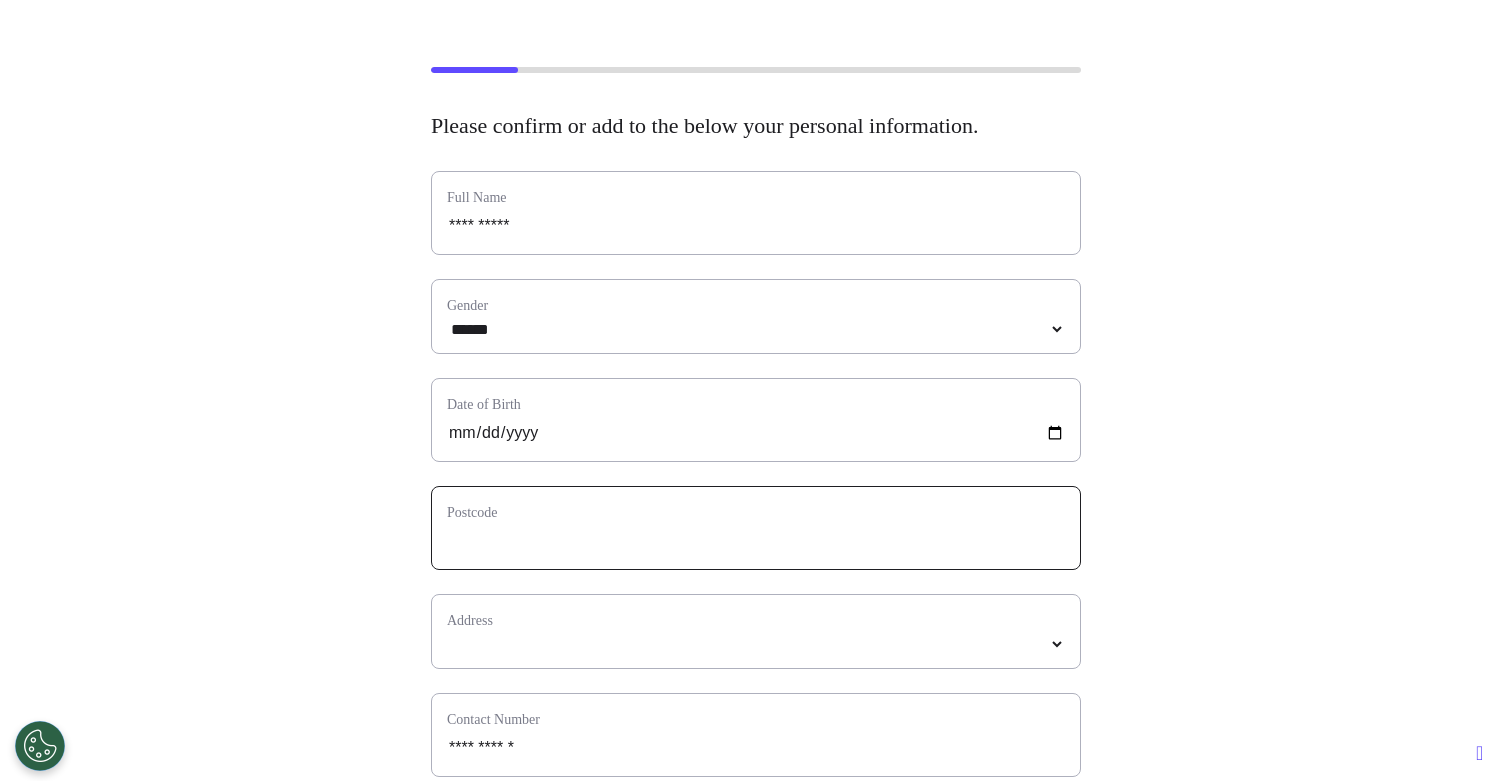 click at bounding box center (756, 541) 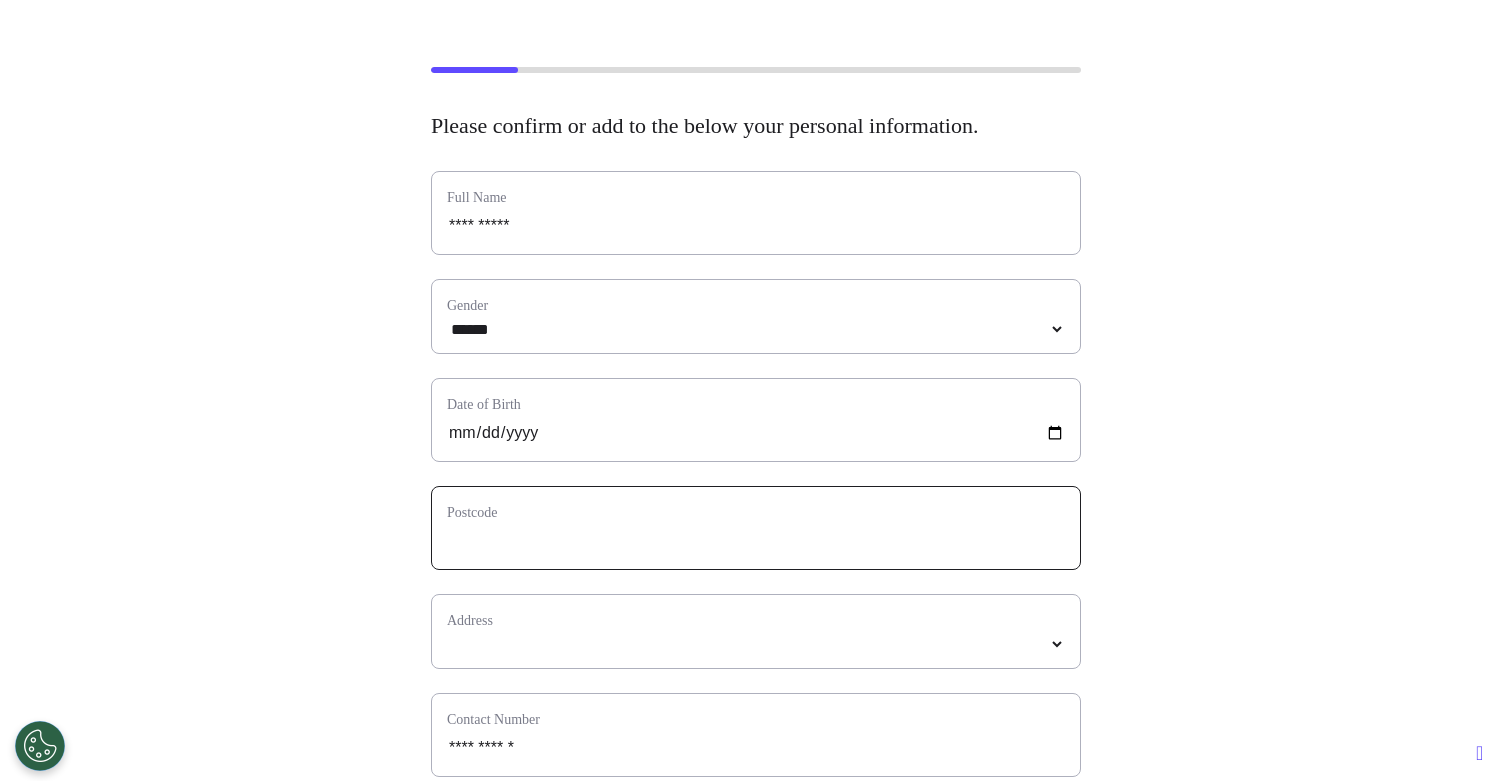 type on "*" 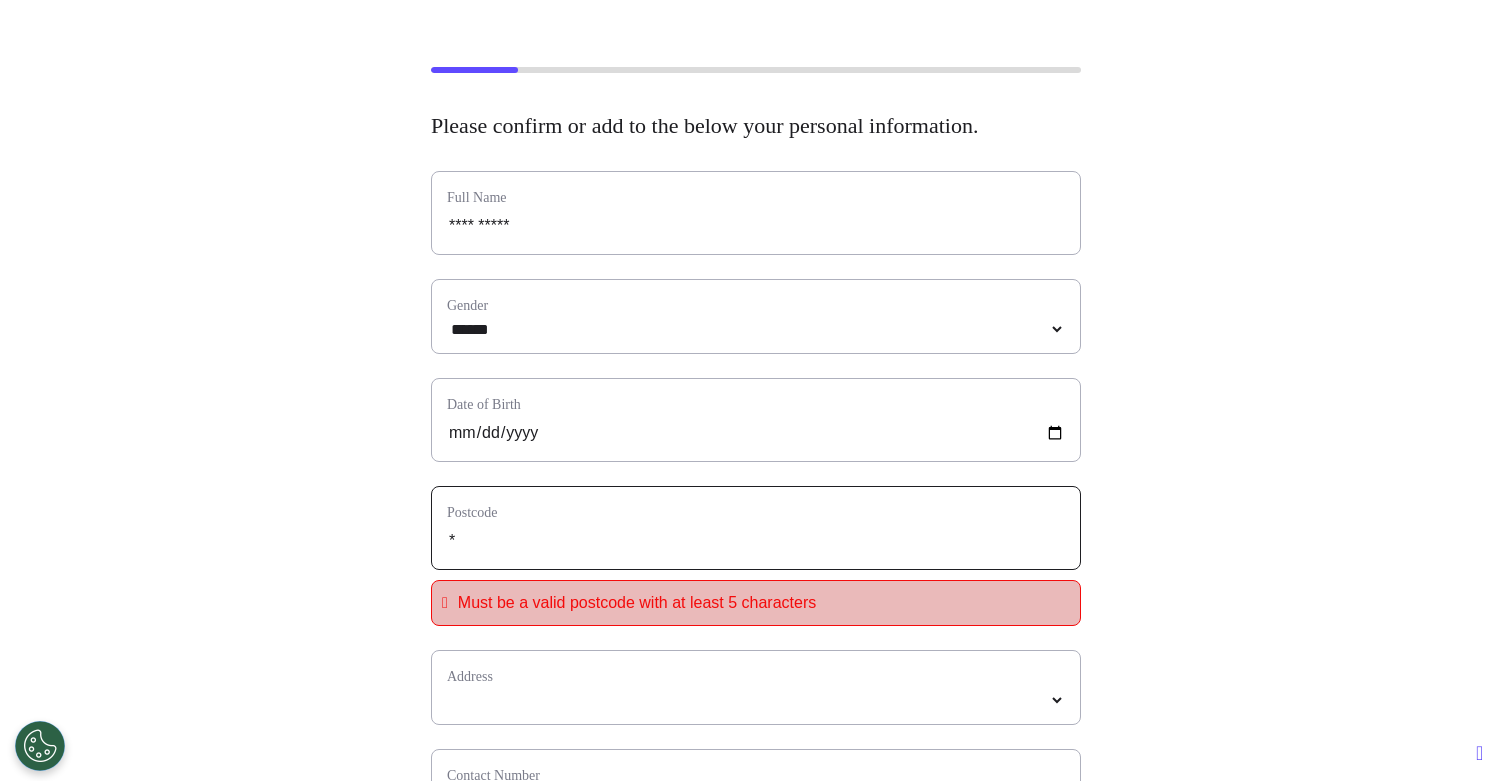 type on "**" 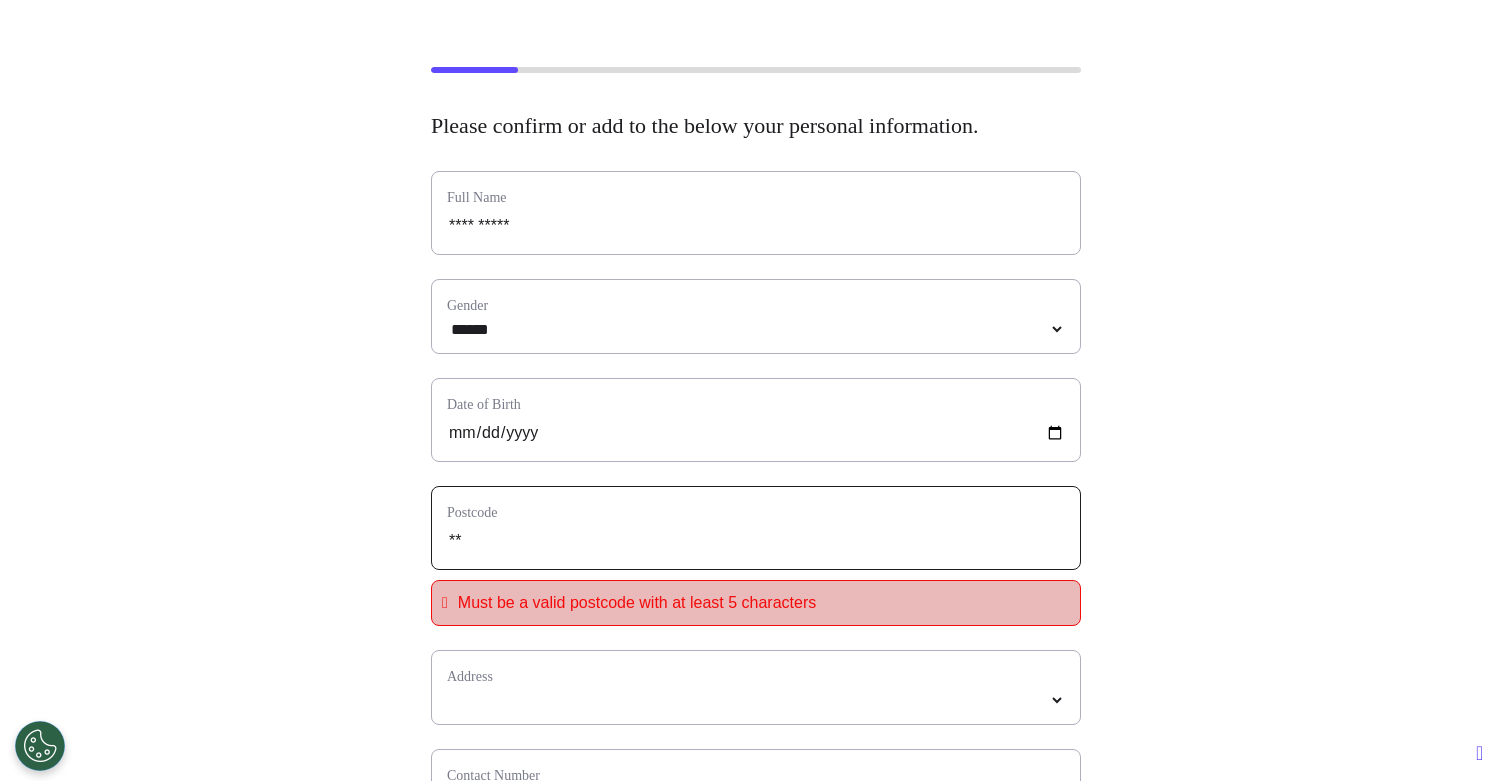 type on "***" 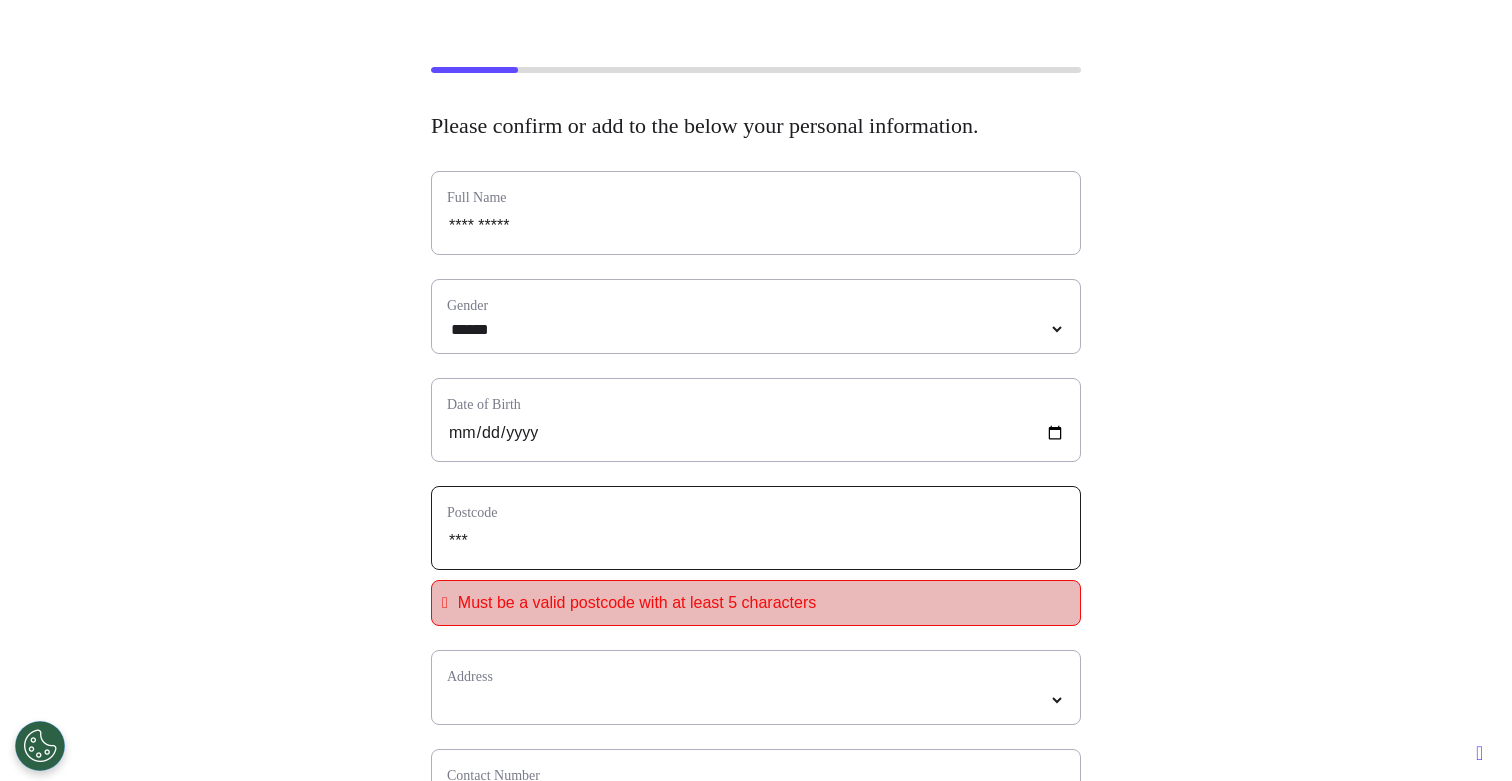 type on "****" 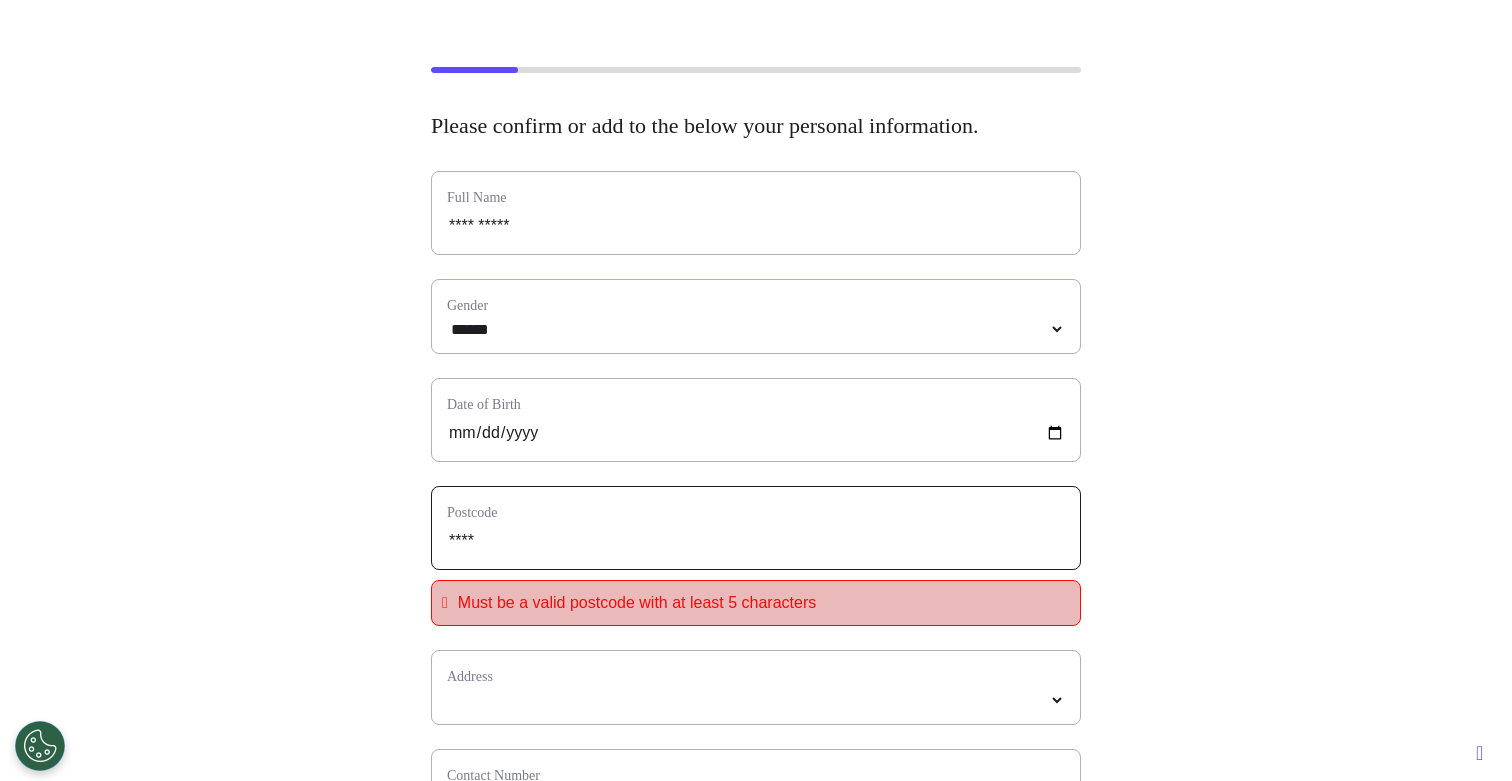 type on "*****" 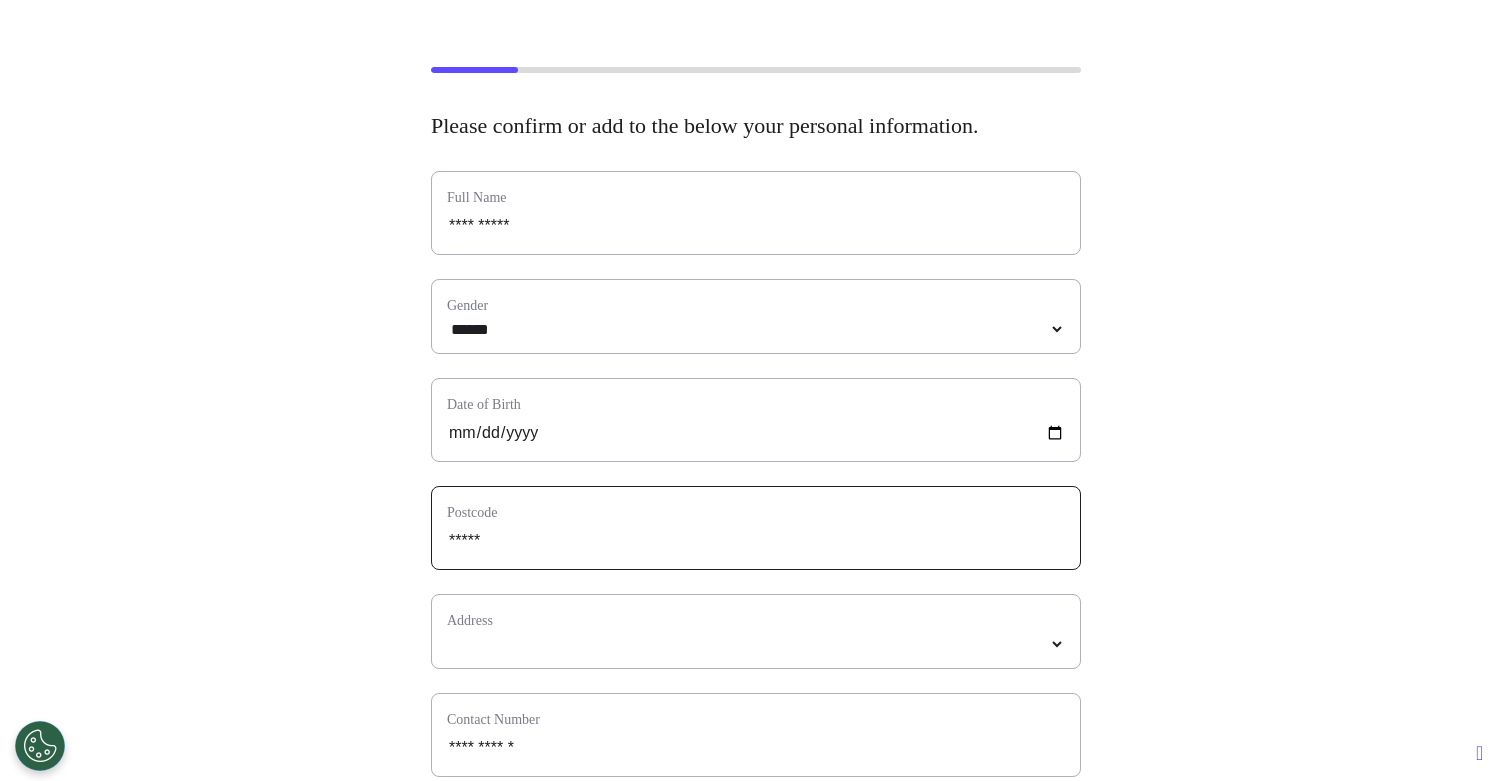 type on "*****" 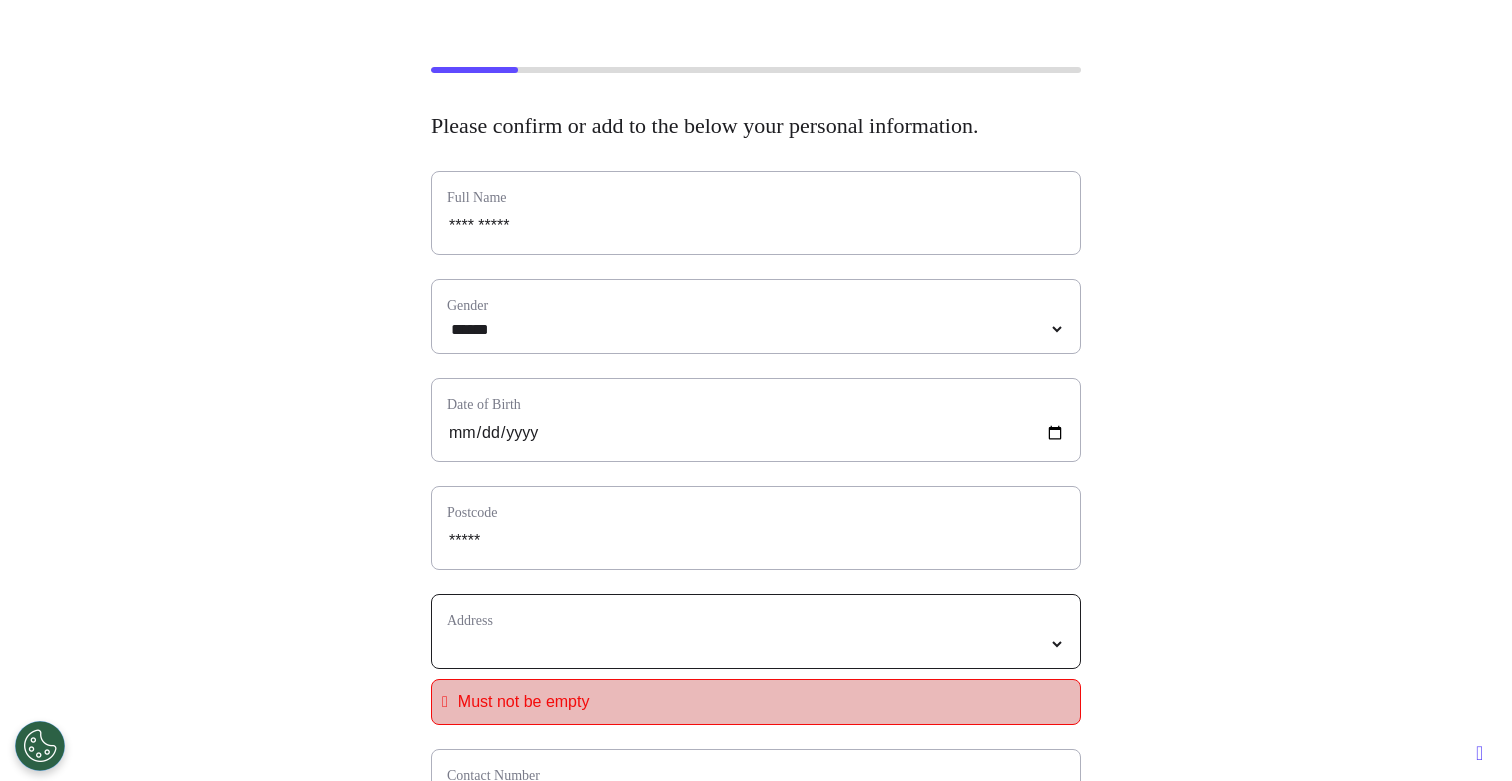 click at bounding box center [756, 644] 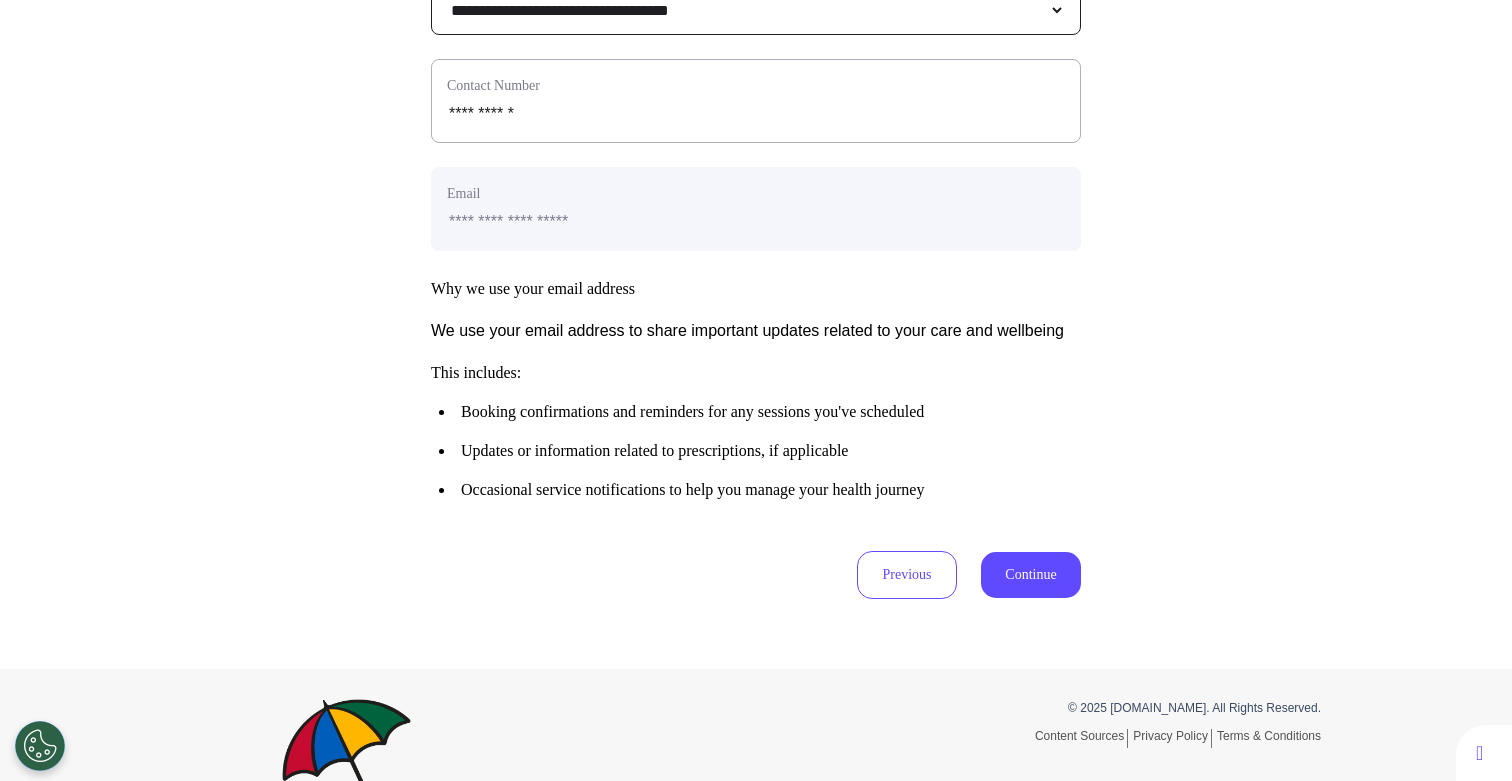 scroll, scrollTop: 727, scrollLeft: 0, axis: vertical 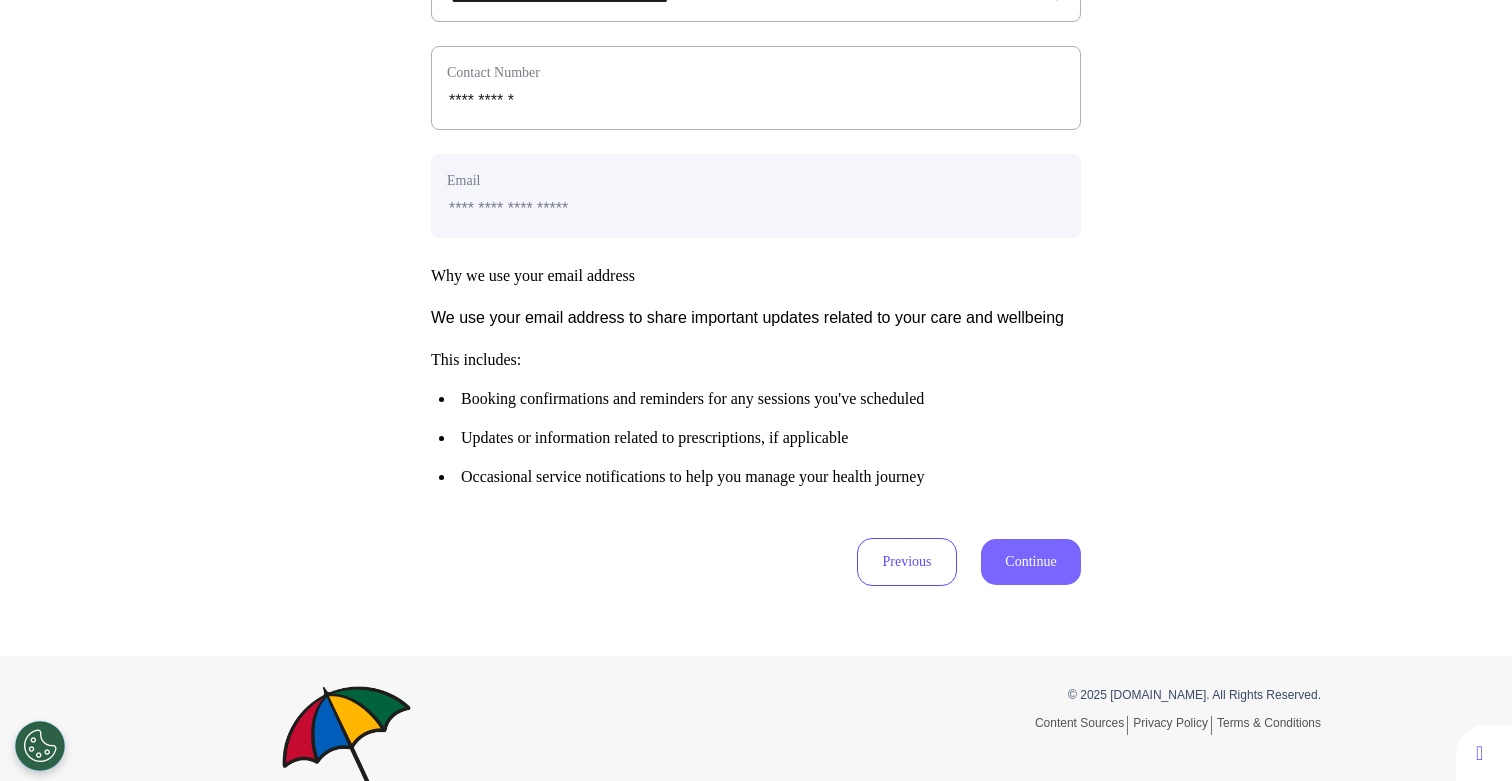 click on "Continue" at bounding box center [1031, 562] 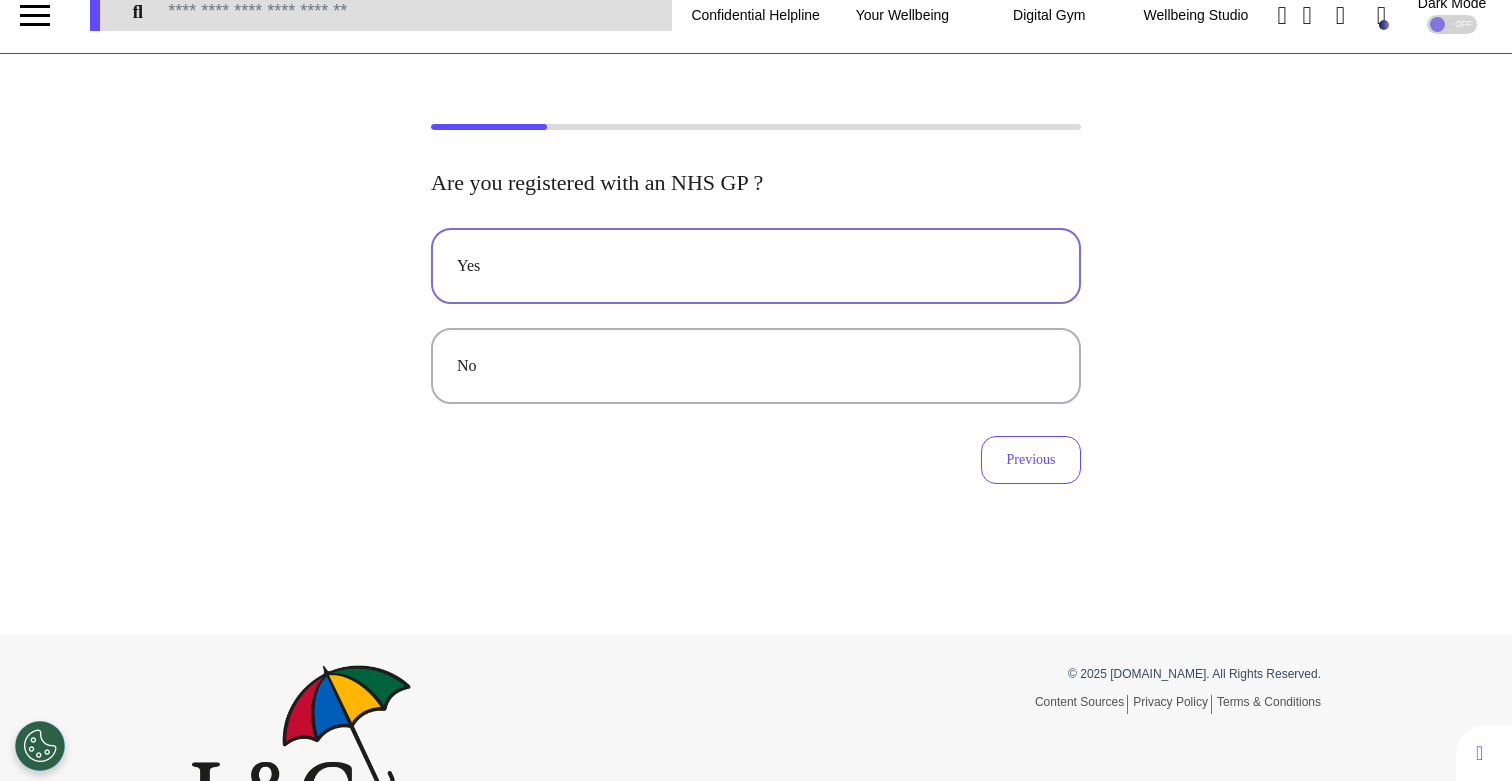 scroll, scrollTop: 0, scrollLeft: 0, axis: both 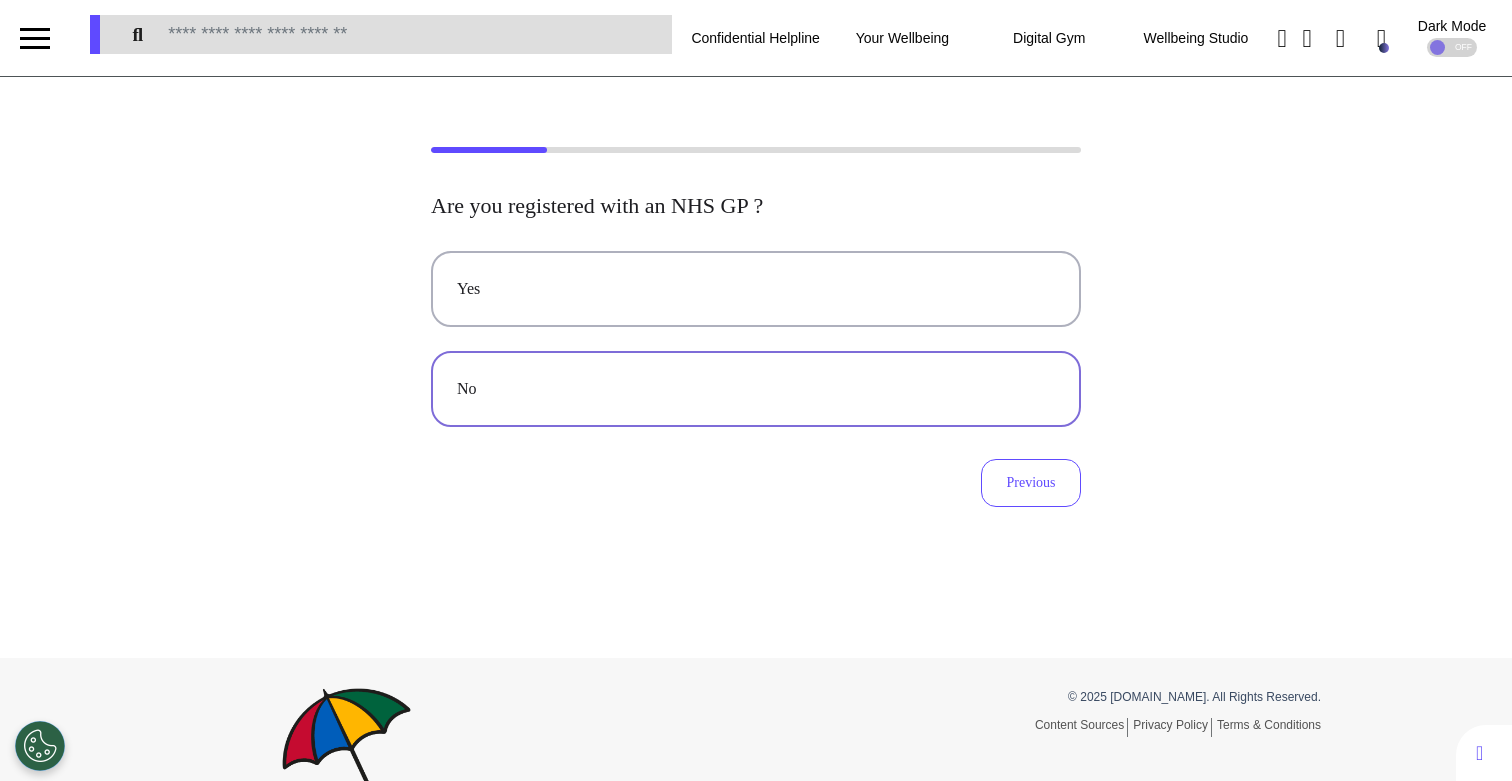 click on "No" at bounding box center [756, 389] 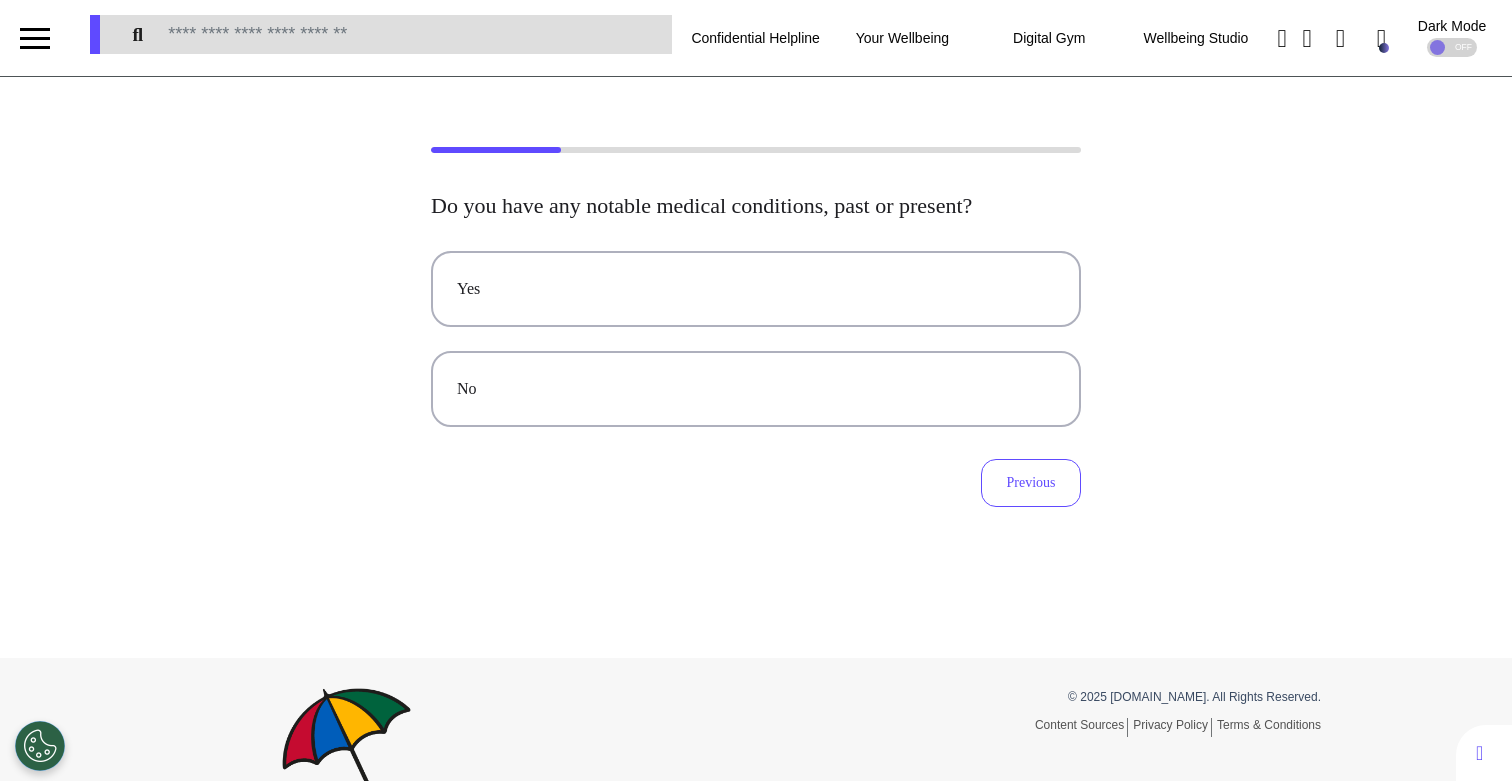 click on "No" at bounding box center [756, 389] 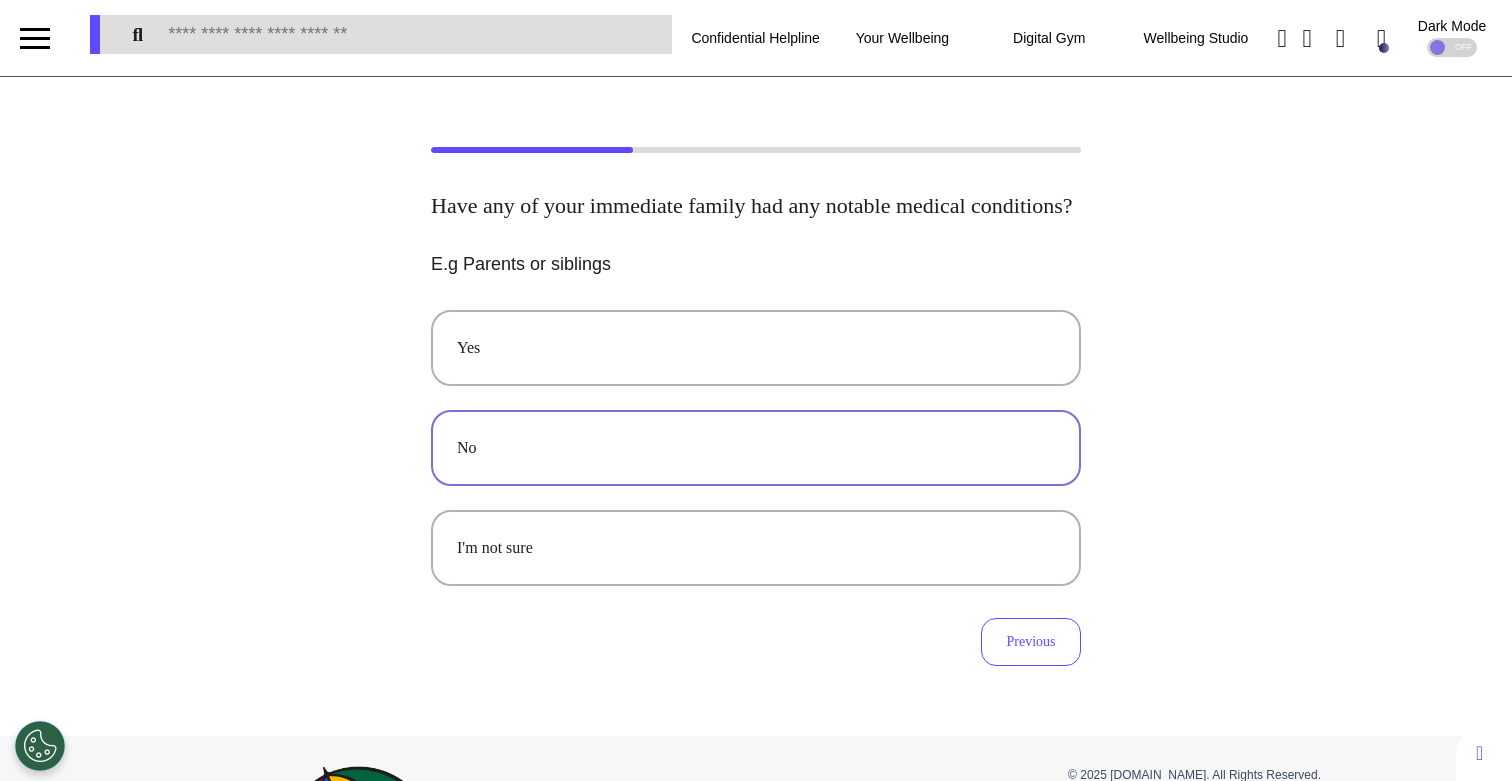 click on "No" at bounding box center [756, 448] 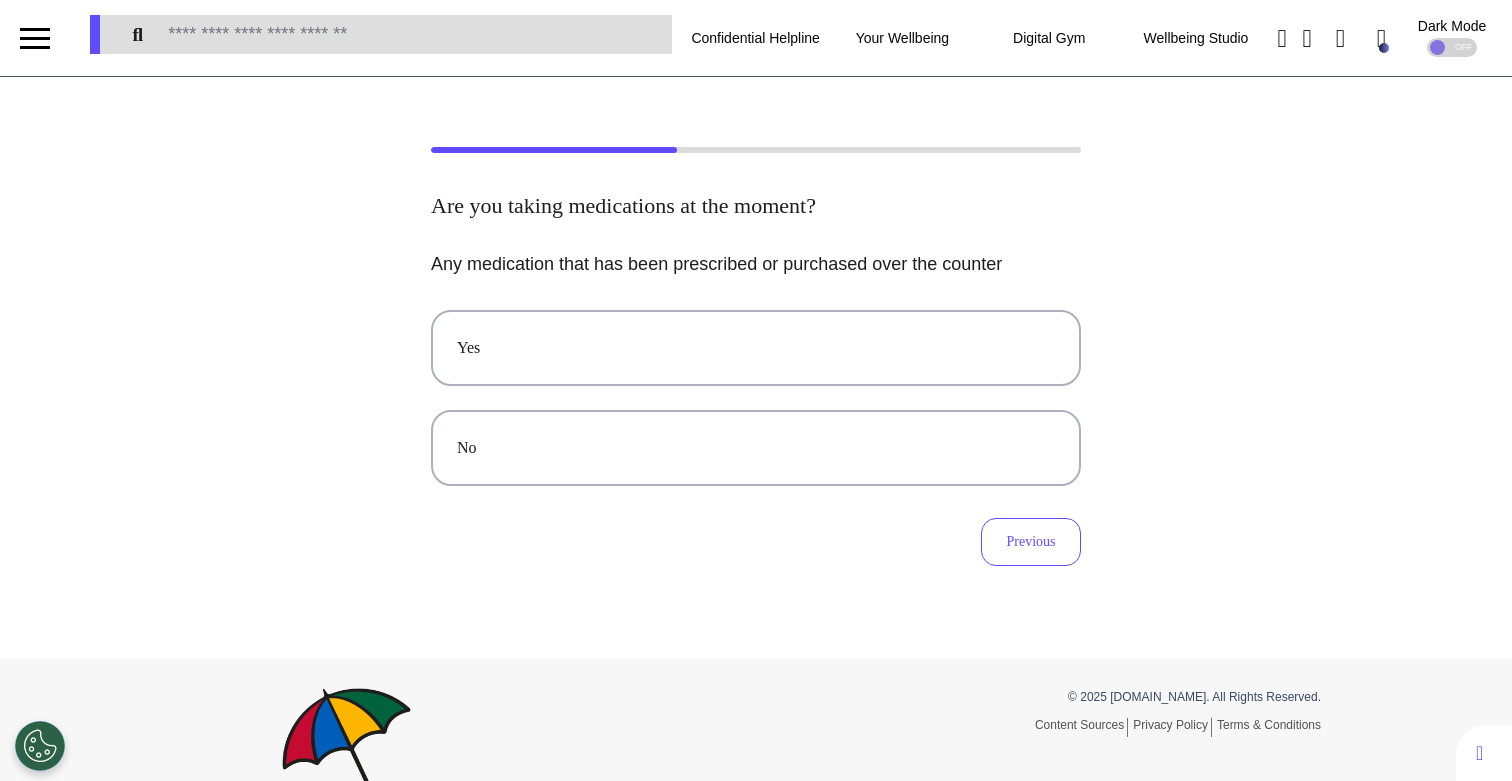 click on "No" at bounding box center (756, 448) 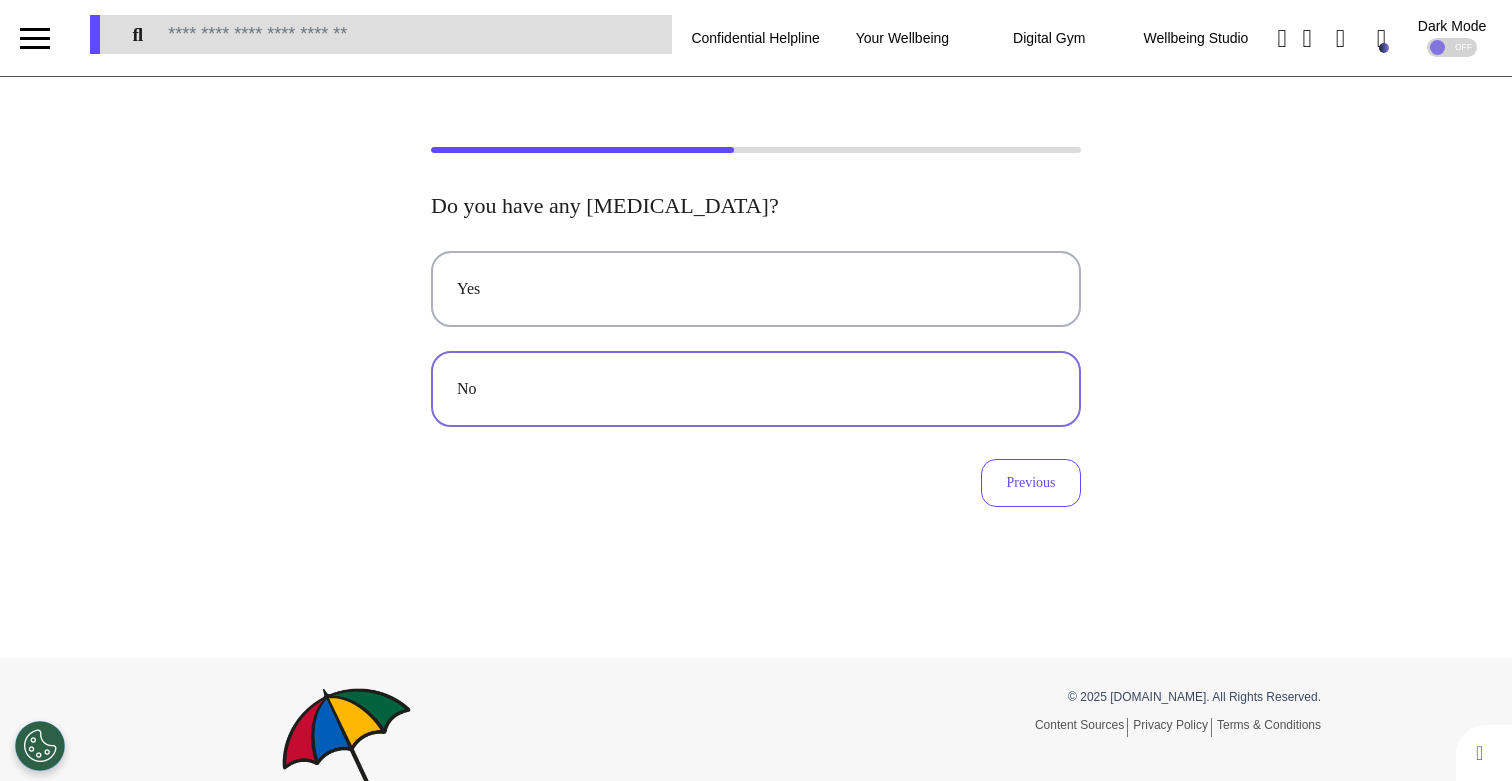 click on "No" at bounding box center [756, 389] 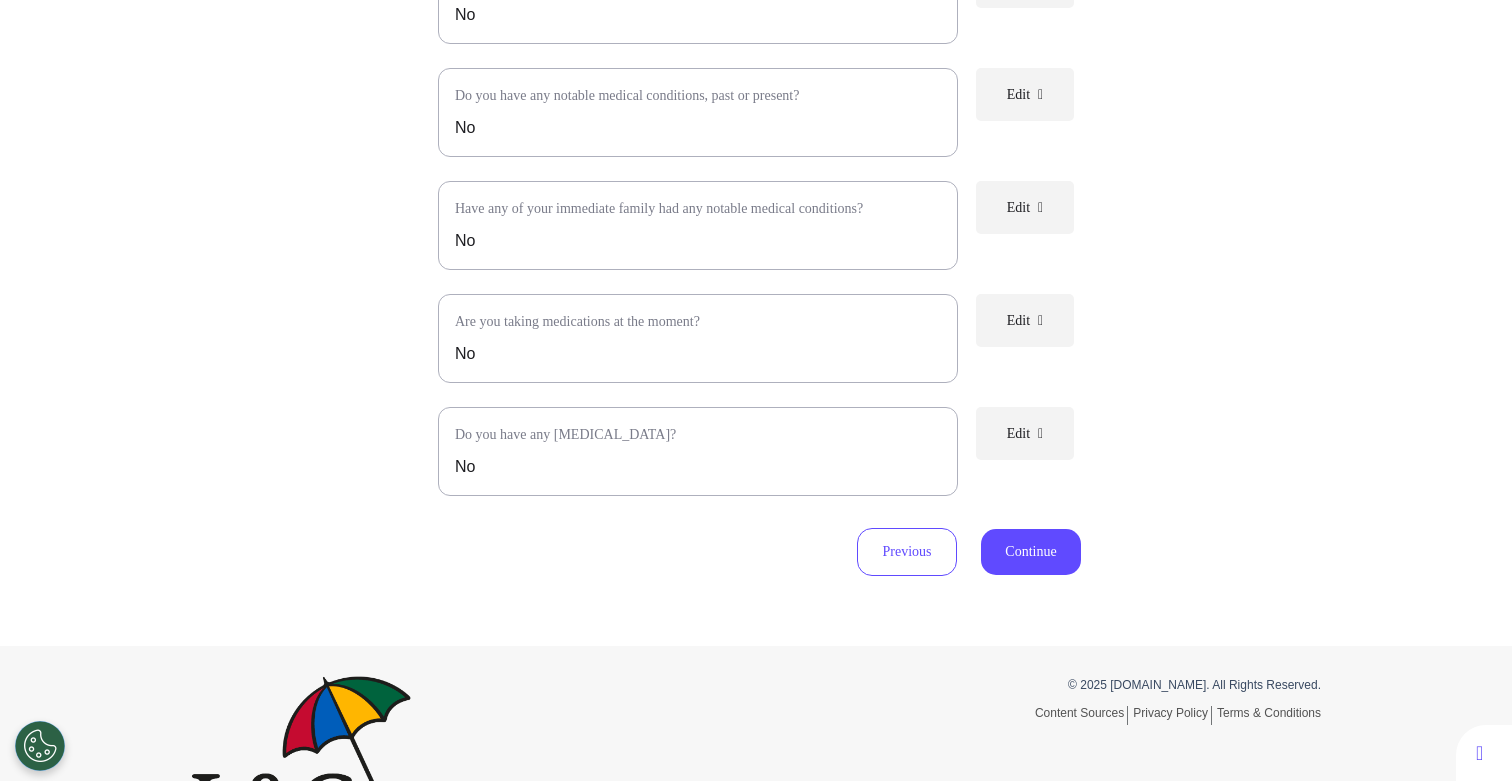 scroll, scrollTop: 458, scrollLeft: 0, axis: vertical 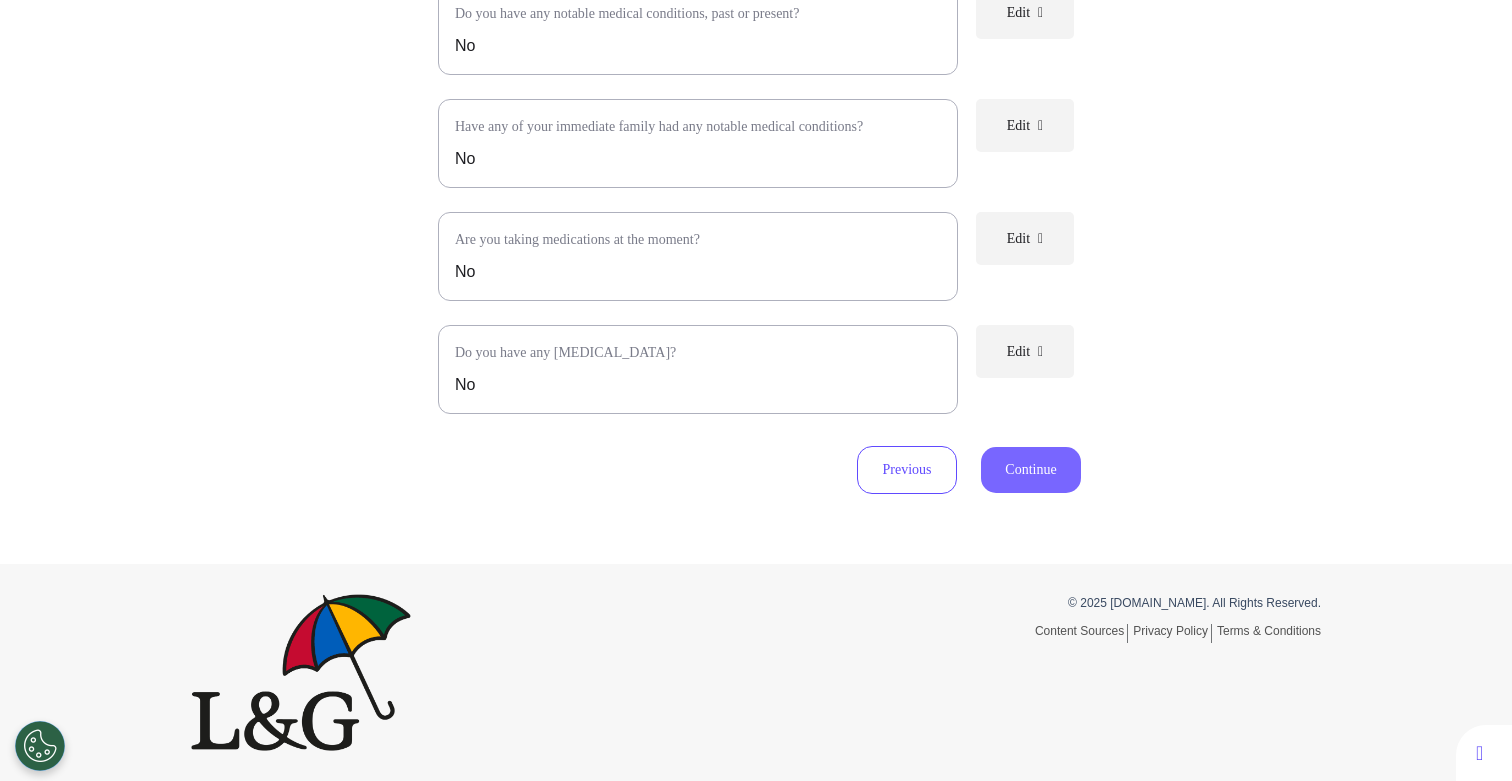 click on "Continue" at bounding box center (1031, 470) 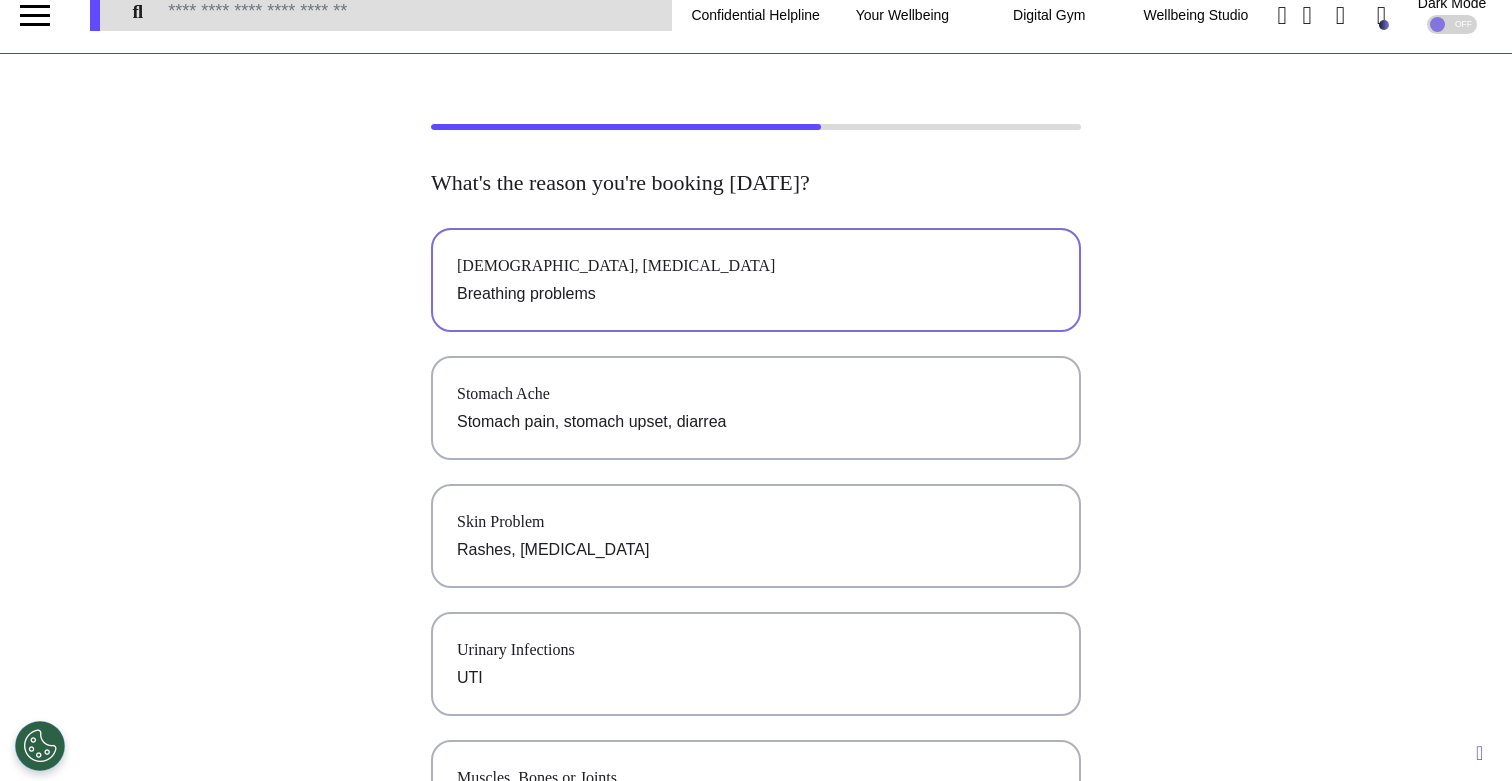 scroll, scrollTop: 0, scrollLeft: 0, axis: both 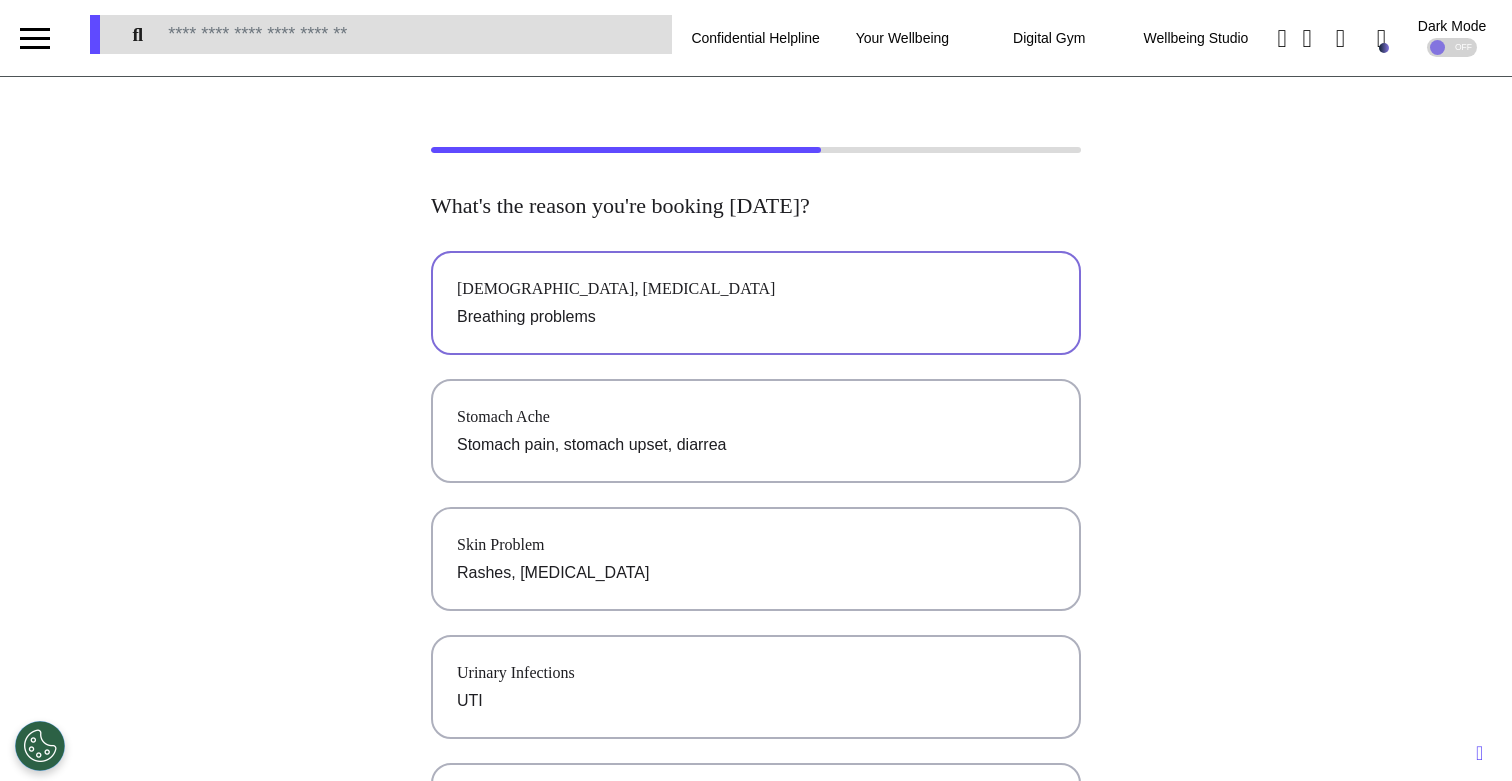 click on "[DEMOGRAPHIC_DATA], [MEDICAL_DATA] Breathing problems" at bounding box center (756, 303) 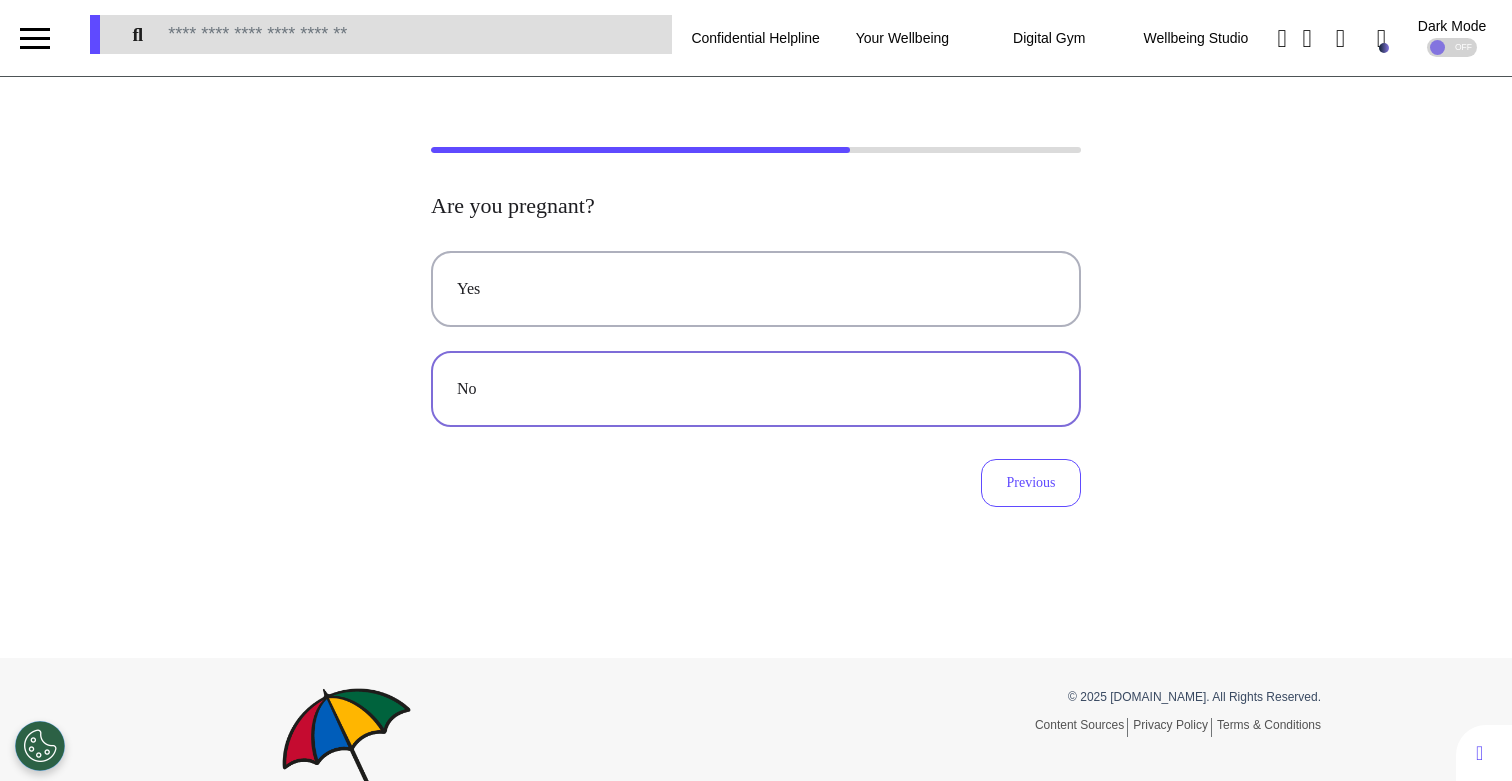 click on "No" at bounding box center [756, 389] 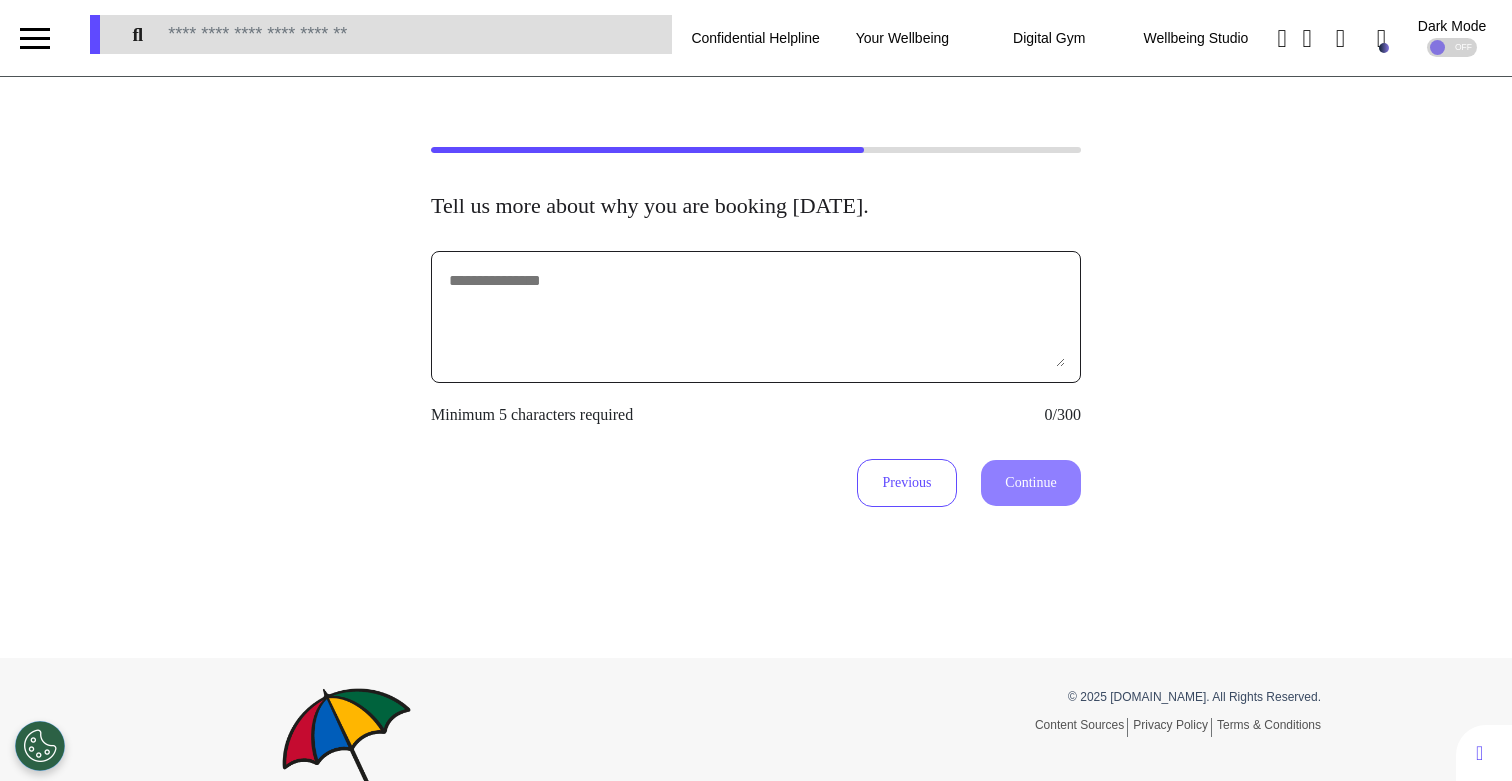 click at bounding box center [756, 317] 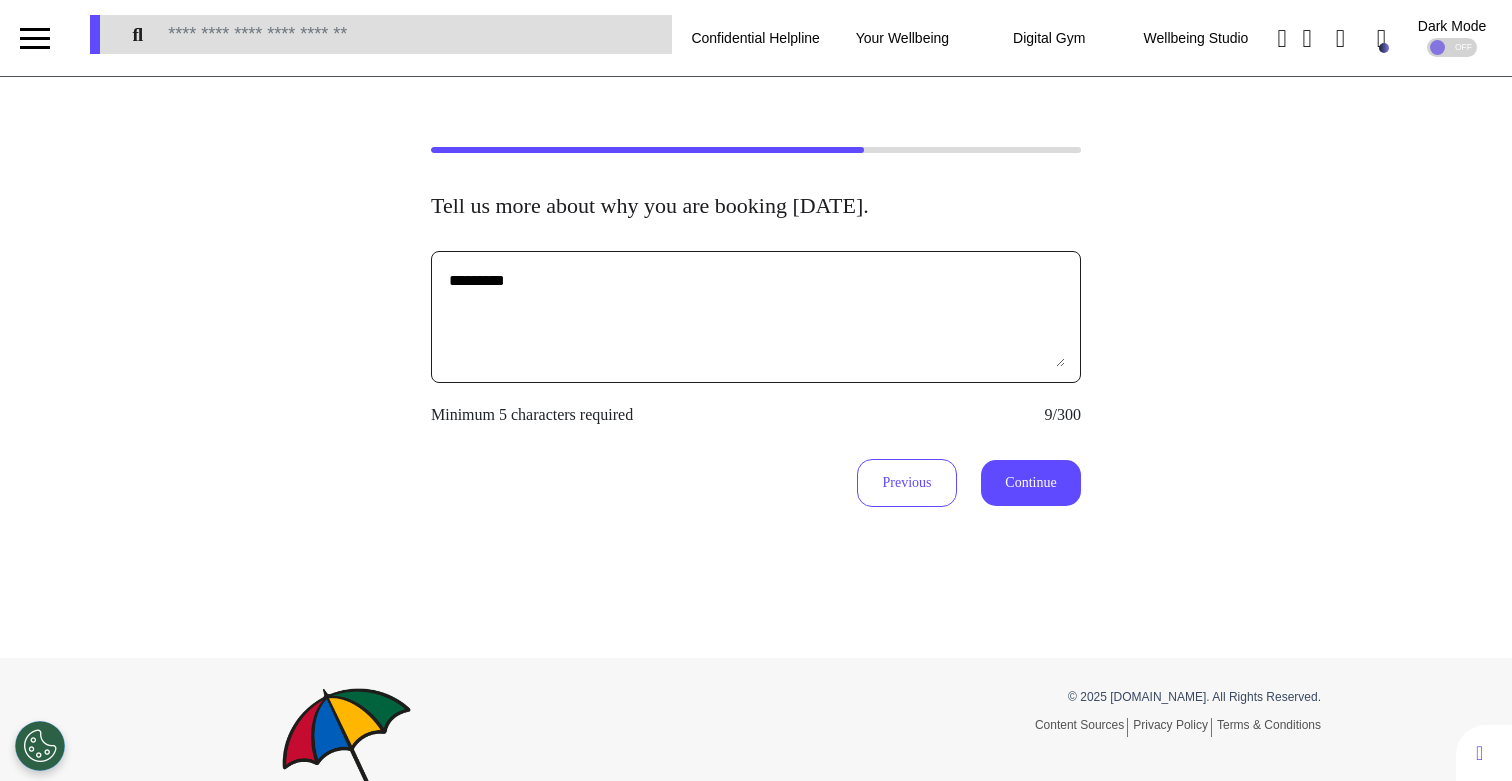 type on "*********" 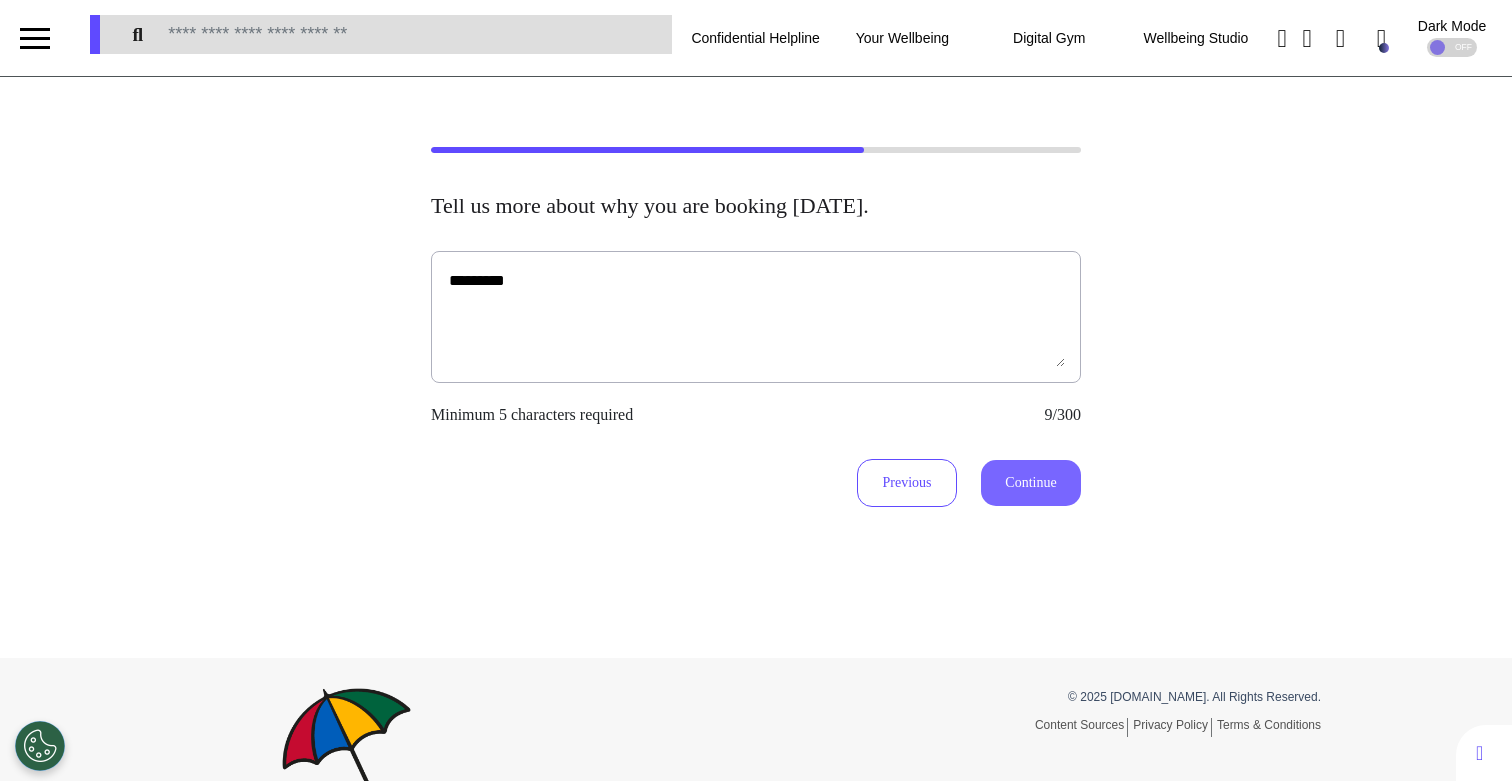 click on "Continue" at bounding box center (1031, 483) 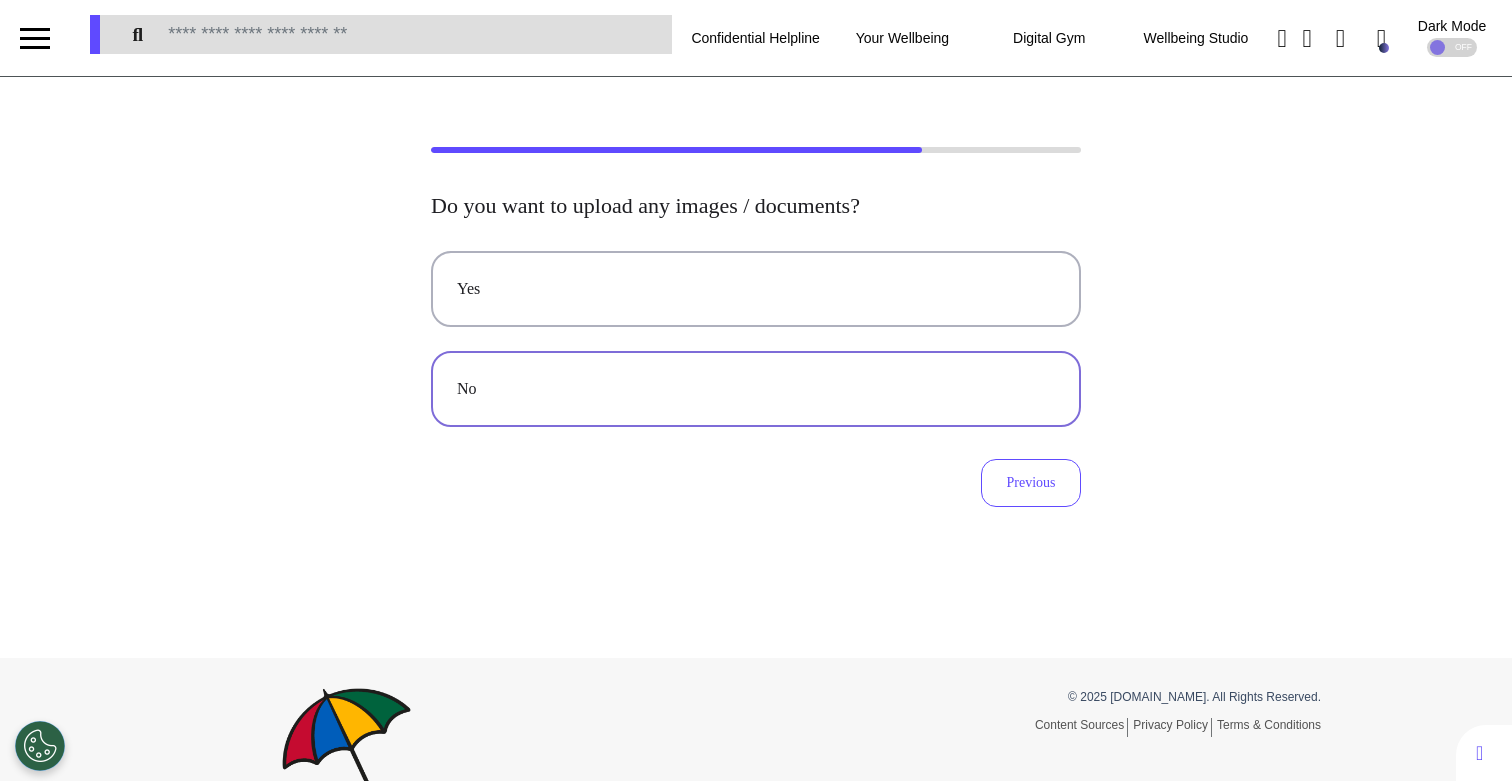 click on "No" at bounding box center (756, 389) 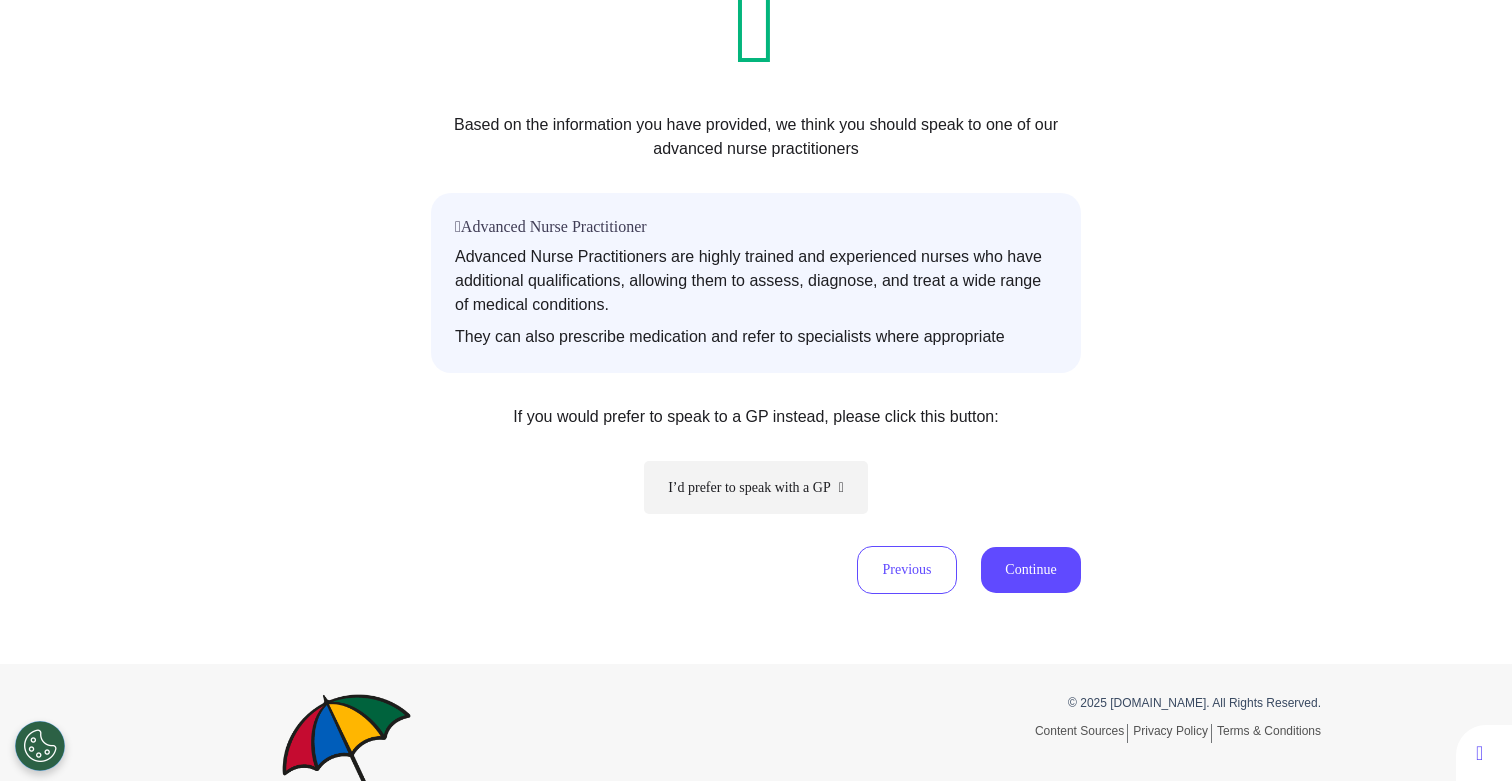 scroll, scrollTop: 331, scrollLeft: 0, axis: vertical 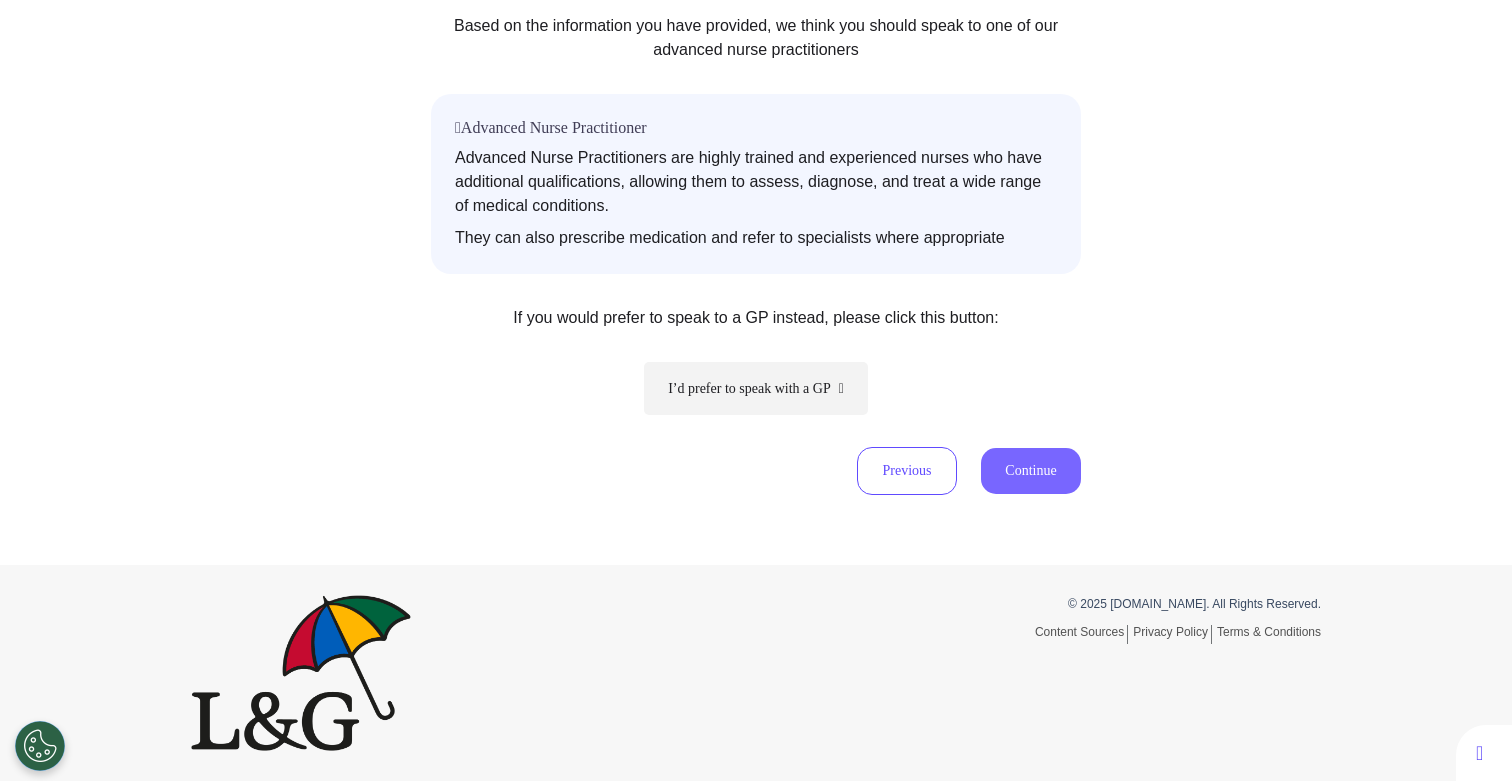 click on "Continue" at bounding box center [1031, 471] 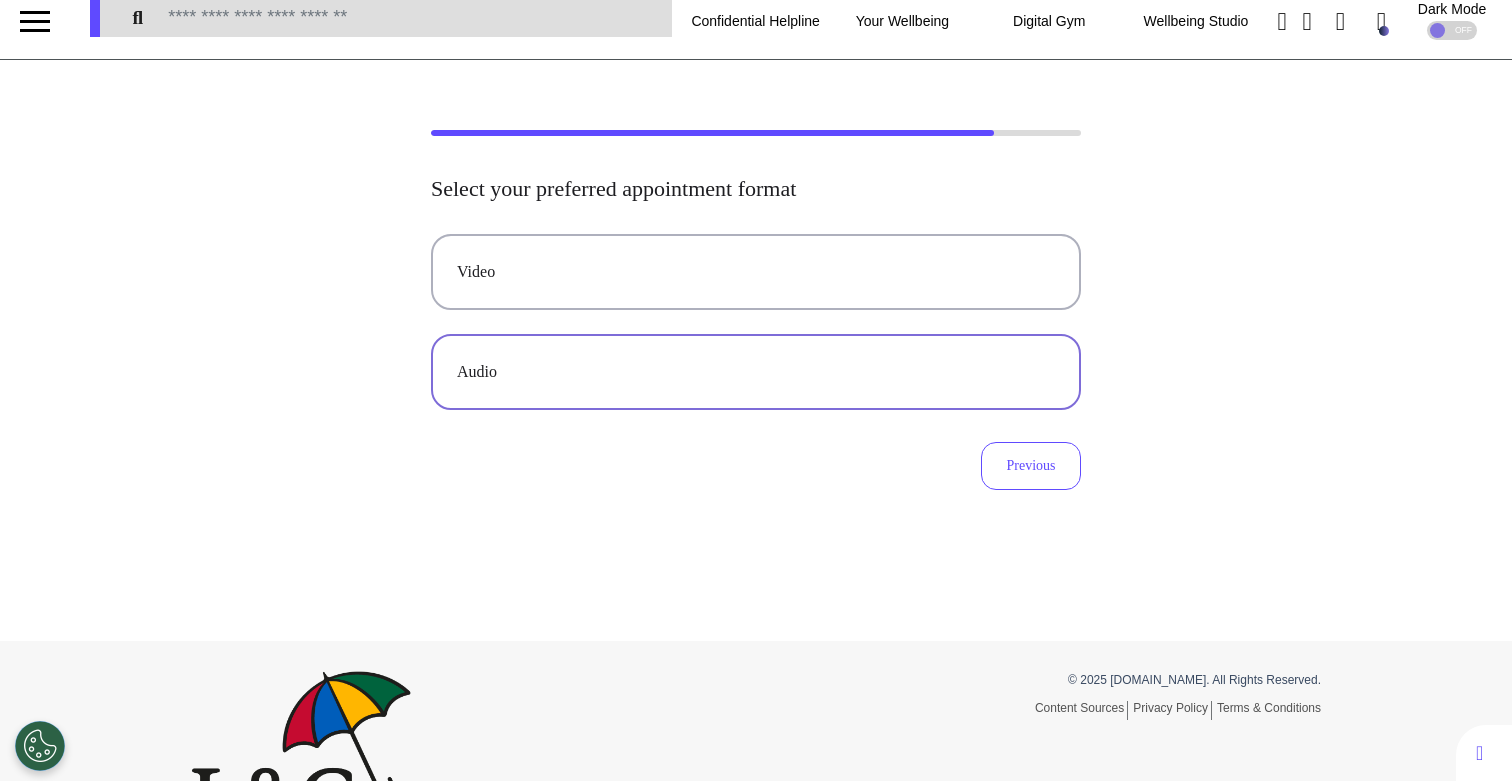 scroll, scrollTop: 0, scrollLeft: 0, axis: both 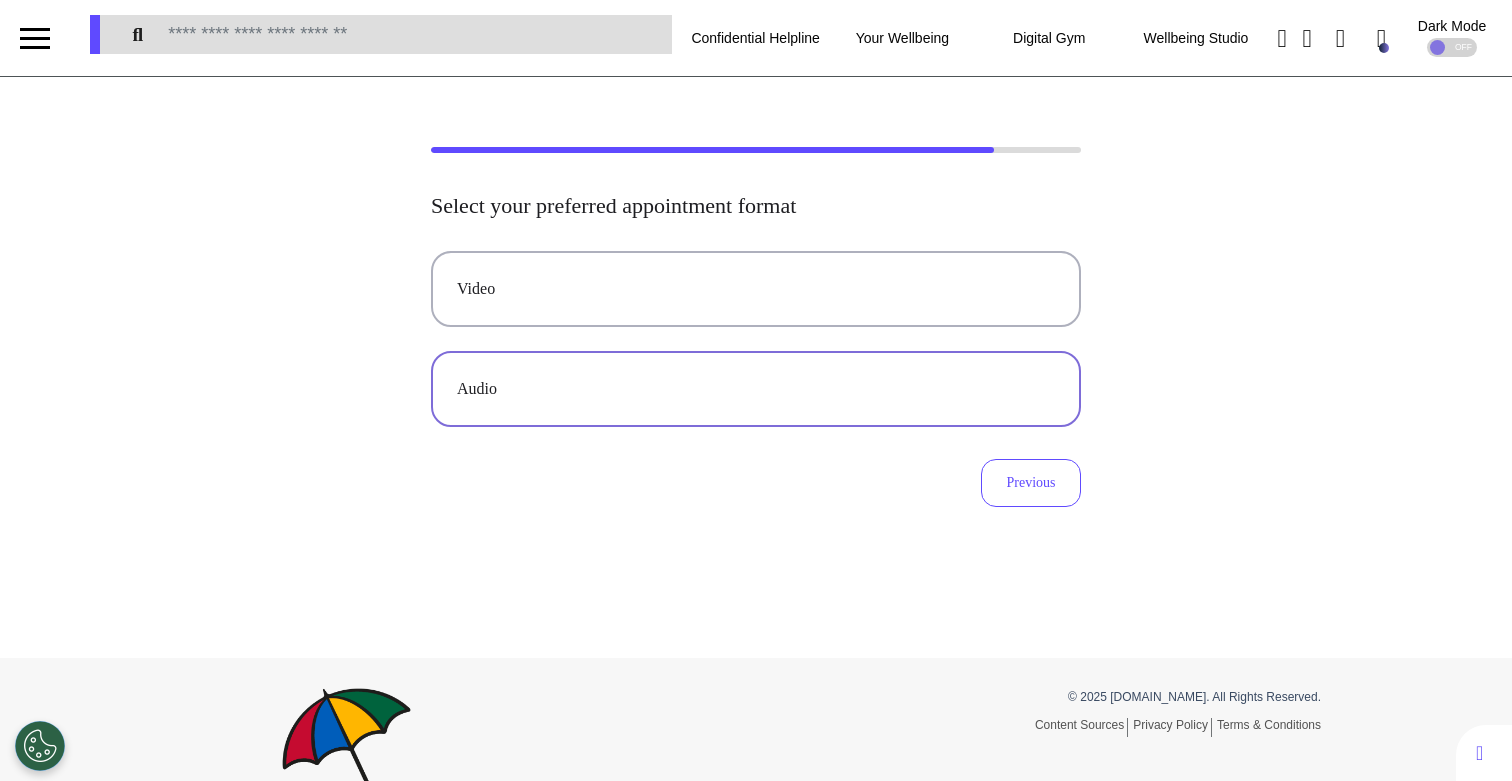 click on "Audio" at bounding box center [756, 389] 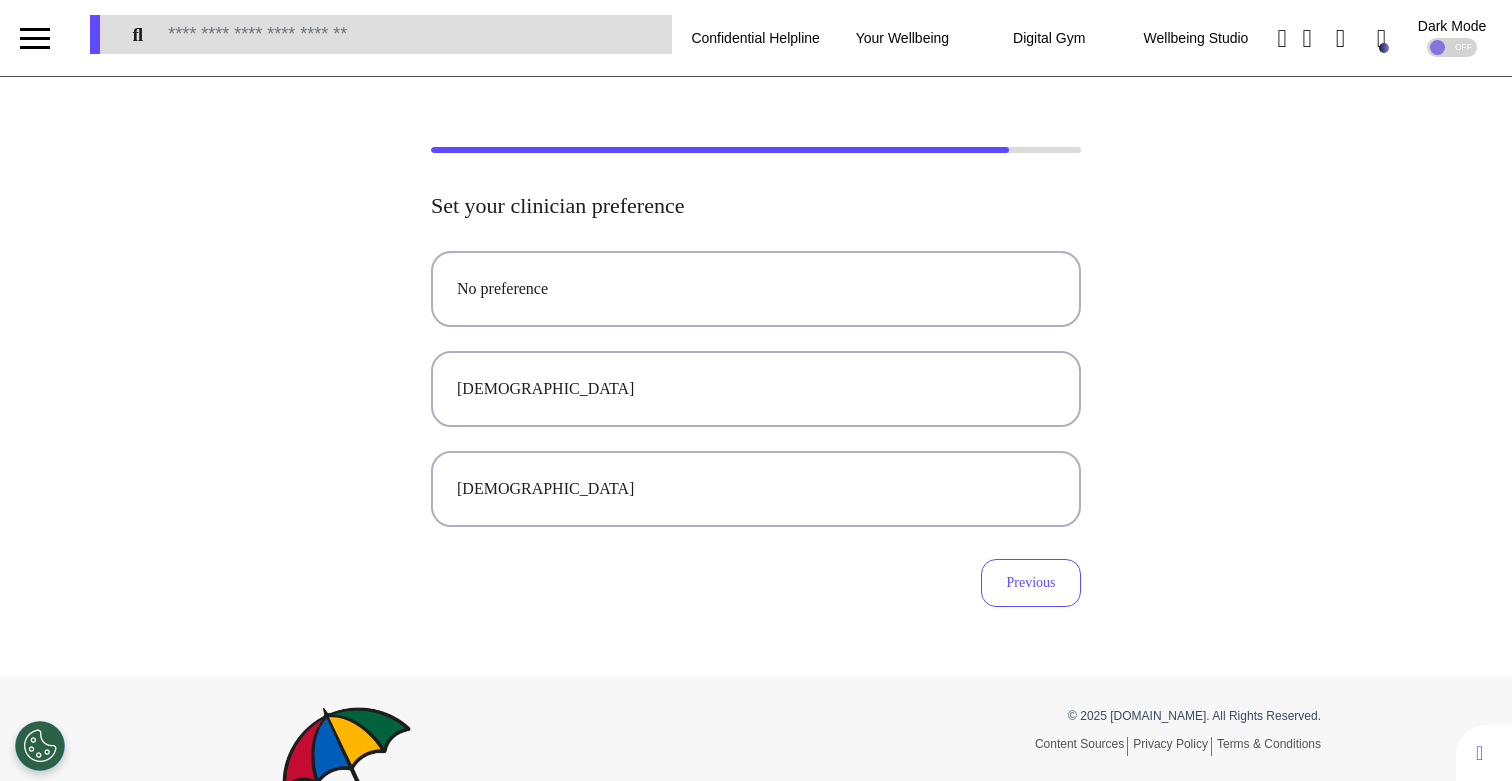 click on "[DEMOGRAPHIC_DATA]" at bounding box center (756, 389) 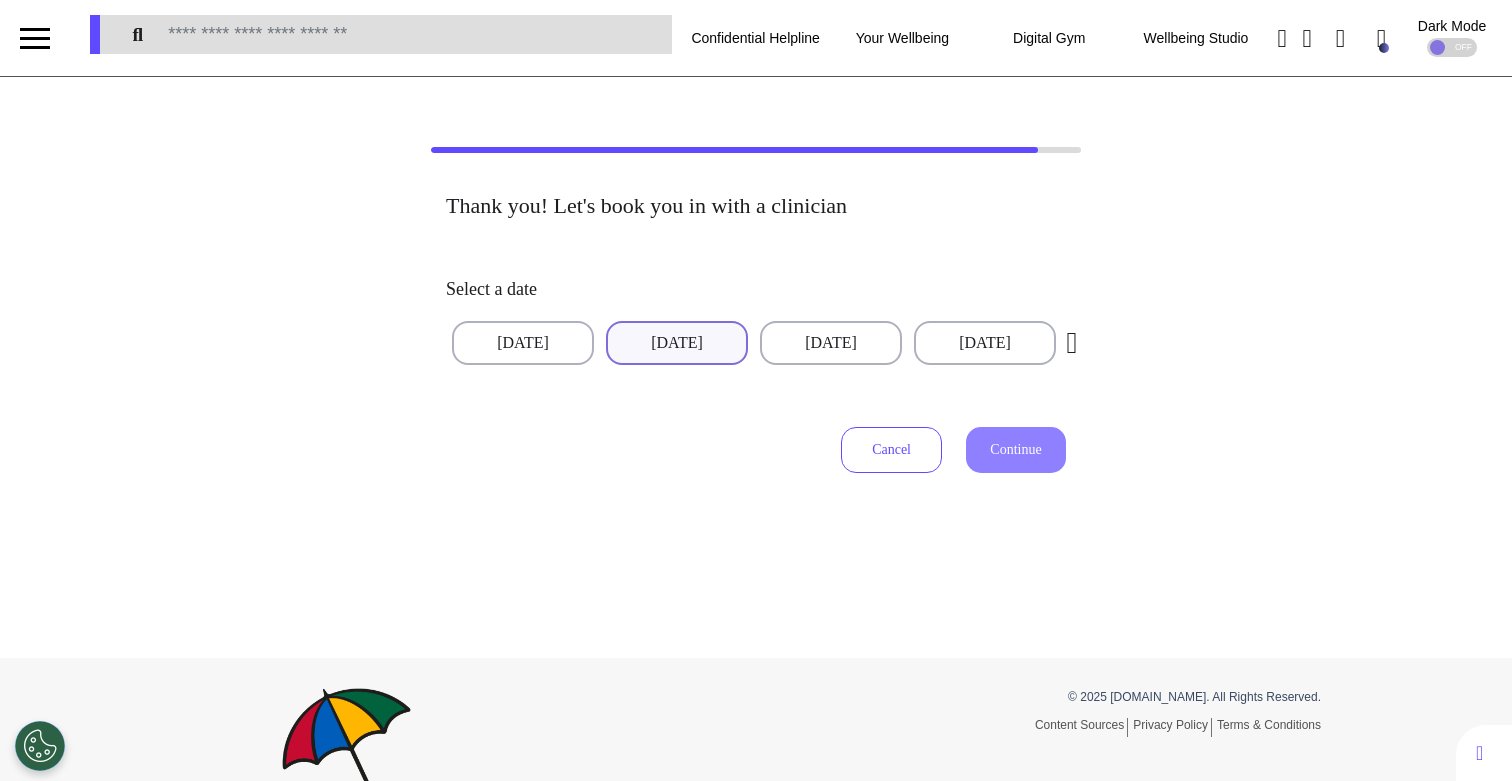 click on "[DATE]" at bounding box center [677, 343] 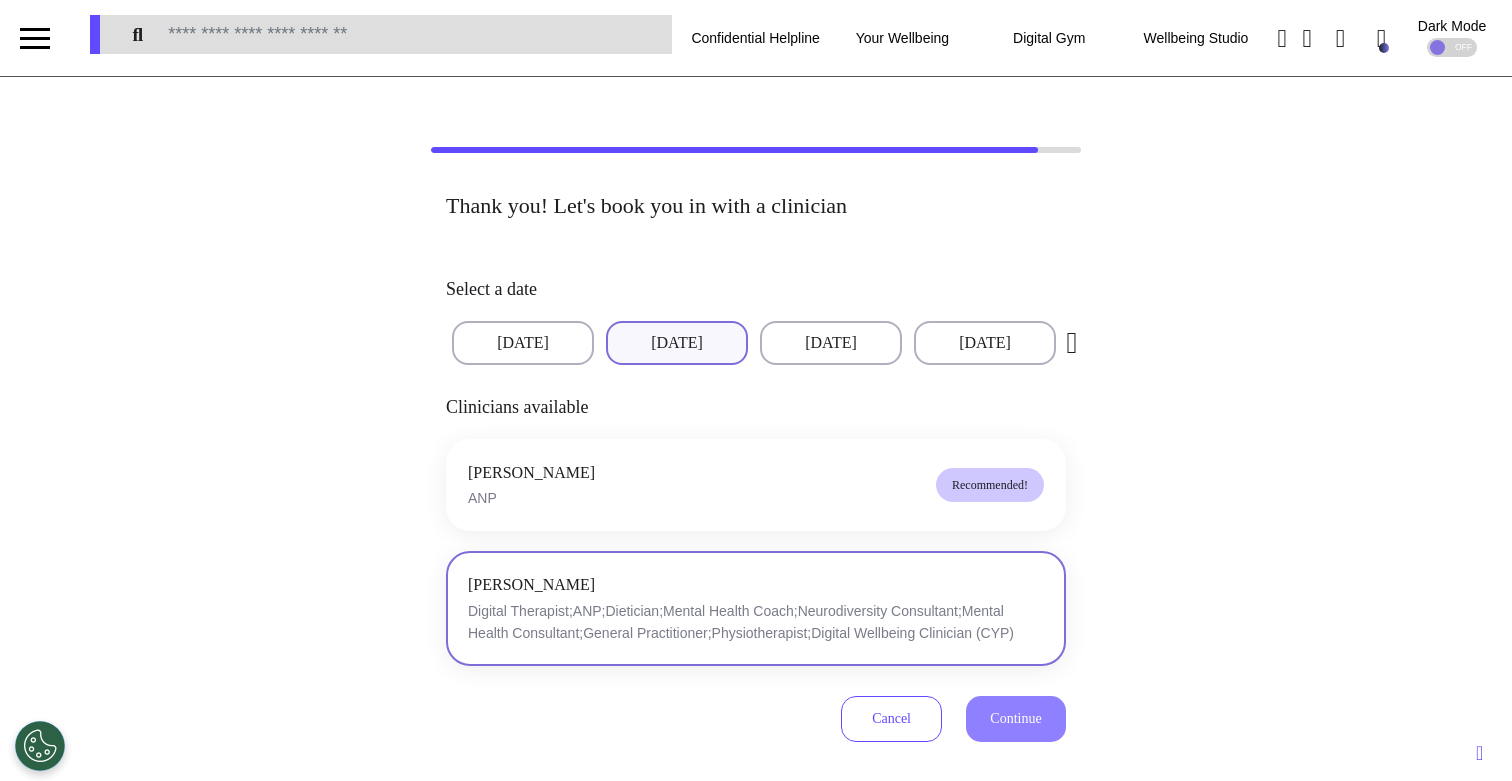 click on "[PERSON_NAME] Digital Therapist;ANP;Dietician;Mental Health Coach;Neurodiversity Consultant;Mental Health Consultant;General Practitioner;Physiotherapist;Digital Wellbeing Clinician (CYP)" at bounding box center (756, 608) 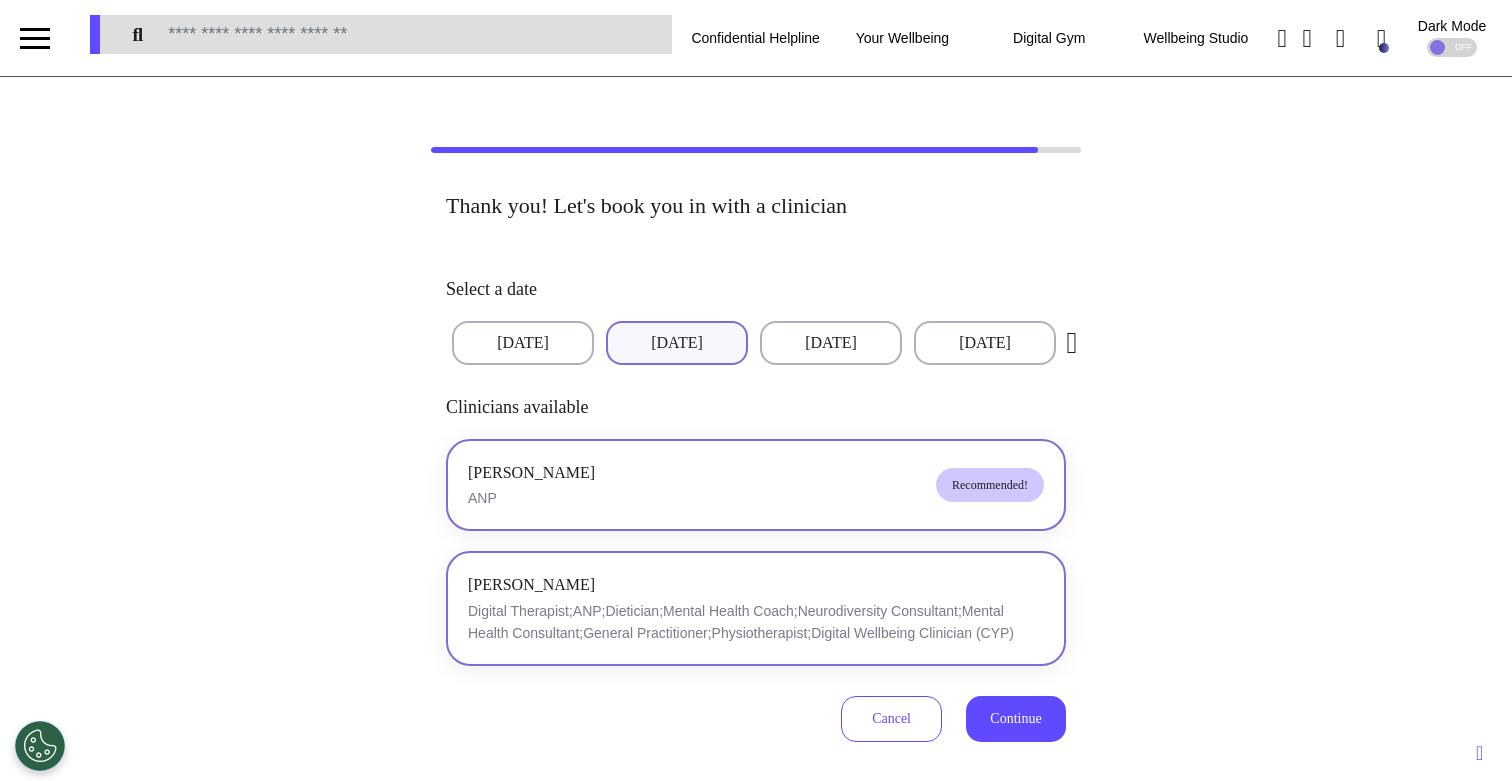 click on "[PERSON_NAME] ANP Recommended!" at bounding box center (756, 485) 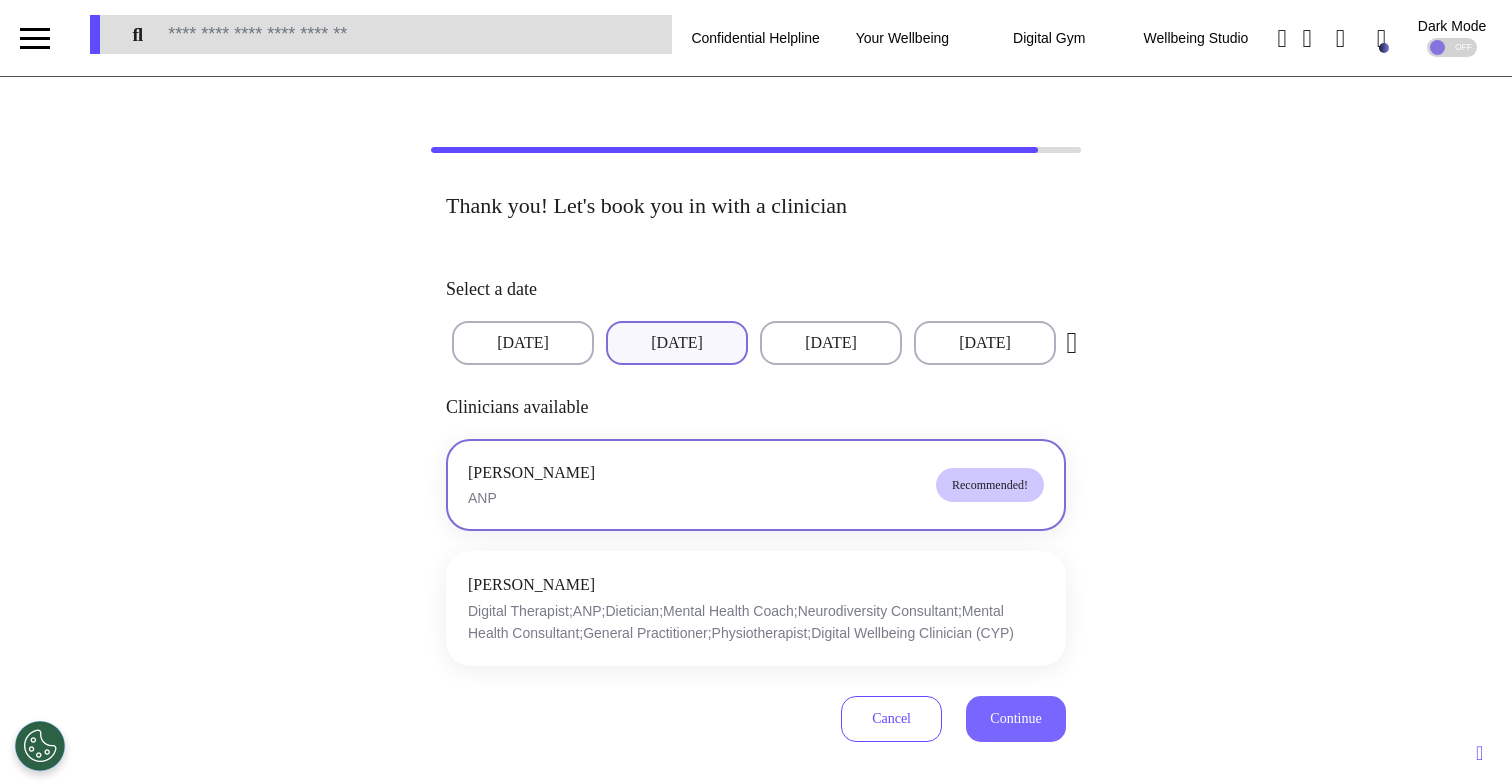click on "Continue" at bounding box center [1016, 719] 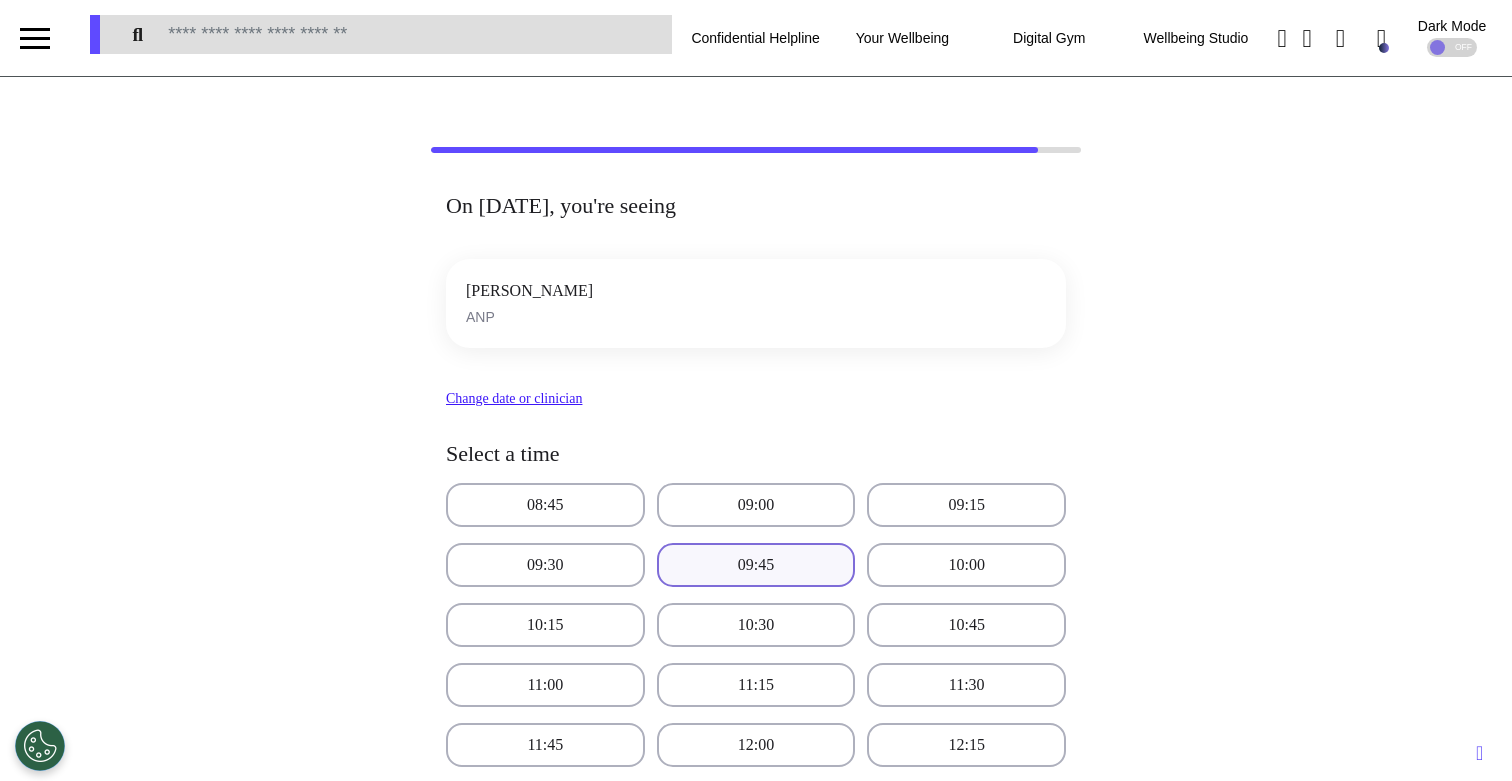 click on "09:45" at bounding box center [756, 565] 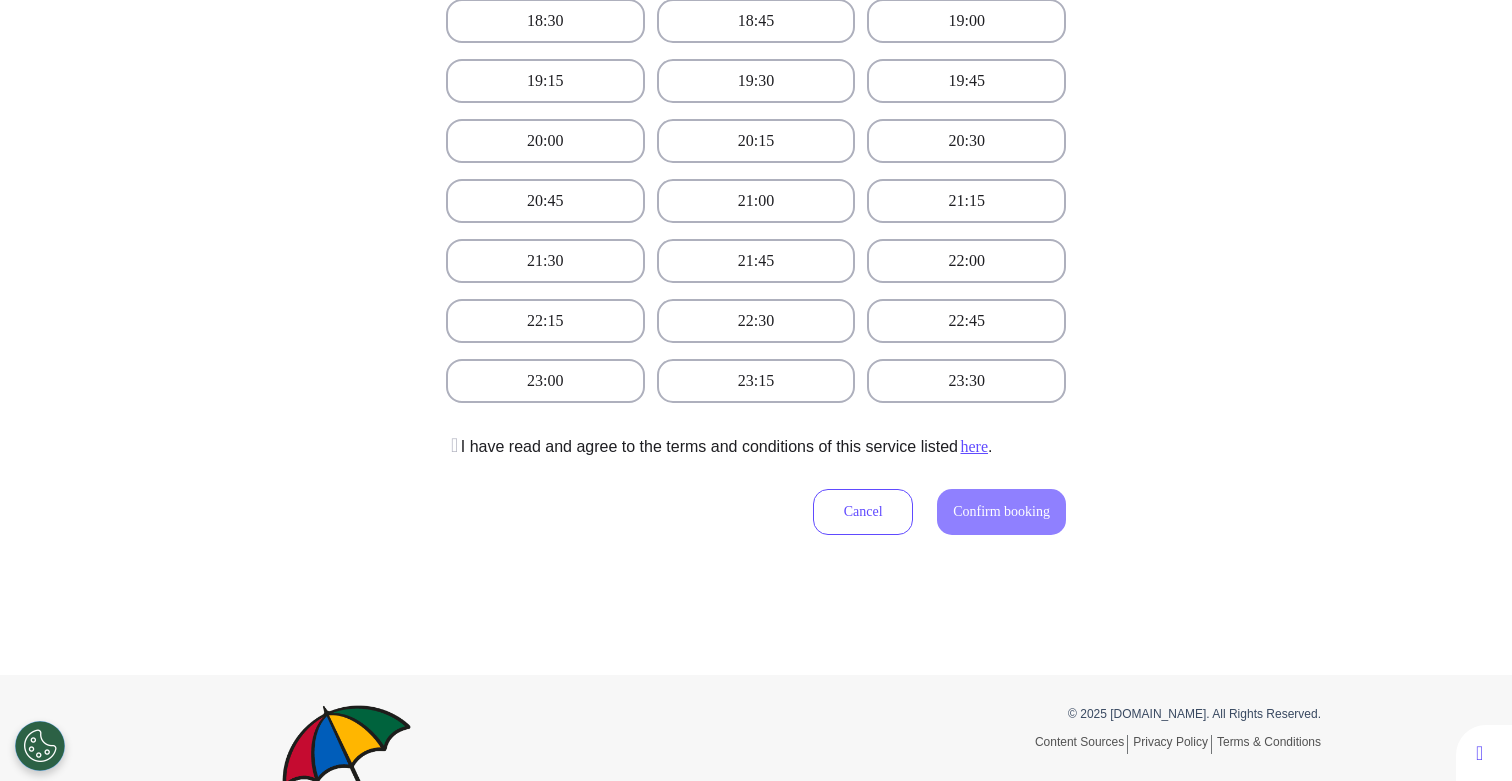 scroll, scrollTop: 1270, scrollLeft: 0, axis: vertical 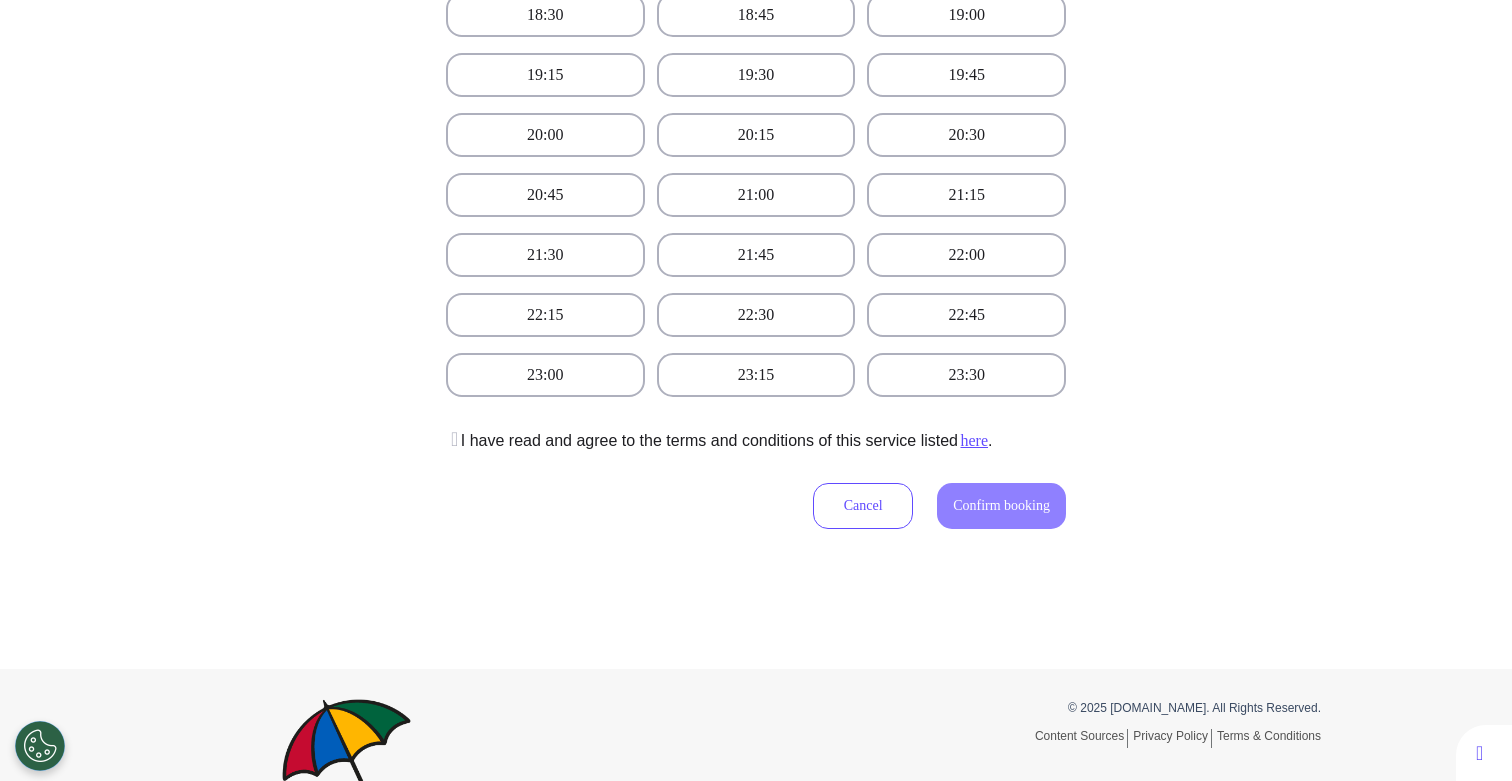 click on "I have read and agree to the terms and conditions of this service listed  here ." at bounding box center [719, 441] 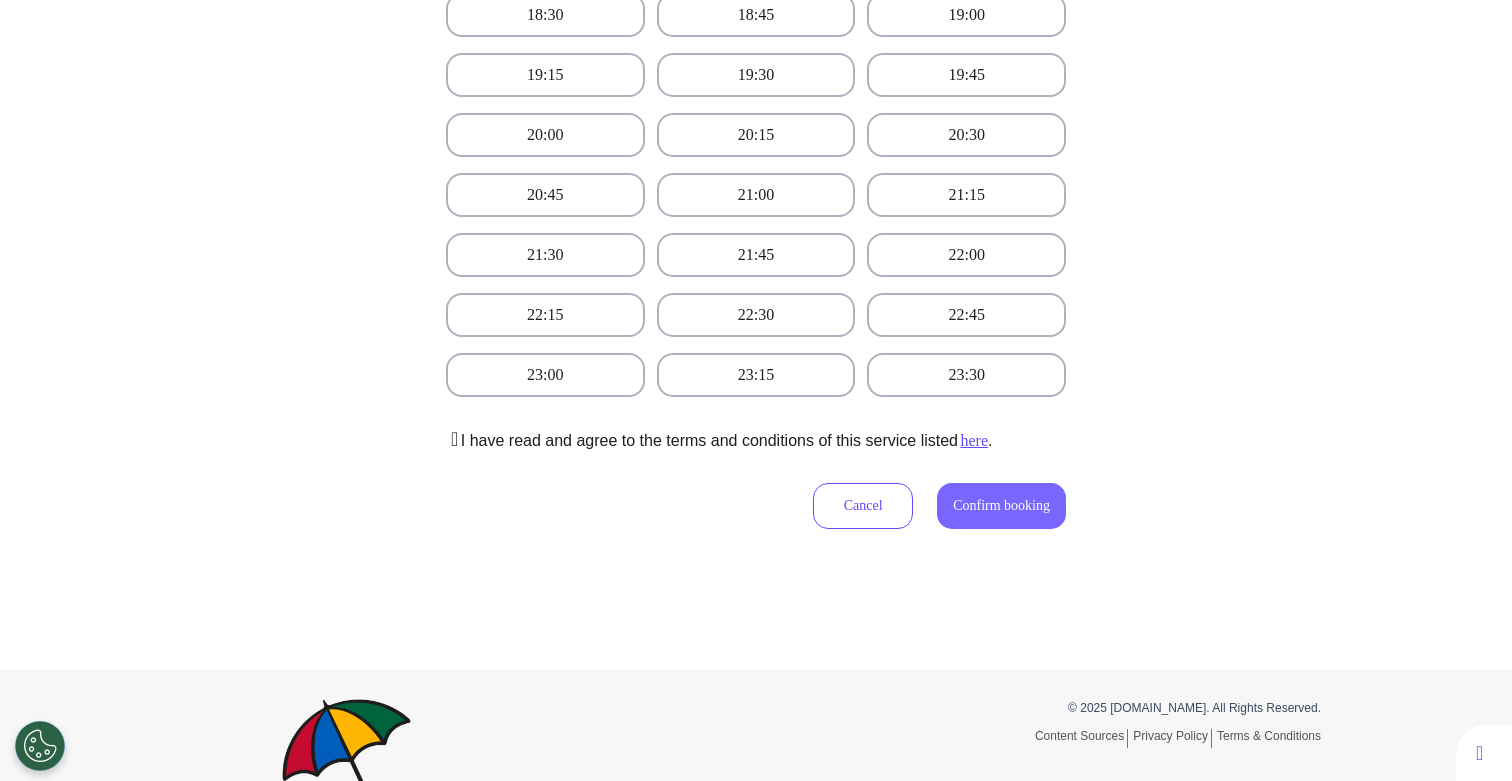 click on "Confirm booking" at bounding box center (1001, 506) 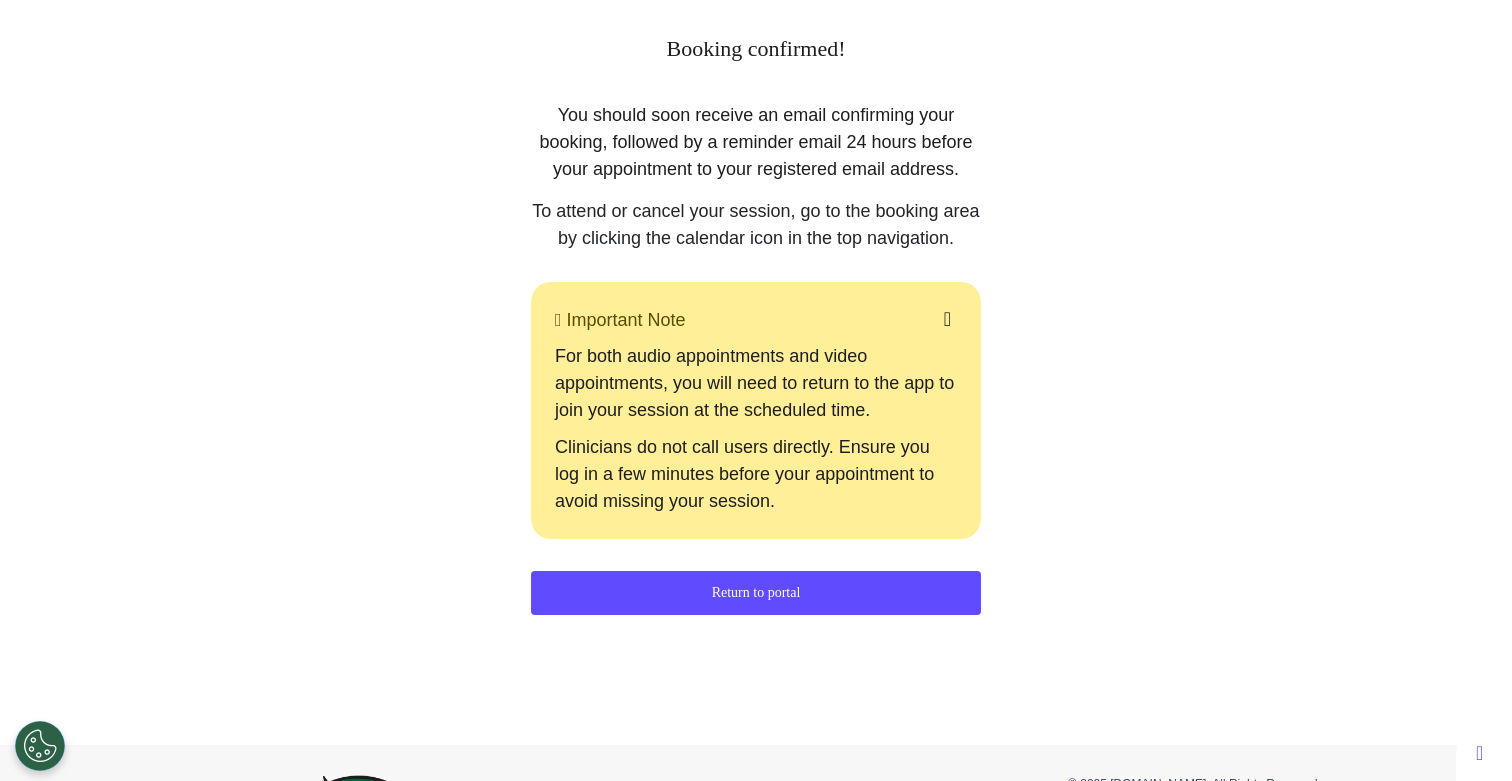 scroll, scrollTop: 213, scrollLeft: 0, axis: vertical 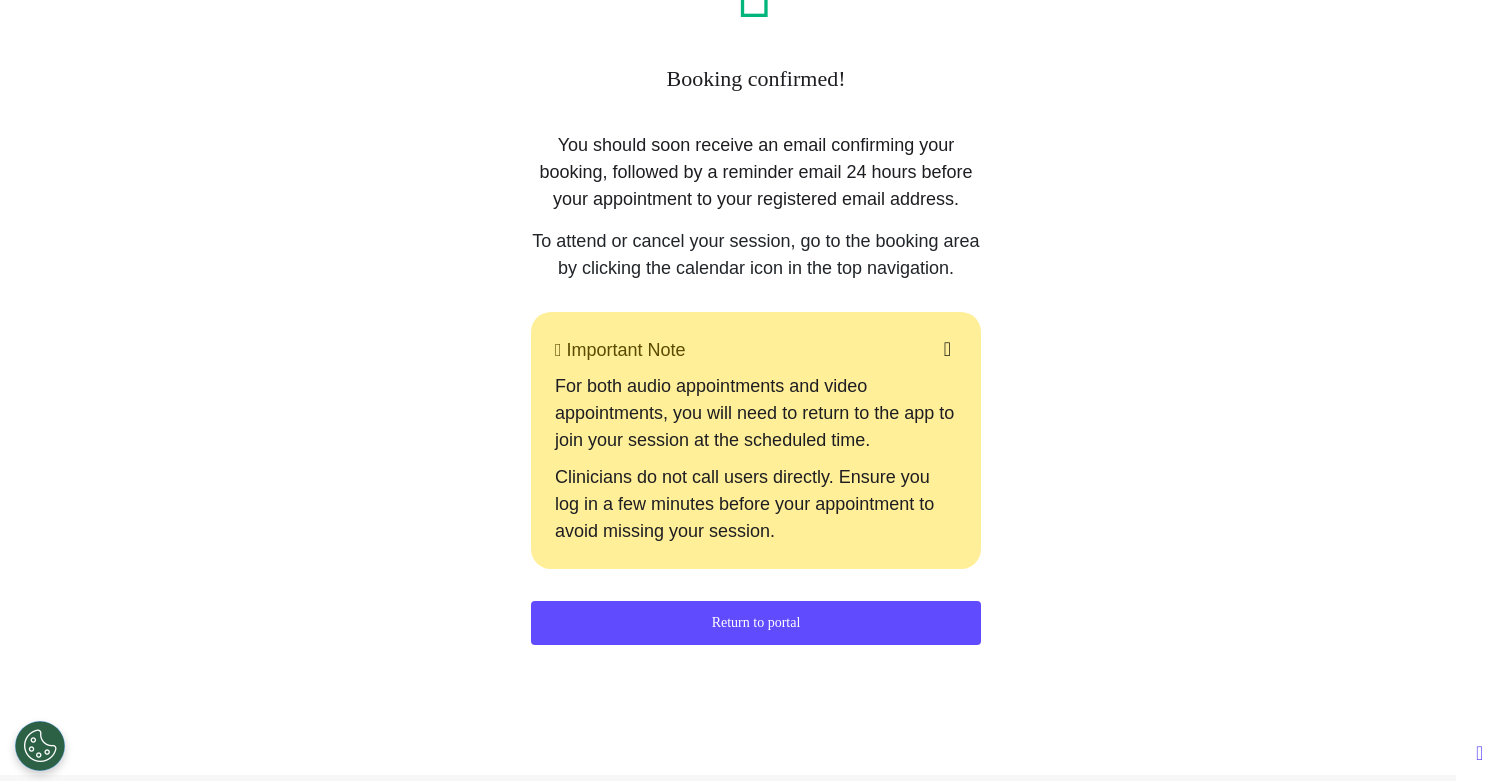 click on "Return to portal" at bounding box center [756, 623] 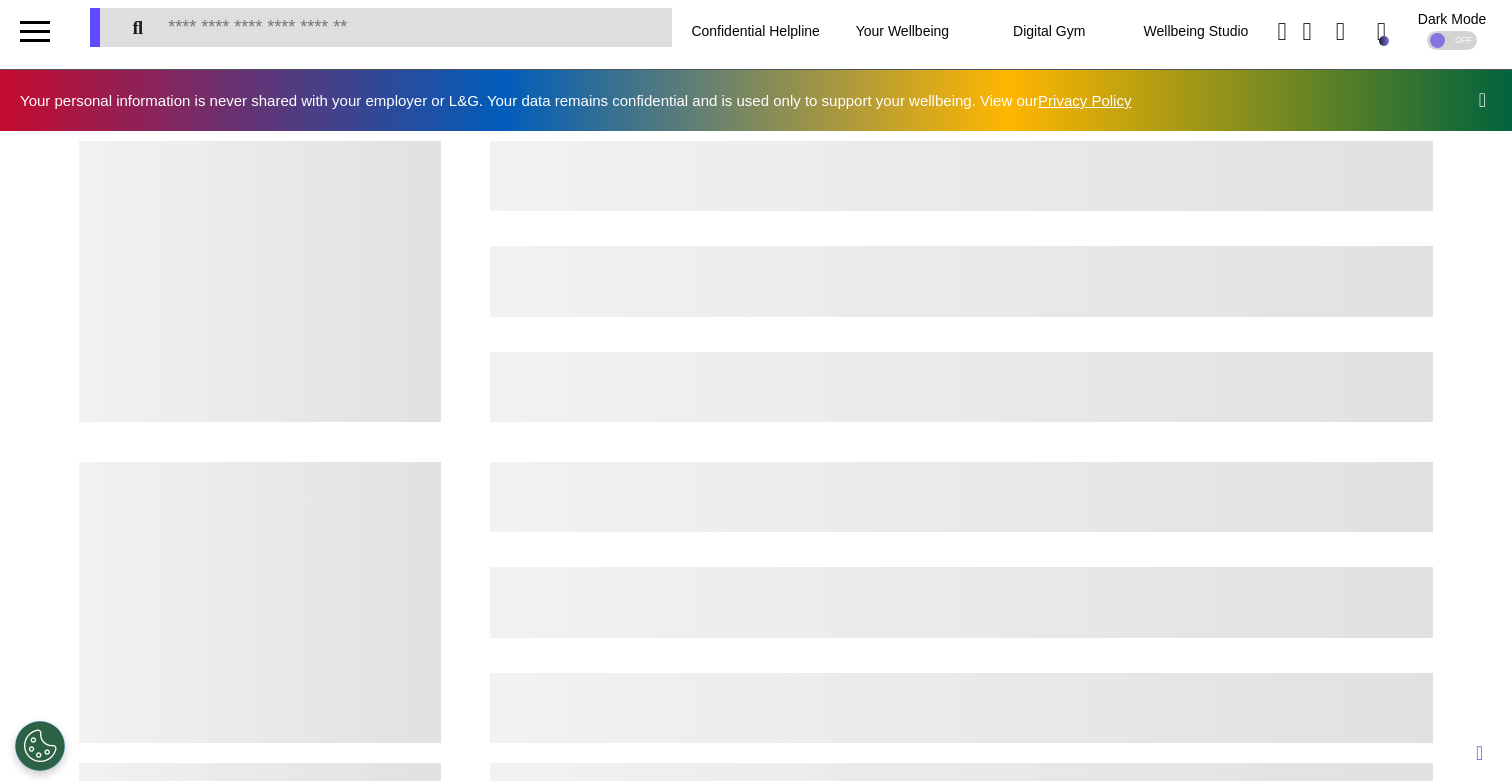 scroll, scrollTop: 0, scrollLeft: 0, axis: both 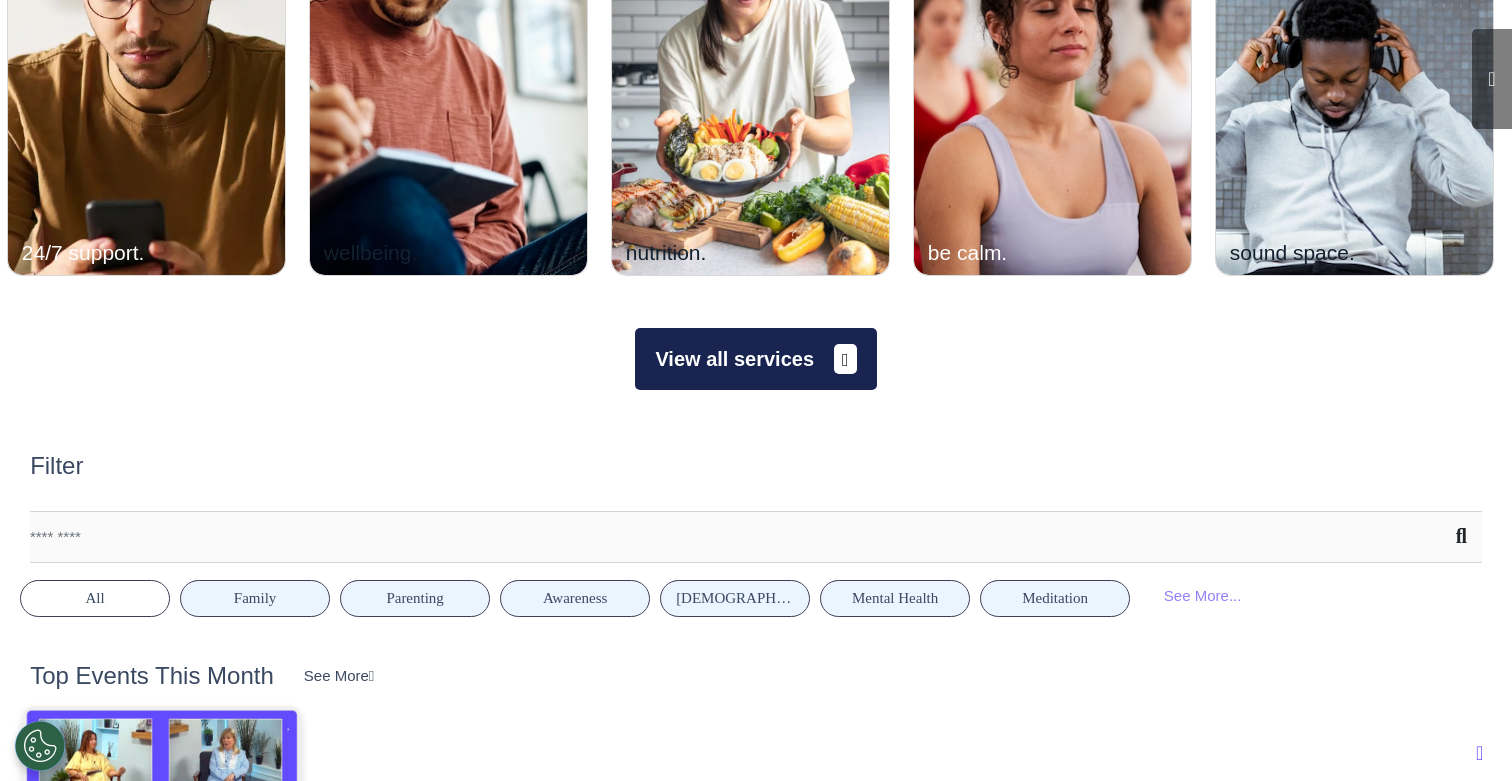 click on "View all services" at bounding box center (755, 359) 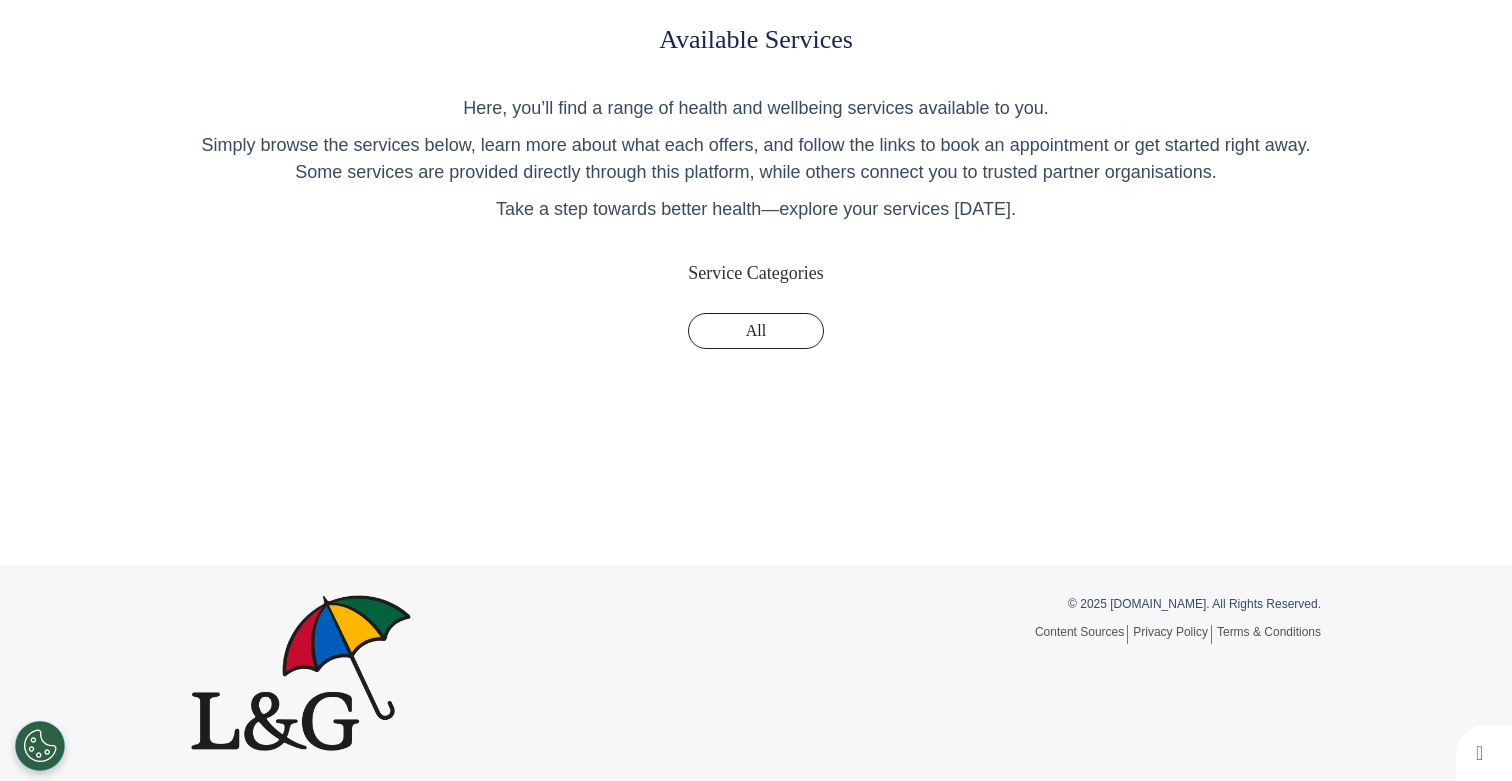 scroll, scrollTop: 0, scrollLeft: 0, axis: both 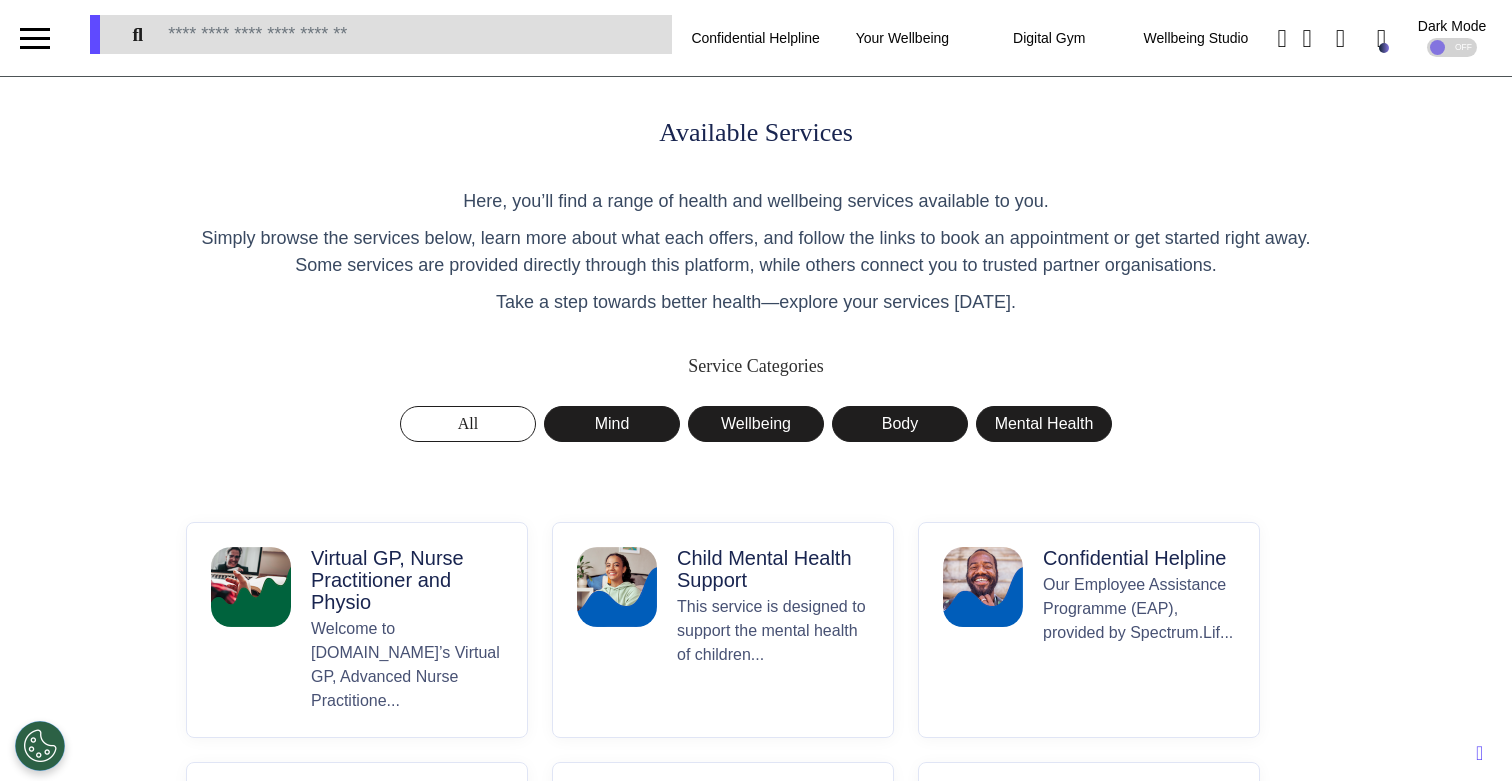 click on "Welcome to [DOMAIN_NAME]’s Virtual GP, Advanced Nurse Practitione..." at bounding box center [407, 665] 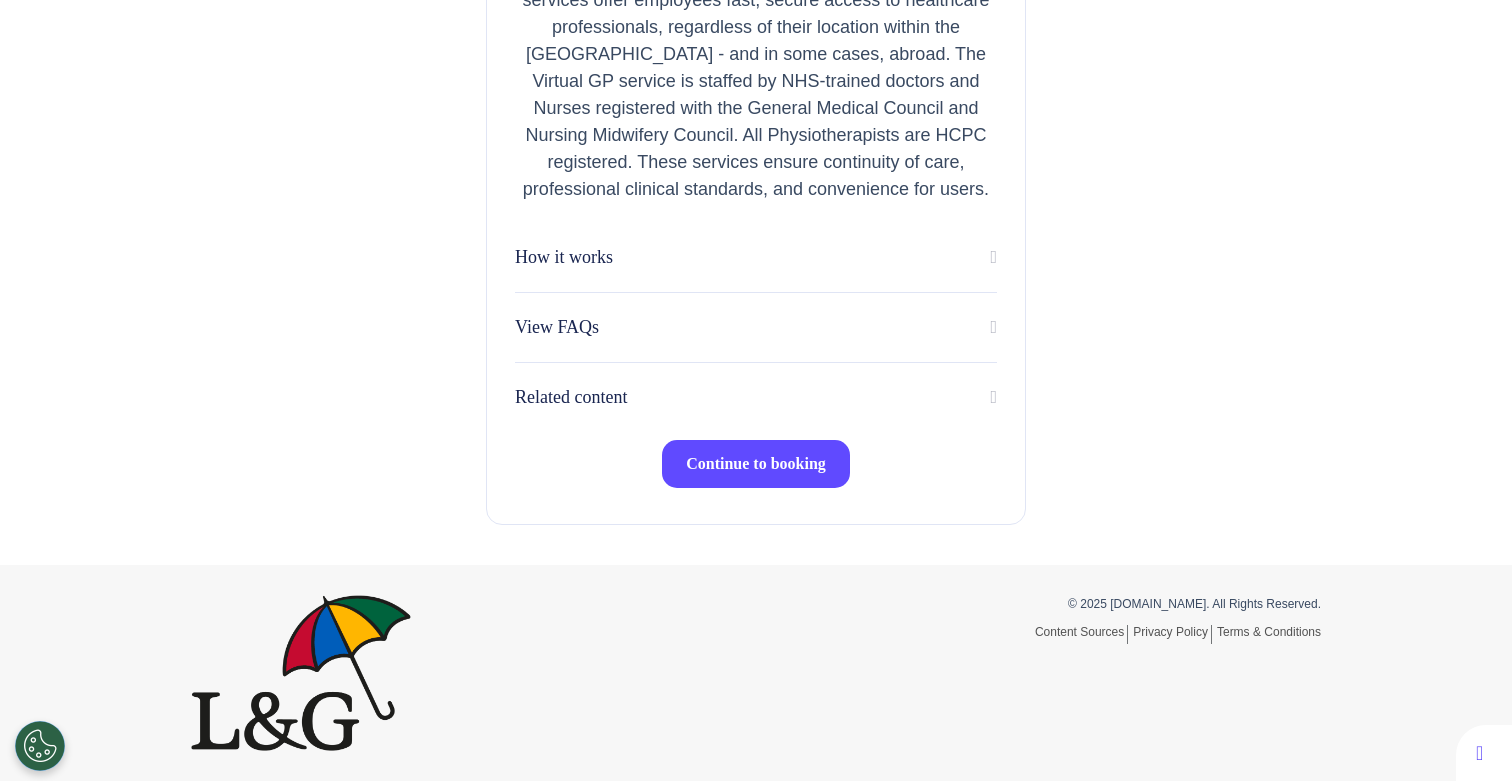 click on "Continue to booking" at bounding box center [756, 464] 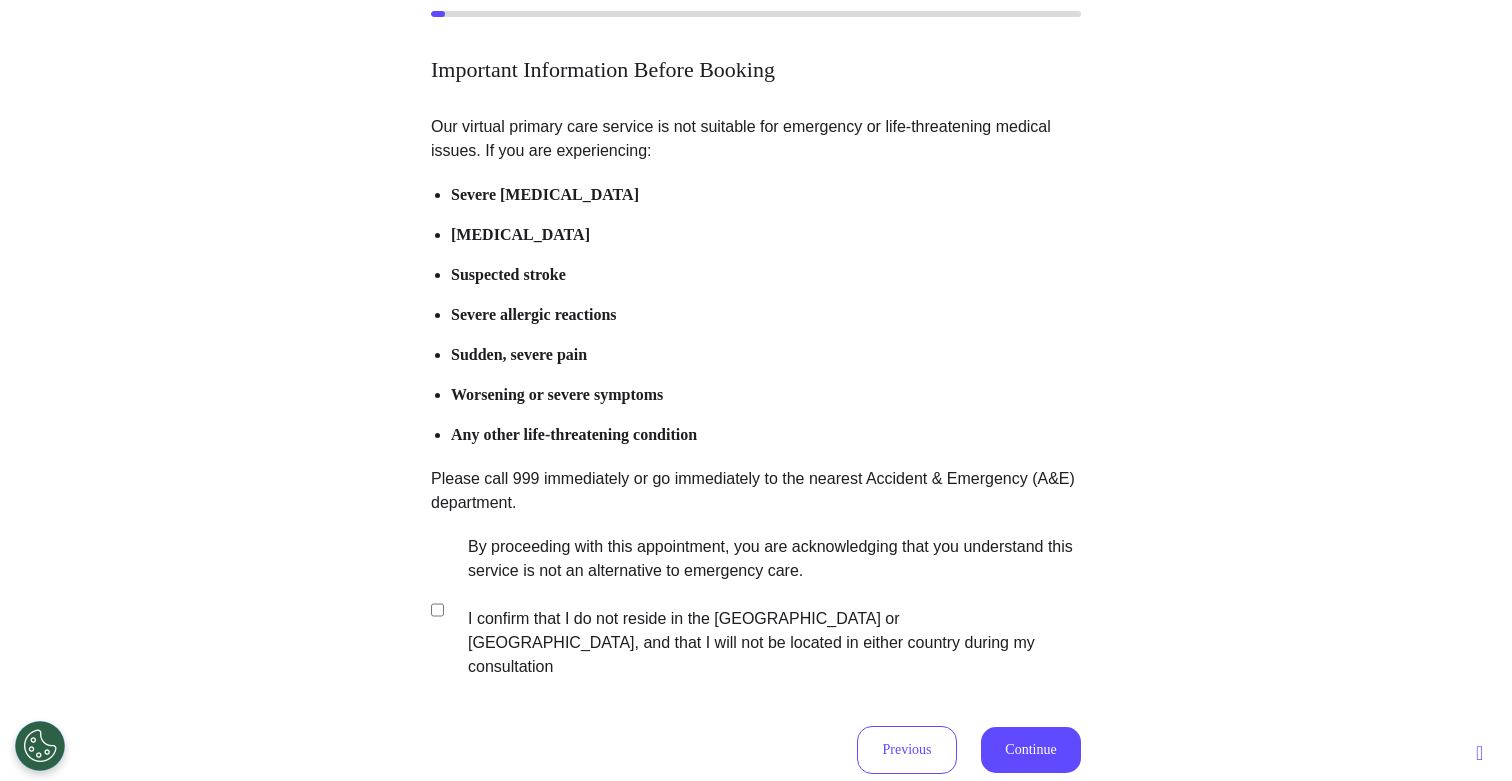 scroll, scrollTop: 392, scrollLeft: 0, axis: vertical 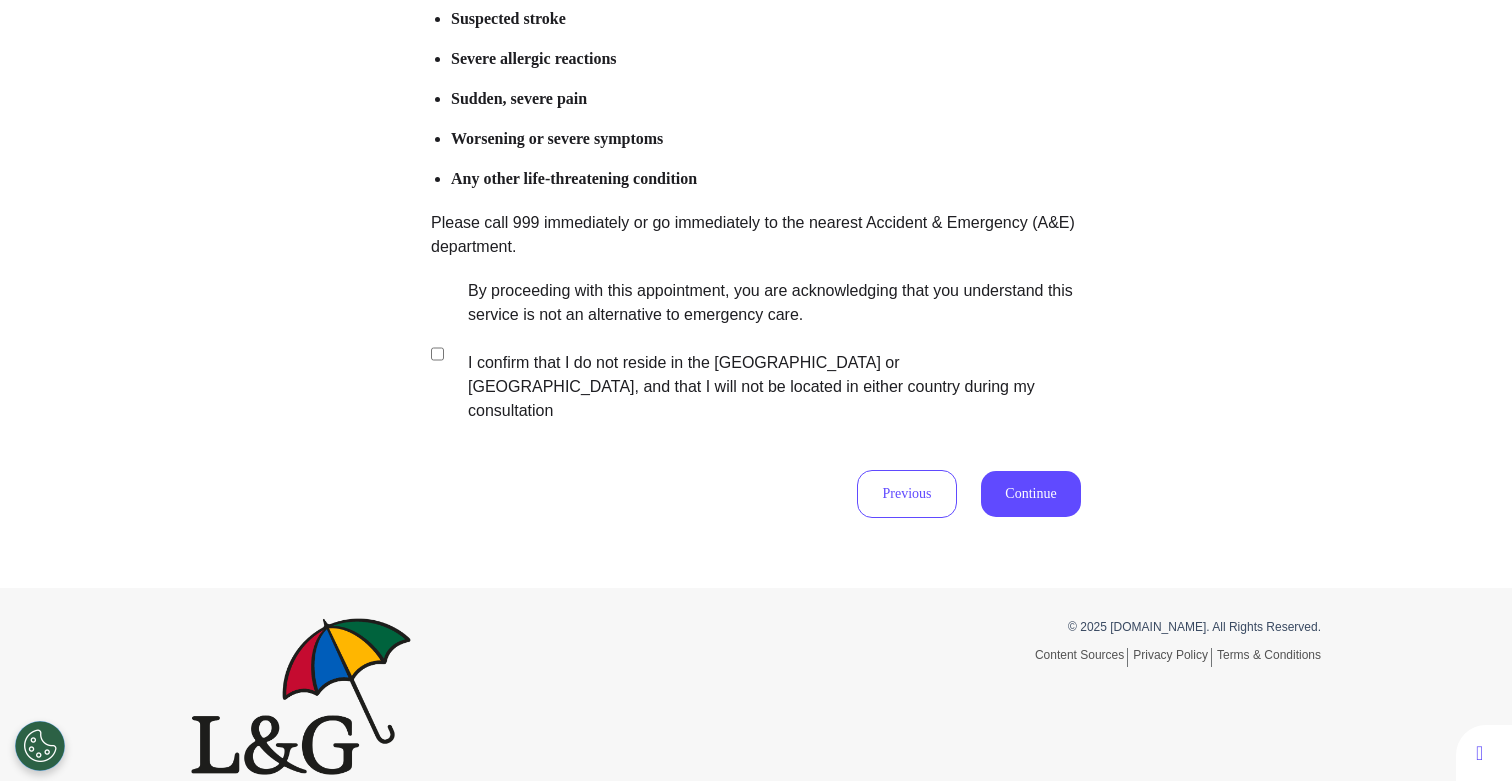 click on "By proceeding with this appointment, you are acknowledging that you understand this service is not an alternative to emergency care. I confirm that I do not reside in the [GEOGRAPHIC_DATA] or [GEOGRAPHIC_DATA], and that I will not be located in either country during my consultation" at bounding box center [761, 351] 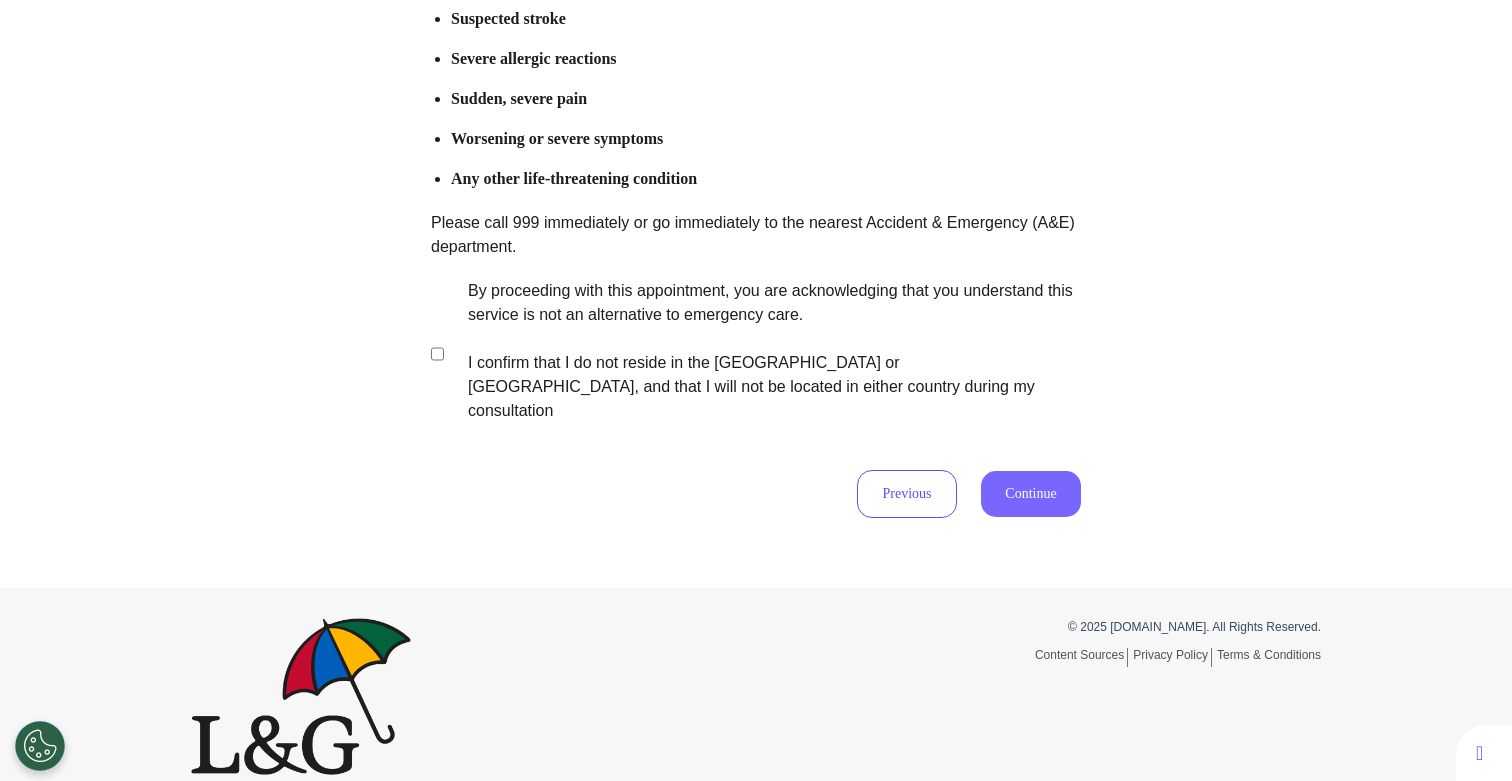 click on "Continue" at bounding box center (1031, 494) 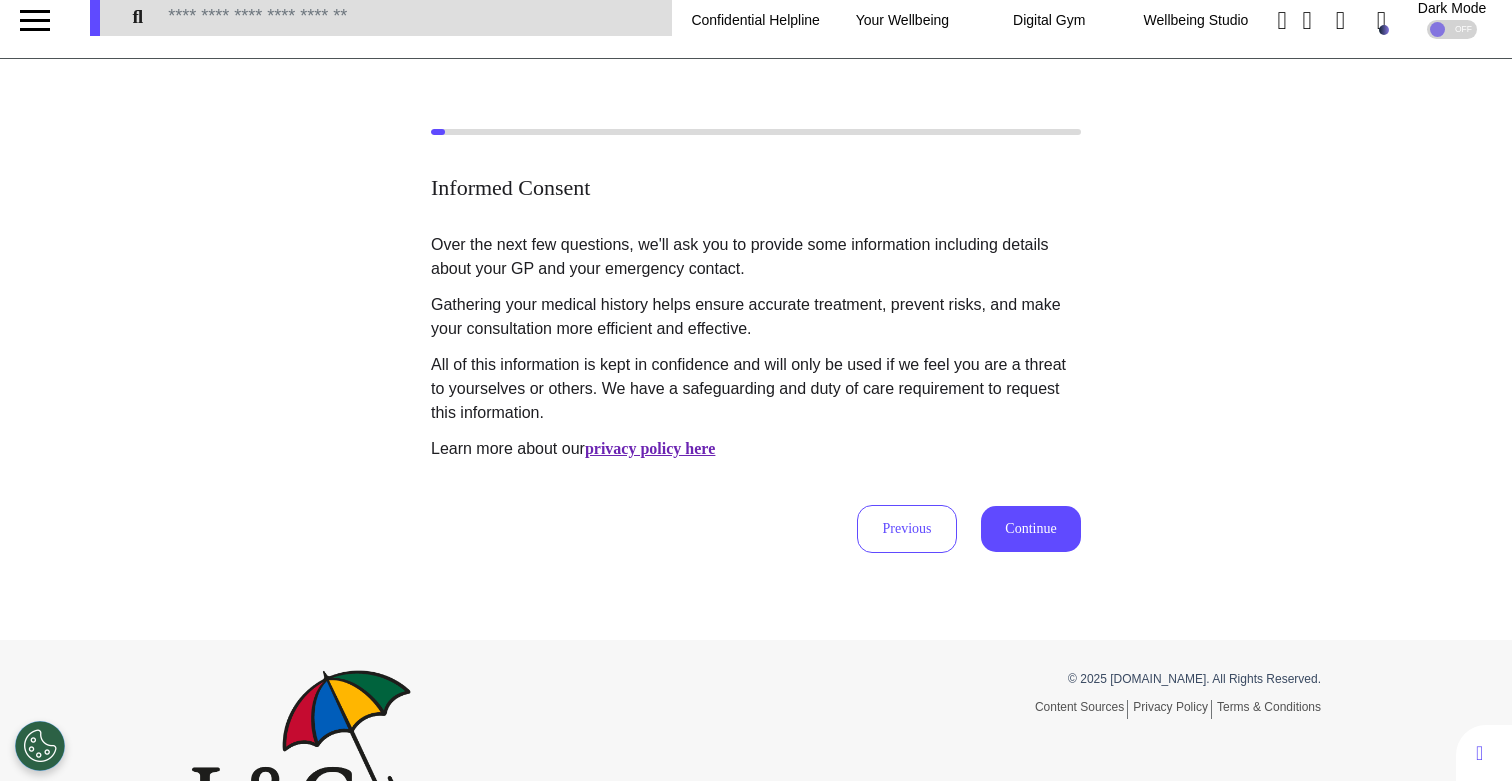 scroll, scrollTop: 0, scrollLeft: 0, axis: both 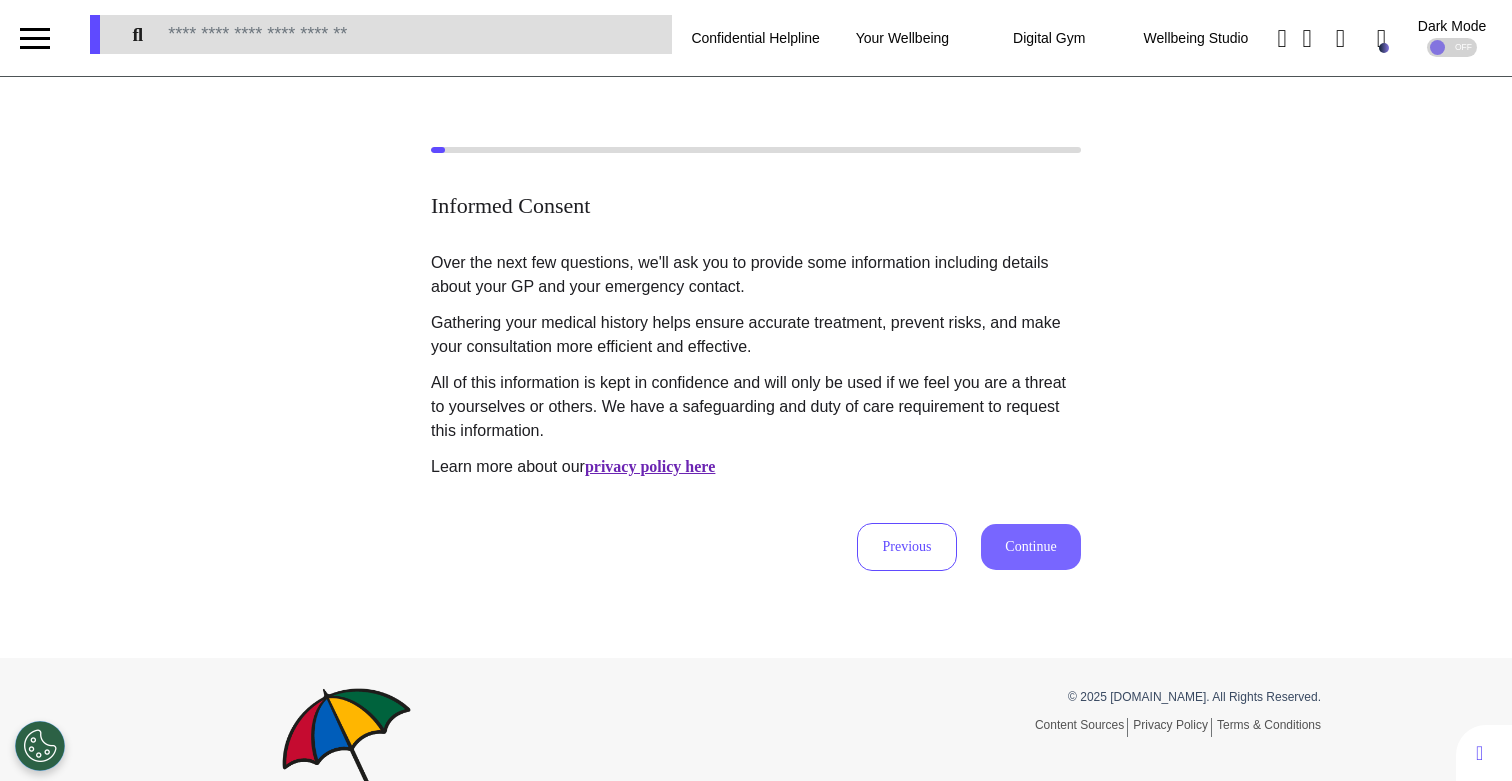 click on "Continue" at bounding box center (1031, 547) 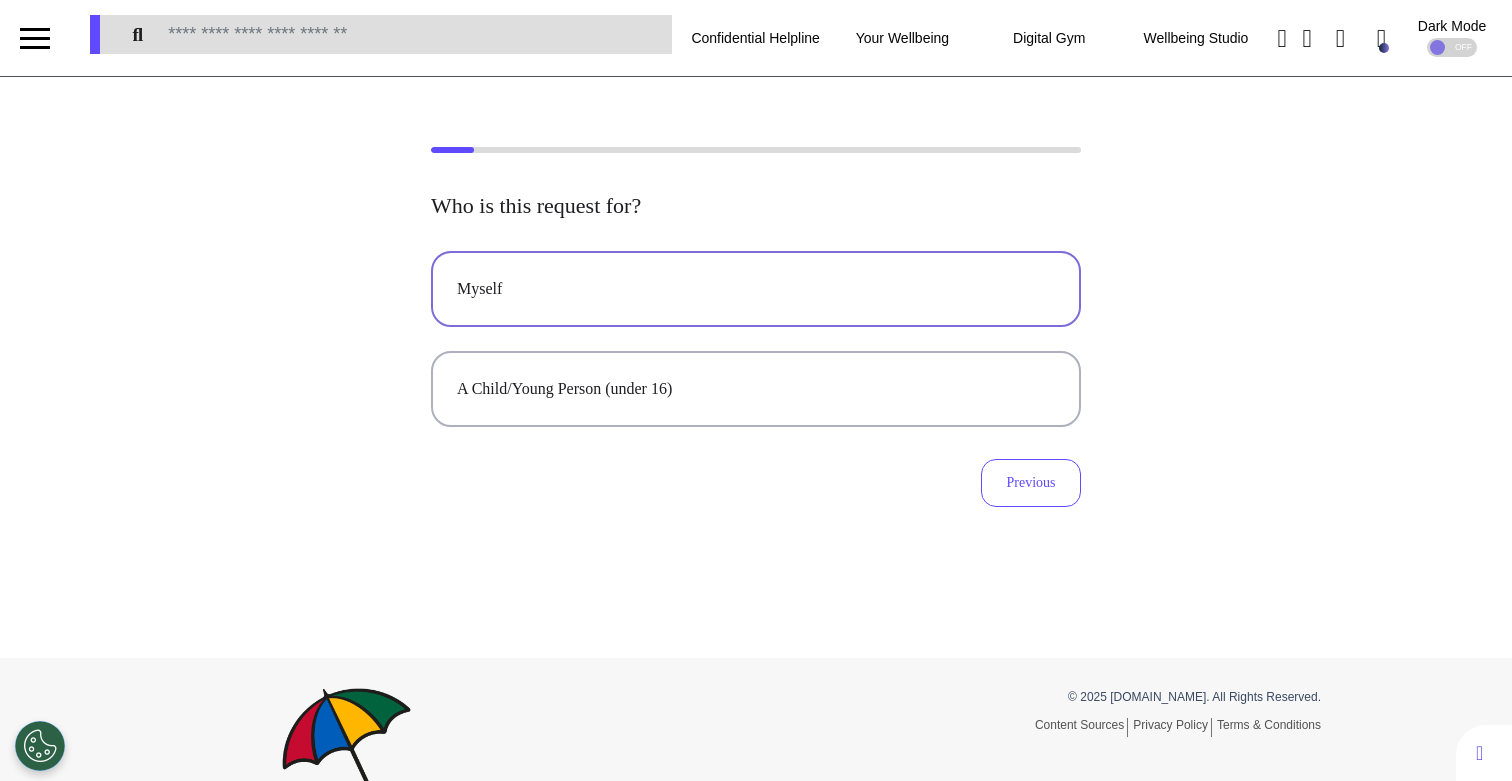 click on "Myself" at bounding box center (756, 289) 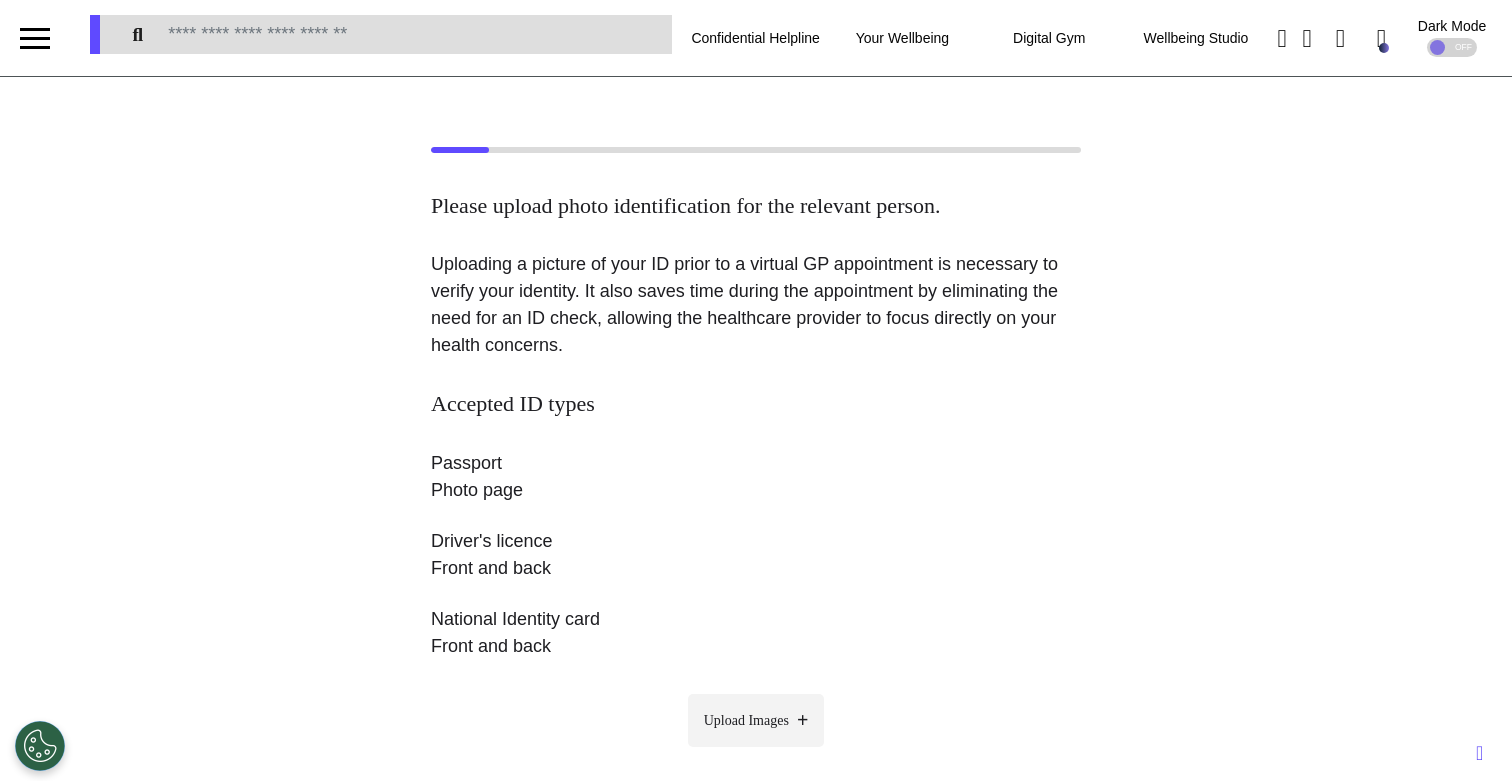 click on "Upload Images" at bounding box center [746, 720] 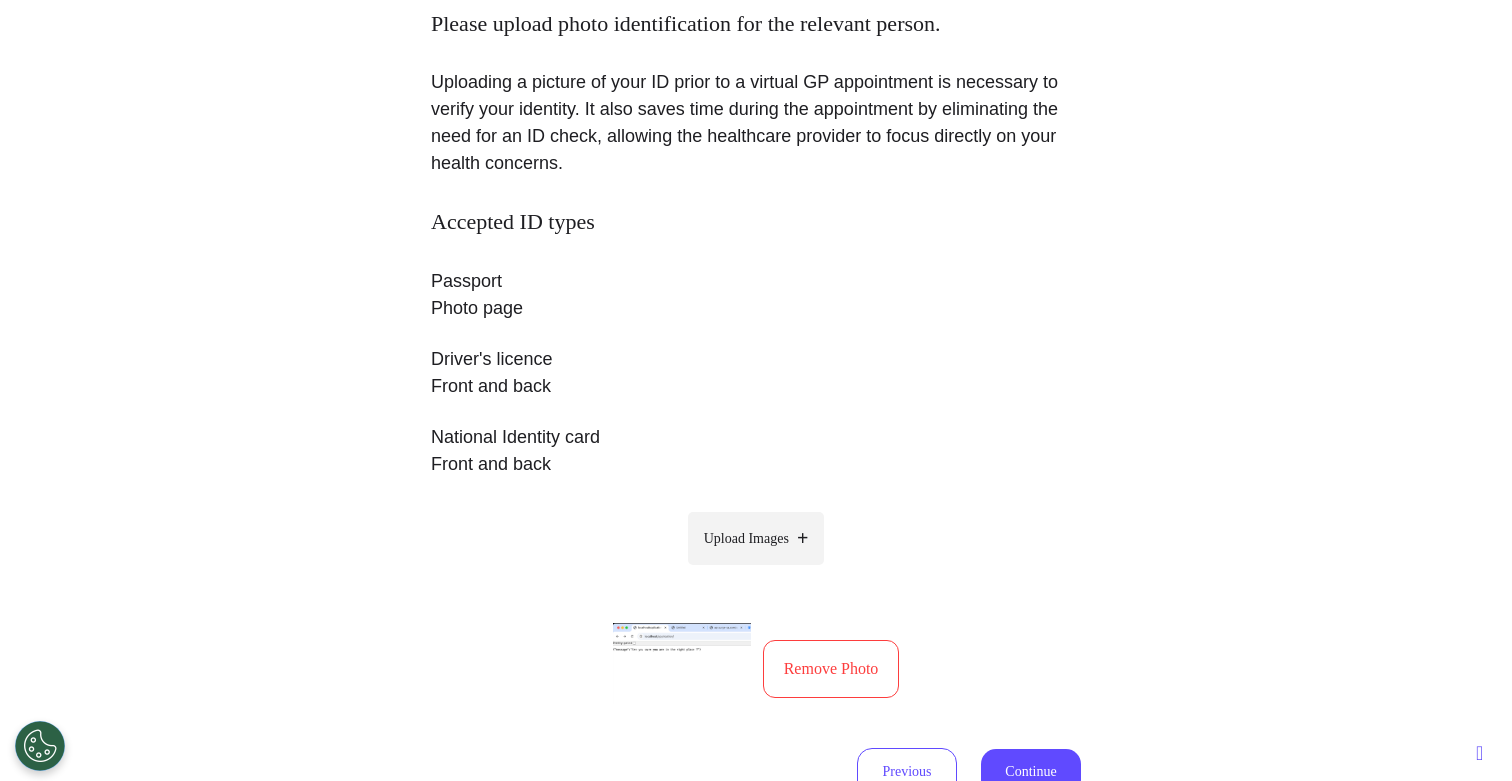 scroll, scrollTop: 409, scrollLeft: 0, axis: vertical 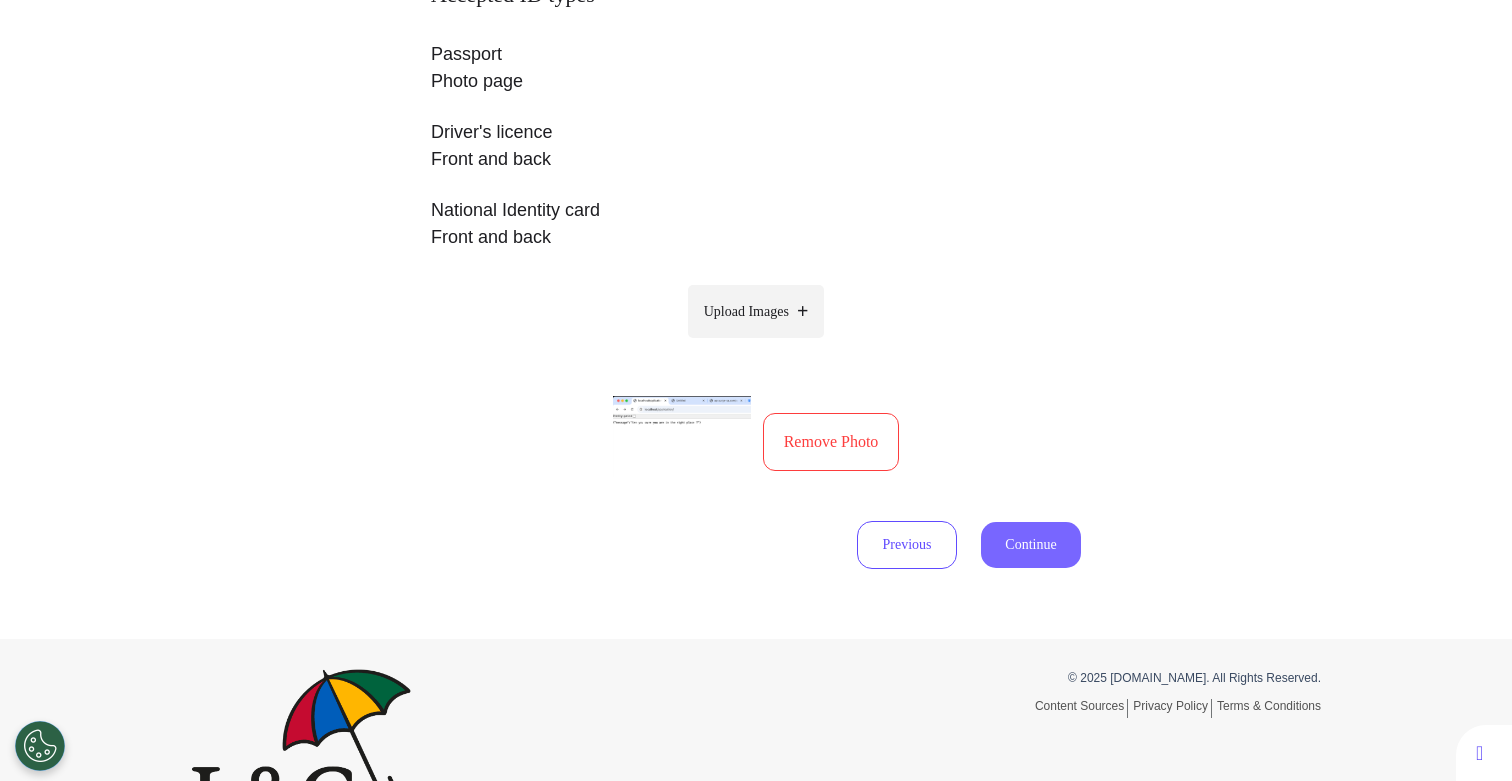 click on "Continue" at bounding box center [1031, 545] 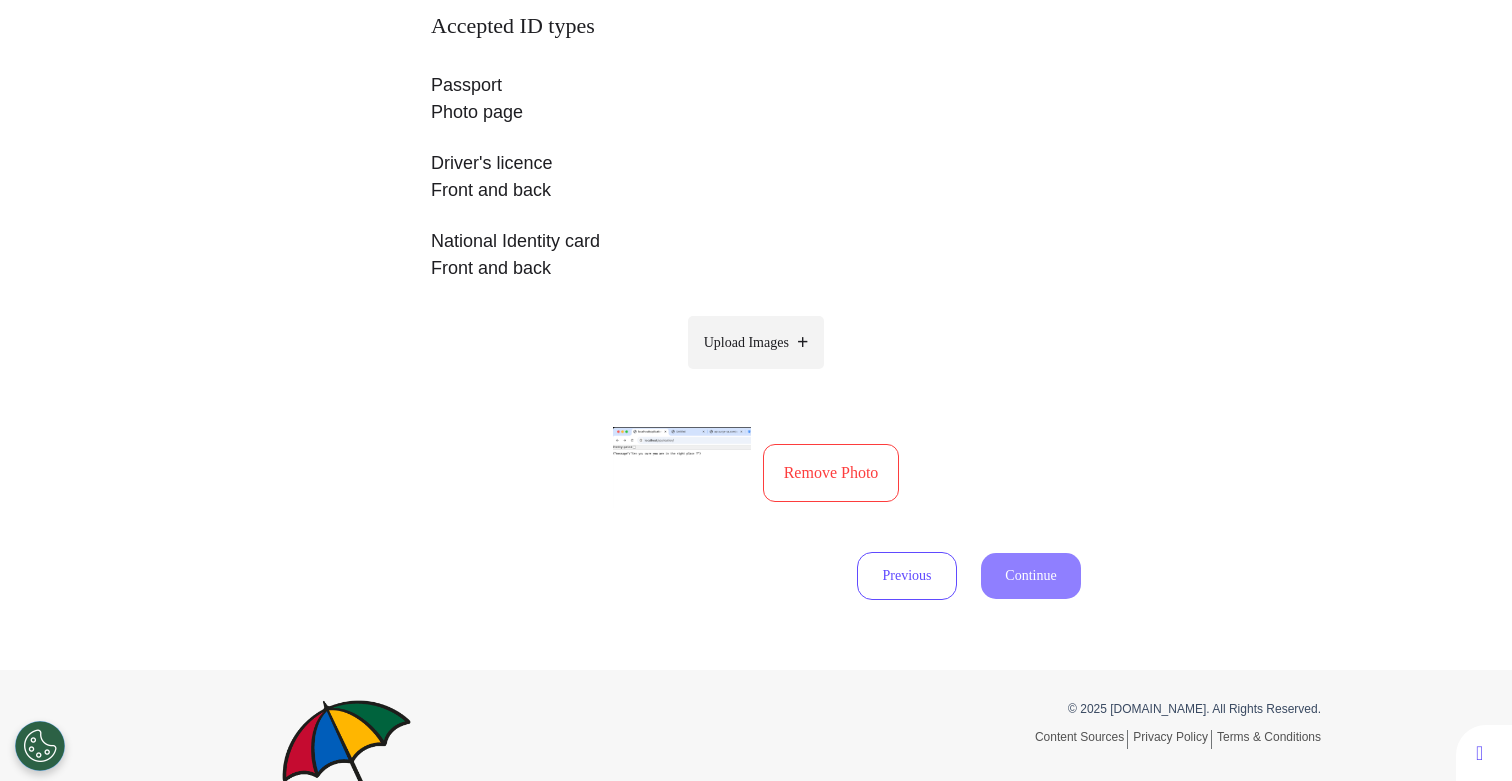 select on "******" 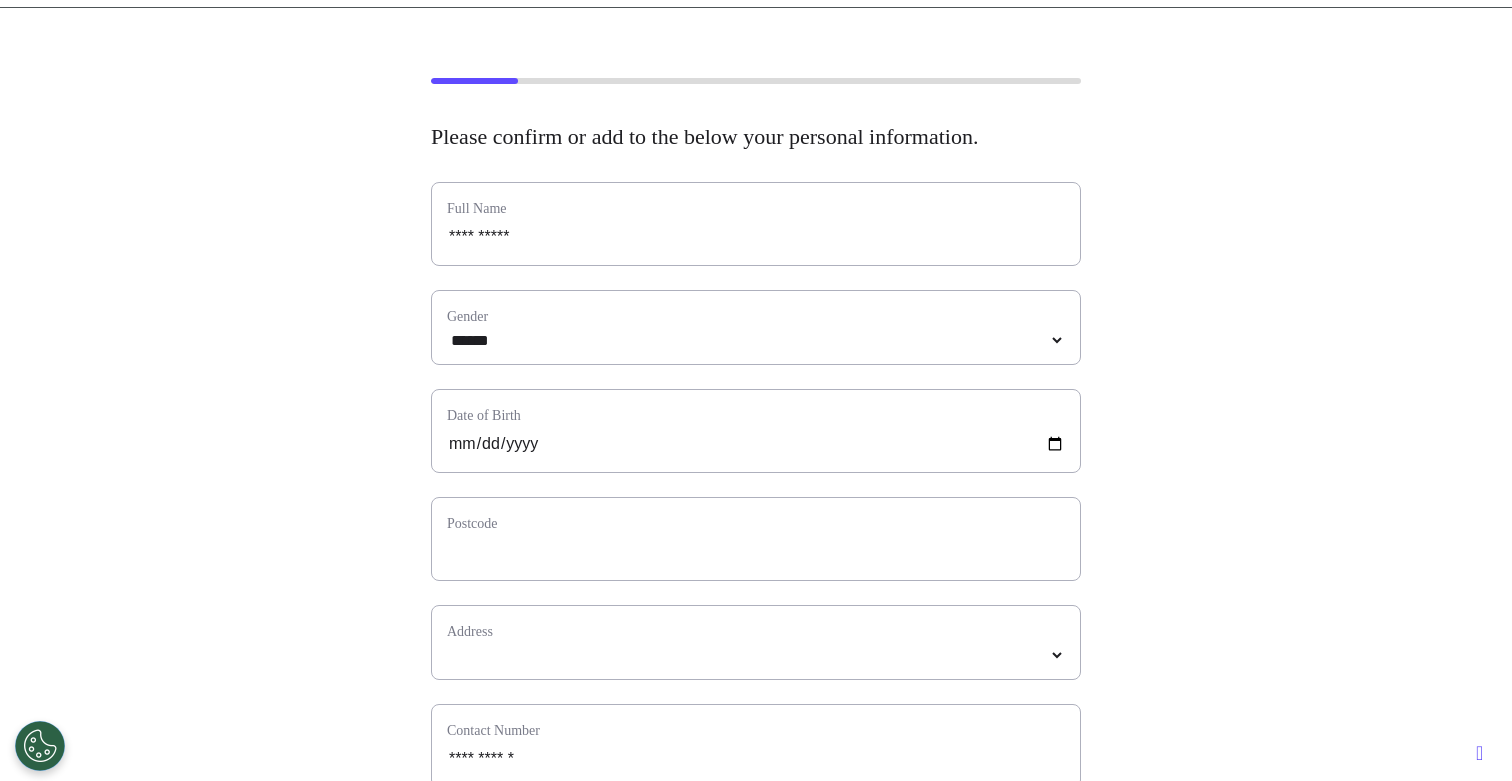 scroll, scrollTop: 0, scrollLeft: 0, axis: both 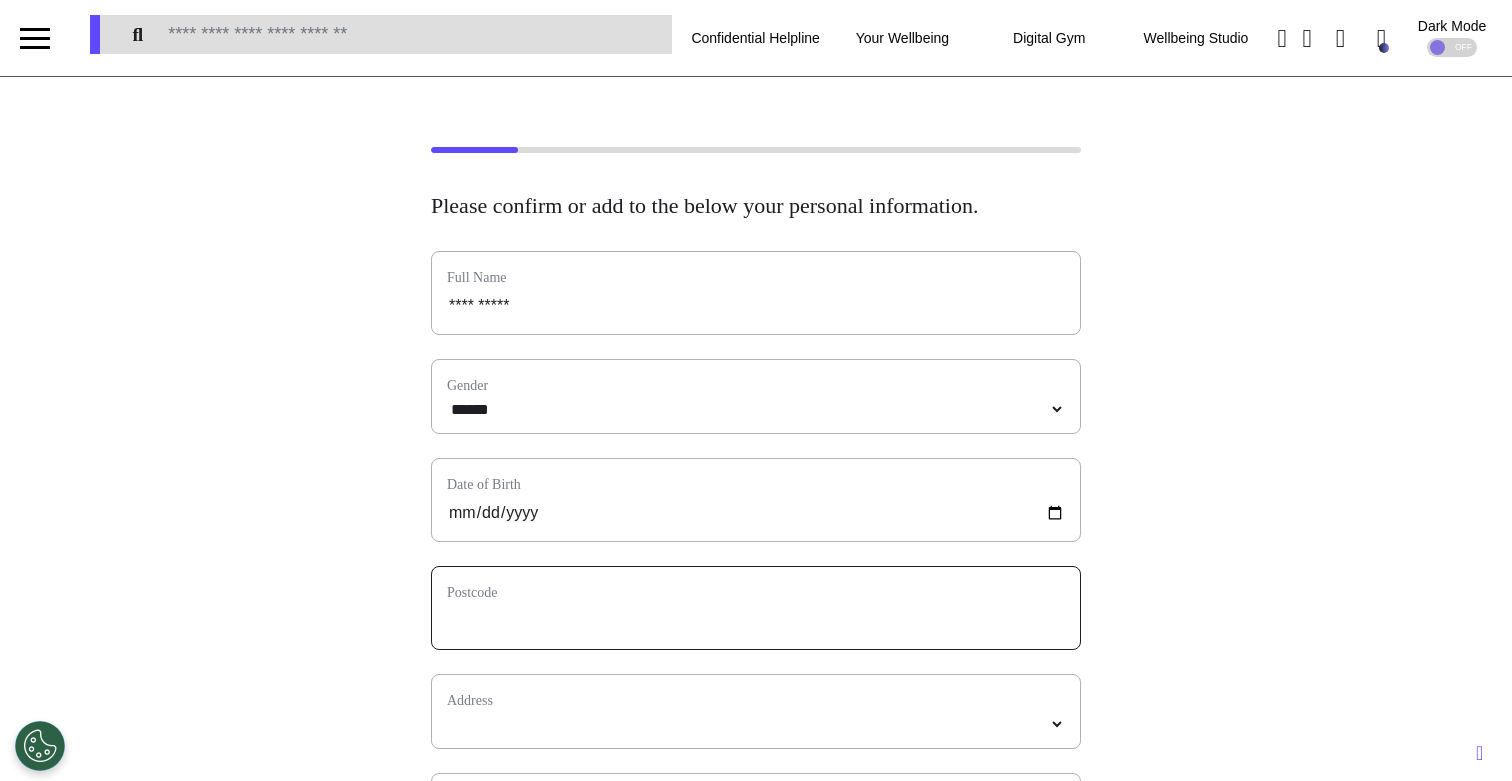 click at bounding box center [756, 621] 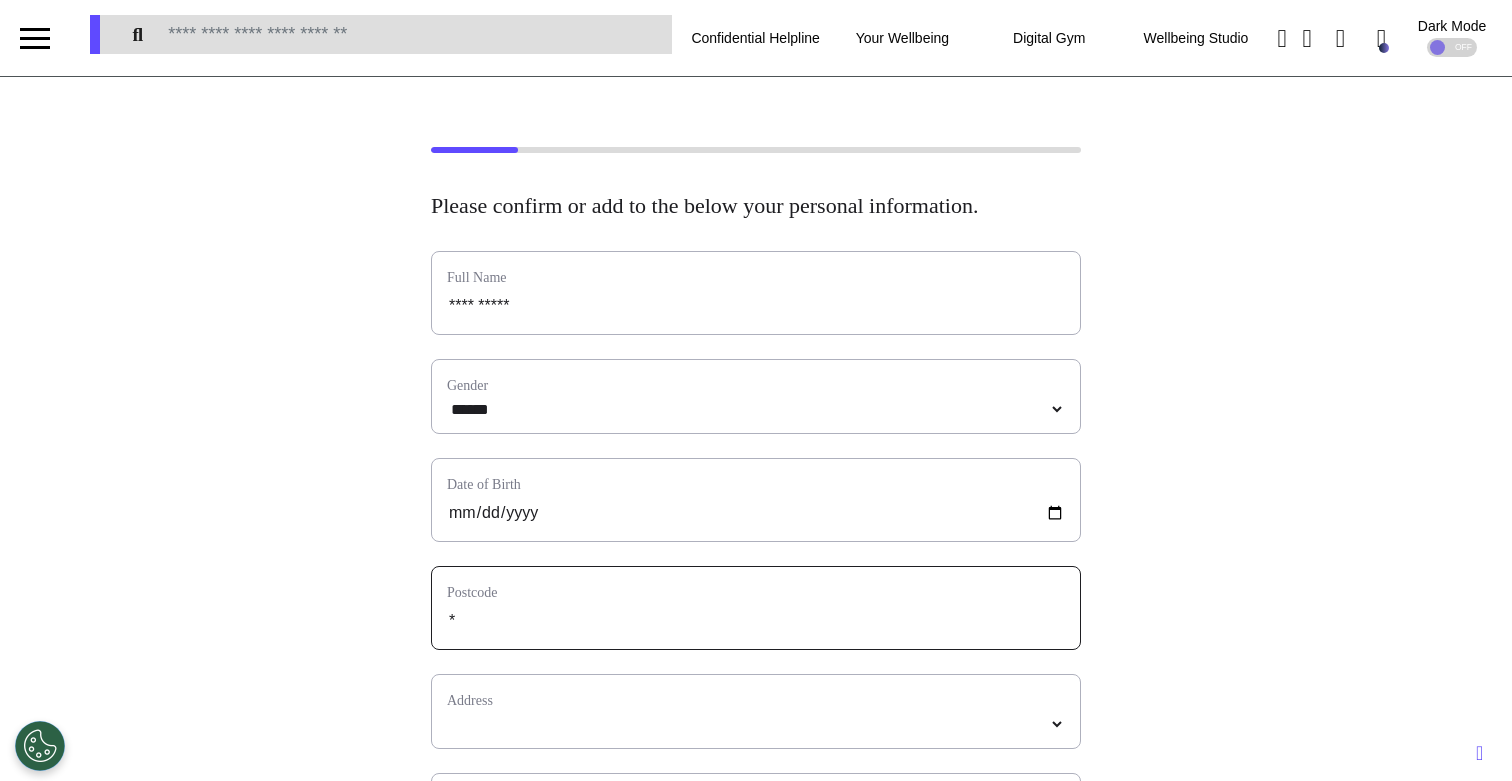 select 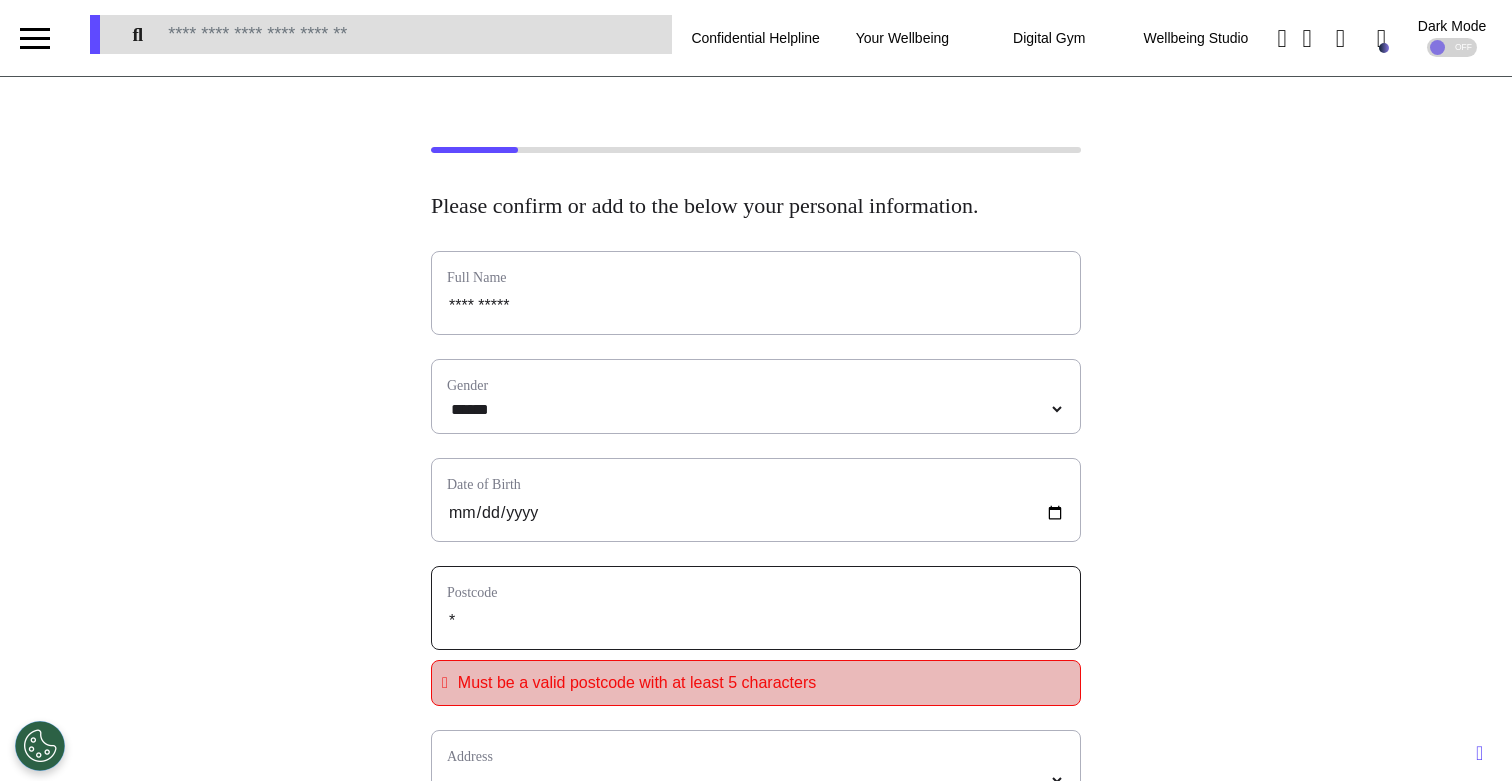 type on "**" 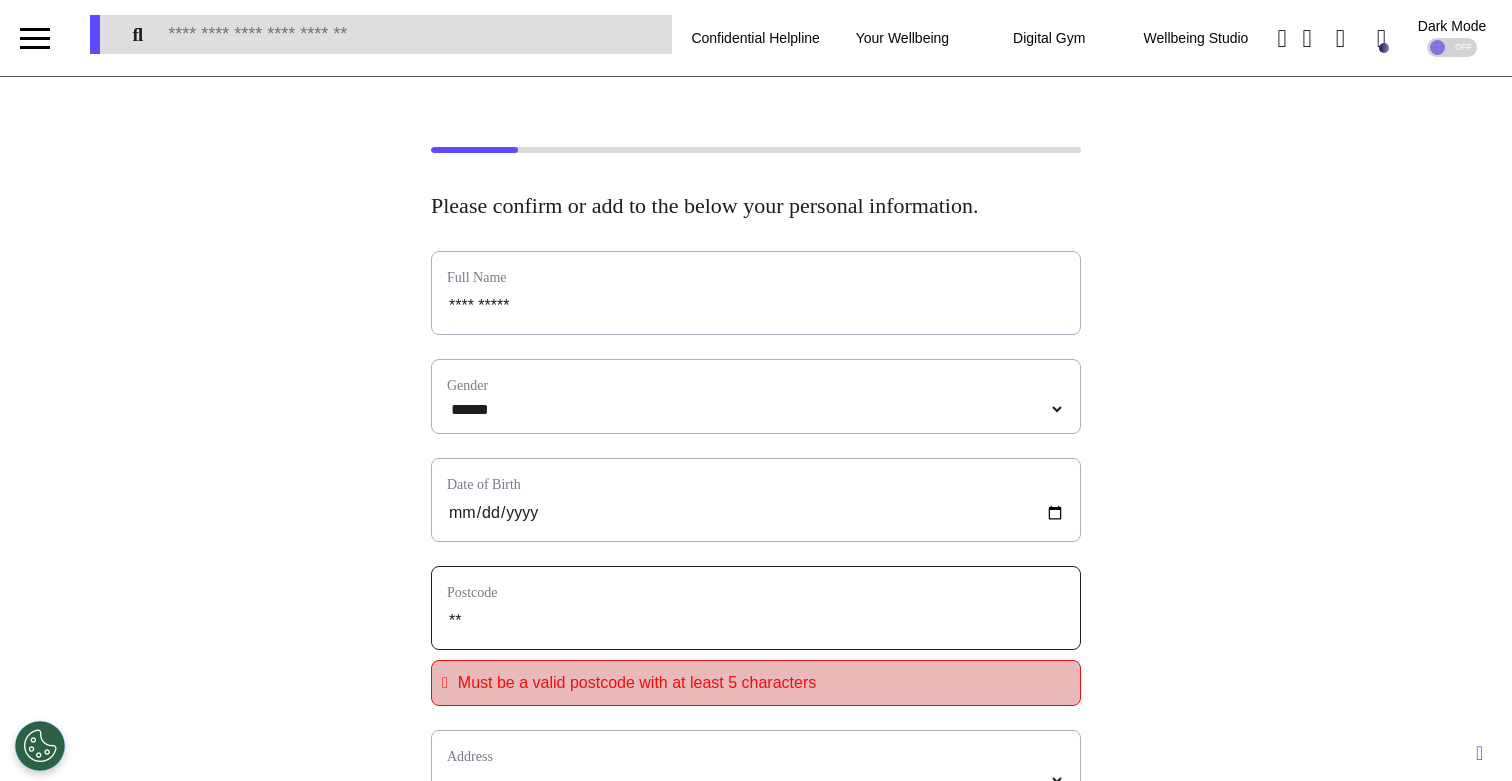 type on "***" 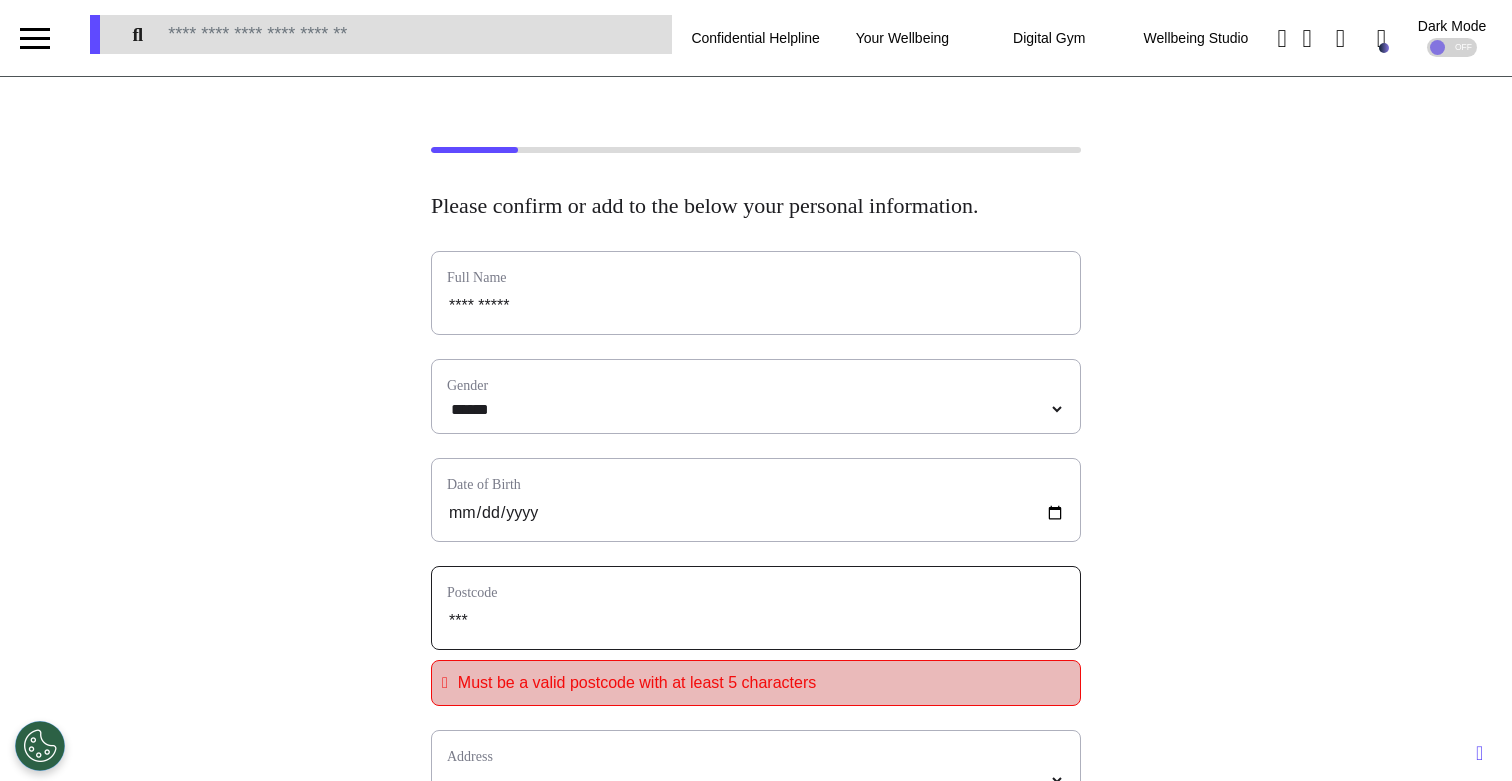 type on "****" 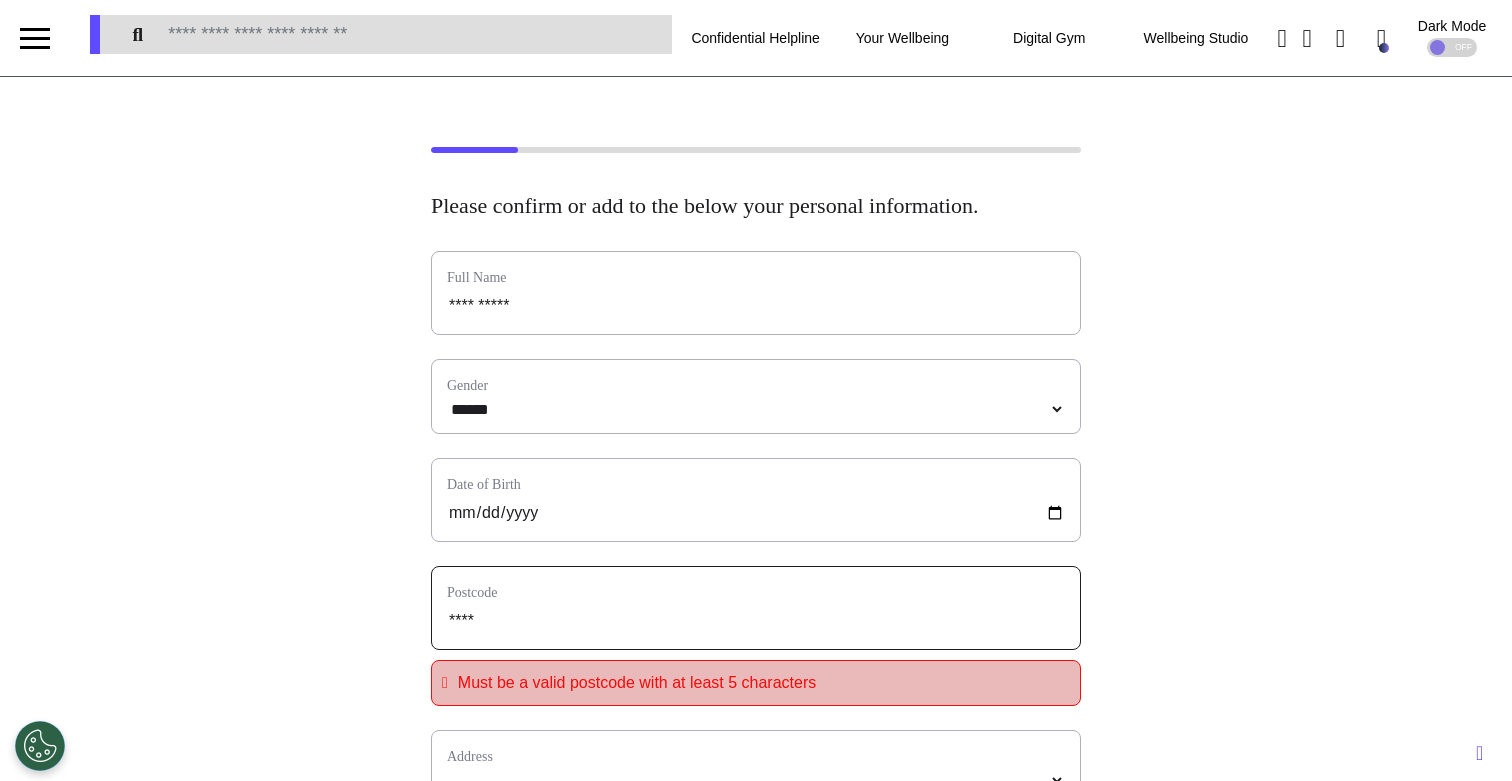 select 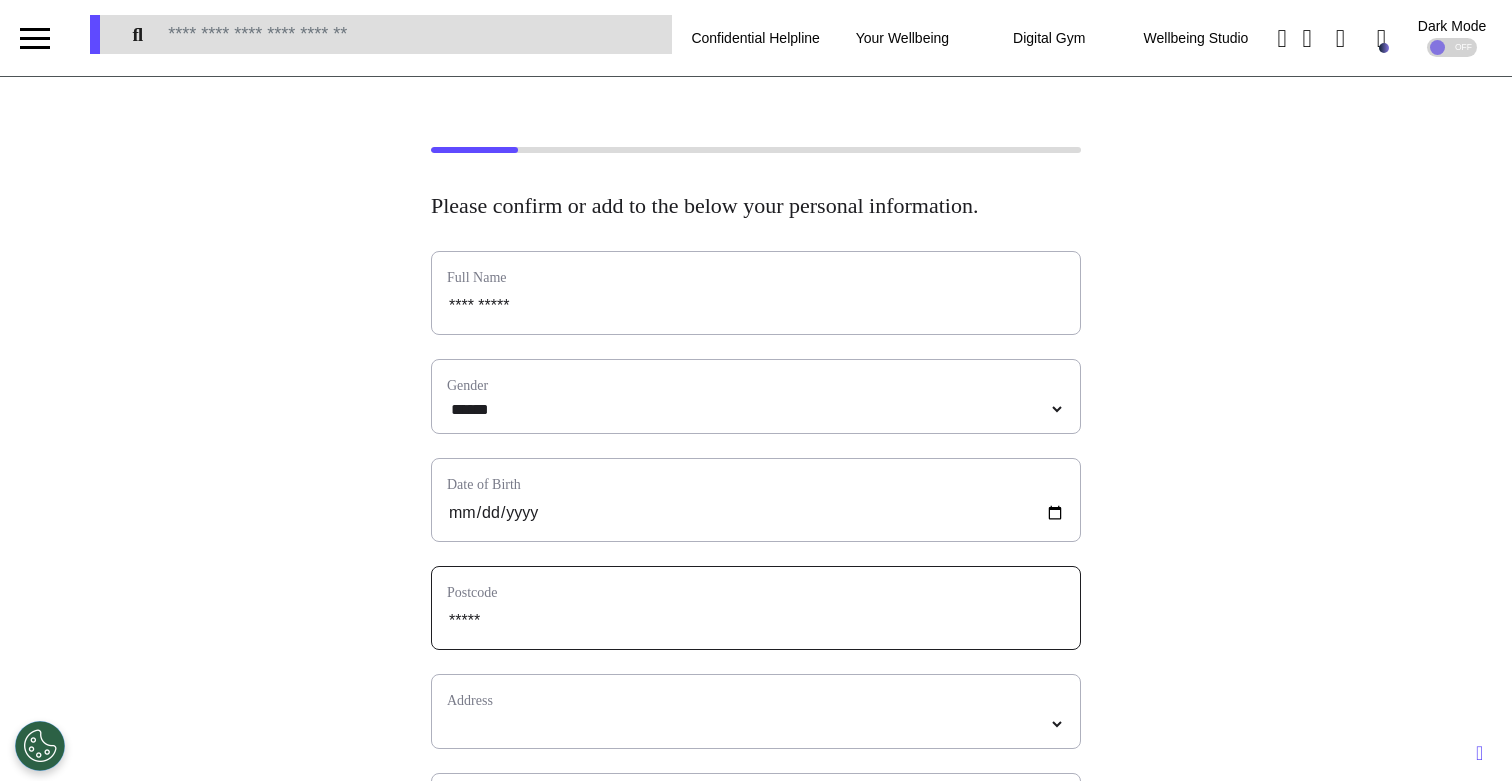 type on "*****" 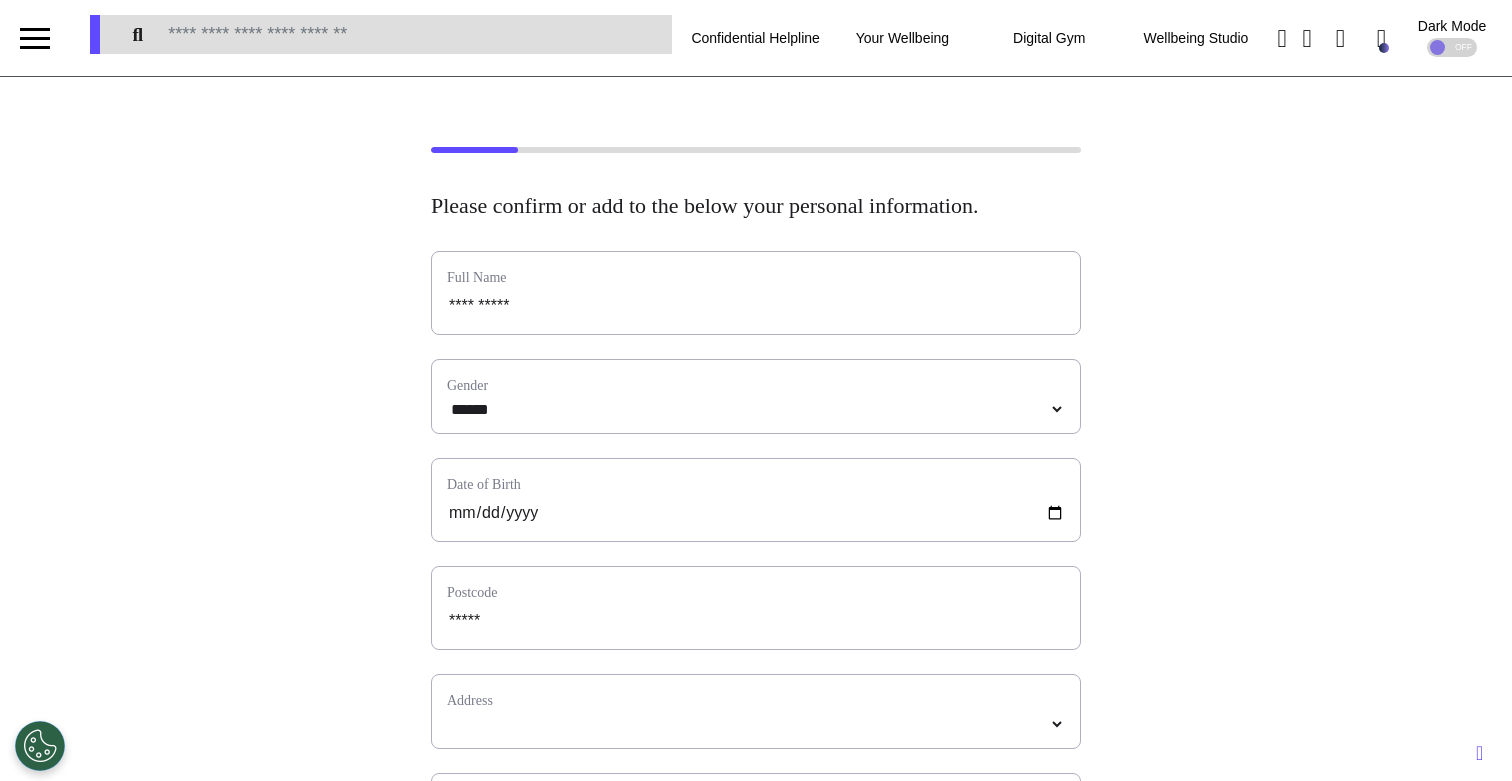 click on "Address" at bounding box center (756, 700) 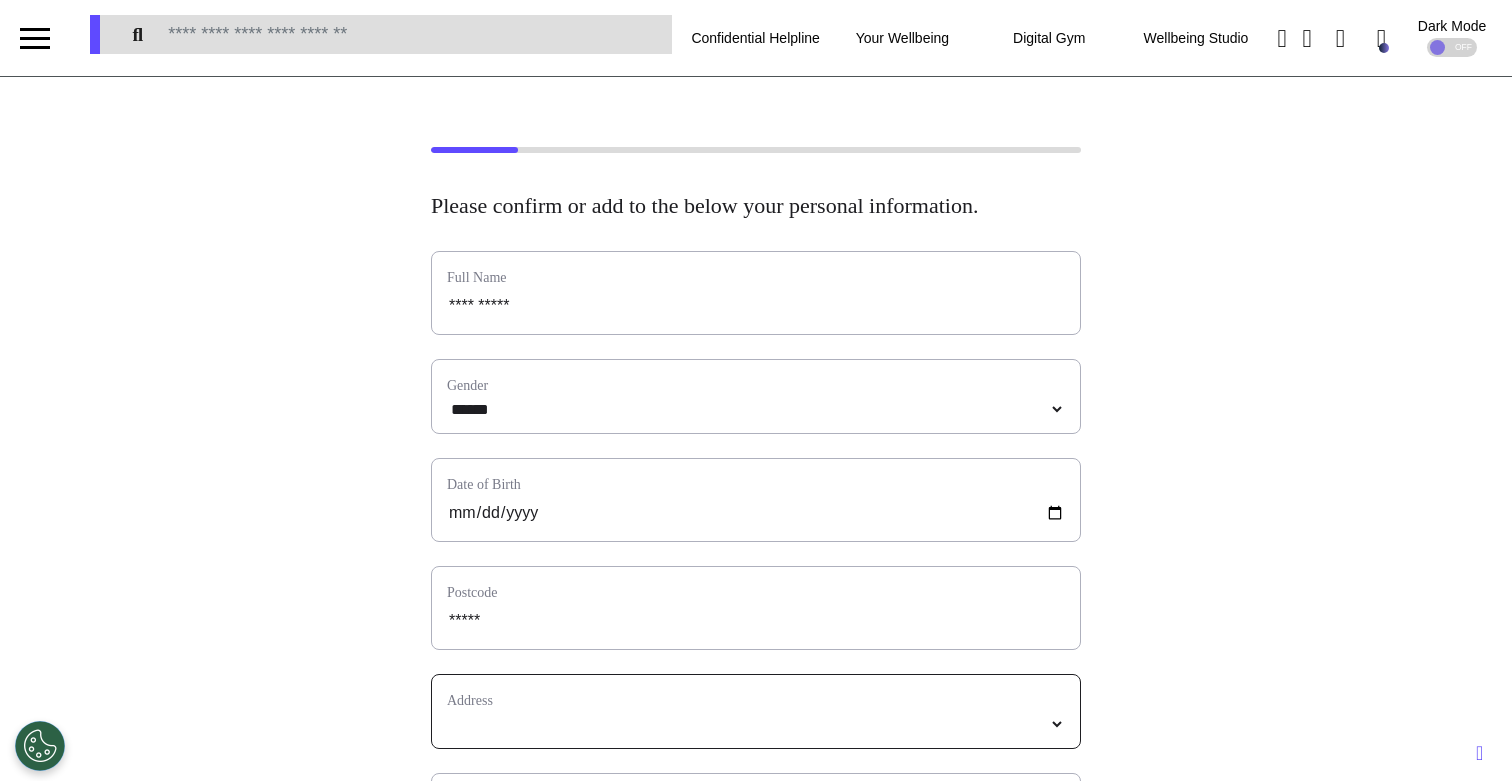 click at bounding box center [756, 724] 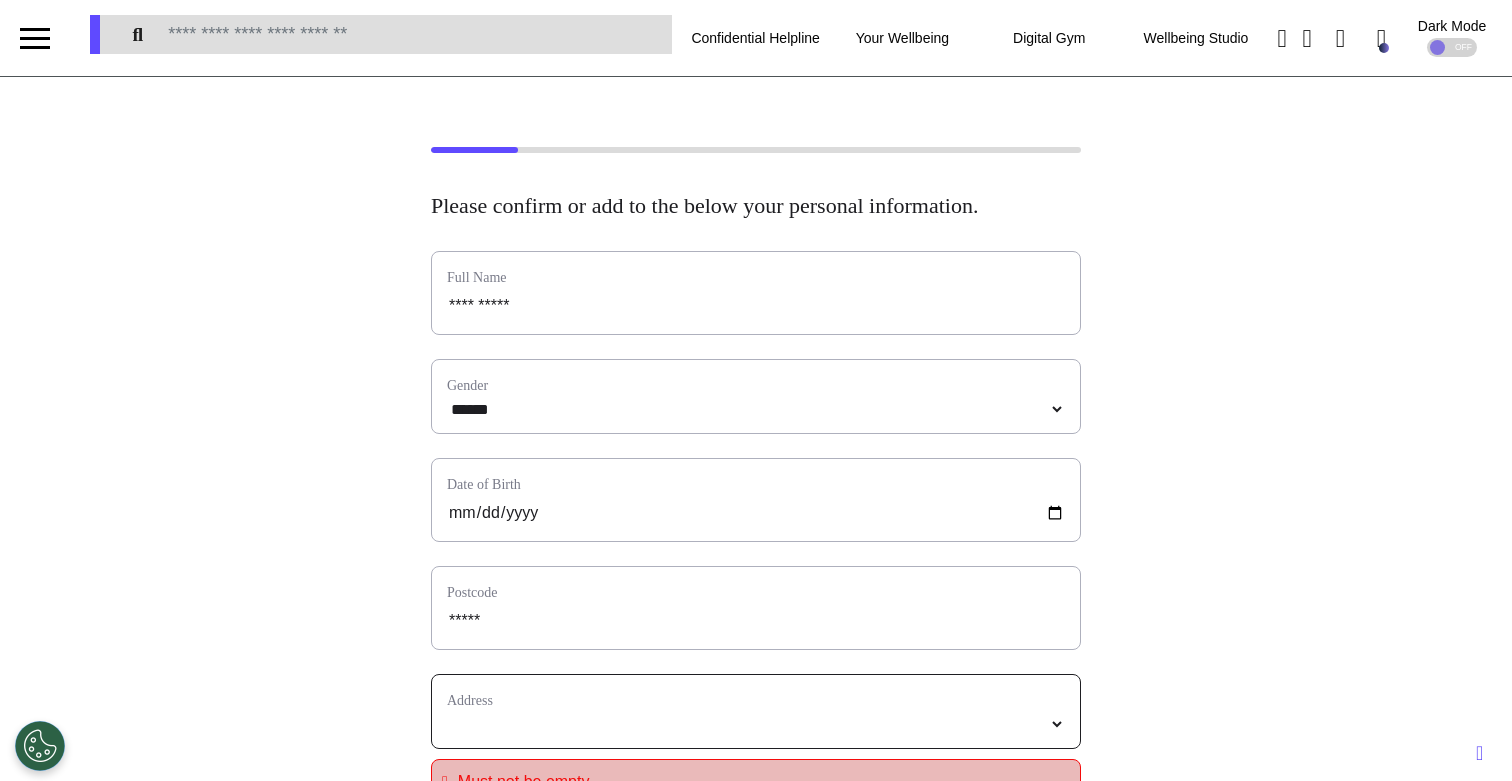 select on "**********" 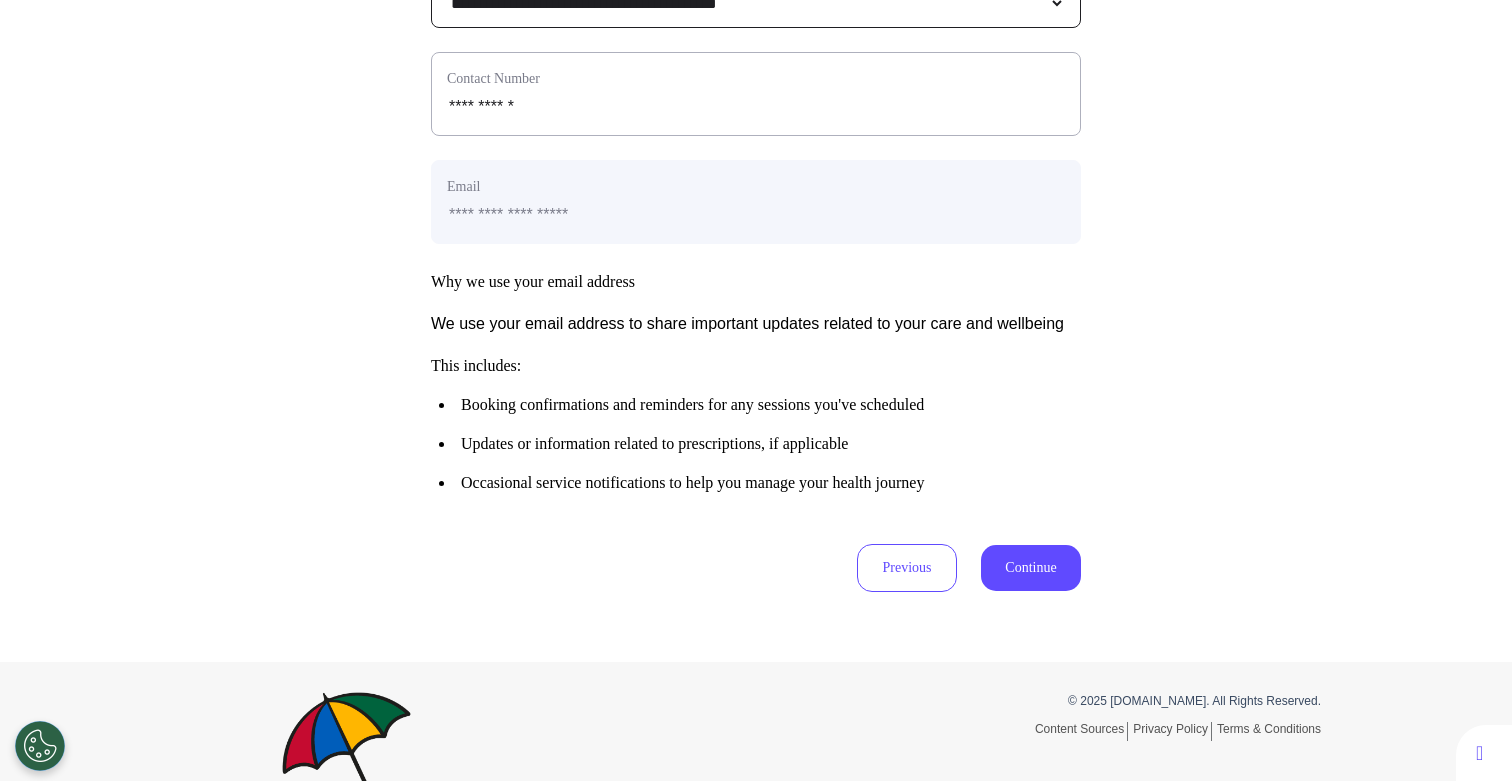 scroll, scrollTop: 856, scrollLeft: 0, axis: vertical 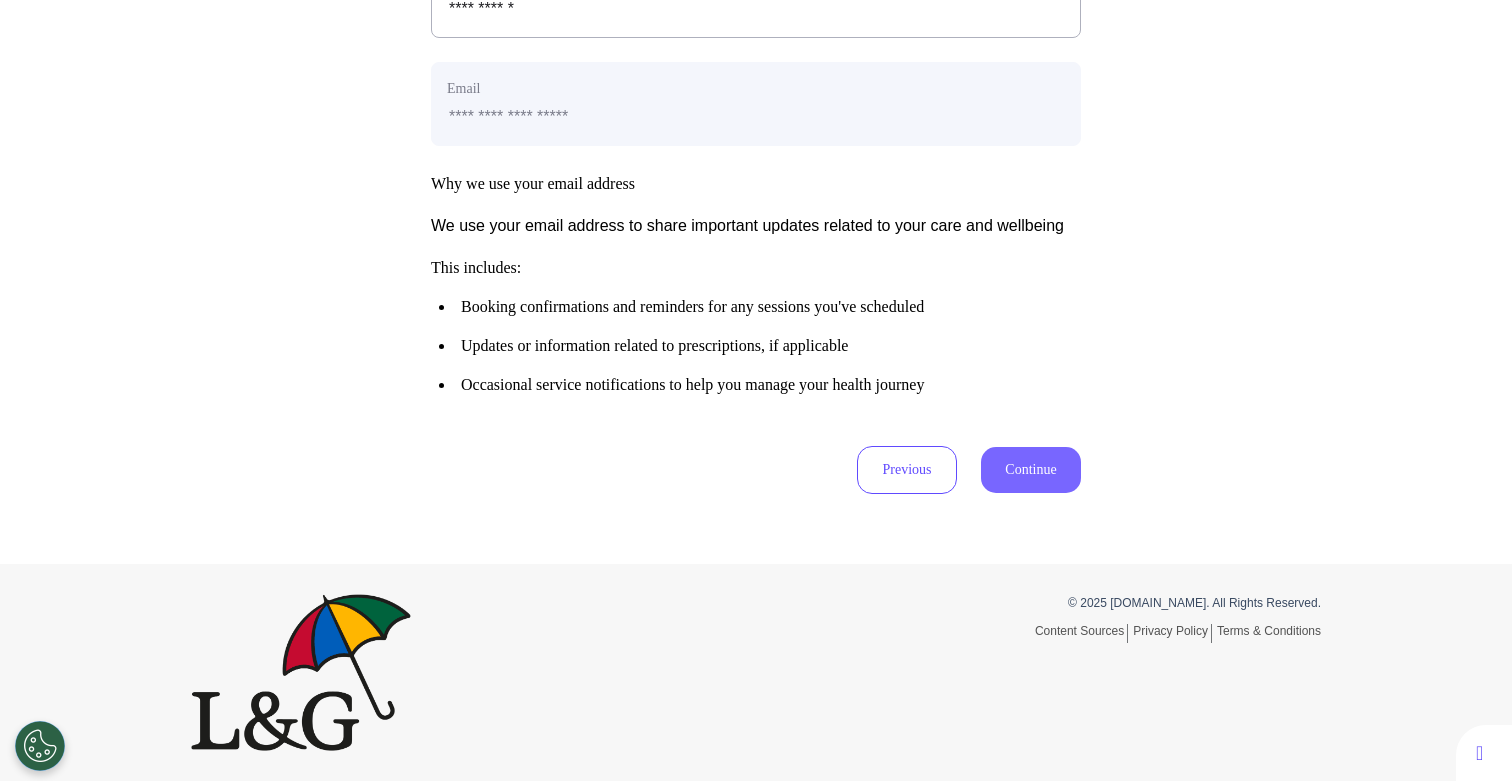 click on "Continue" at bounding box center (1031, 470) 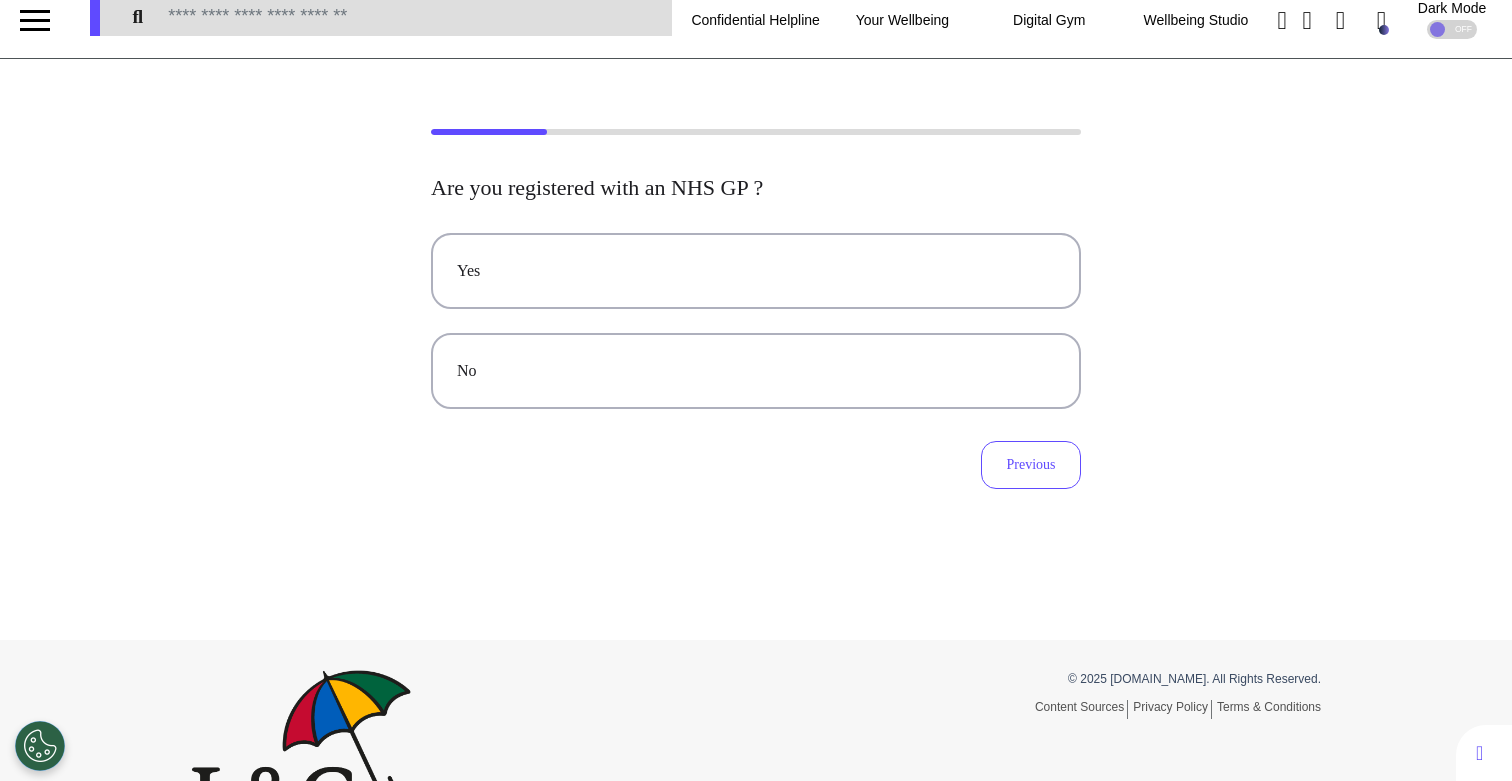 scroll, scrollTop: 0, scrollLeft: 0, axis: both 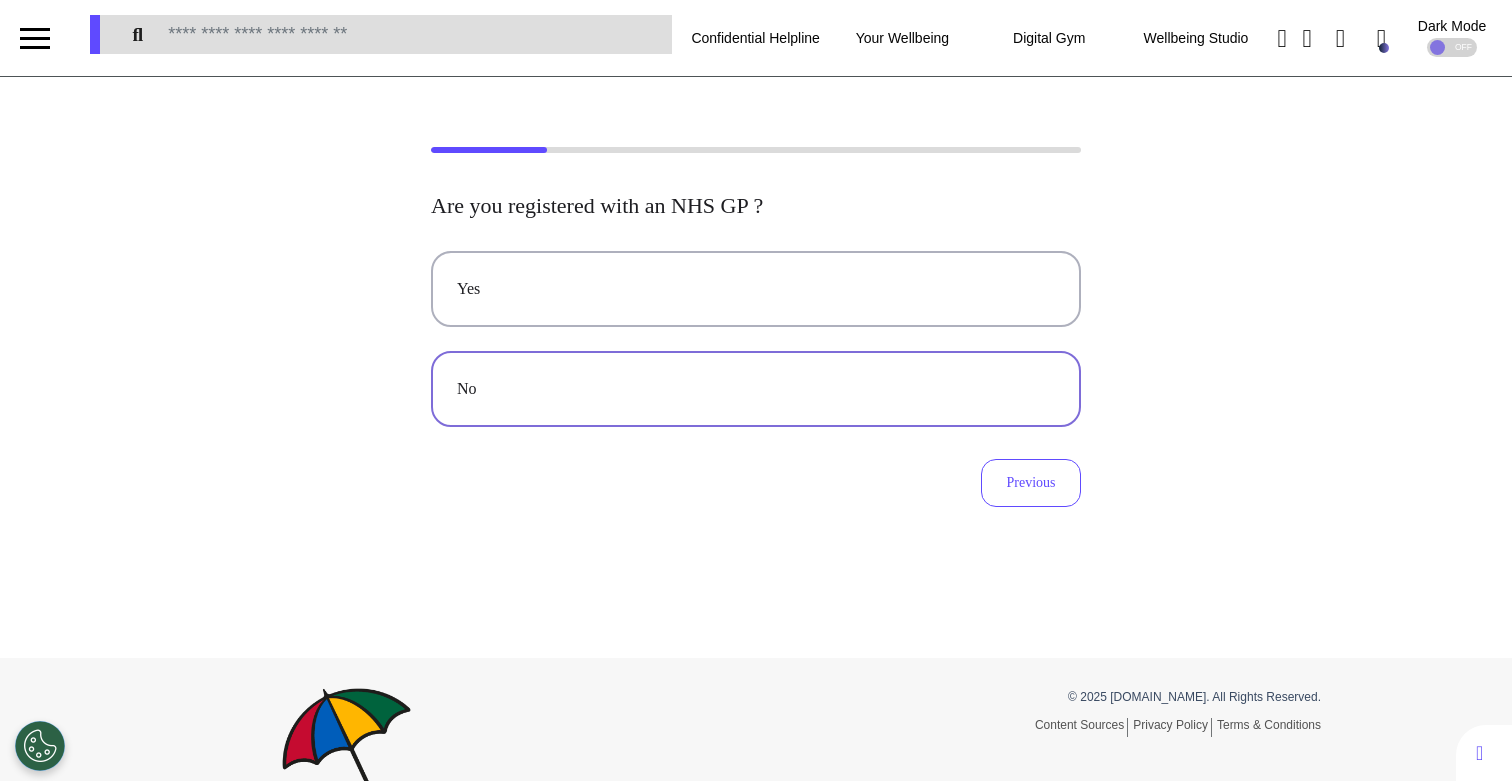 click on "No" at bounding box center [756, 389] 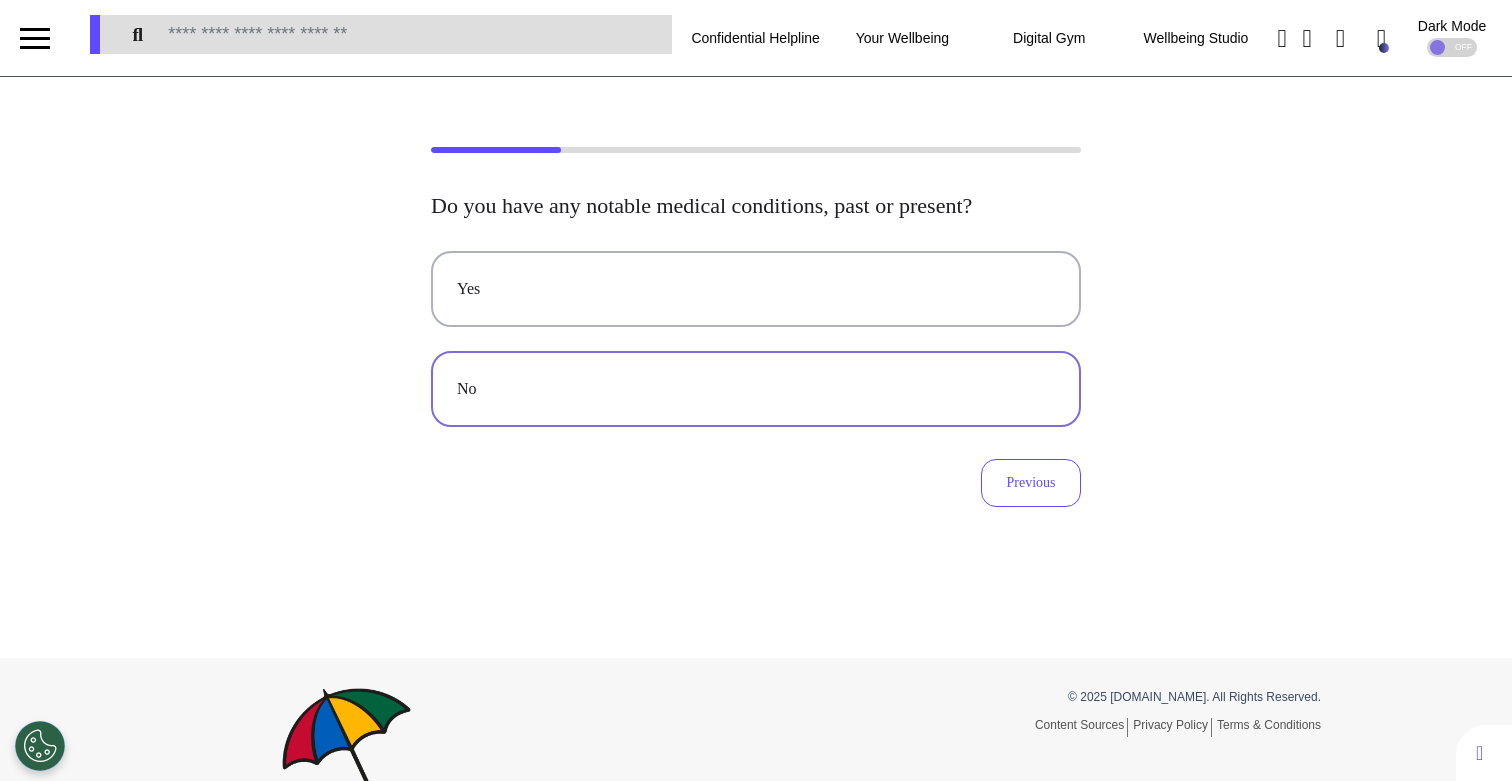 click on "No" at bounding box center (756, 389) 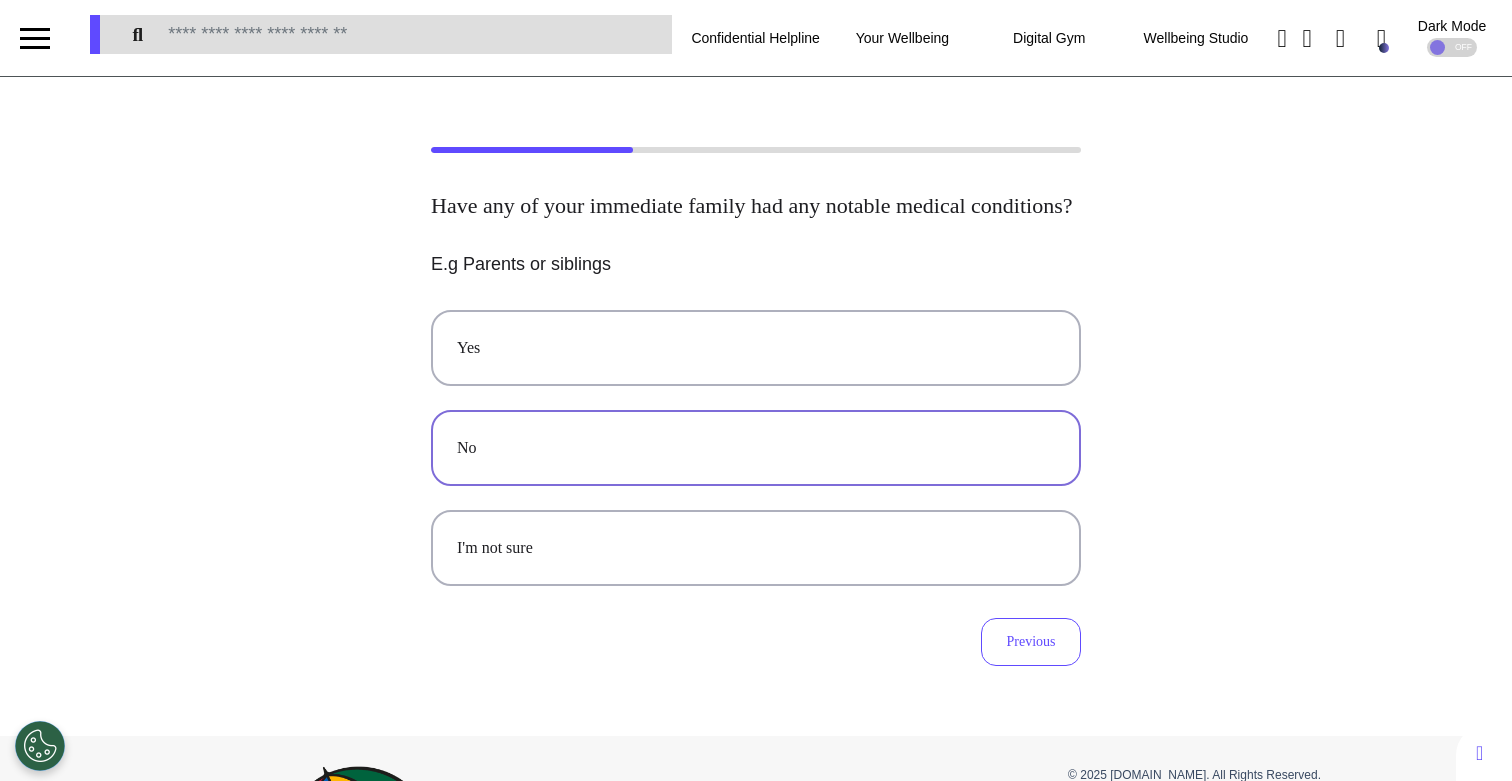 click on "No" at bounding box center [756, 448] 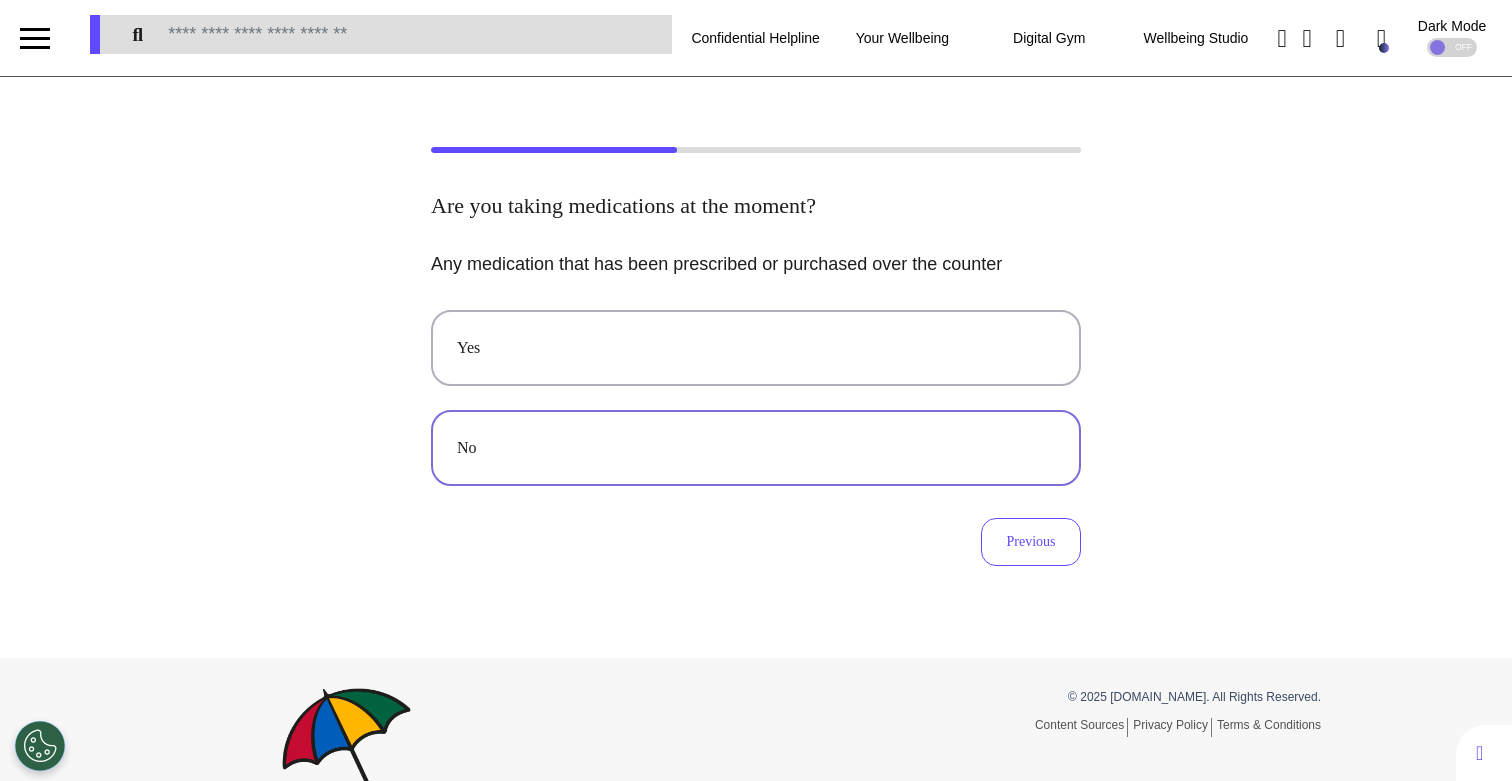 click on "No" at bounding box center (756, 448) 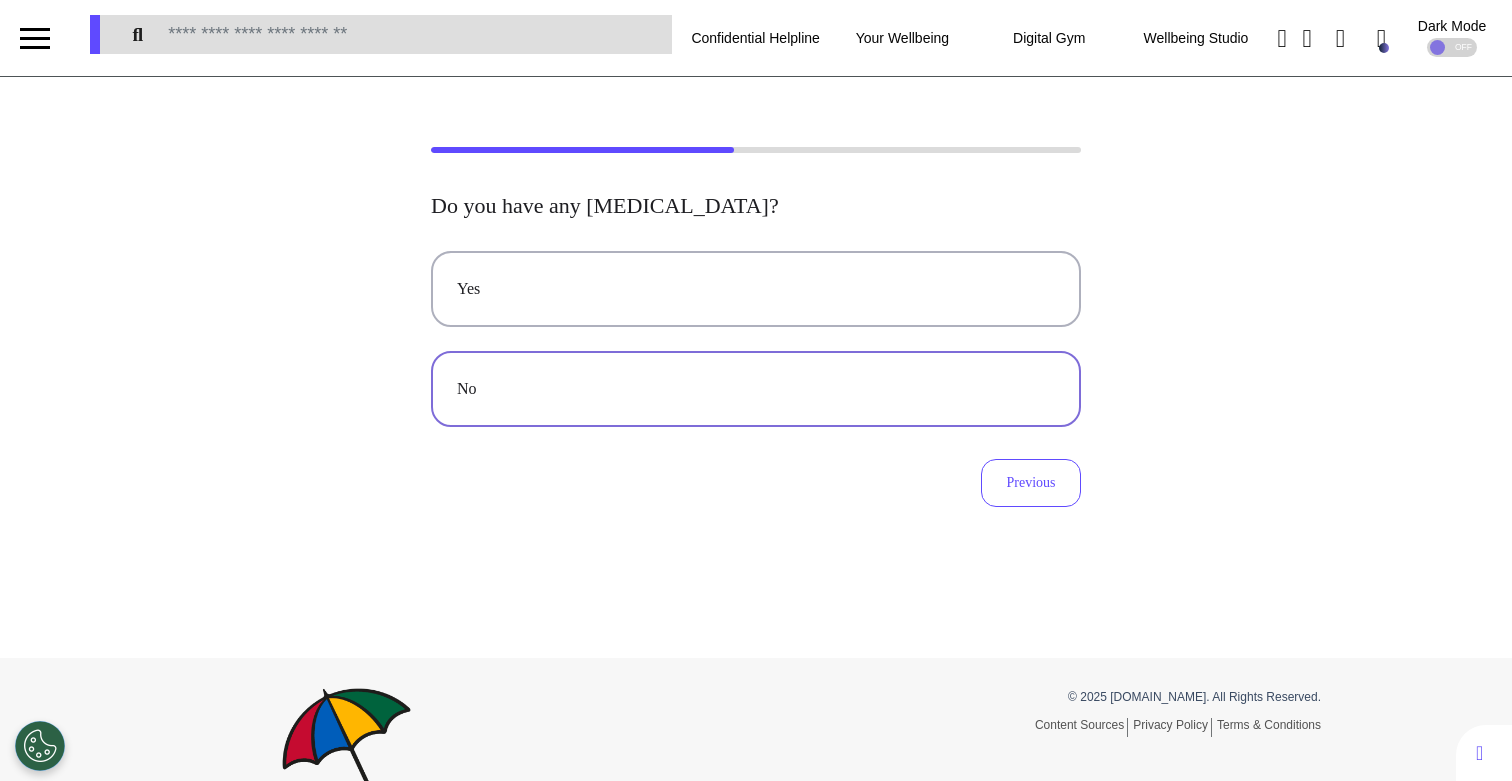 click on "No" at bounding box center (756, 389) 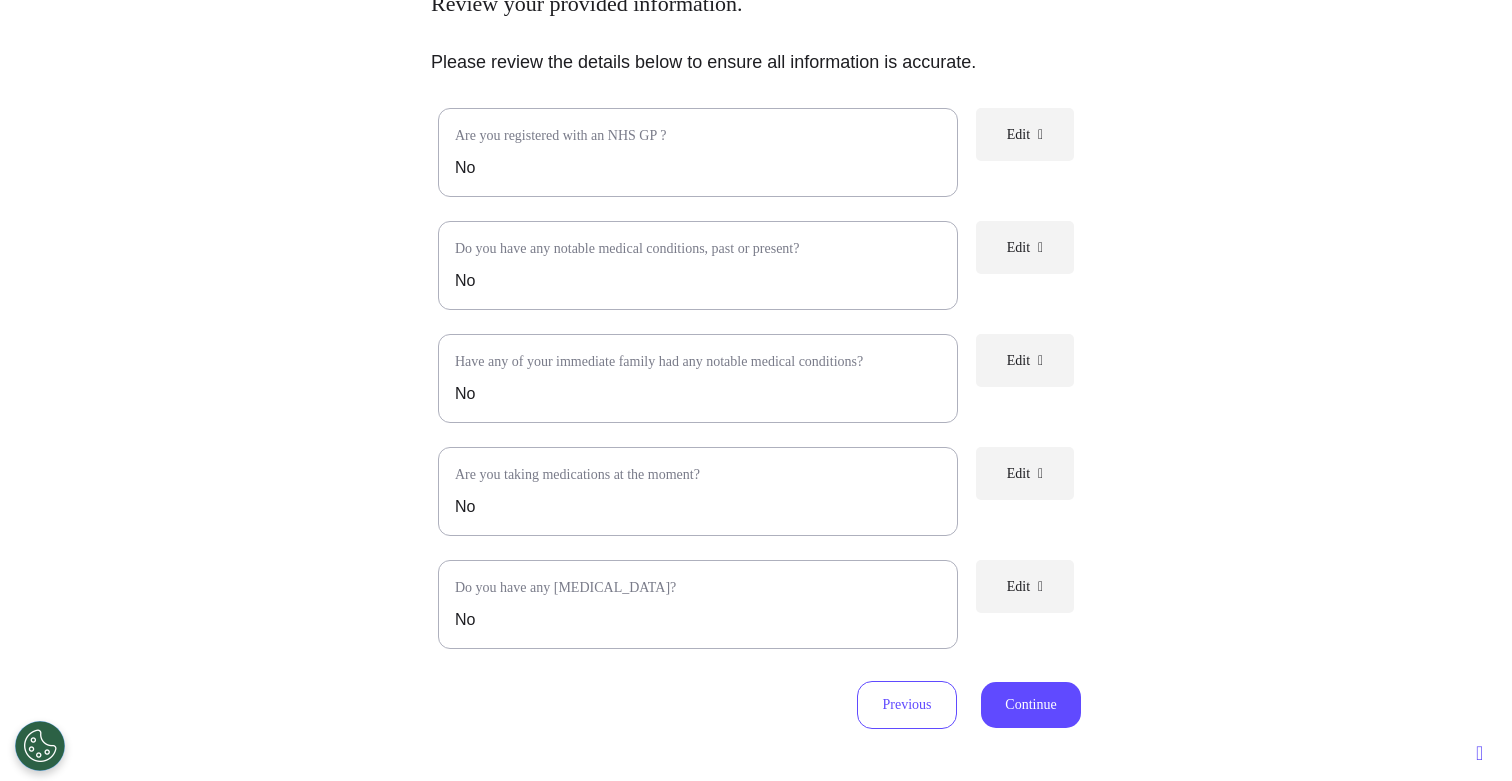 scroll, scrollTop: 458, scrollLeft: 0, axis: vertical 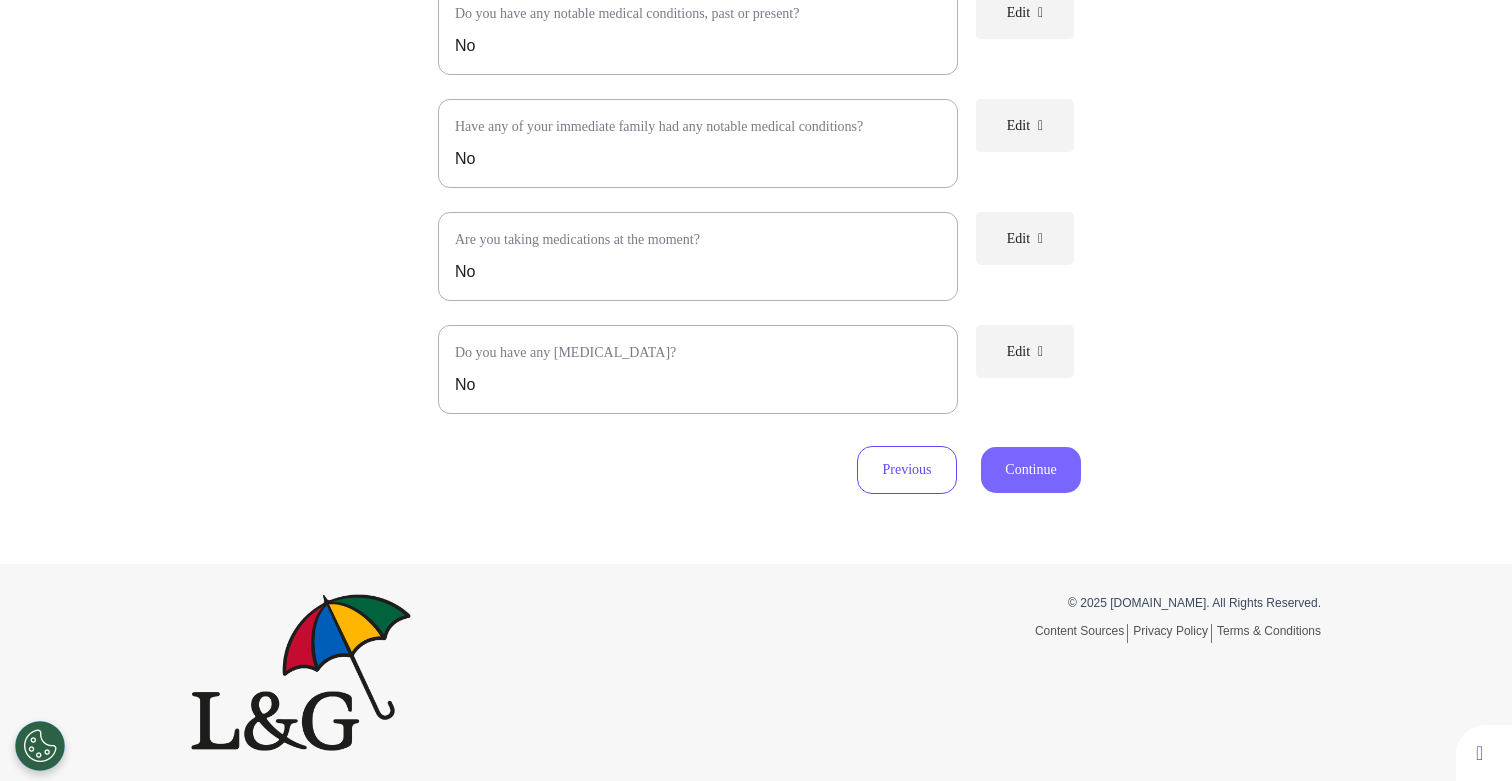 click on "Continue" at bounding box center [1031, 470] 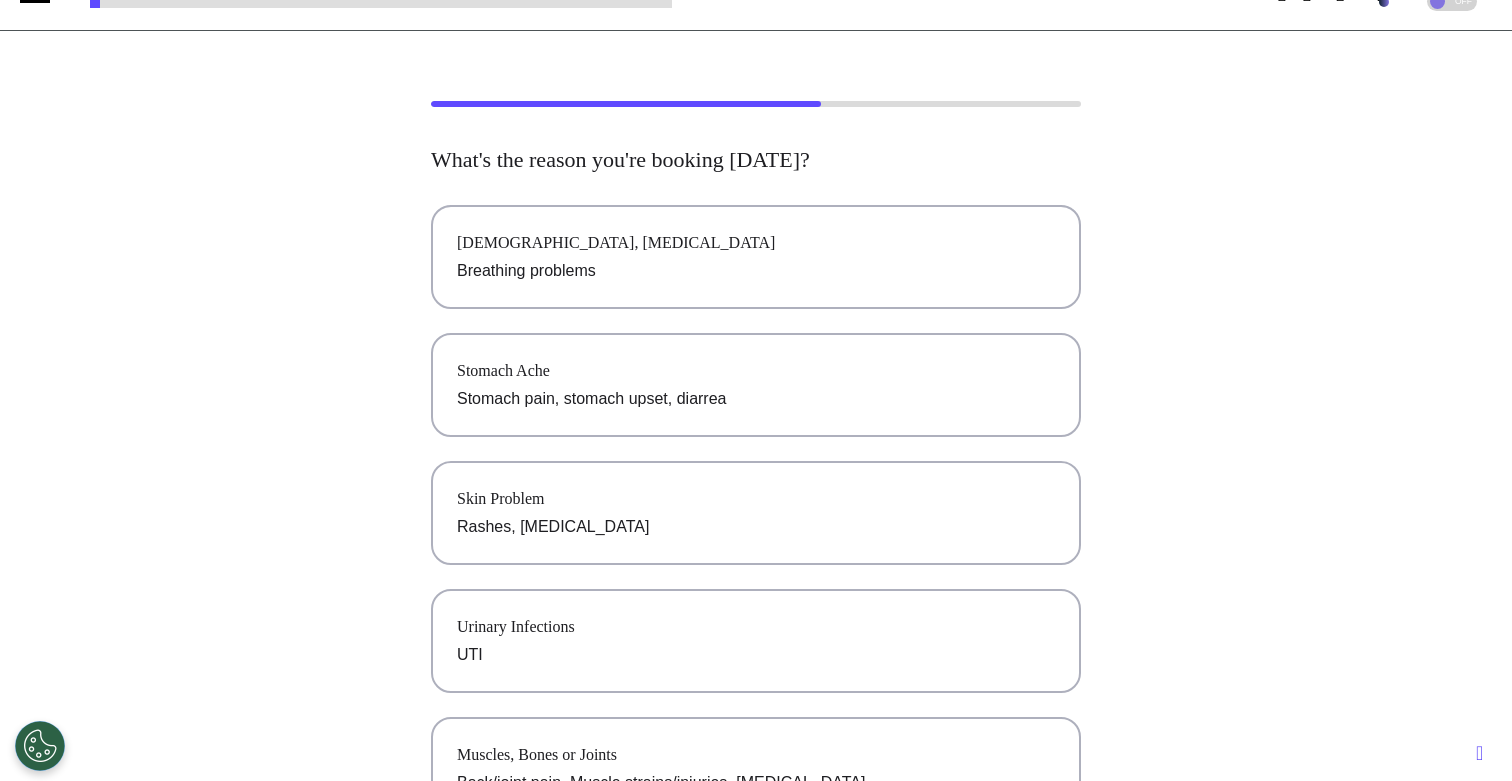 scroll, scrollTop: 0, scrollLeft: 0, axis: both 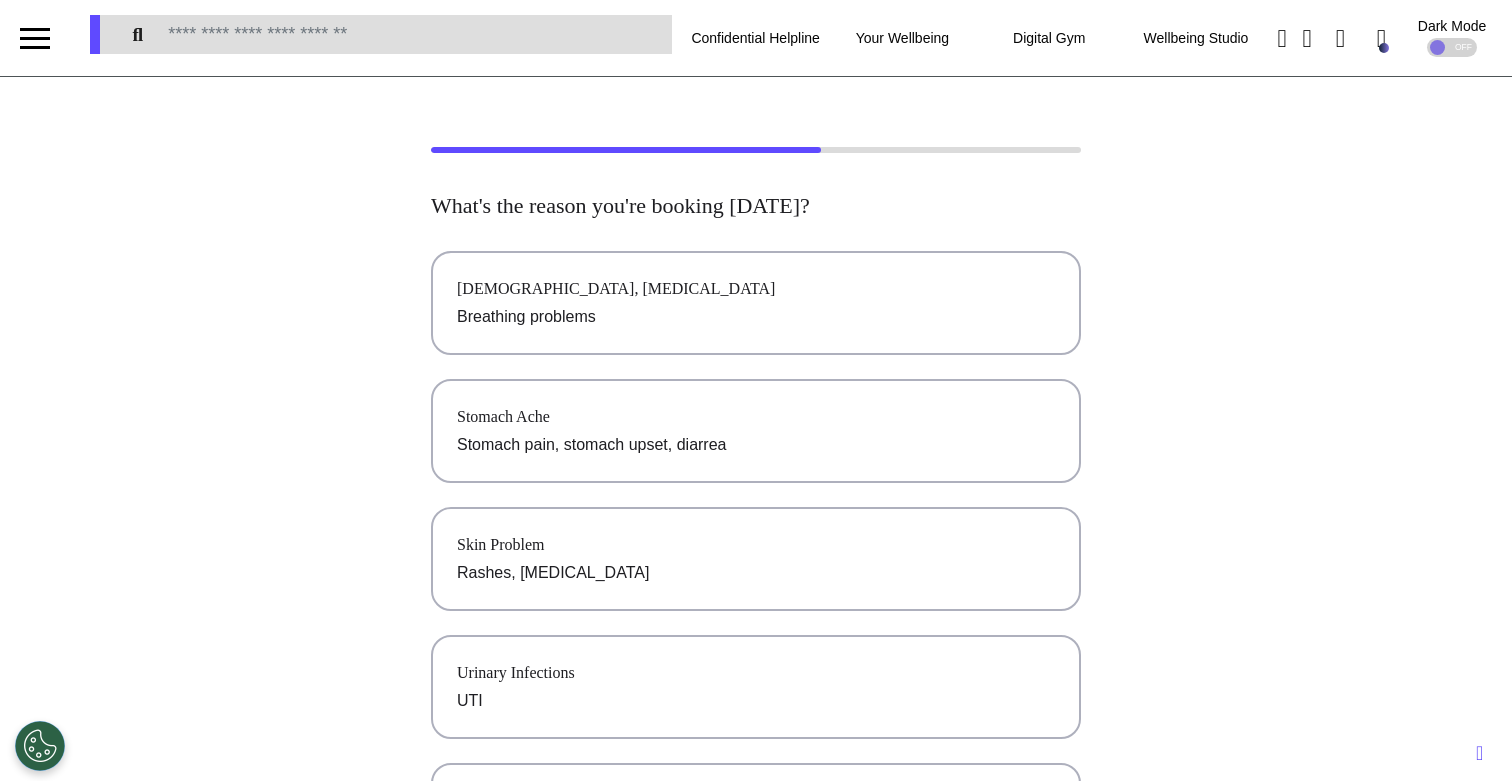 click on "Asthma, Cold and Flu Breathing problems  Stomach Ache Stomach pain, stomach upset, diarrea  Skin Problem Rashes, allergies Urinary Infections UTI Muscles, Bones or Joints Back/joint pain, Muscle strains/injuries, Tendonitis Digestive Problems Acid reflux, bowel syndrome  Other Any other conditions" at bounding box center (756, 687) 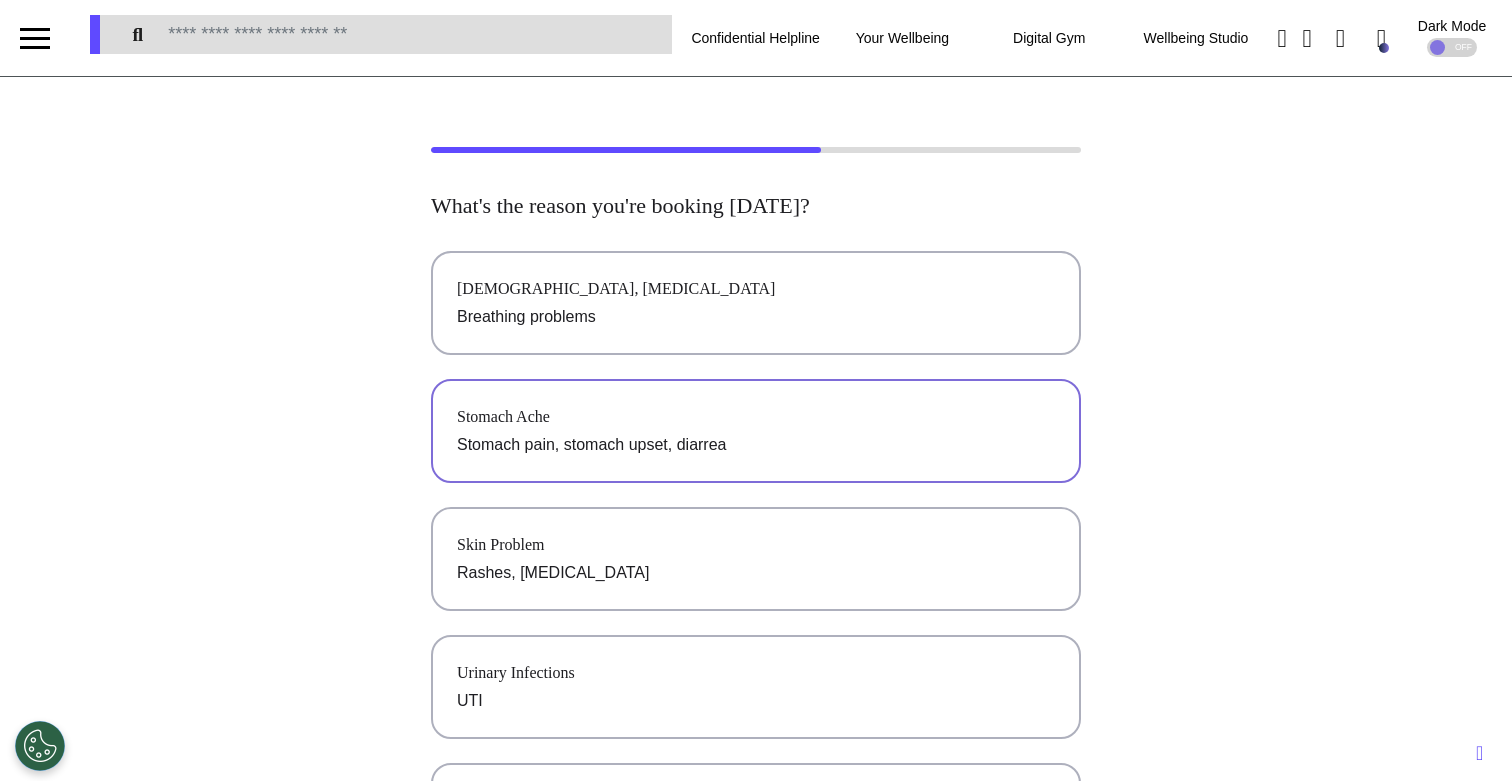 click on "Stomach Ache Stomach pain, stomach upset, diarrea" at bounding box center (756, 431) 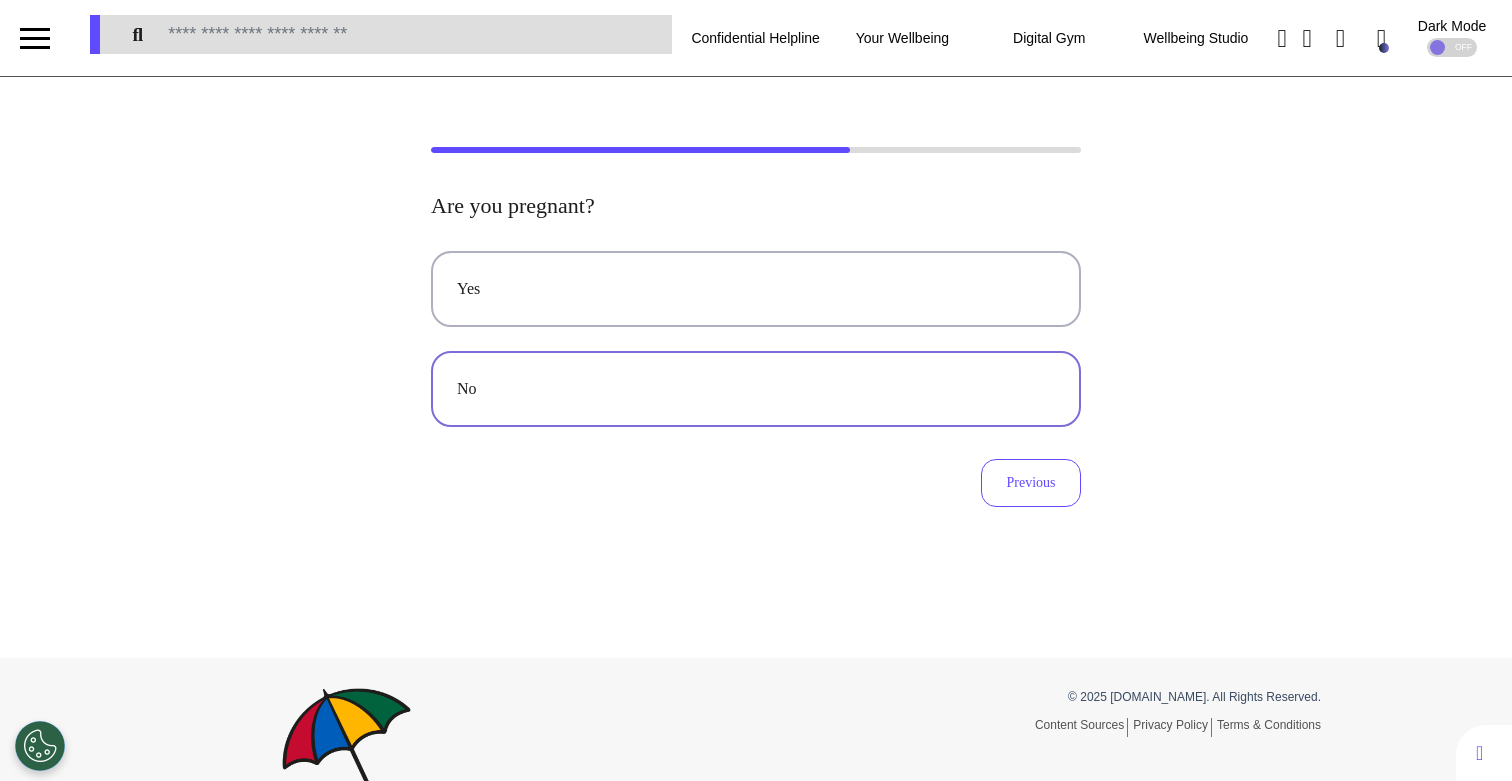click on "No" at bounding box center (756, 389) 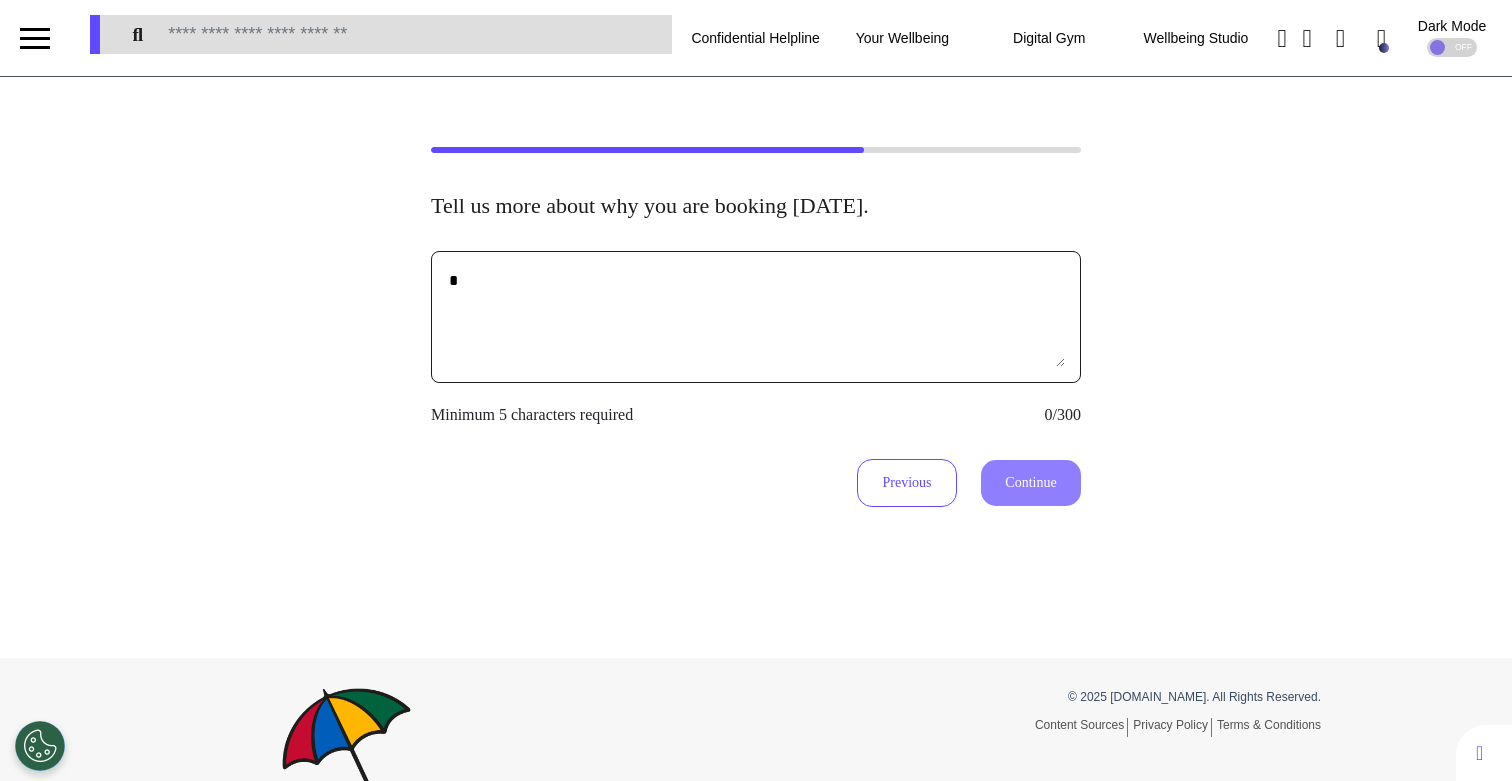 click on "*" at bounding box center (756, 317) 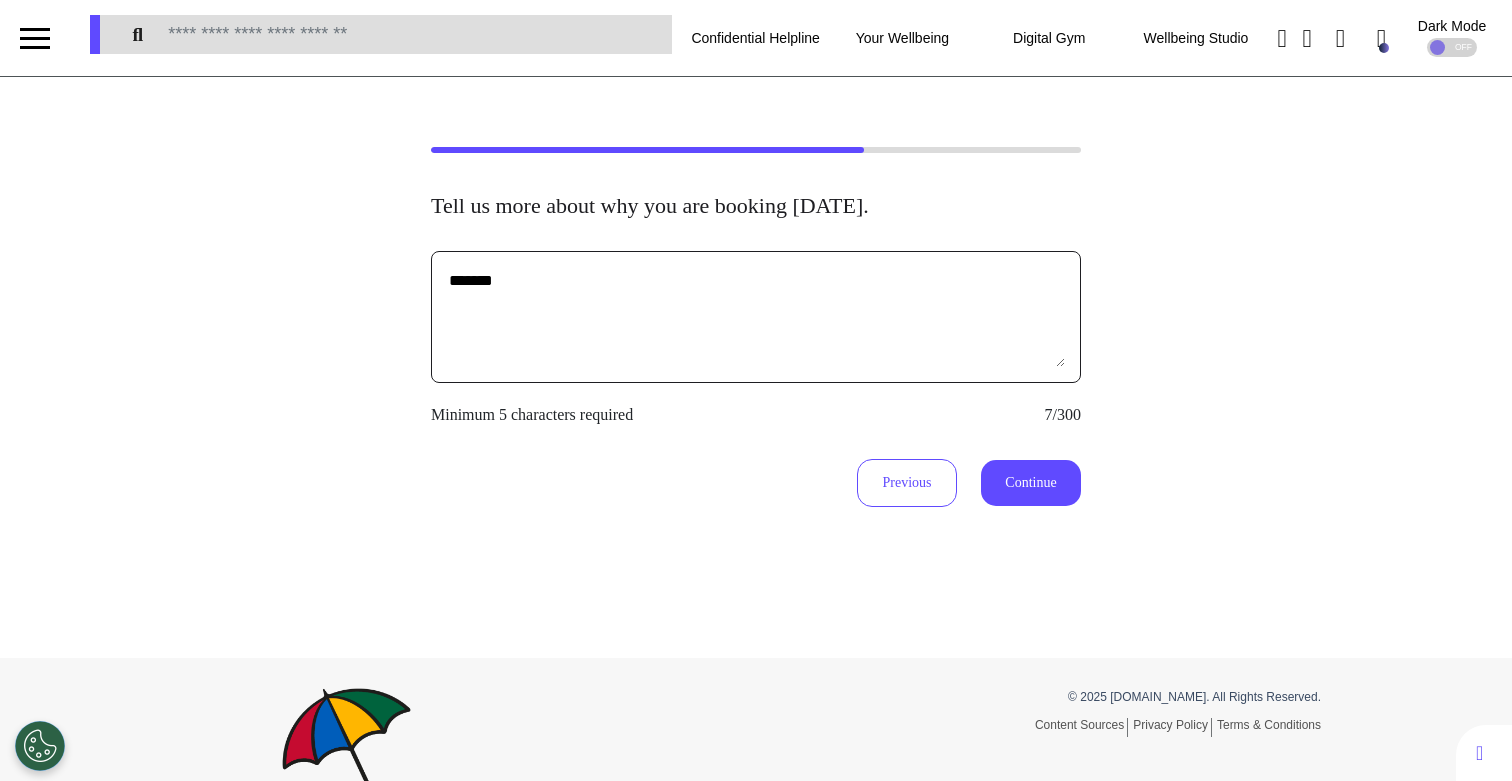 type on "*******" 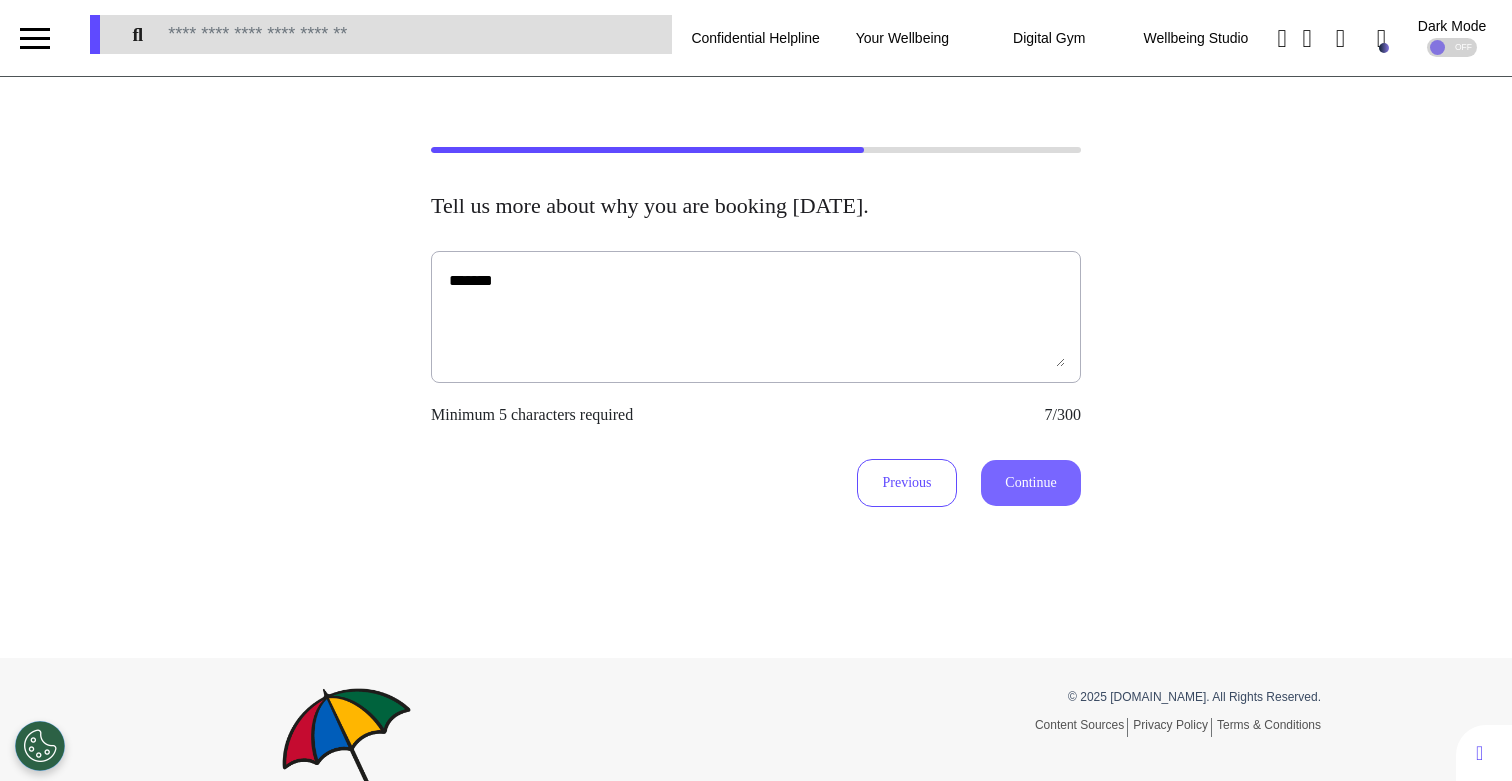 click on "Continue" at bounding box center (1031, 483) 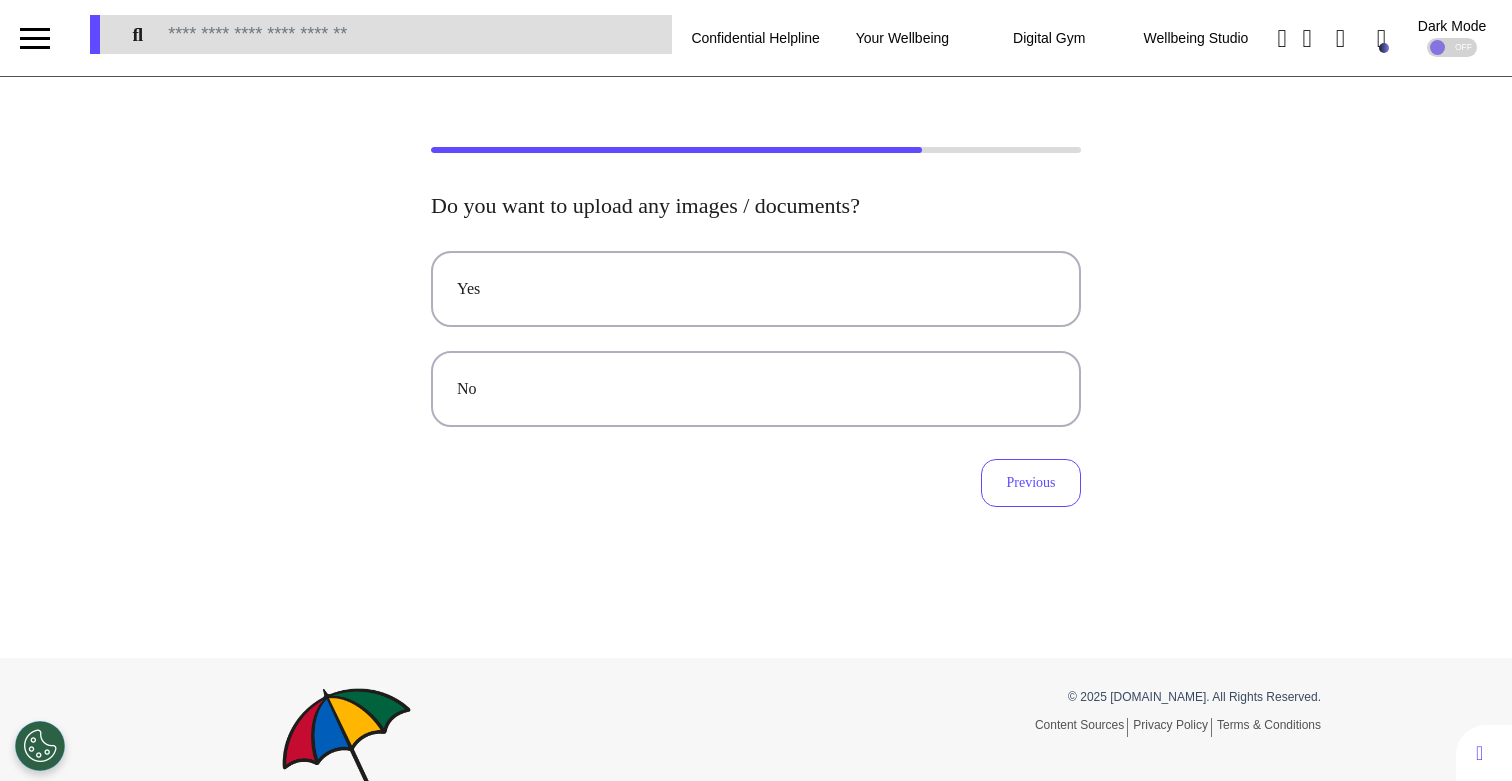 click on "Yes No Previous" at bounding box center (756, 379) 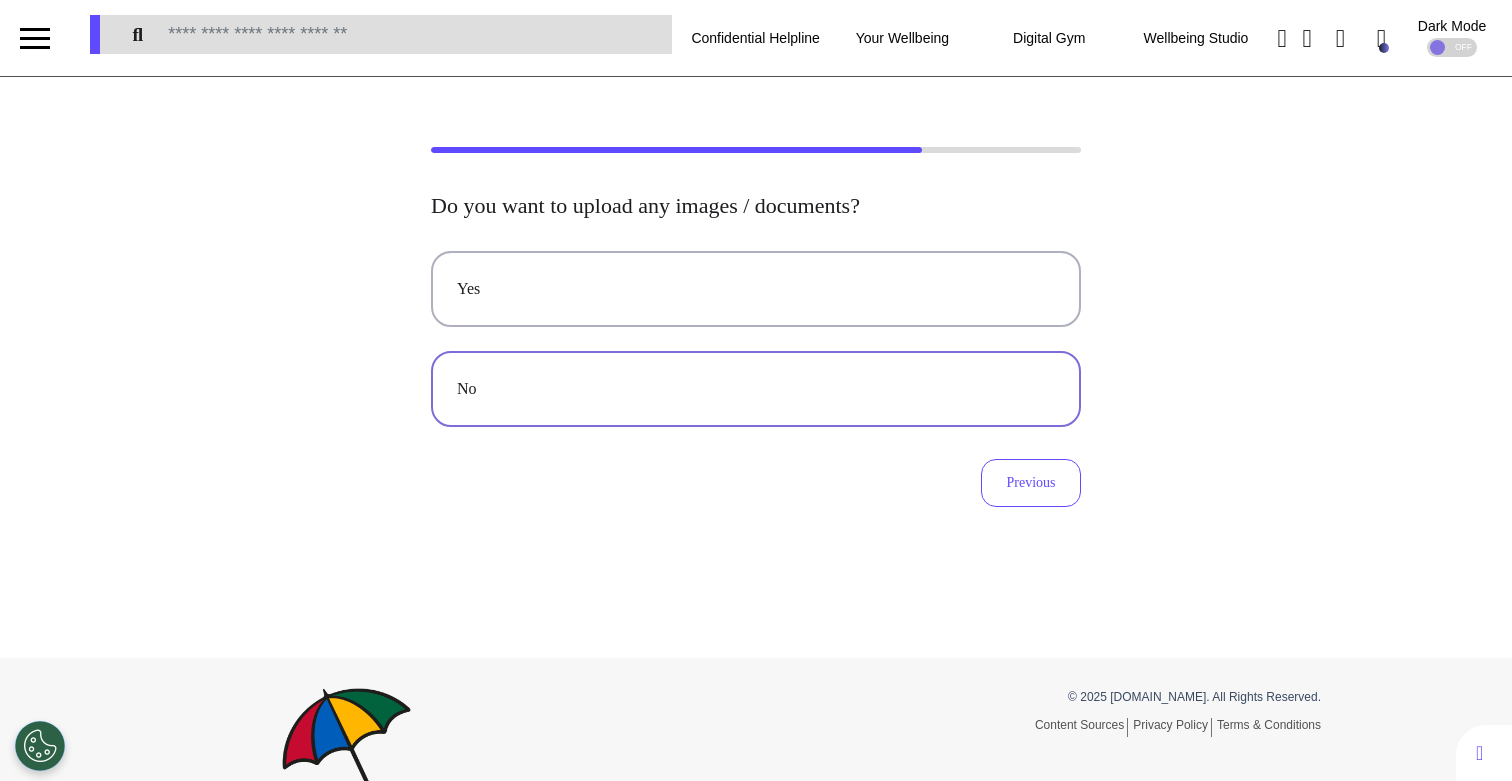 click on "No" at bounding box center [756, 389] 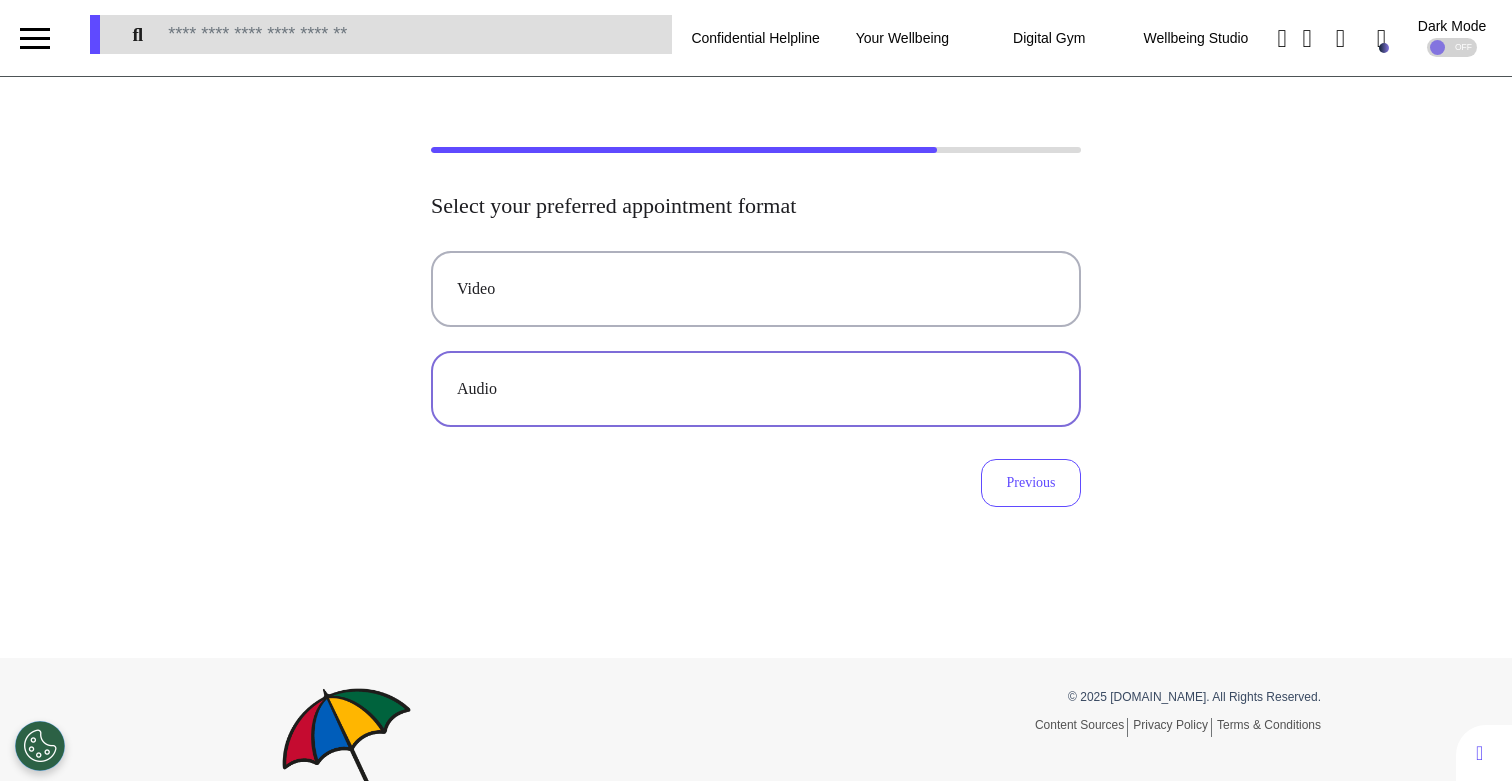 click on "Audio" at bounding box center (756, 389) 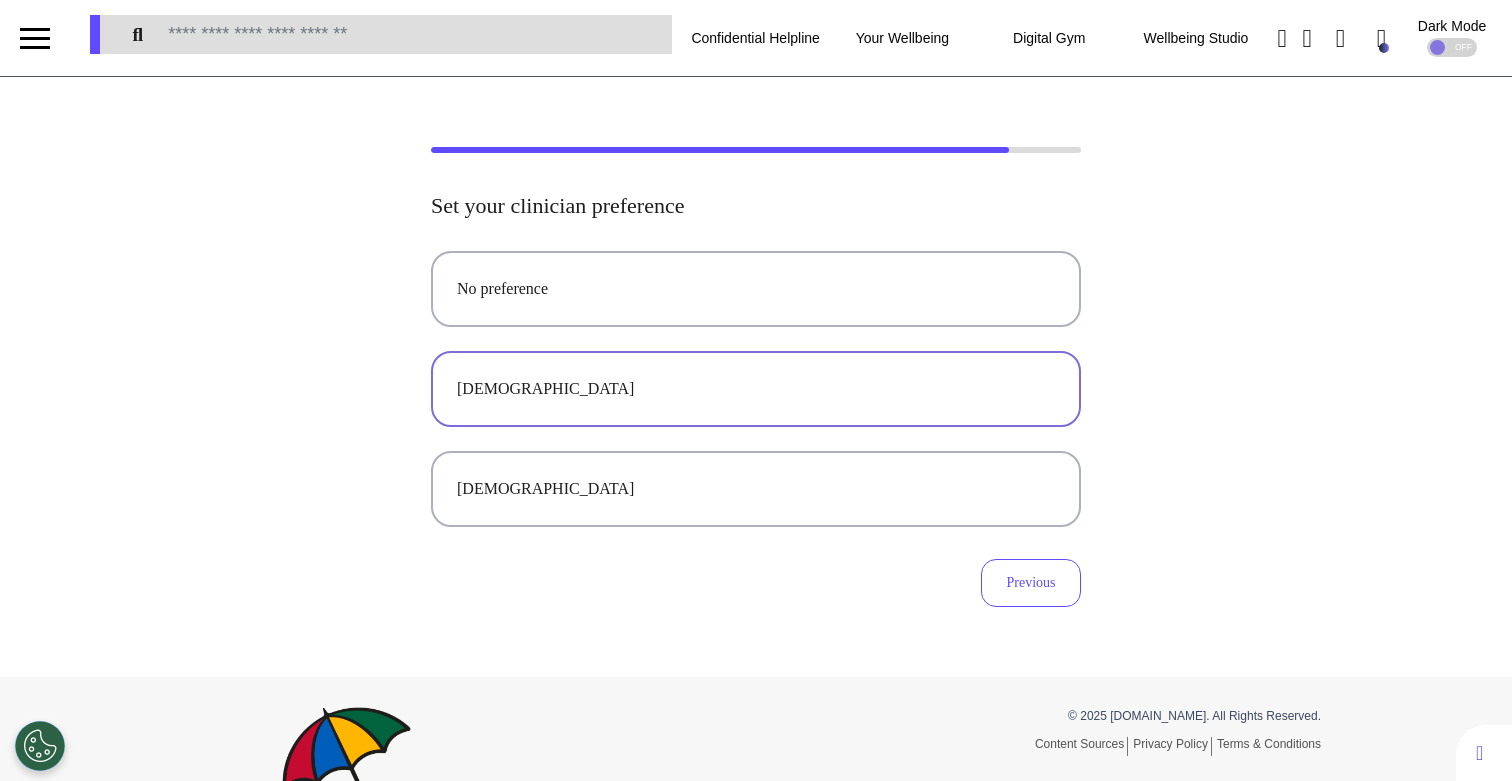 click on "[DEMOGRAPHIC_DATA]" at bounding box center [756, 389] 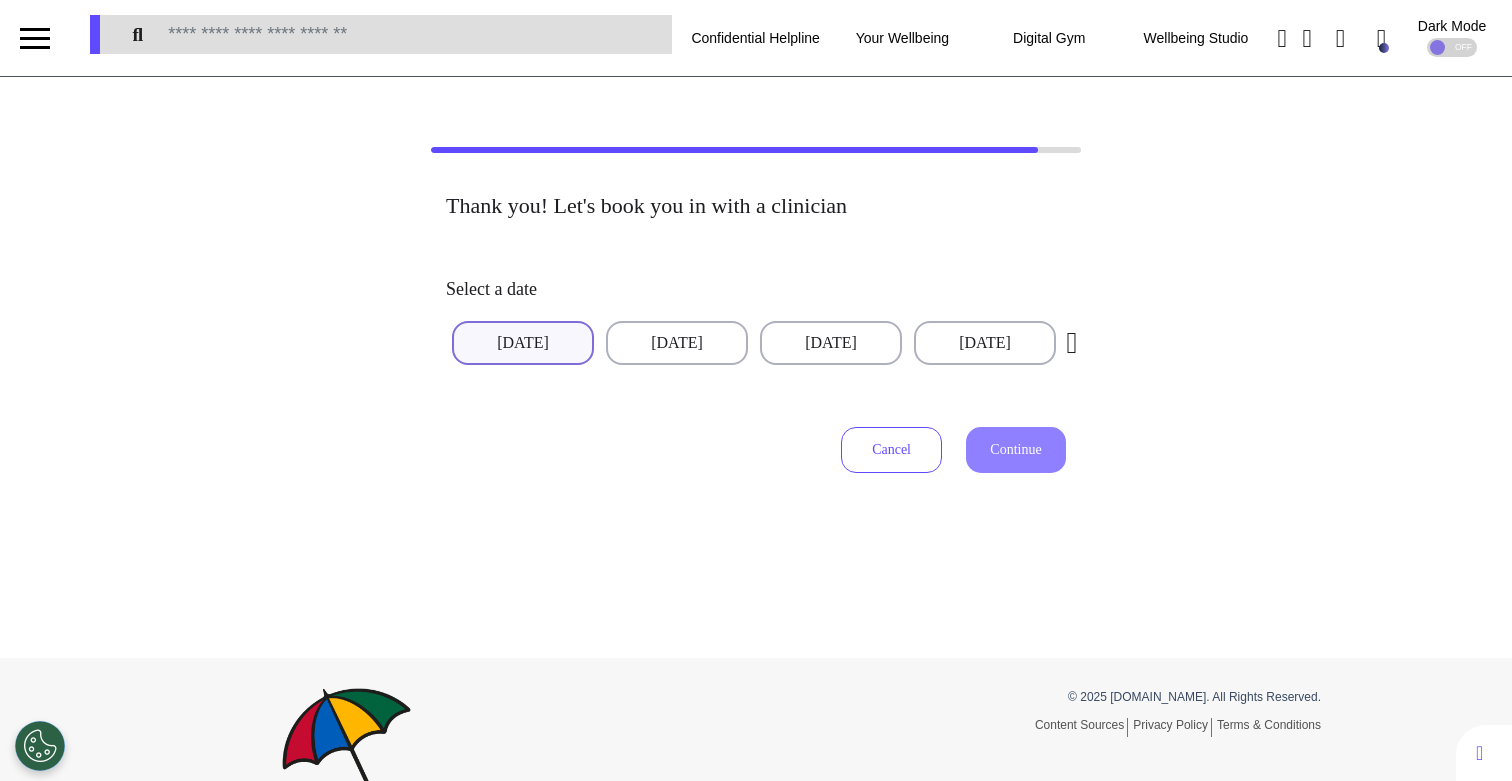 click on "[DATE]" at bounding box center (523, 343) 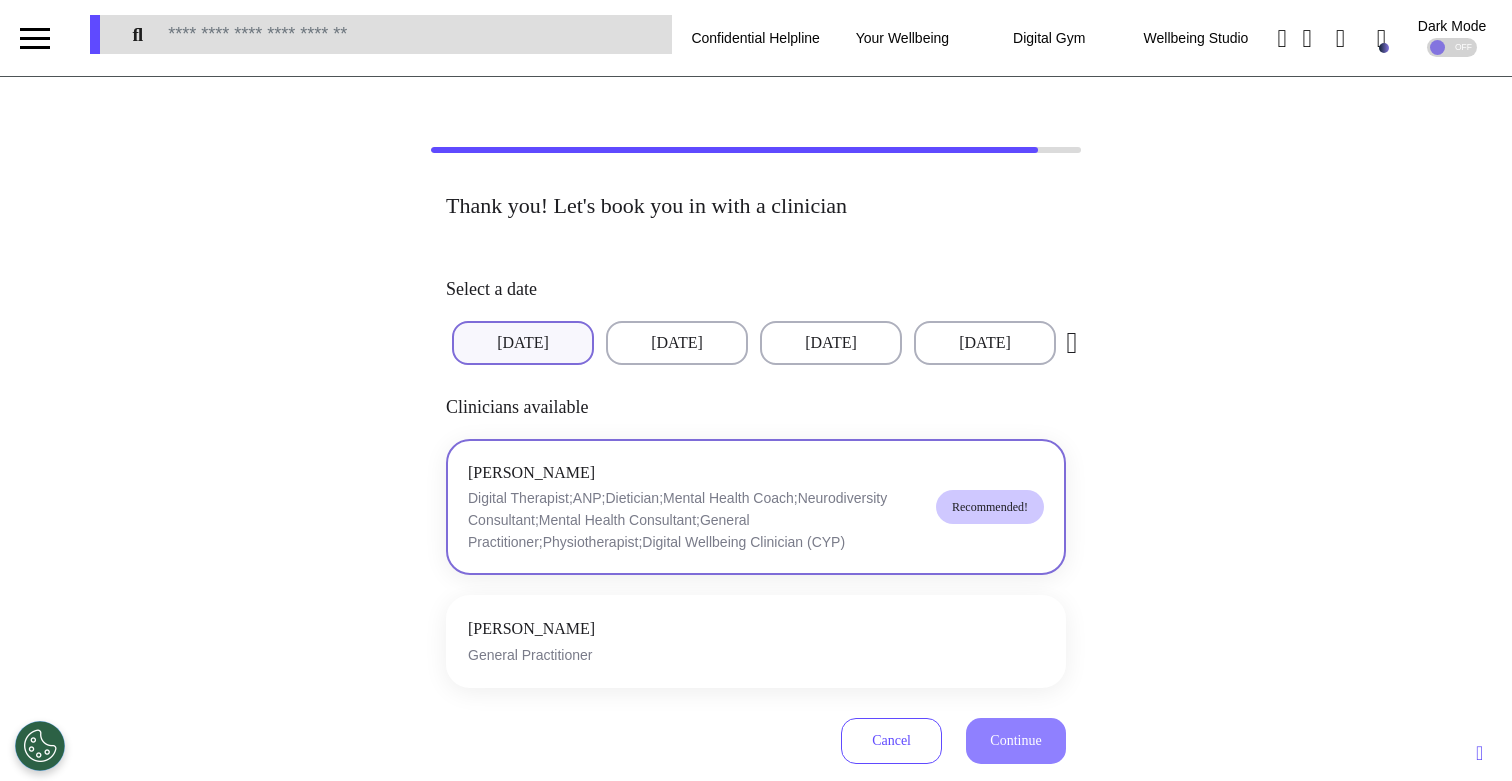 click on "[PERSON_NAME] Digital Therapist;ANP;Dietician;Mental Health Coach;Neurodiversity Consultant;Mental Health Consultant;General Practitioner;Physiotherapist;Digital Wellbeing Clinician (CYP) Recommended!" at bounding box center (756, 507) 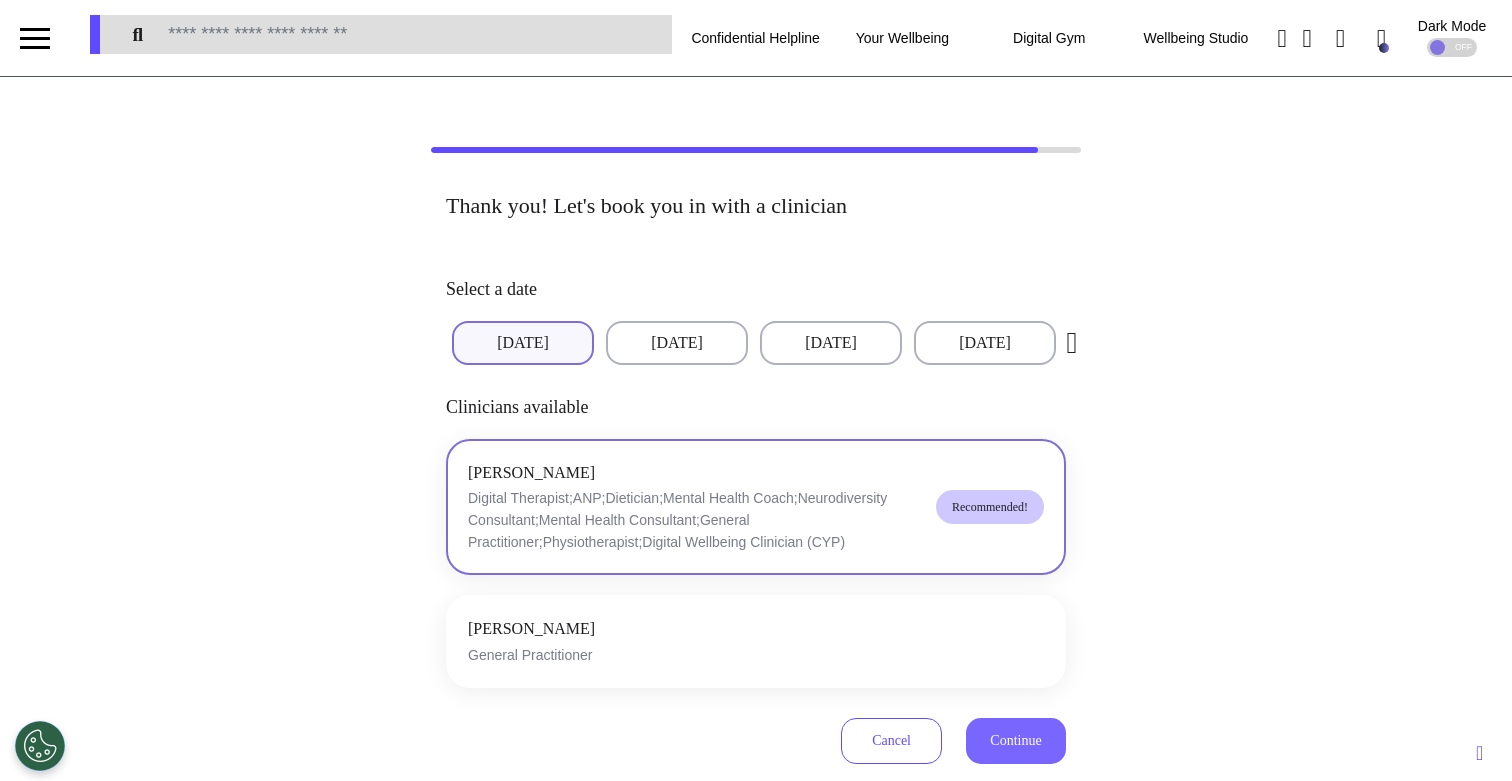 click on "Continue" at bounding box center (1015, 740) 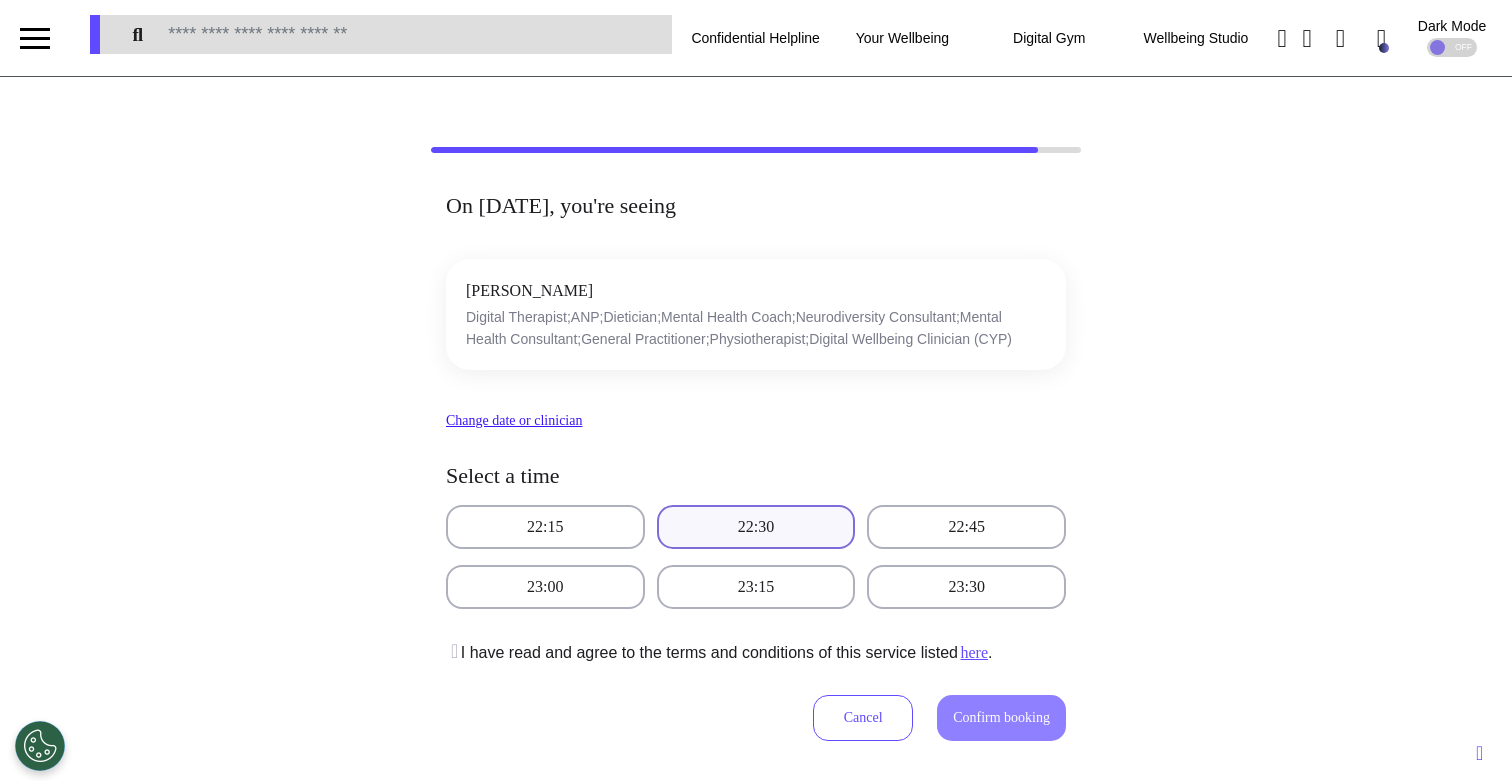 click on "22:30" at bounding box center [756, 527] 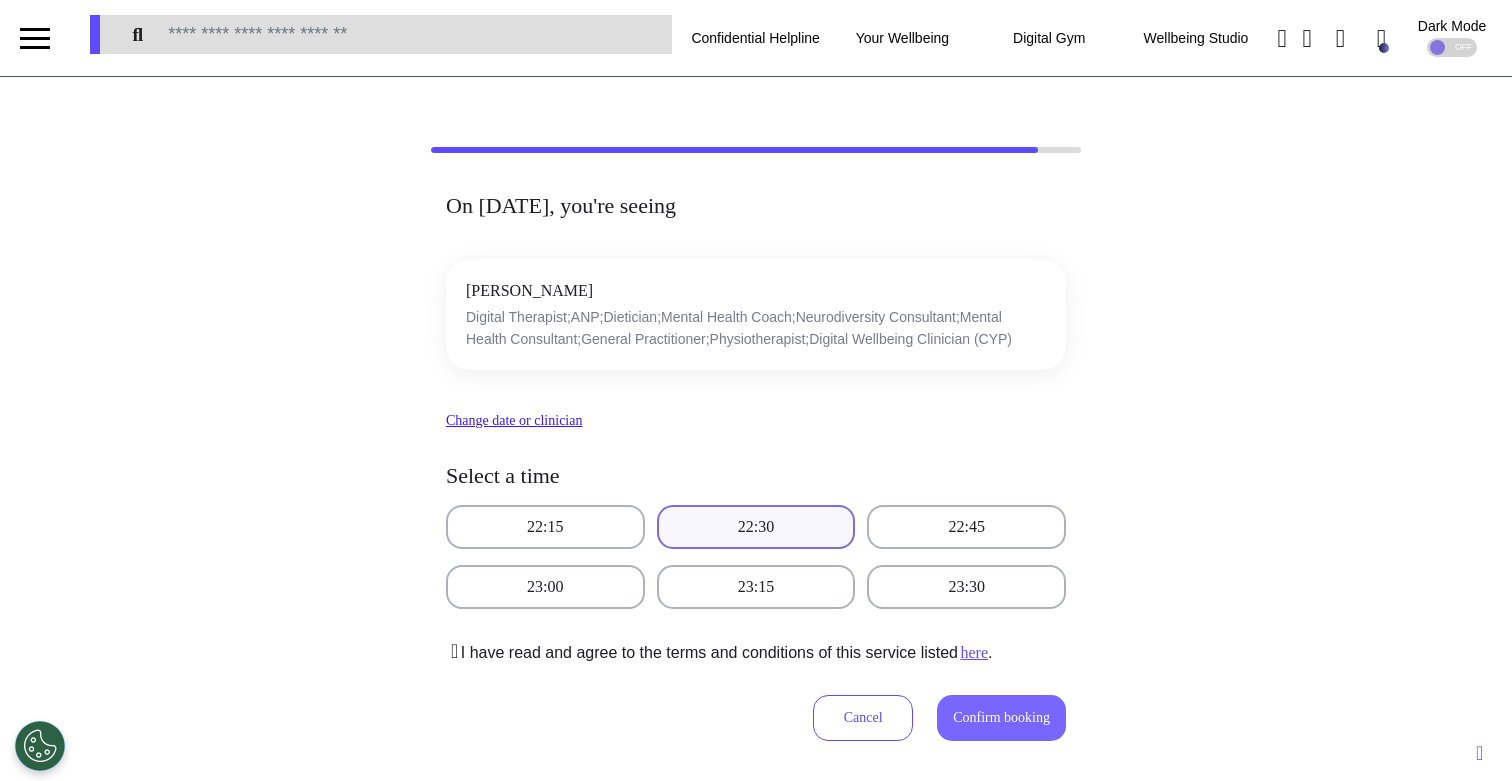 click on "Confirm booking" at bounding box center (1001, 717) 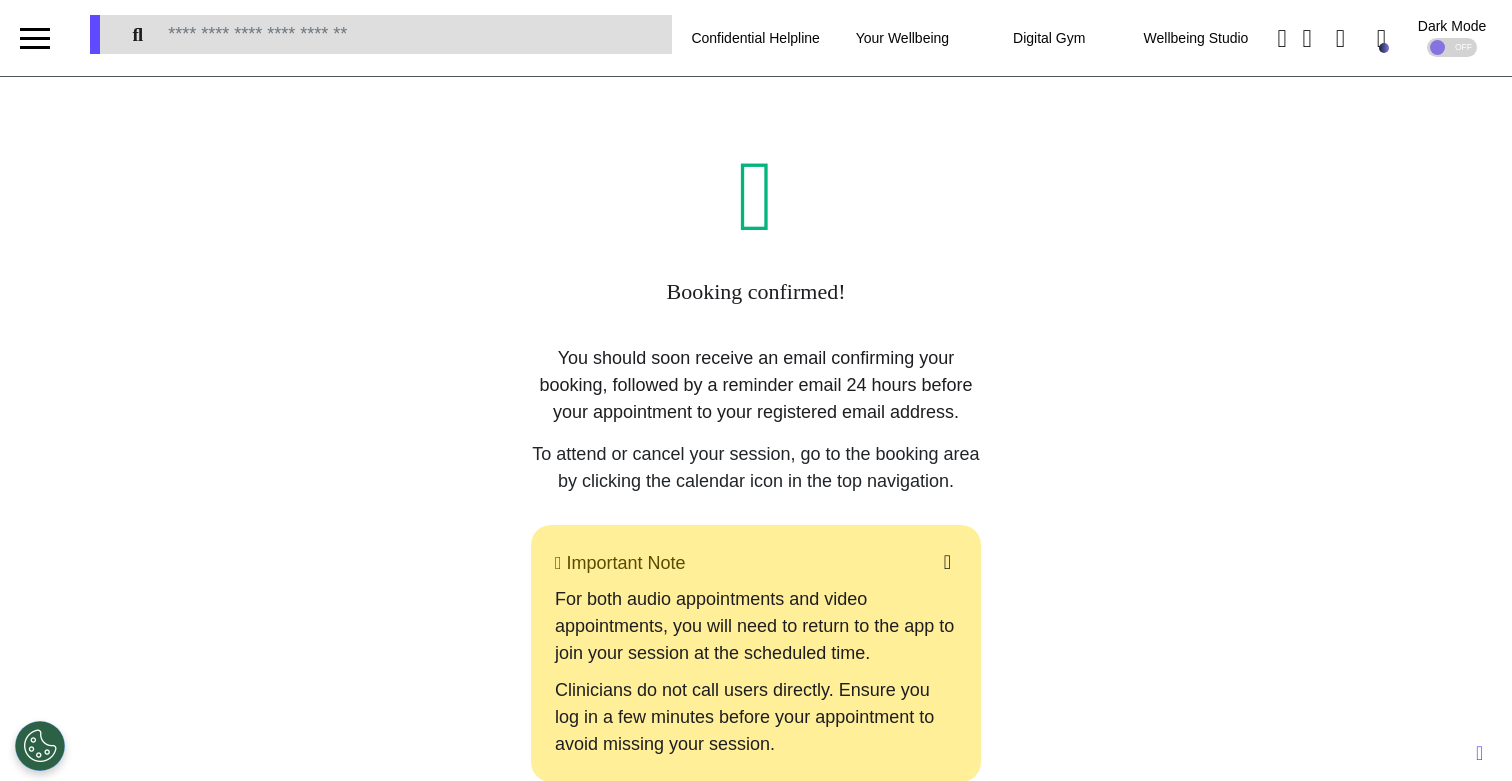 drag, startPoint x: 806, startPoint y: 250, endPoint x: 982, endPoint y: 147, distance: 203.92401 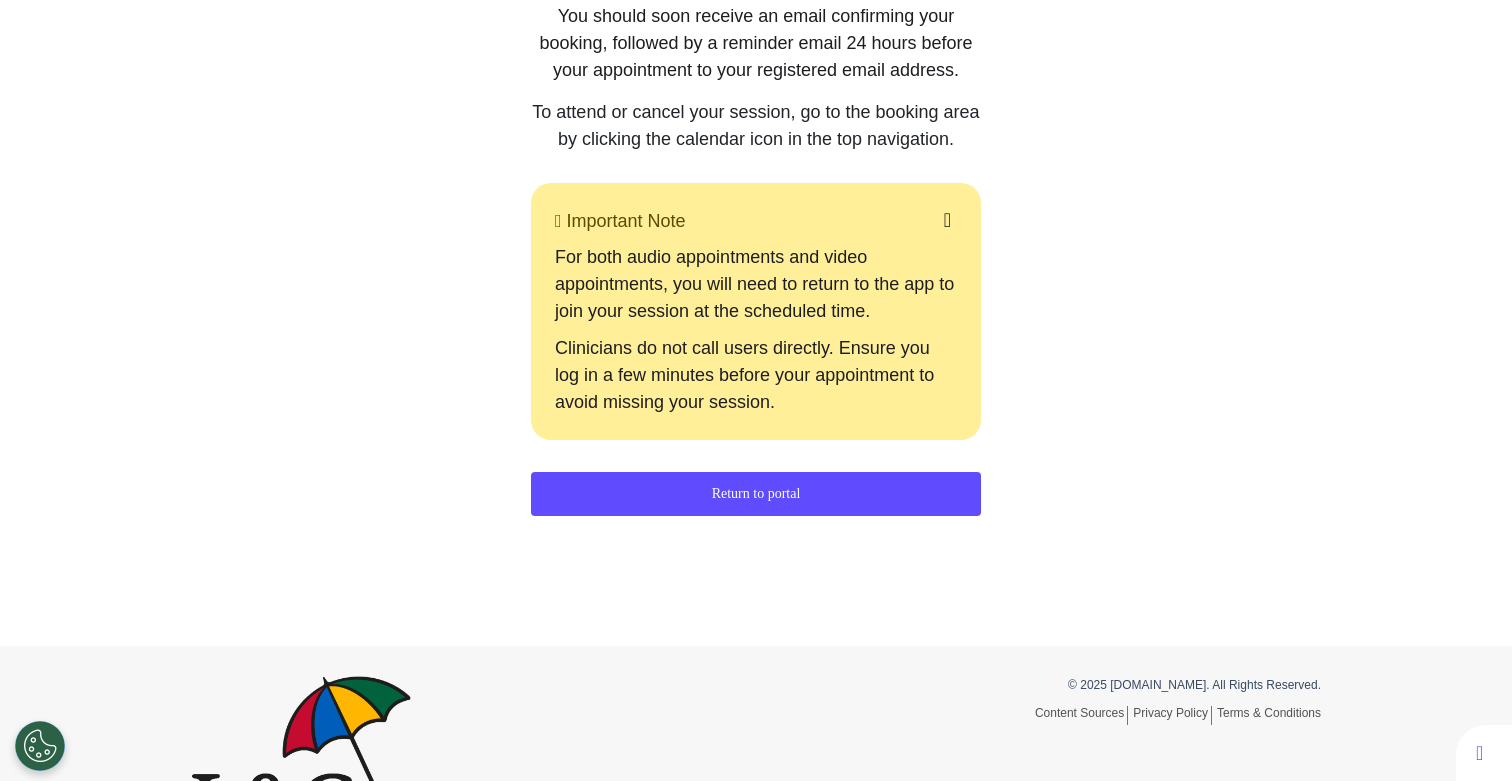 scroll, scrollTop: 451, scrollLeft: 0, axis: vertical 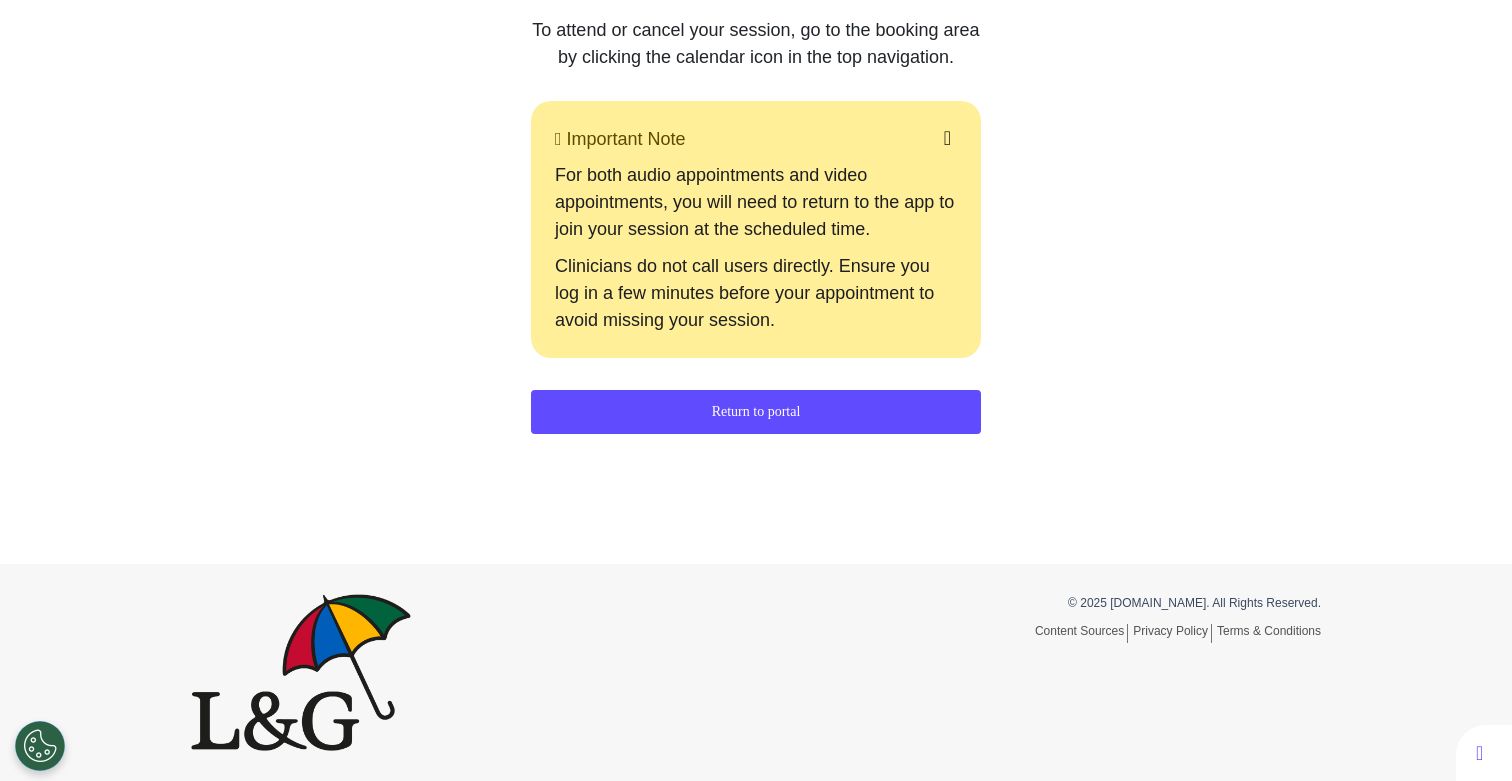 click on "Return to portal" at bounding box center [756, 412] 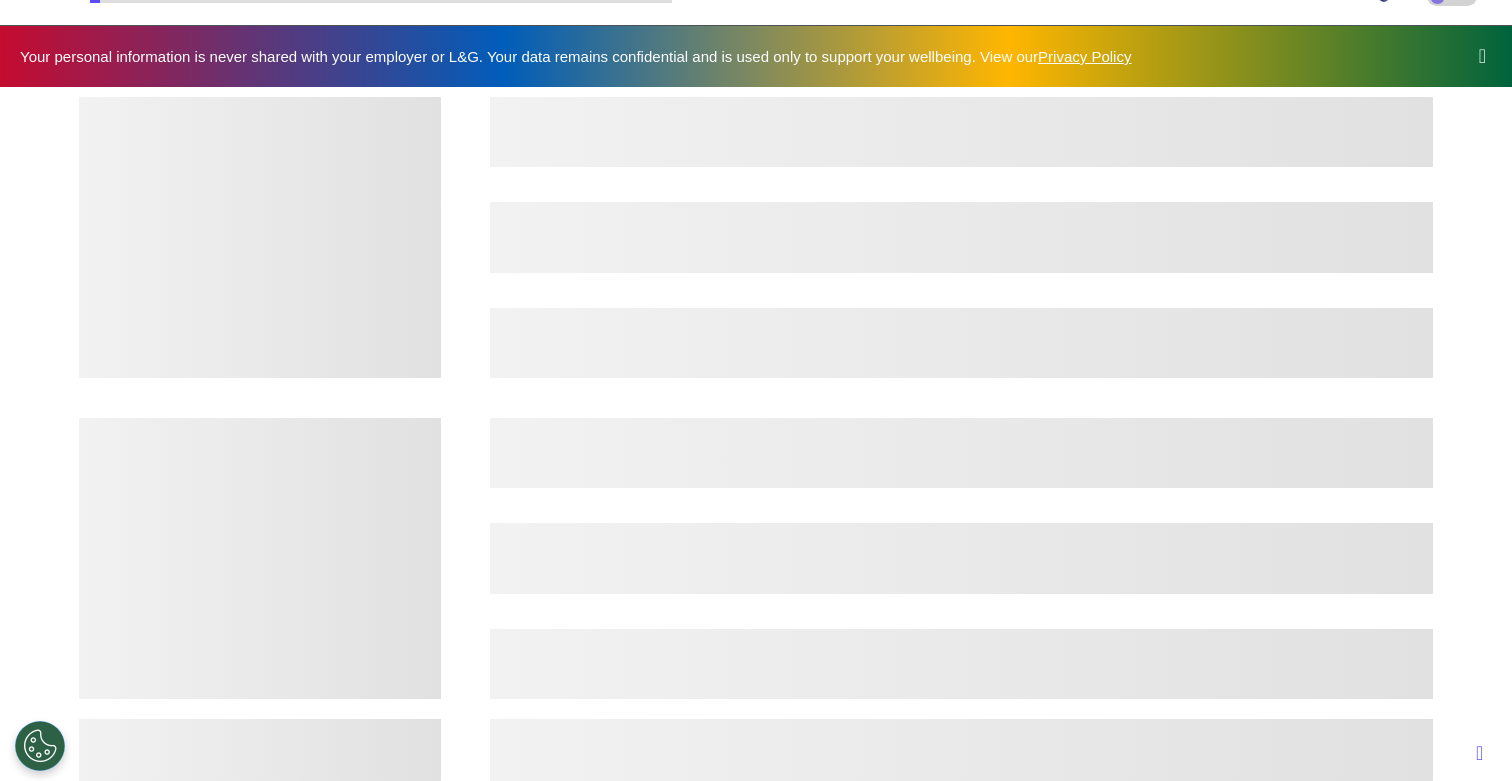 scroll, scrollTop: 0, scrollLeft: 0, axis: both 